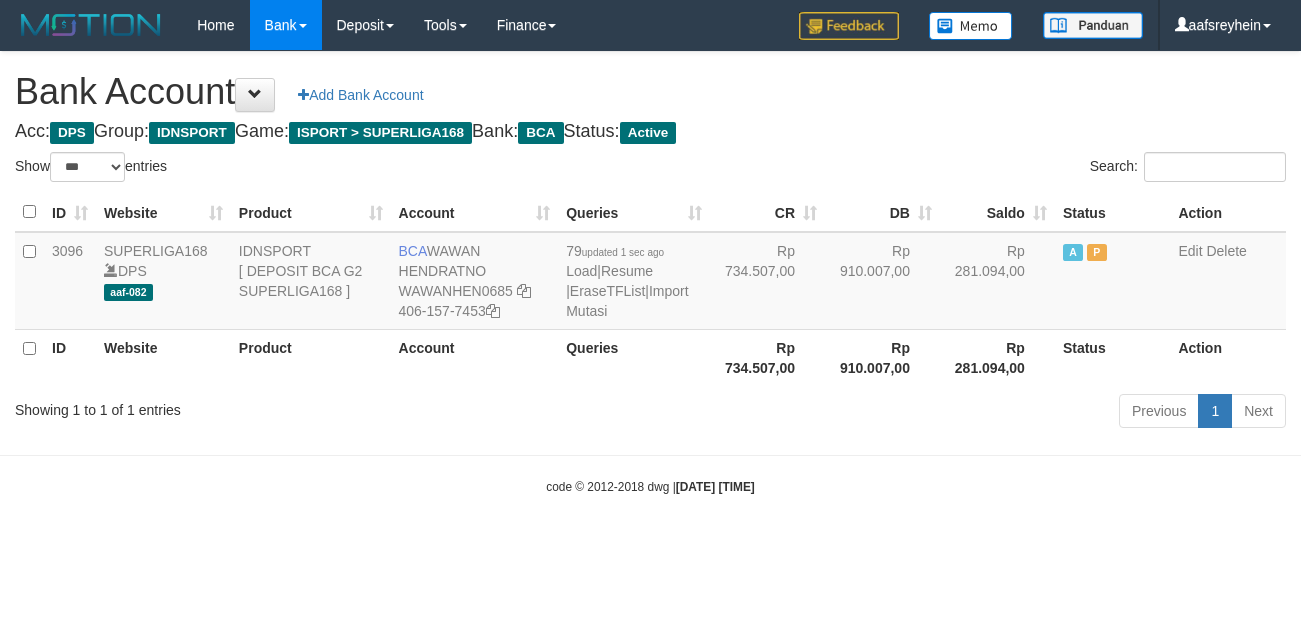 select on "***" 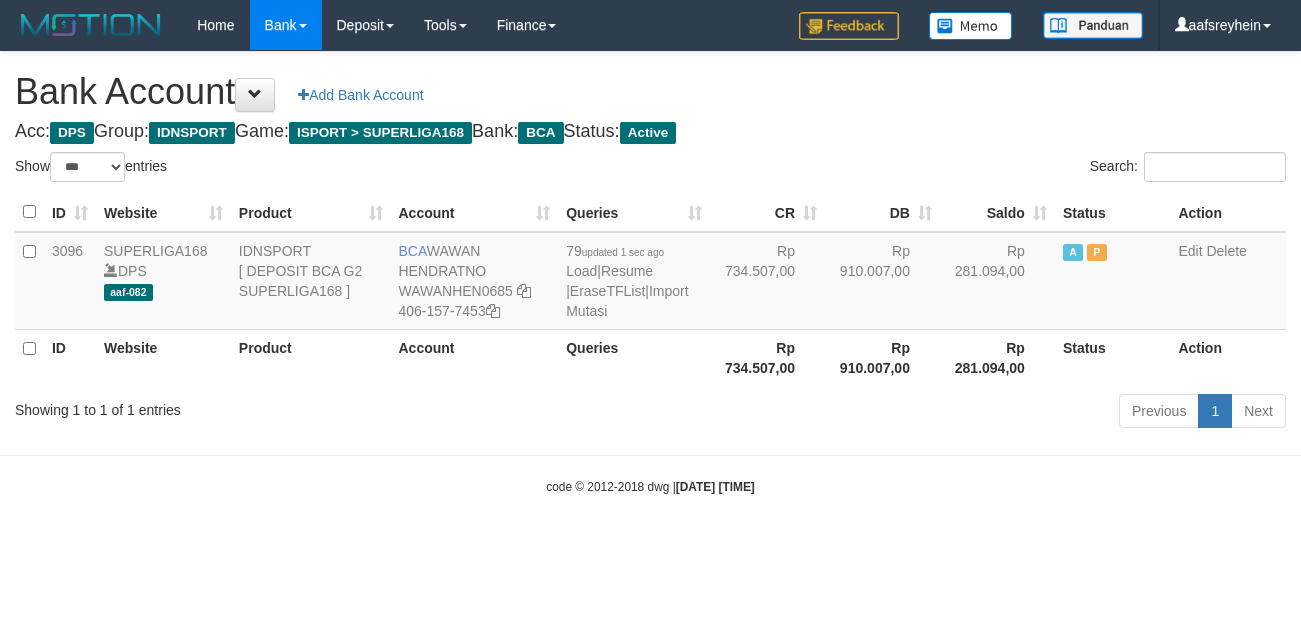 scroll, scrollTop: 0, scrollLeft: 0, axis: both 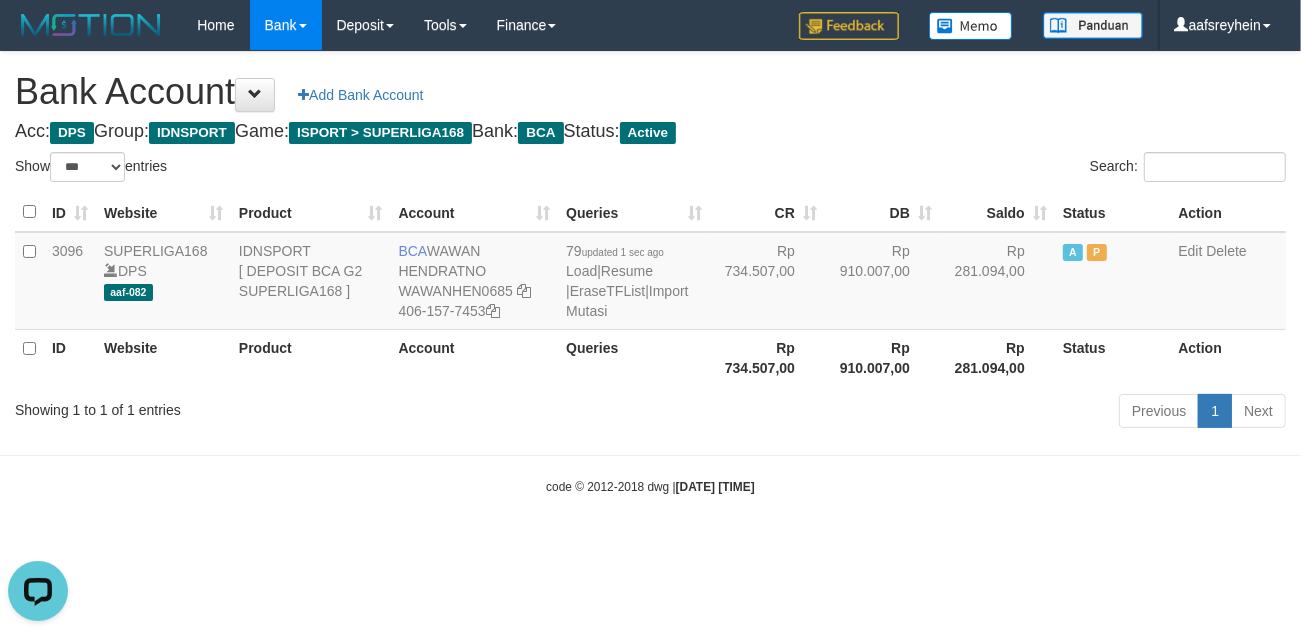 click on "2025/07/13 01:25:54" at bounding box center (715, 487) 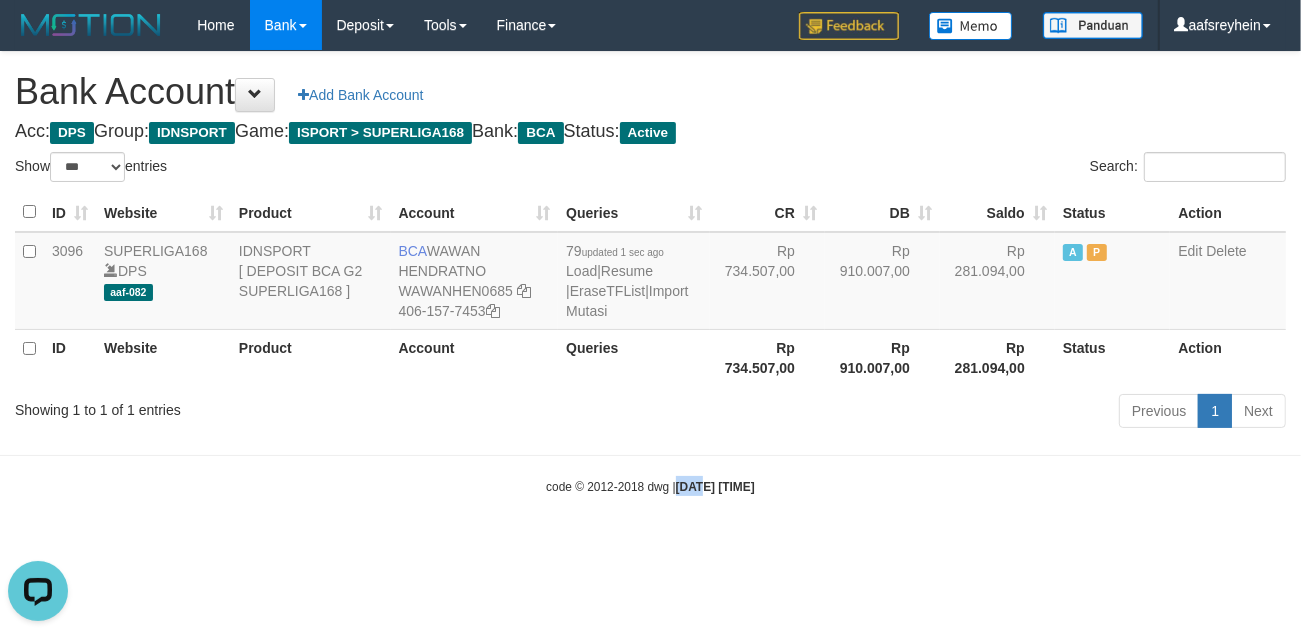 click on "2025/07/13 01:25:54" at bounding box center [715, 487] 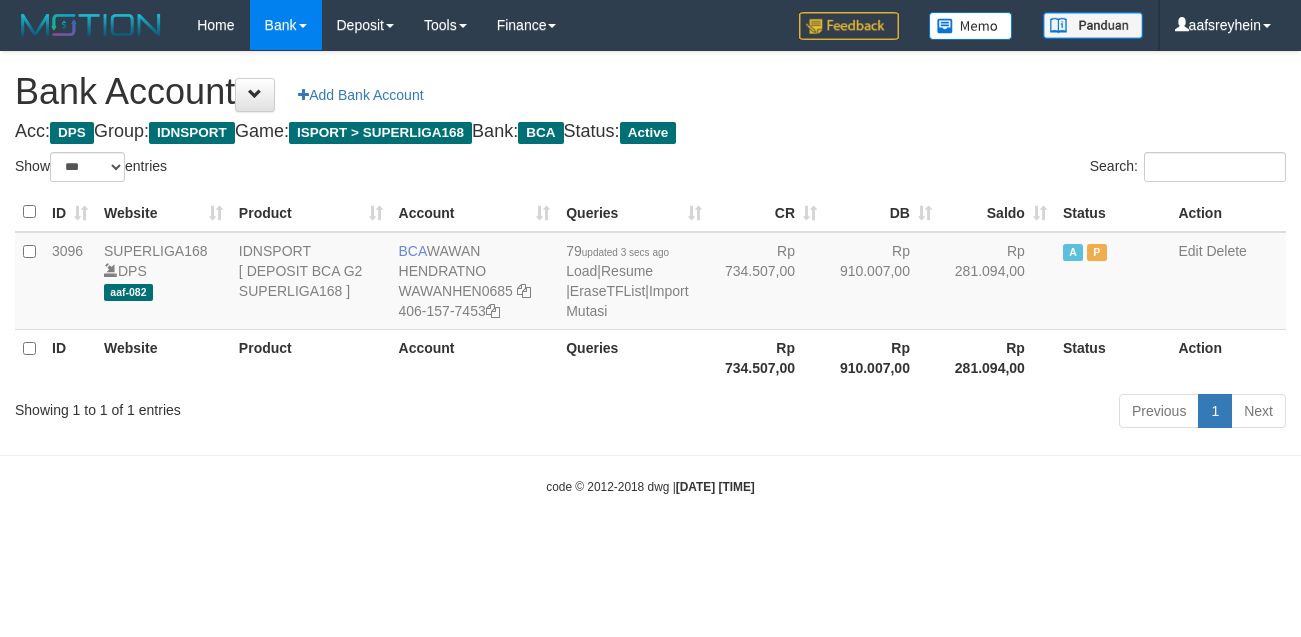 select on "***" 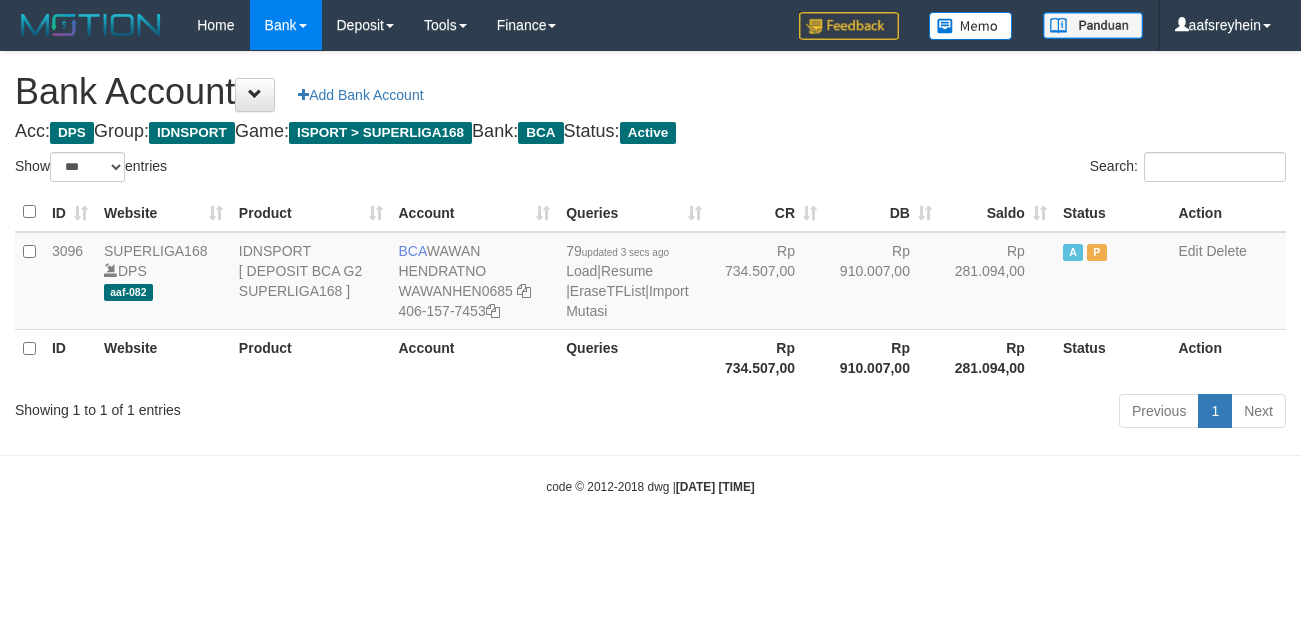 scroll, scrollTop: 0, scrollLeft: 0, axis: both 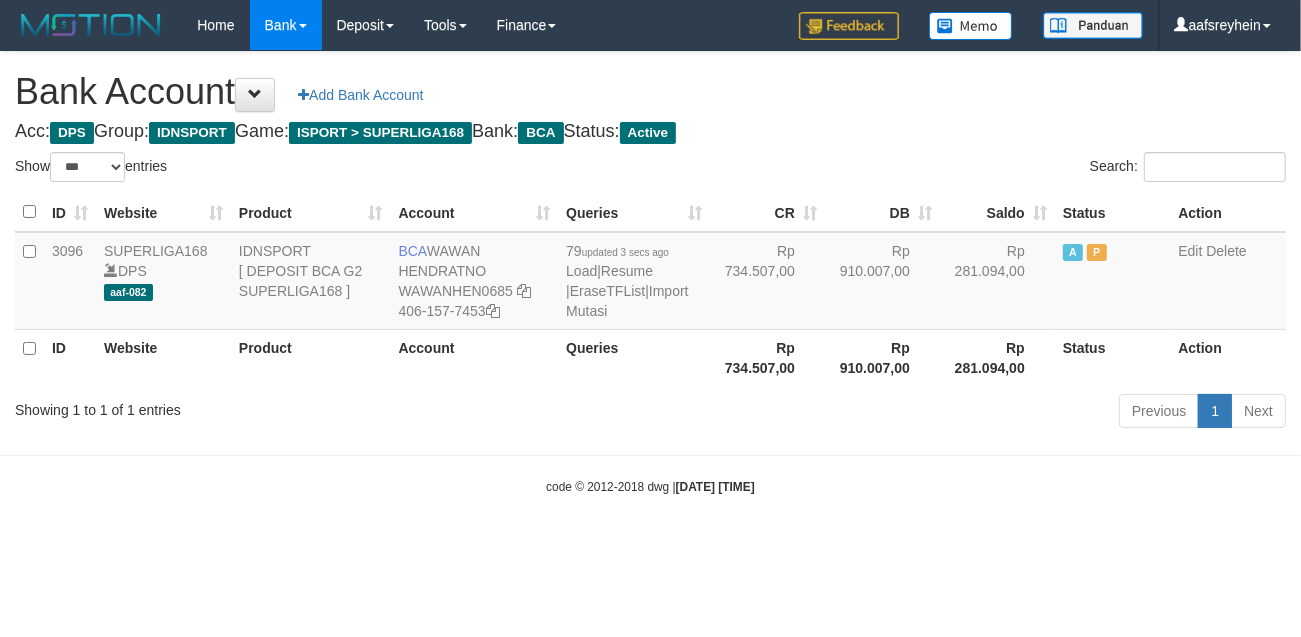 click on "Toggle navigation
Home
Bank
Account List
Load
By Website
Group
[ISPORT]													SUPERLIGA168
By Load Group (DPS)
-" at bounding box center [650, 273] 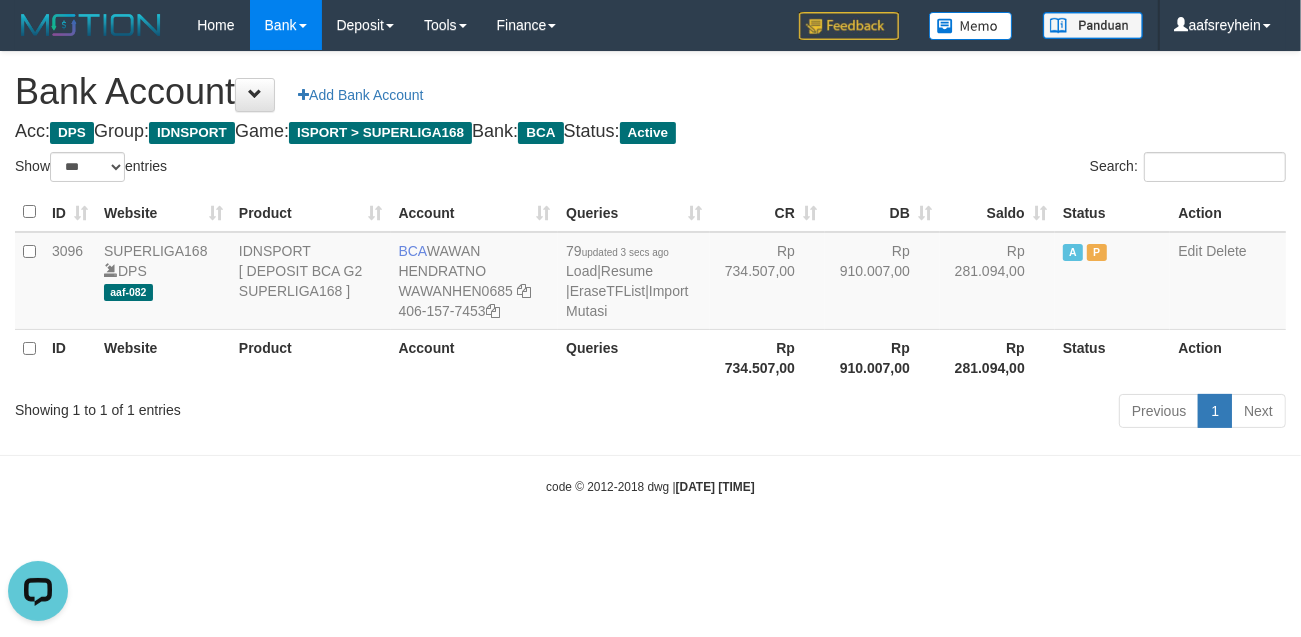 scroll, scrollTop: 0, scrollLeft: 0, axis: both 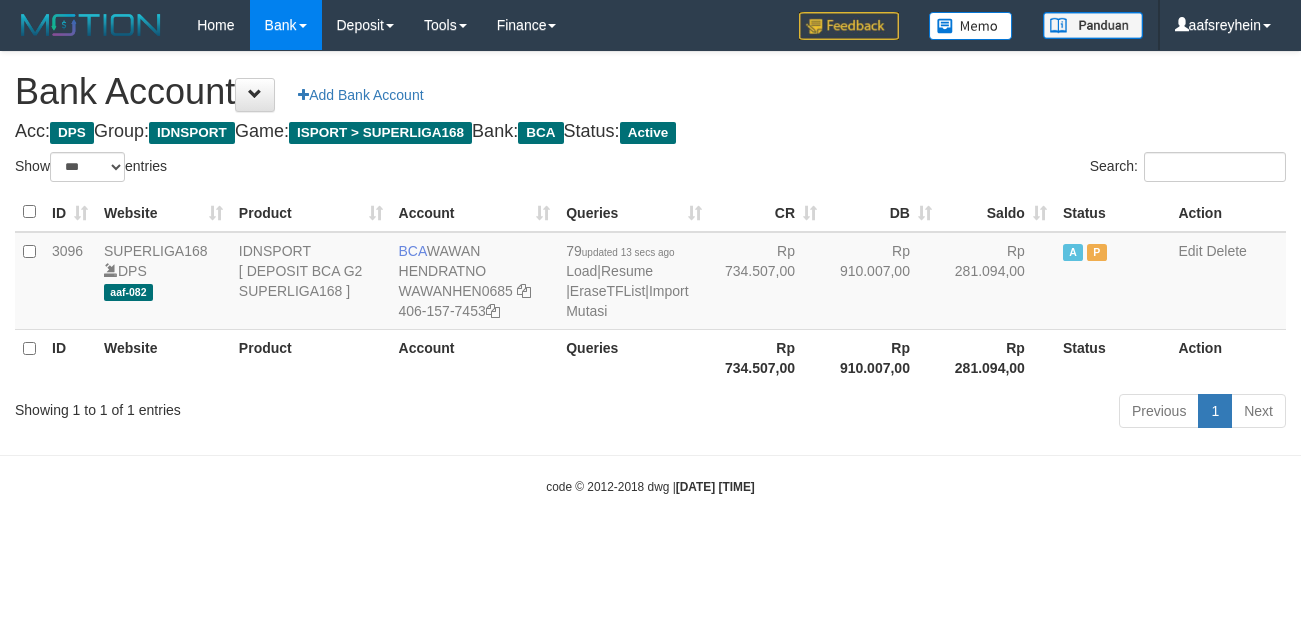select on "***" 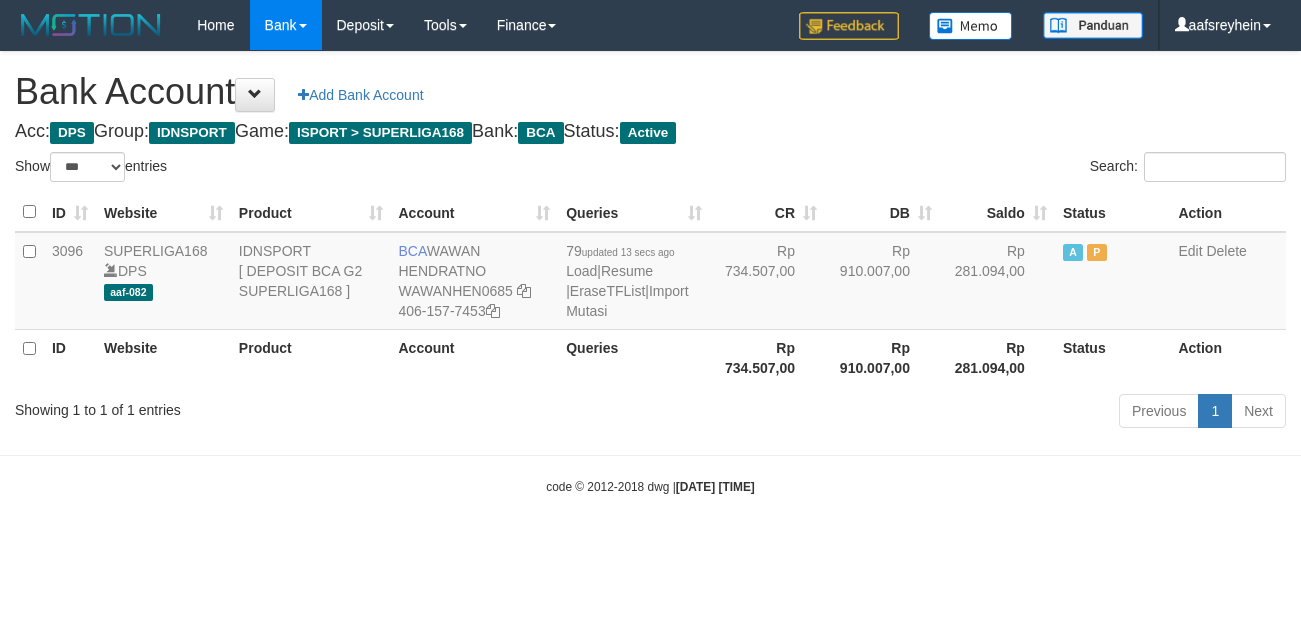 scroll, scrollTop: 0, scrollLeft: 0, axis: both 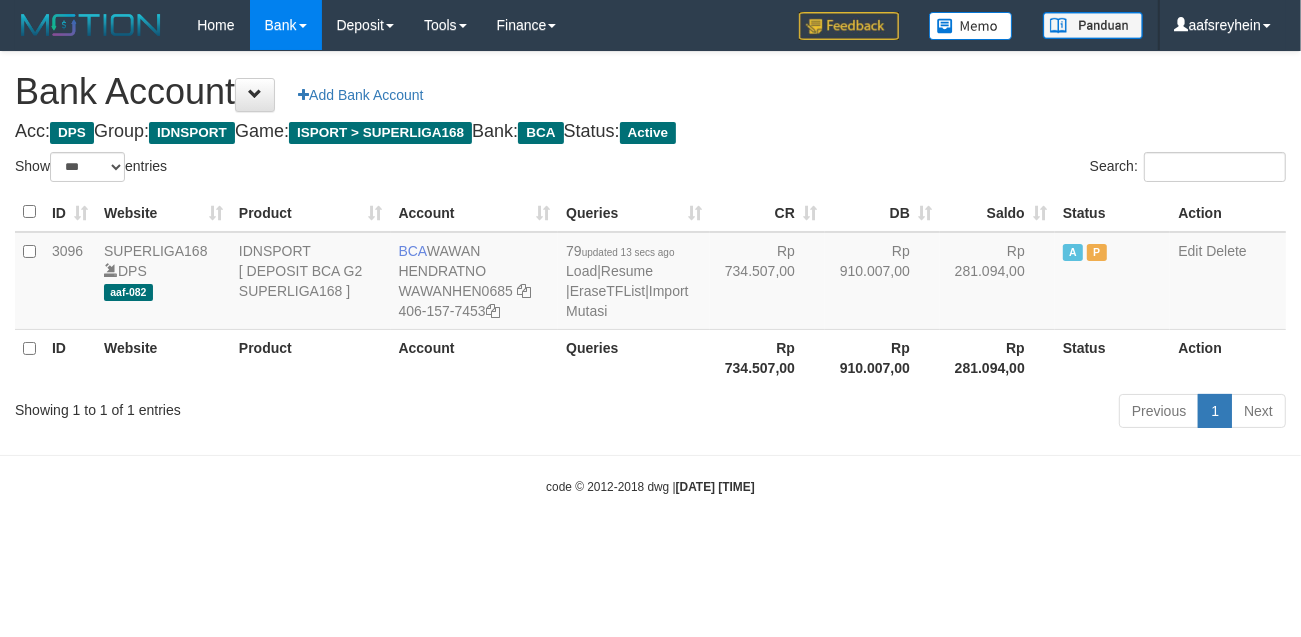 click on "Toggle navigation
Home
Bank
Account List
Load
By Website
Group
[ISPORT]													SUPERLIGA168
By Load Group (DPS)
-" at bounding box center [650, 273] 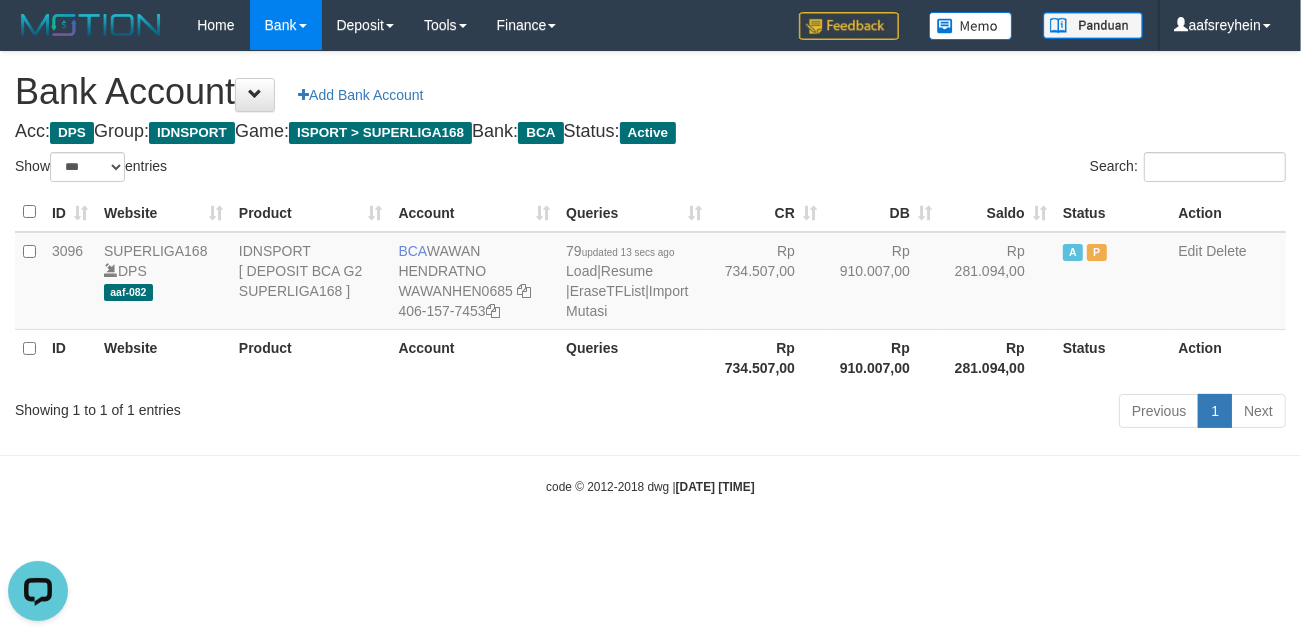 scroll, scrollTop: 0, scrollLeft: 0, axis: both 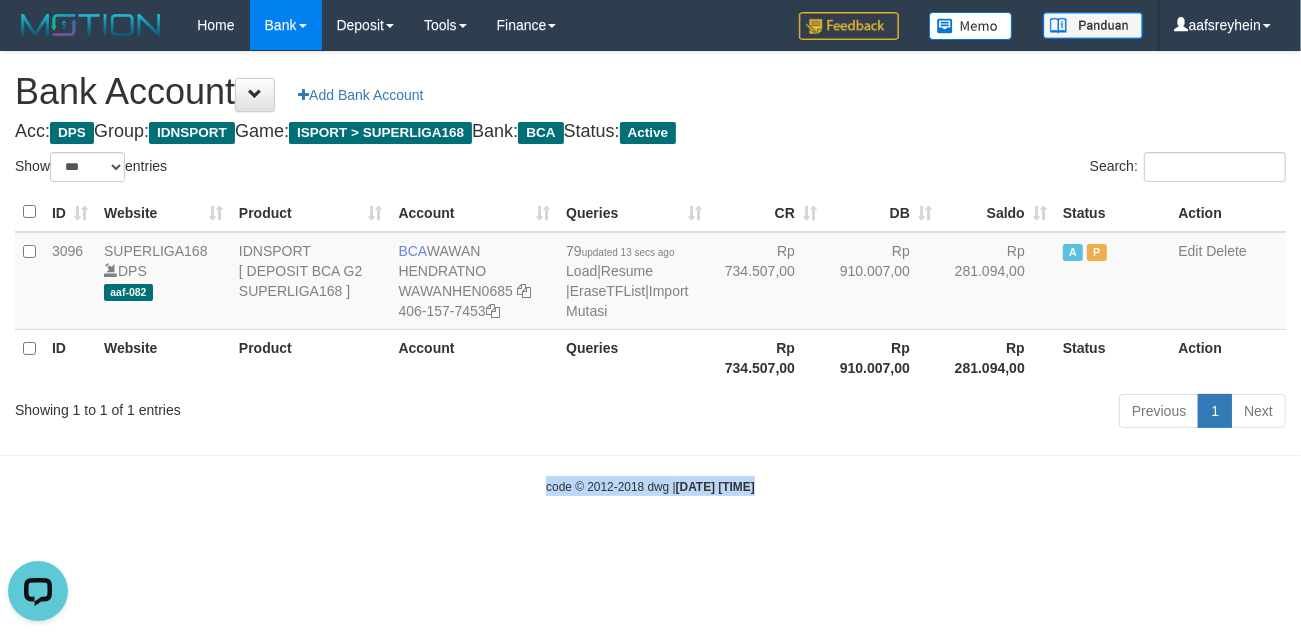 drag, startPoint x: 1138, startPoint y: 497, endPoint x: 1297, endPoint y: 511, distance: 159.61516 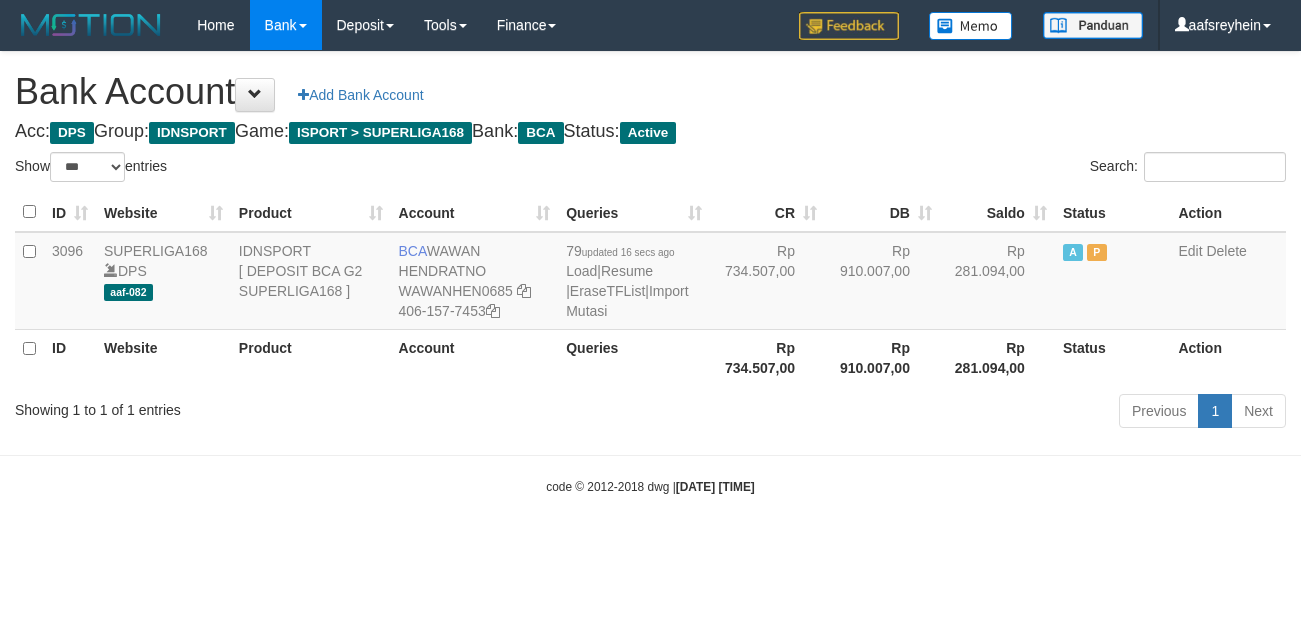 select on "***" 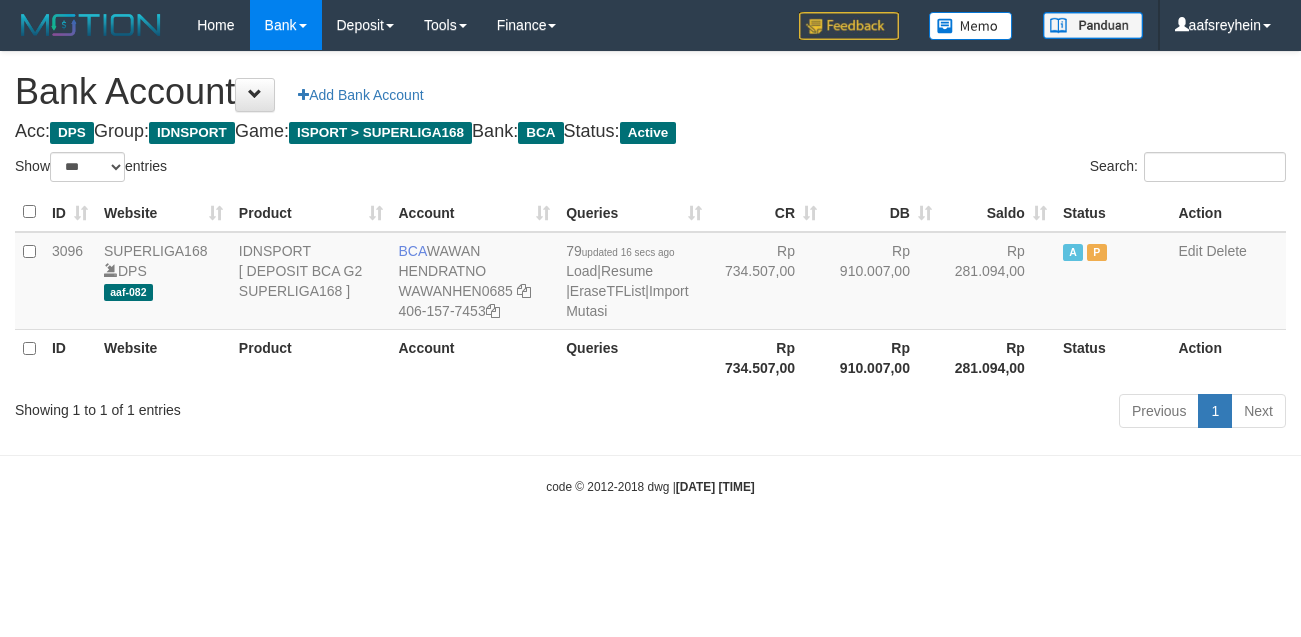 scroll, scrollTop: 0, scrollLeft: 0, axis: both 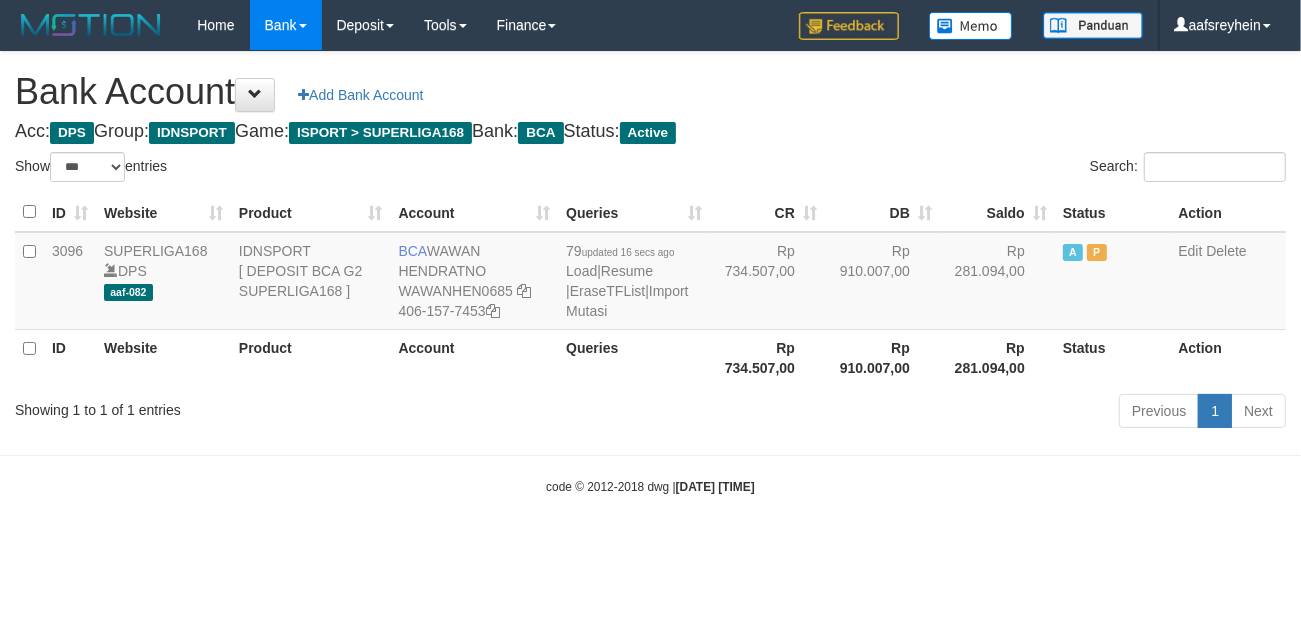 click on "Toggle navigation
Home
Bank
Account List
Load
By Website
Group
[ISPORT]													SUPERLIGA168
By Load Group (DPS)" at bounding box center (650, 273) 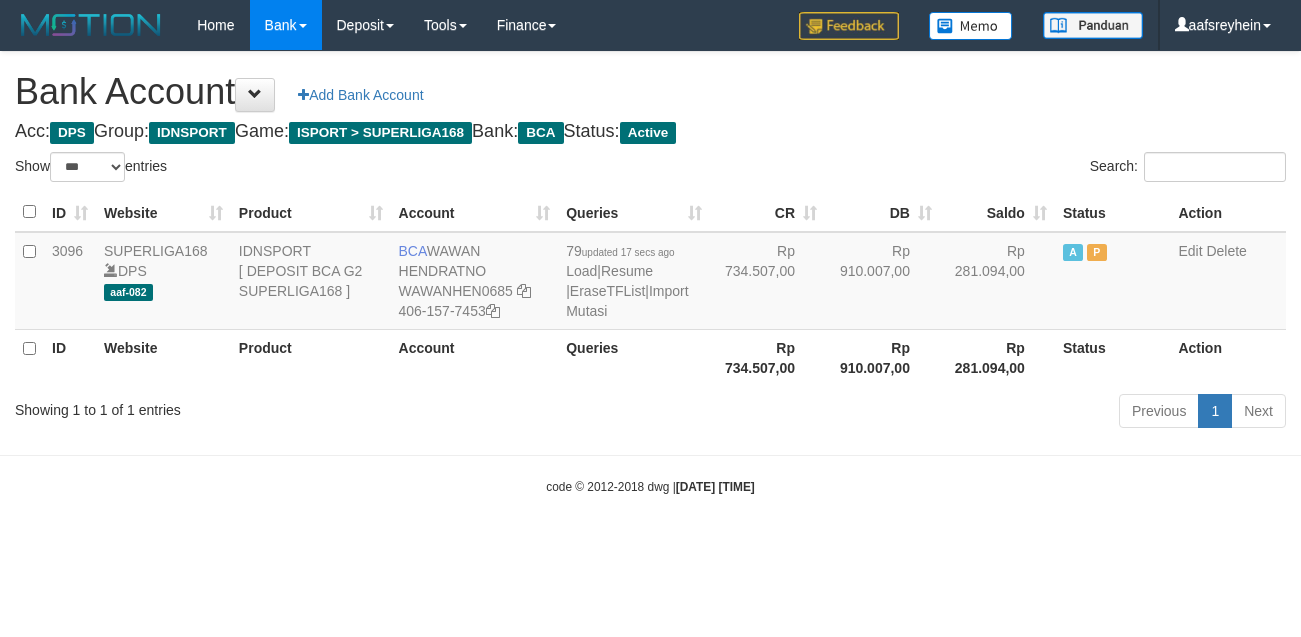 select on "***" 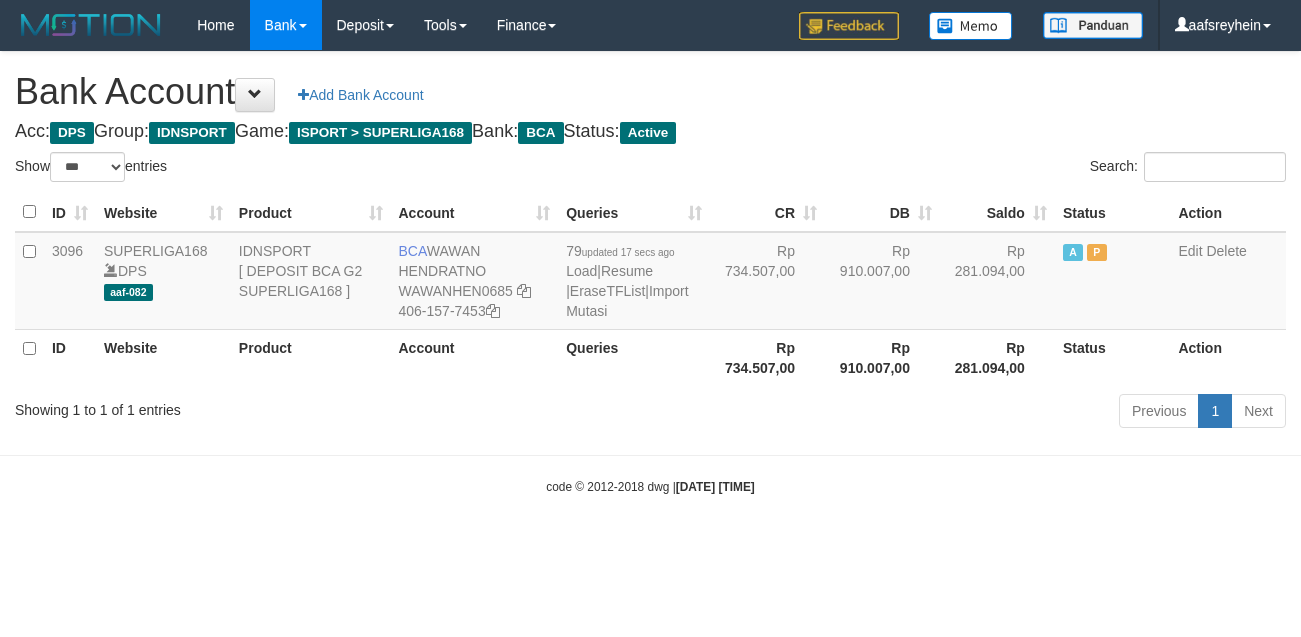 scroll, scrollTop: 0, scrollLeft: 0, axis: both 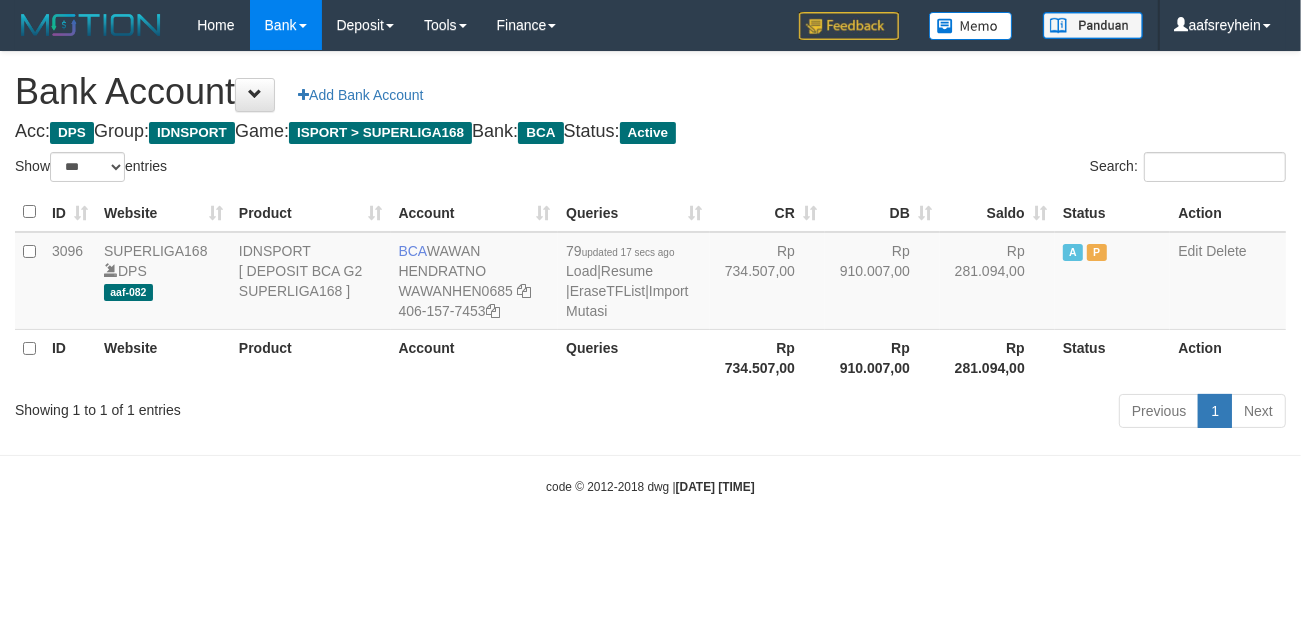 click on "Toggle navigation
Home
Bank
Account List
Load
By Website
Group
[ISPORT]													SUPERLIGA168
By Load Group (DPS)
-" at bounding box center (650, 273) 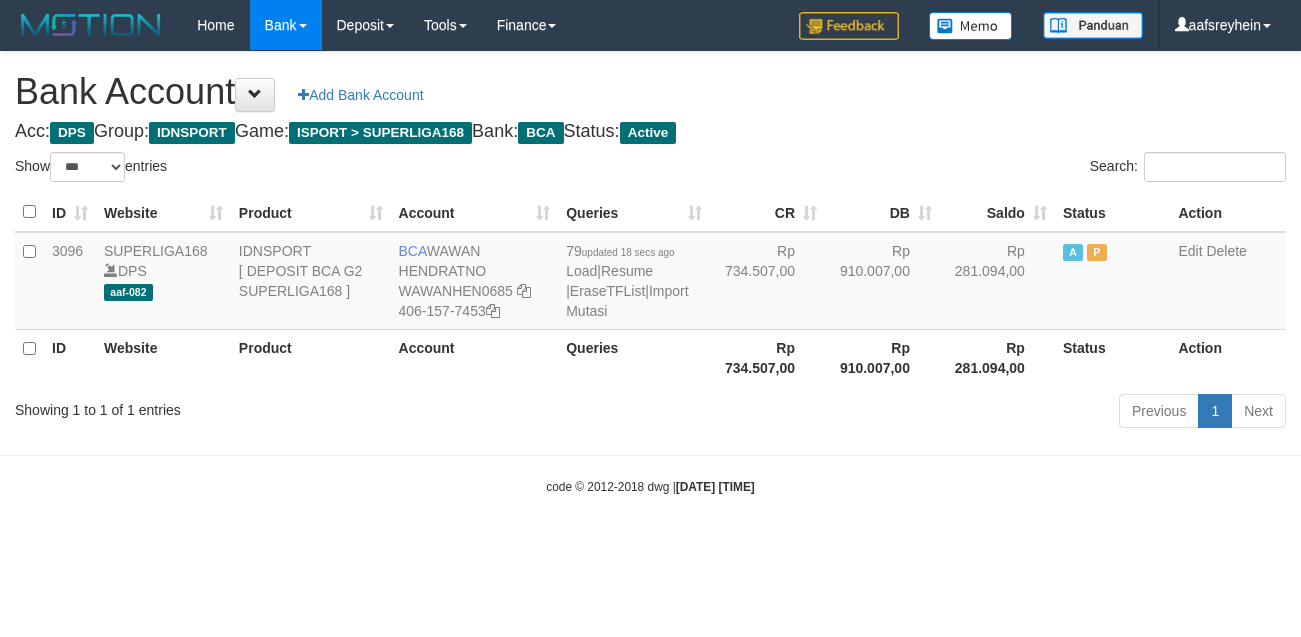 select on "***" 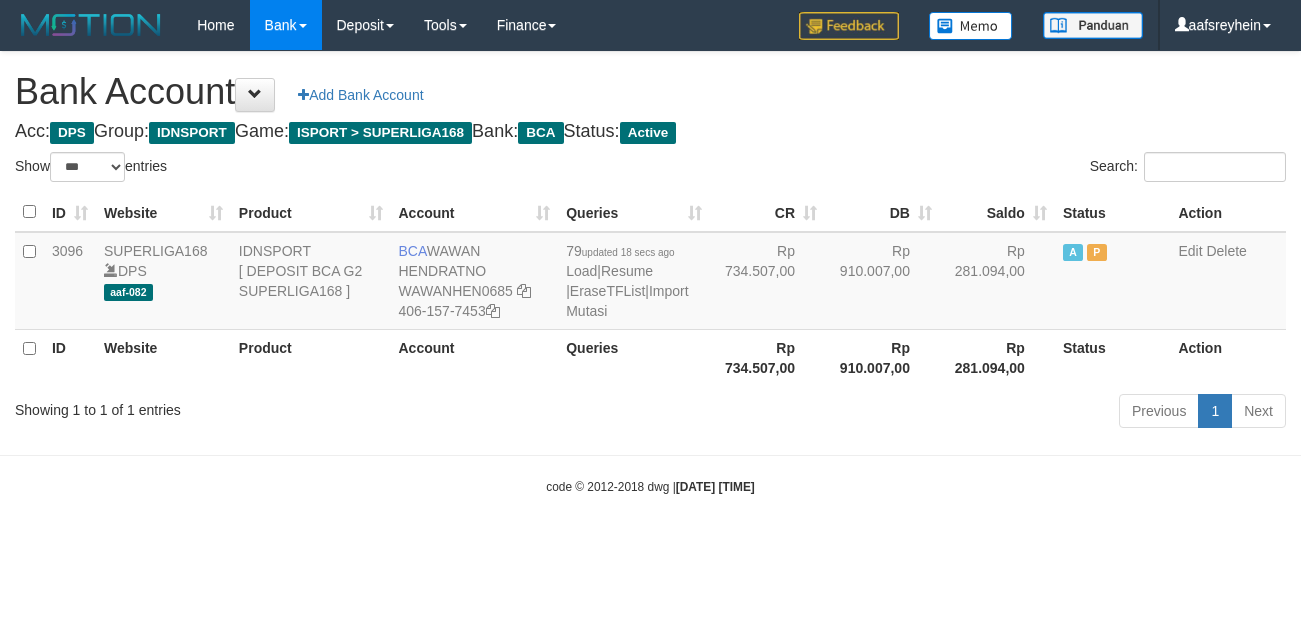 scroll, scrollTop: 0, scrollLeft: 0, axis: both 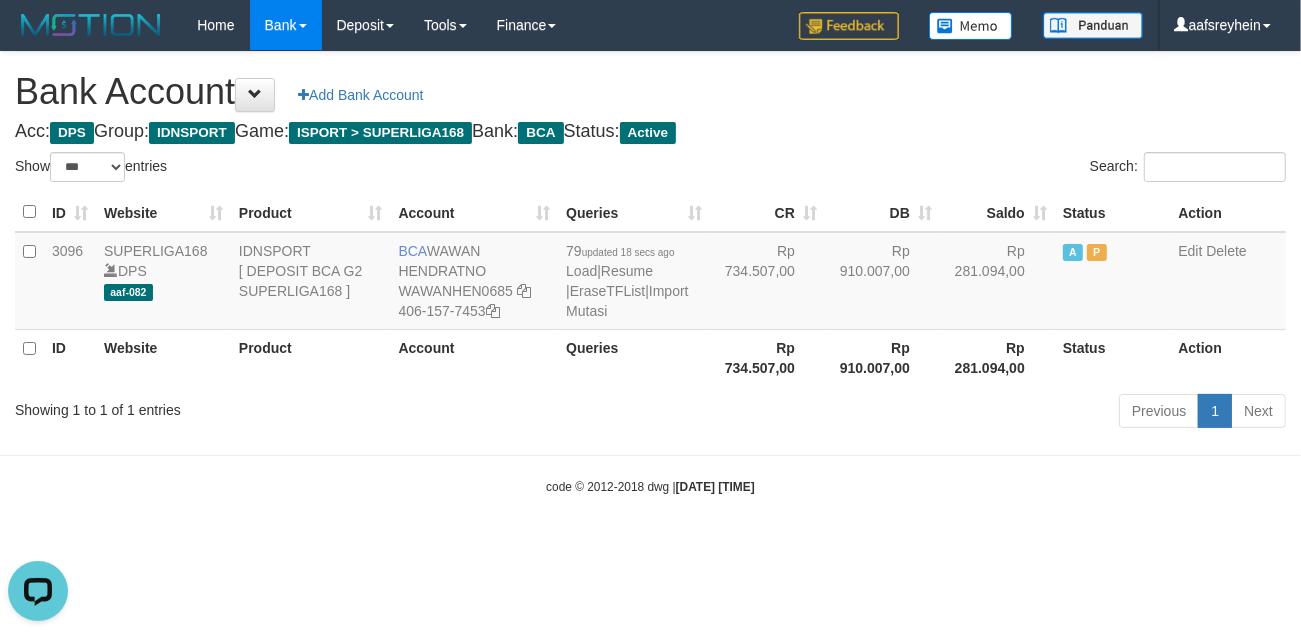 click on "Toggle navigation
Home
Bank
Account List
Load
By Website
Group
[ISPORT]													SUPERLIGA168
By Load Group (DPS)
-" at bounding box center [650, 273] 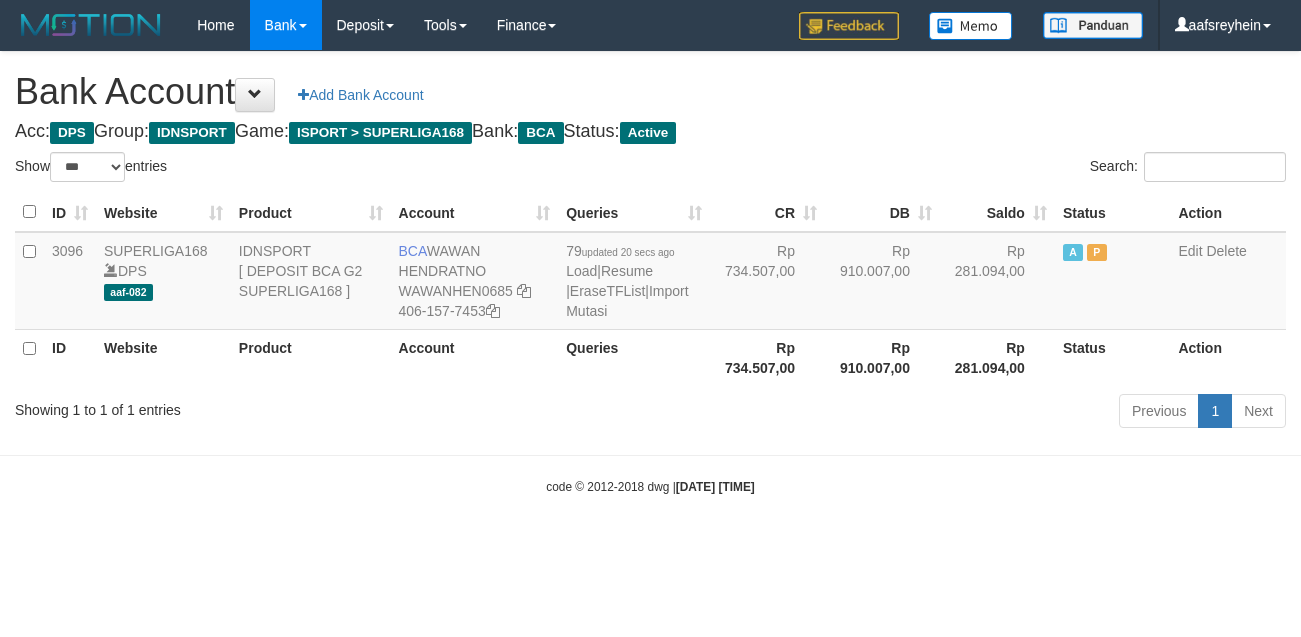 select on "***" 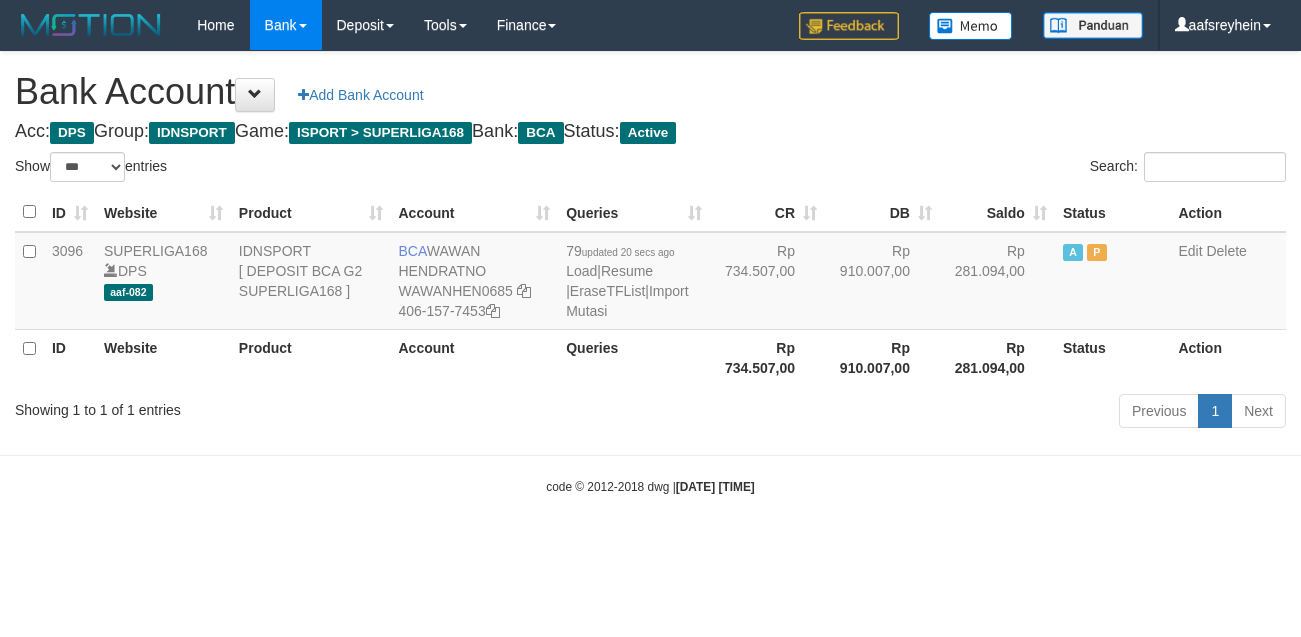 scroll, scrollTop: 0, scrollLeft: 0, axis: both 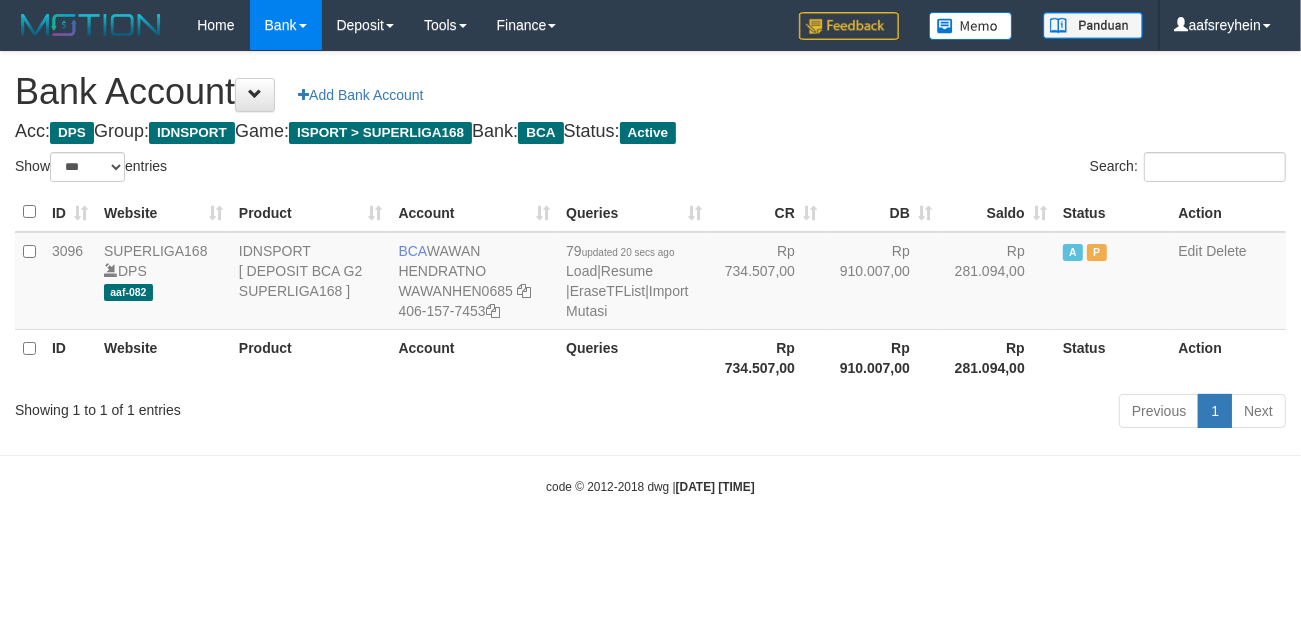 click on "Toggle navigation
Home
Bank
Account List
Load
By Website
Group
[ISPORT]													SUPERLIGA168
By Load Group (DPS)" at bounding box center (650, 273) 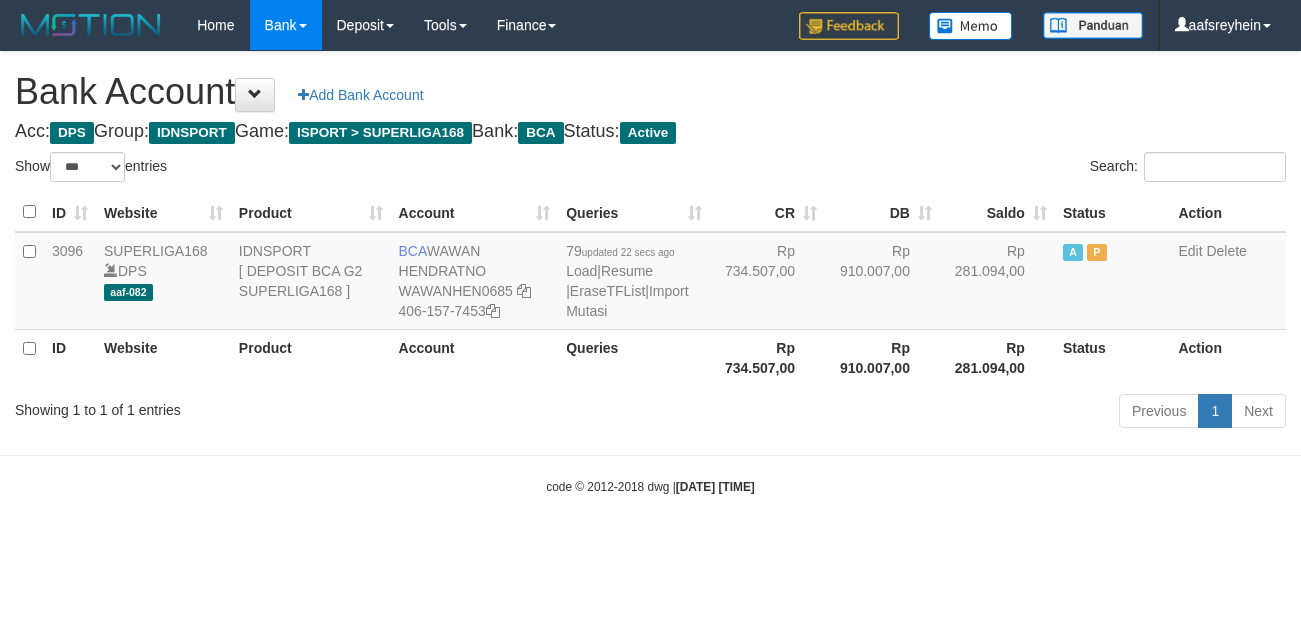 select on "***" 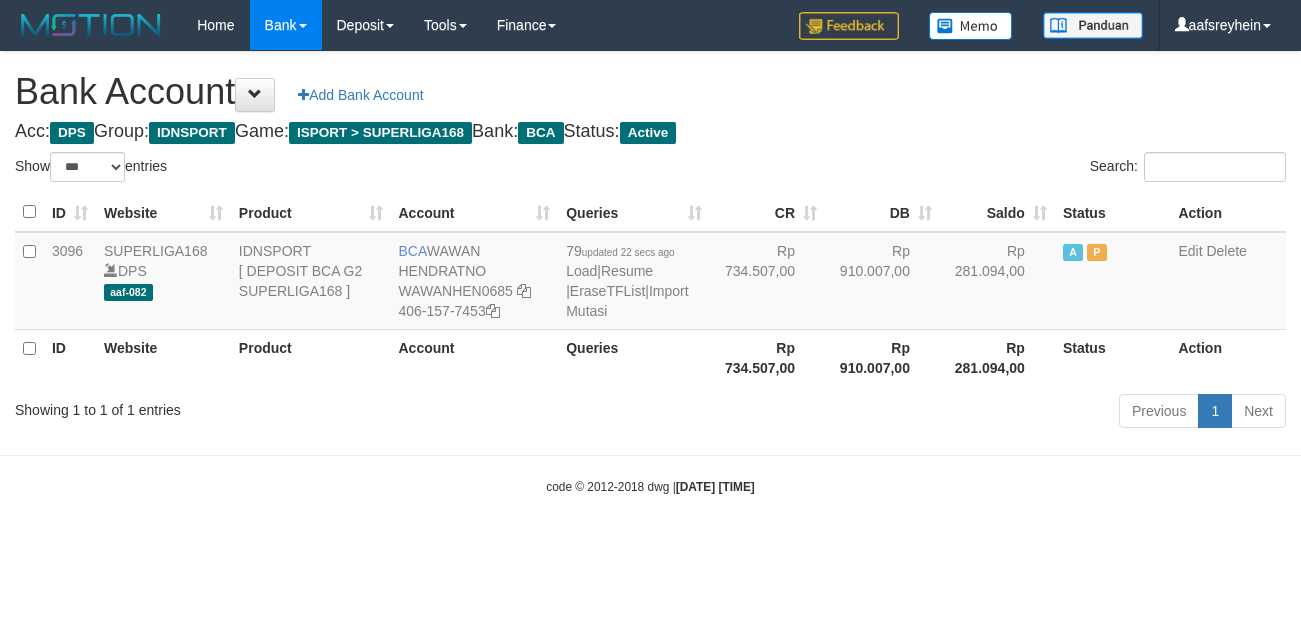 scroll, scrollTop: 0, scrollLeft: 0, axis: both 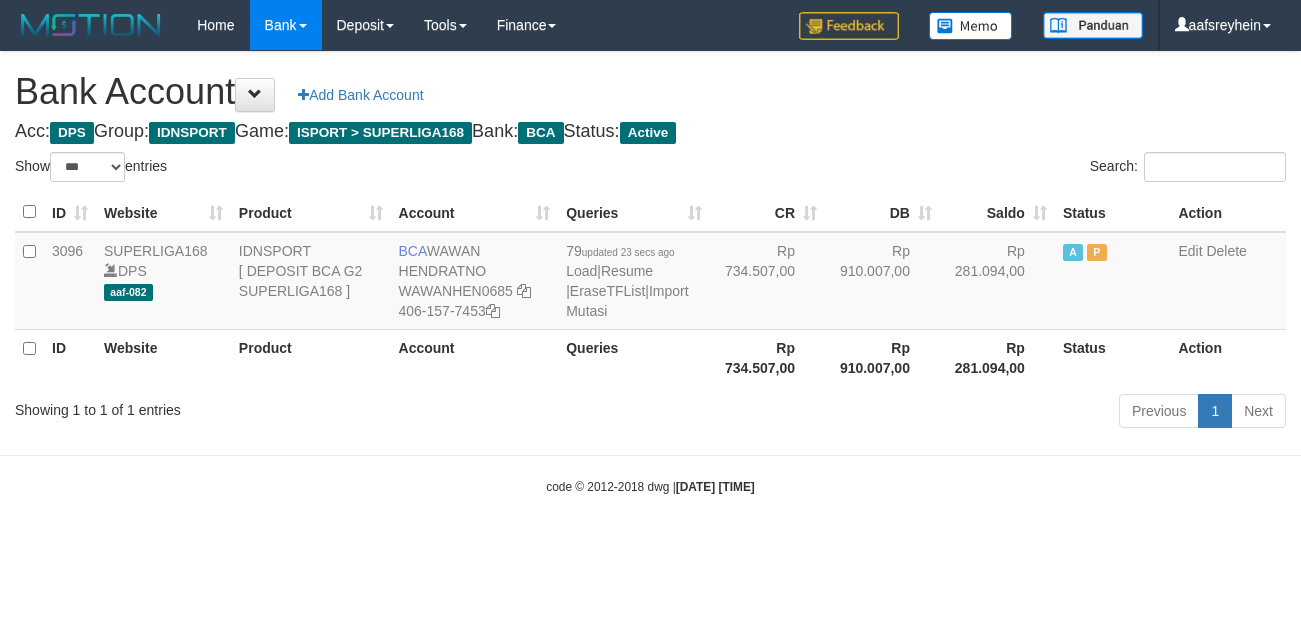 select on "***" 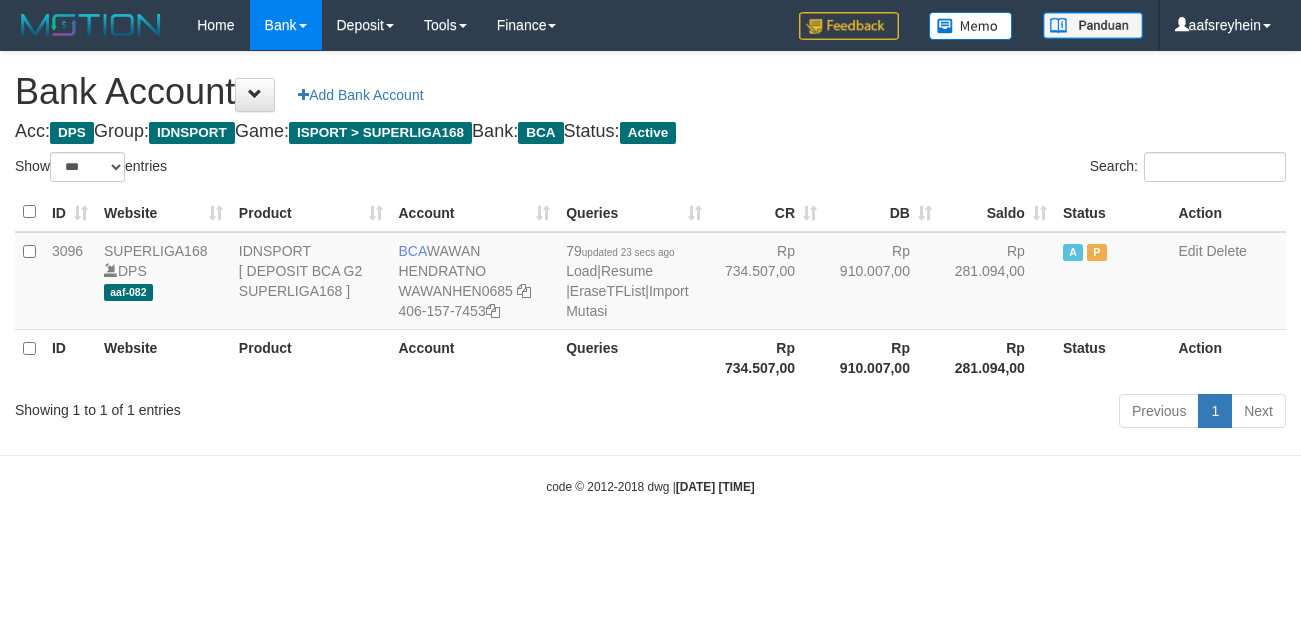 scroll, scrollTop: 0, scrollLeft: 0, axis: both 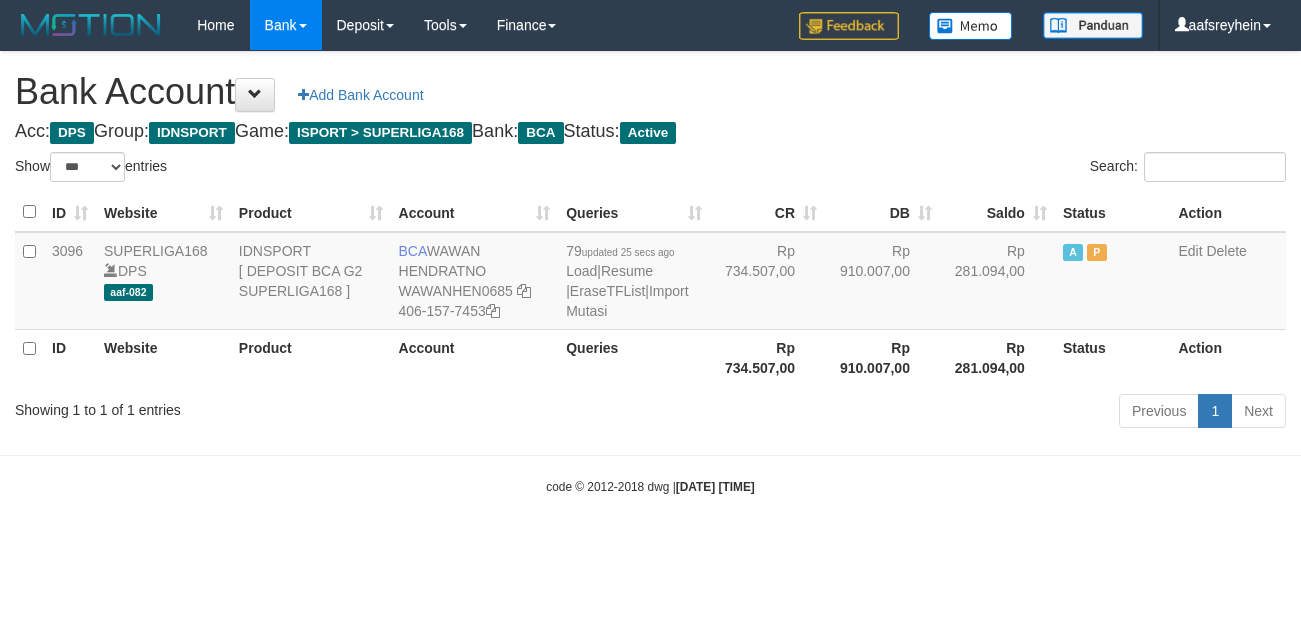 select on "***" 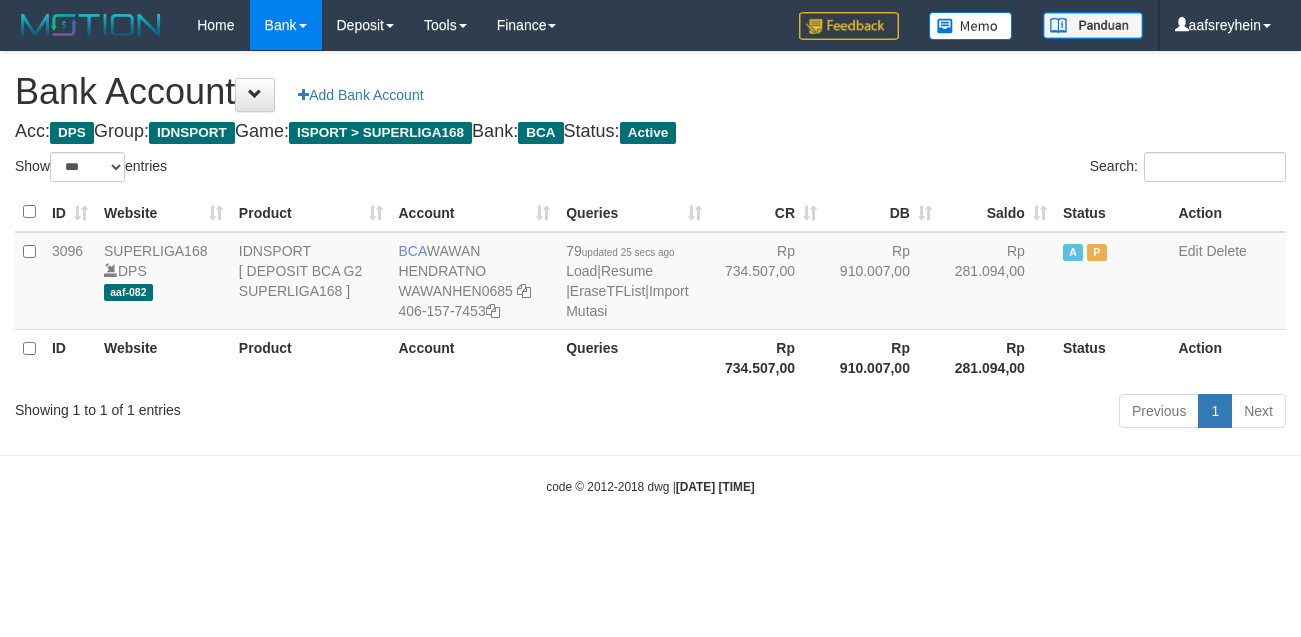 scroll, scrollTop: 0, scrollLeft: 0, axis: both 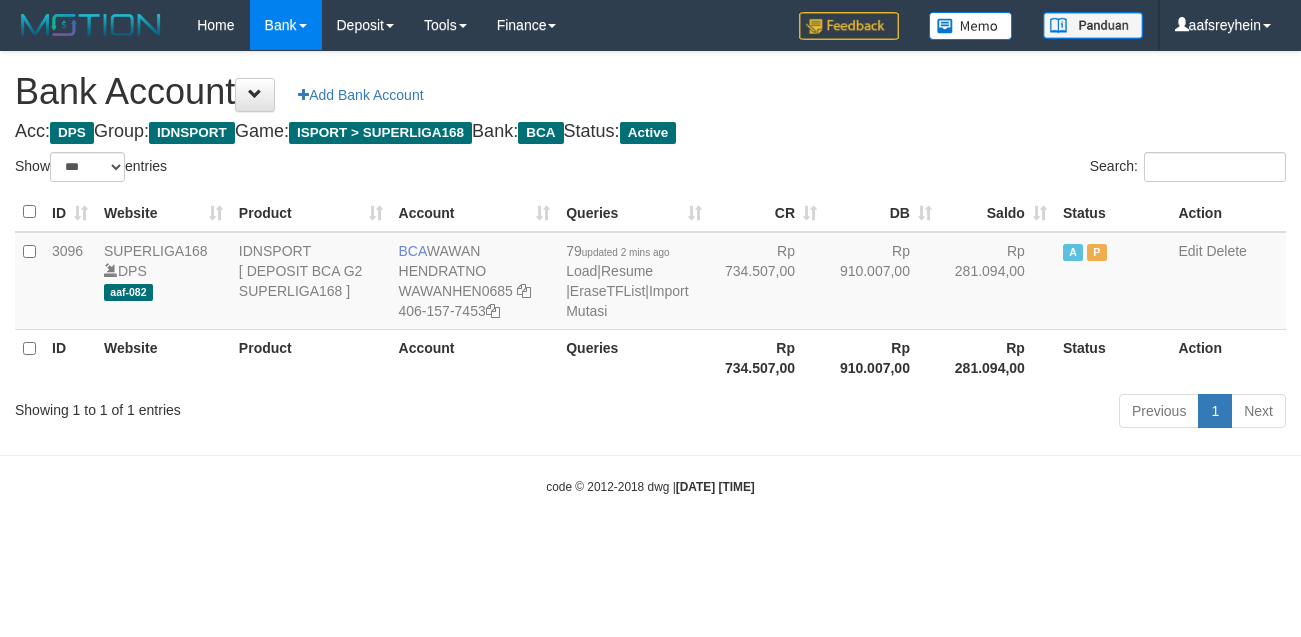 select on "***" 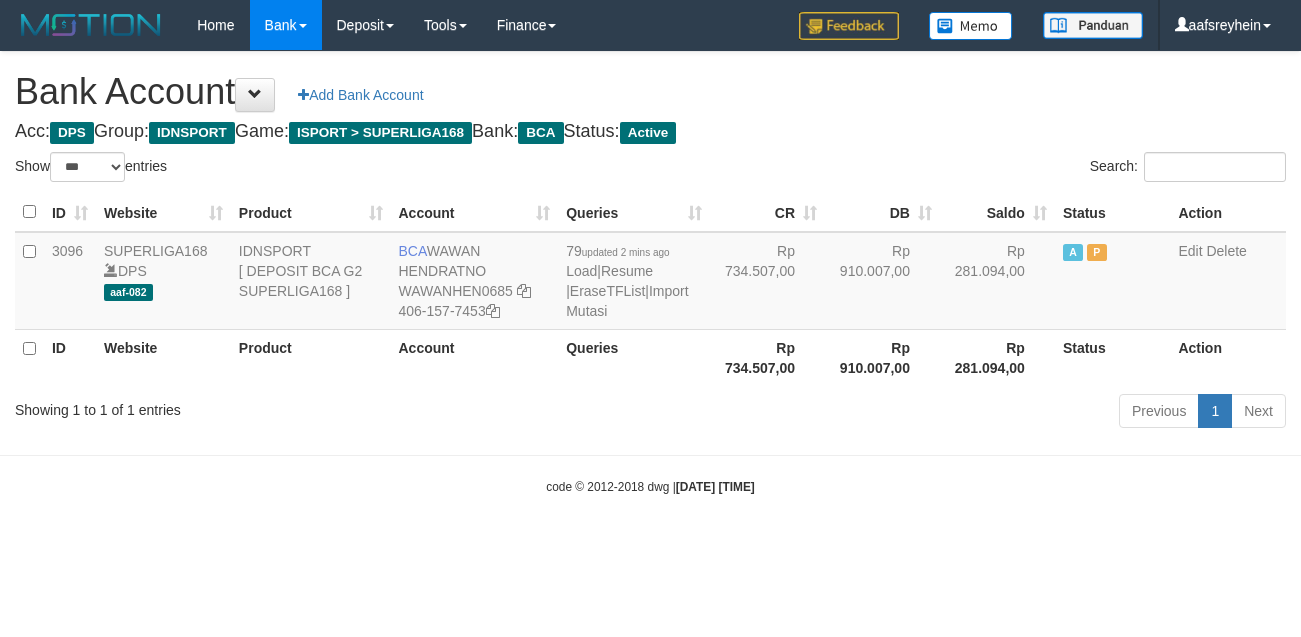 scroll, scrollTop: 0, scrollLeft: 0, axis: both 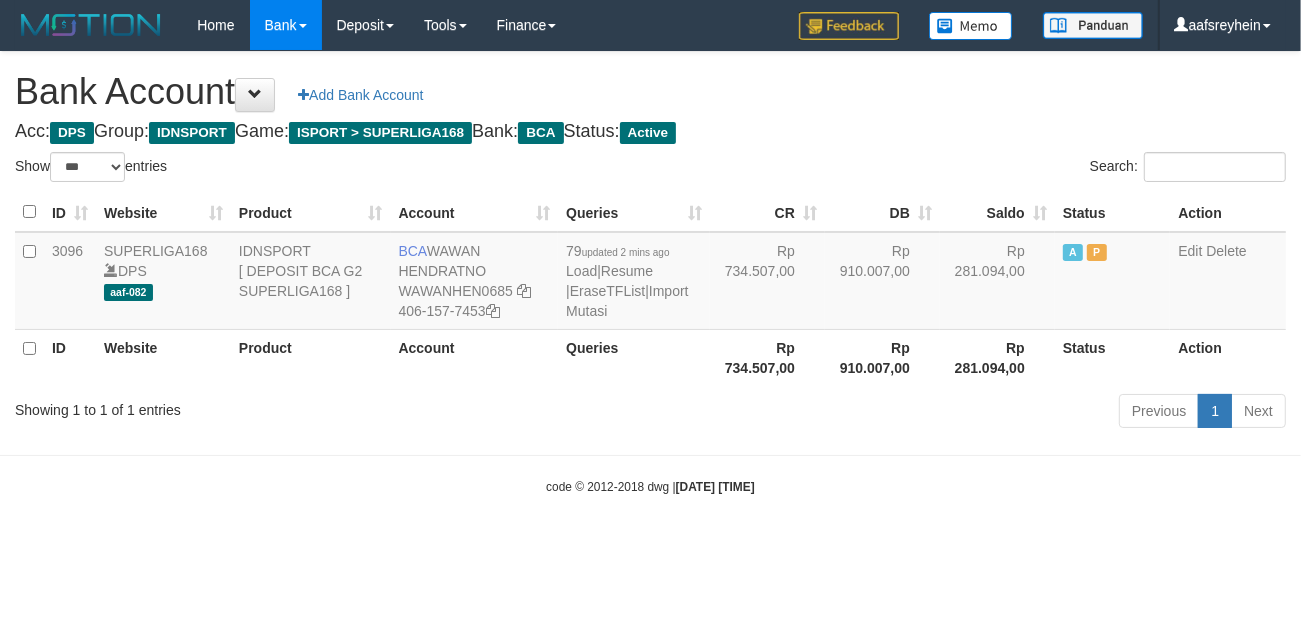 click on "Previous 1 Next" at bounding box center (921, 413) 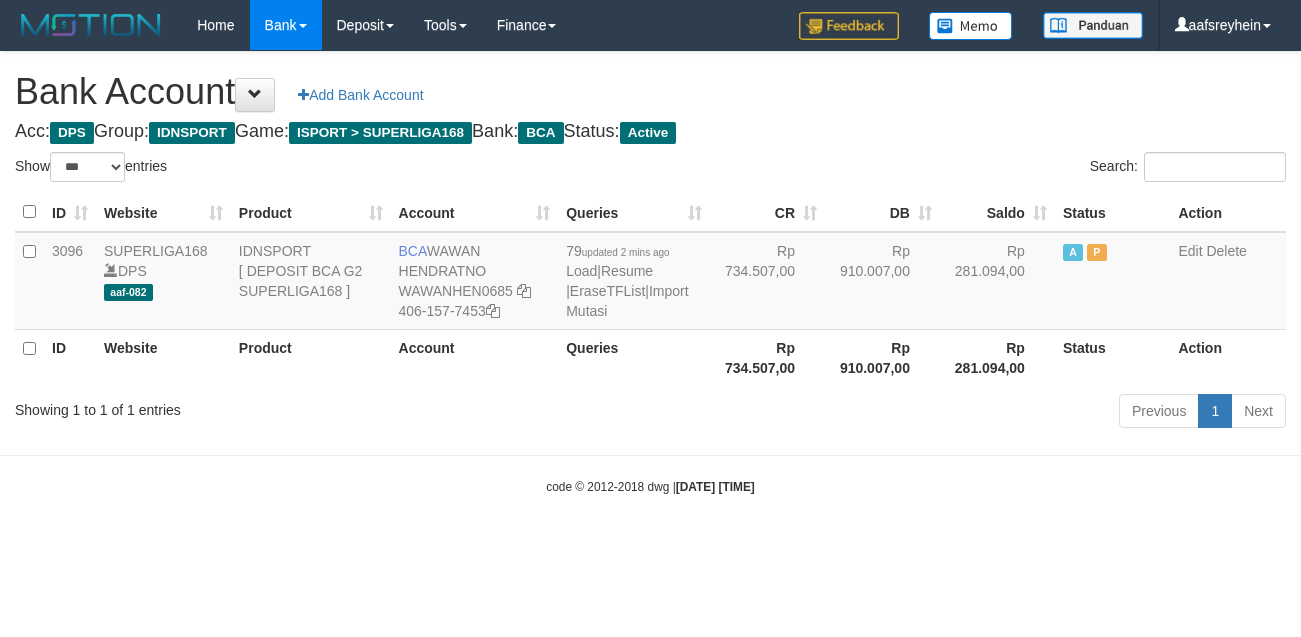 select on "***" 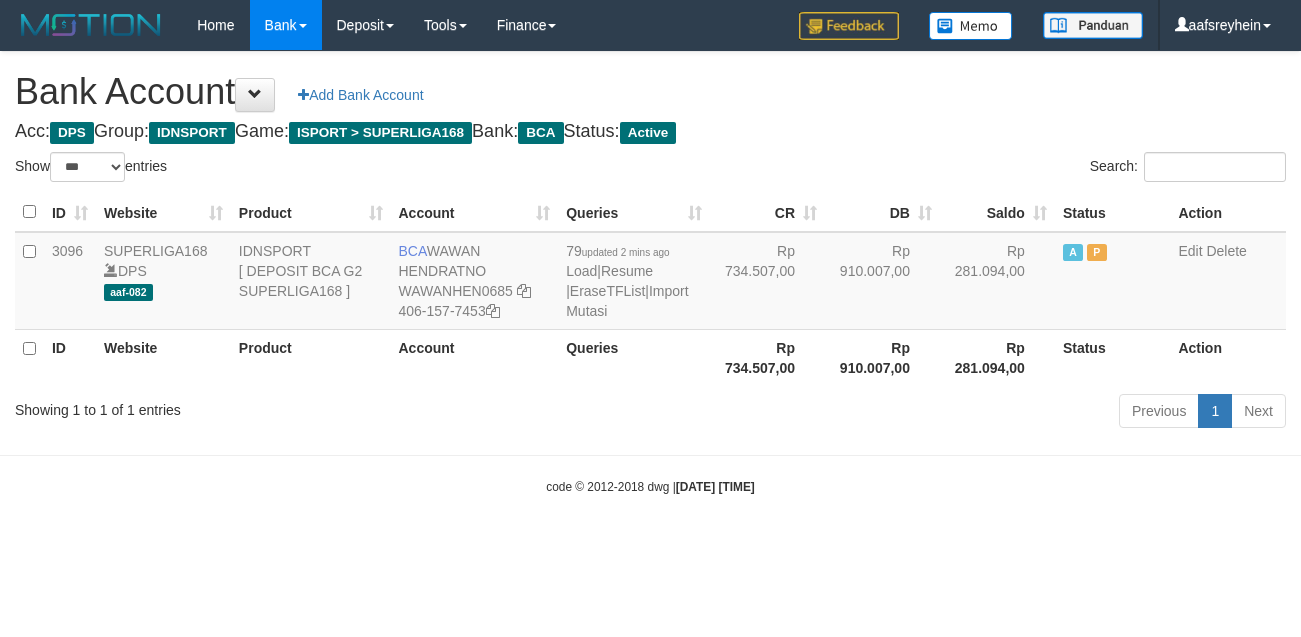 scroll, scrollTop: 0, scrollLeft: 0, axis: both 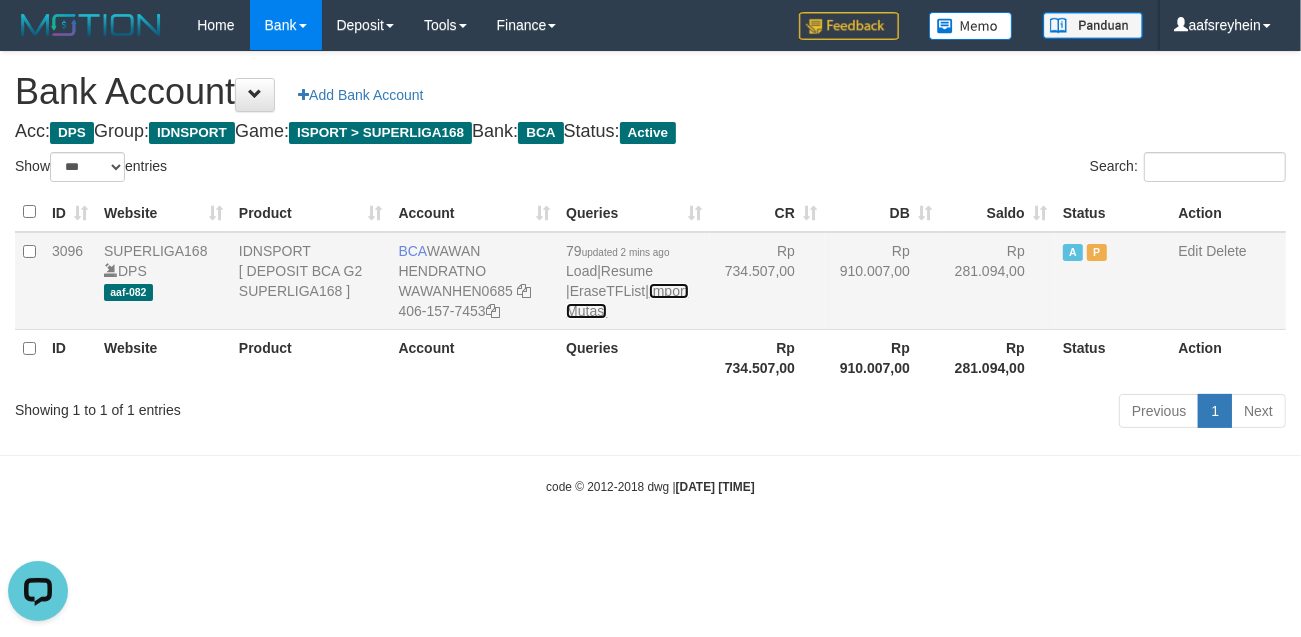 click on "Import Mutasi" at bounding box center (627, 301) 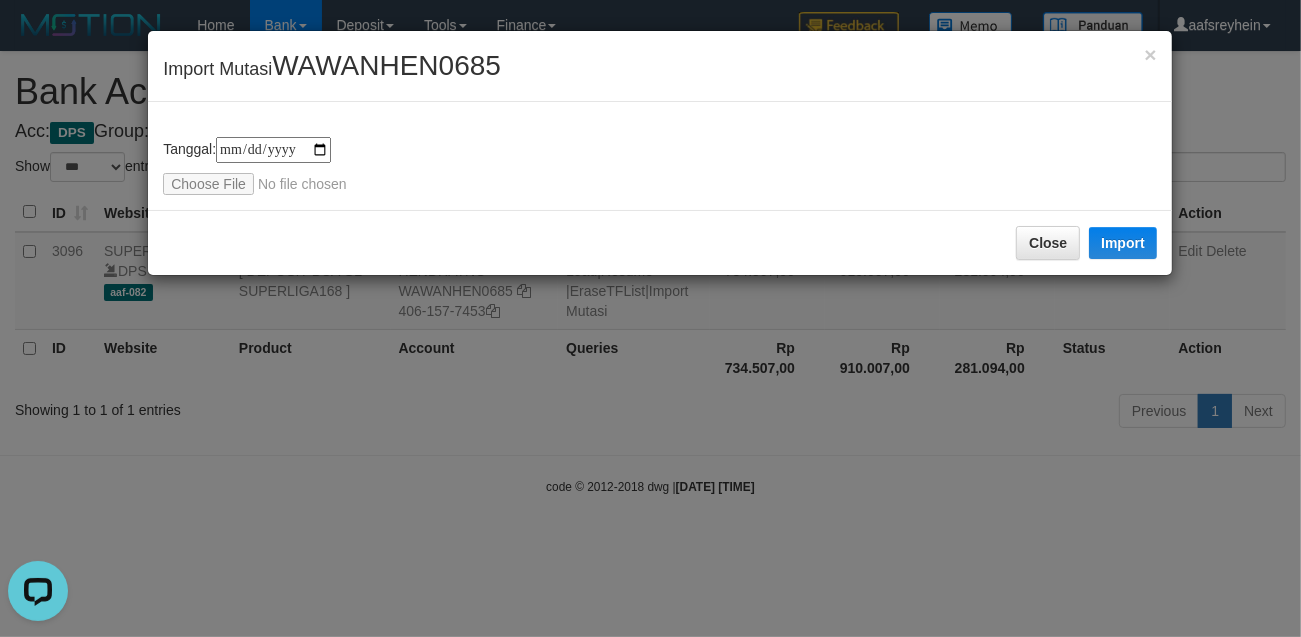 type on "**********" 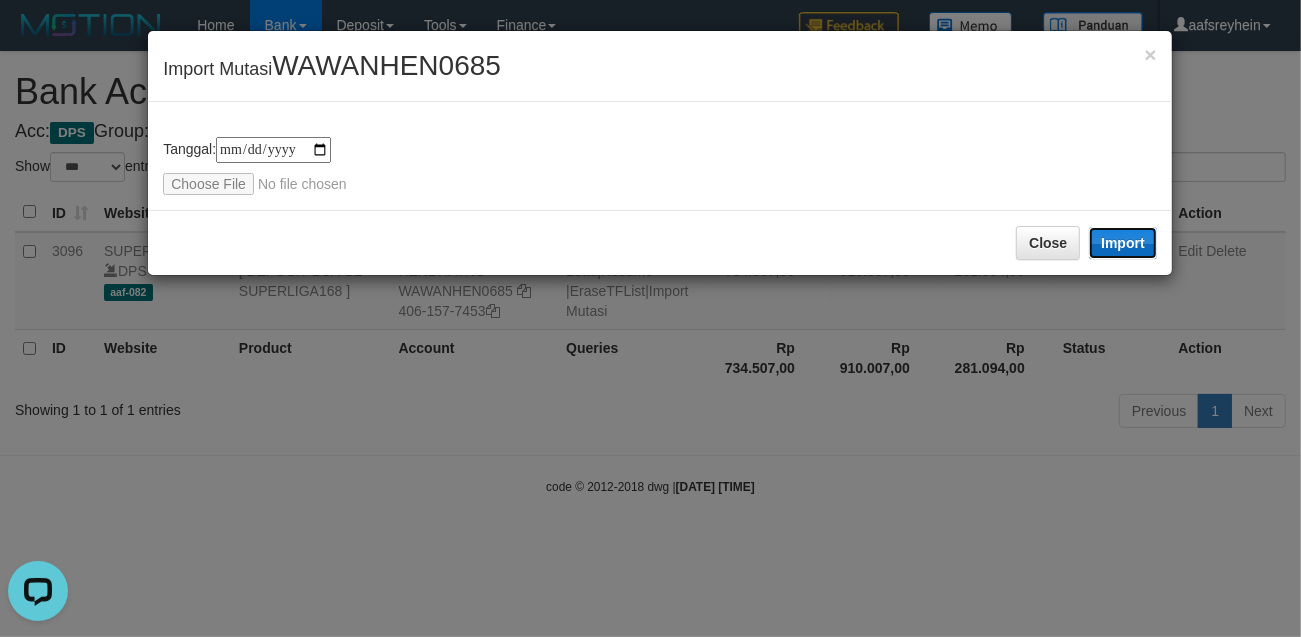click on "Import" at bounding box center (1123, 243) 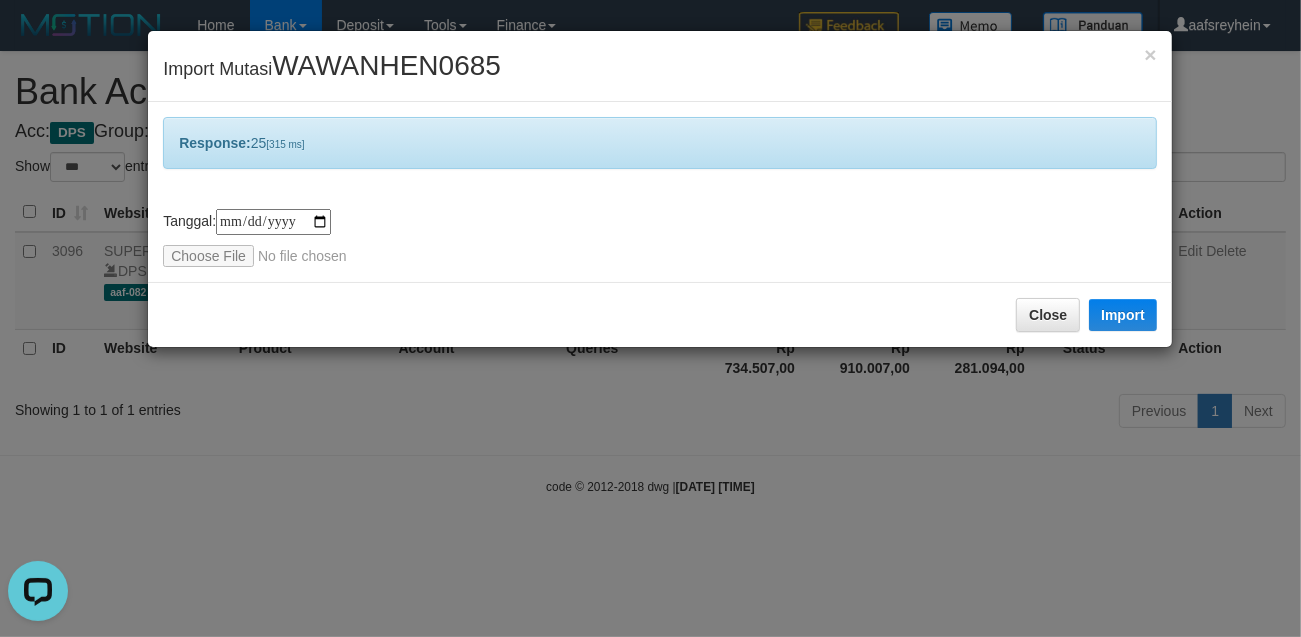 click on "**********" at bounding box center [650, 318] 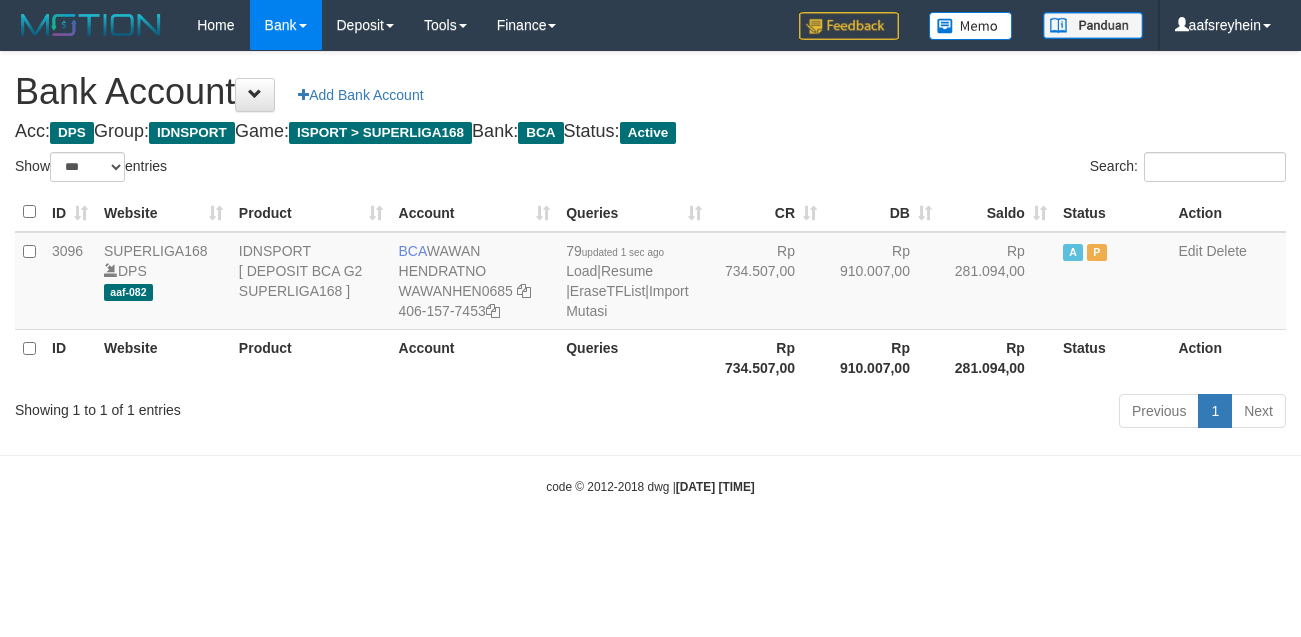 select on "***" 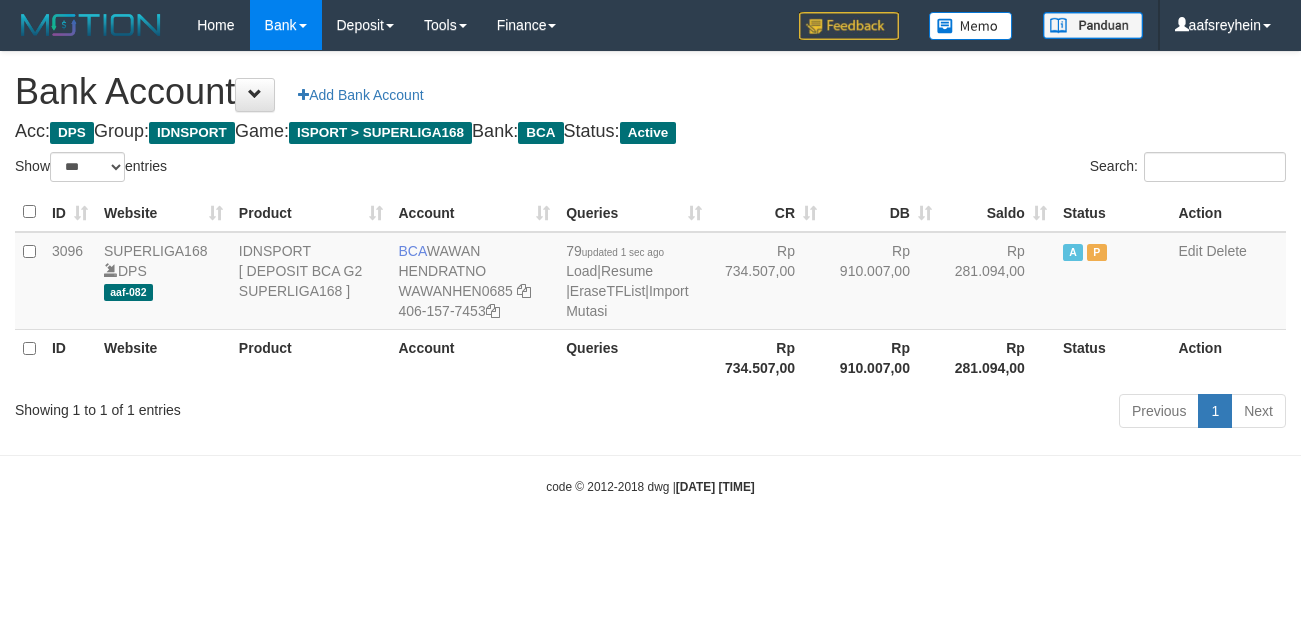 scroll, scrollTop: 0, scrollLeft: 0, axis: both 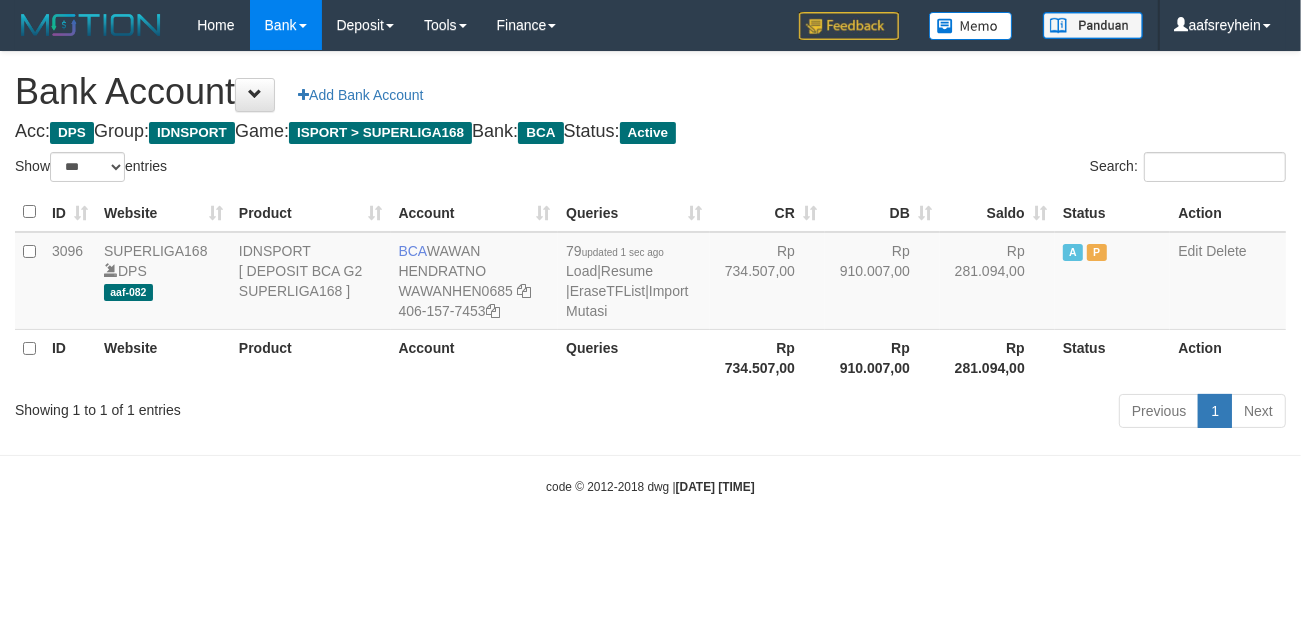click on "Toggle navigation
Home
Bank
Account List
Load
By Website
Group
[ISPORT]													SUPERLIGA168
By Load Group (DPS)
-" at bounding box center (650, 273) 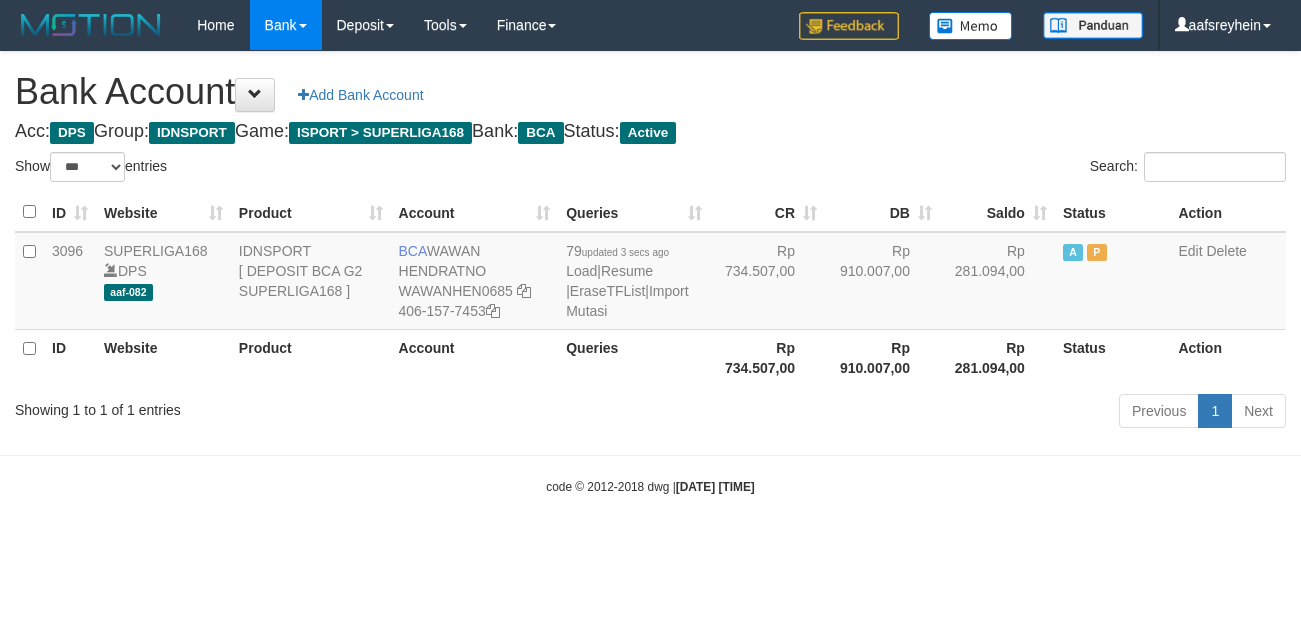 select on "***" 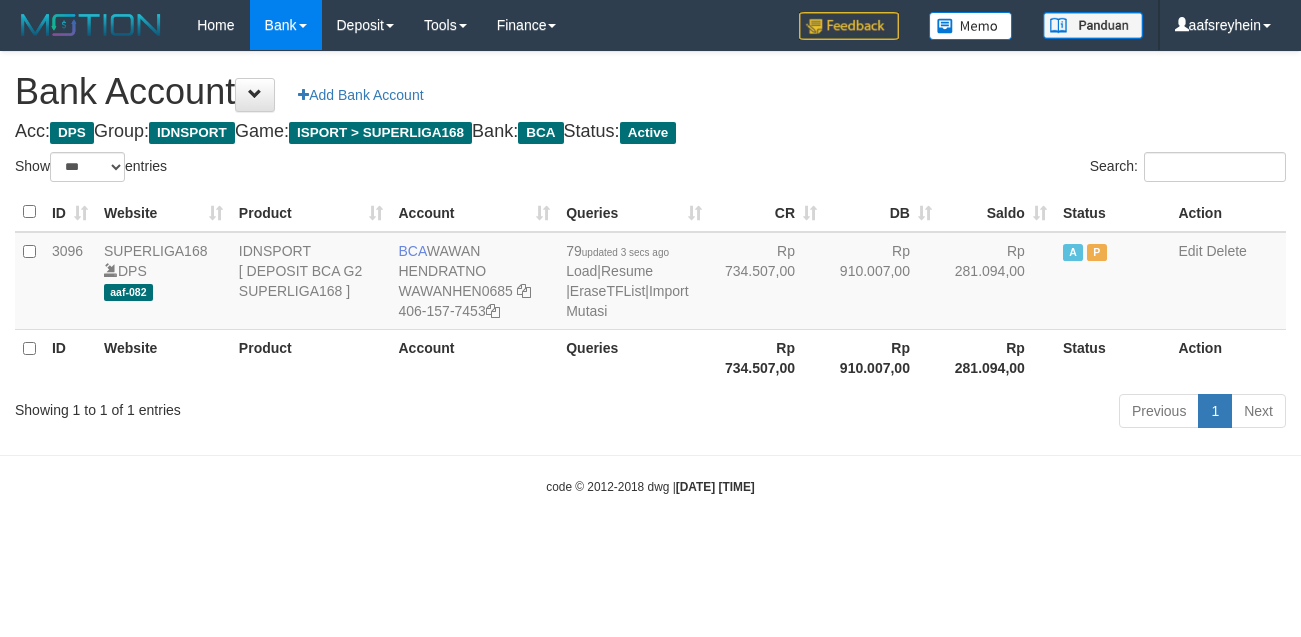 scroll, scrollTop: 0, scrollLeft: 0, axis: both 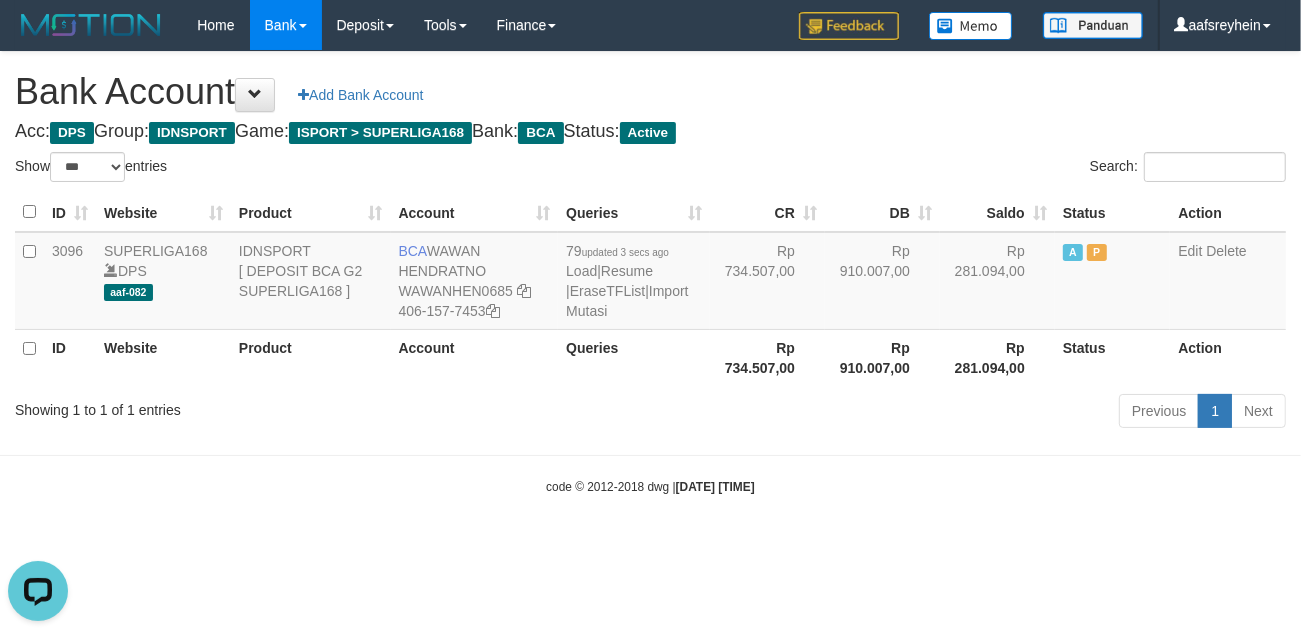 click on "2025/07/13 01:27:36" at bounding box center (715, 487) 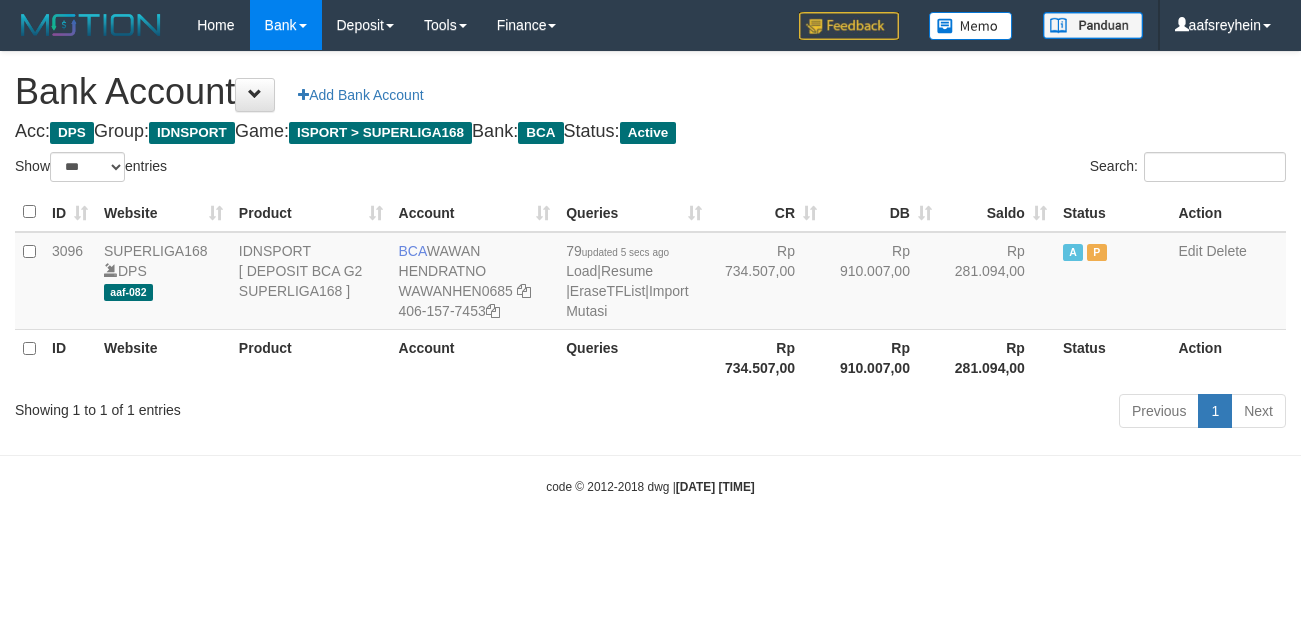 select on "***" 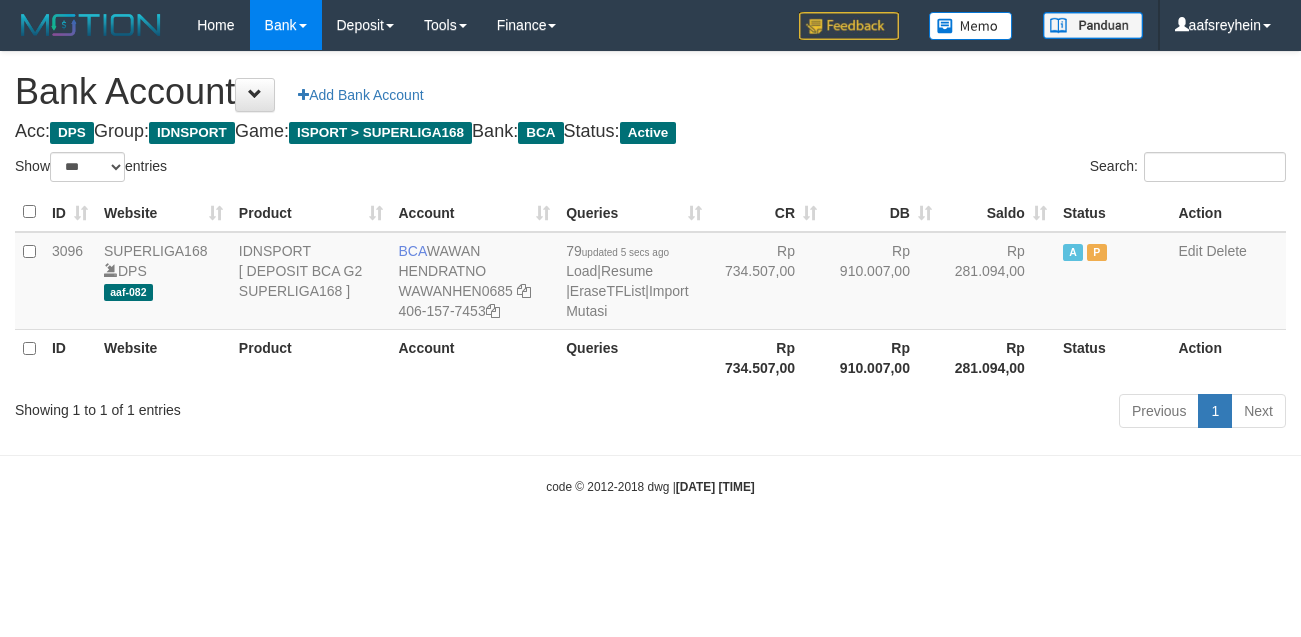 scroll, scrollTop: 0, scrollLeft: 0, axis: both 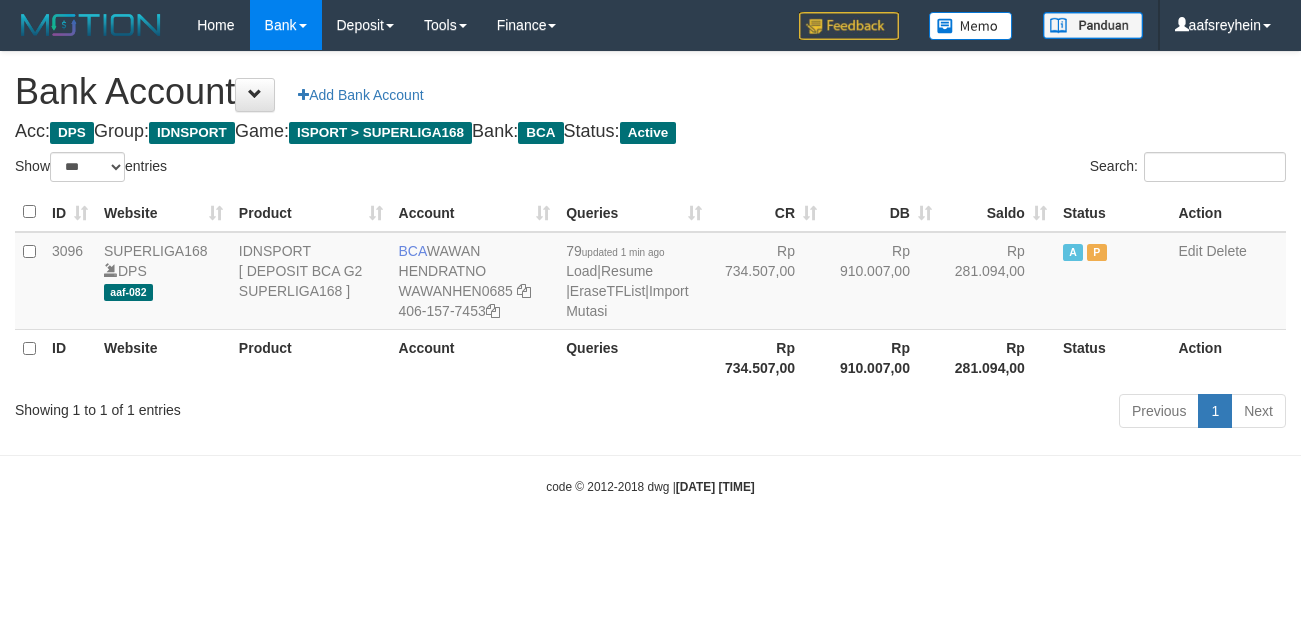 select on "***" 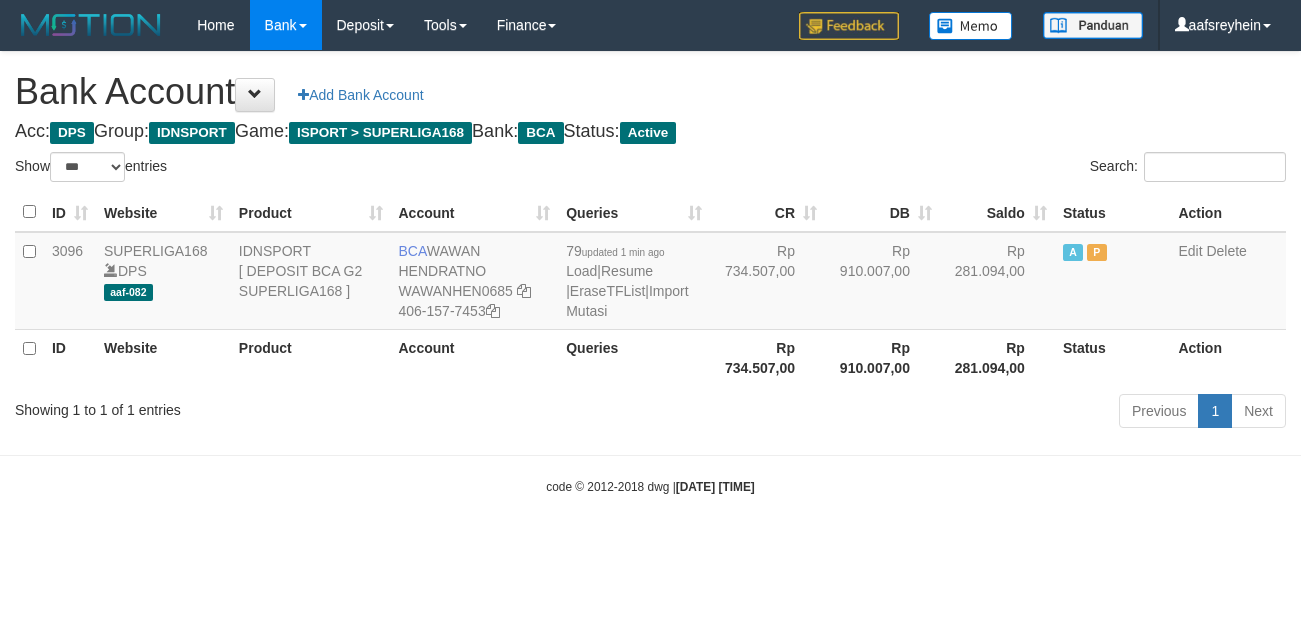 scroll, scrollTop: 0, scrollLeft: 0, axis: both 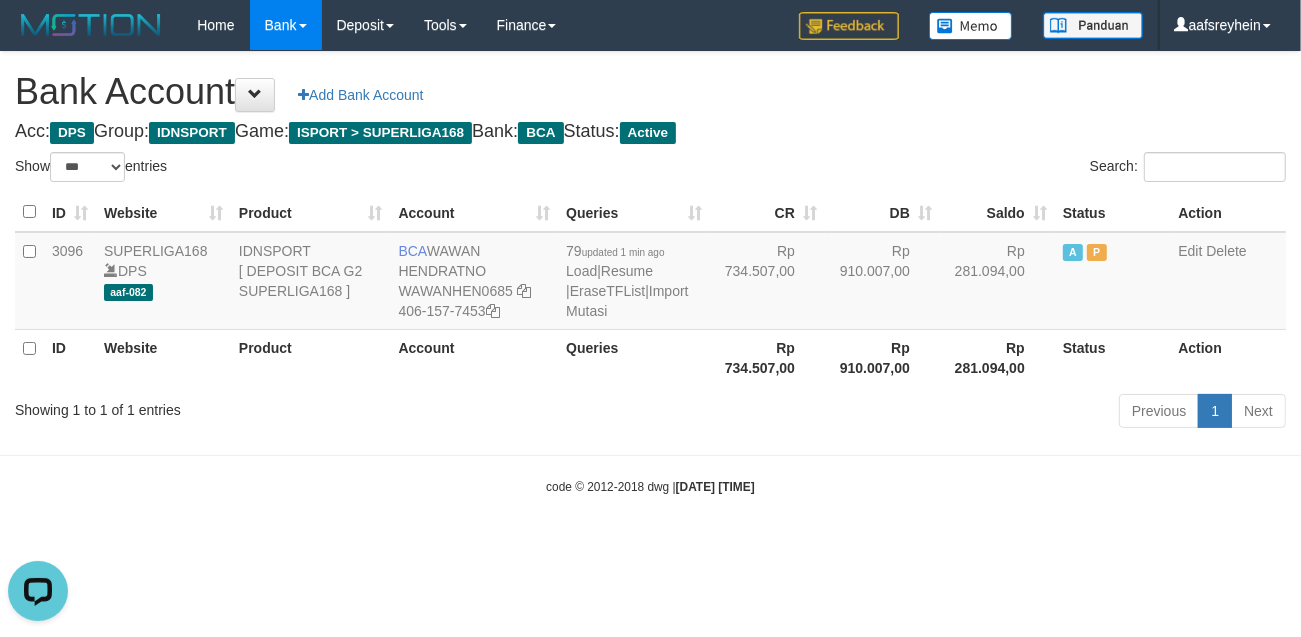 click on "code © 2012-2018 dwg |  2025/07/13 01:29:01" at bounding box center (650, 486) 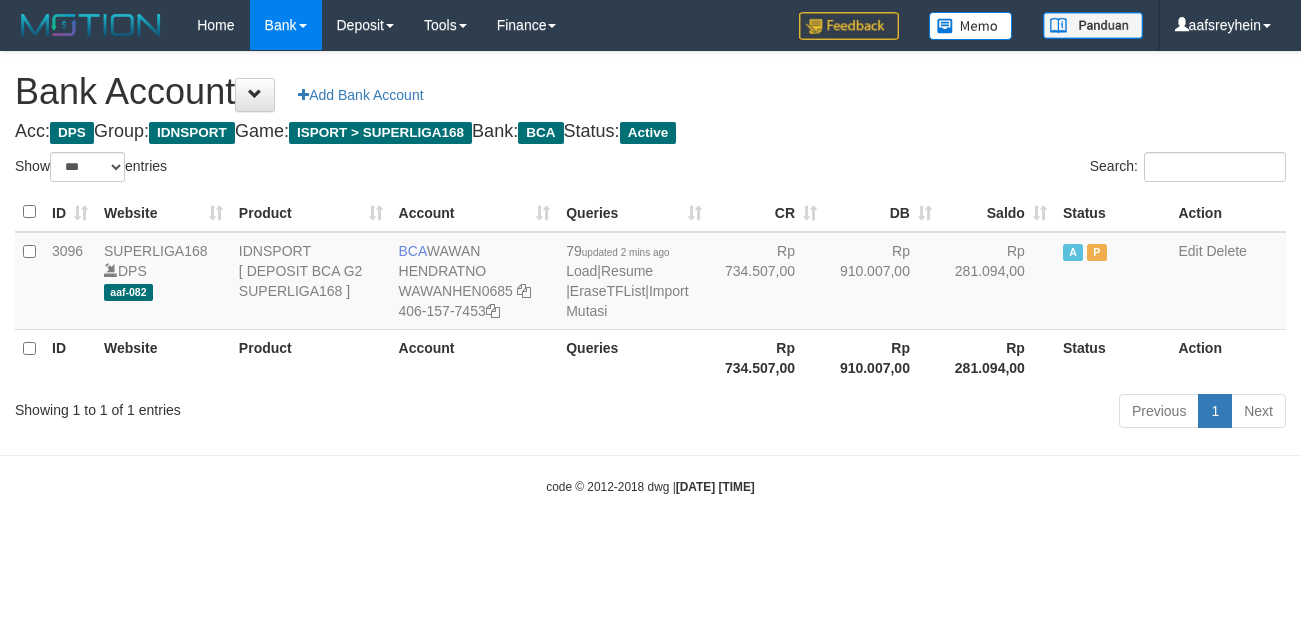 select on "***" 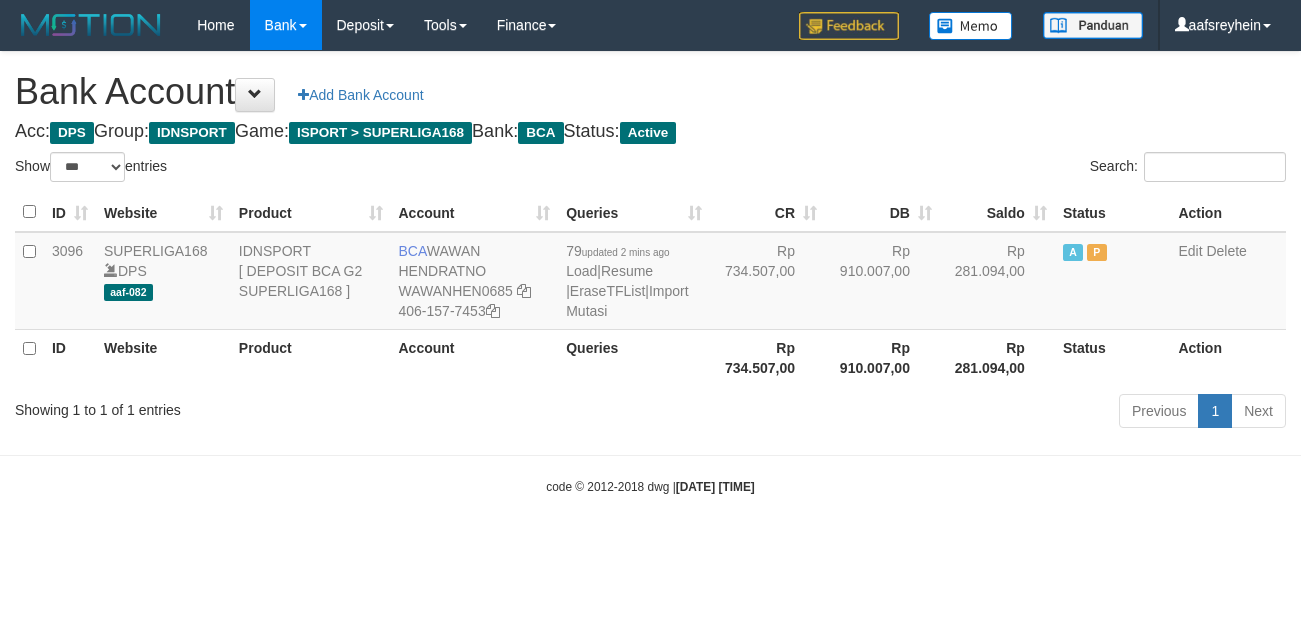 scroll, scrollTop: 0, scrollLeft: 0, axis: both 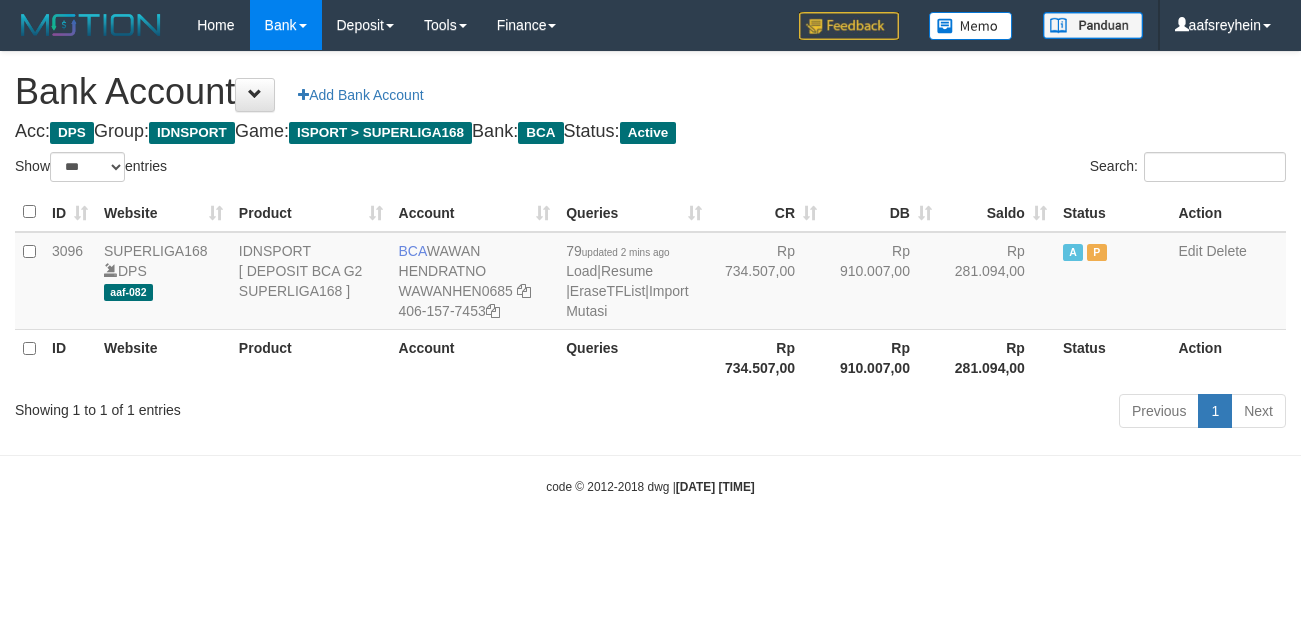 select on "***" 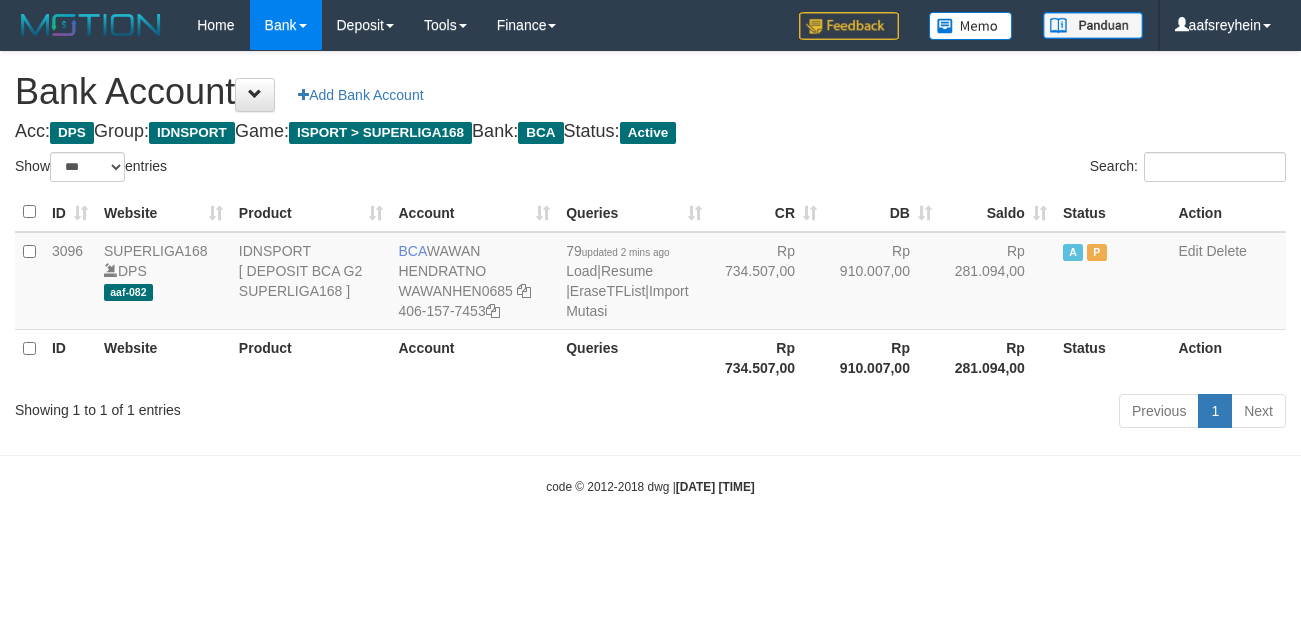 scroll, scrollTop: 0, scrollLeft: 0, axis: both 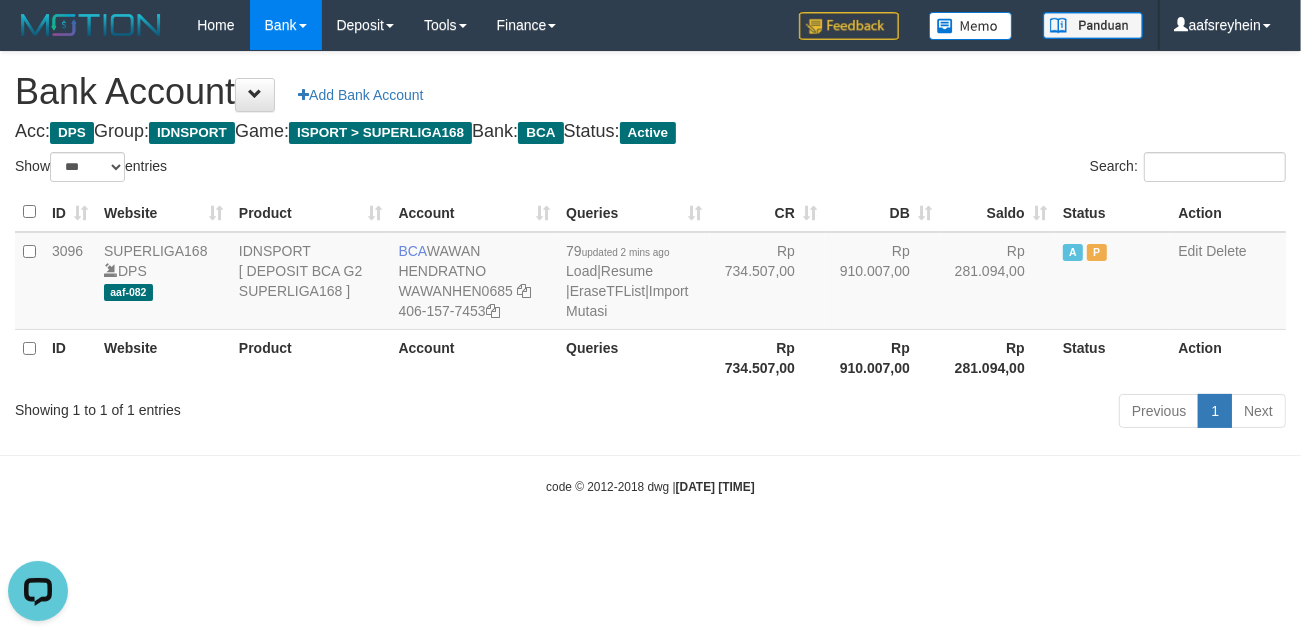 click on "Toggle navigation
Home
Bank
Account List
Load
By Website
Group
[ISPORT]													SUPERLIGA168
By Load Group (DPS)
-" at bounding box center (650, 273) 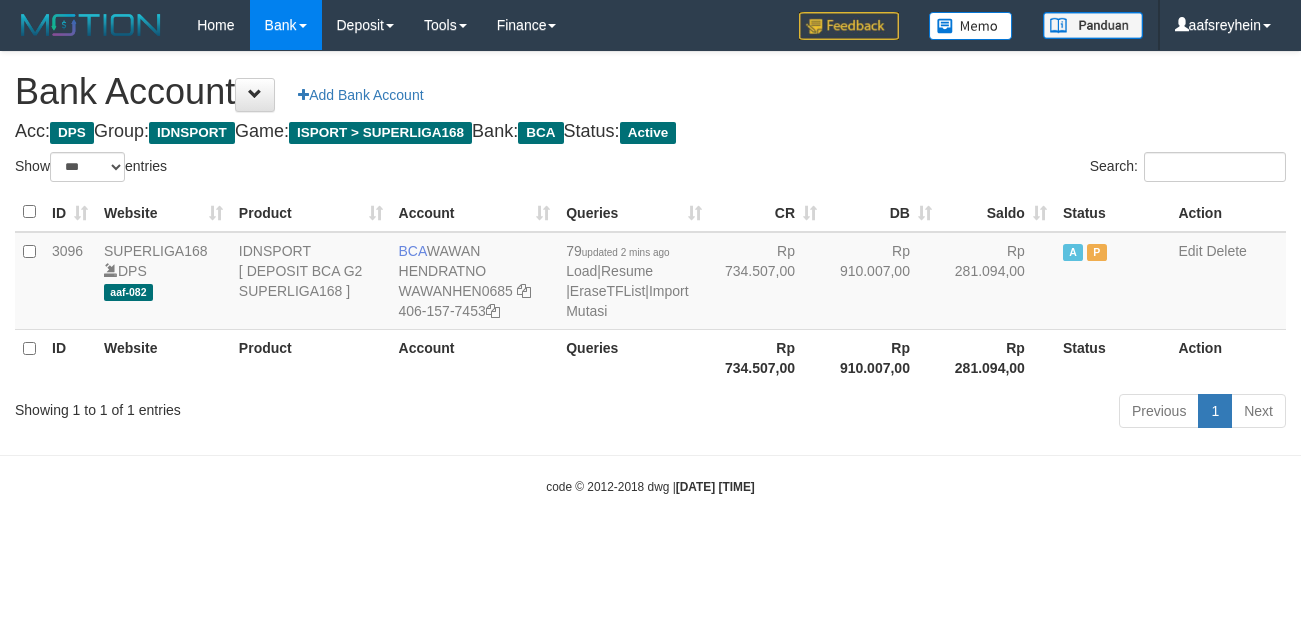 select on "***" 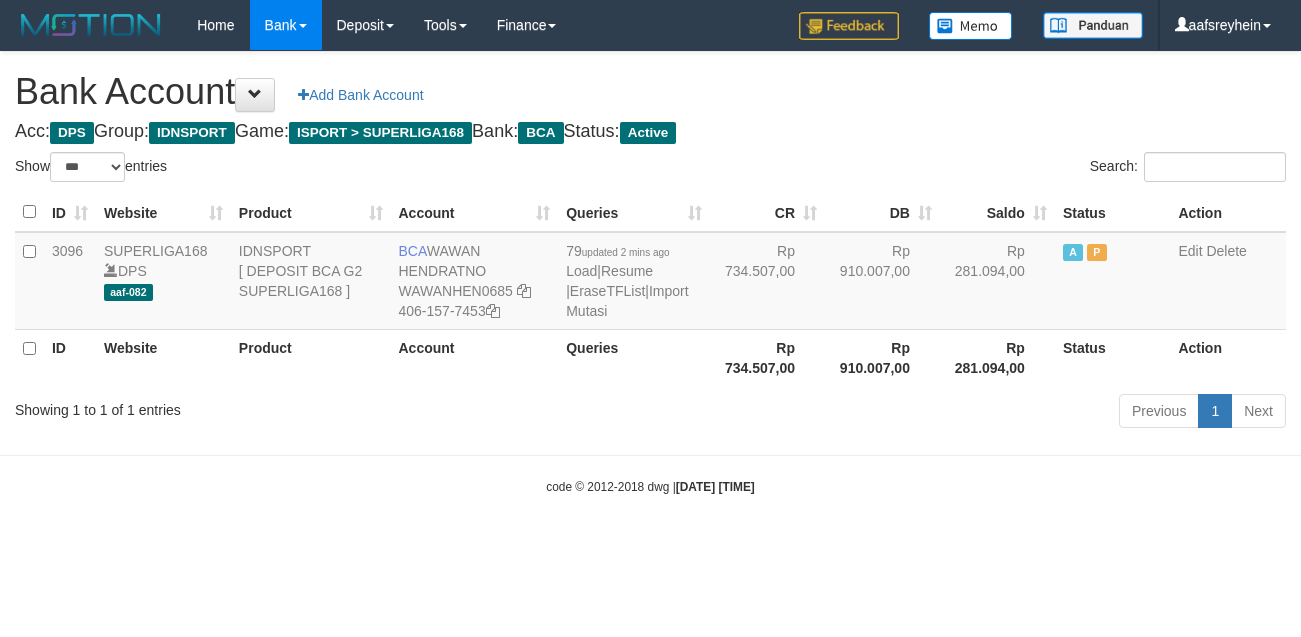 scroll, scrollTop: 0, scrollLeft: 0, axis: both 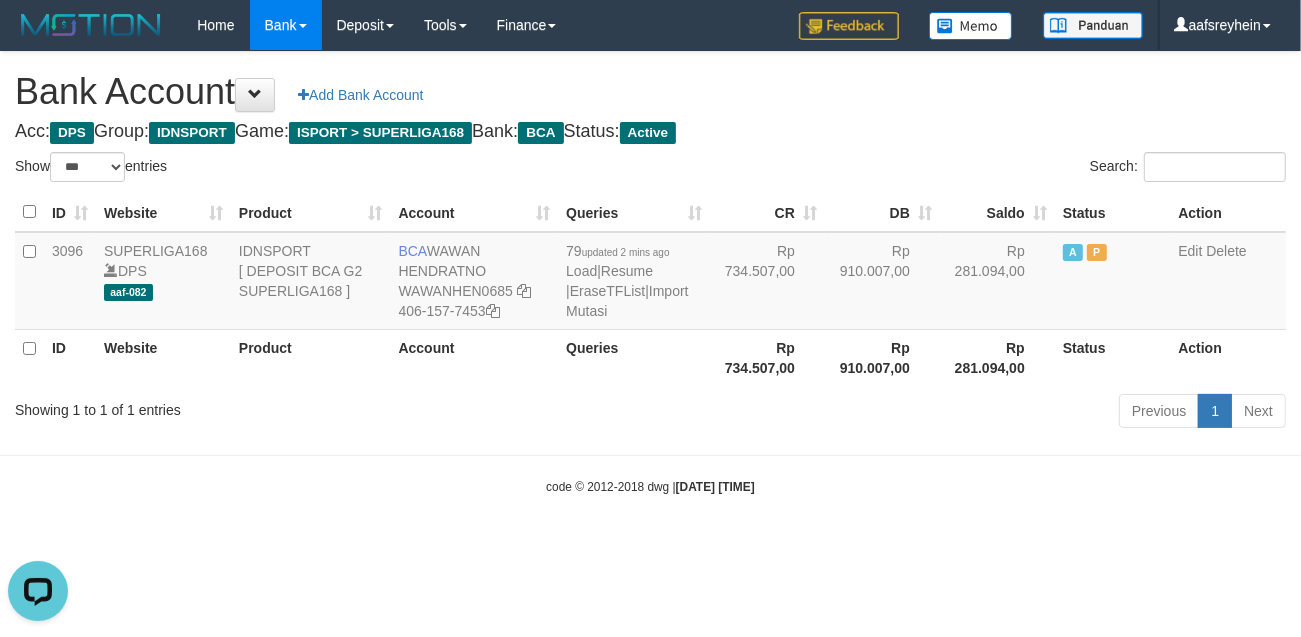 click on "Toggle navigation
Home
Bank
Account List
Load
By Website
Group
[ISPORT]													SUPERLIGA168
By Load Group (DPS)
-" at bounding box center [650, 273] 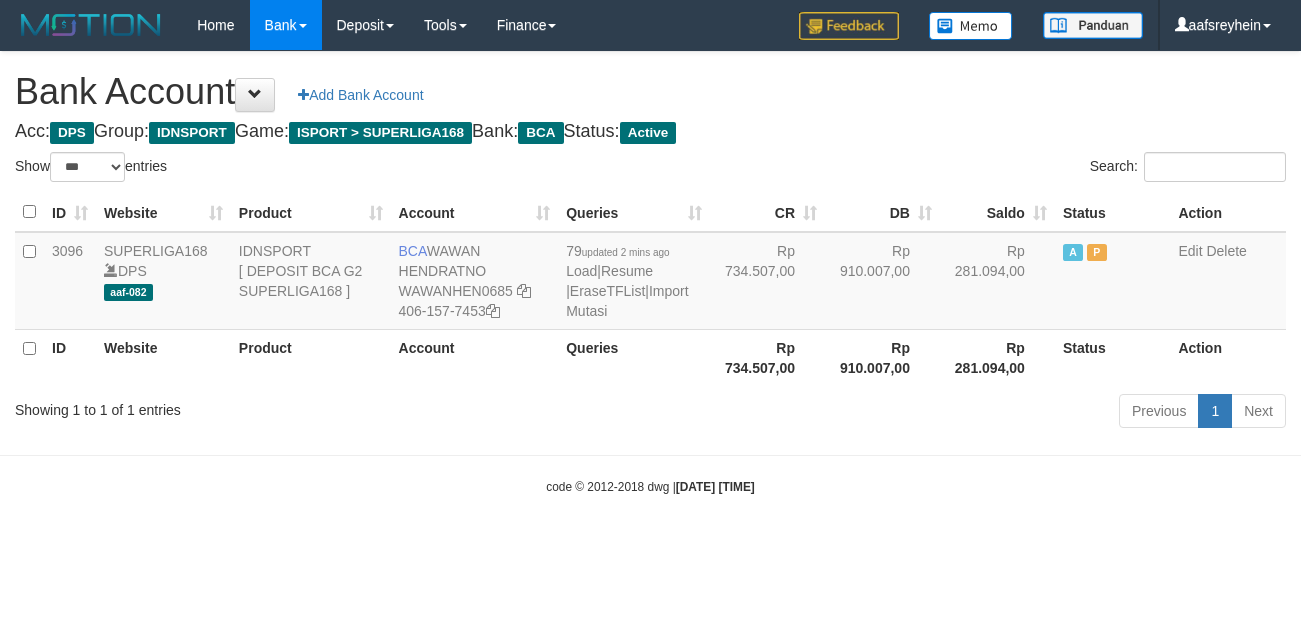 select on "***" 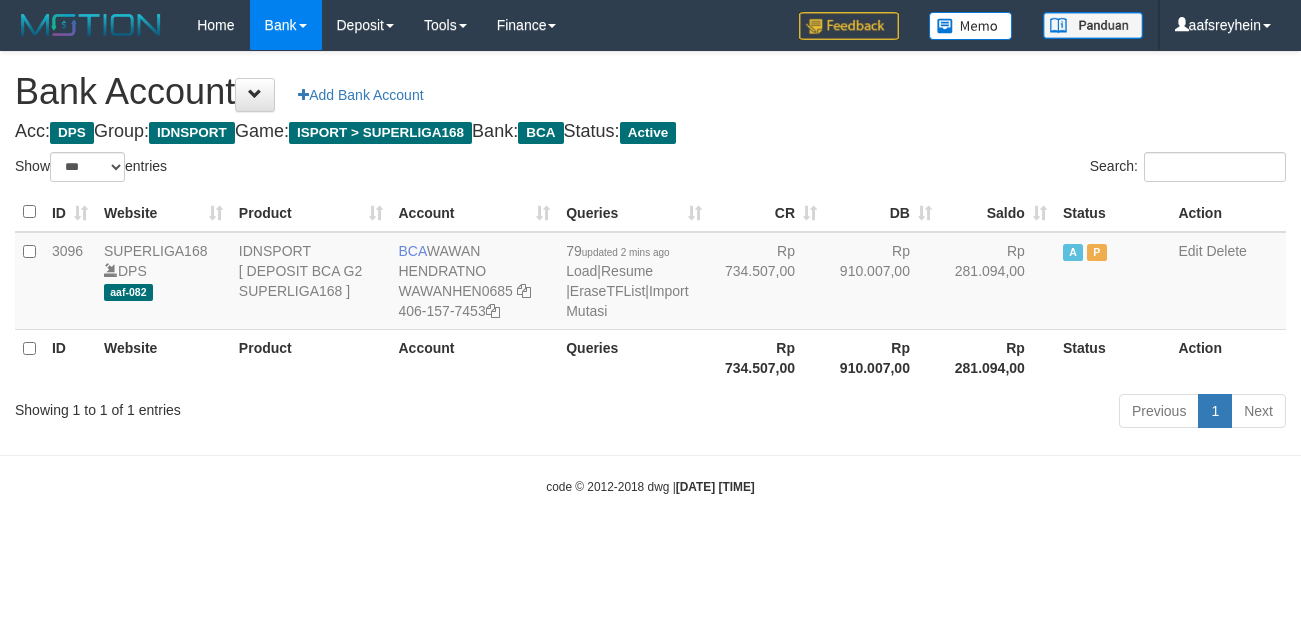 scroll, scrollTop: 0, scrollLeft: 0, axis: both 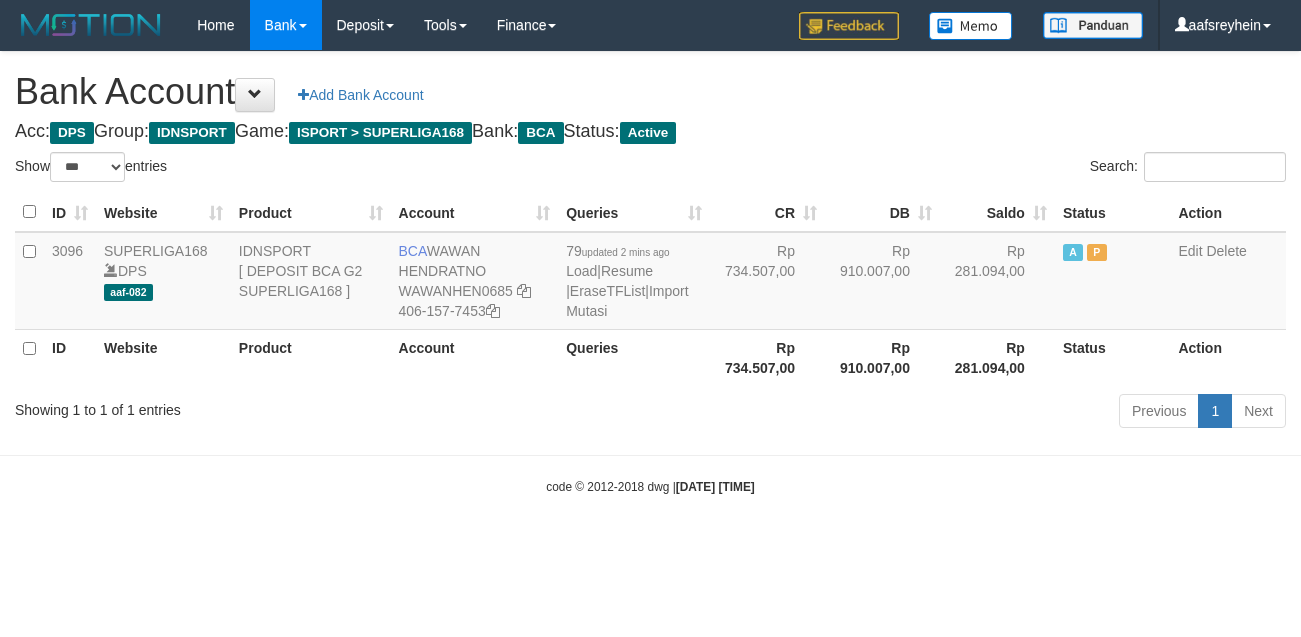 select on "***" 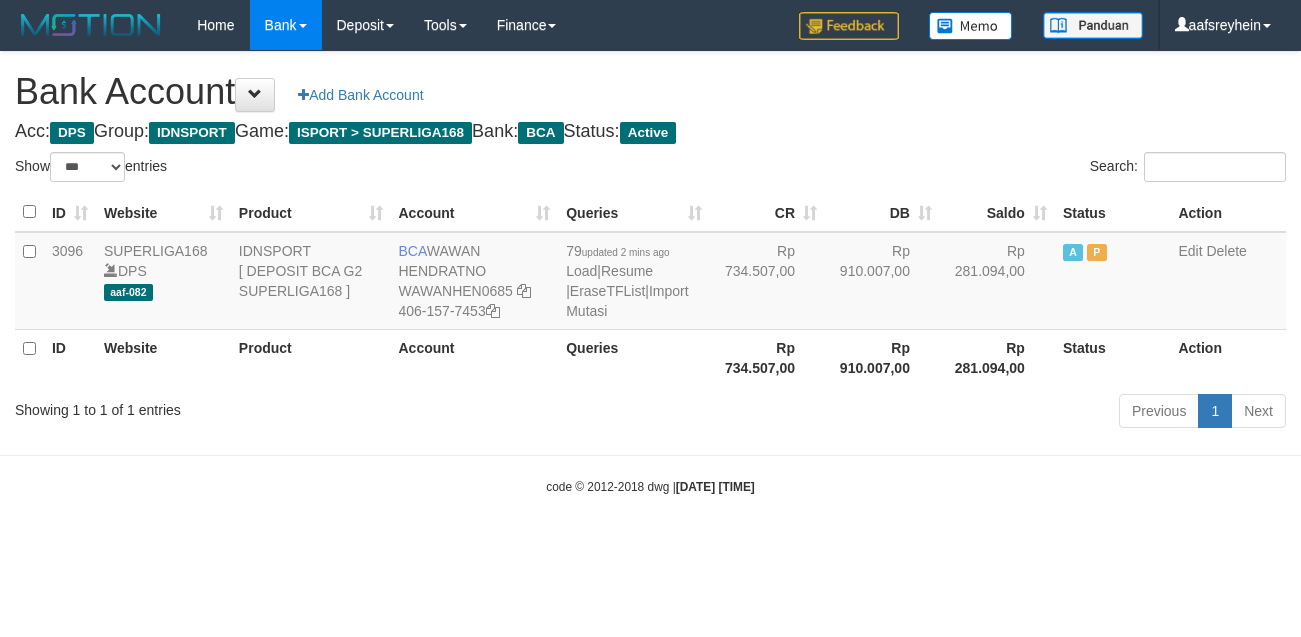 scroll, scrollTop: 0, scrollLeft: 0, axis: both 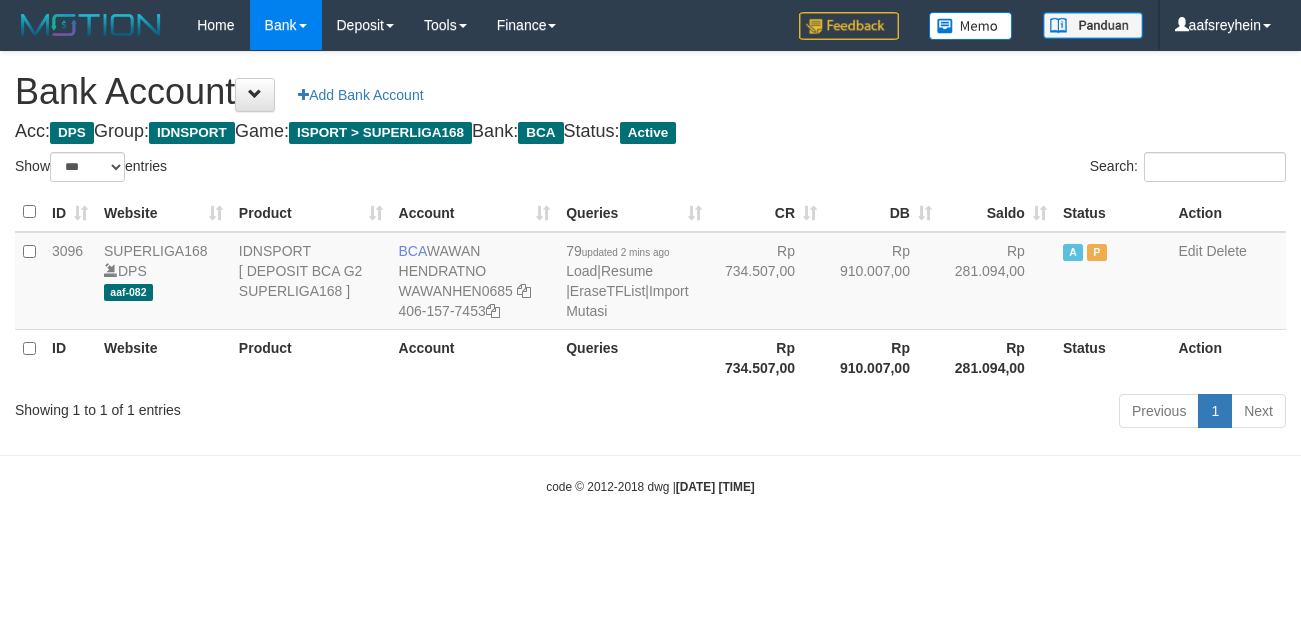 select on "***" 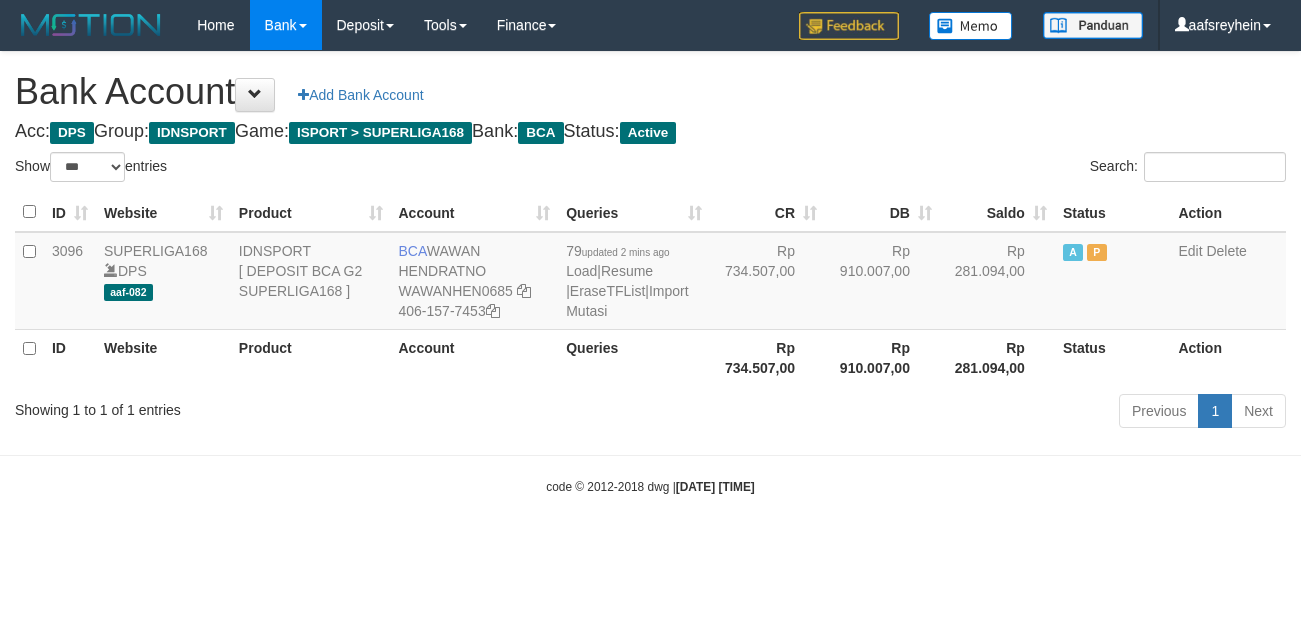 scroll, scrollTop: 0, scrollLeft: 0, axis: both 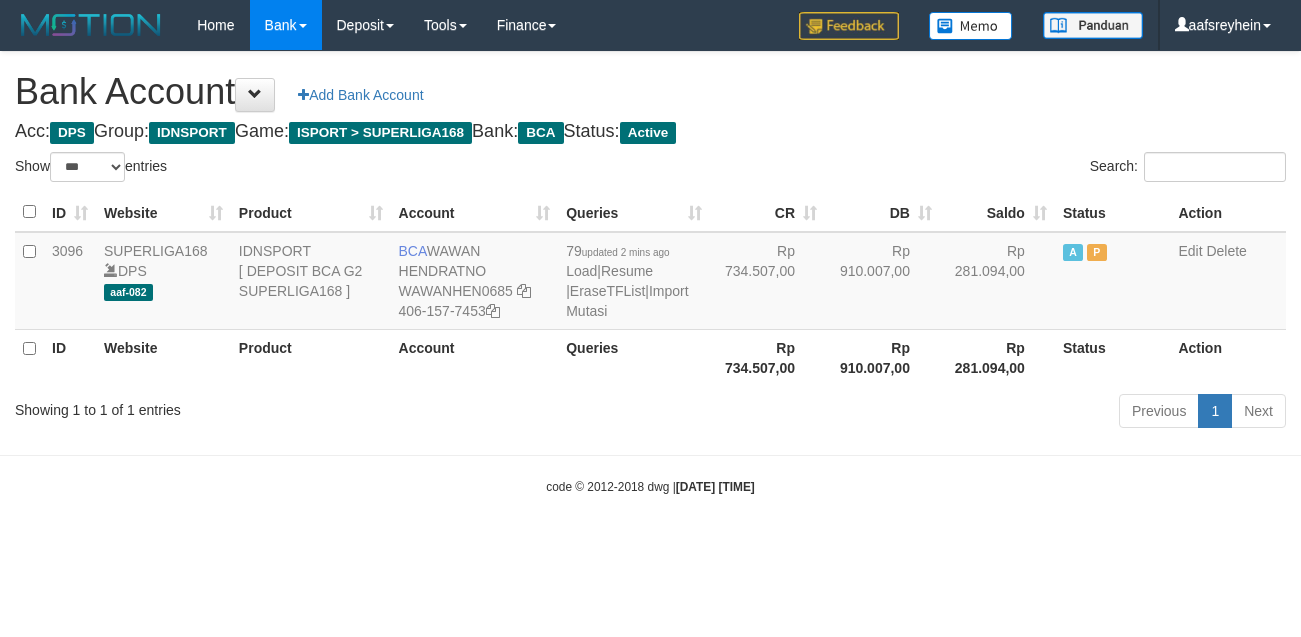 select on "***" 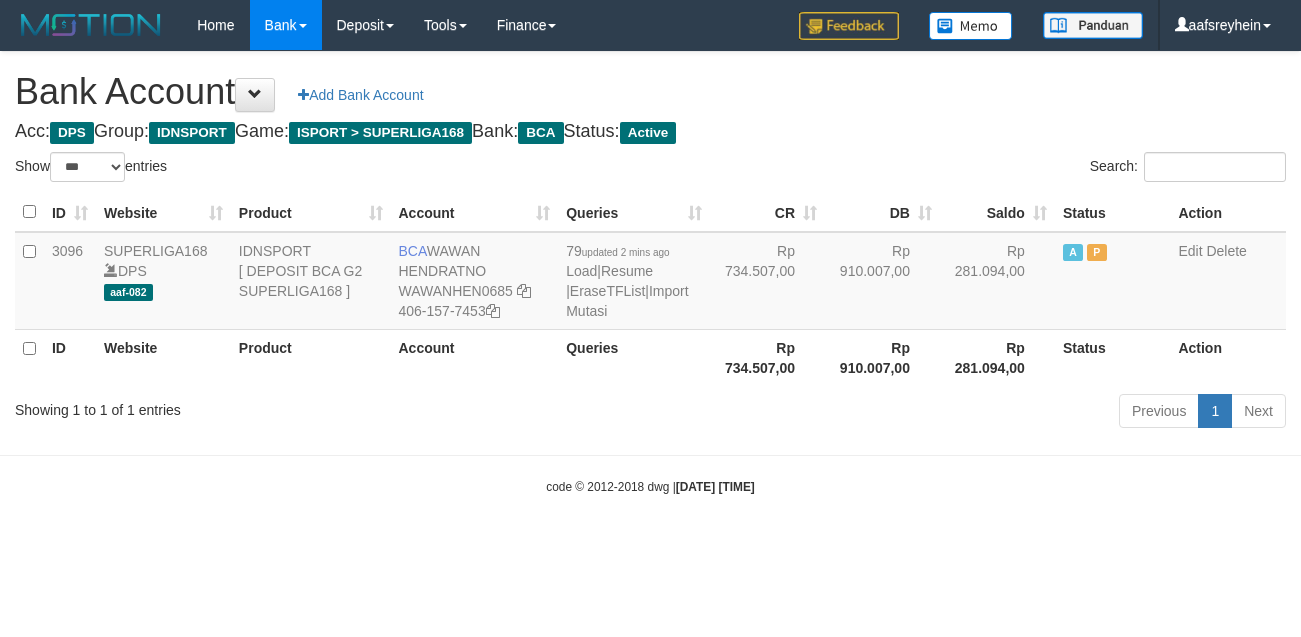 scroll, scrollTop: 0, scrollLeft: 0, axis: both 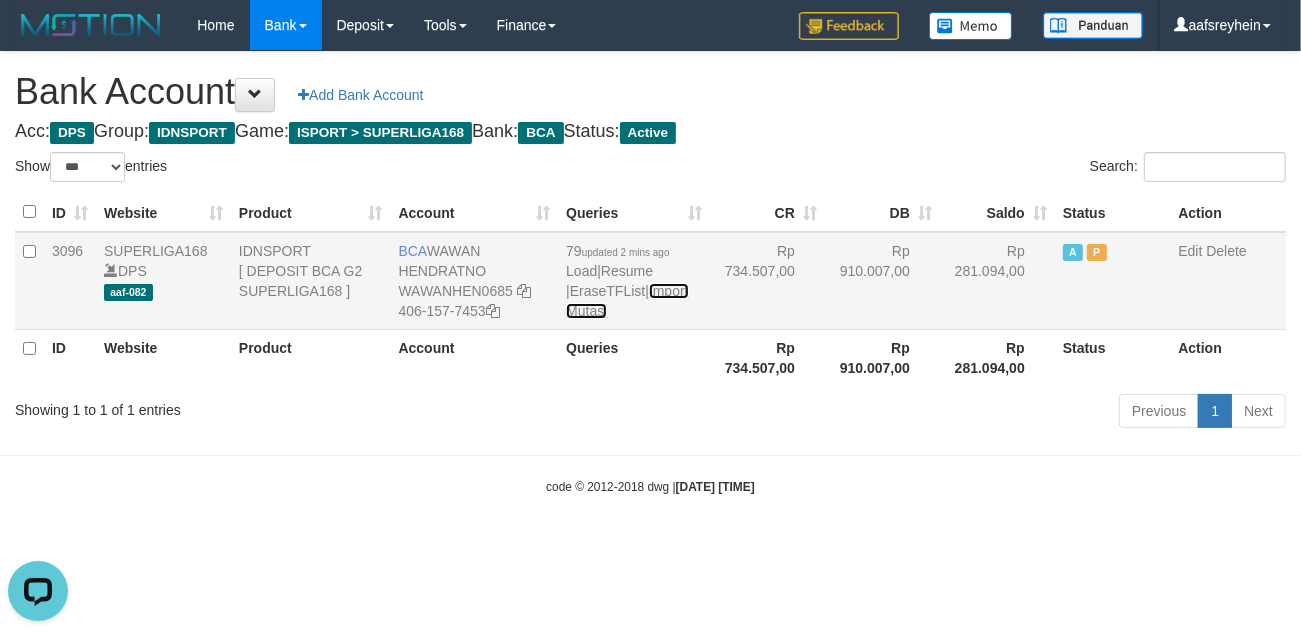click on "Import Mutasi" at bounding box center [627, 301] 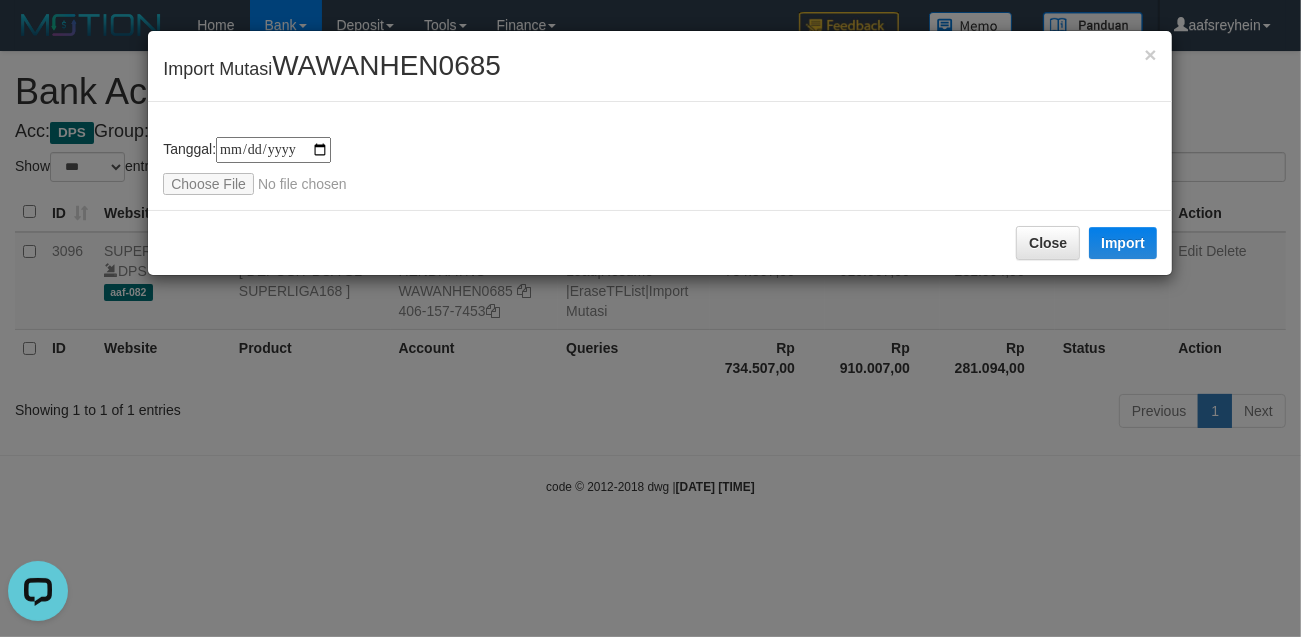 type on "**********" 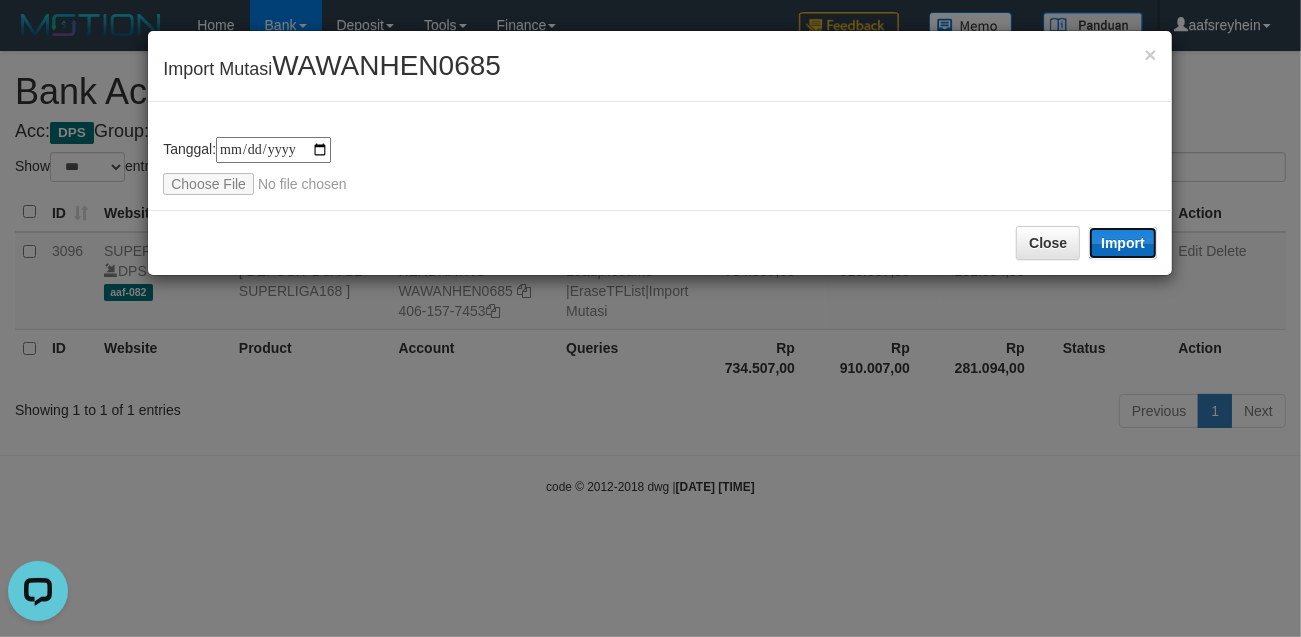 click on "Import" at bounding box center (1123, 243) 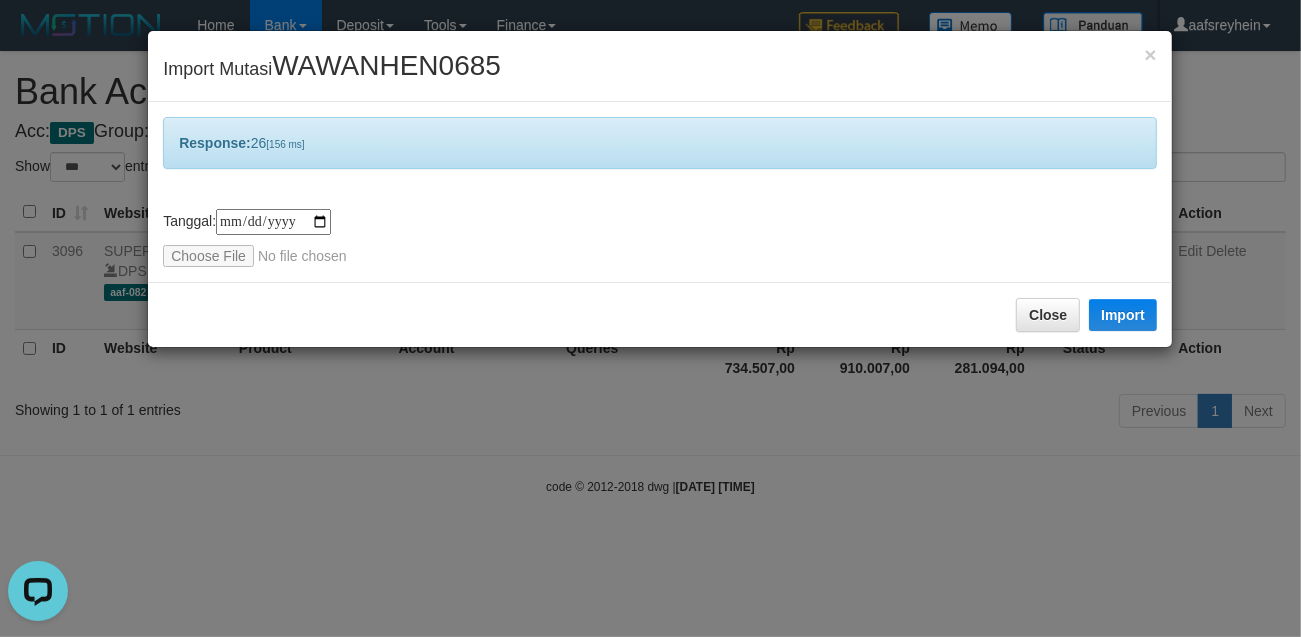 click on "**********" at bounding box center (650, 318) 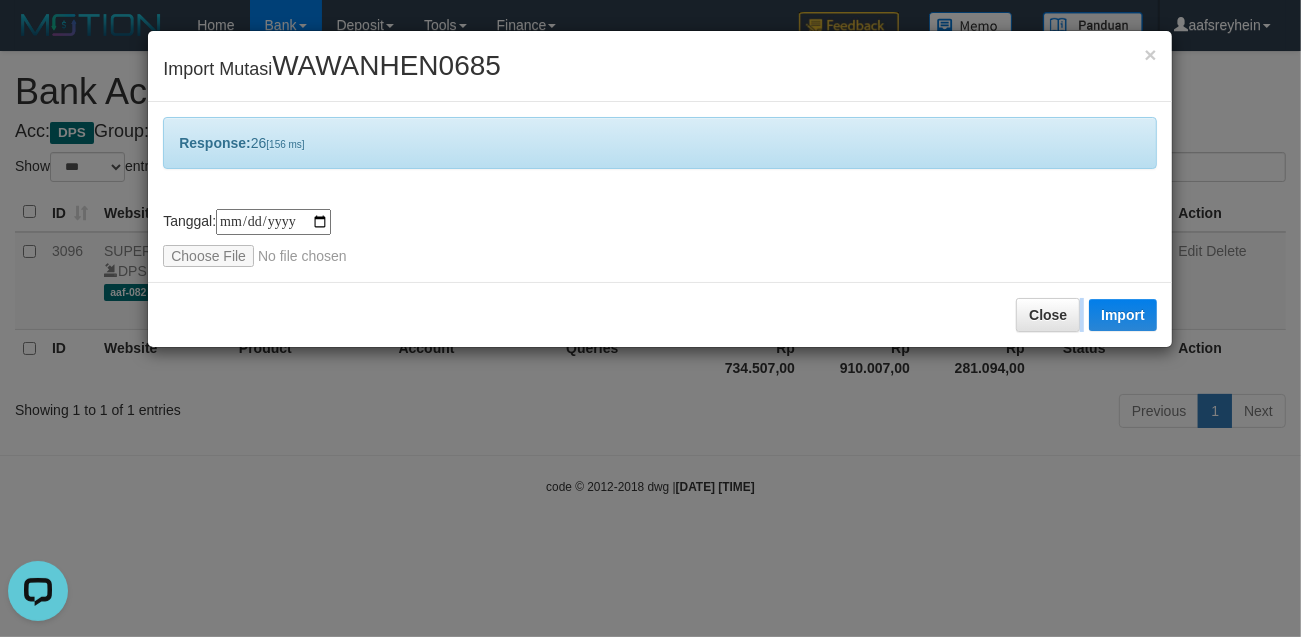 click on "**********" at bounding box center (650, 318) 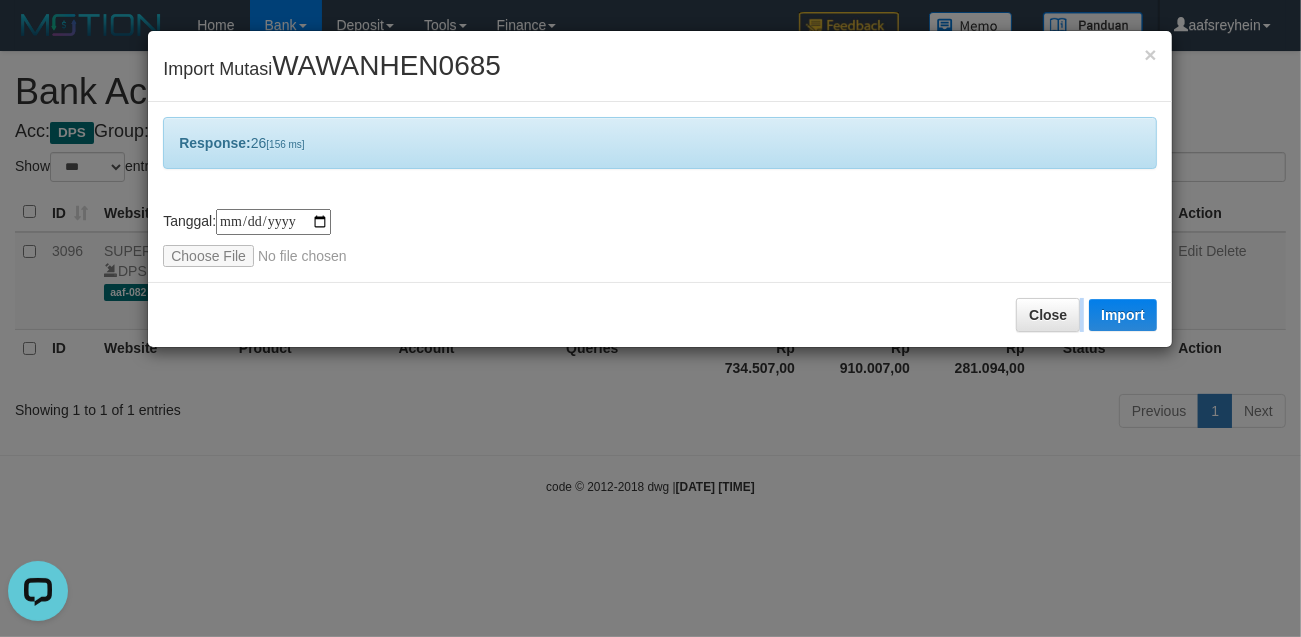 click on "**********" at bounding box center (650, 318) 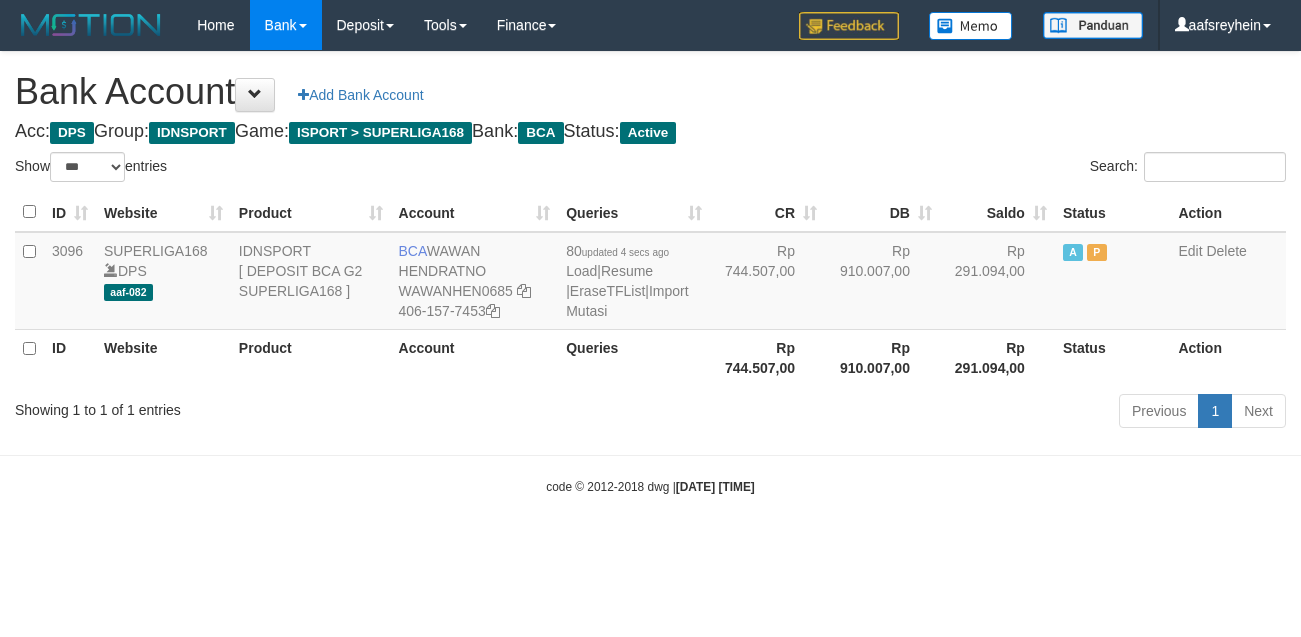 select on "***" 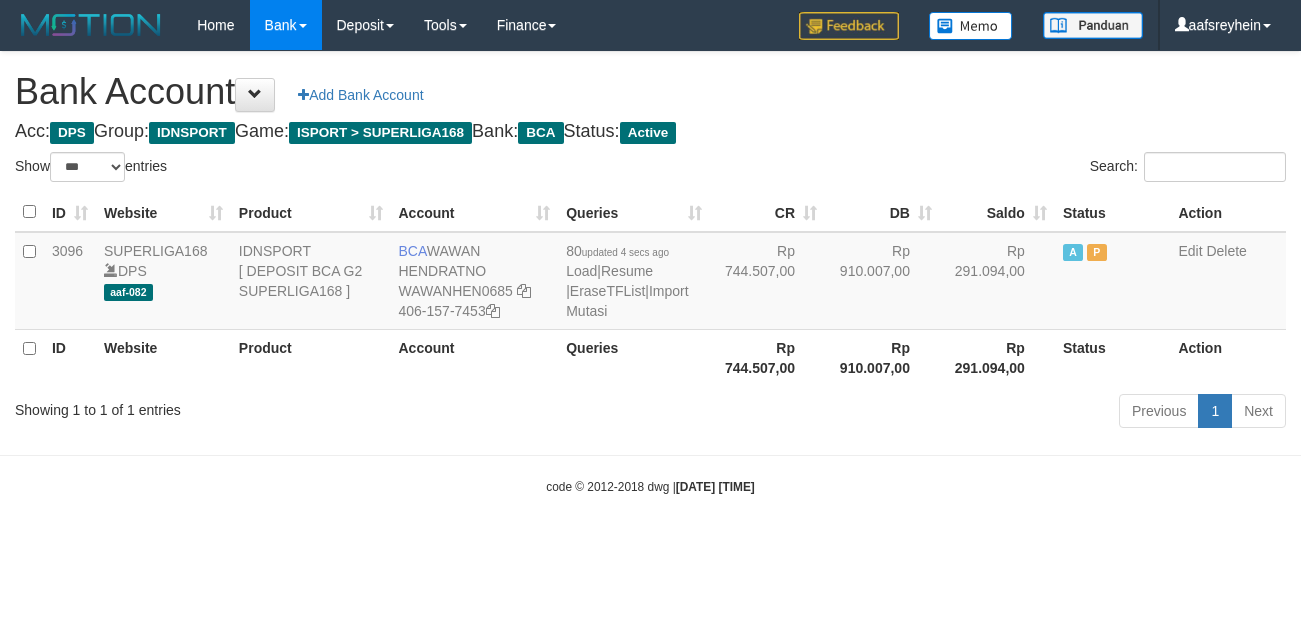 scroll, scrollTop: 0, scrollLeft: 0, axis: both 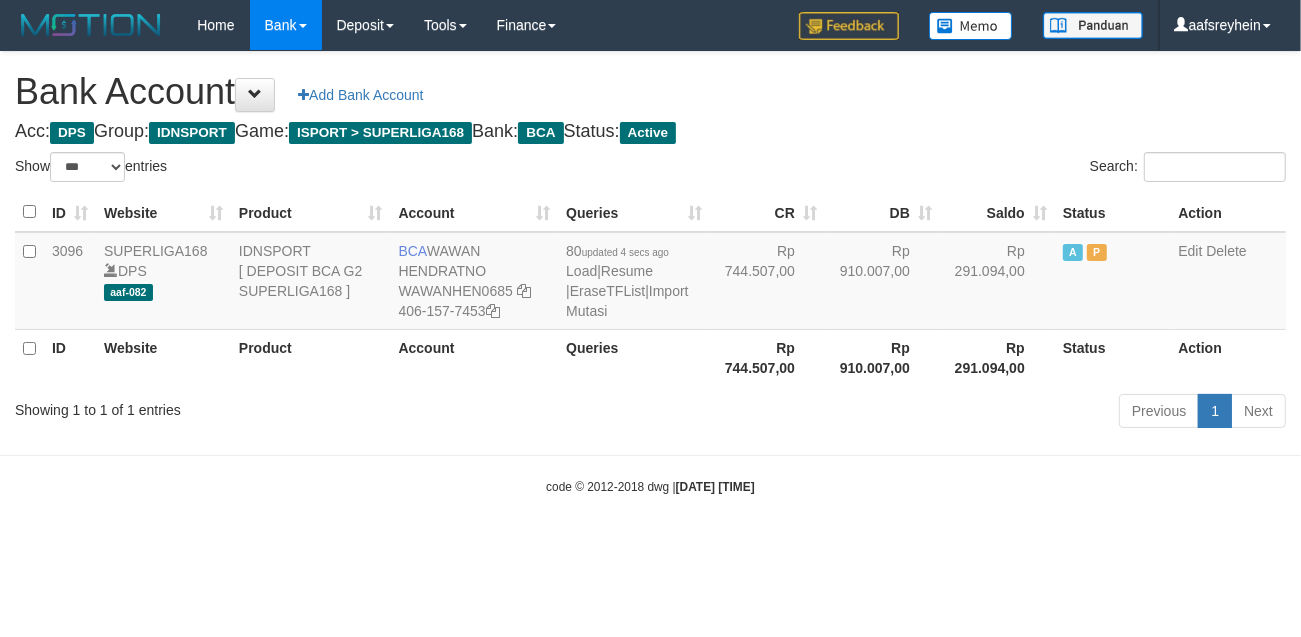 click on "code © 2012-2018 dwg |  2025/07/13 01:29:58" at bounding box center [650, 487] 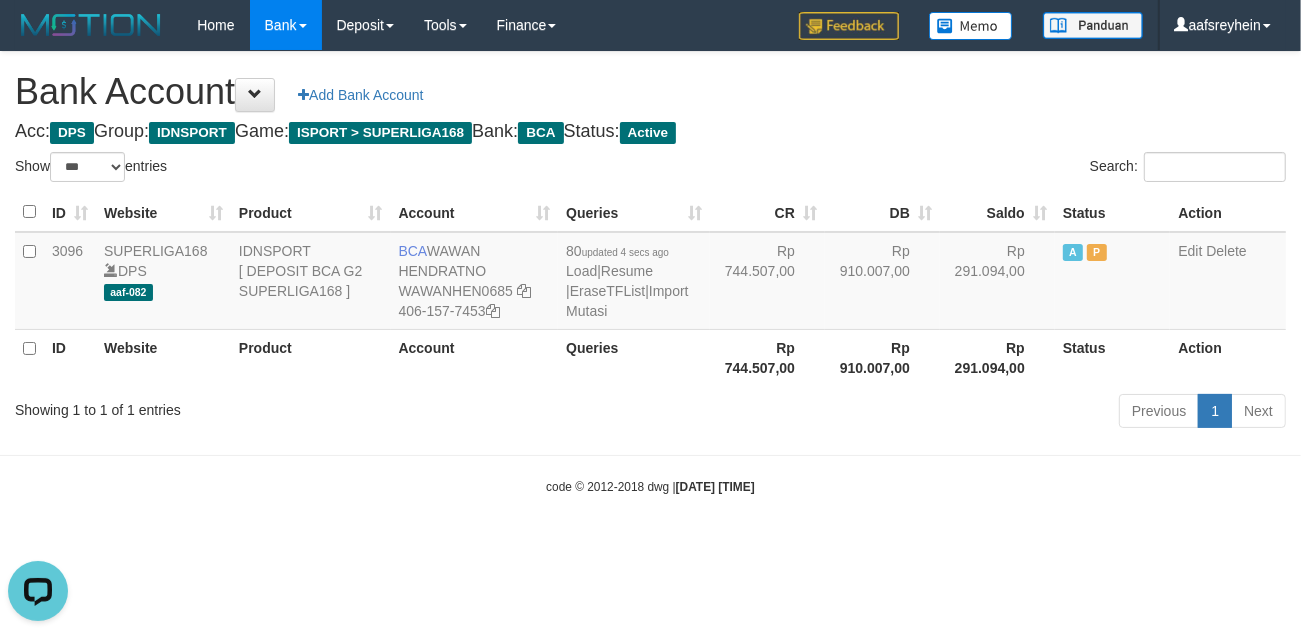 scroll, scrollTop: 0, scrollLeft: 0, axis: both 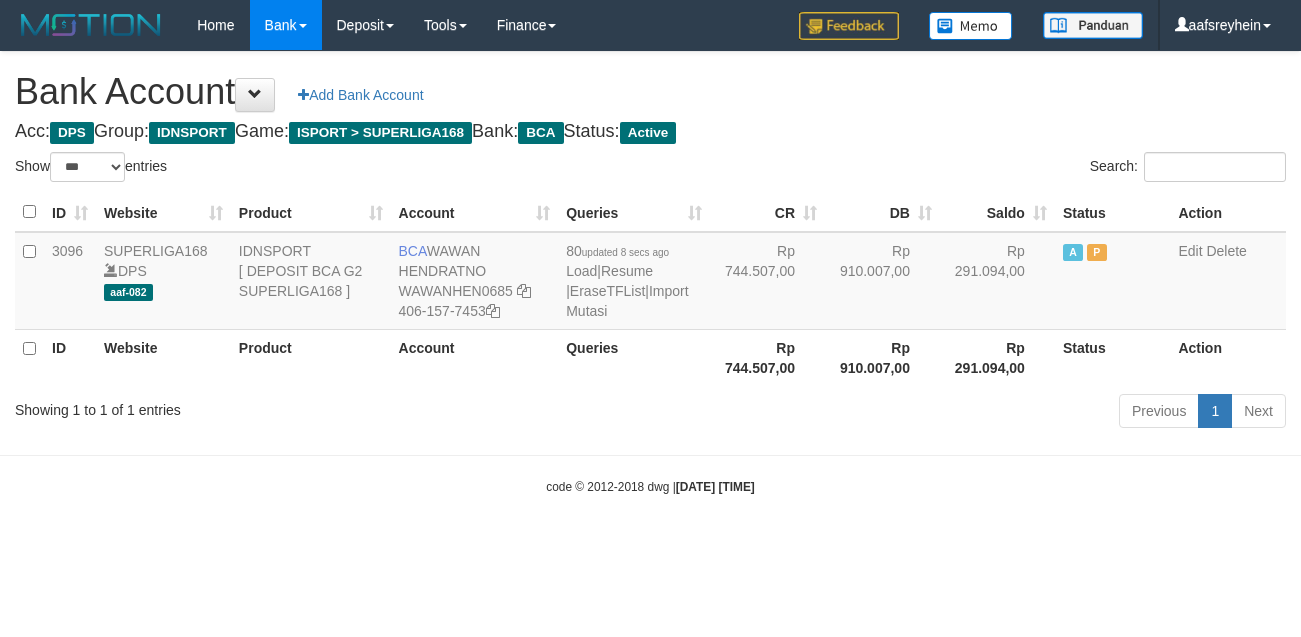 select on "***" 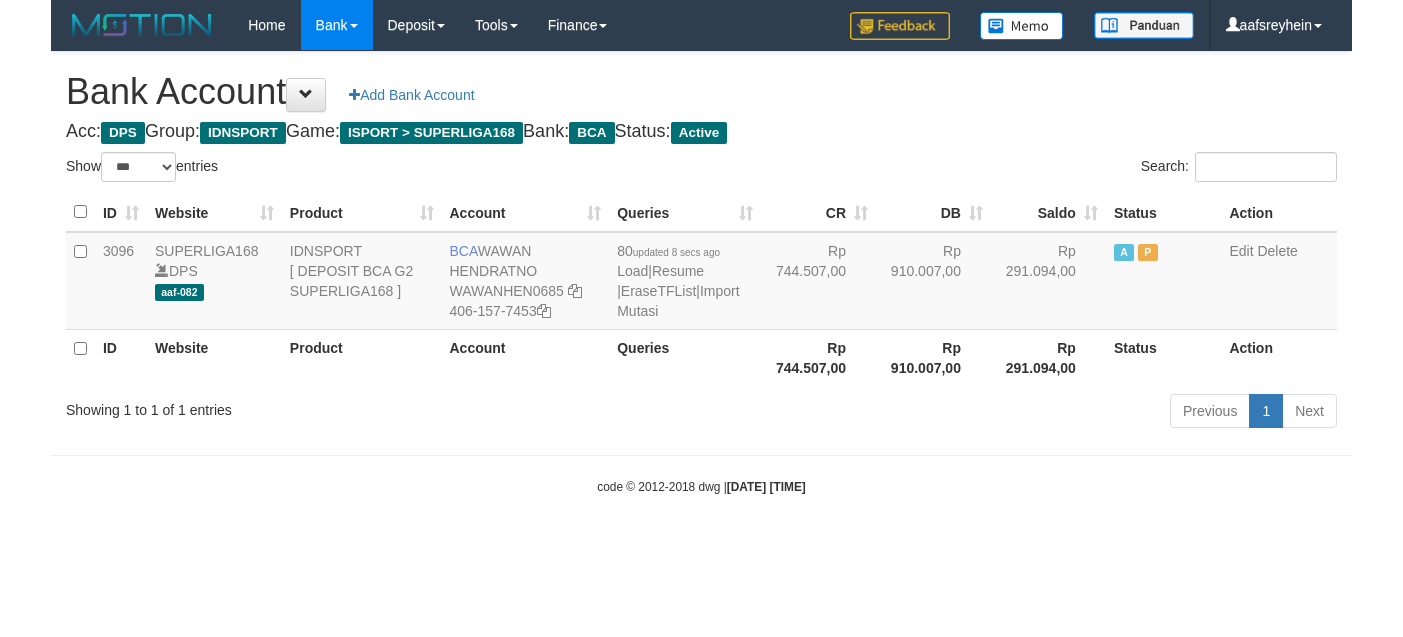 scroll, scrollTop: 0, scrollLeft: 0, axis: both 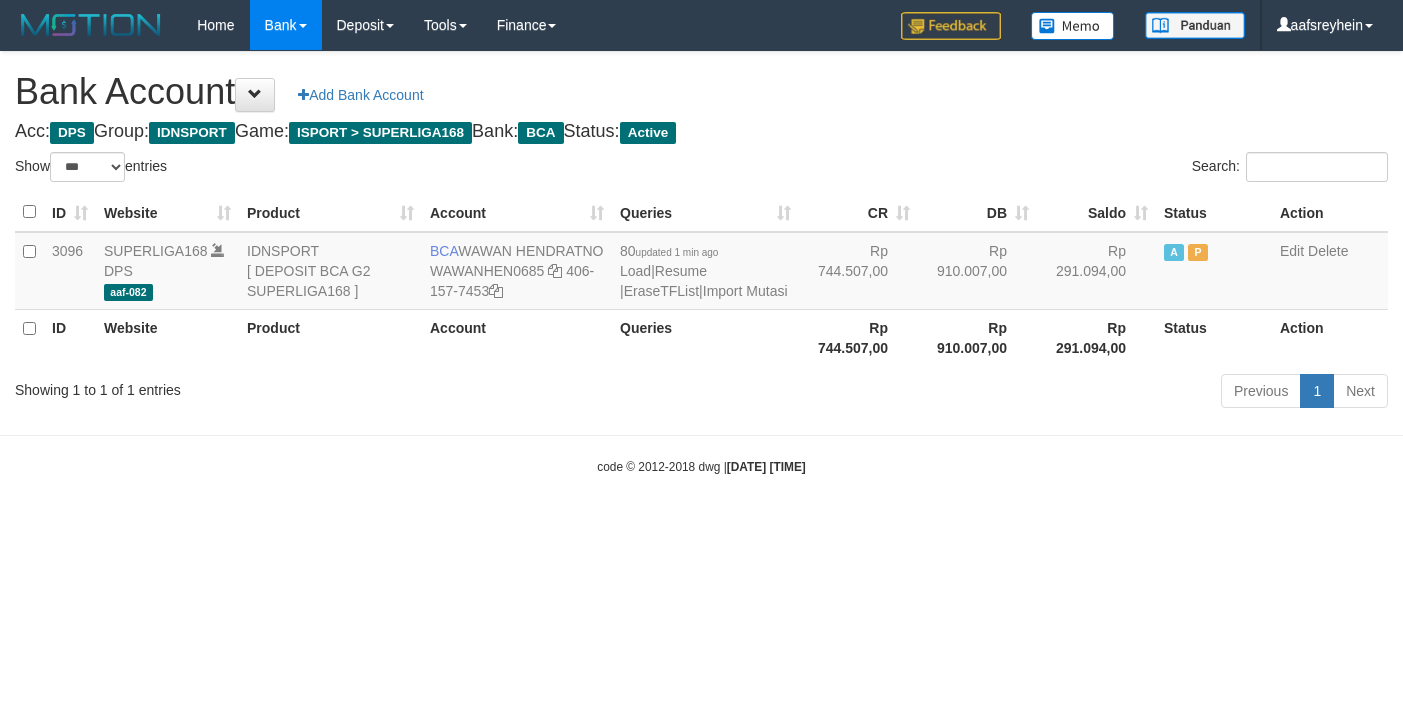 select on "***" 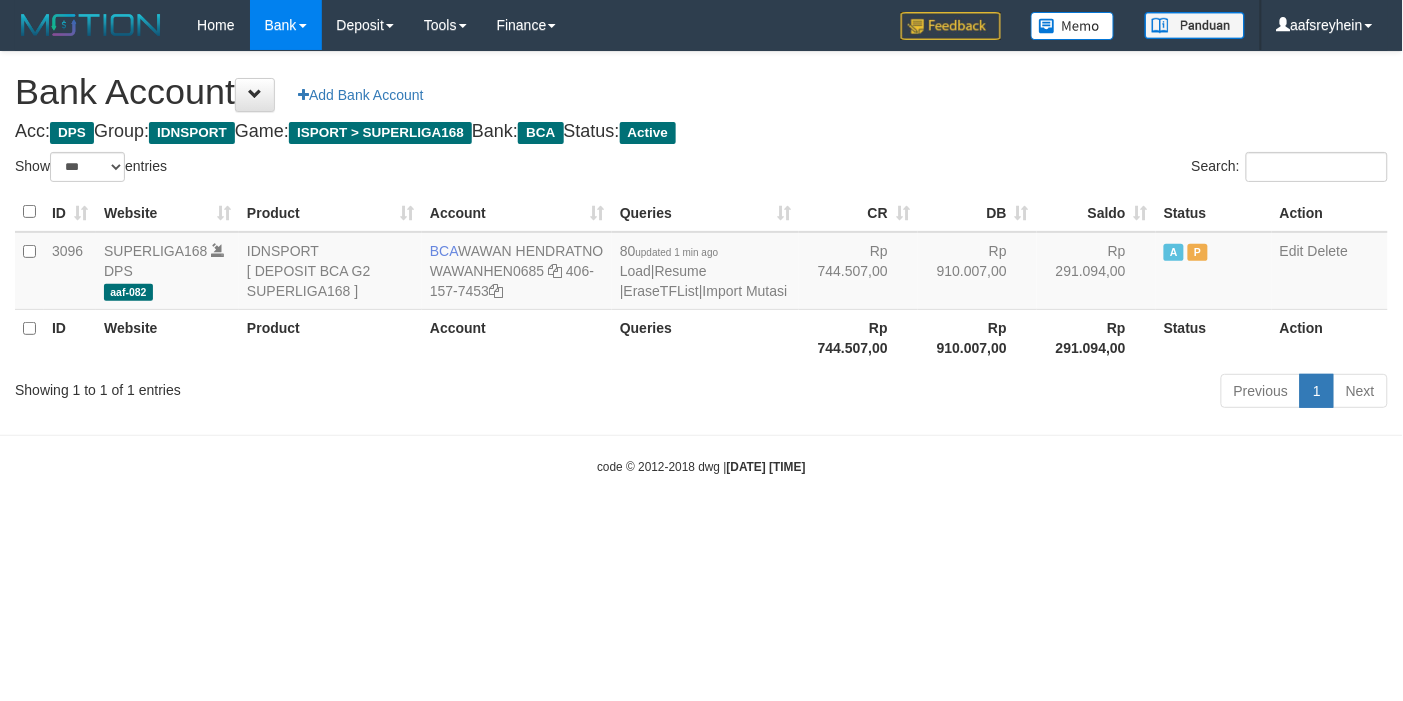 click on "Toggle navigation
Home
Bank
Account List
Load
By Website
Group
[ISPORT]													SUPERLIGA168
By Load Group (DPS)
-" at bounding box center [701, 263] 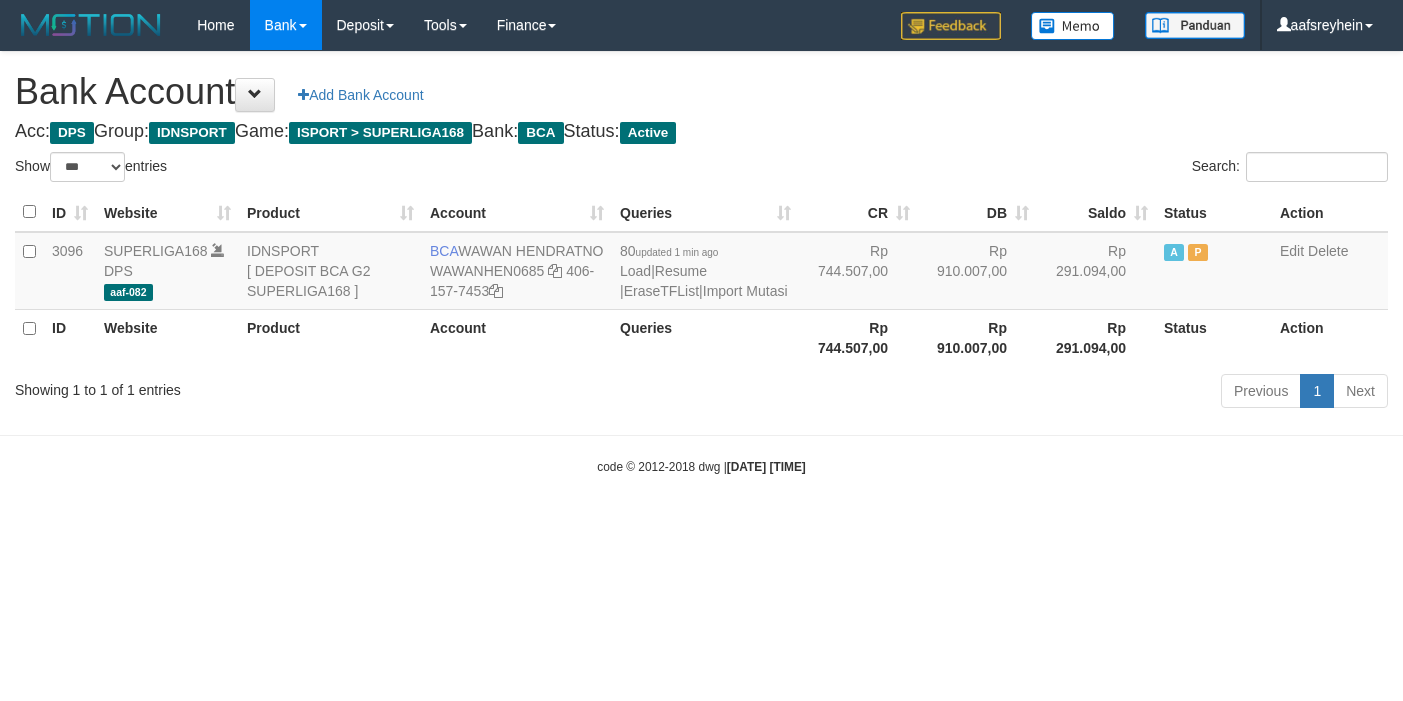 select on "***" 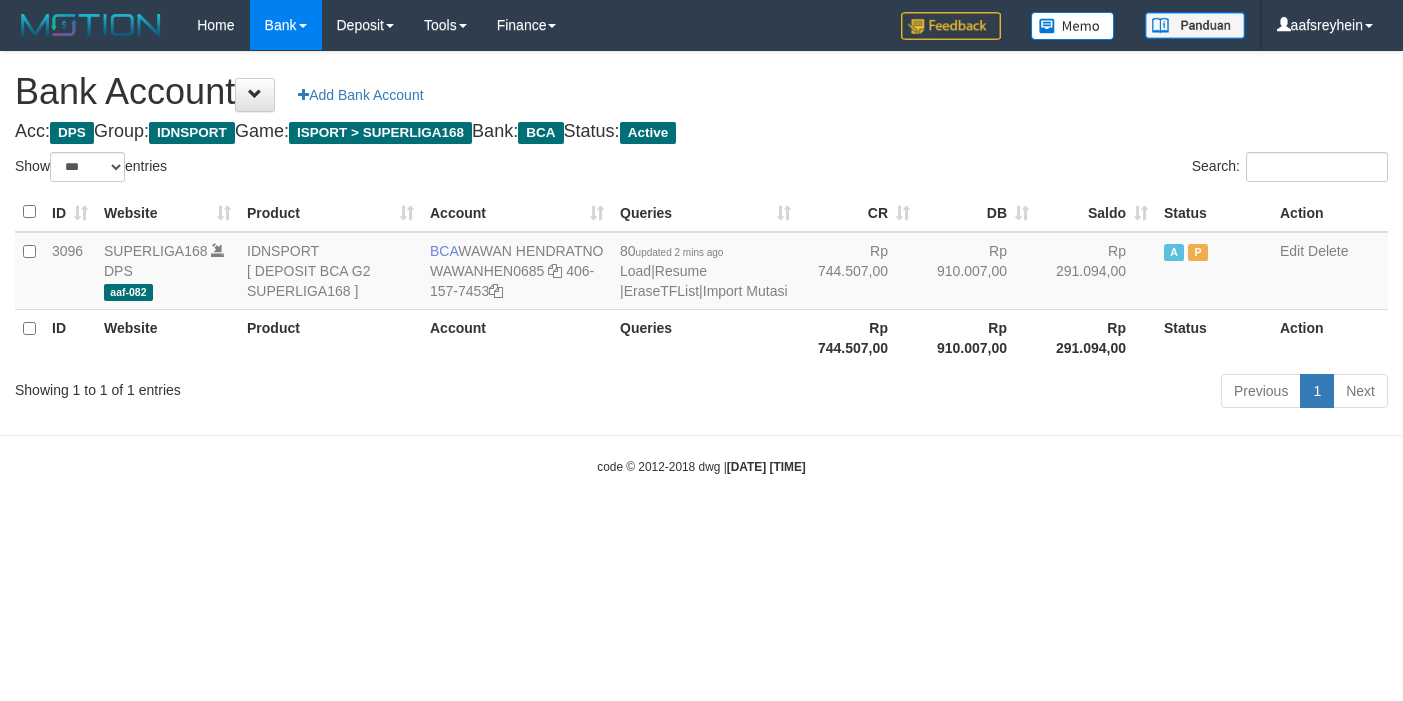 select on "***" 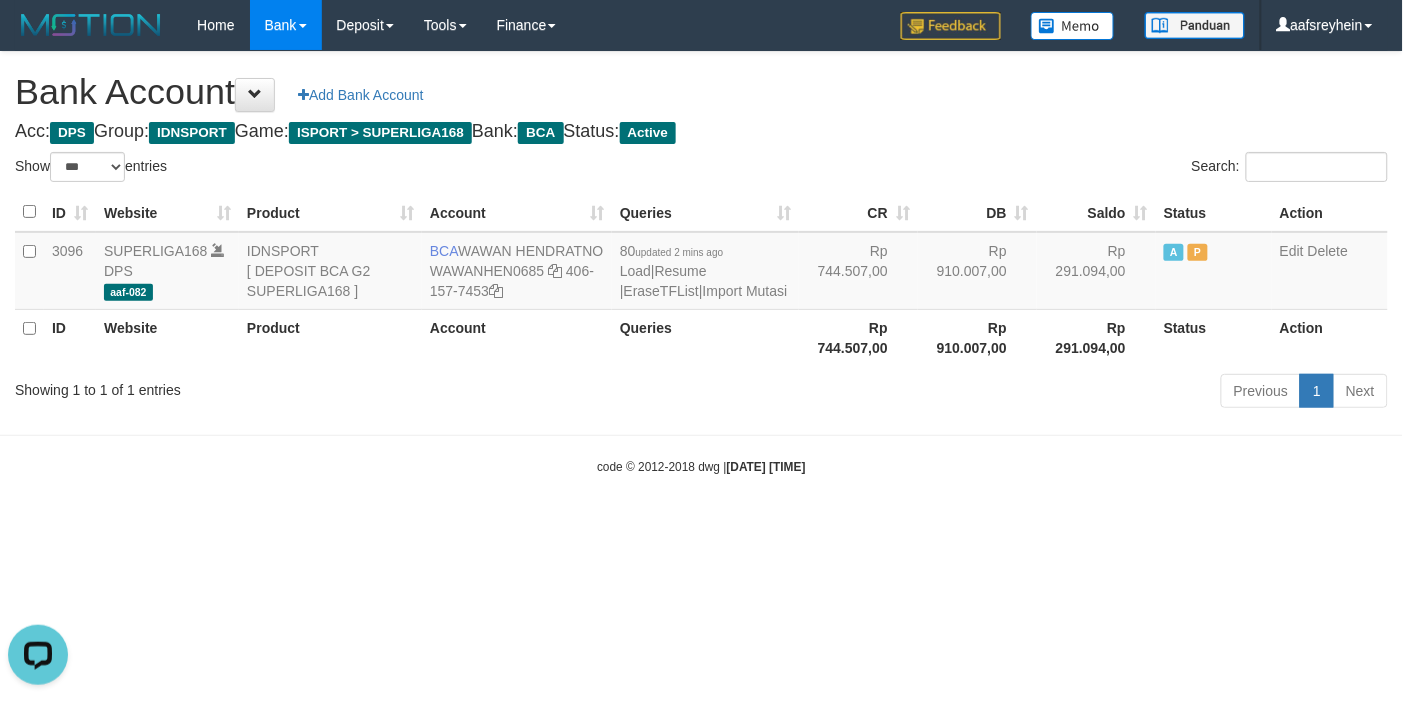 scroll, scrollTop: 0, scrollLeft: 0, axis: both 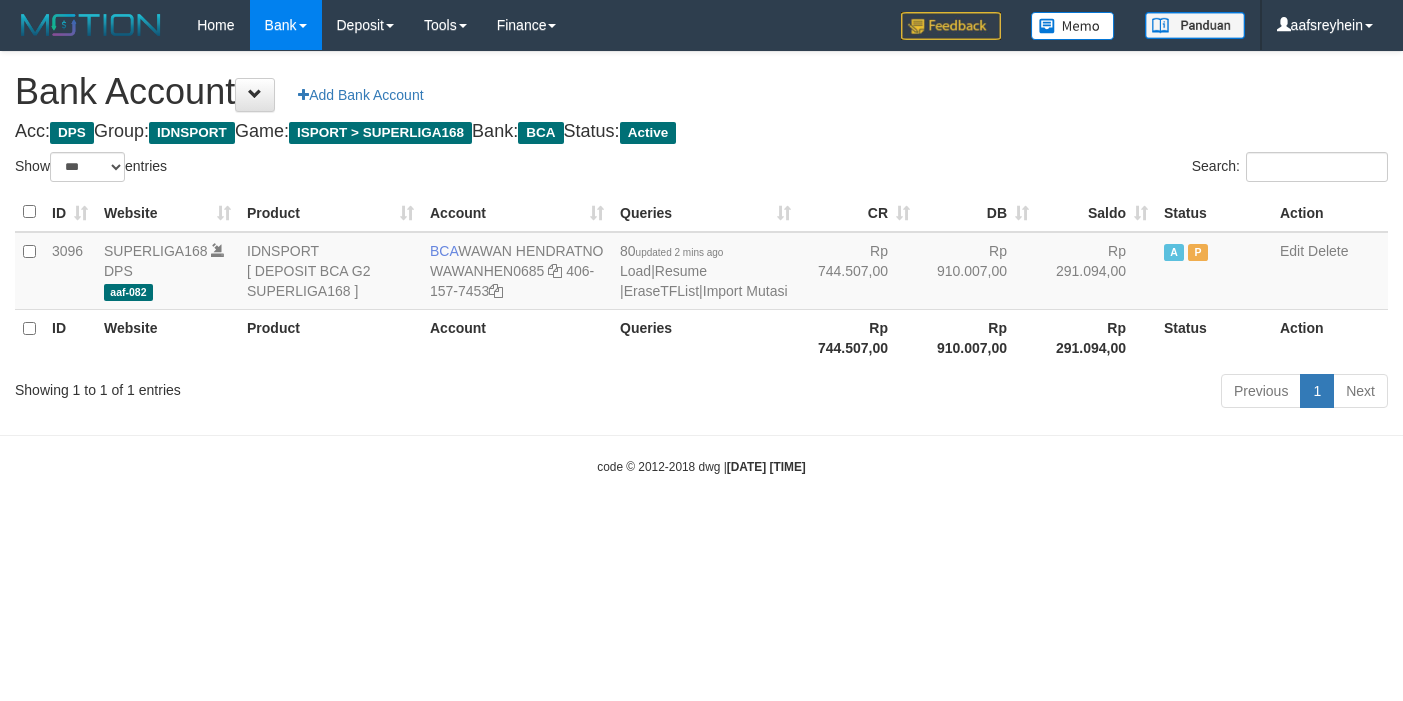 select on "***" 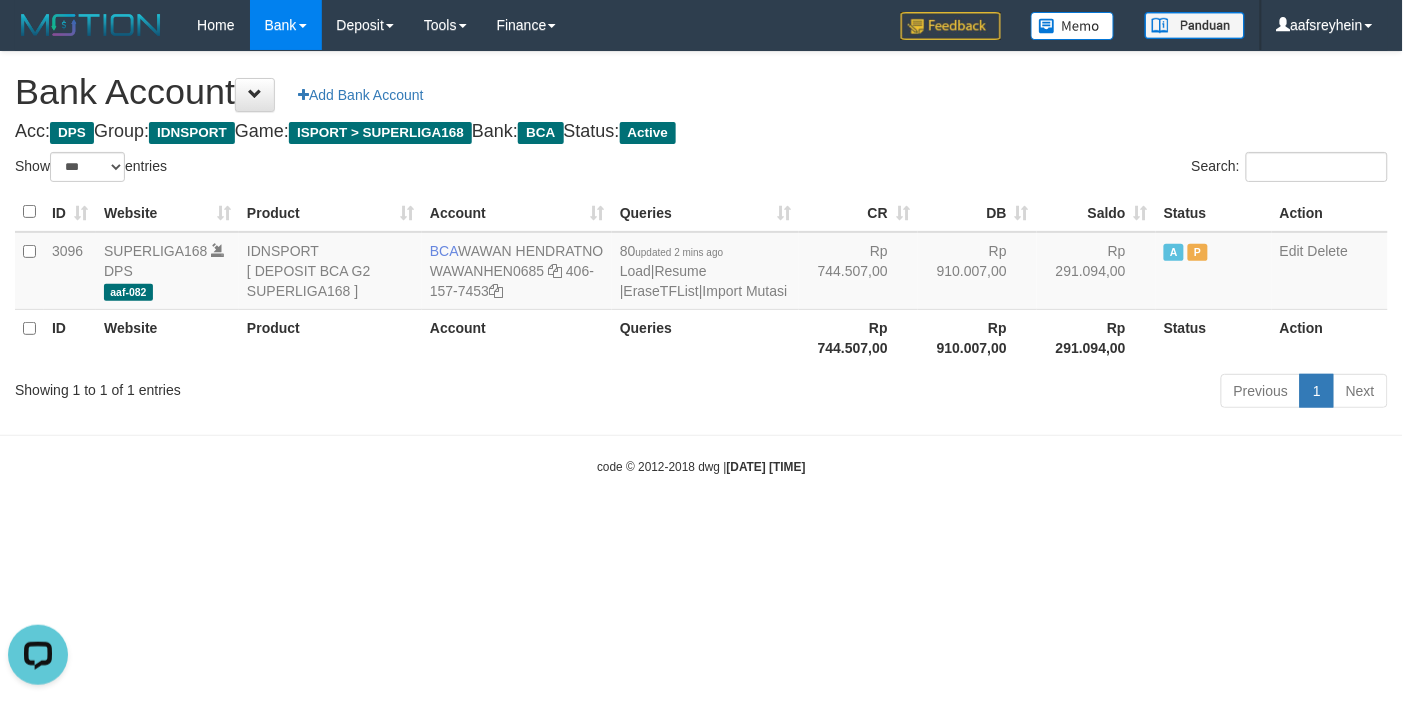 scroll, scrollTop: 0, scrollLeft: 0, axis: both 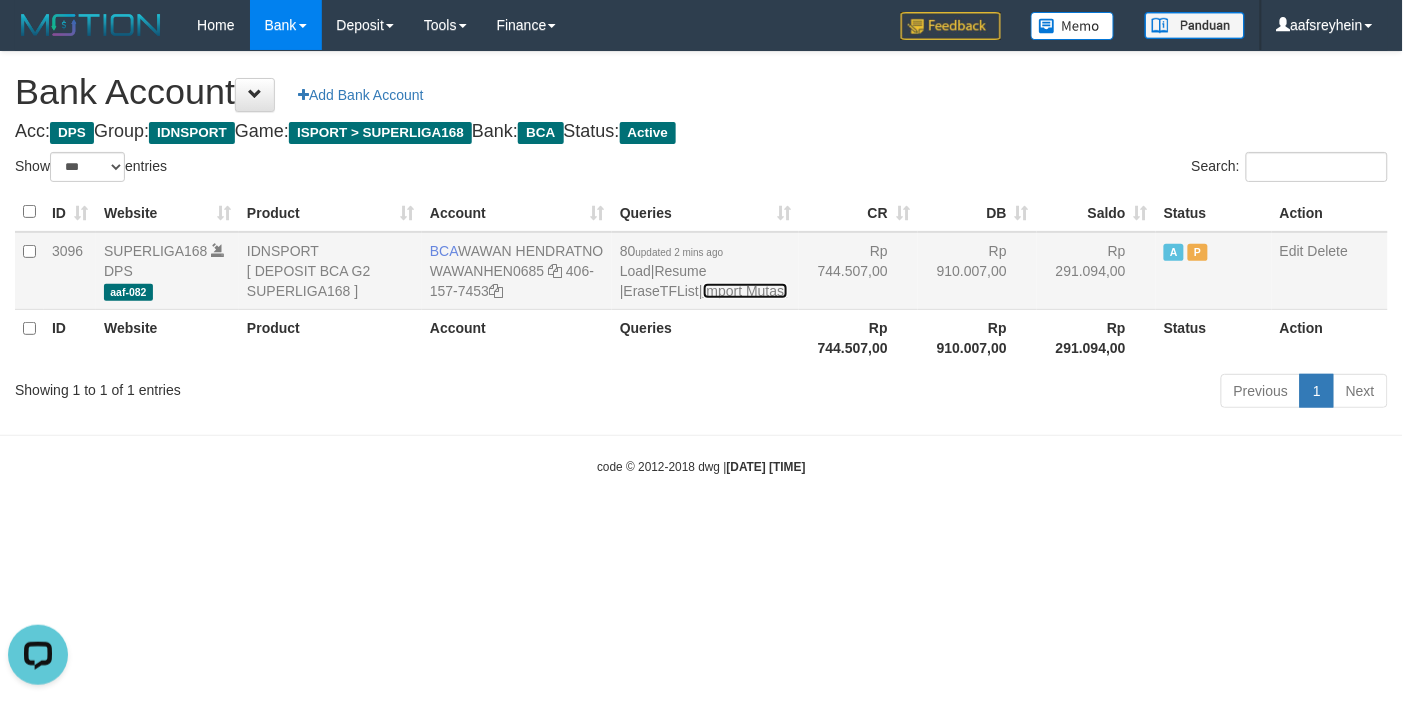 click on "Import Mutasi" at bounding box center [745, 291] 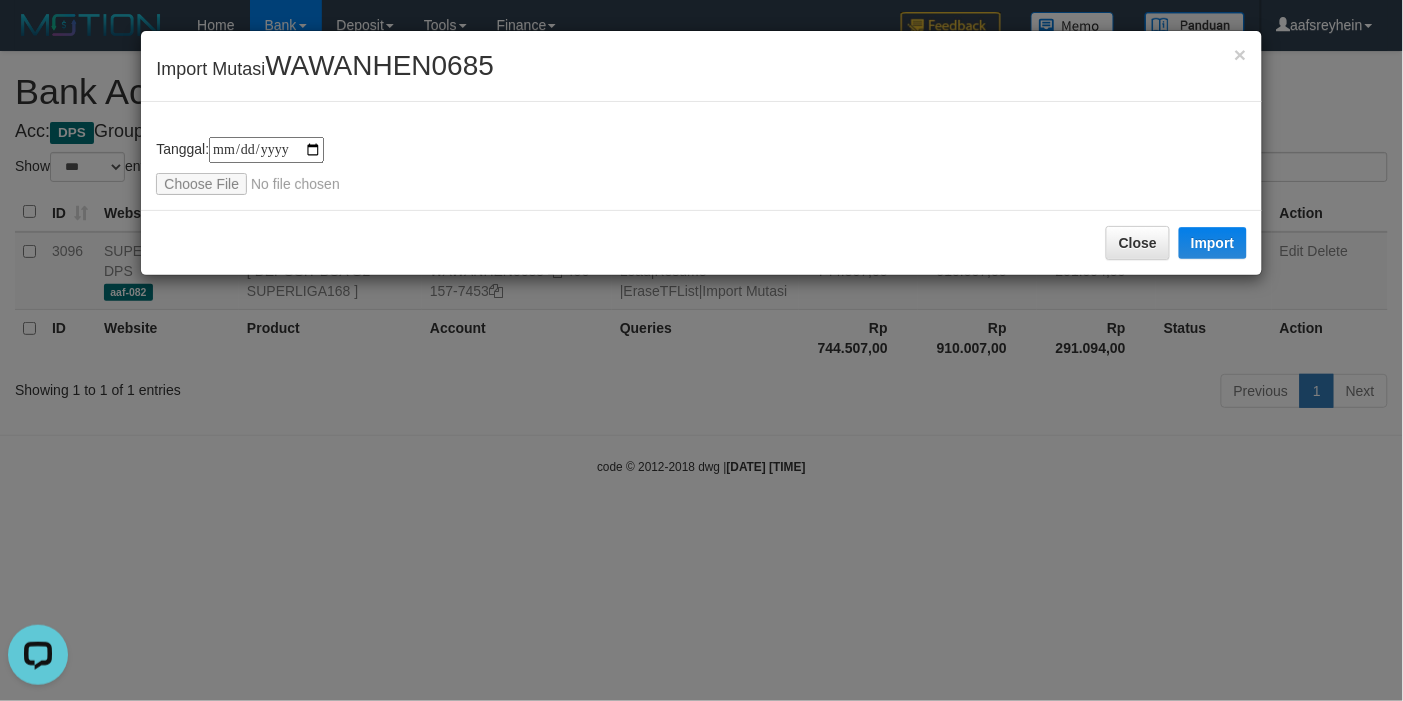drag, startPoint x: 356, startPoint y: 242, endPoint x: 330, endPoint y: 218, distance: 35.383614 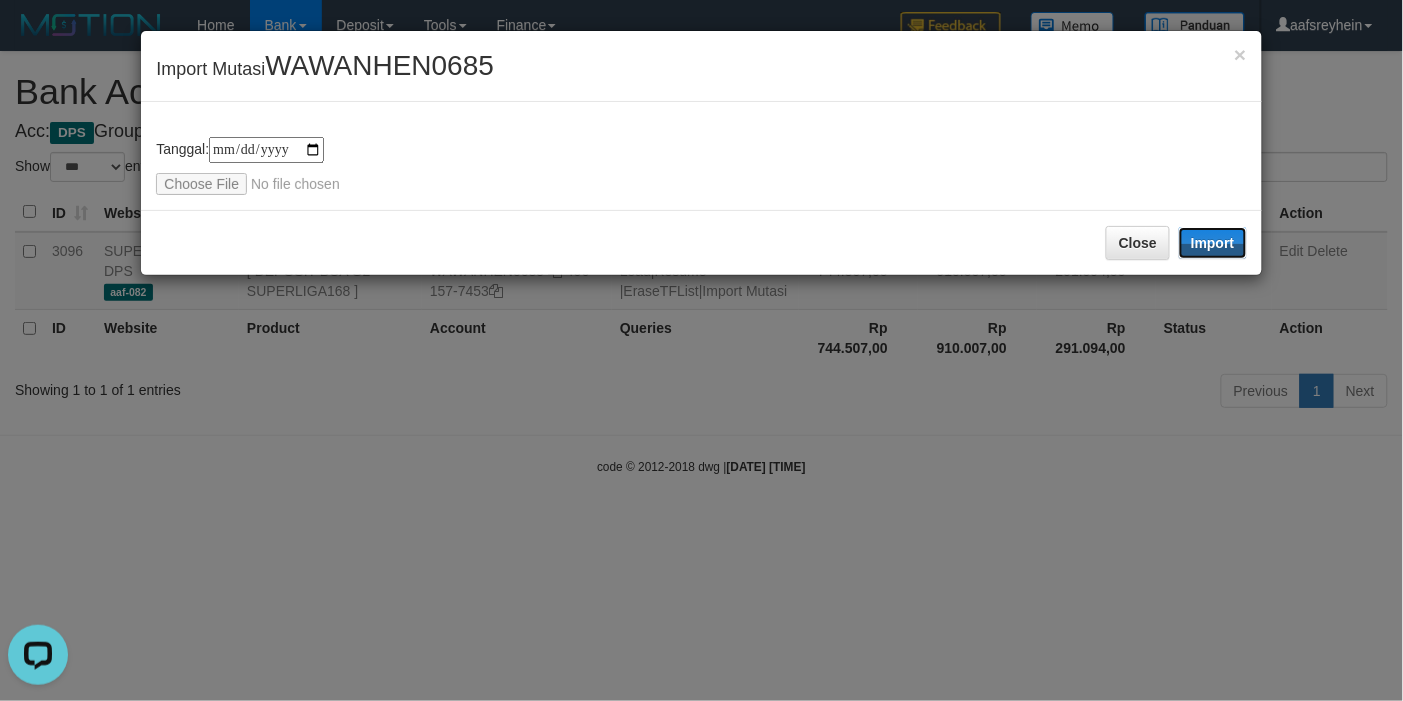 click on "Import" at bounding box center [1213, 243] 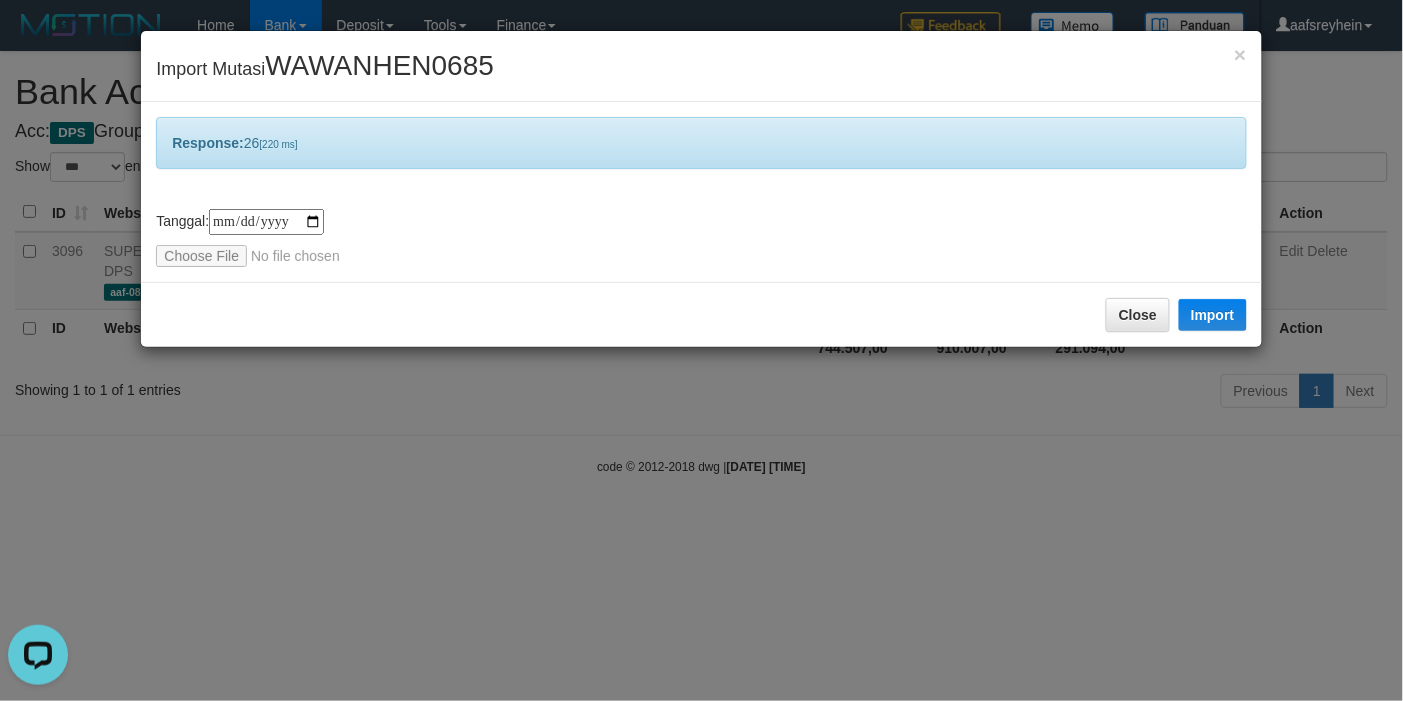 click on "**********" at bounding box center [701, 350] 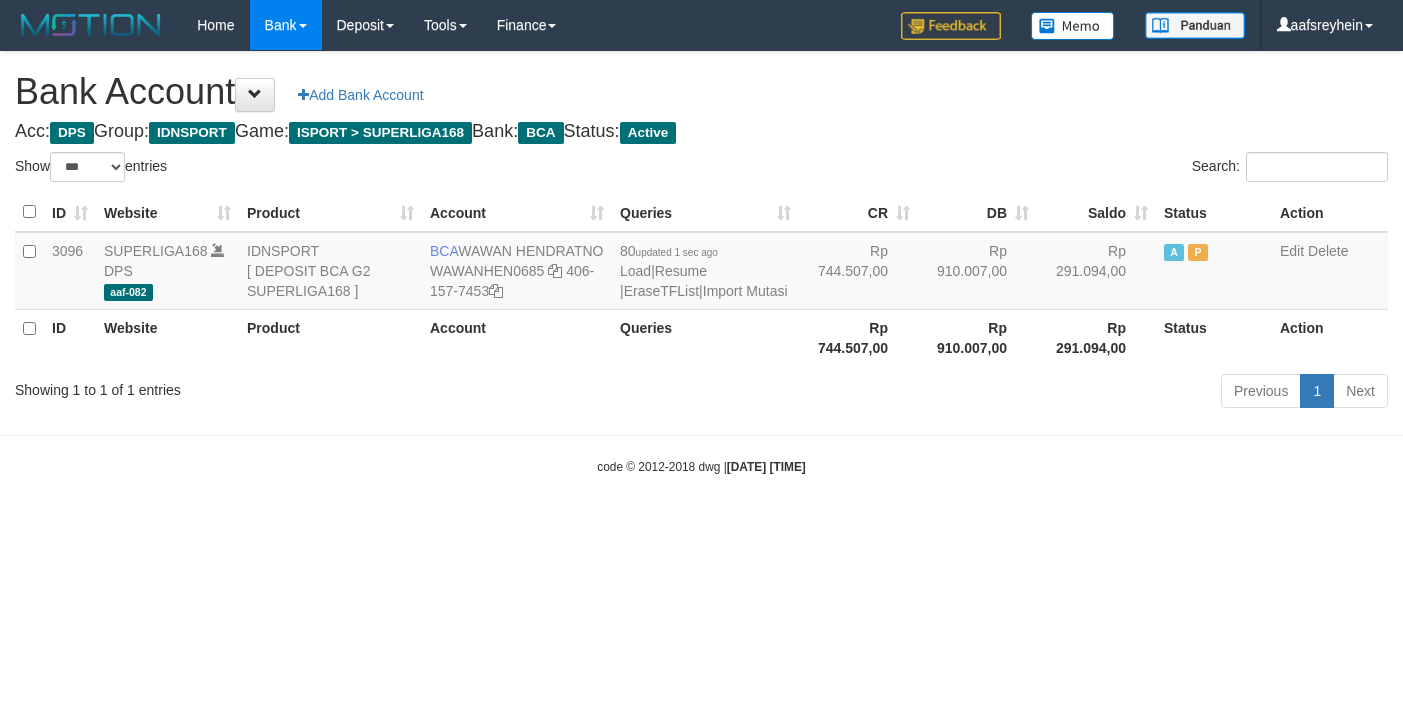 select on "***" 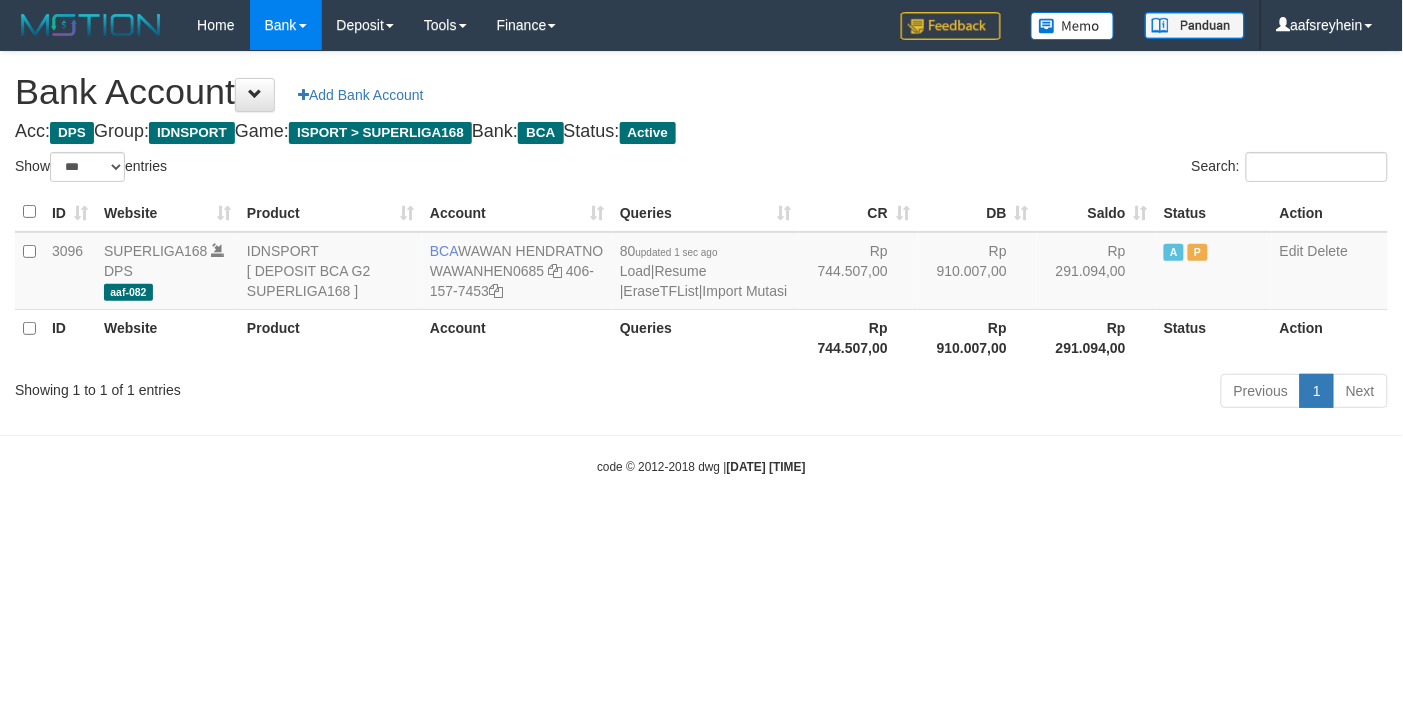 click on "Toggle navigation
Home
Bank
Account List
Load
By Website
Group
[ISPORT]													SUPERLIGA168
By Load Group (DPS)
-" at bounding box center [701, 263] 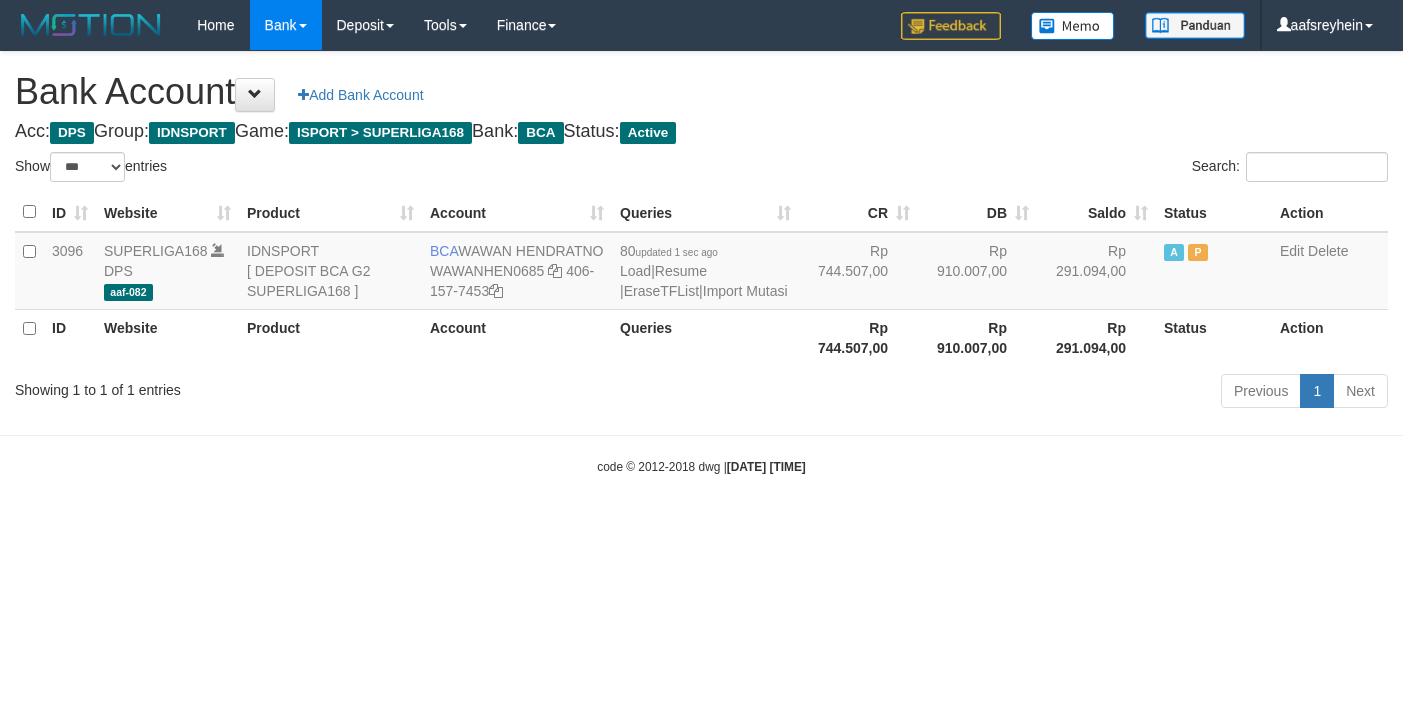 select on "***" 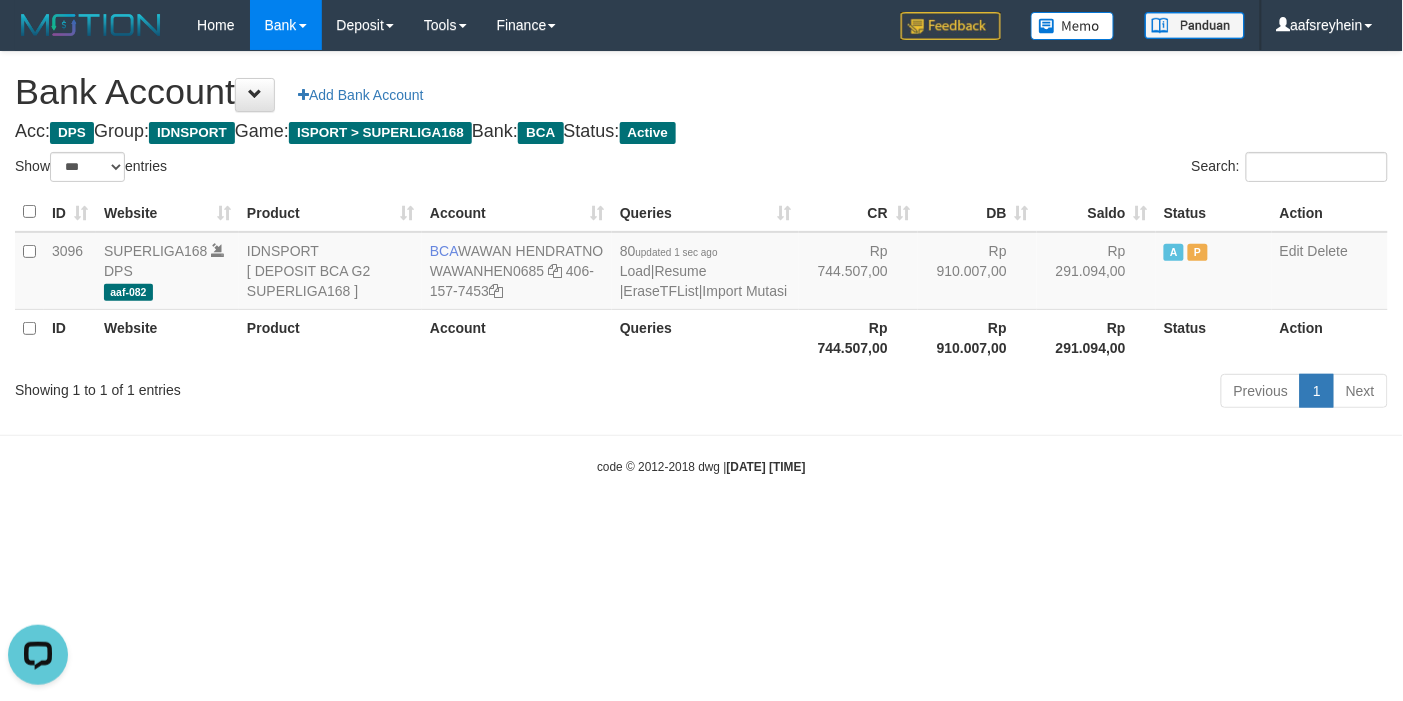 scroll, scrollTop: 0, scrollLeft: 0, axis: both 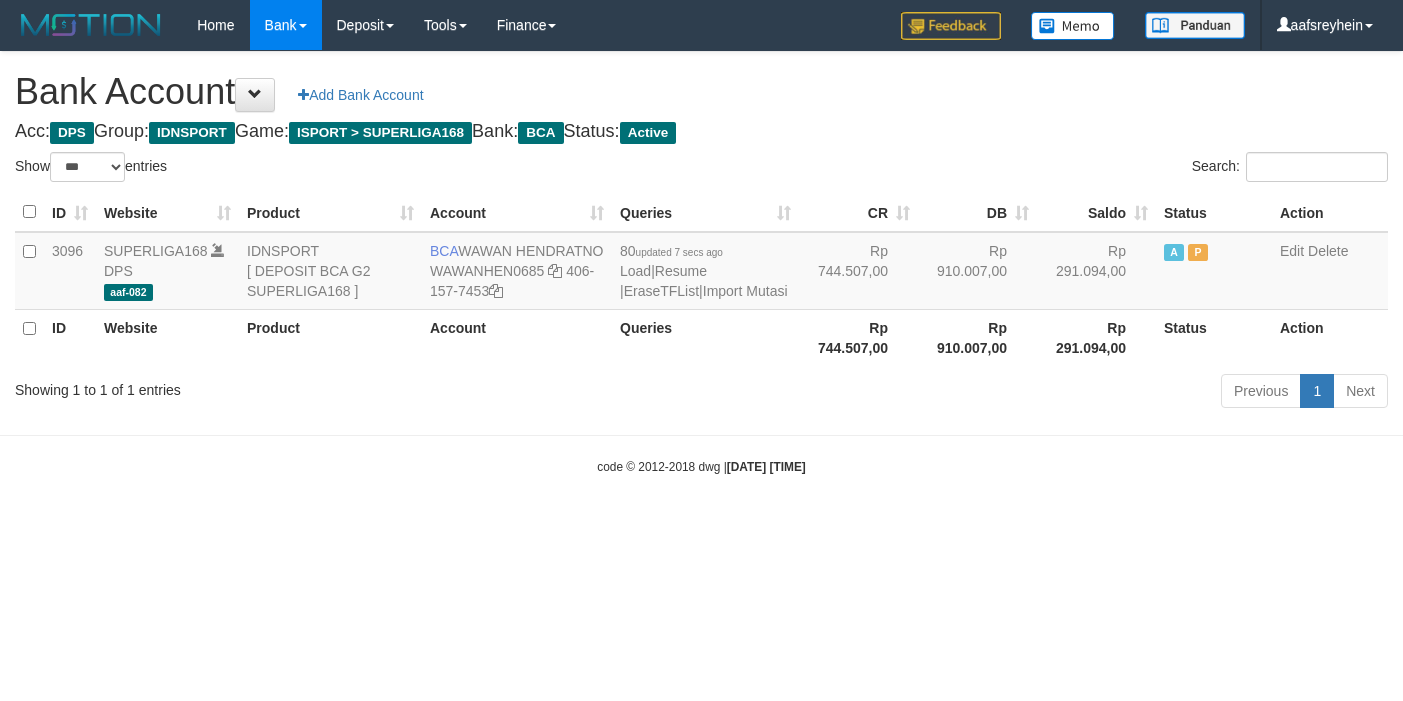 select on "***" 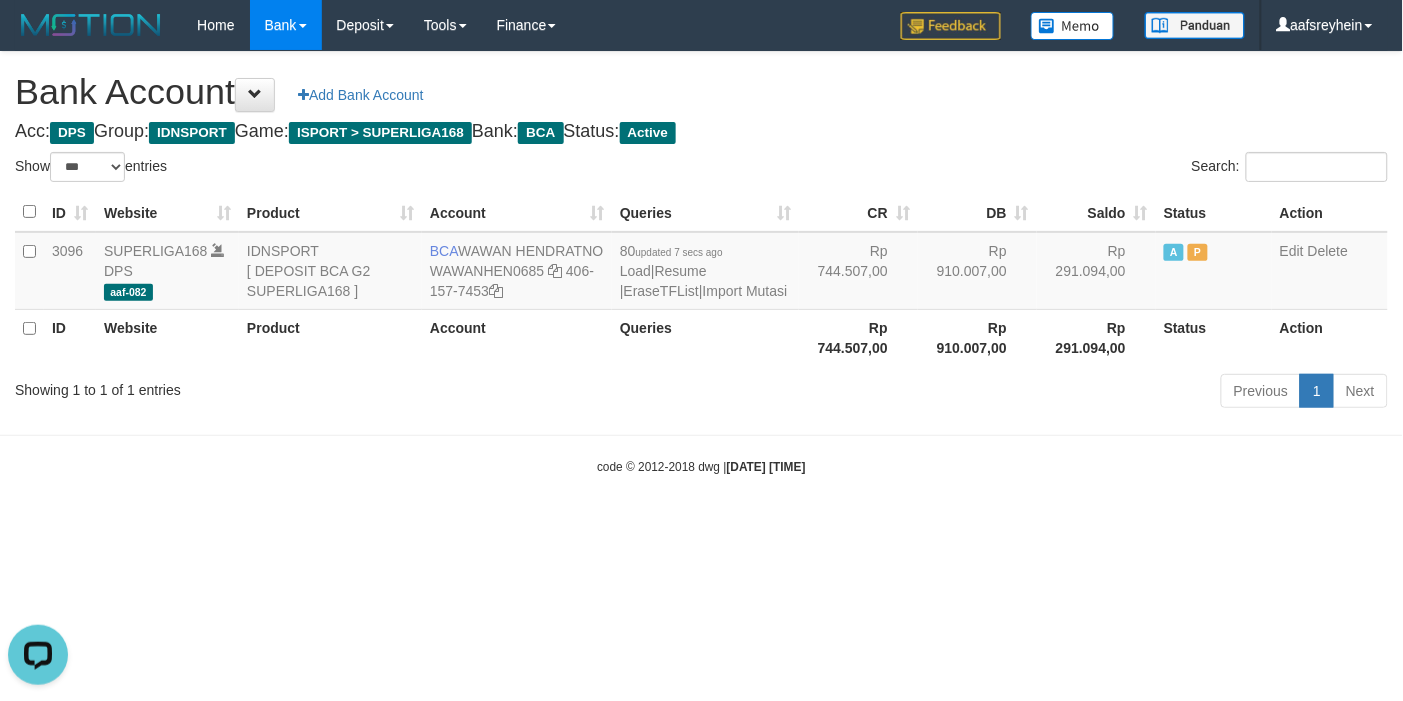 scroll, scrollTop: 0, scrollLeft: 0, axis: both 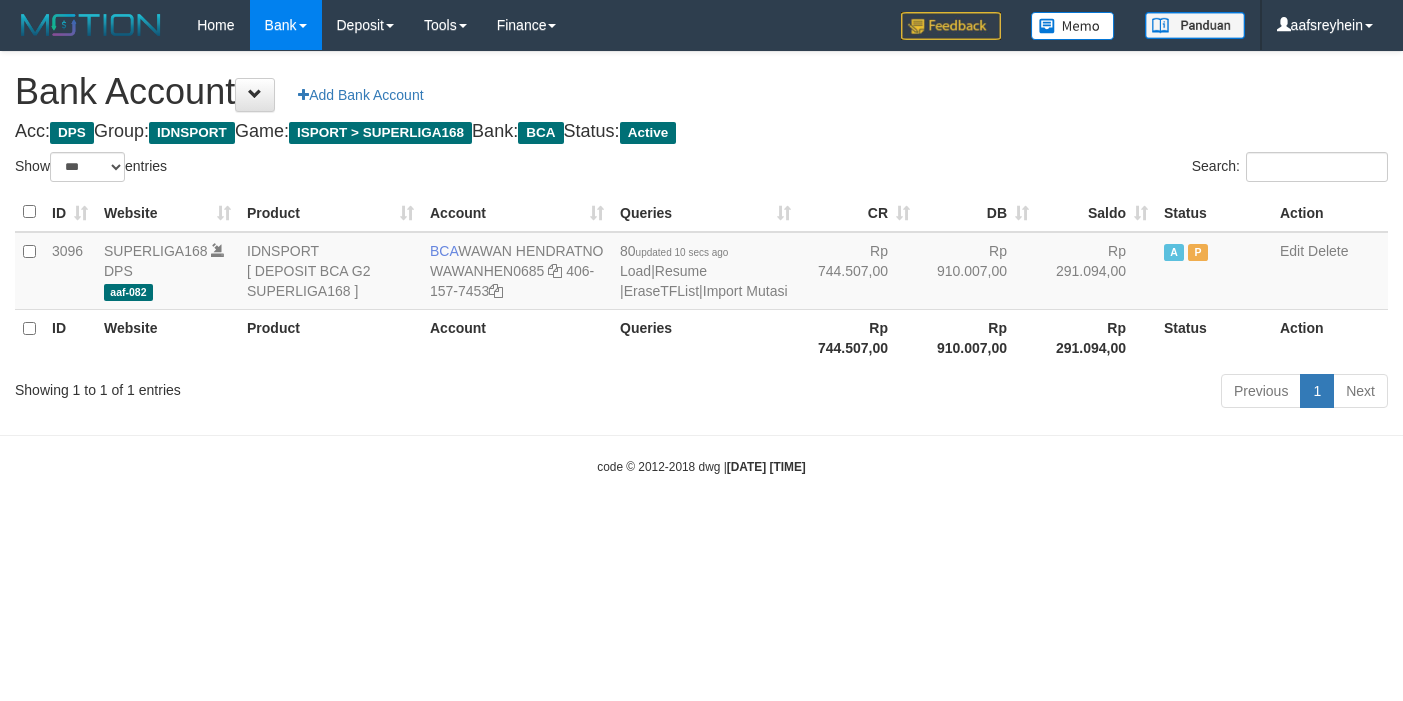 select on "***" 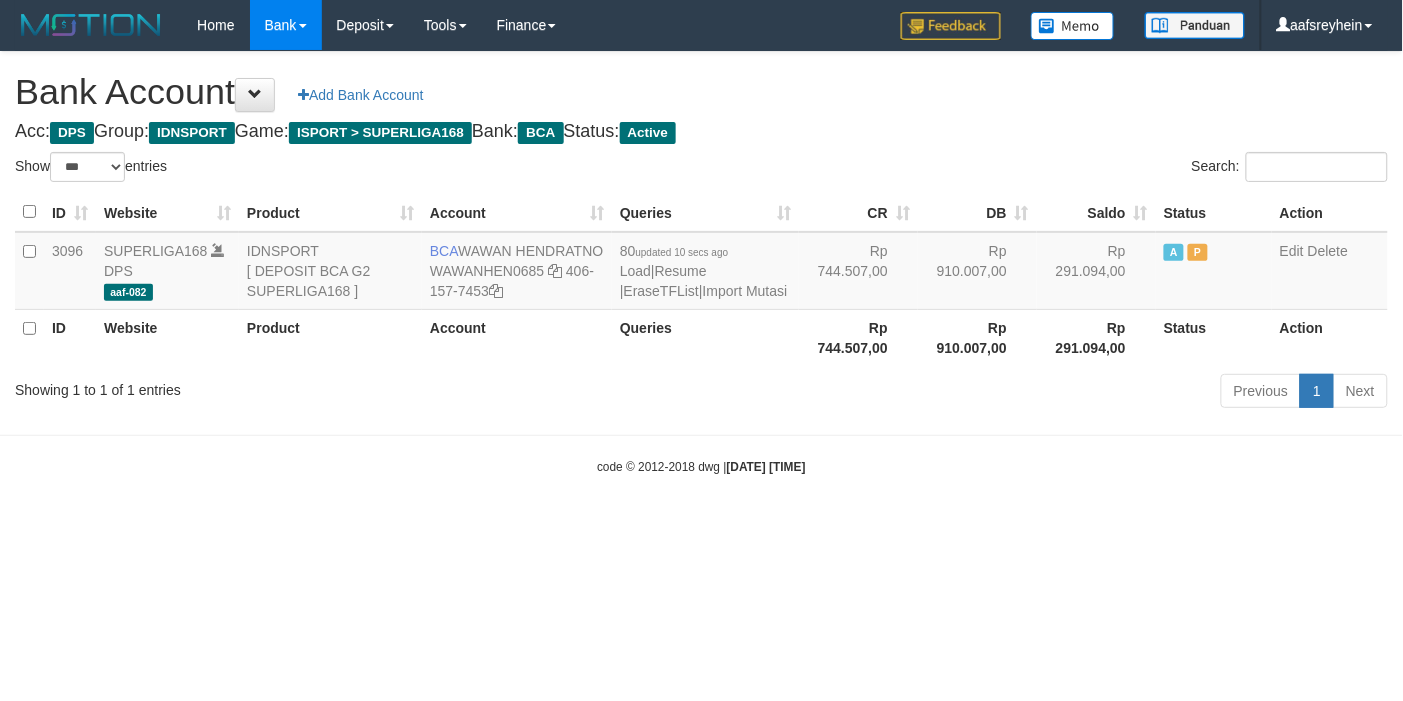 click on "Toggle navigation
Home
Bank
Account List
Load
By Website
Group
[ISPORT]													SUPERLIGA168
By Load Group (DPS)
-" at bounding box center (701, 263) 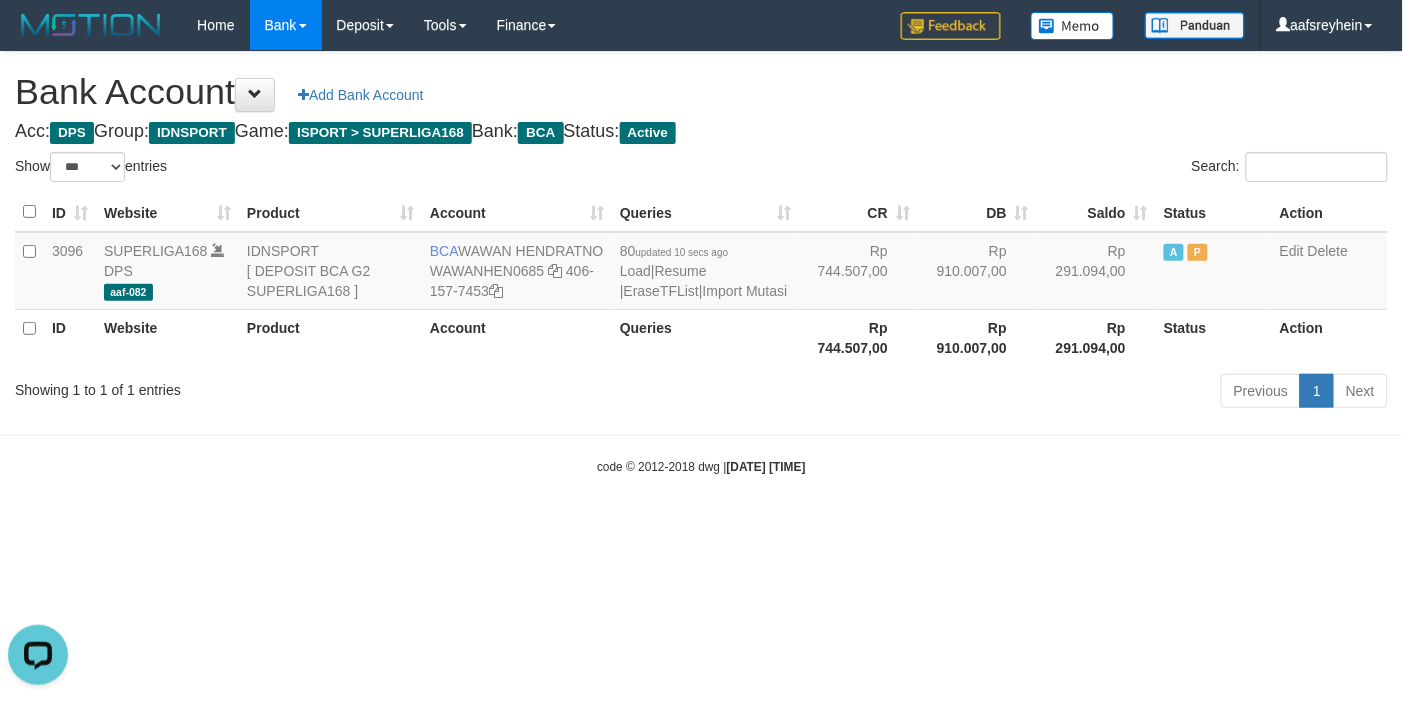 scroll, scrollTop: 0, scrollLeft: 0, axis: both 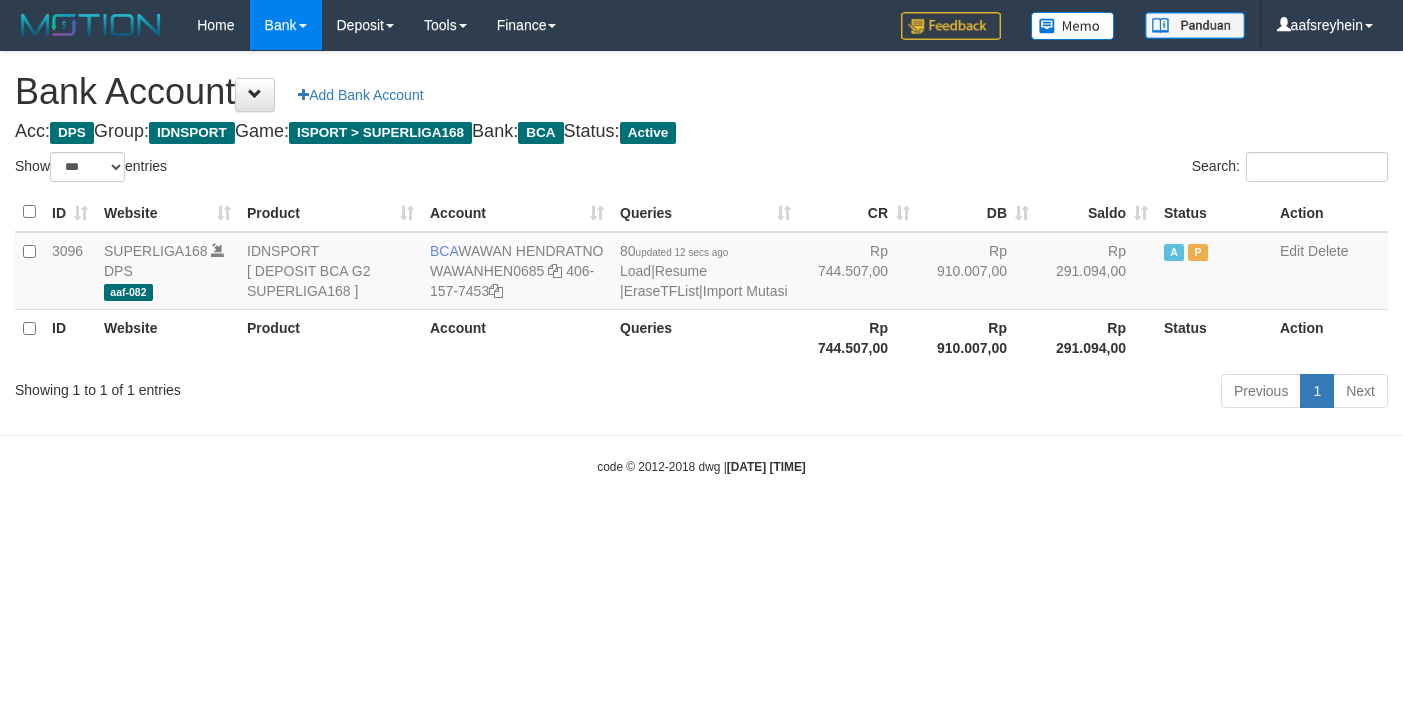 select on "***" 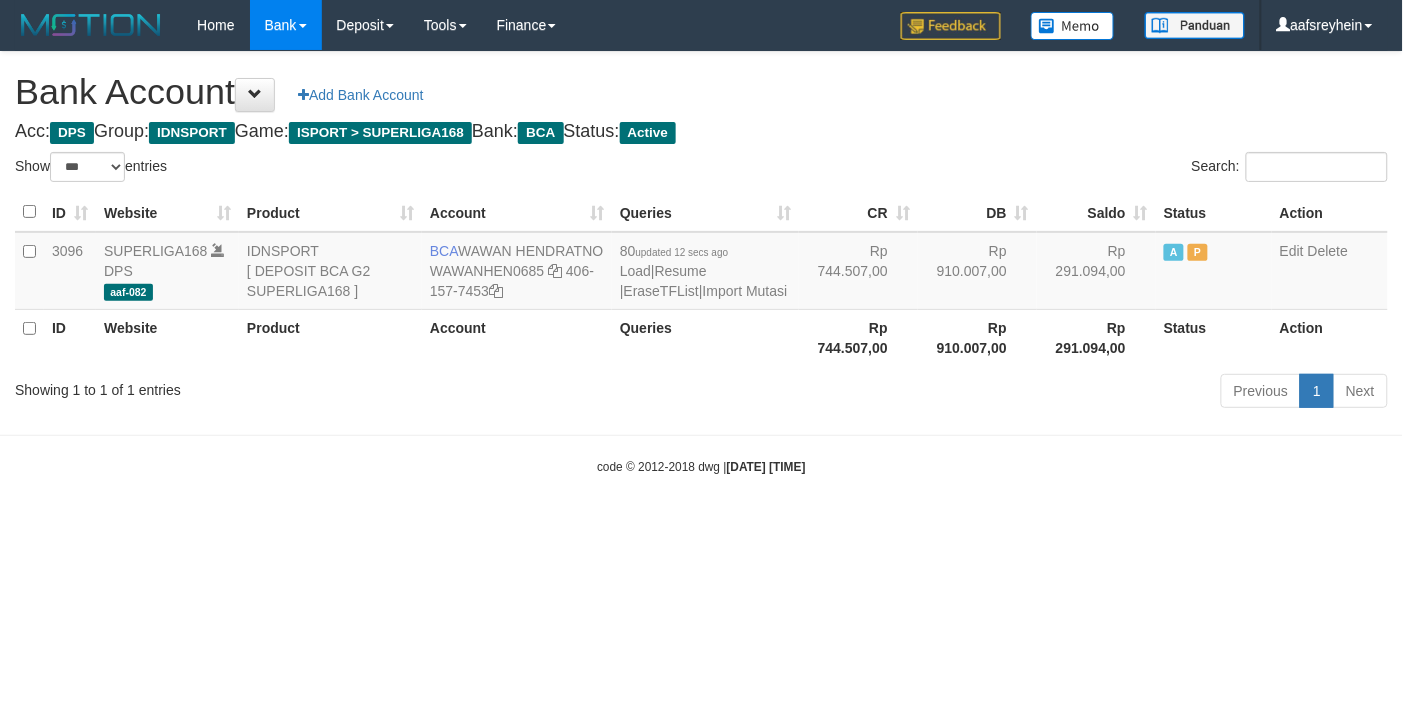 click on "Toggle navigation
Home
Bank
Account List
Load
By Website
Group
[ISPORT]													SUPERLIGA168
By Load Group (DPS)" at bounding box center [701, 263] 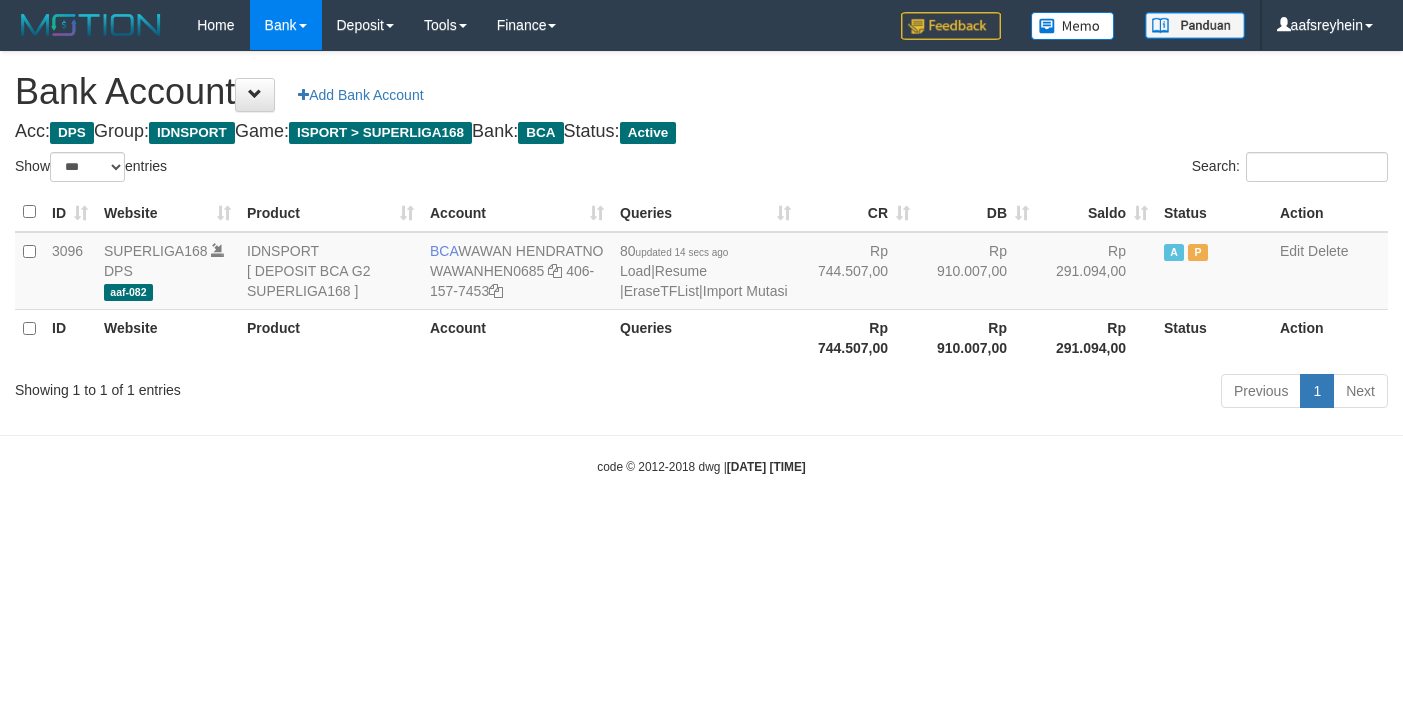 select on "***" 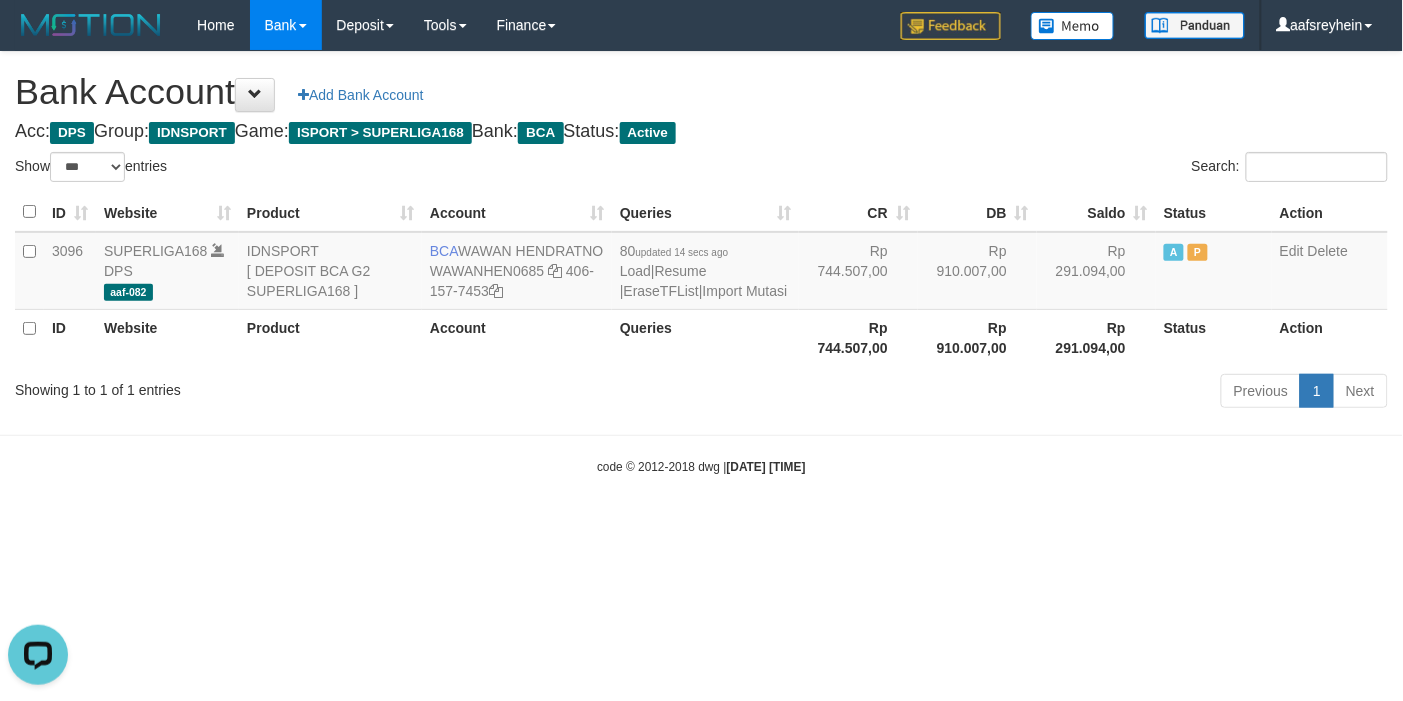 scroll, scrollTop: 0, scrollLeft: 0, axis: both 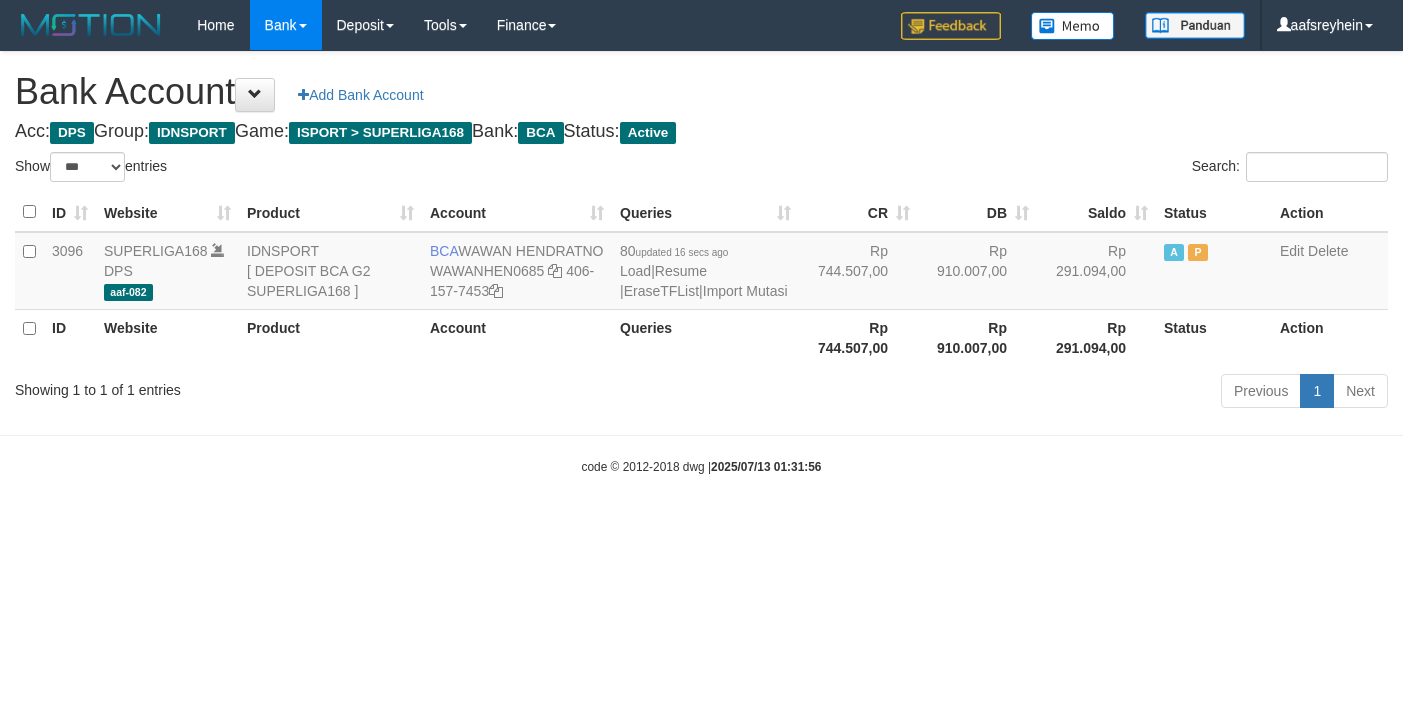 select on "***" 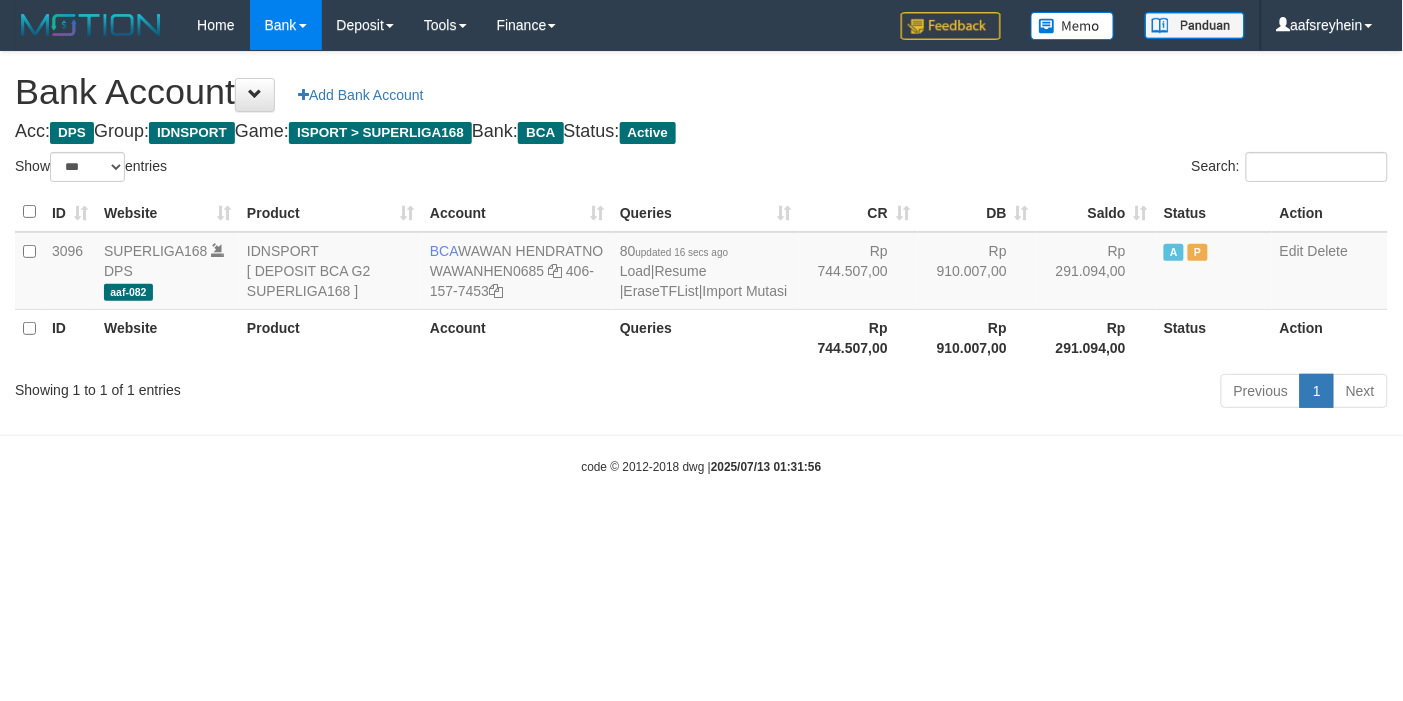 click on "Toggle navigation
Home
Bank
Account List
Load
By Website
Group
[ISPORT]													SUPERLIGA168
By Load Group (DPS)" at bounding box center (701, 263) 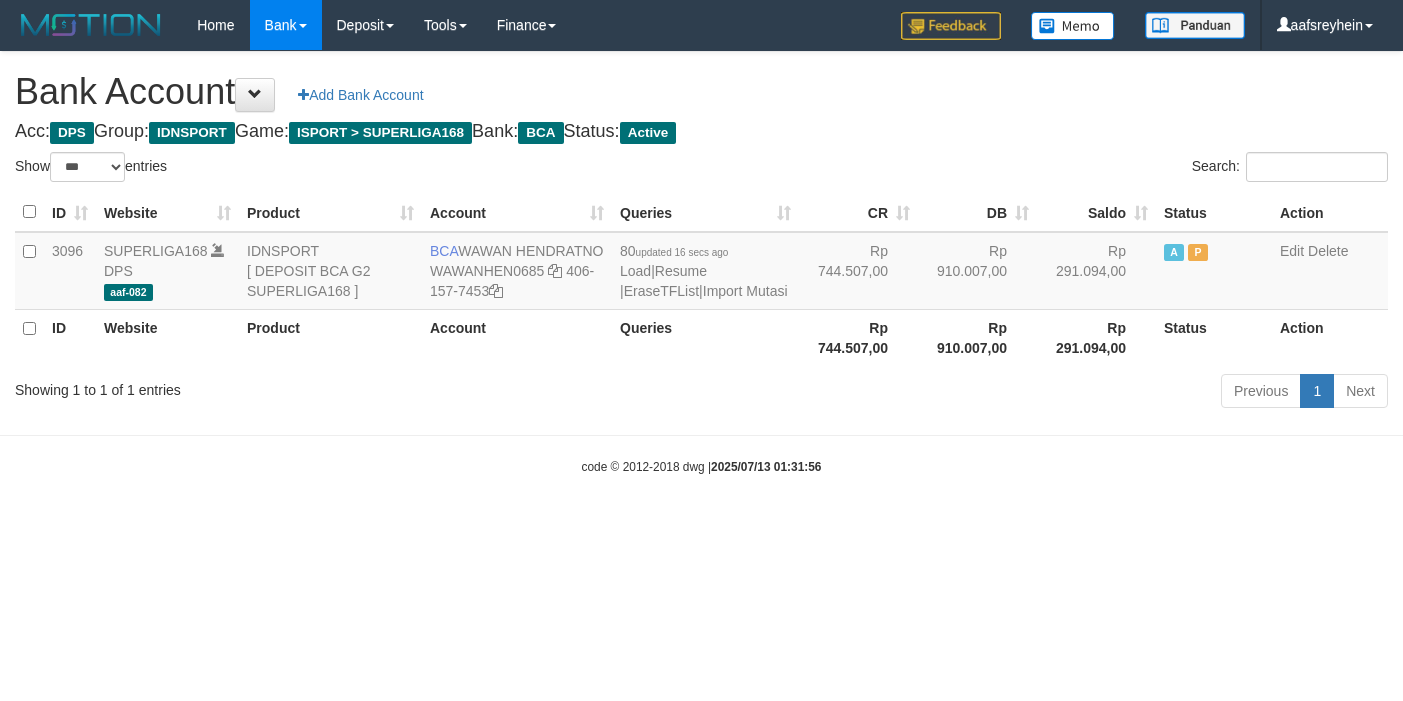 select on "***" 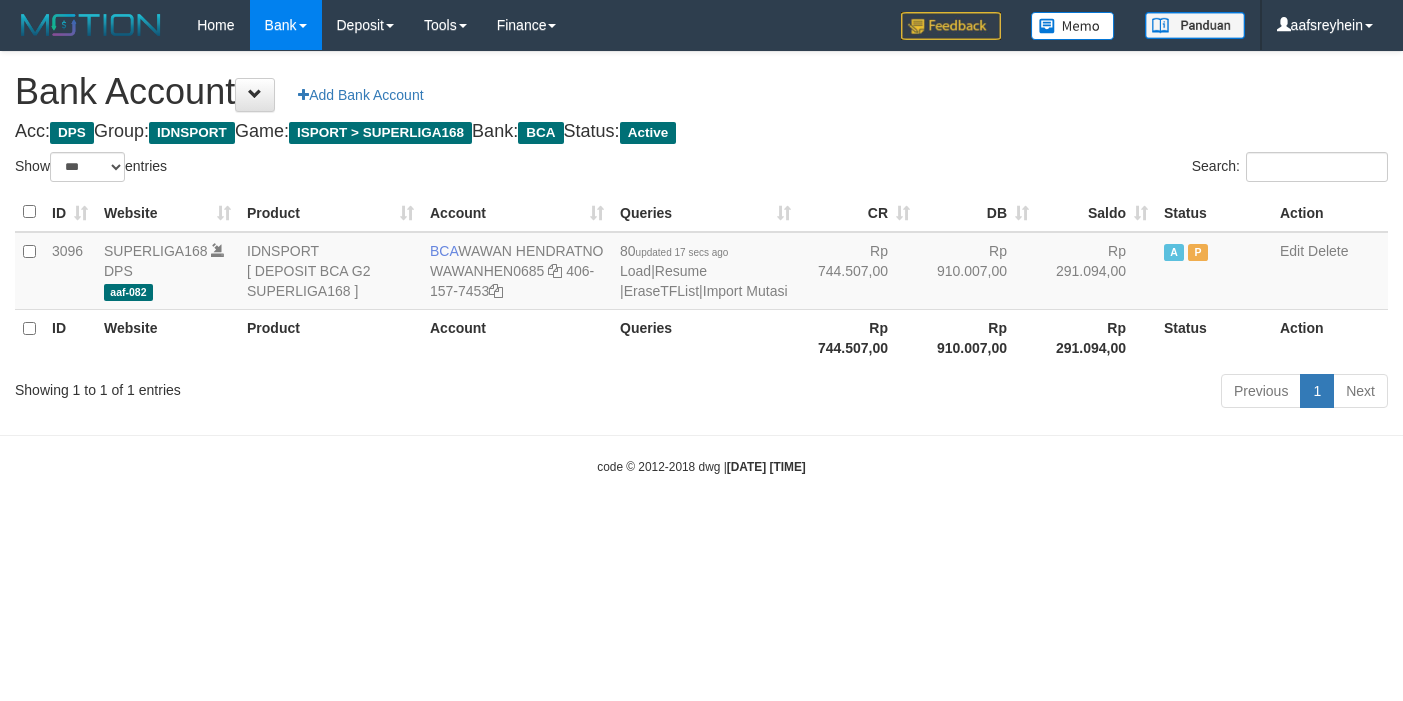 select on "***" 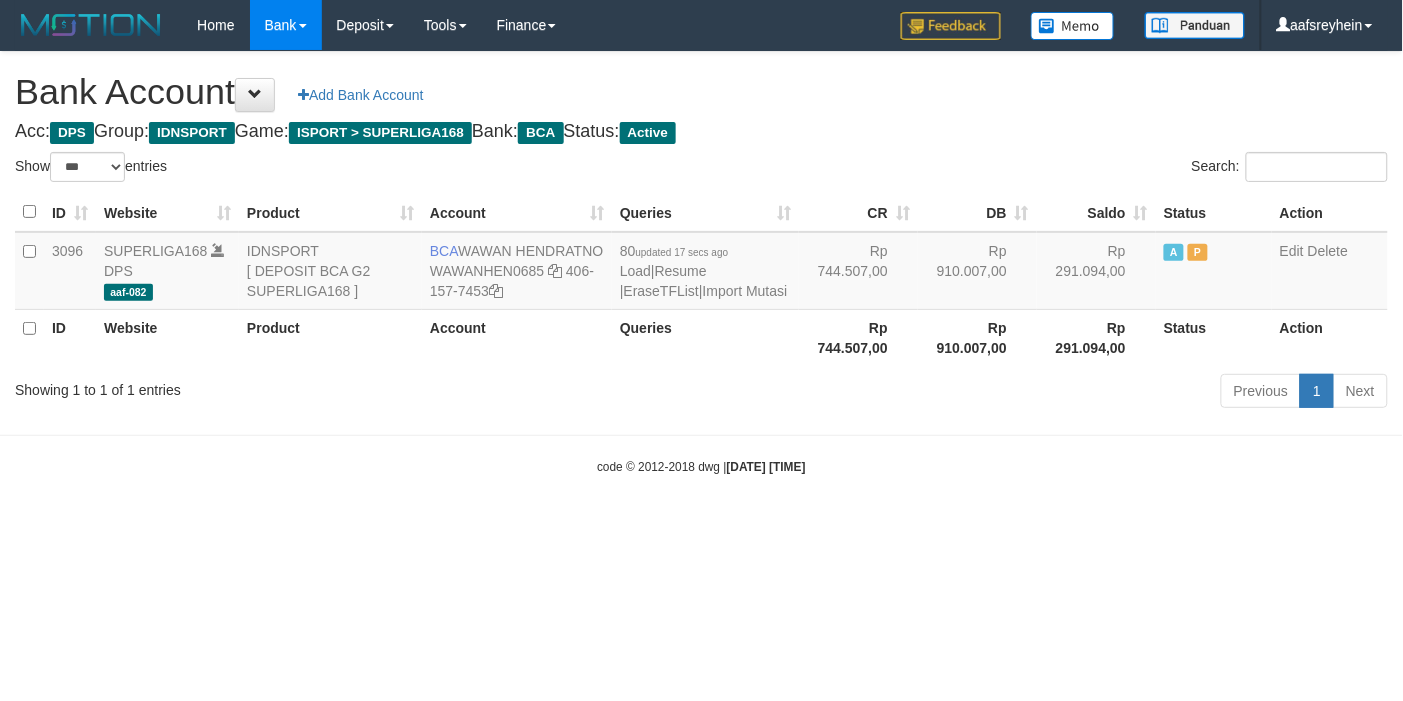 click on "Toggle navigation
Home
Bank
Account List
Load
By Website
Group
[ISPORT]													SUPERLIGA168
By Load Group (DPS)" at bounding box center (701, 263) 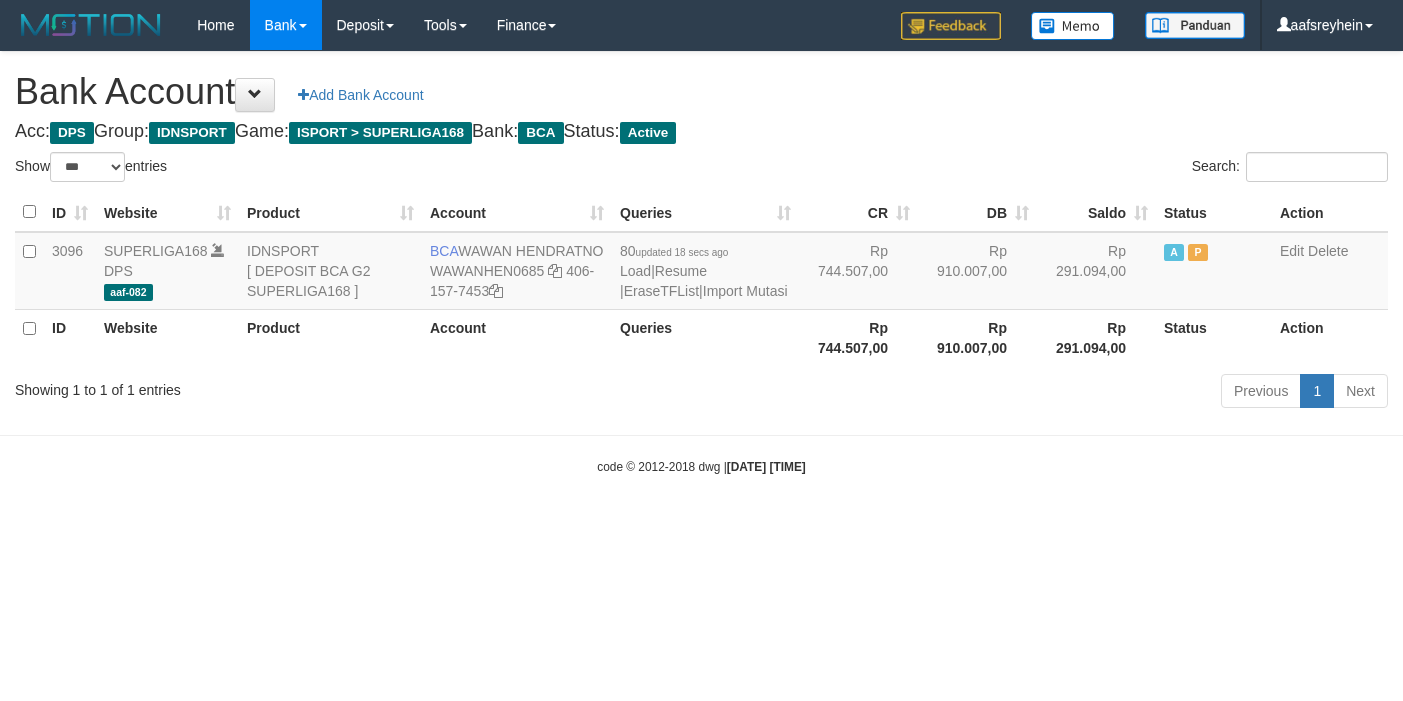 select on "***" 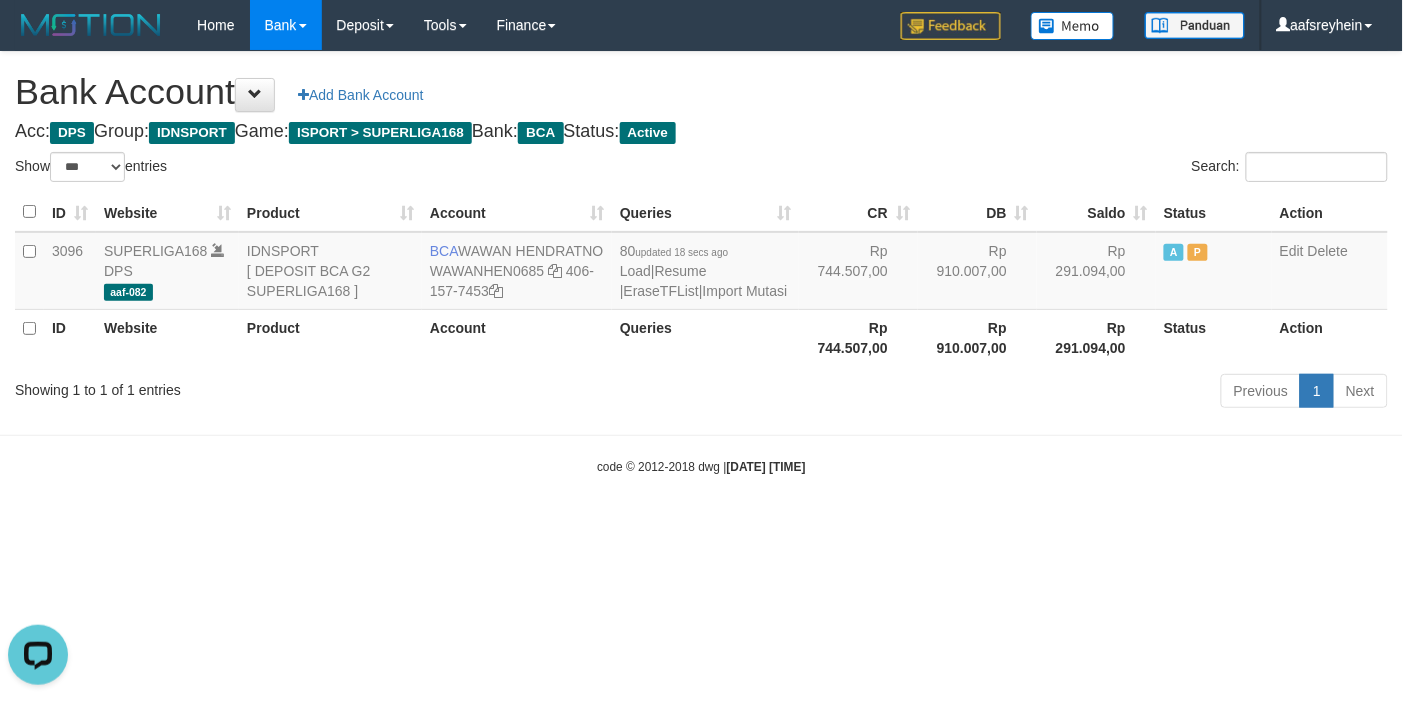 scroll, scrollTop: 0, scrollLeft: 0, axis: both 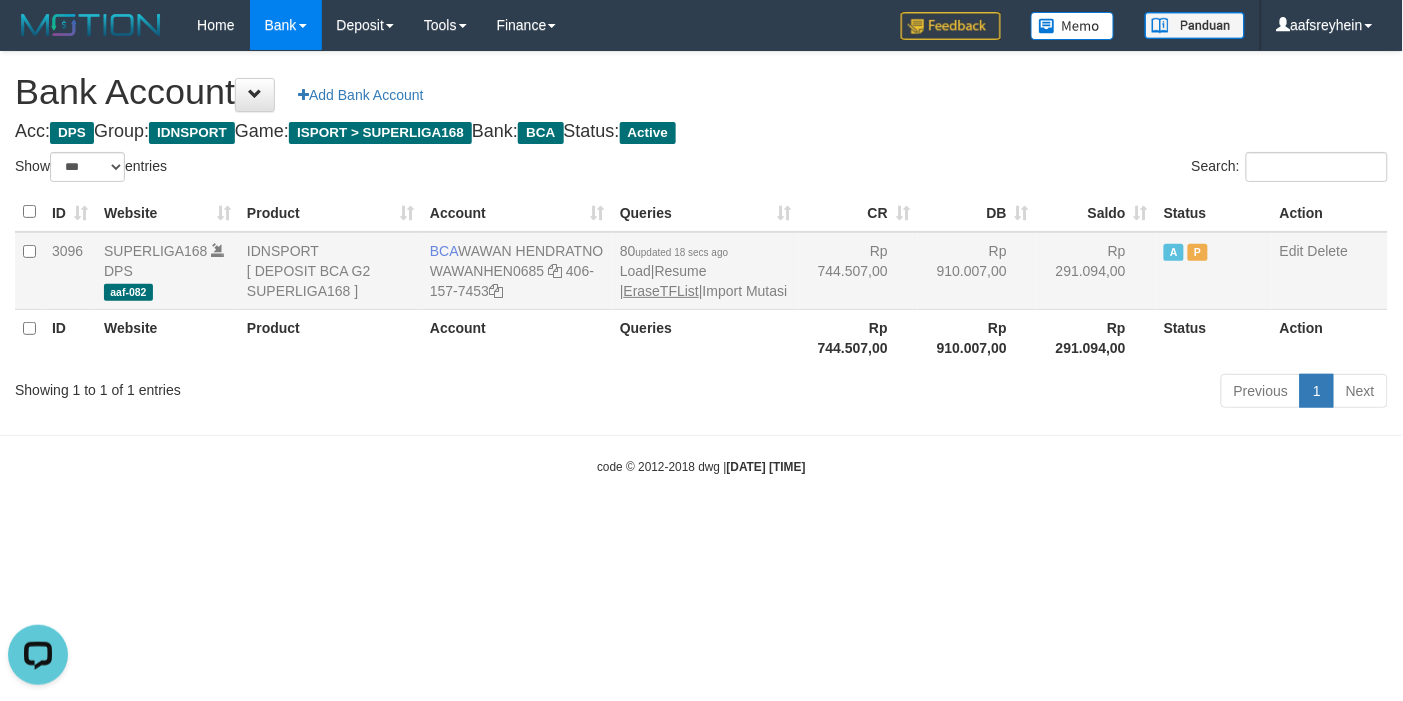 drag, startPoint x: 1013, startPoint y: 623, endPoint x: 682, endPoint y: 297, distance: 464.5826 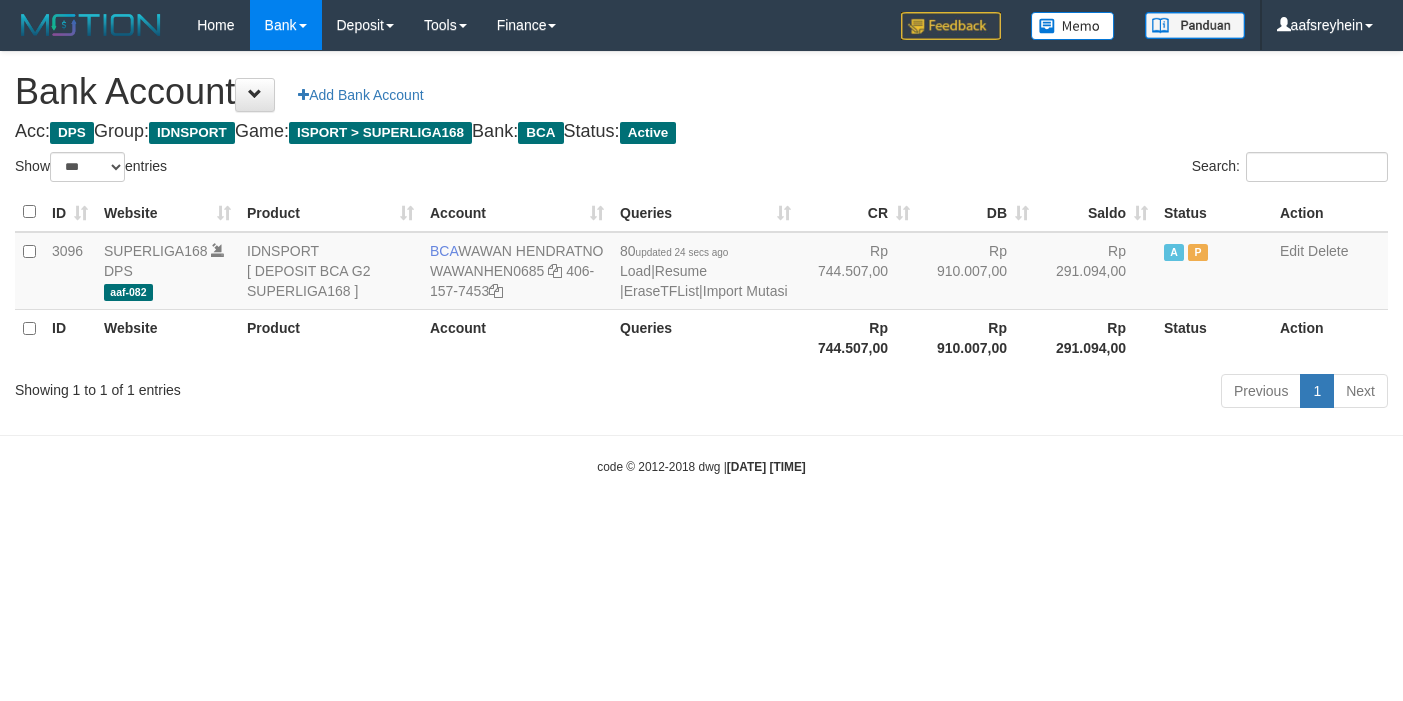 select on "***" 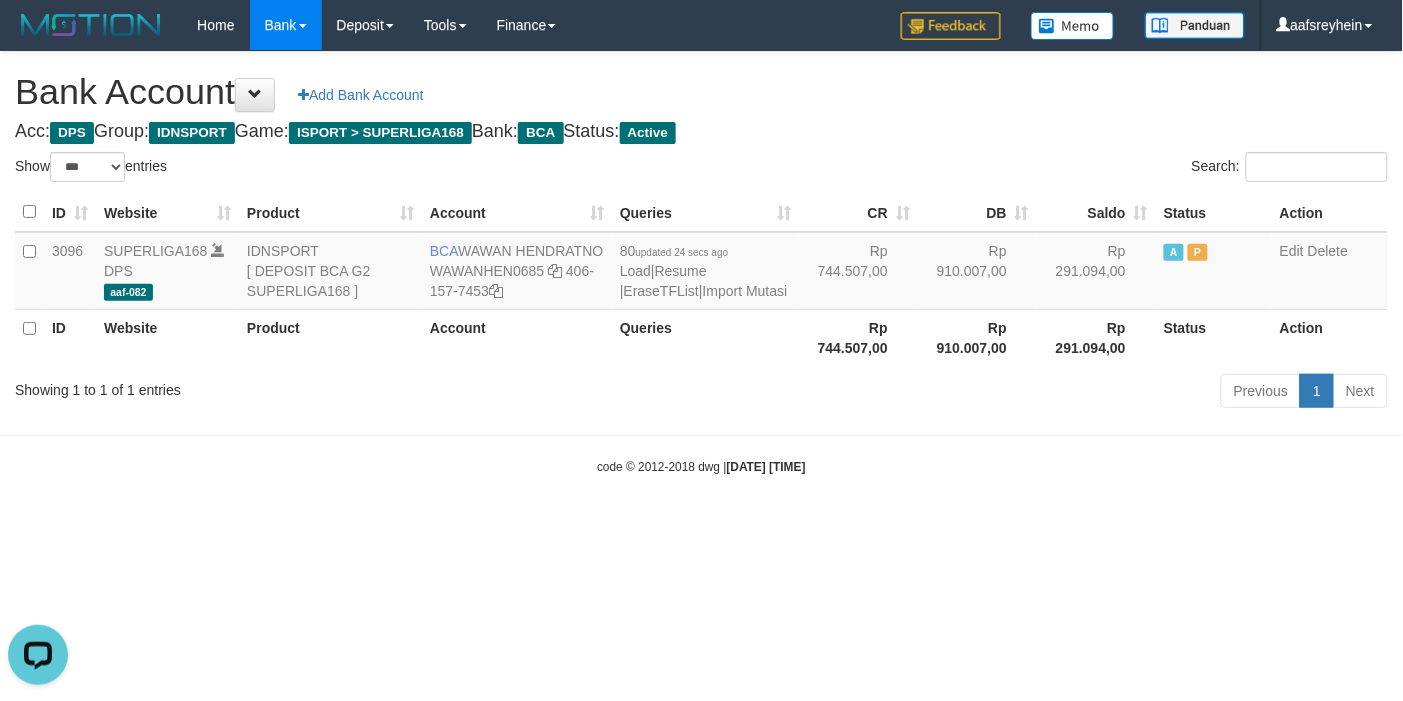 scroll, scrollTop: 0, scrollLeft: 0, axis: both 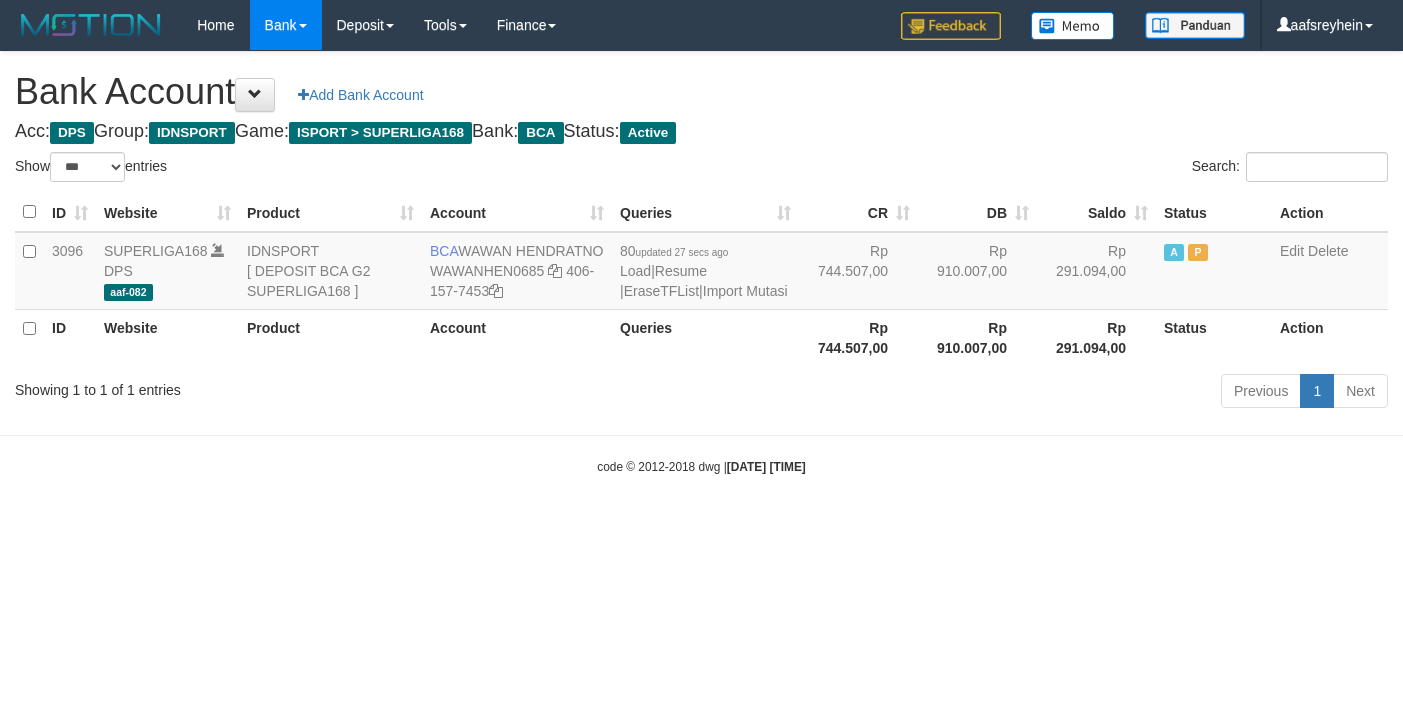select on "***" 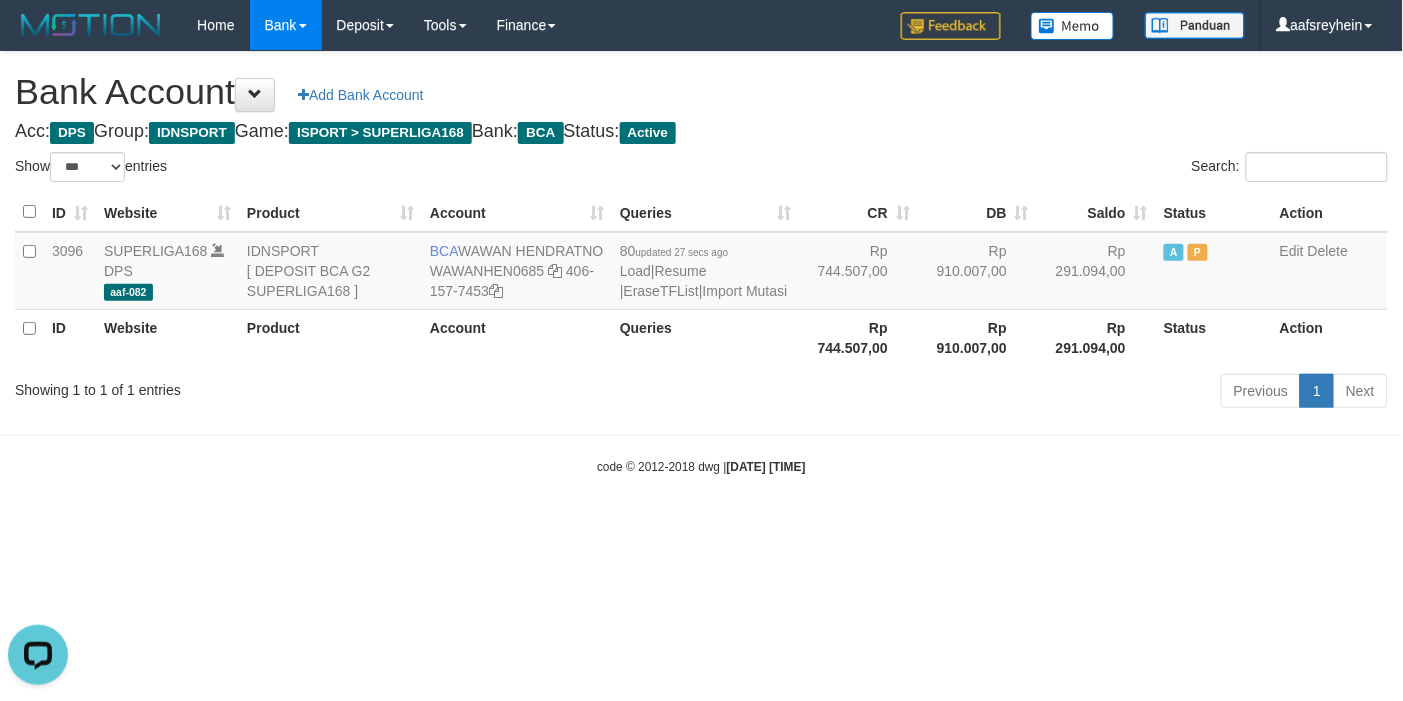 scroll, scrollTop: 0, scrollLeft: 0, axis: both 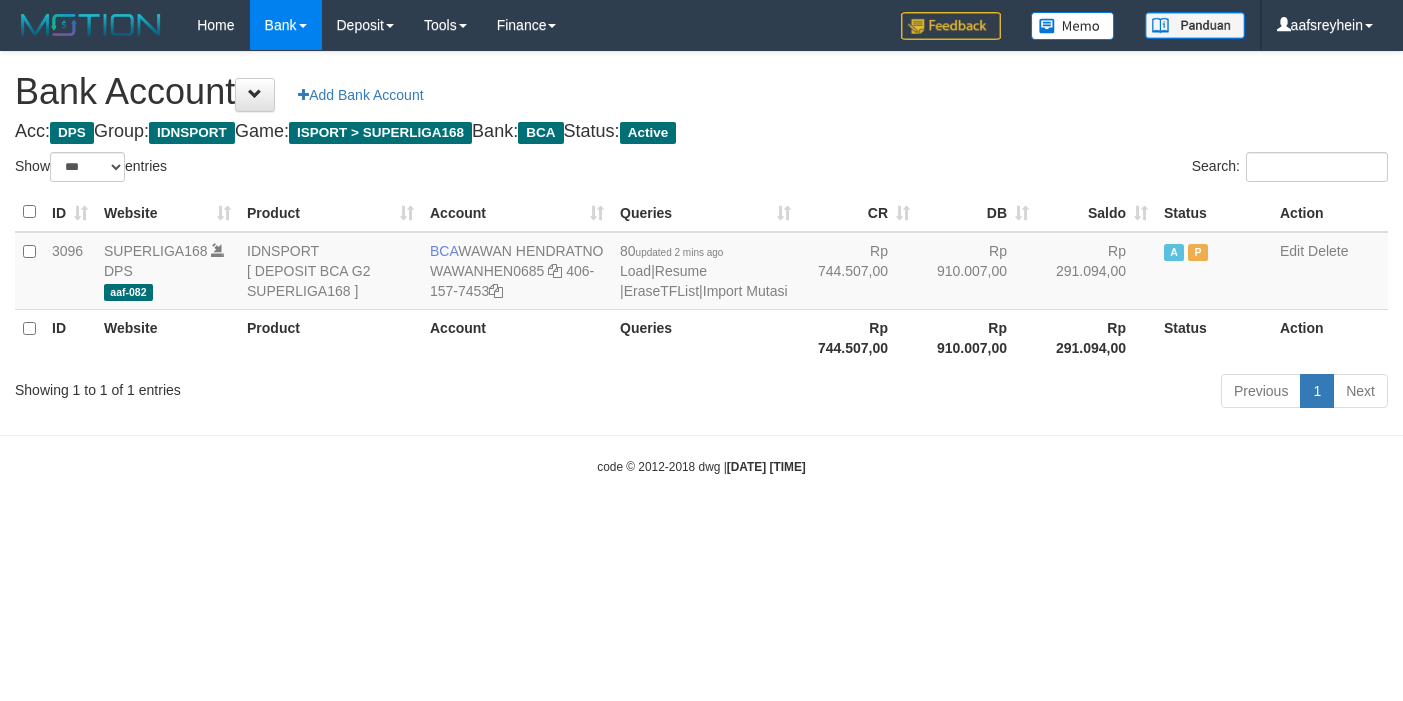 select on "***" 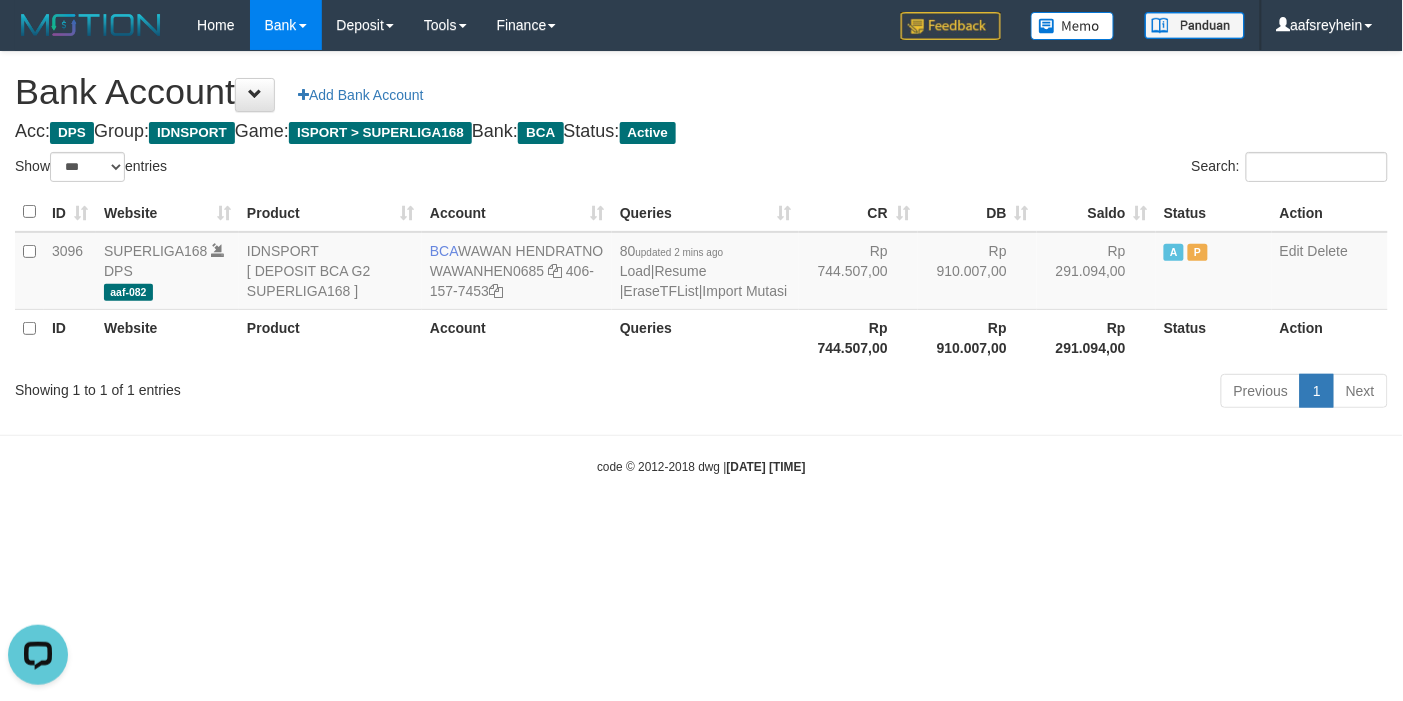 scroll, scrollTop: 0, scrollLeft: 0, axis: both 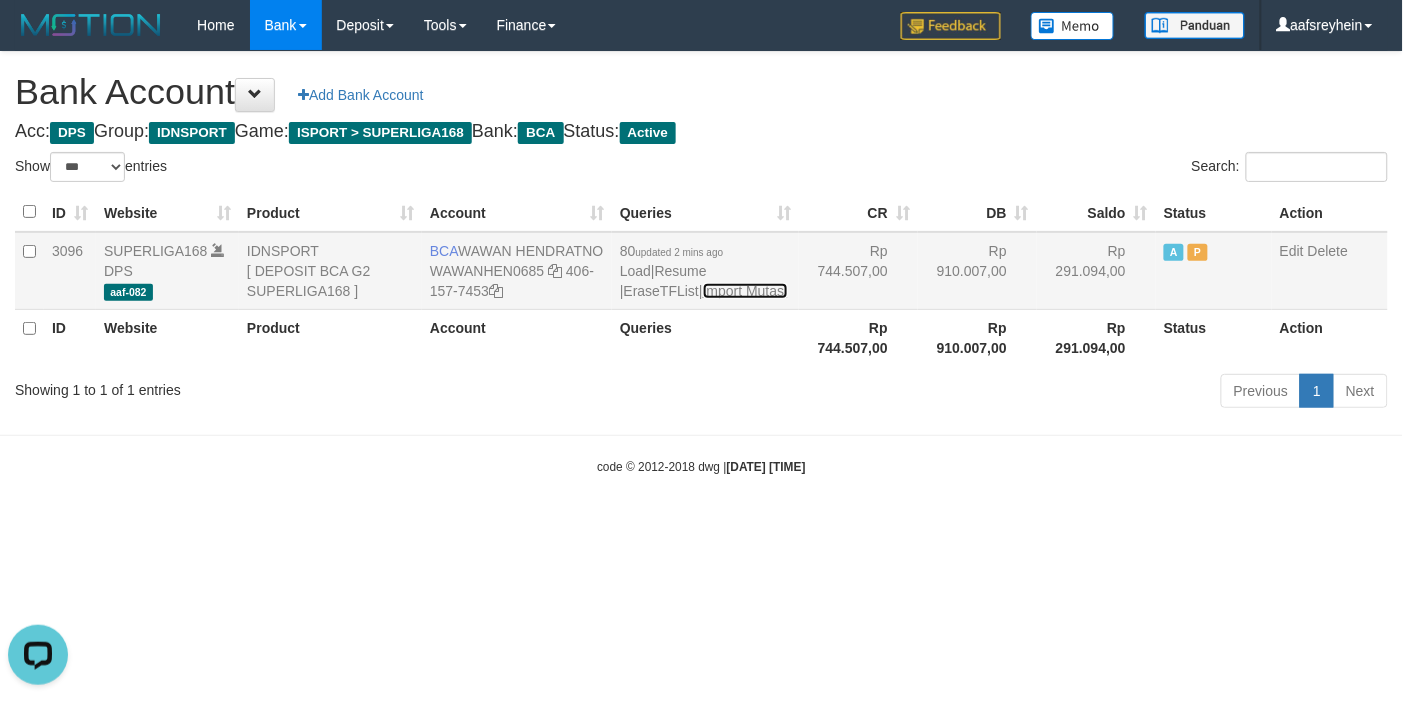 click on "Import Mutasi" at bounding box center (745, 291) 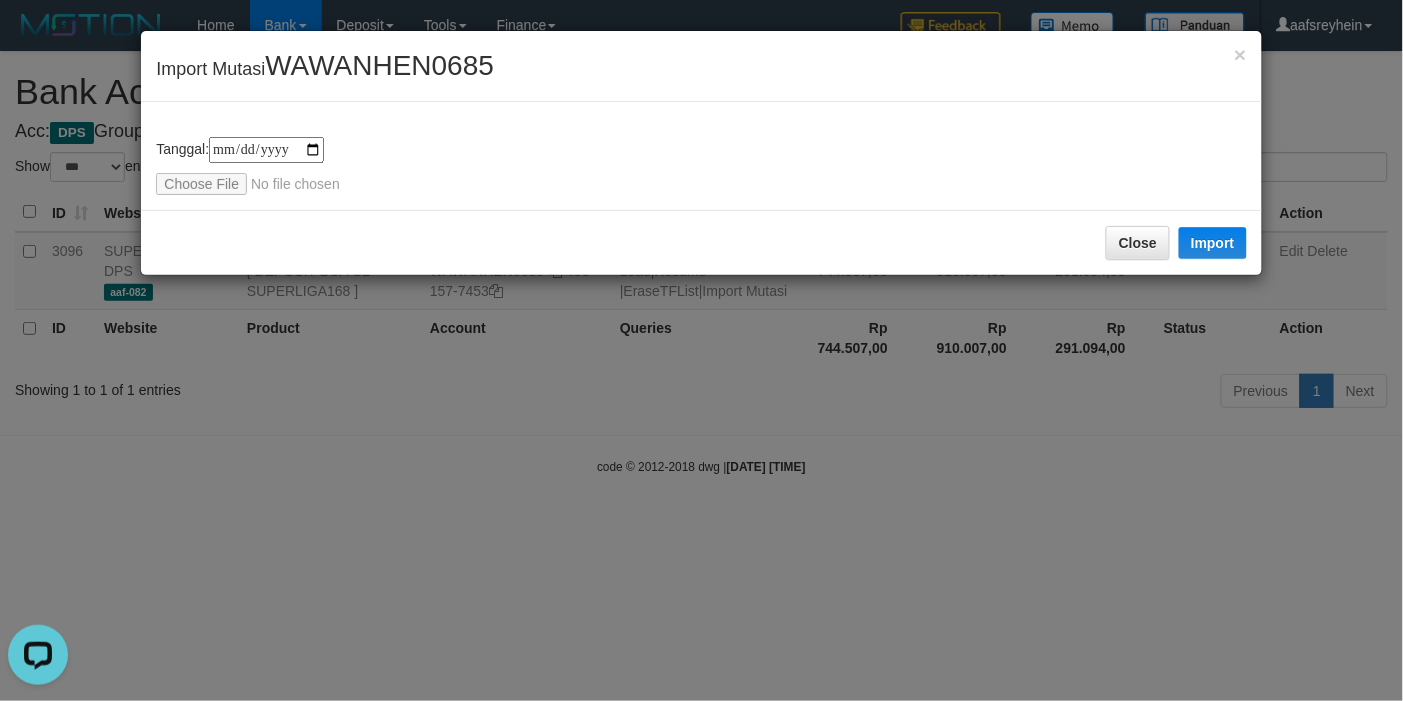 type on "**********" 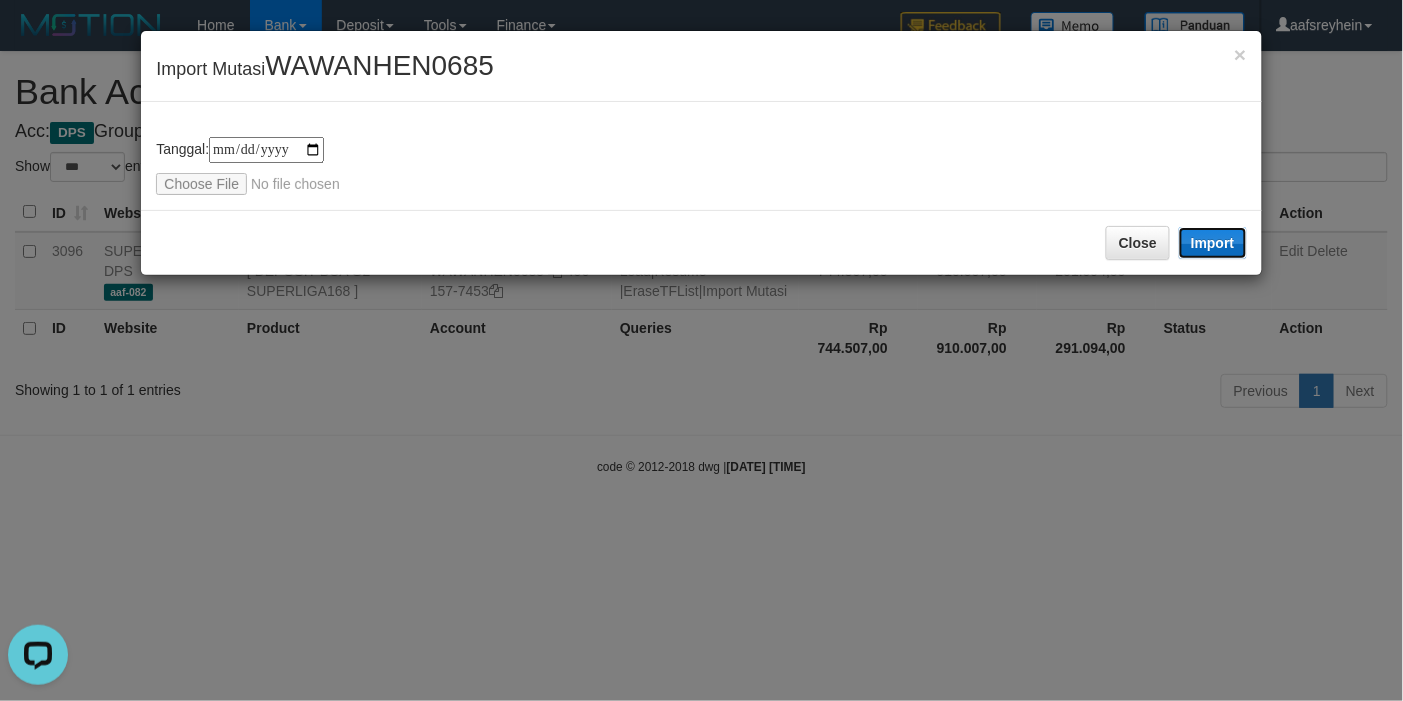 click on "Import" at bounding box center (1213, 243) 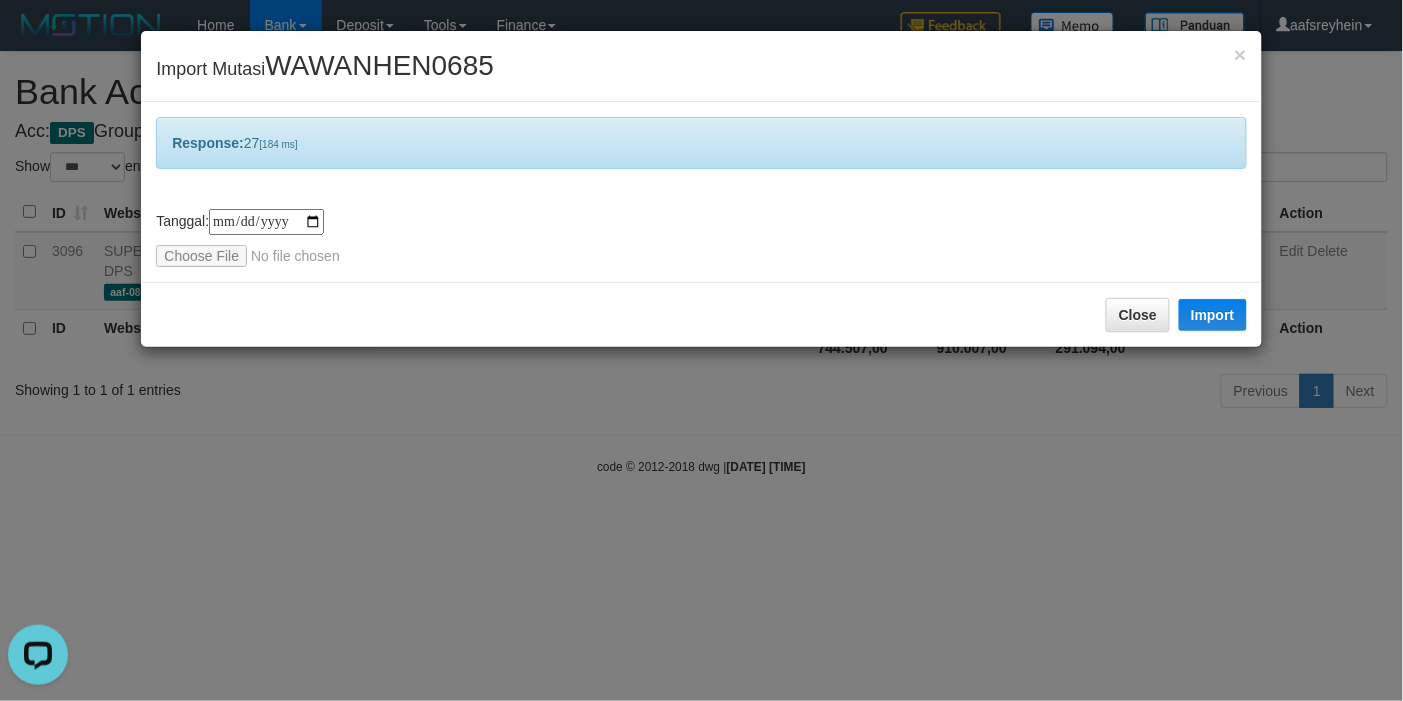 click on "**********" at bounding box center [701, 238] 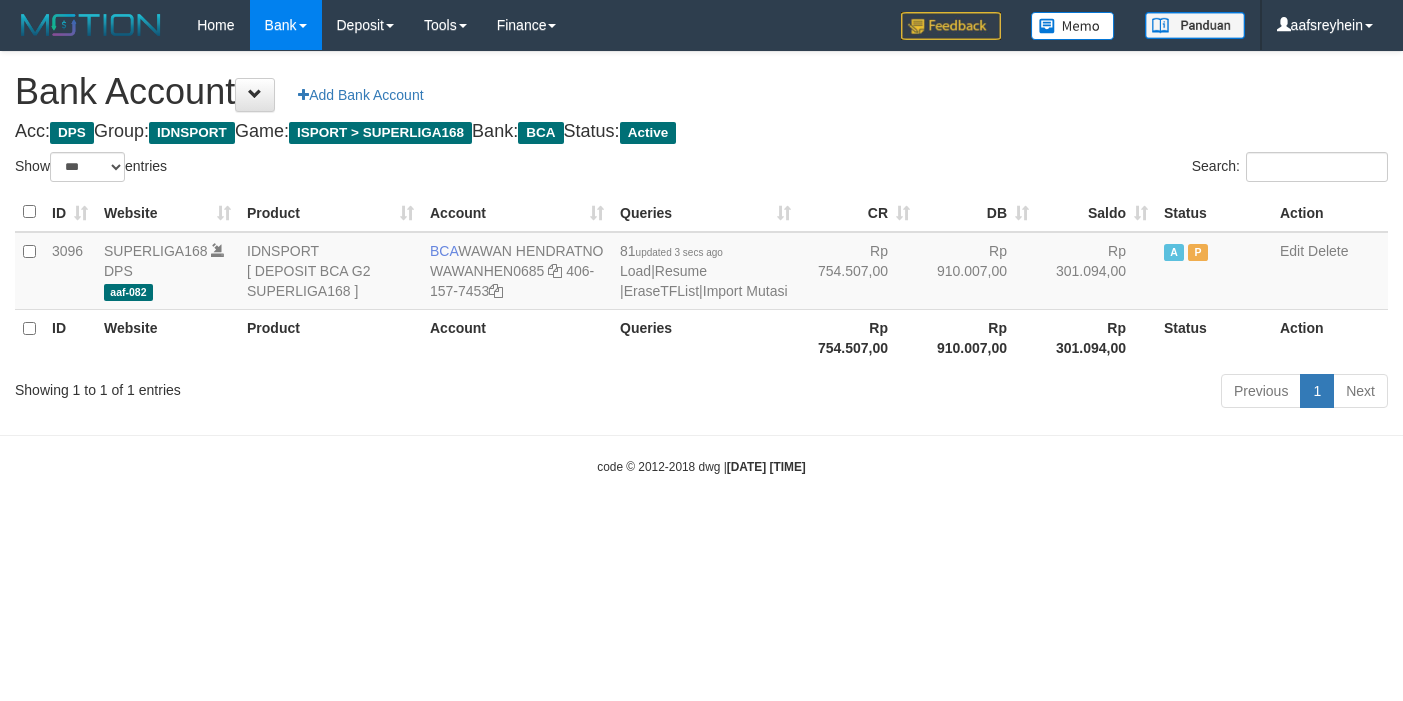 select on "***" 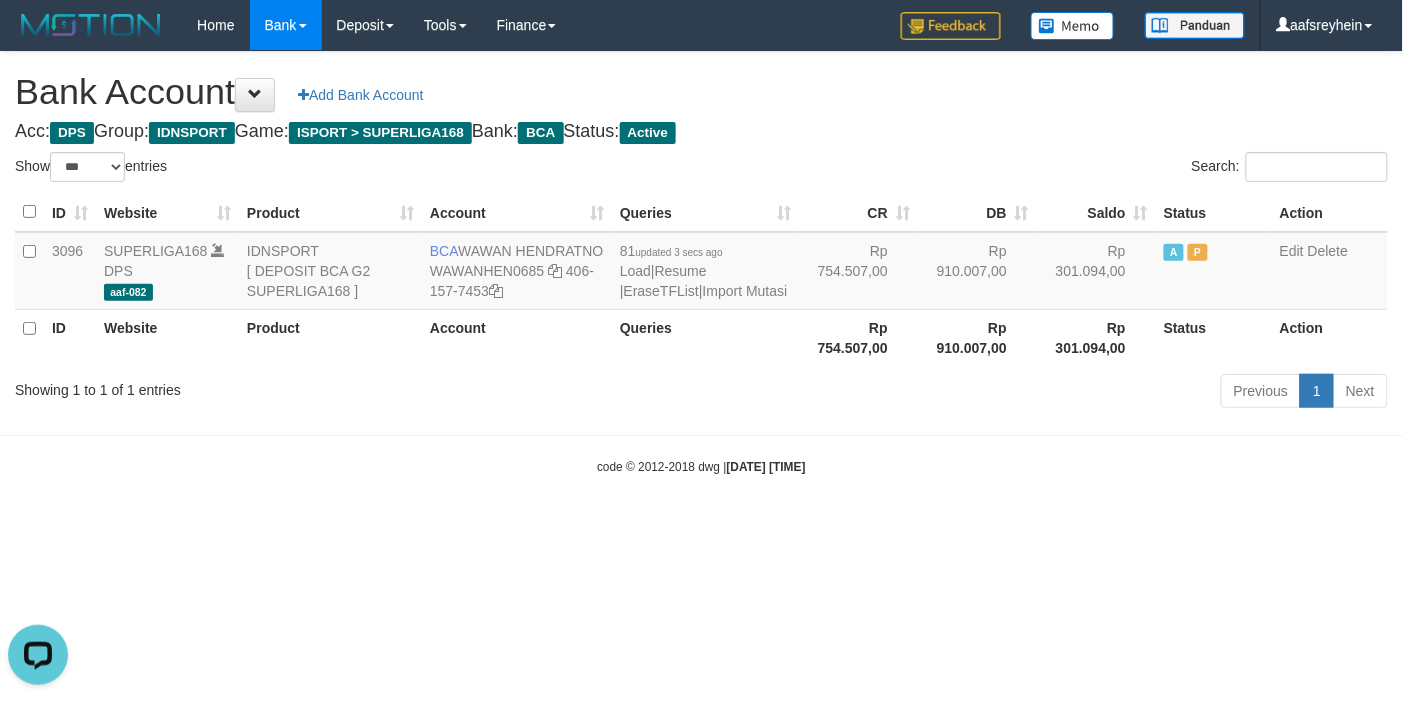 scroll, scrollTop: 0, scrollLeft: 0, axis: both 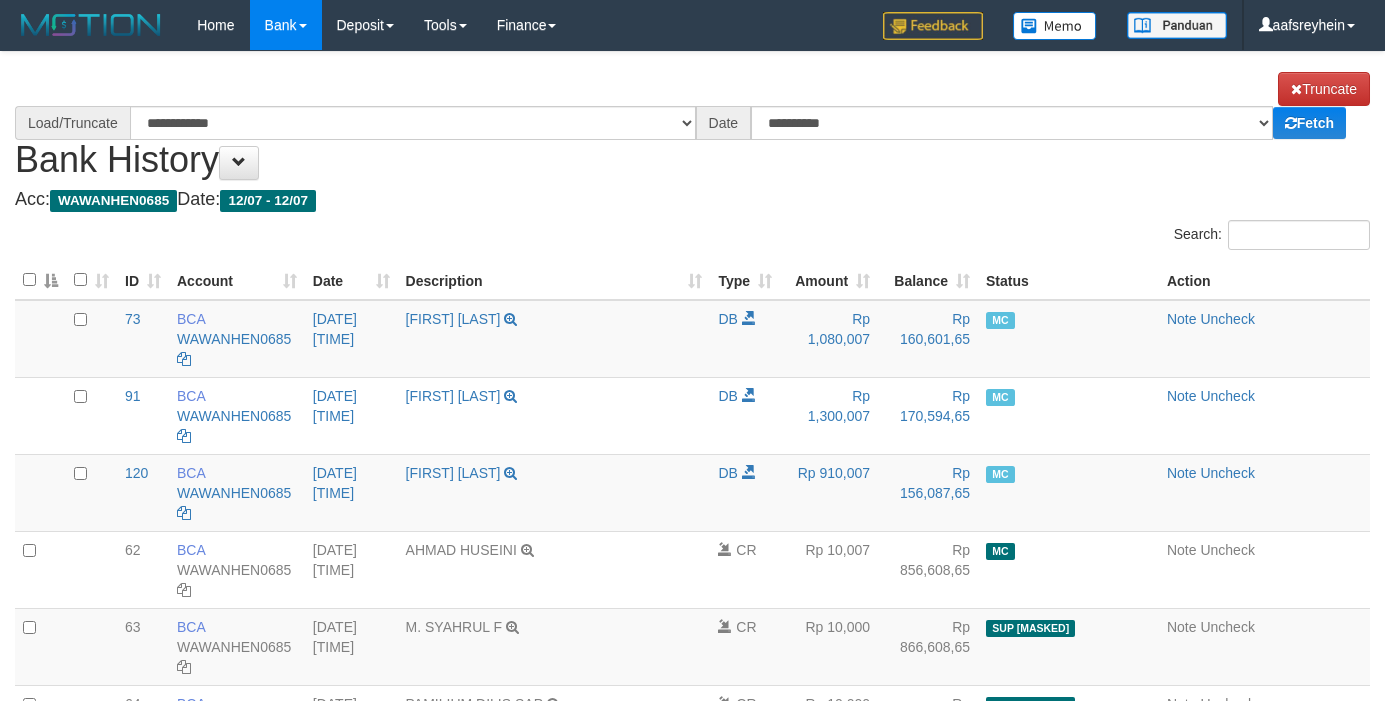 select on "****" 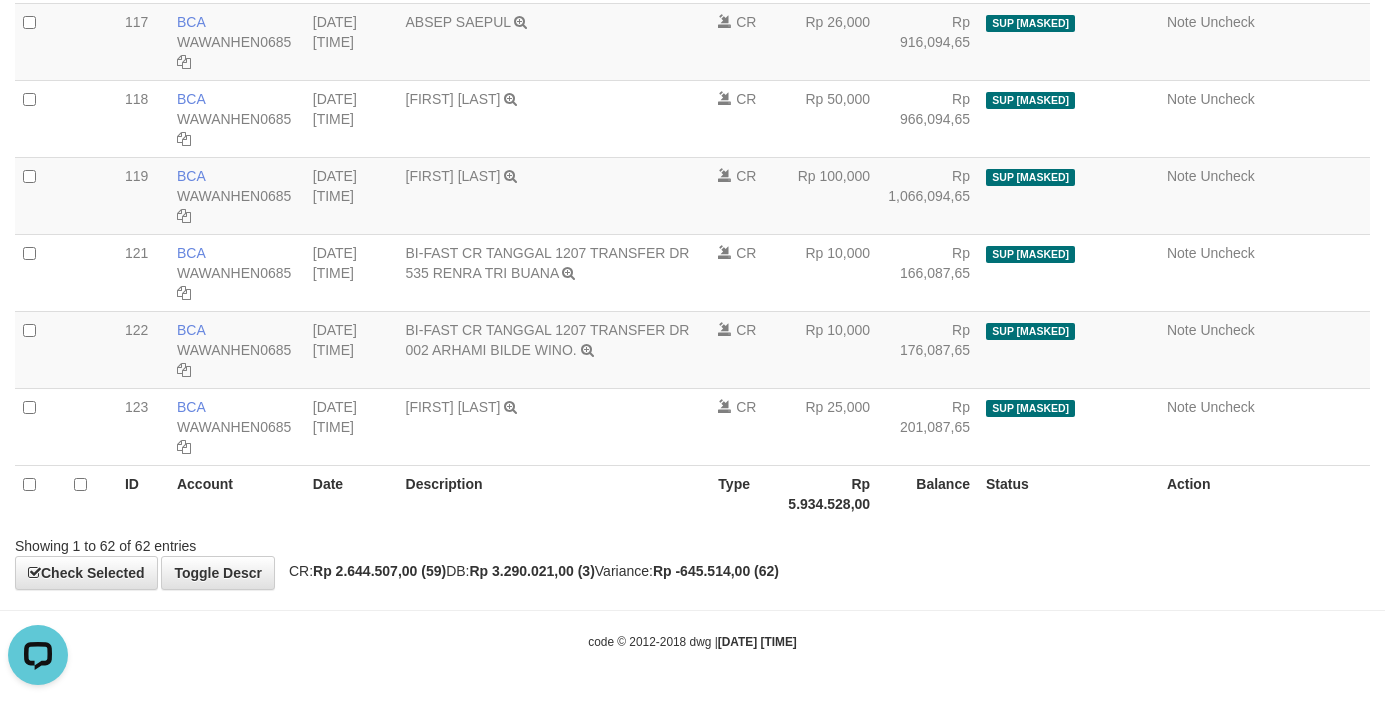 scroll, scrollTop: 4623, scrollLeft: 0, axis: vertical 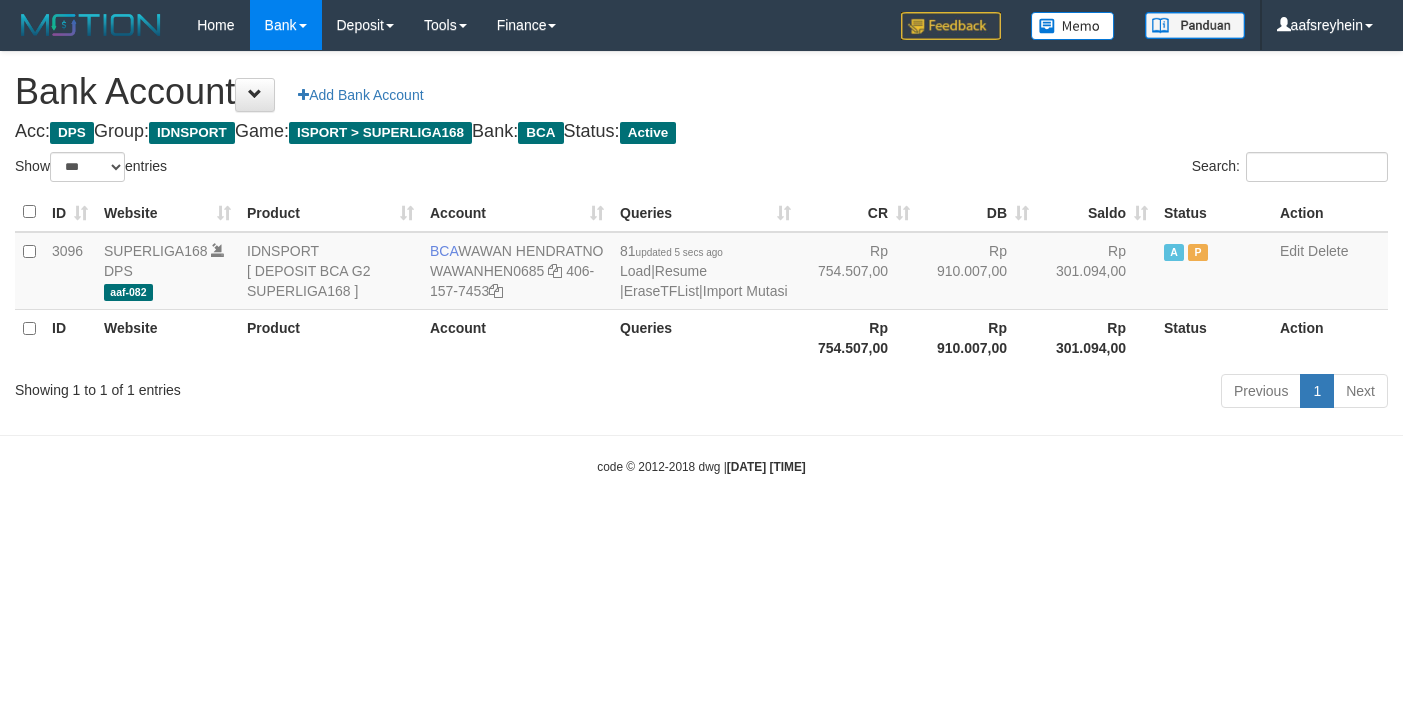 select on "***" 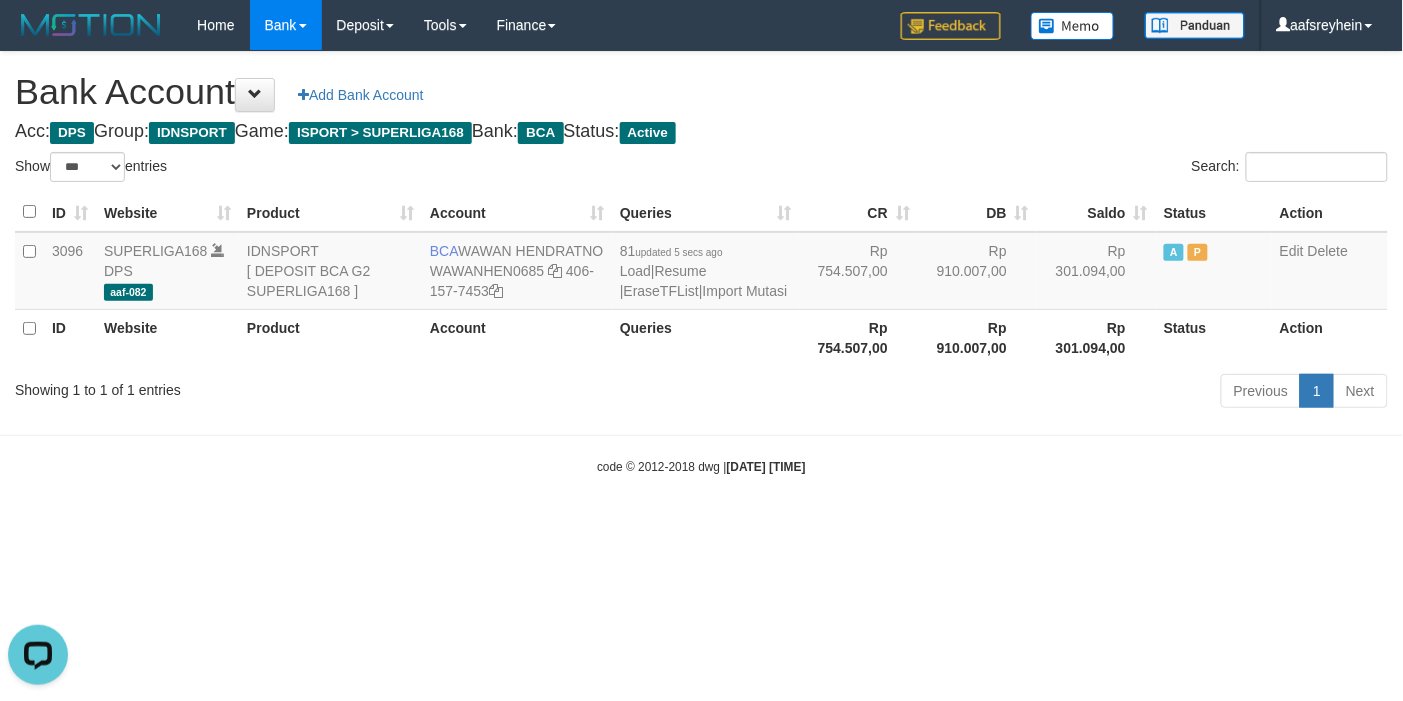 scroll, scrollTop: 0, scrollLeft: 0, axis: both 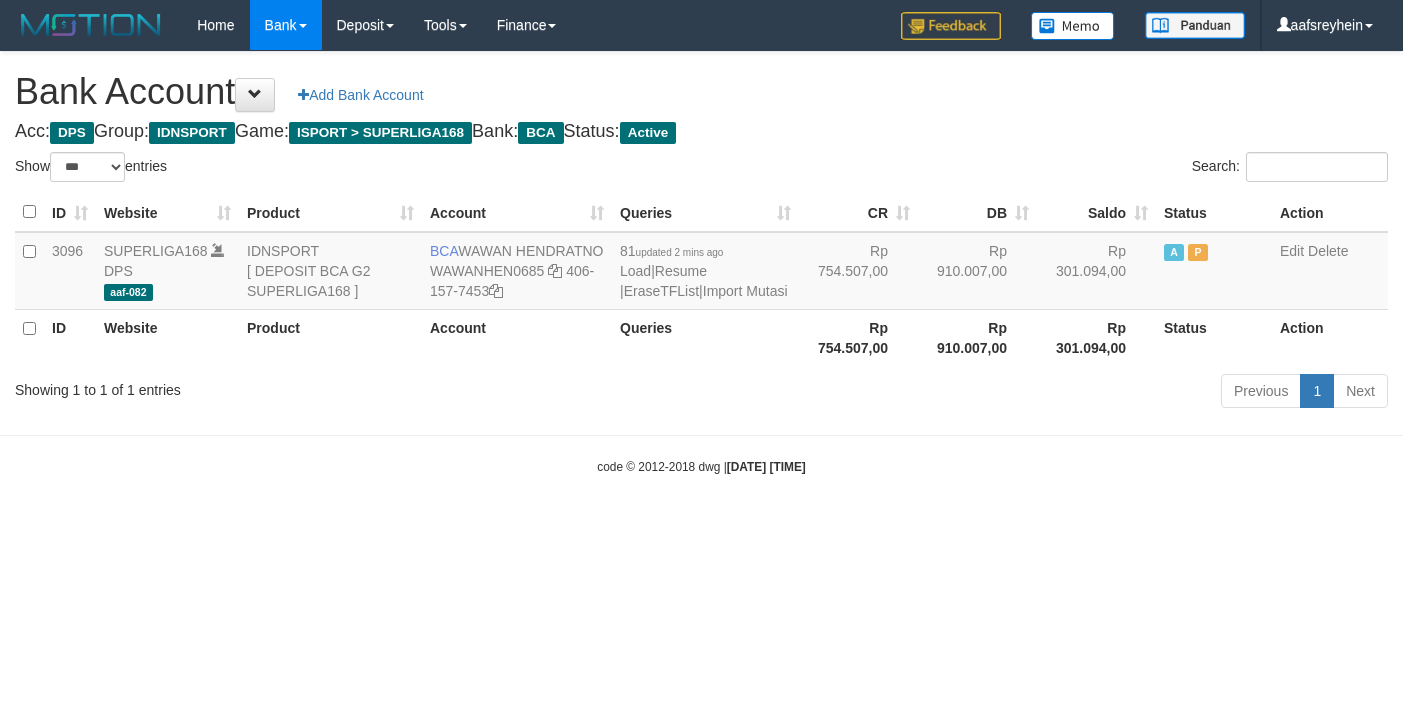 select on "***" 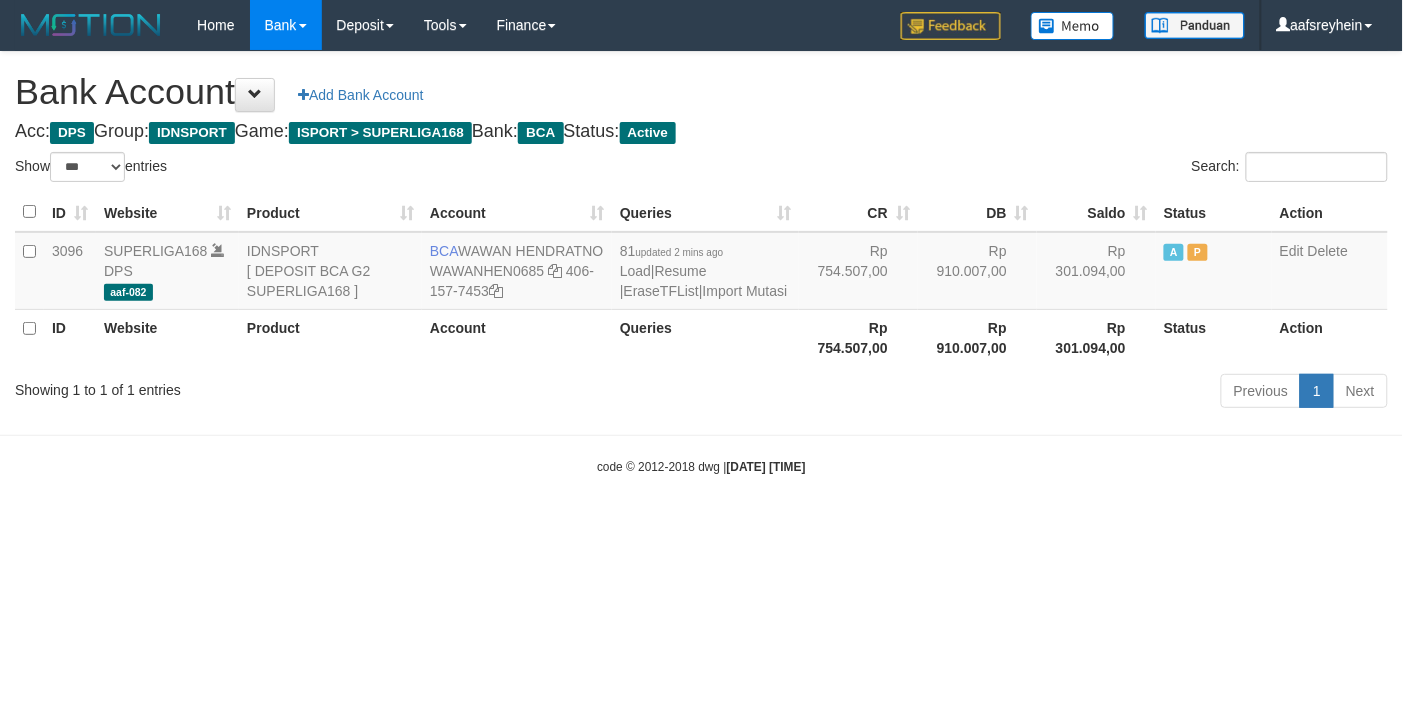 click on "Previous 1 Next" at bounding box center (994, 393) 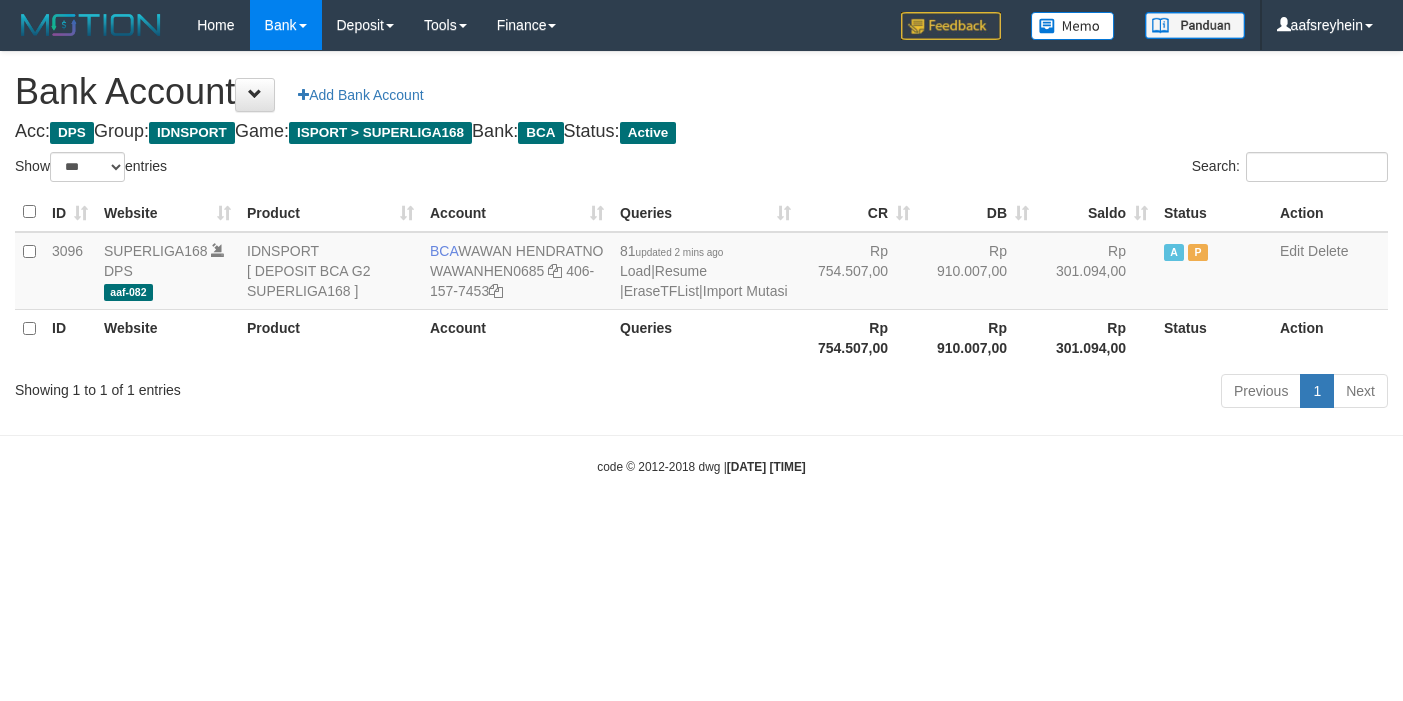 select on "***" 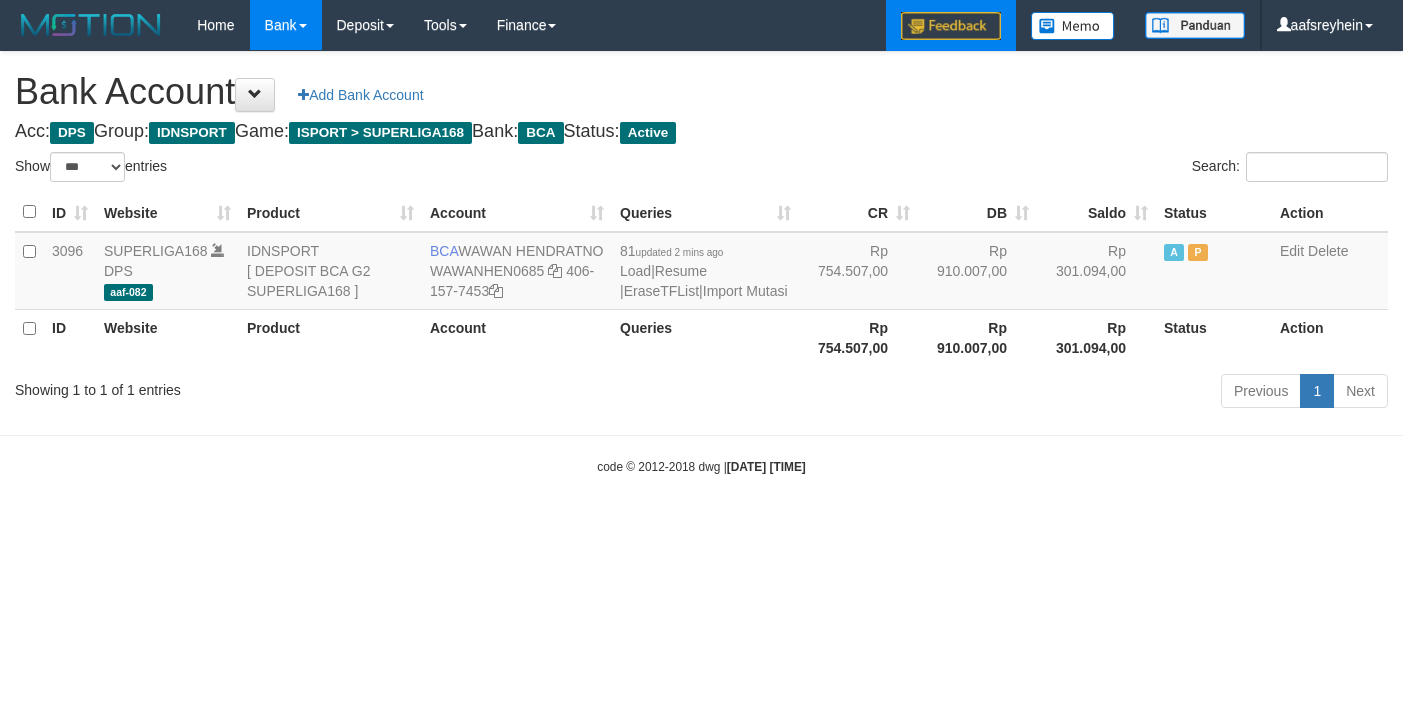 scroll, scrollTop: 0, scrollLeft: 0, axis: both 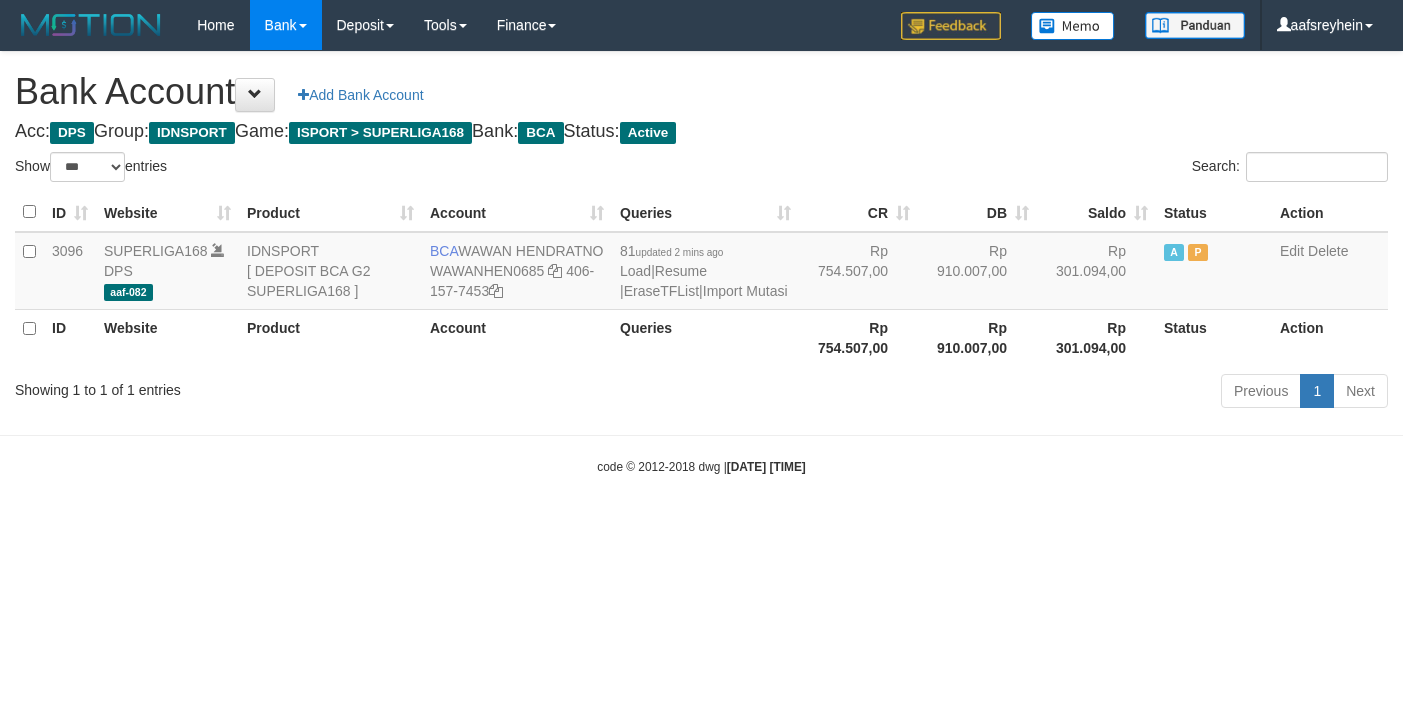 select on "***" 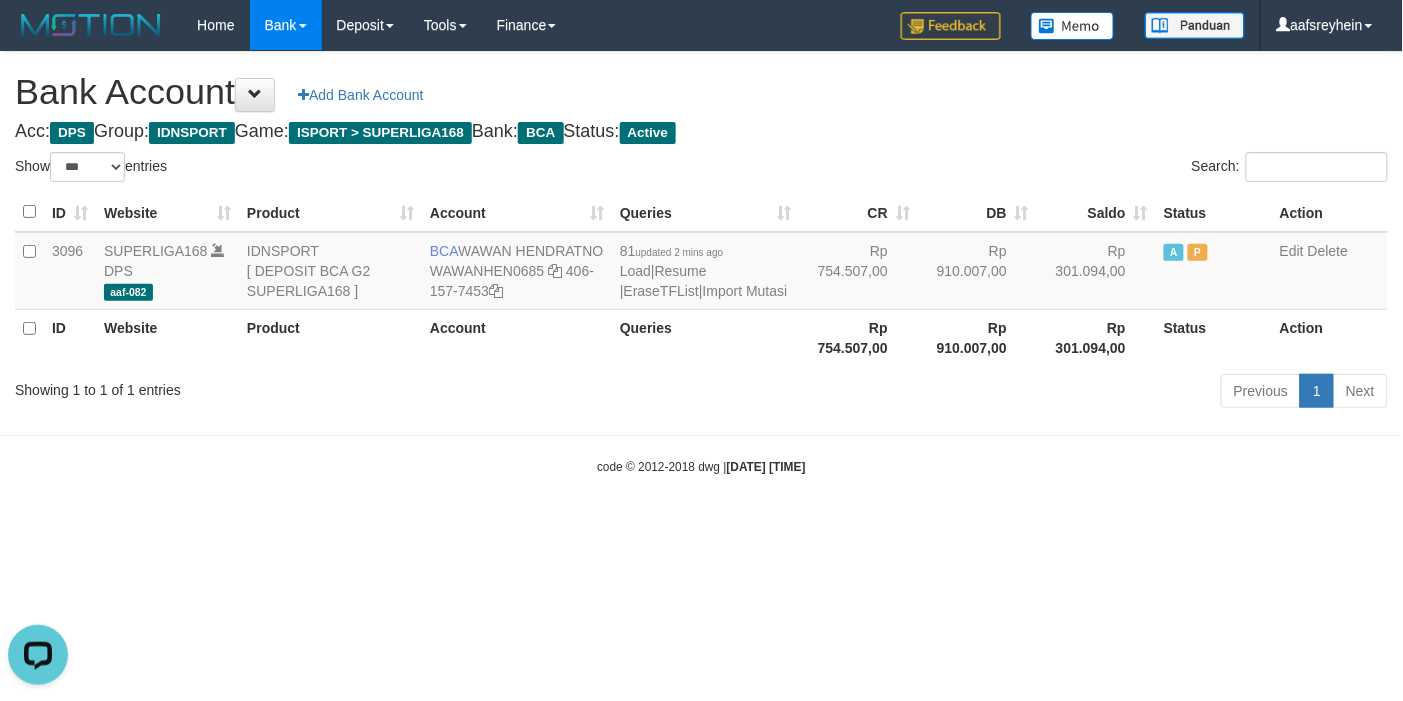 scroll, scrollTop: 0, scrollLeft: 0, axis: both 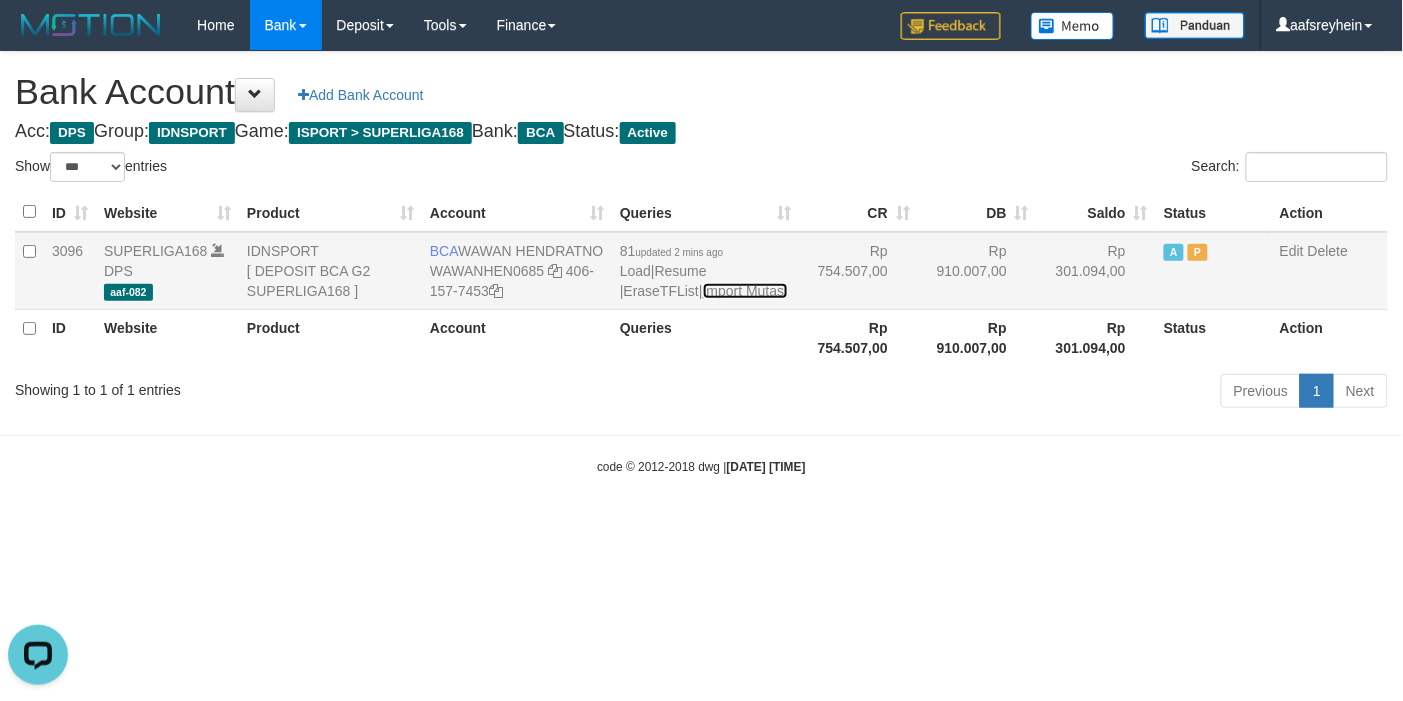 click on "Import Mutasi" at bounding box center (745, 291) 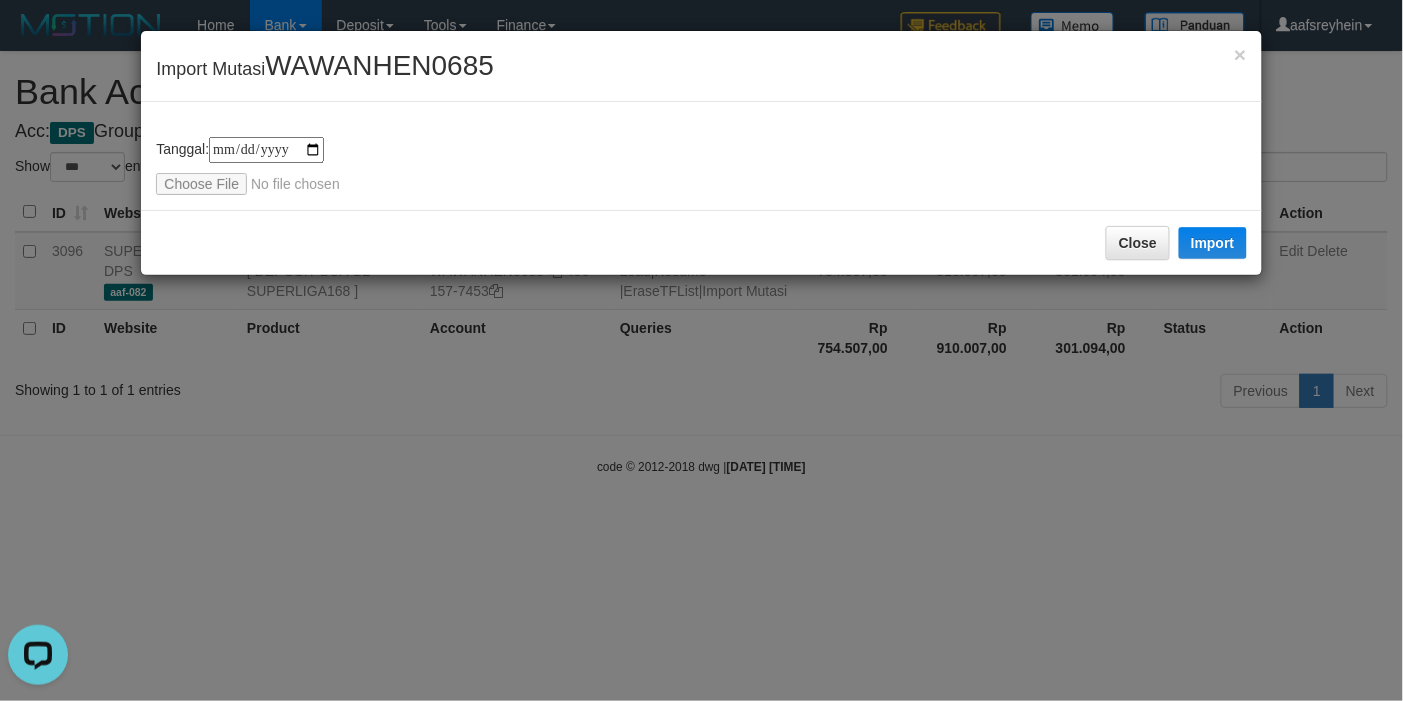type on "**********" 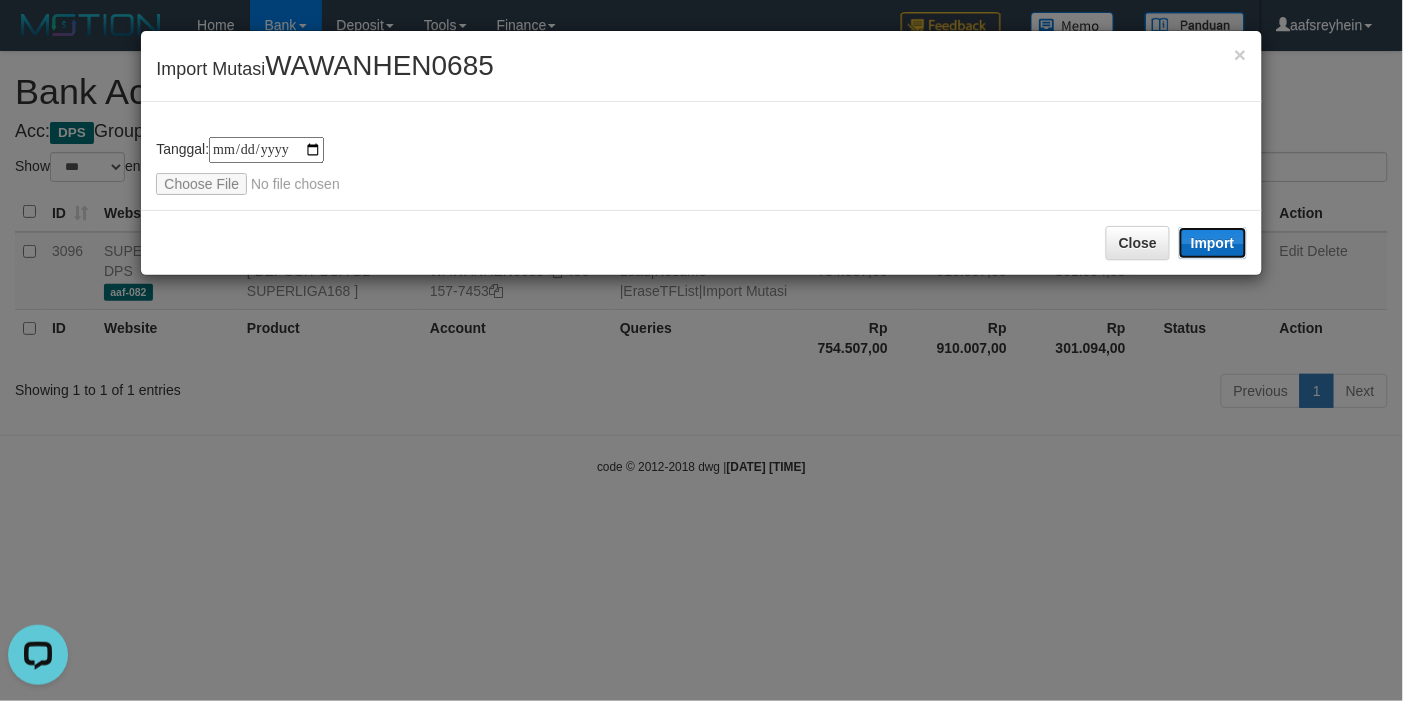 drag, startPoint x: 1216, startPoint y: 235, endPoint x: 1400, endPoint y: 260, distance: 185.6906 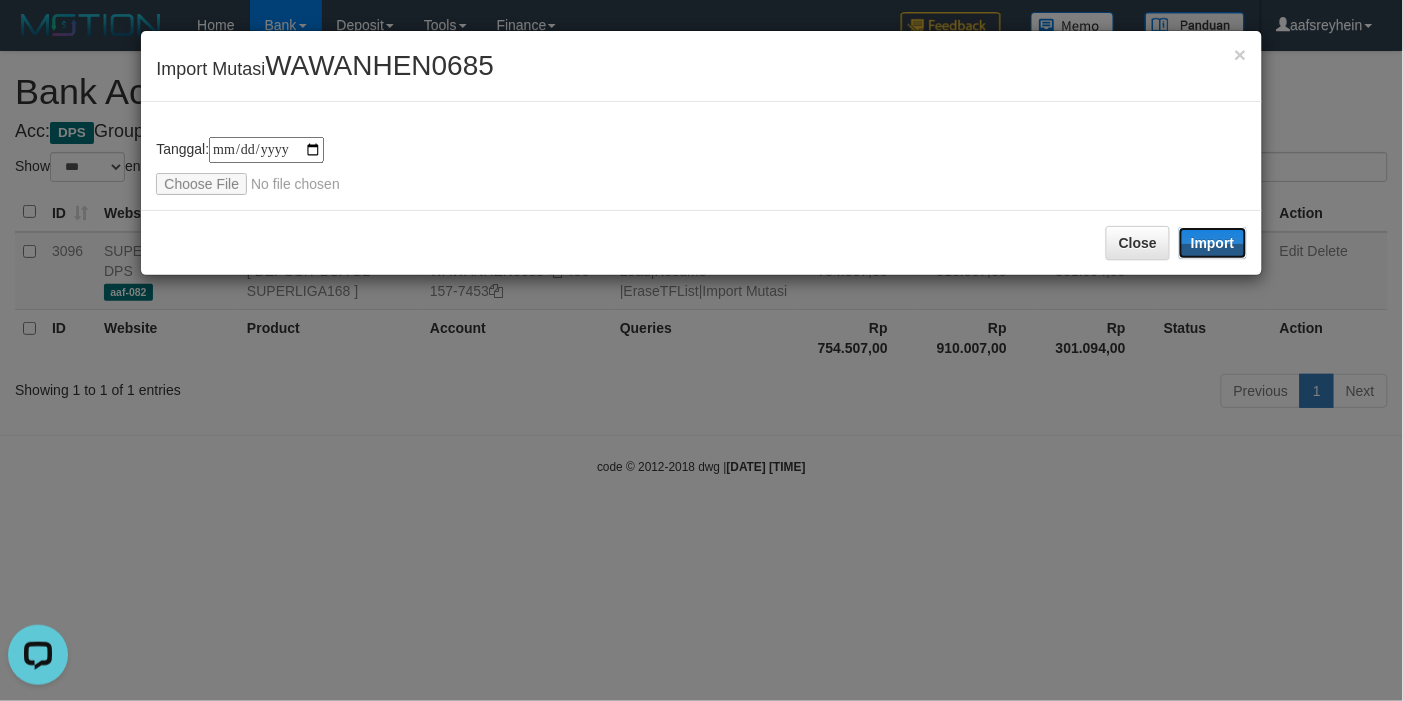 click on "Import" at bounding box center [1213, 243] 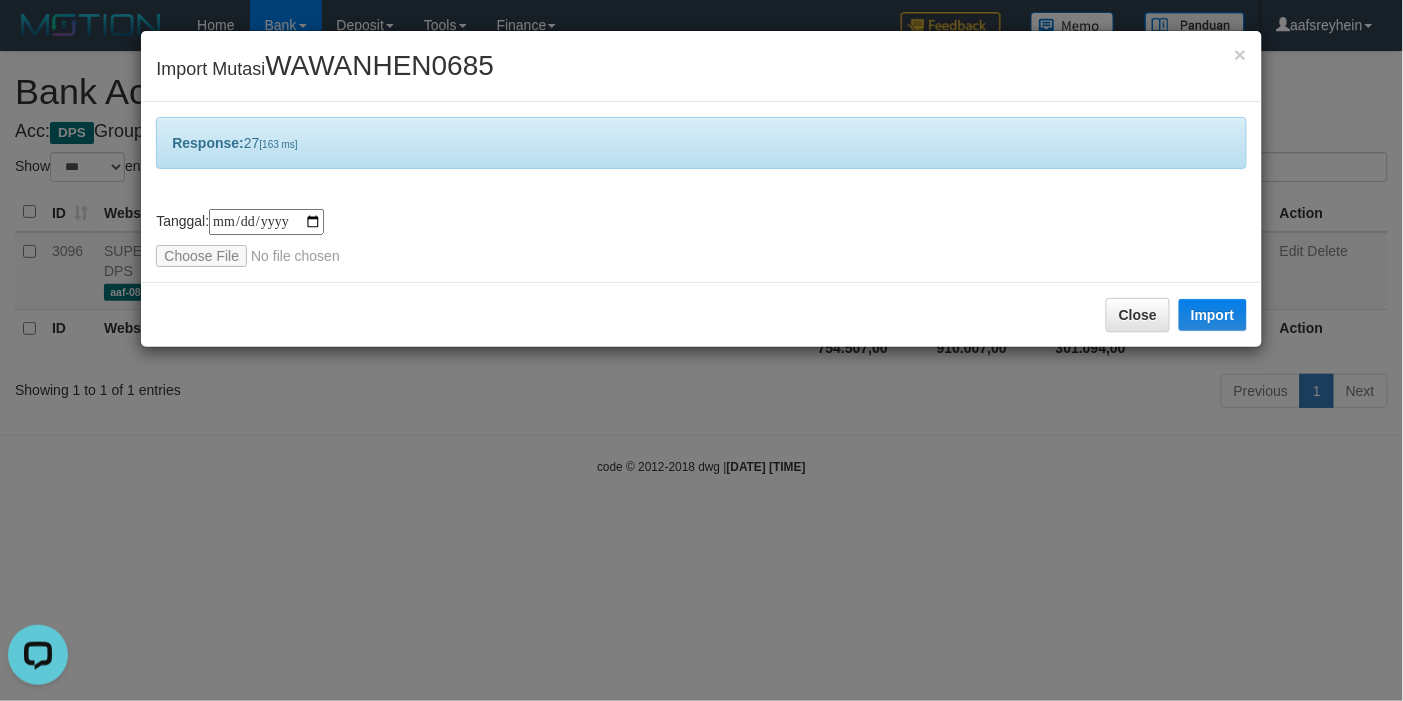 click on "**********" at bounding box center [701, 350] 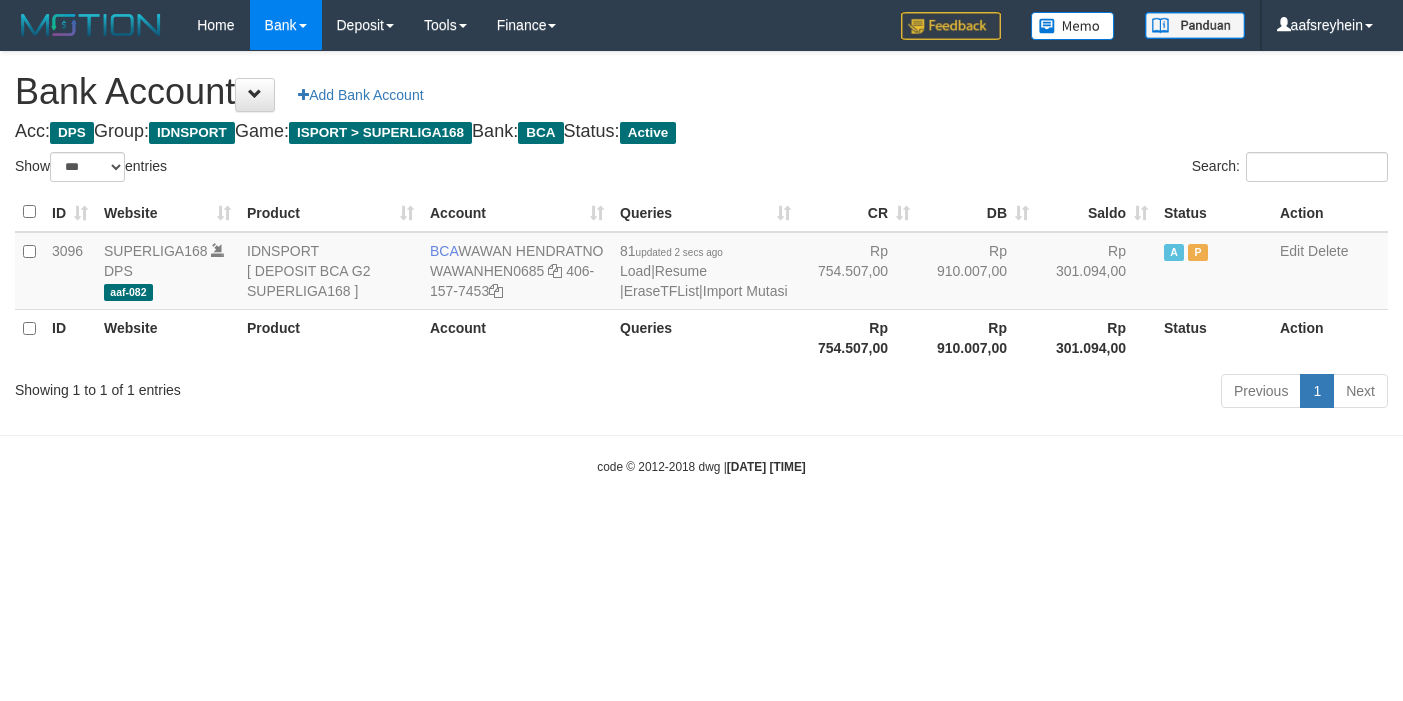 select on "***" 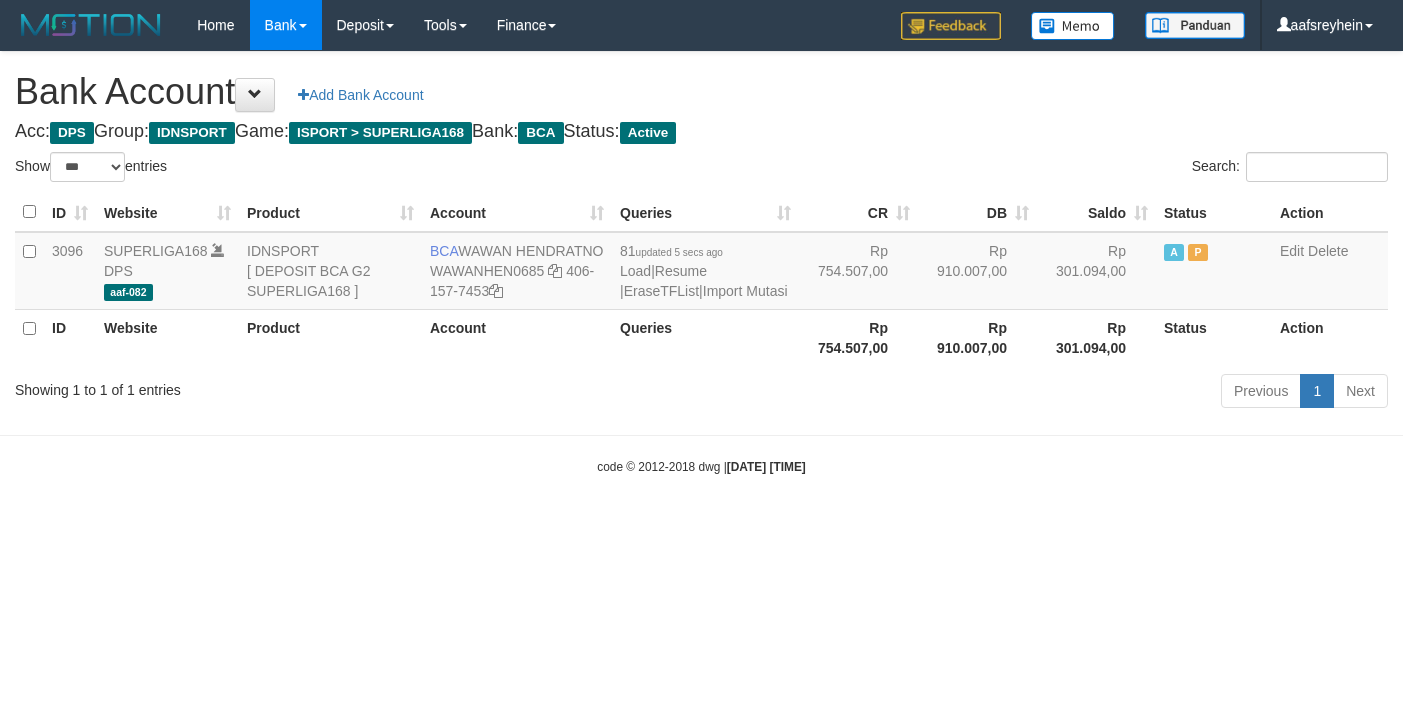 select on "***" 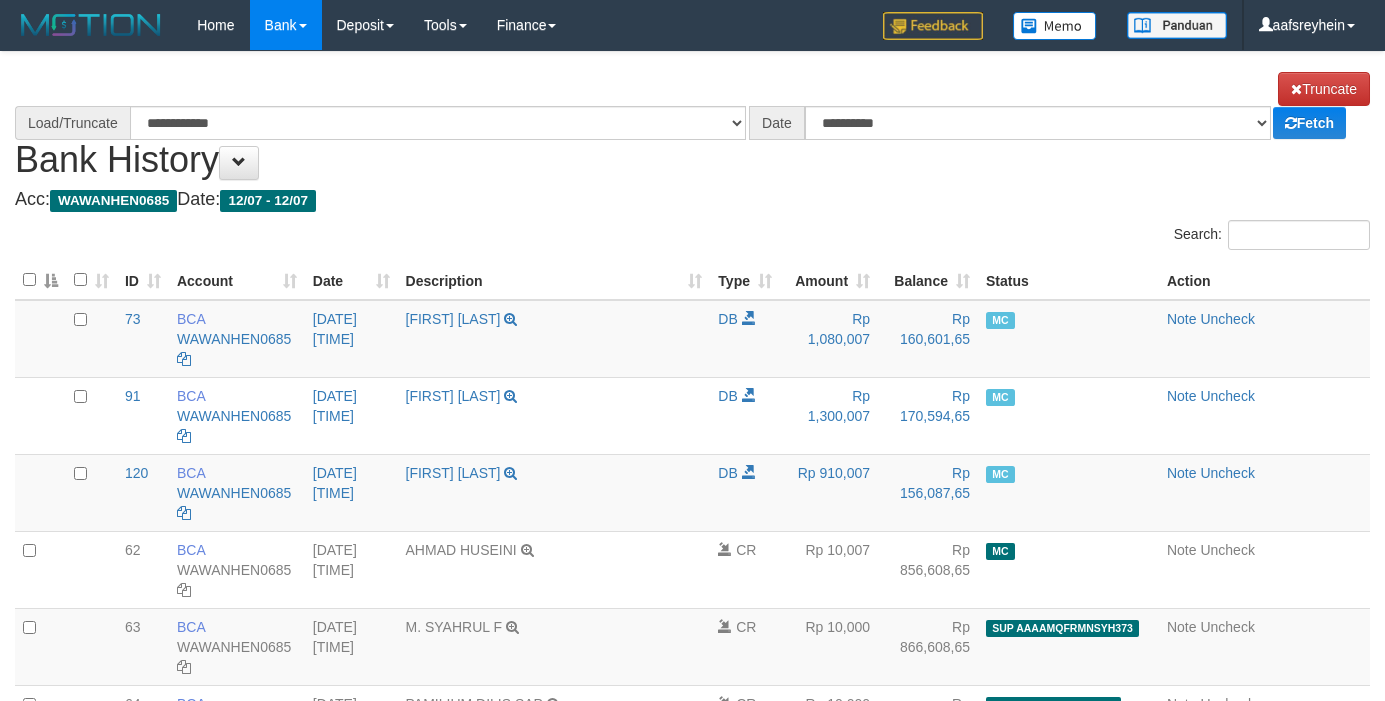 scroll, scrollTop: 4623, scrollLeft: 0, axis: vertical 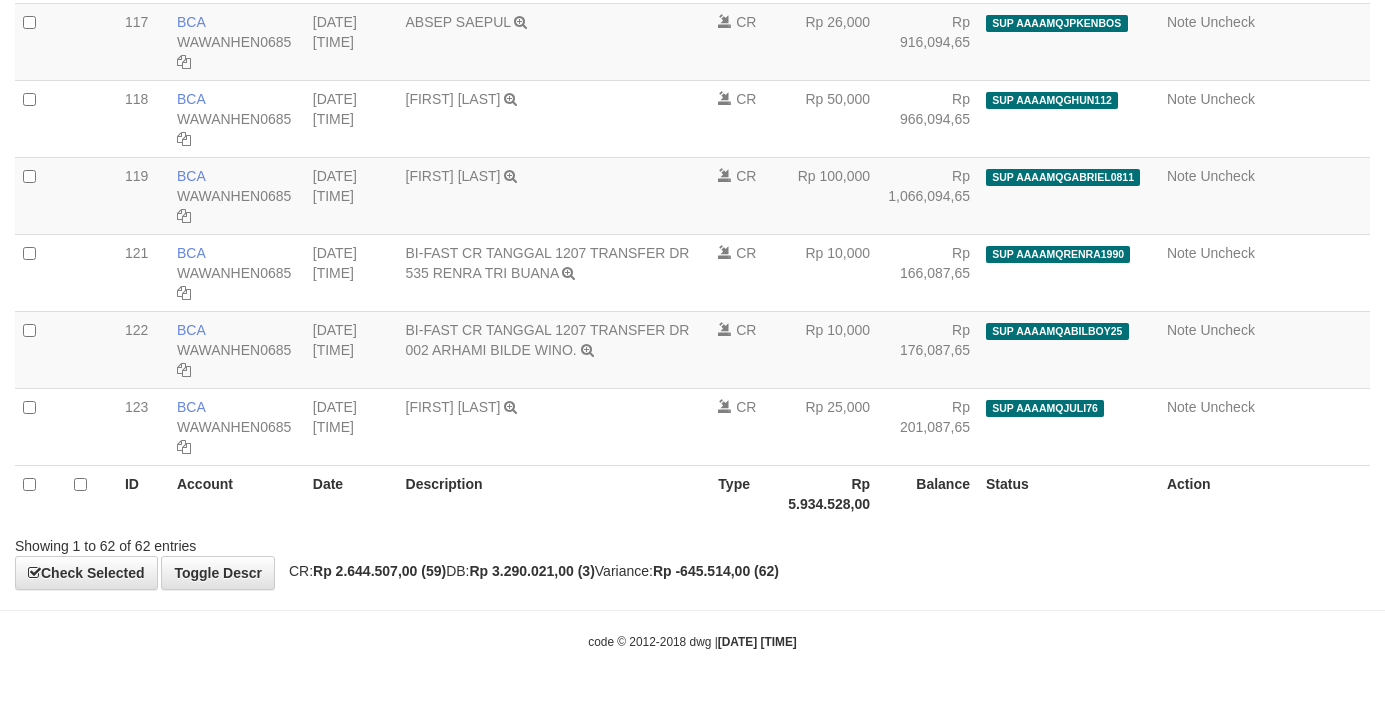 select on "****" 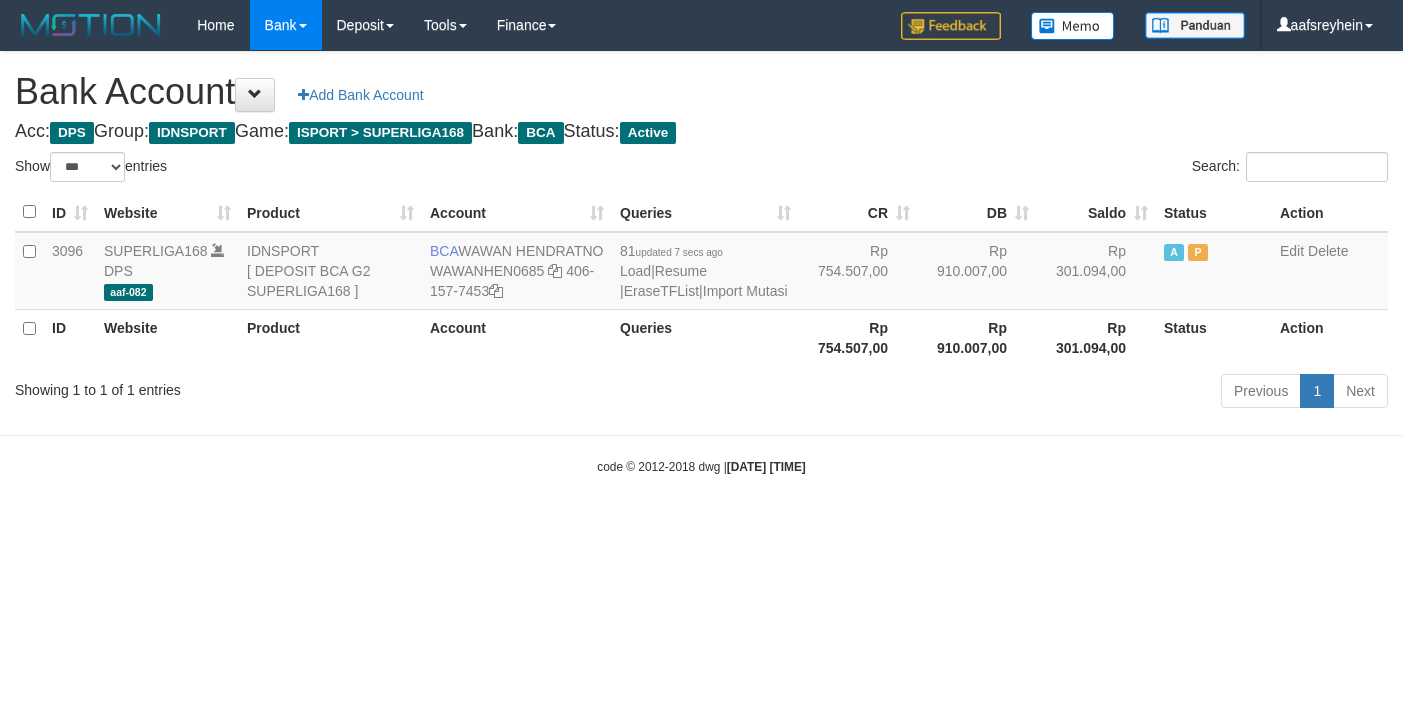 select on "***" 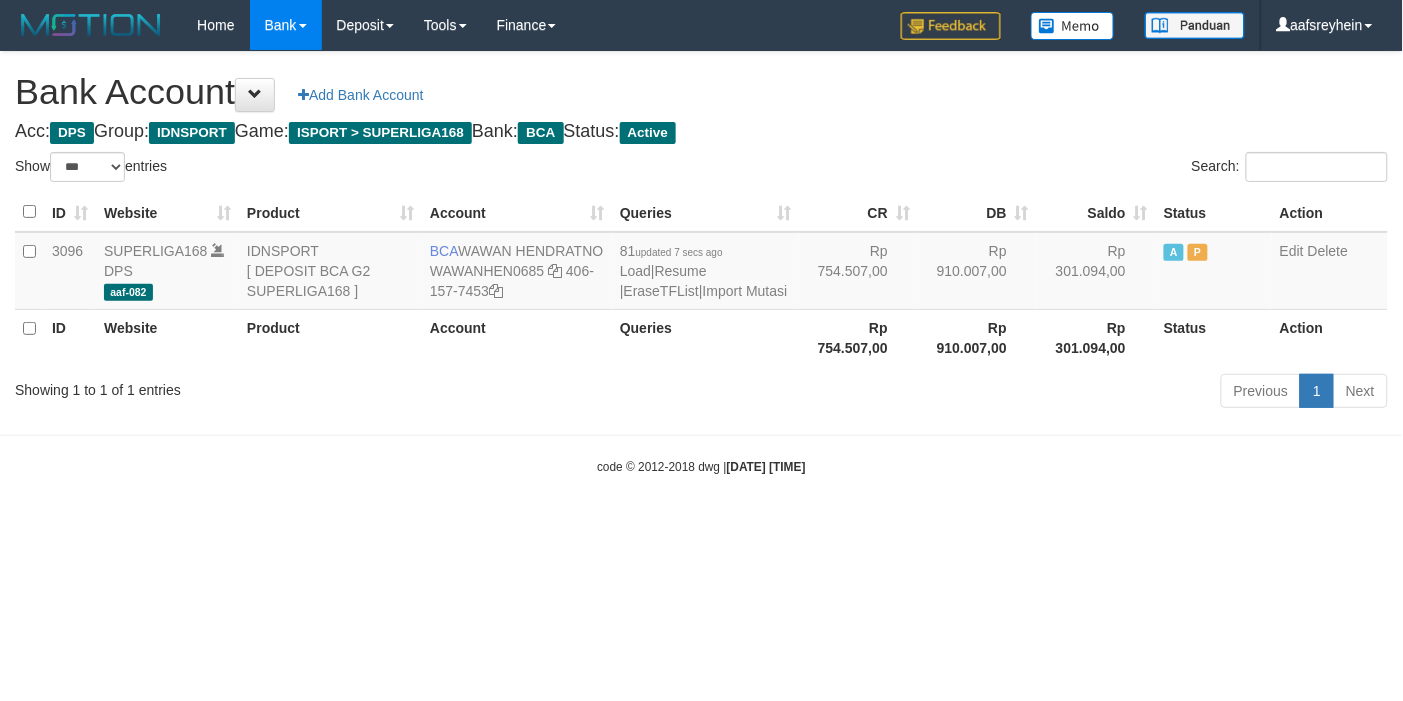 click on "Toggle navigation
Home
Bank
Account List
Load
By Website
Group
[ISPORT]													SUPERLIGA168
By Load Group (DPS)
-" at bounding box center (701, 263) 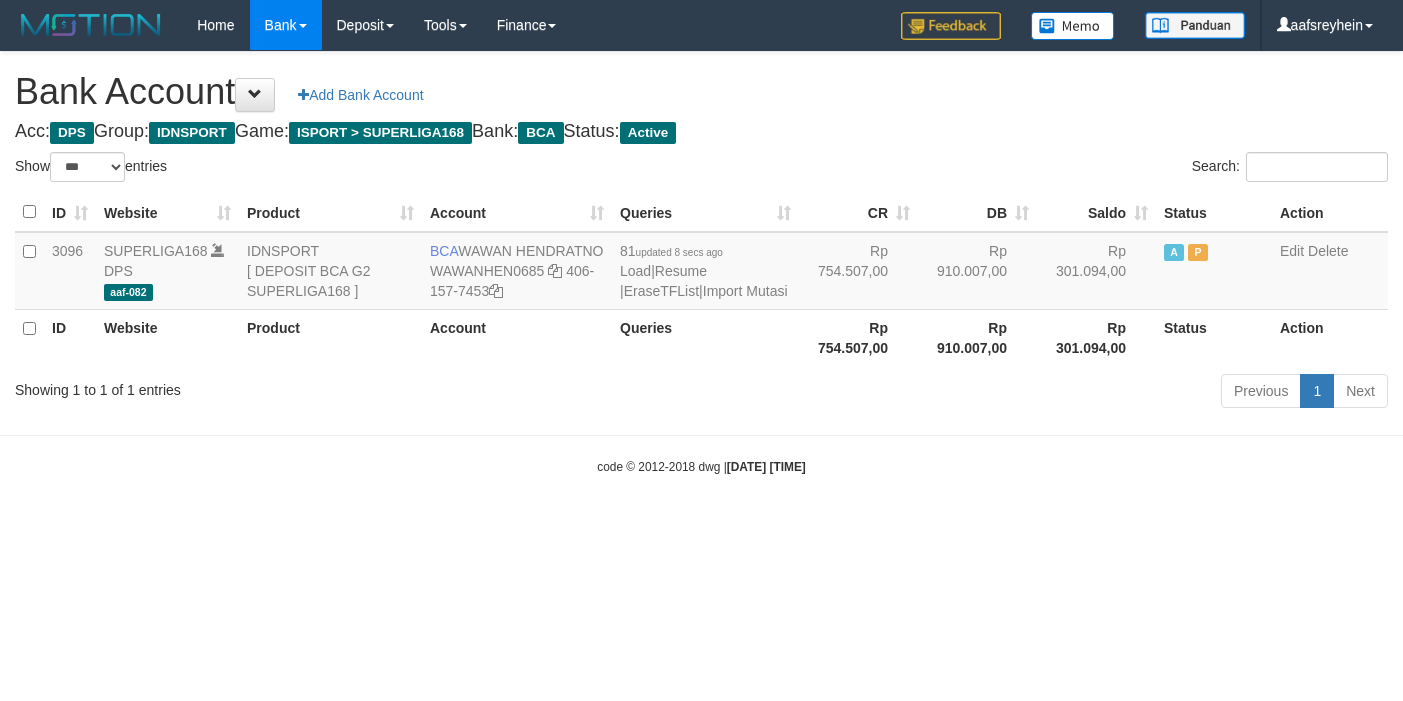 select on "***" 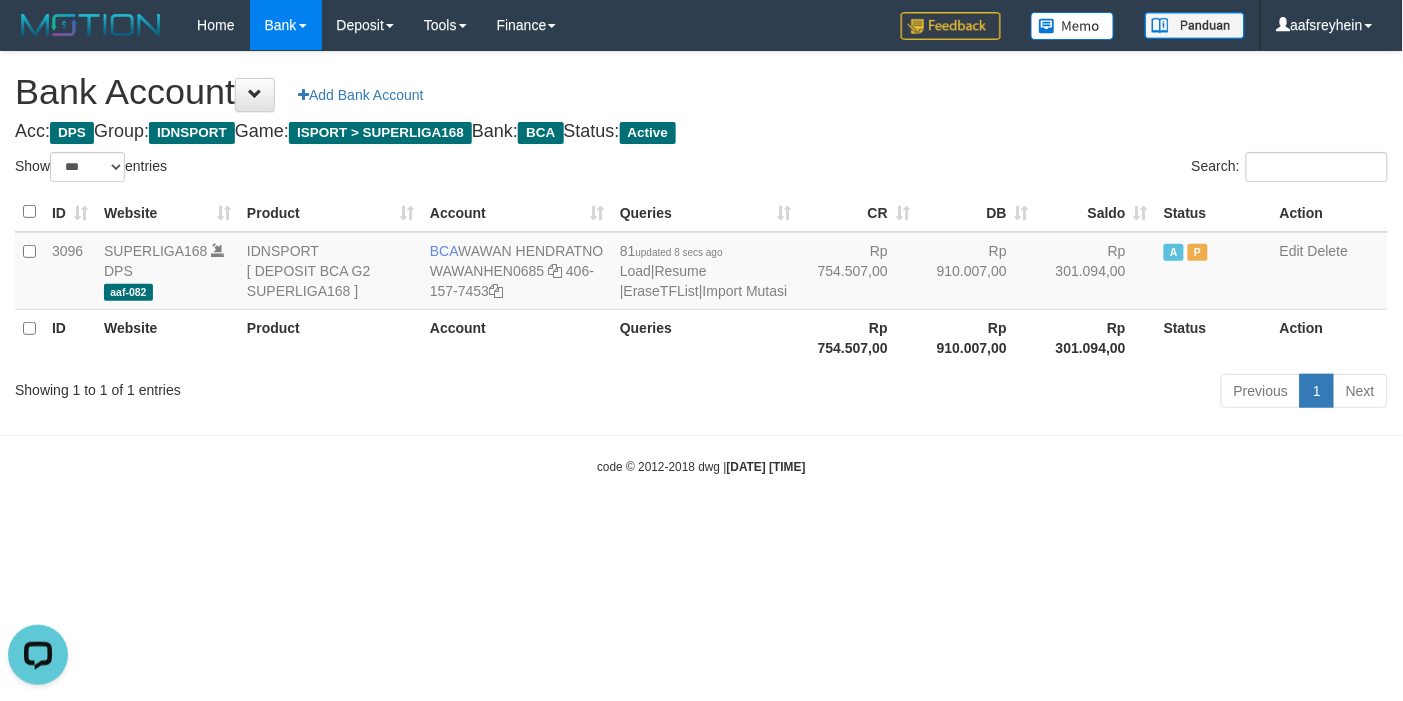 scroll, scrollTop: 0, scrollLeft: 0, axis: both 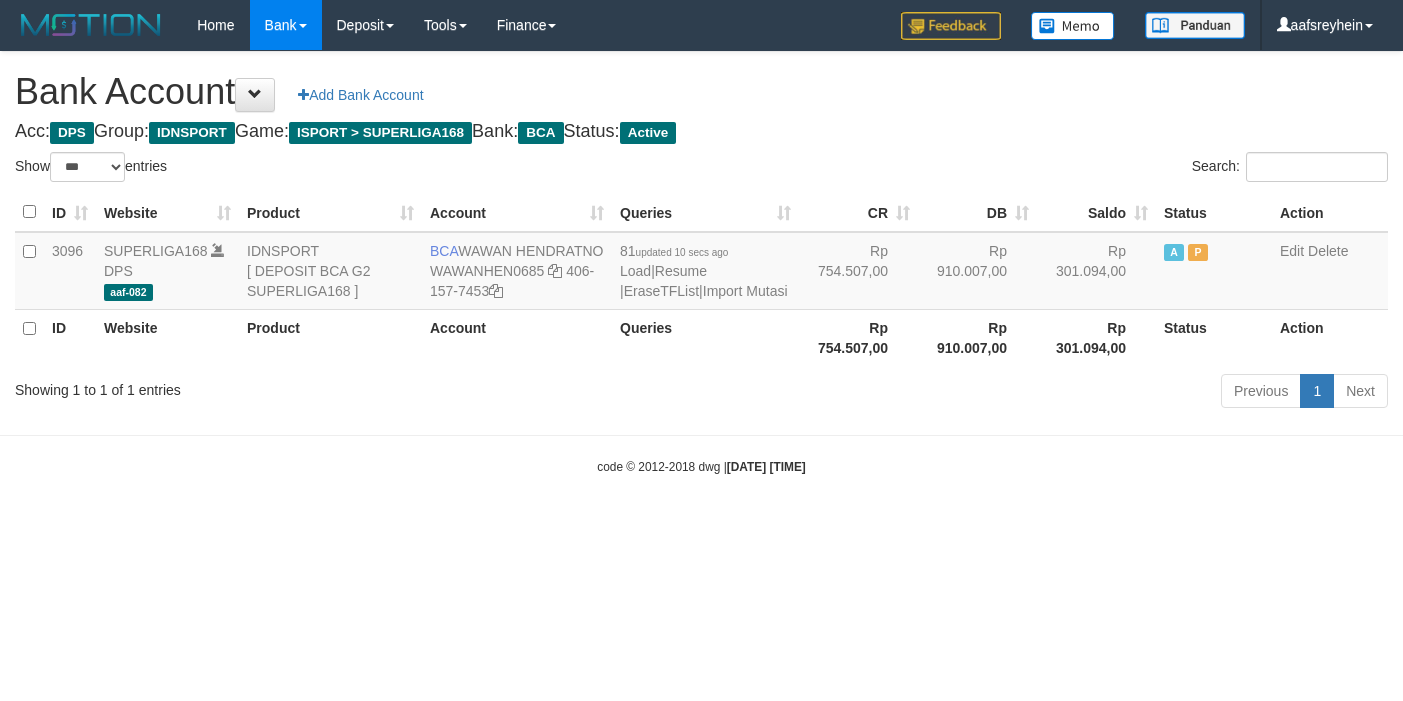 select on "***" 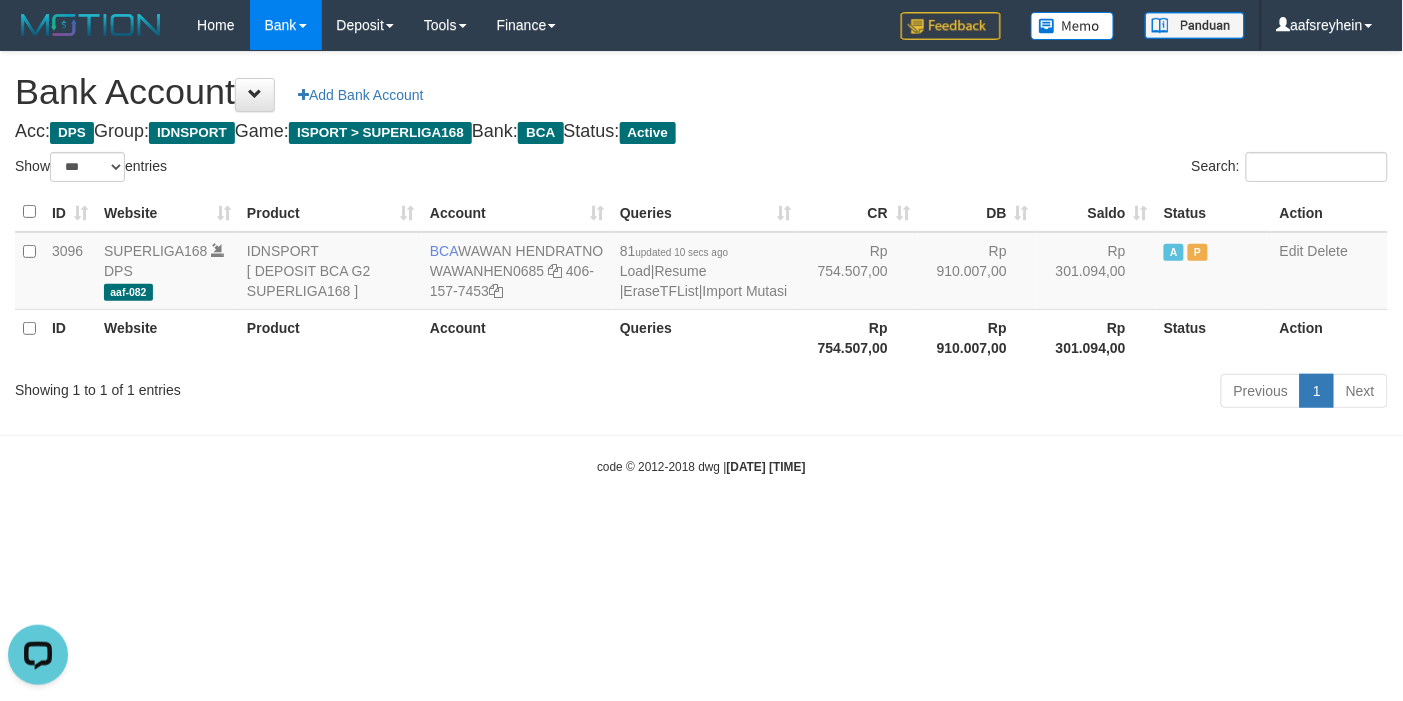 scroll, scrollTop: 0, scrollLeft: 0, axis: both 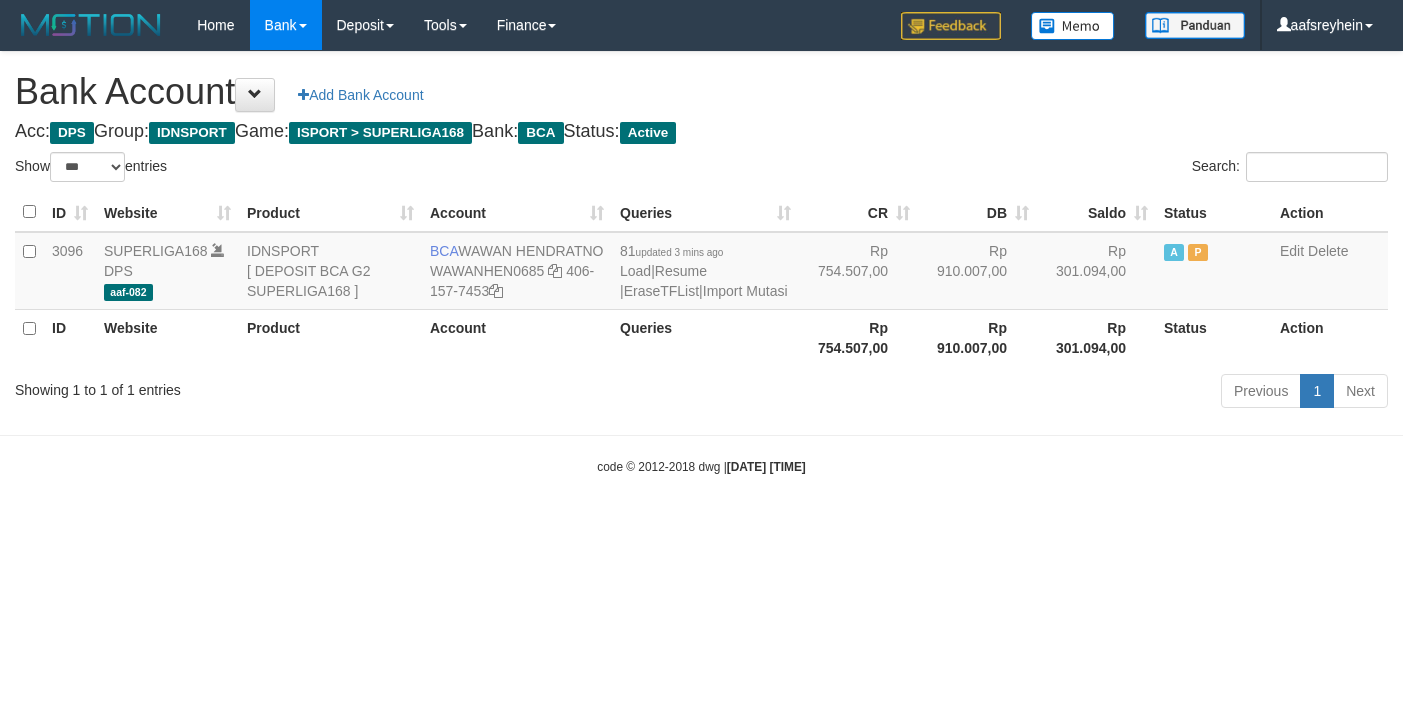 select on "***" 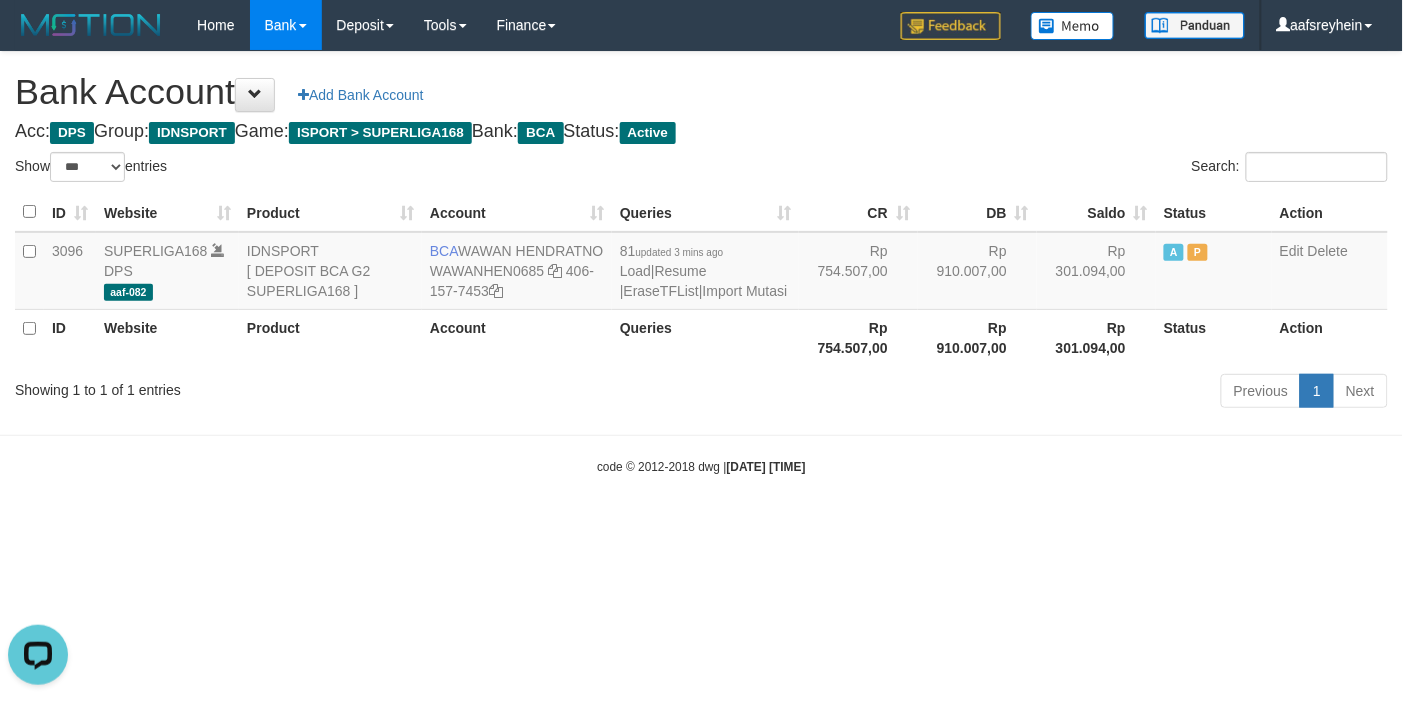 scroll, scrollTop: 0, scrollLeft: 0, axis: both 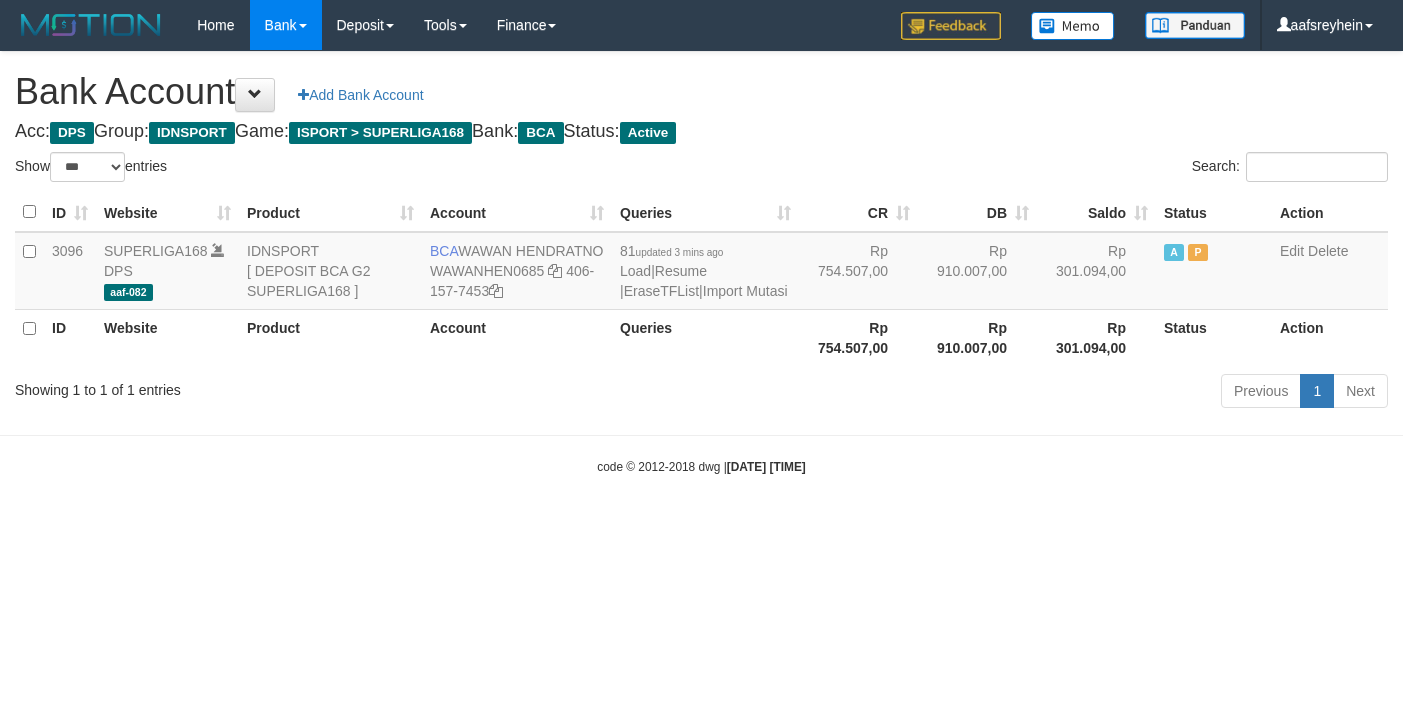select on "***" 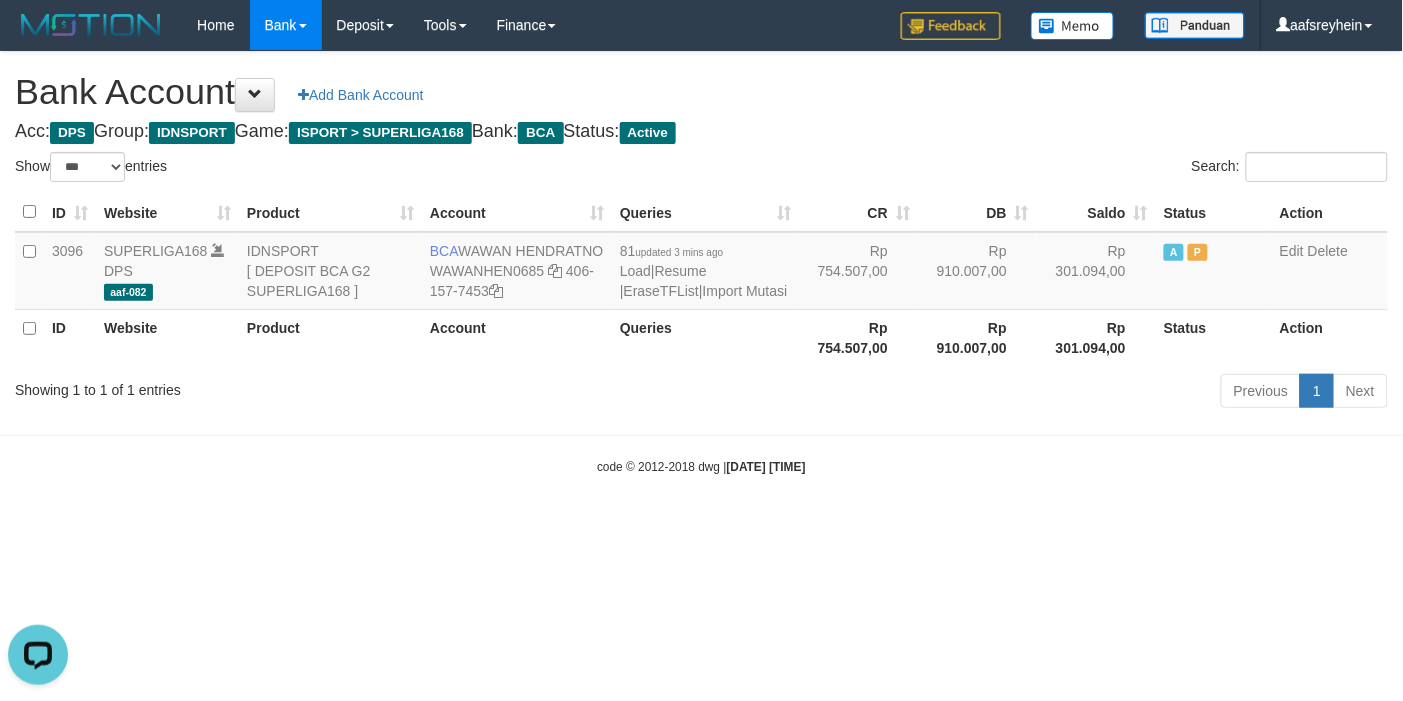 scroll, scrollTop: 0, scrollLeft: 0, axis: both 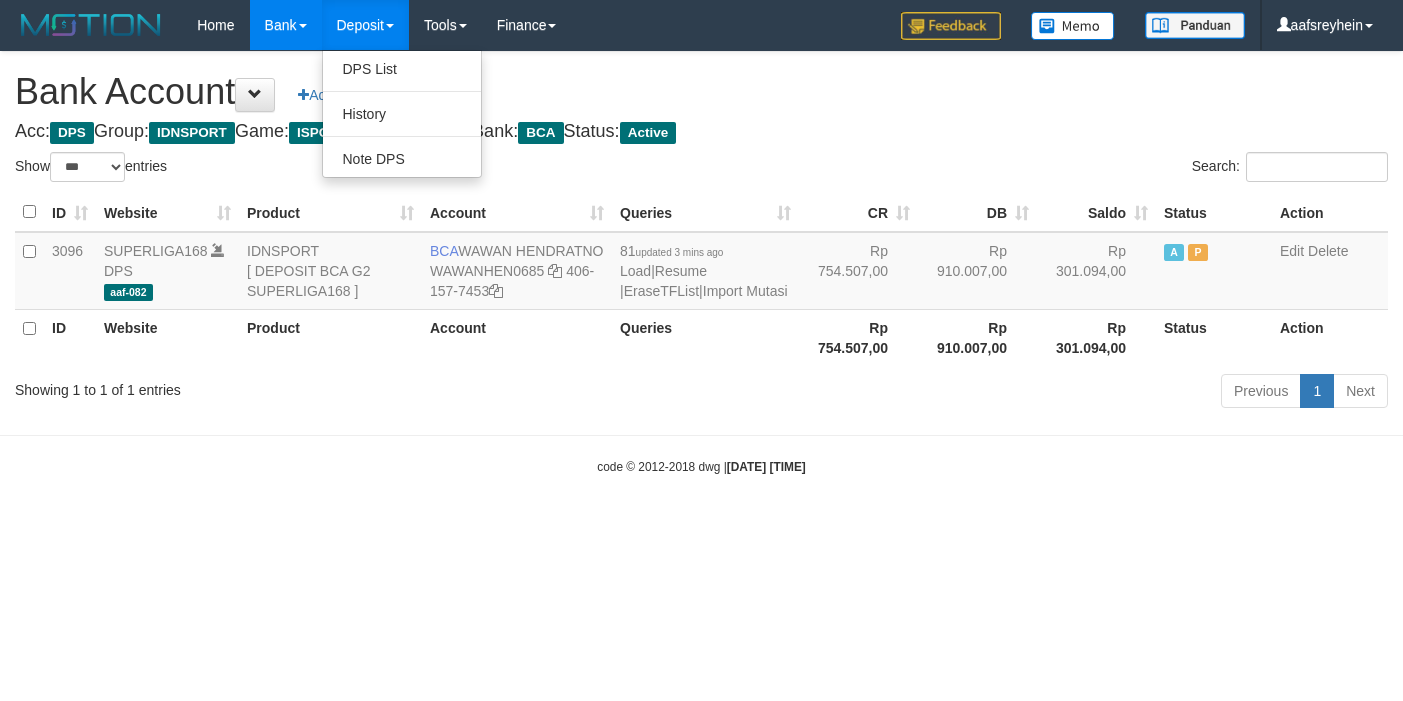 select on "***" 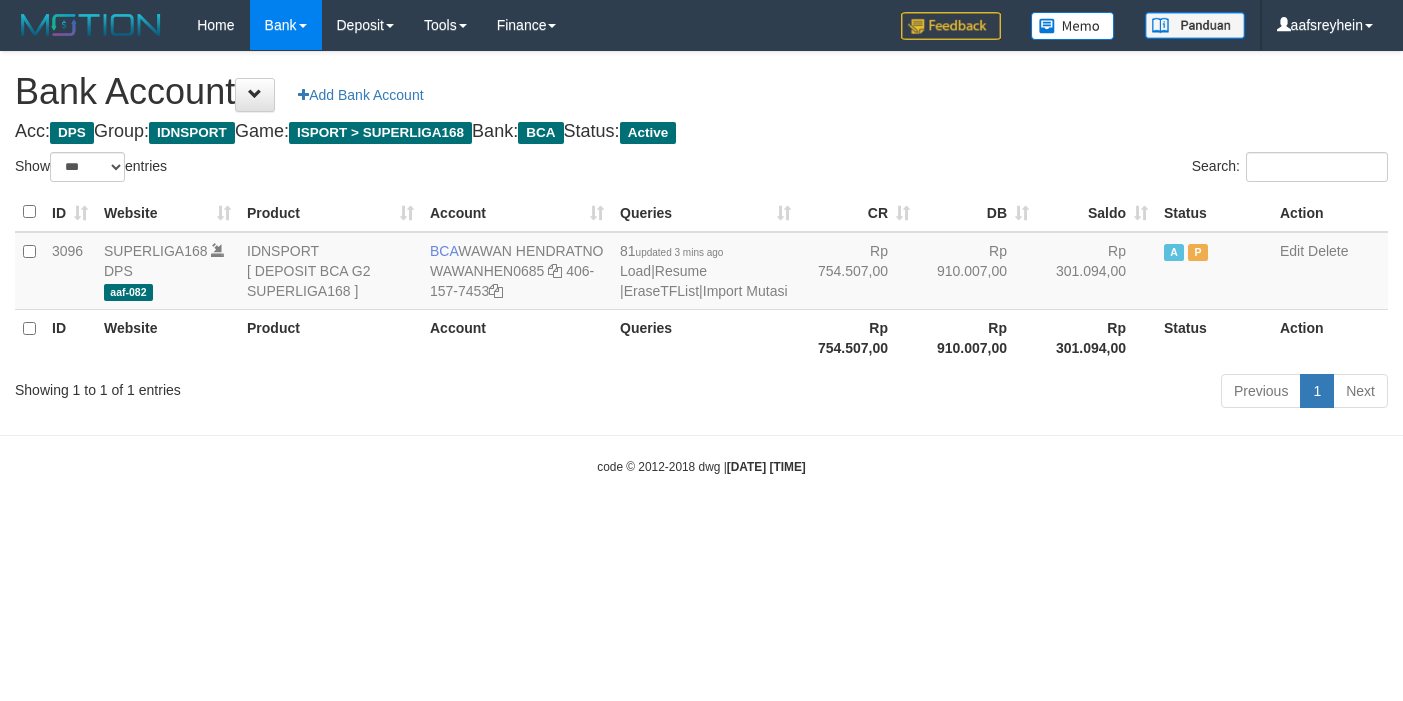 select on "***" 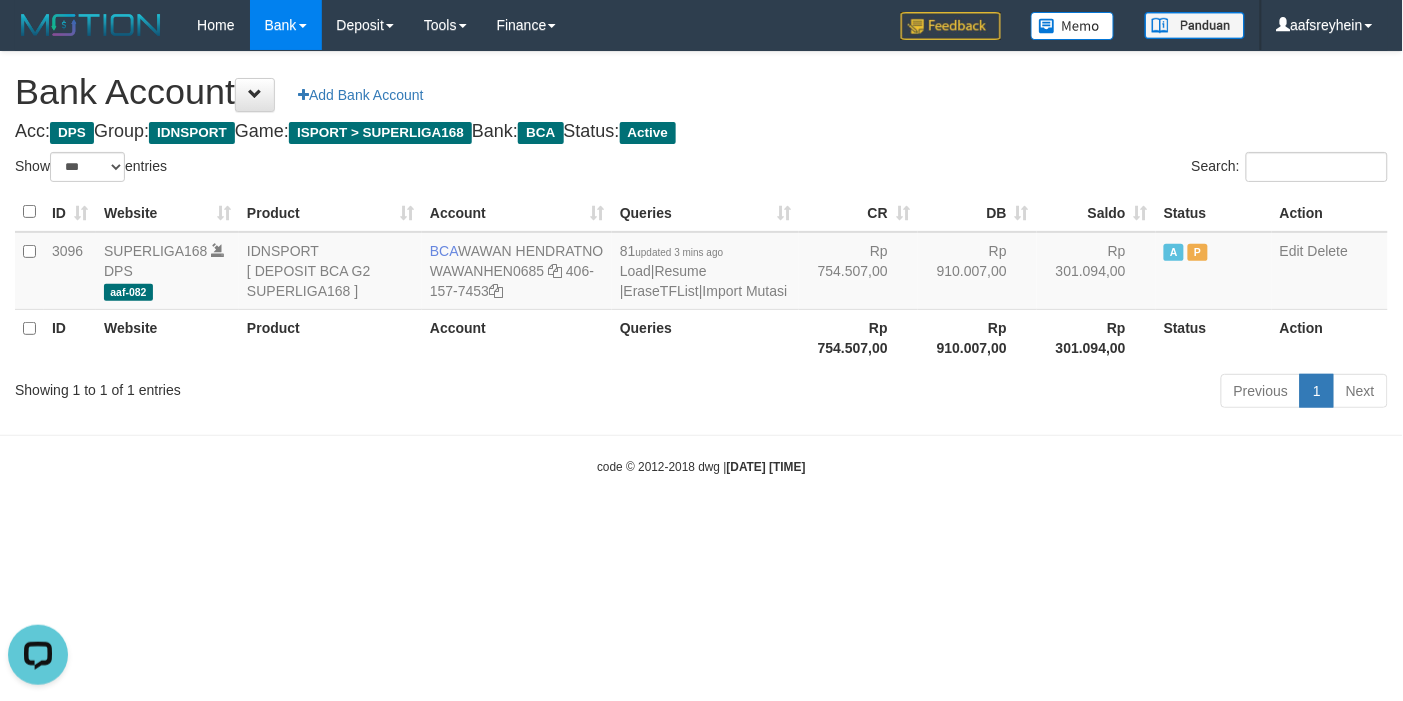scroll, scrollTop: 0, scrollLeft: 0, axis: both 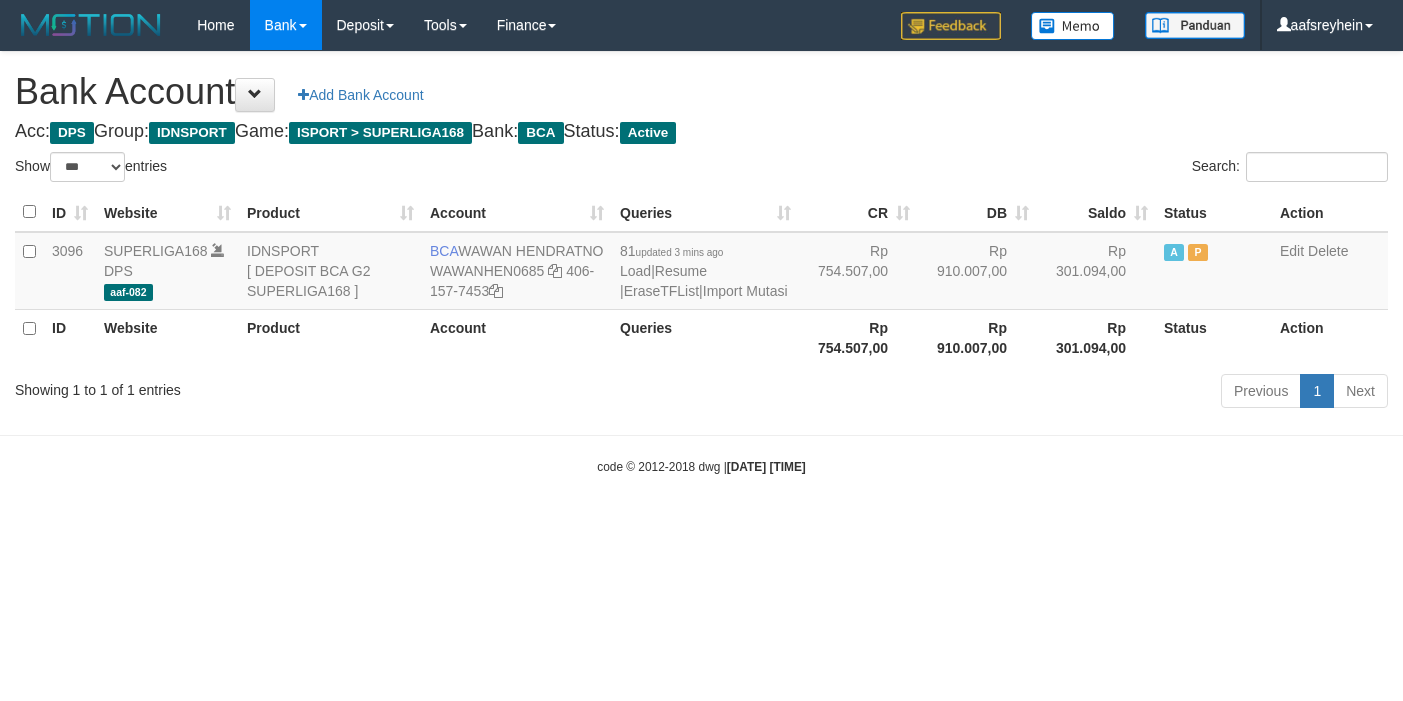 select on "***" 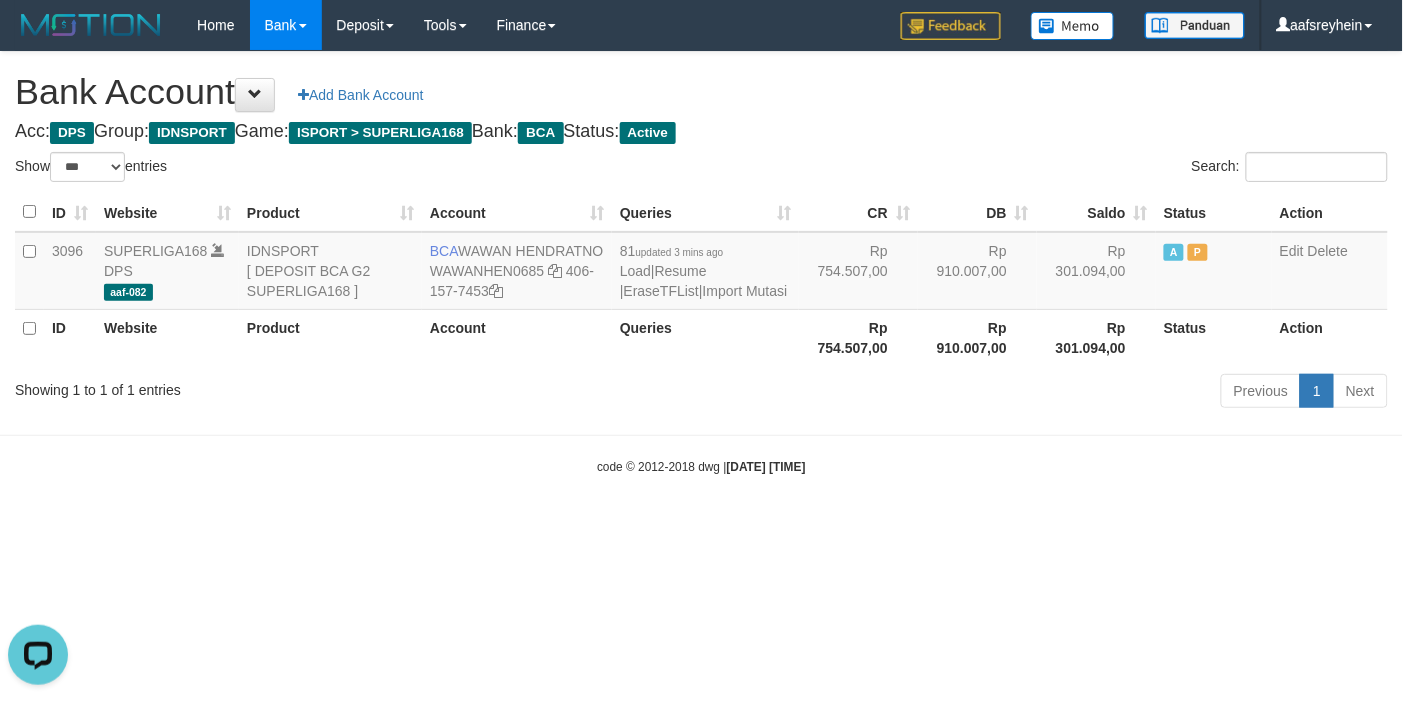 scroll, scrollTop: 0, scrollLeft: 0, axis: both 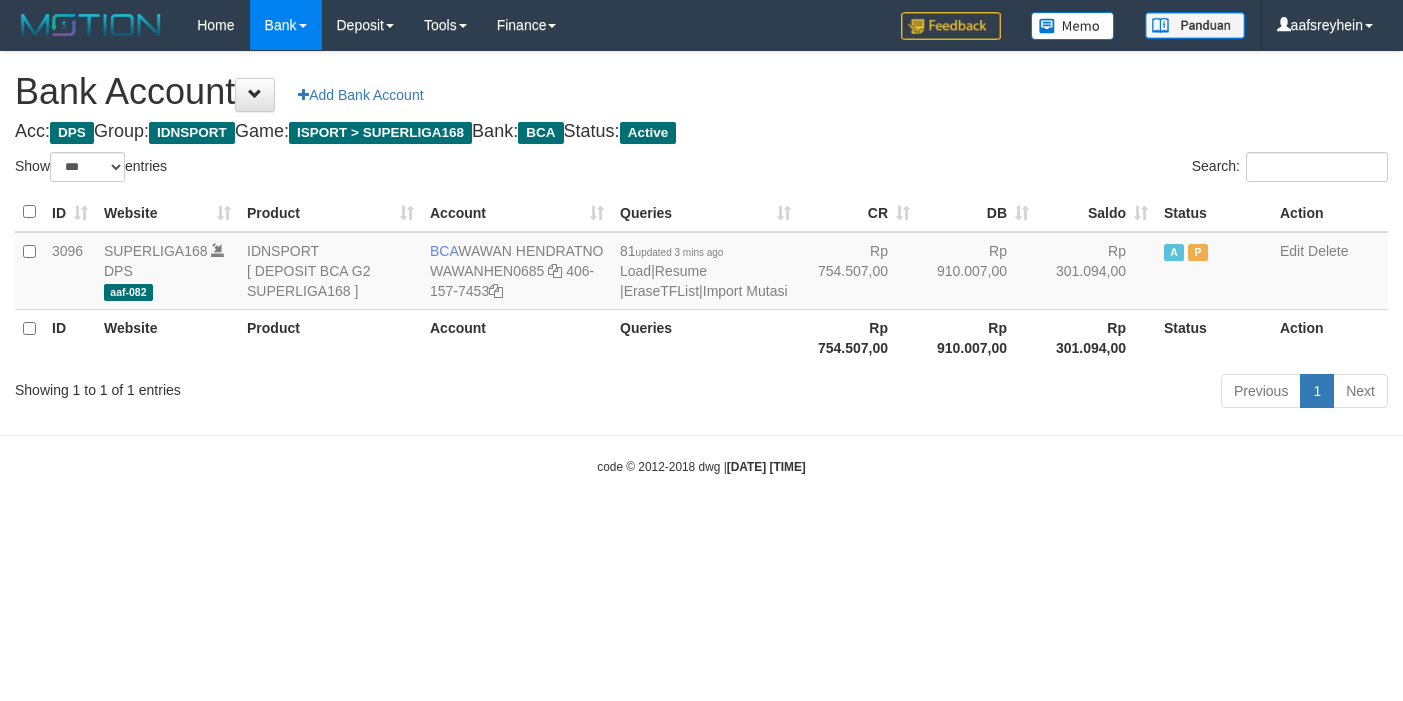 select on "***" 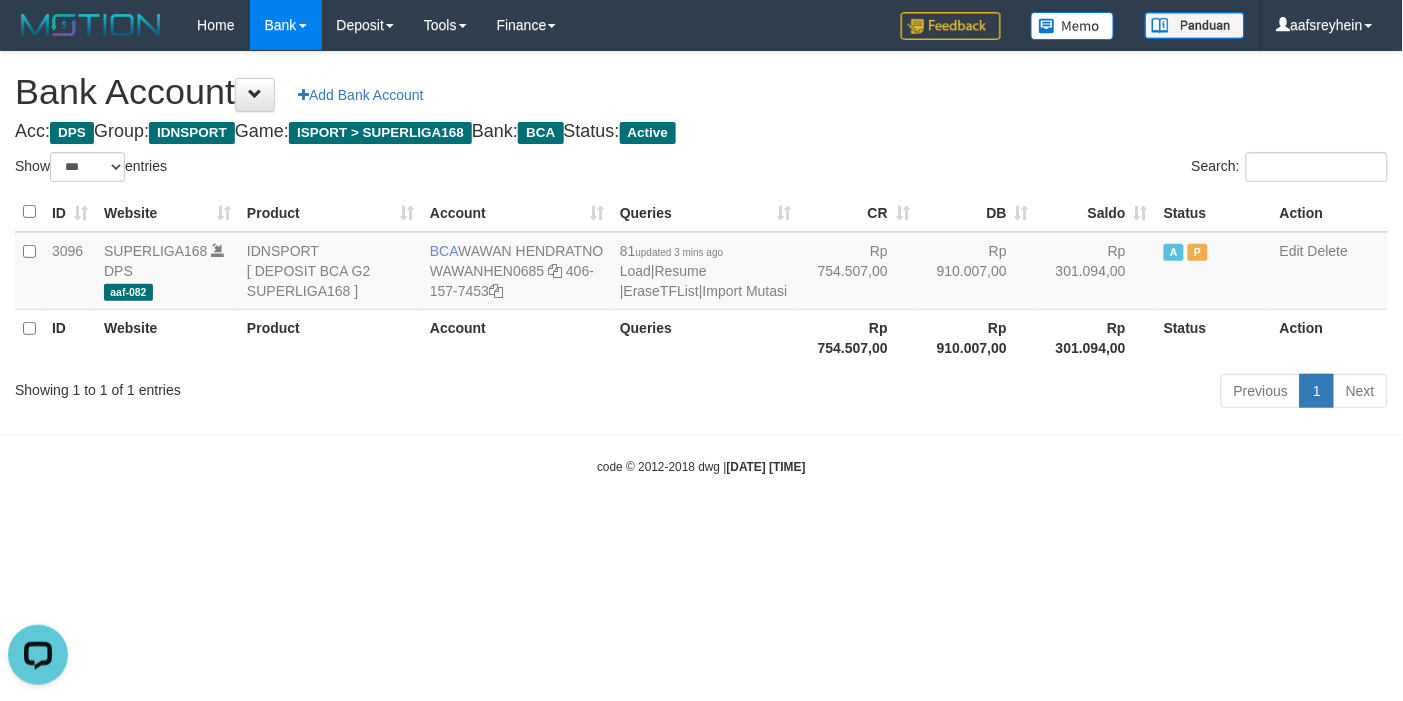 scroll, scrollTop: 0, scrollLeft: 0, axis: both 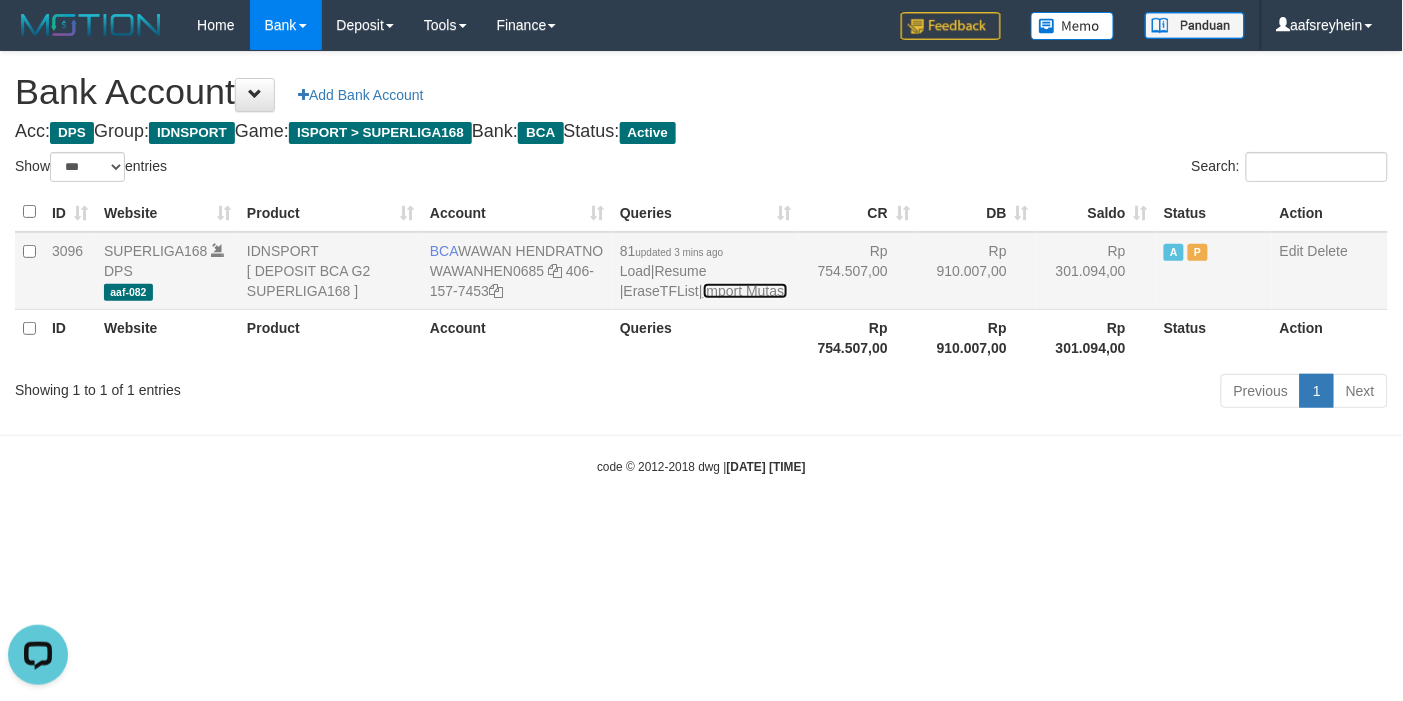 click on "Import Mutasi" at bounding box center (745, 291) 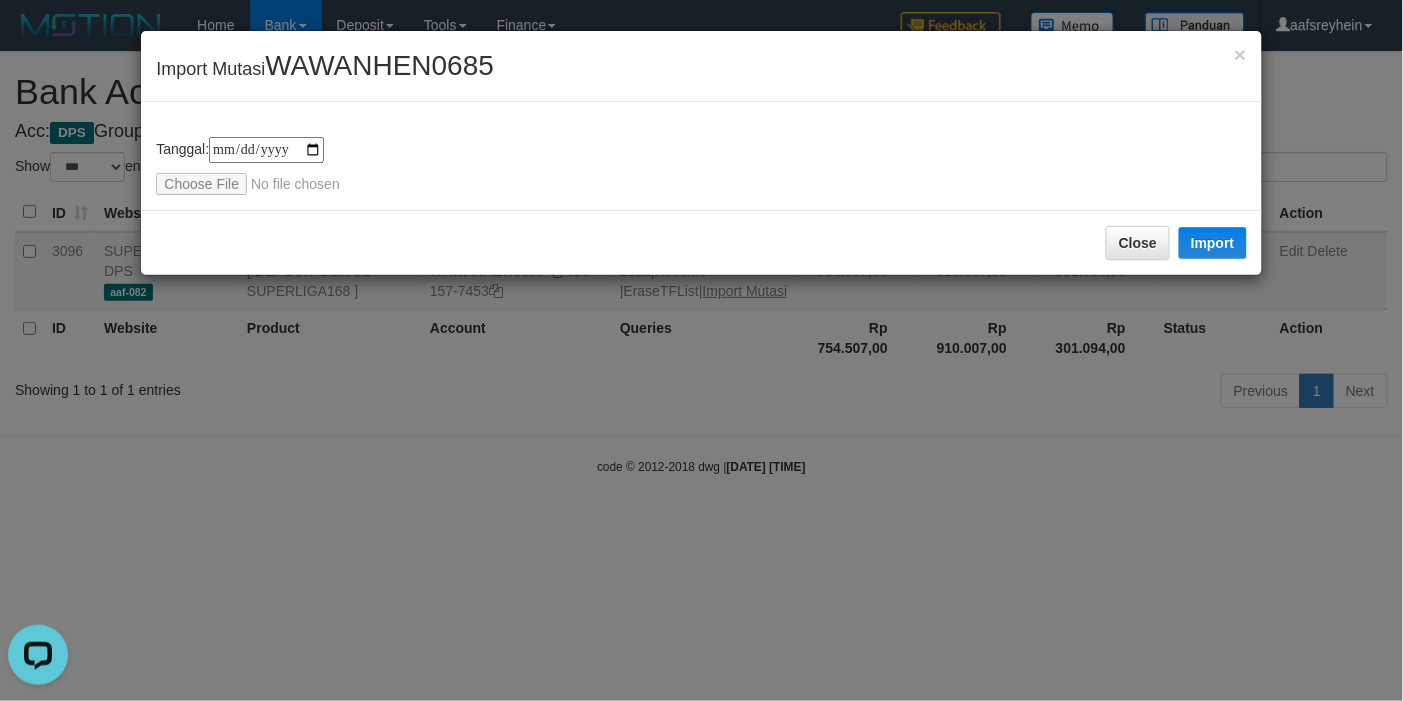 type on "**********" 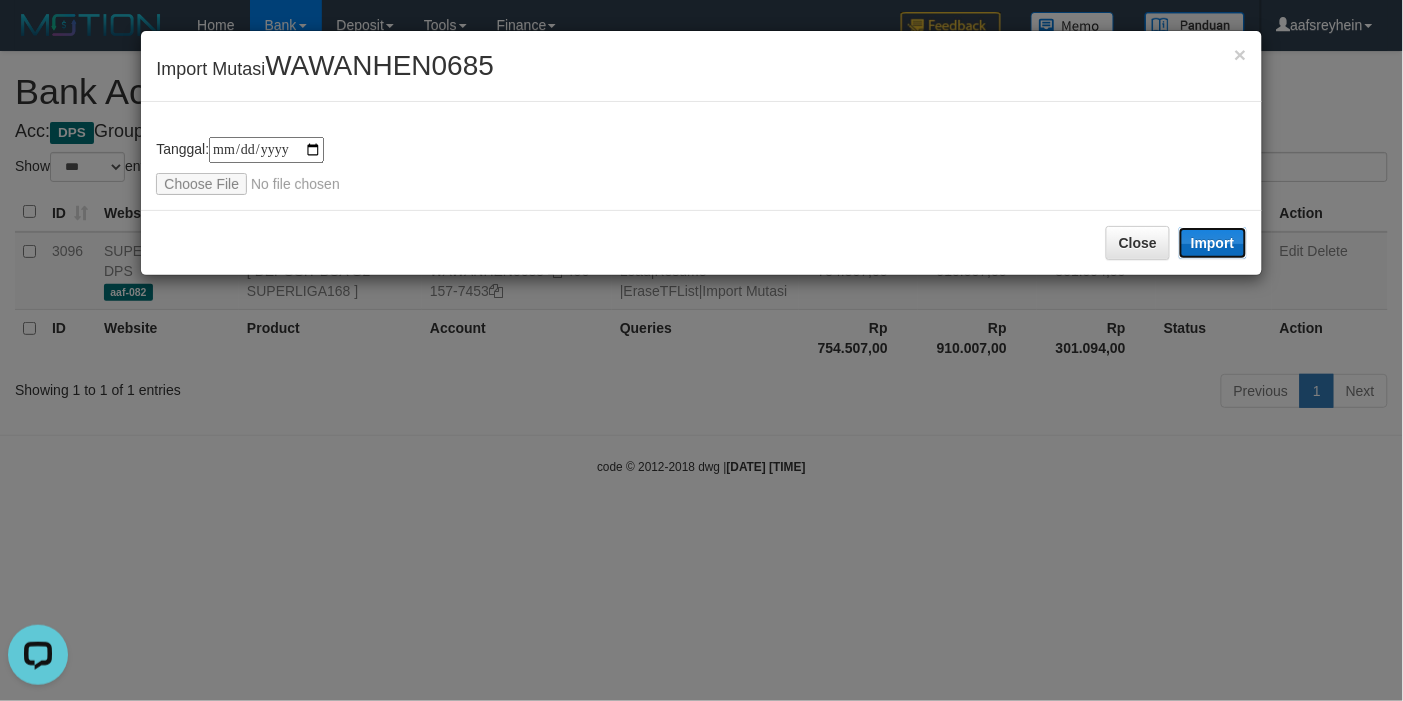 click on "Import" at bounding box center [1213, 243] 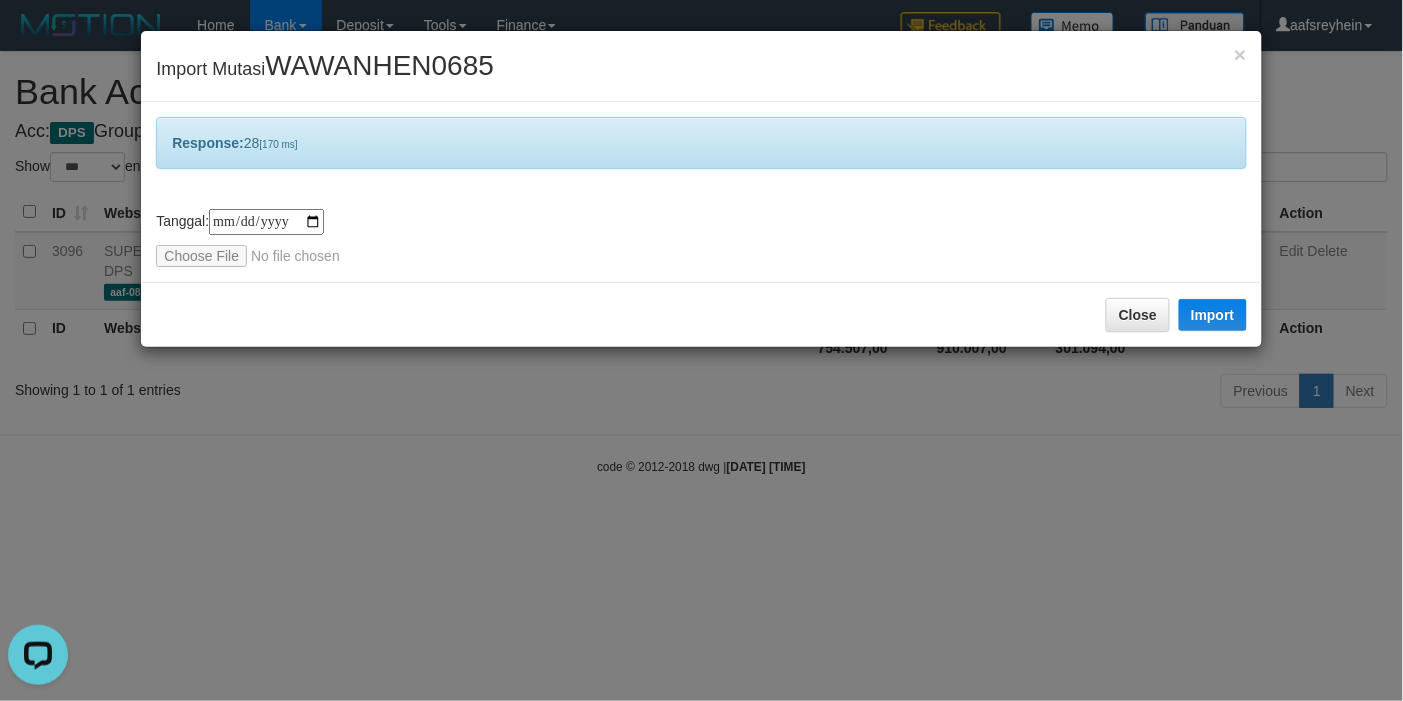 click on "**********" at bounding box center (701, 350) 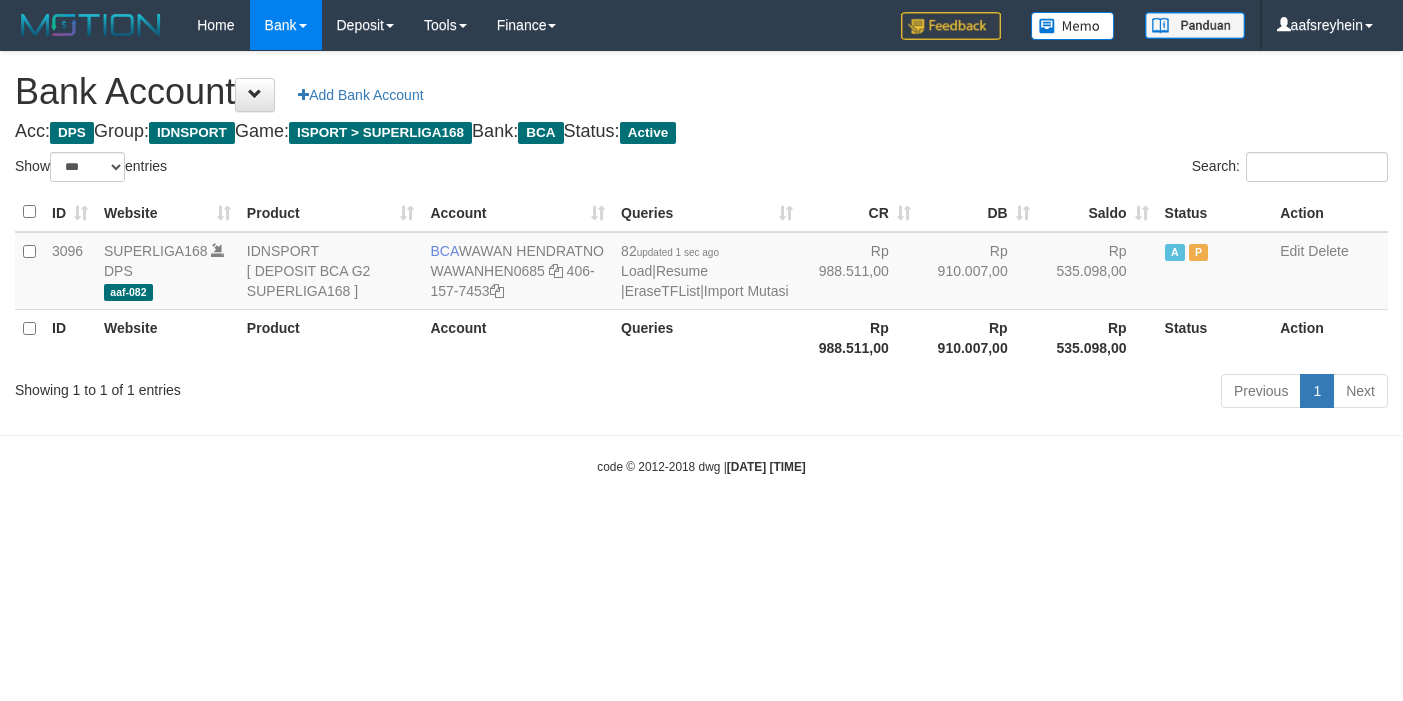select on "***" 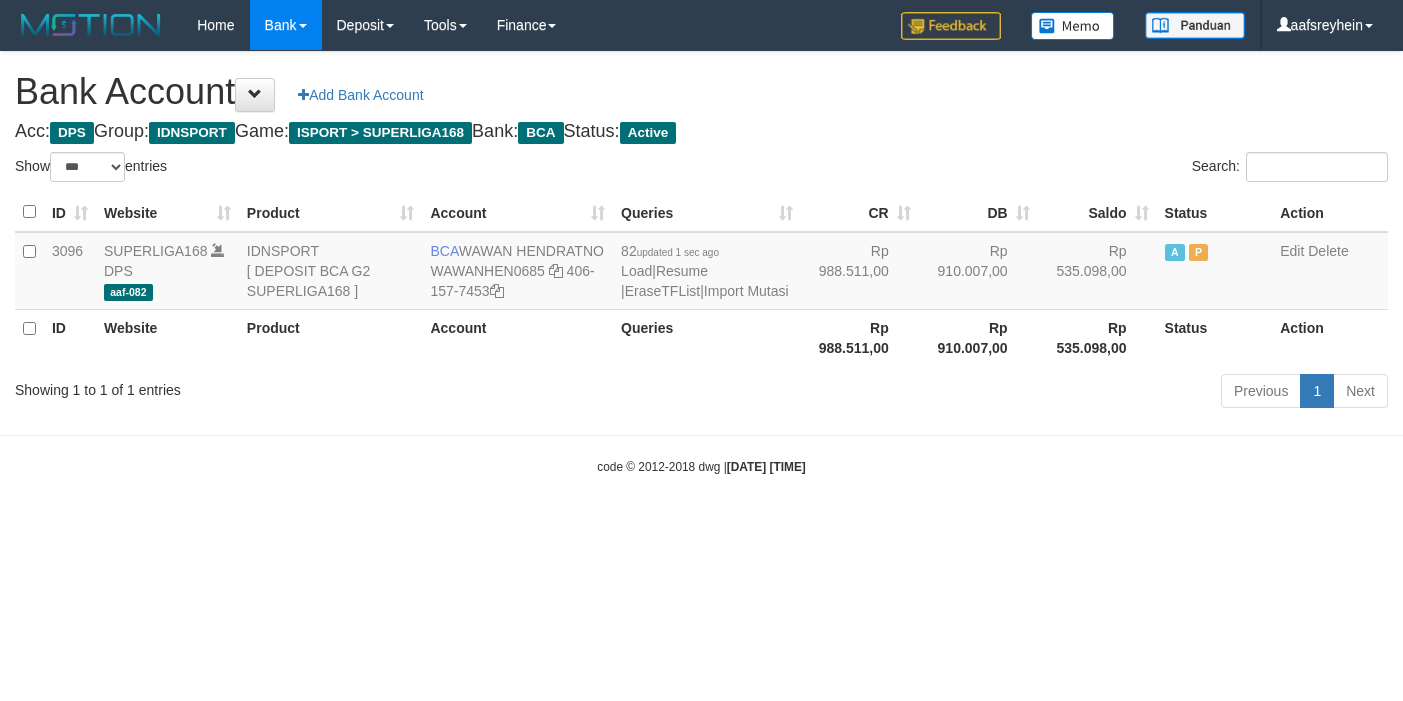 scroll, scrollTop: 0, scrollLeft: 0, axis: both 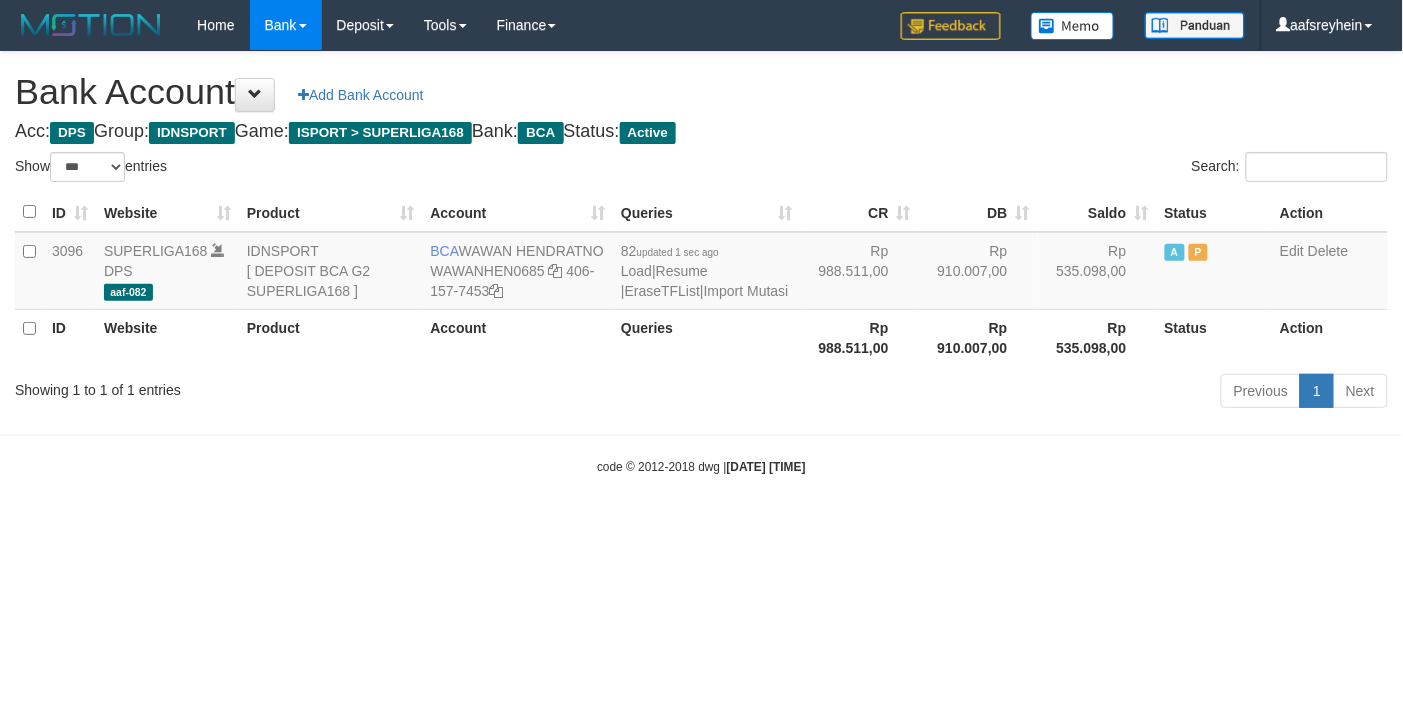 click on "Previous 1 Next" at bounding box center (994, 393) 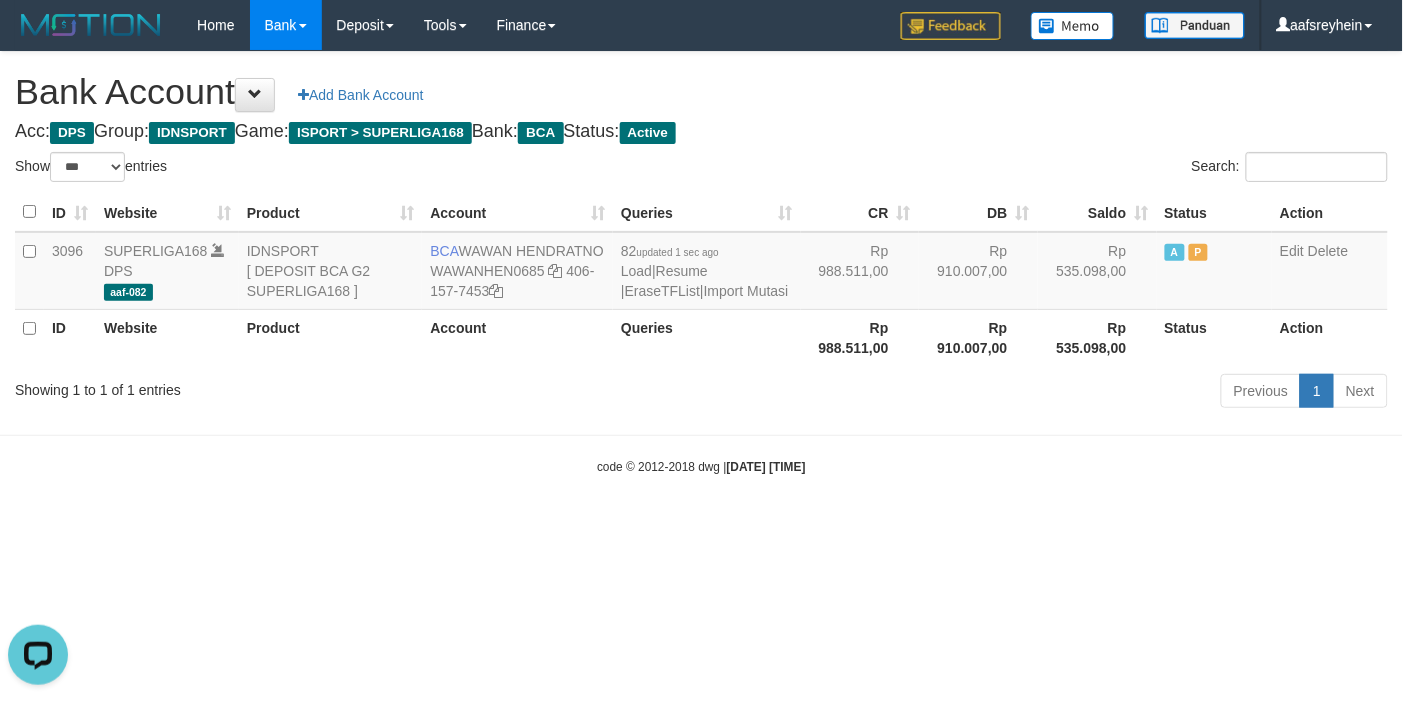 scroll, scrollTop: 0, scrollLeft: 0, axis: both 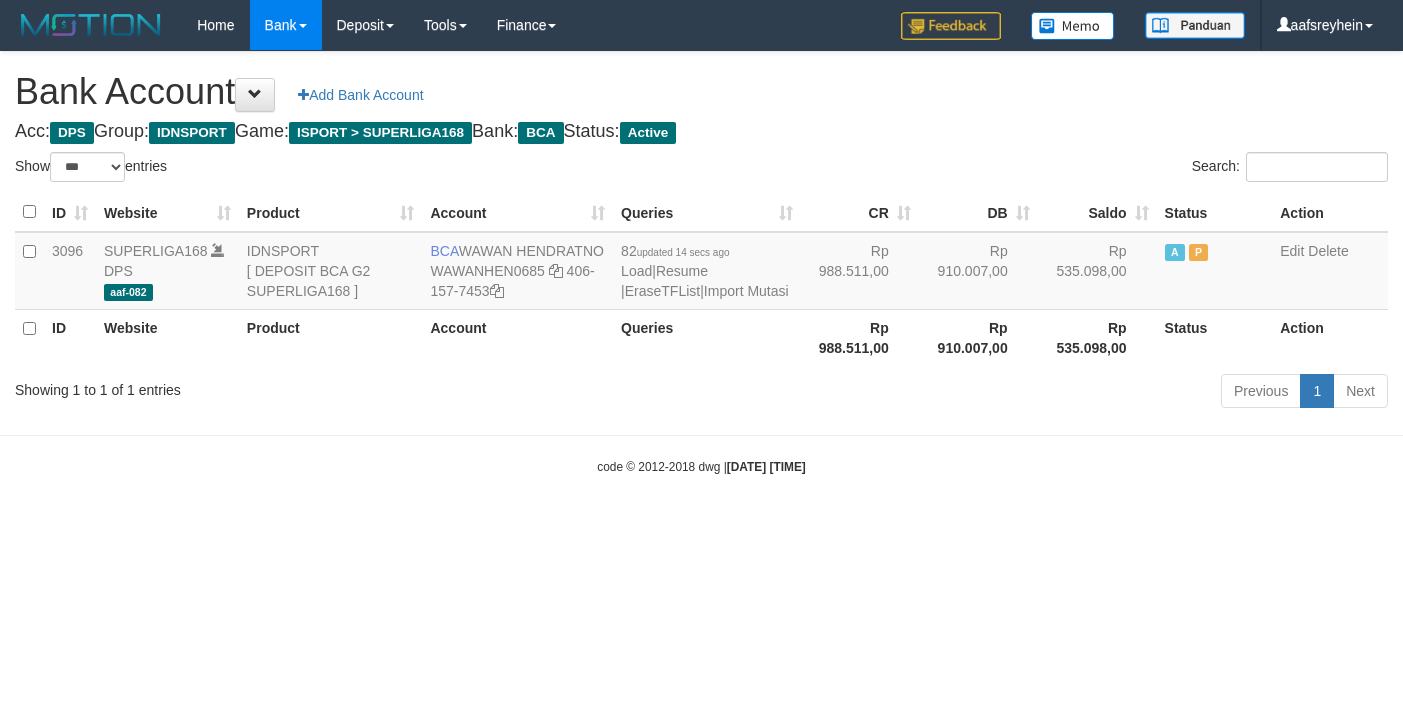 select on "***" 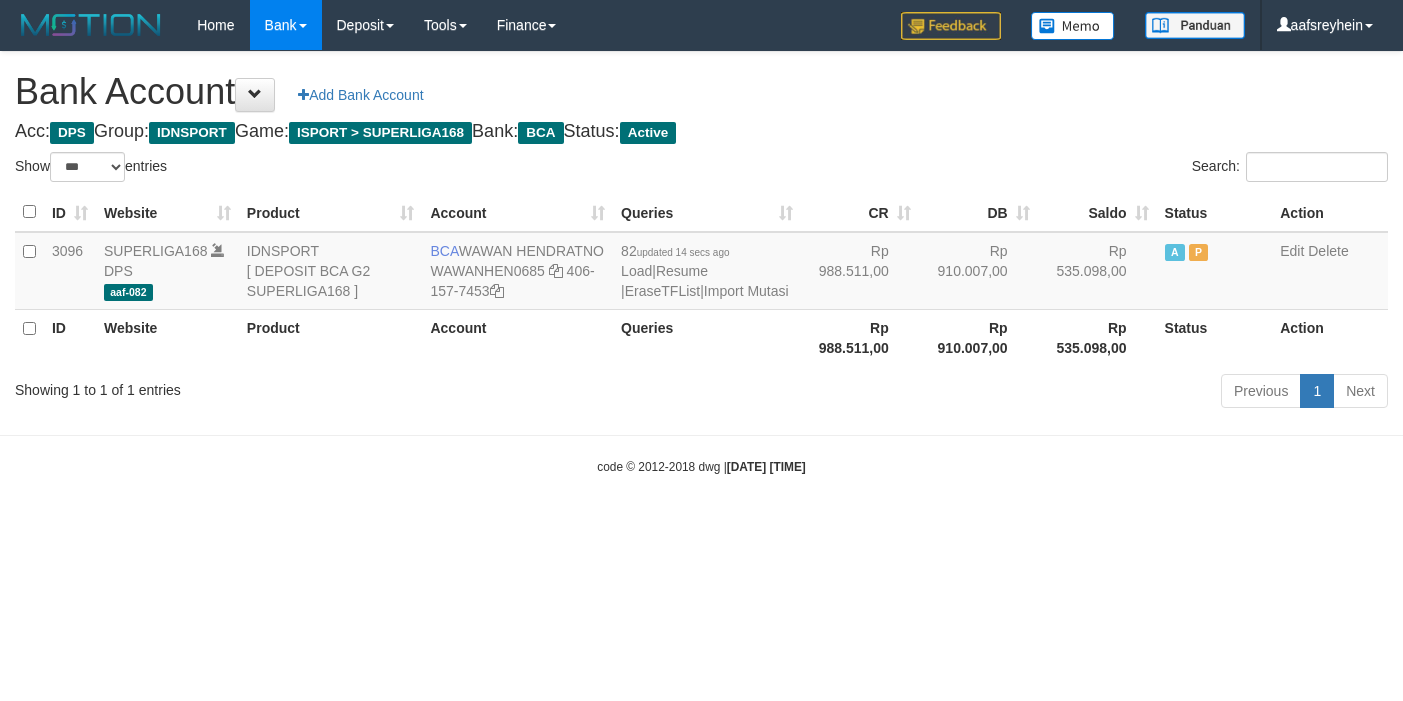 scroll, scrollTop: 0, scrollLeft: 0, axis: both 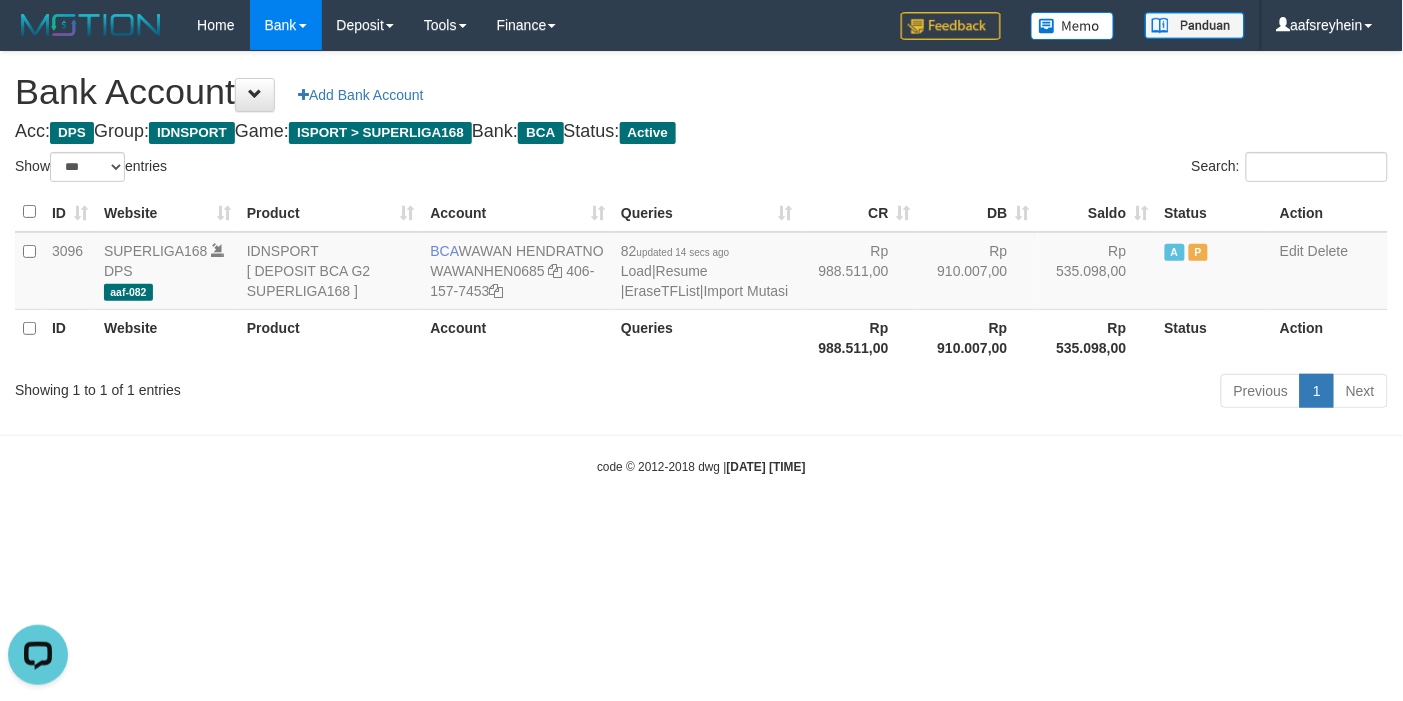 click on "Toggle navigation
Home
Bank
Account List
Load
By Website
Group
[ISPORT]													SUPERLIGA168
By Load Group (DPS)
-" at bounding box center (701, 263) 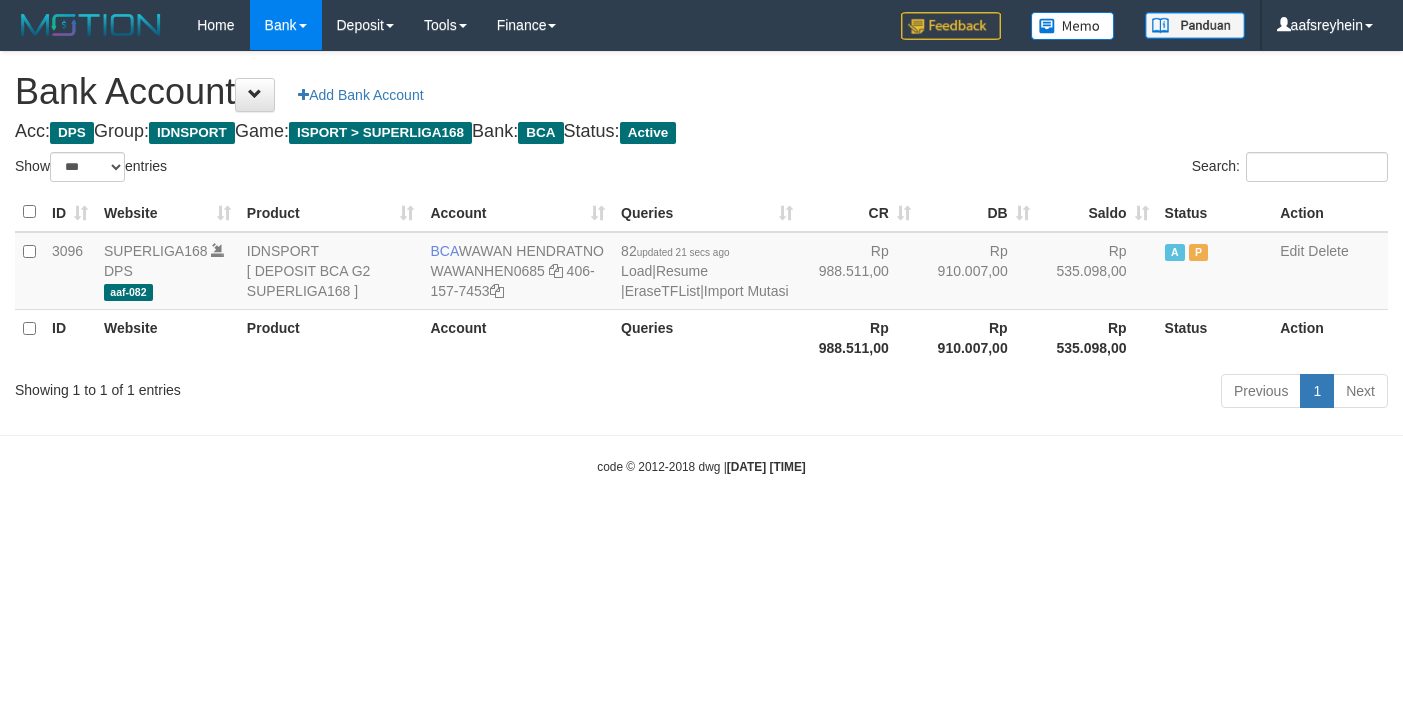 select on "***" 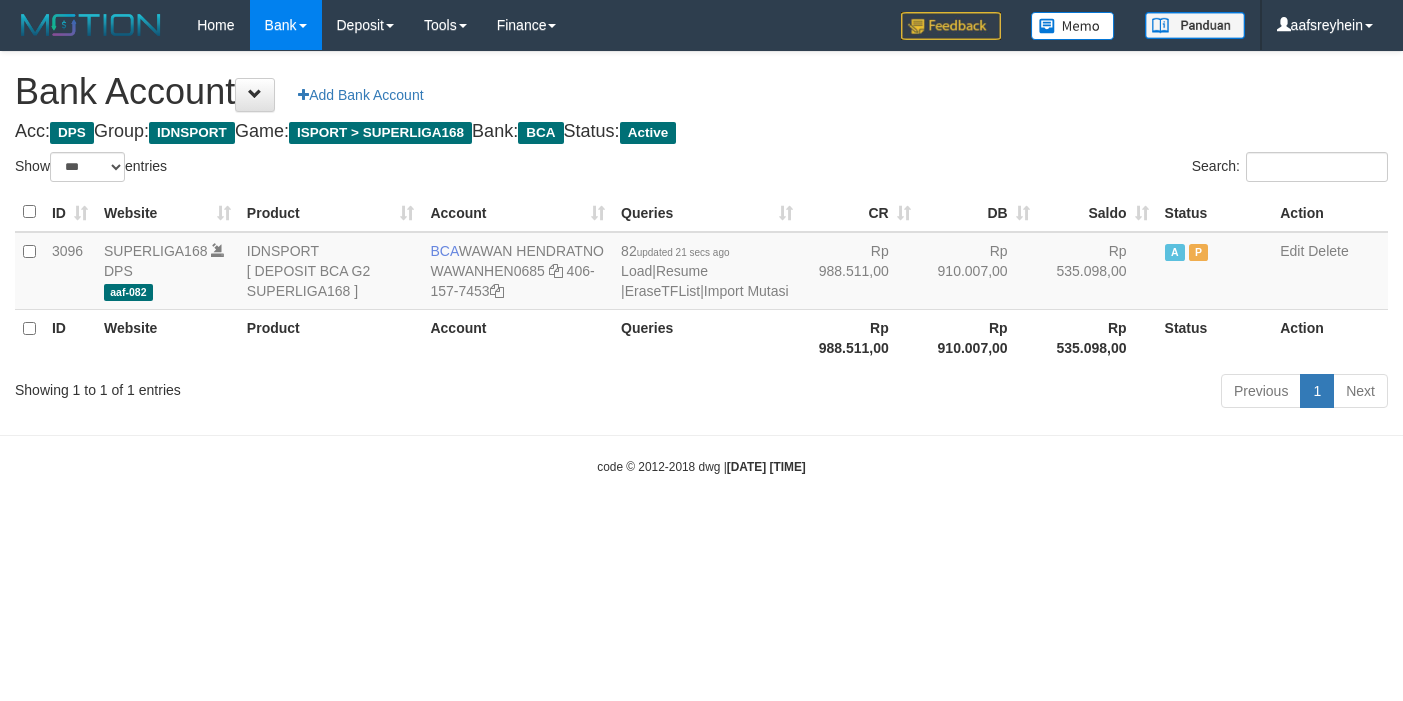 scroll, scrollTop: 0, scrollLeft: 0, axis: both 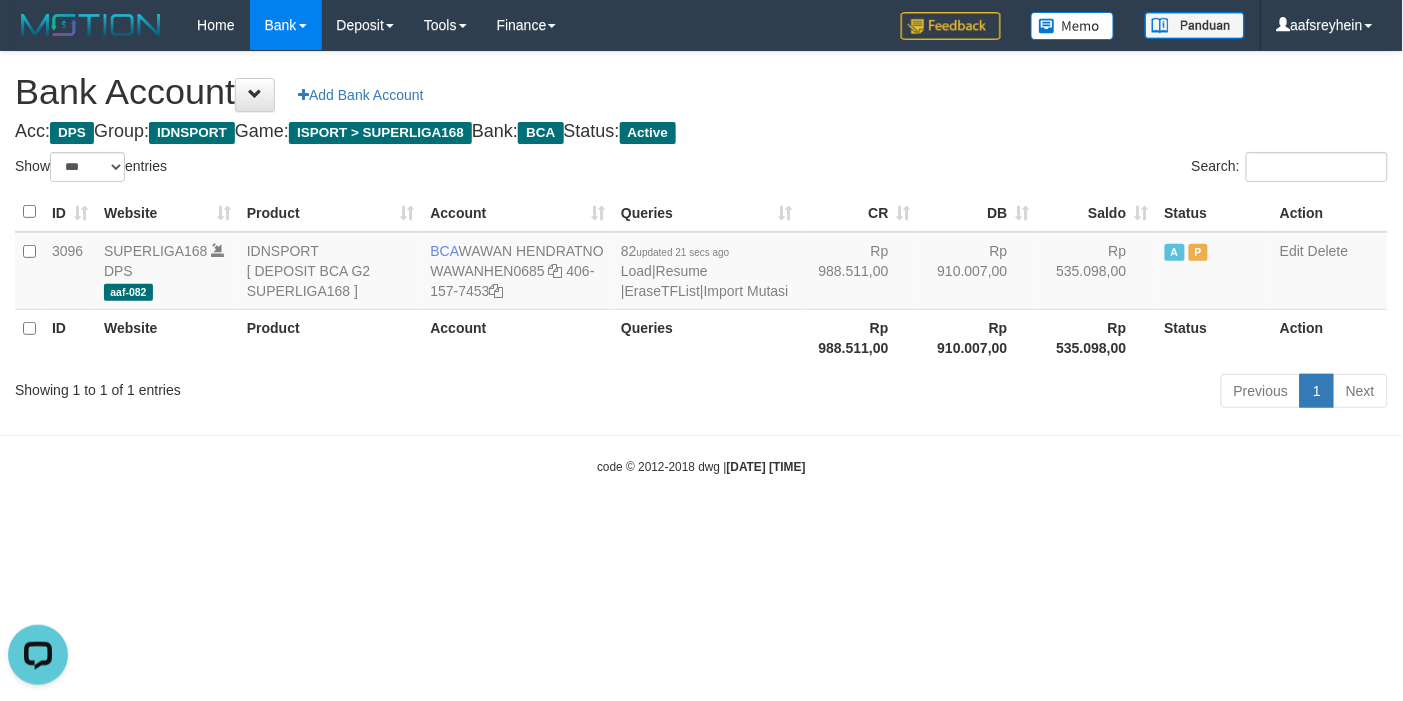 click on "code © 2012-2018 dwg |  [DATE] [TIME]" at bounding box center [701, 466] 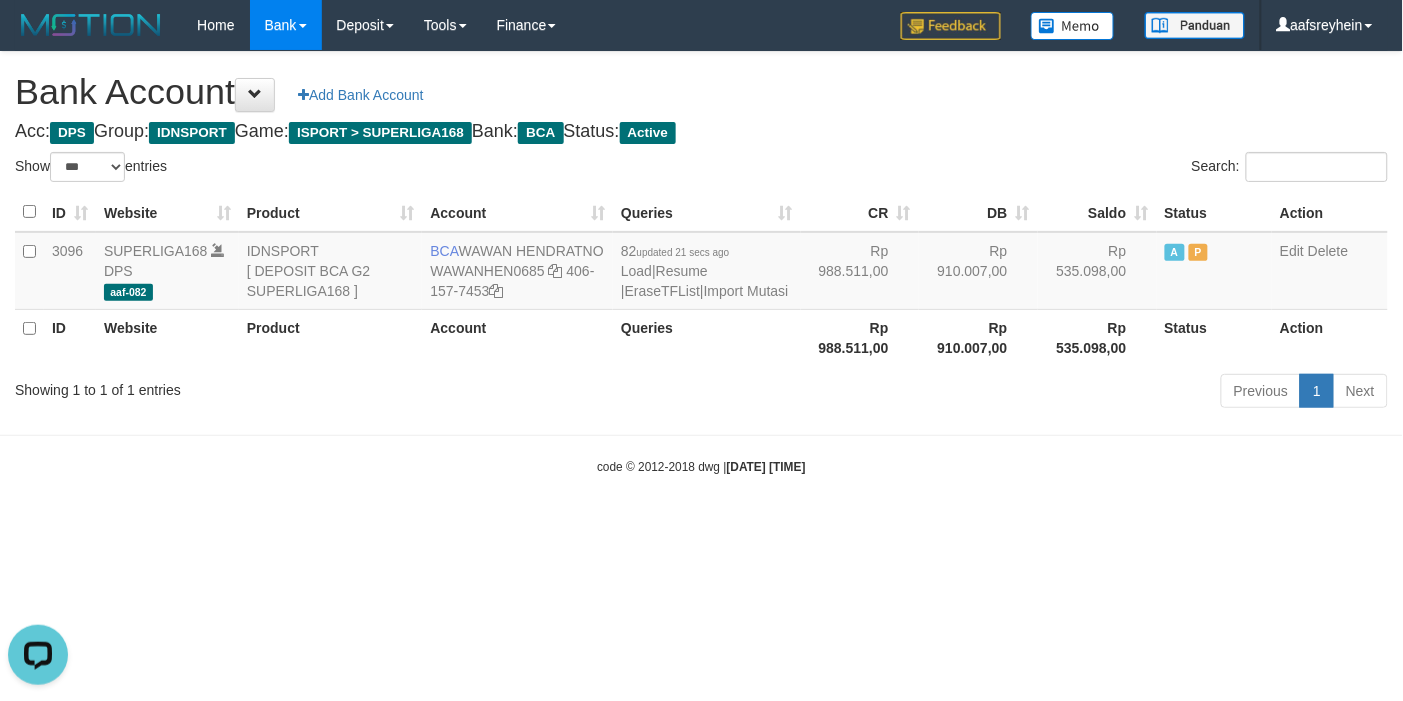 click on "Toggle navigation
Home
Bank
Account List
Load
By Website
Group
[ISPORT]													SUPERLIGA168
By Load Group (DPS)
-" at bounding box center (701, 263) 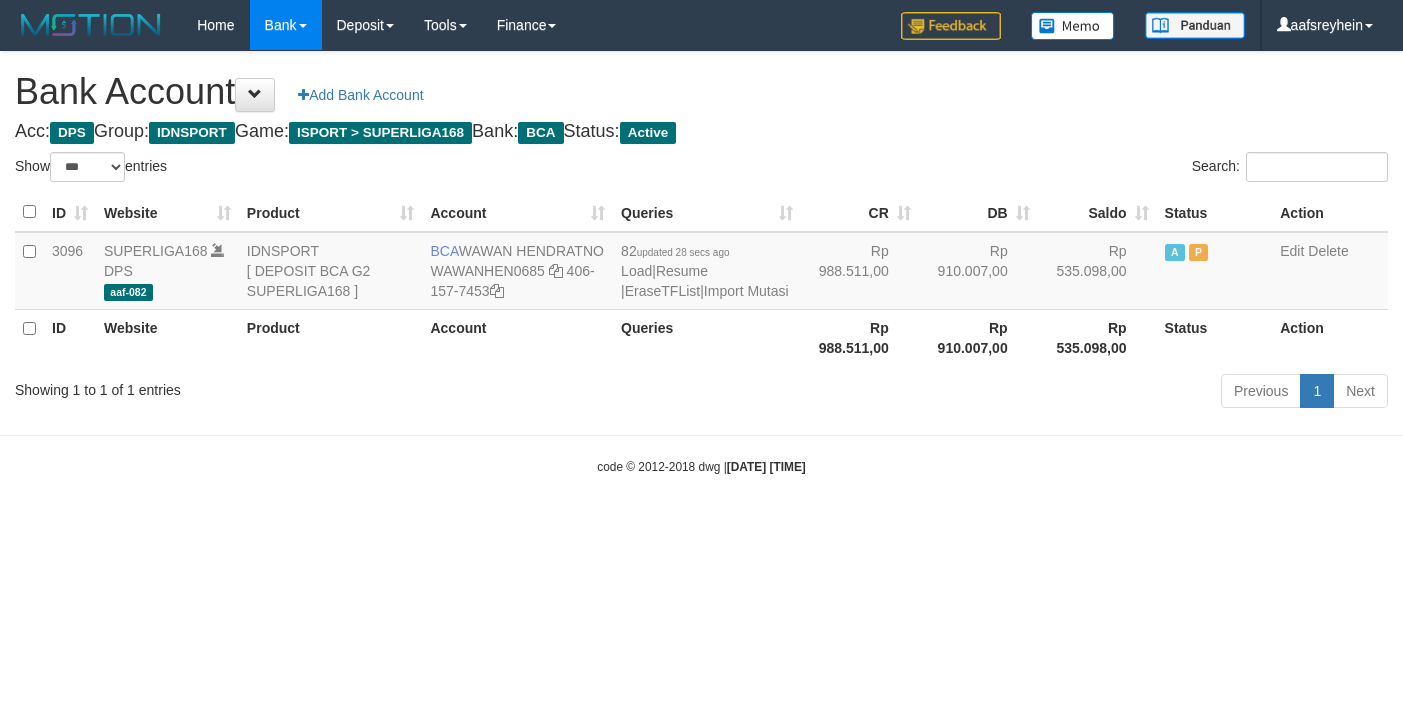 select on "***" 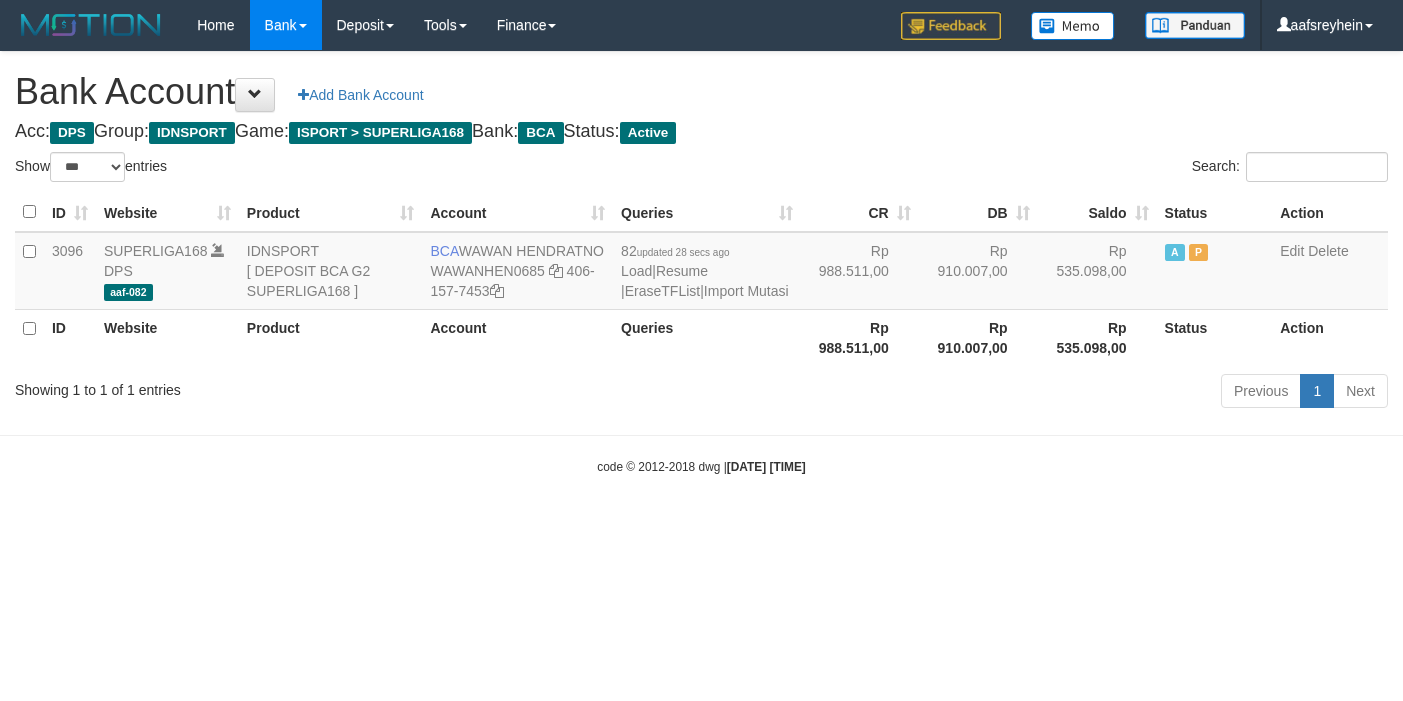 scroll, scrollTop: 0, scrollLeft: 0, axis: both 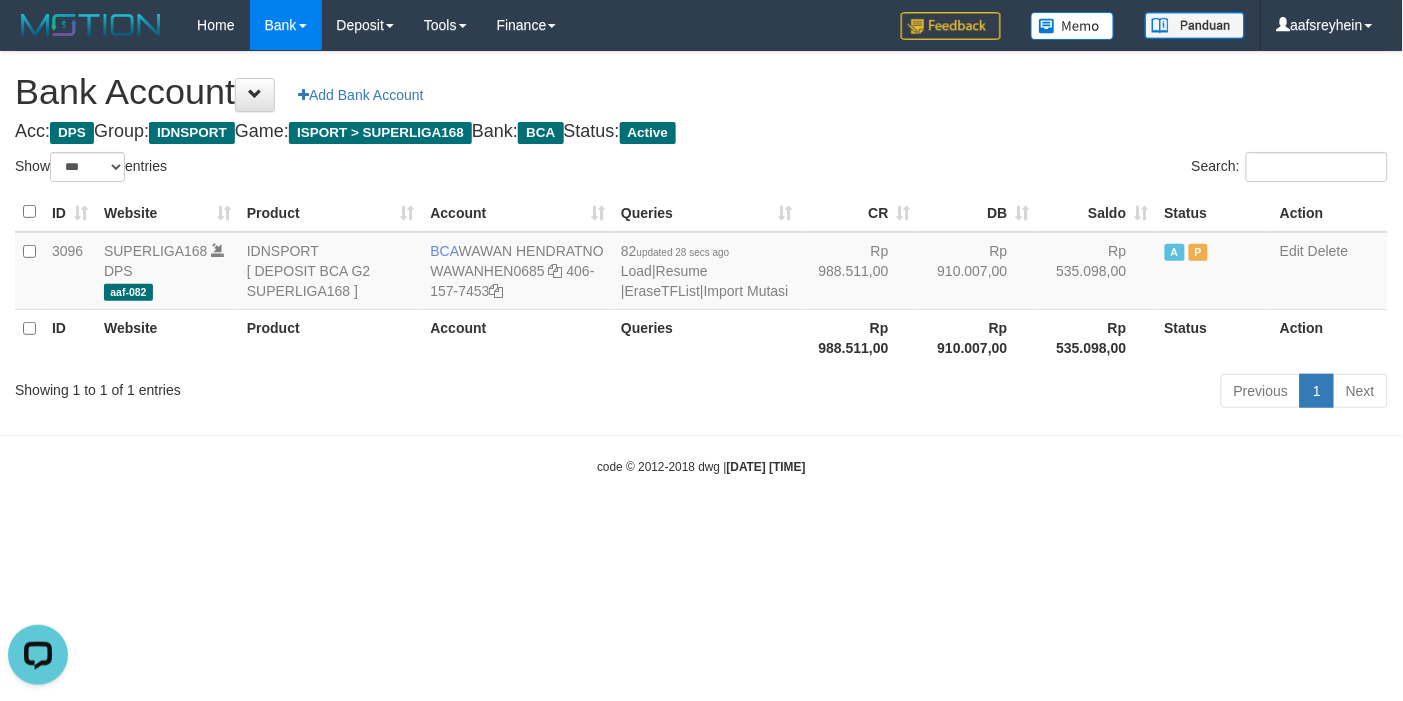 click on "code © 2012-2018 dwg |  2025/07/13 01:39:09" at bounding box center (701, 466) 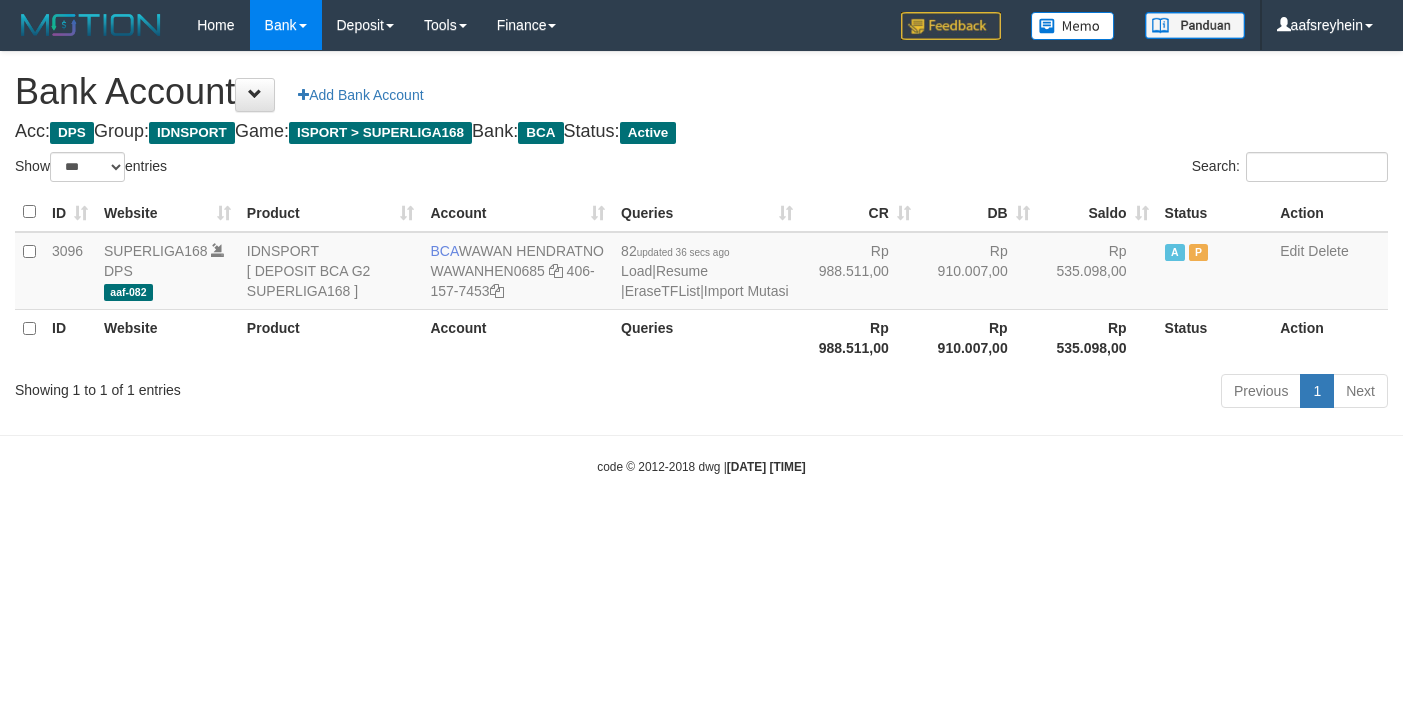 select on "***" 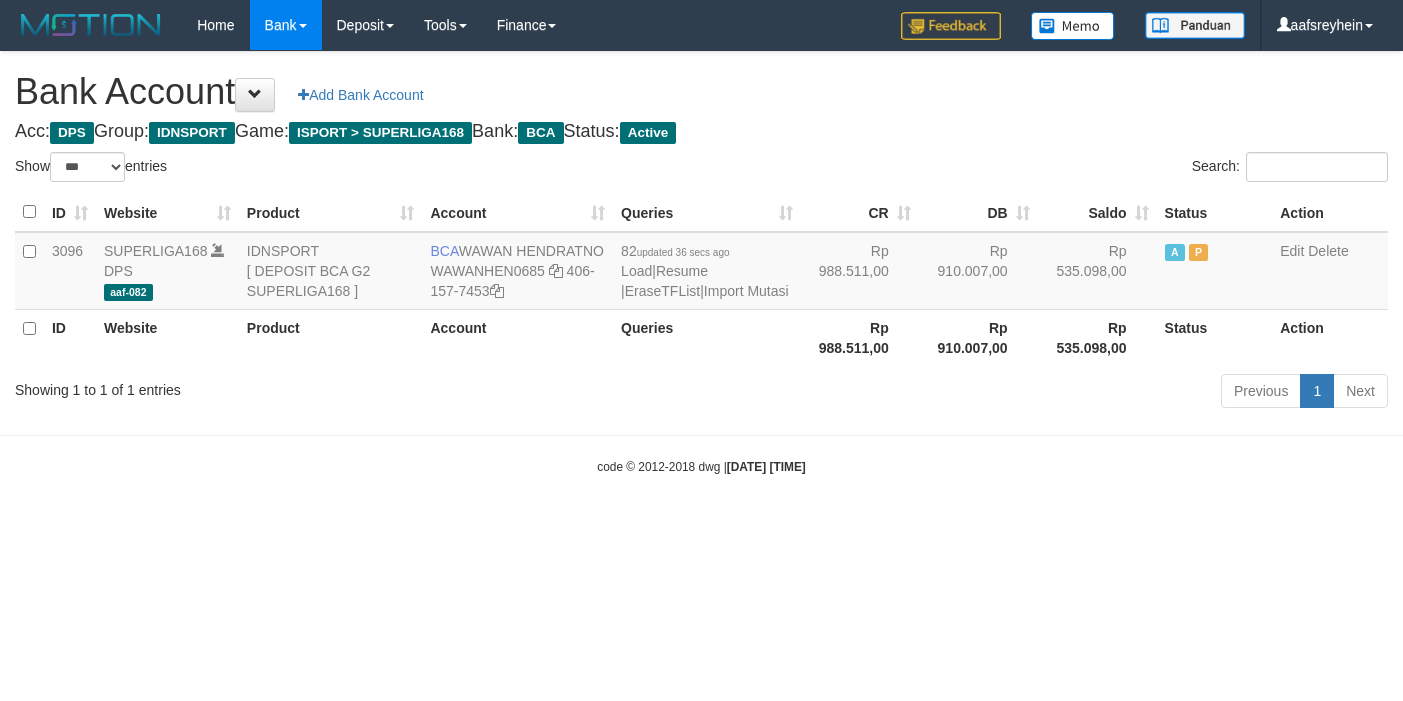 scroll, scrollTop: 0, scrollLeft: 0, axis: both 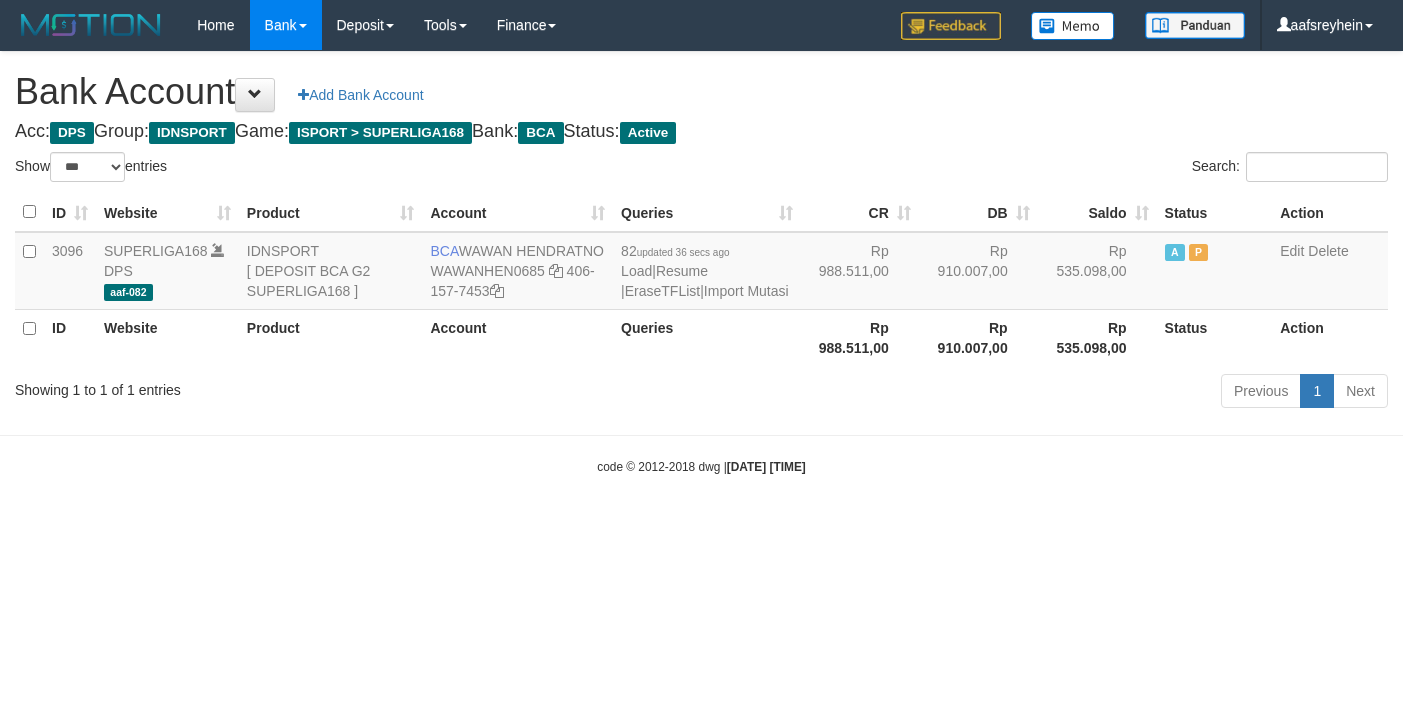 select on "***" 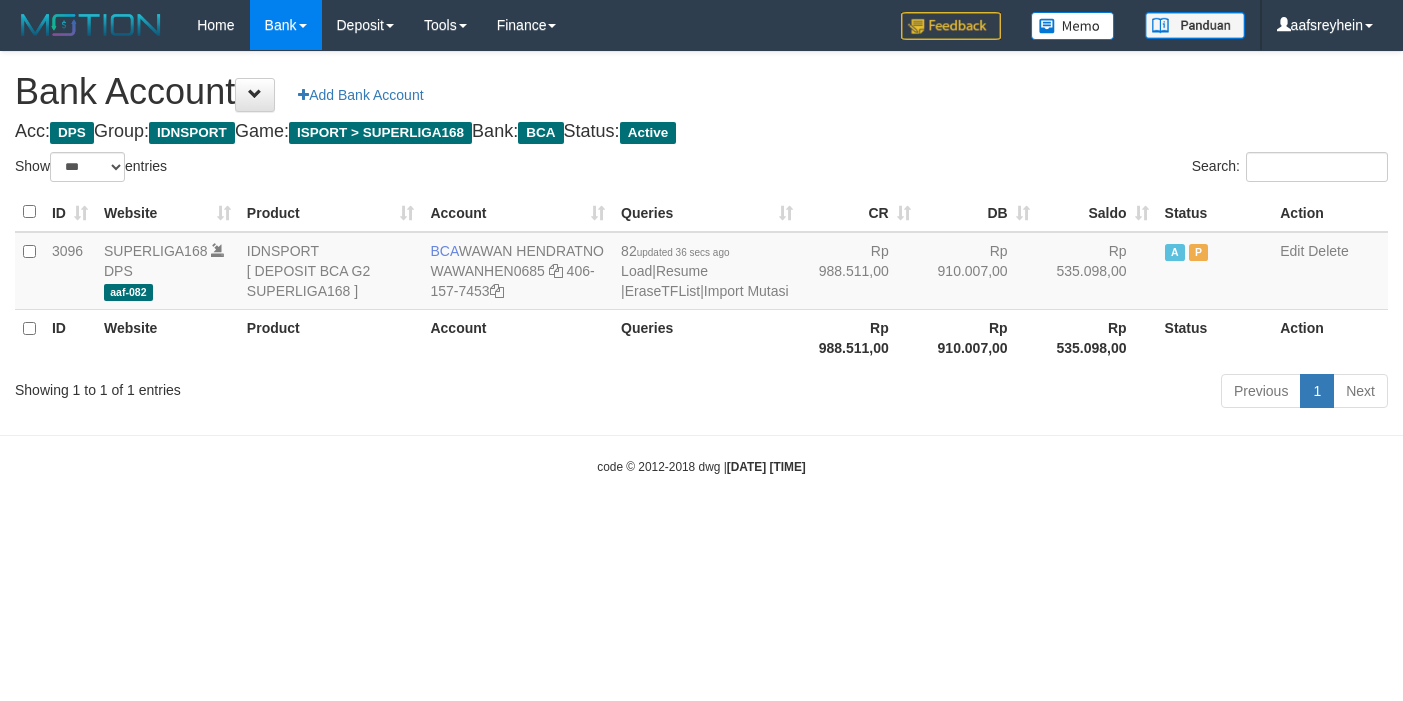 scroll, scrollTop: 0, scrollLeft: 0, axis: both 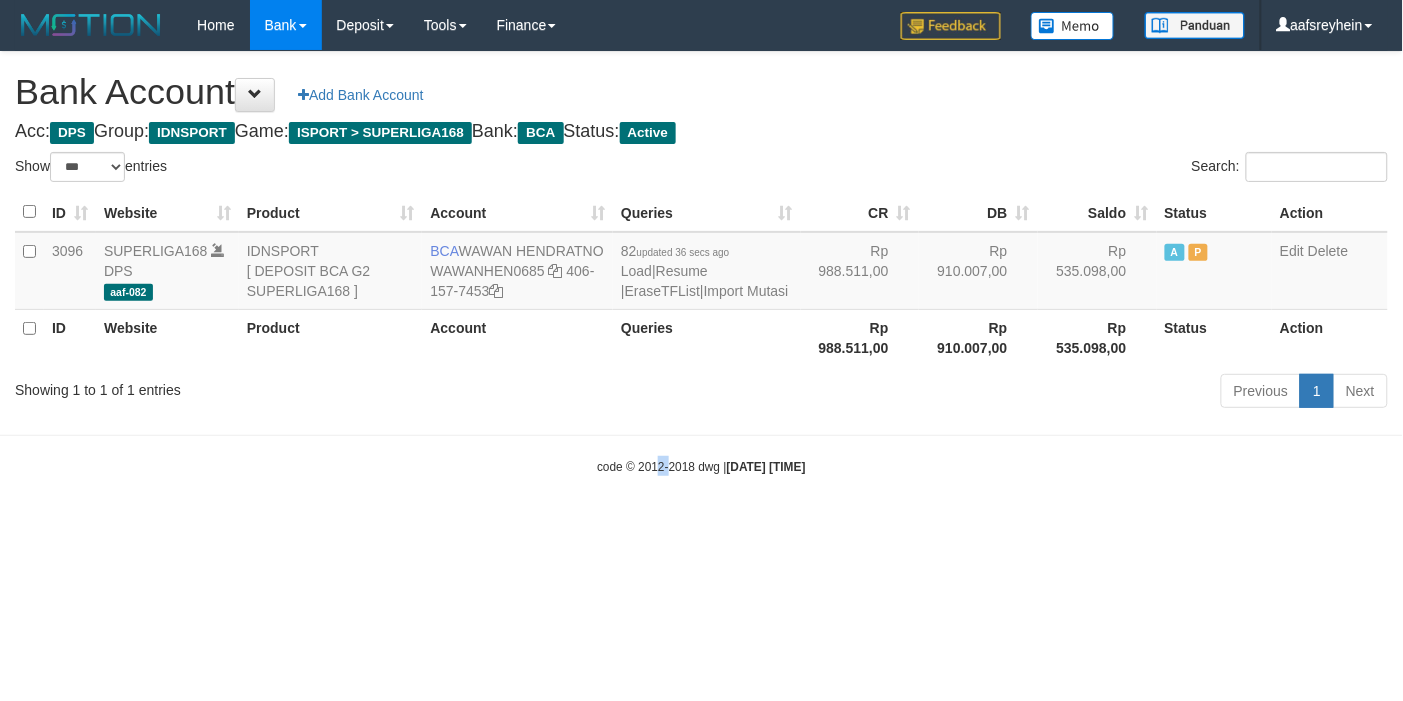 drag, startPoint x: 641, startPoint y: 541, endPoint x: 1402, endPoint y: 296, distance: 799.46606 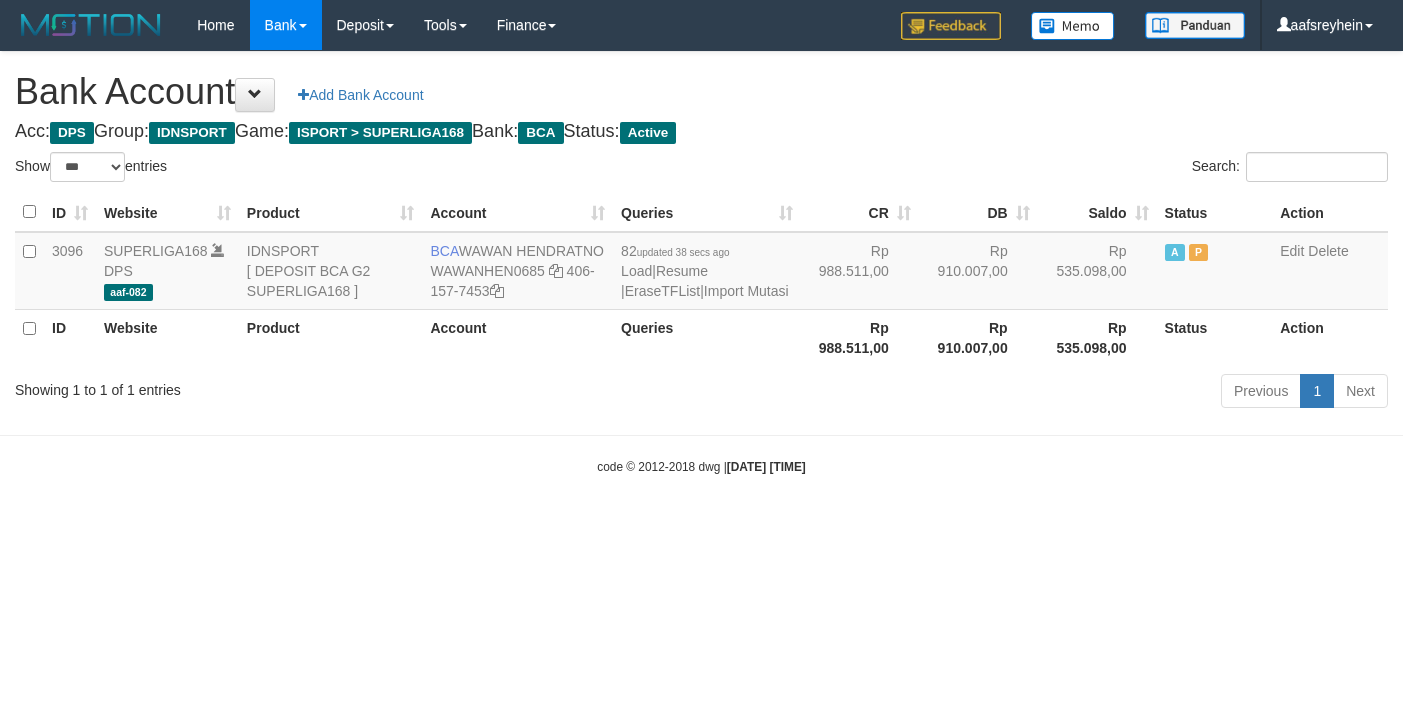 select on "***" 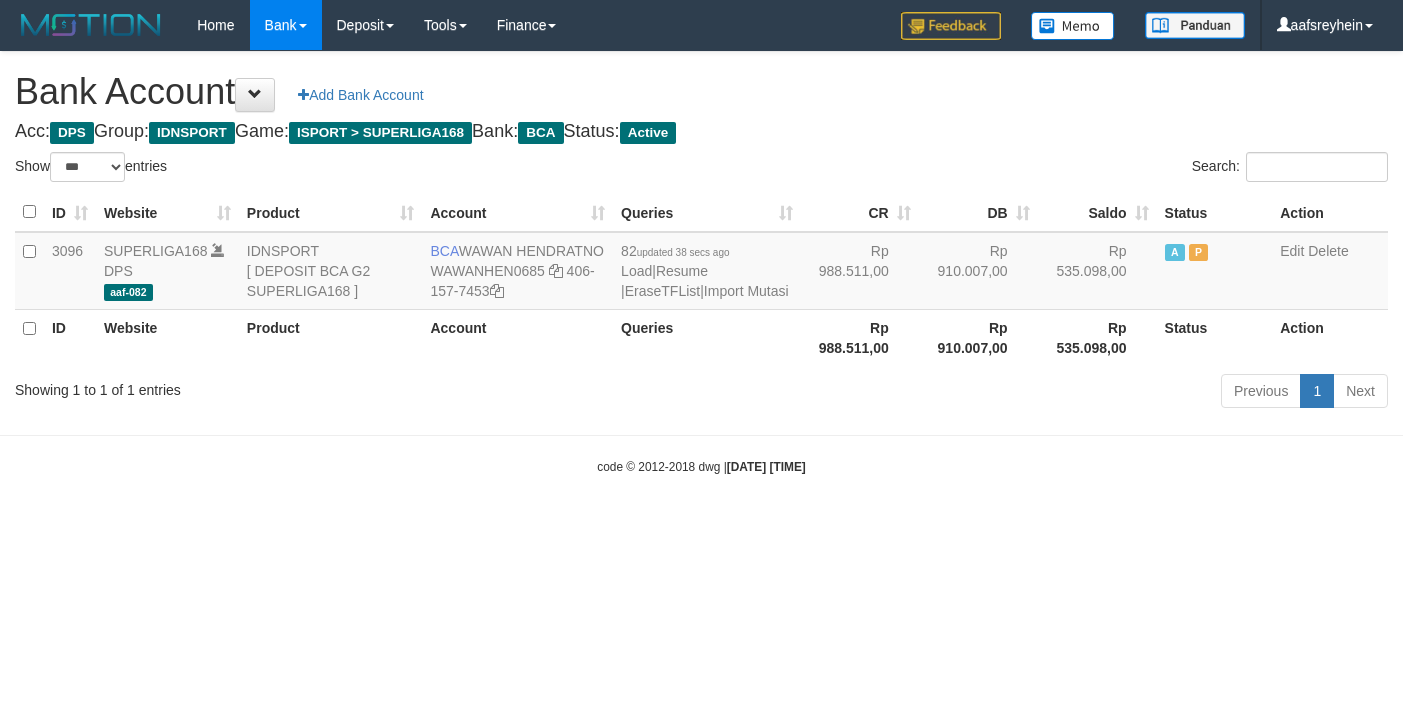 scroll, scrollTop: 0, scrollLeft: 0, axis: both 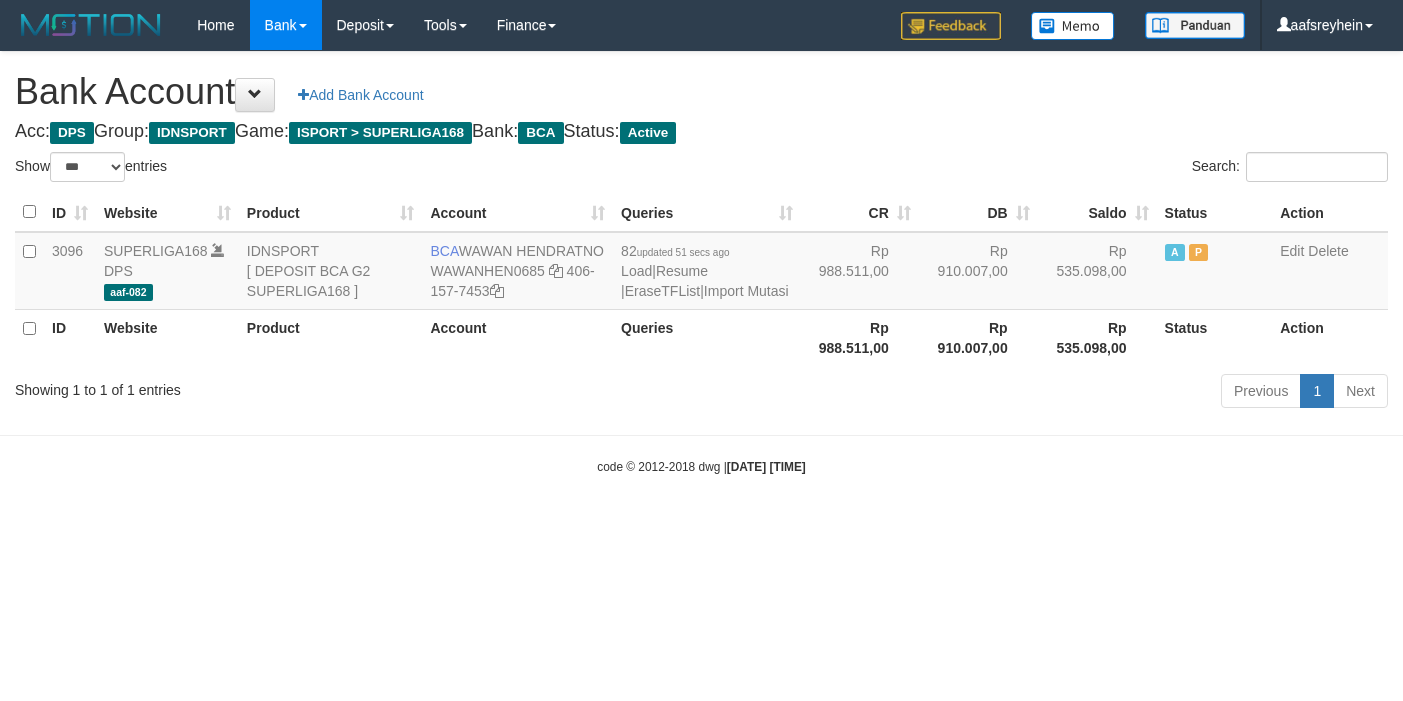 select on "***" 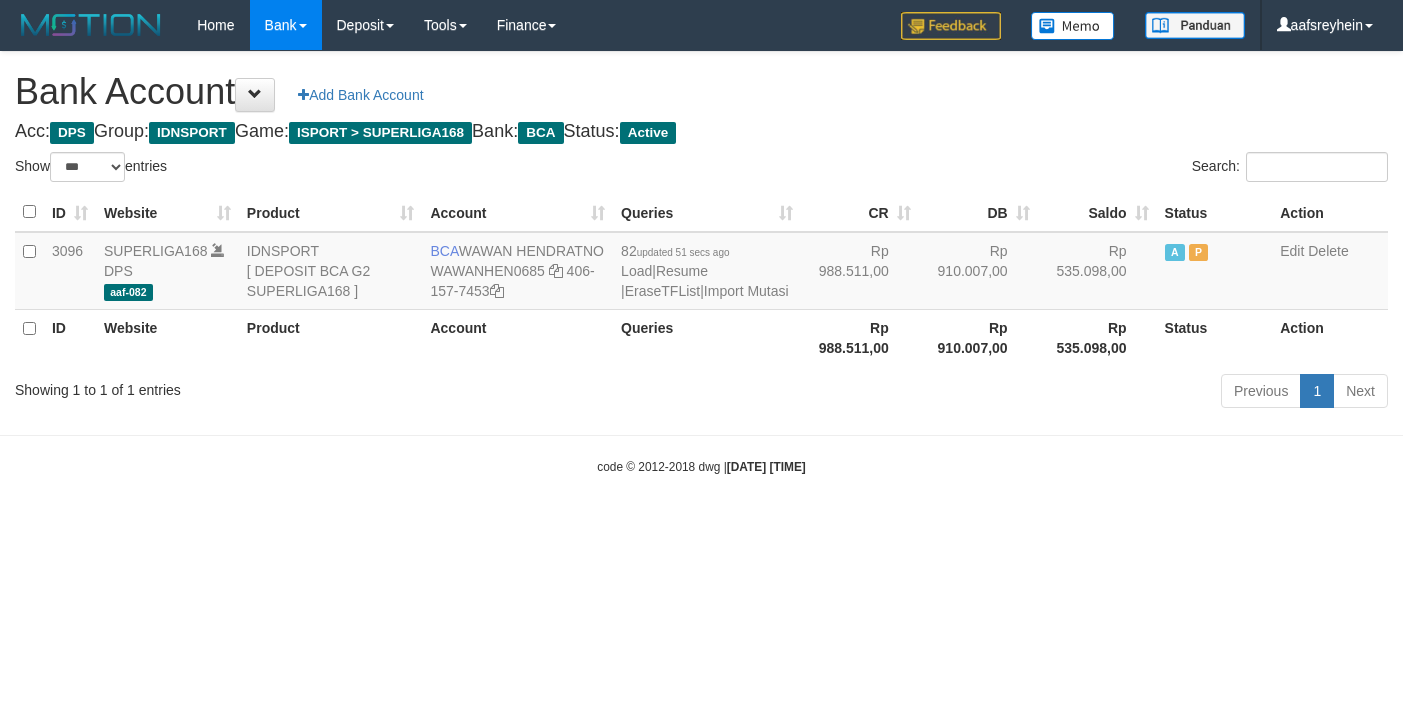 scroll, scrollTop: 0, scrollLeft: 0, axis: both 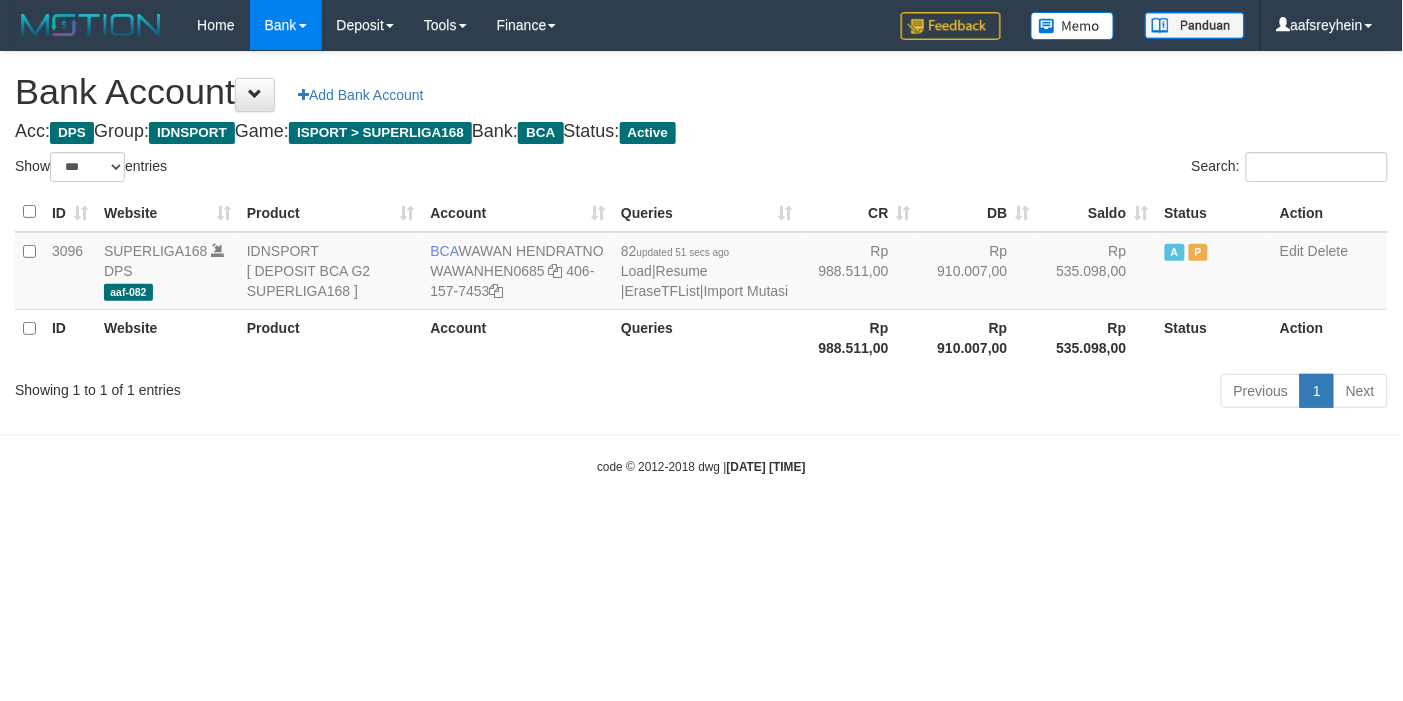 click on "Toggle navigation
Home
Bank
Account List
Load
By Website
Group
[ISPORT]													SUPERLIGA168
By Load Group (DPS)
-" at bounding box center (701, 263) 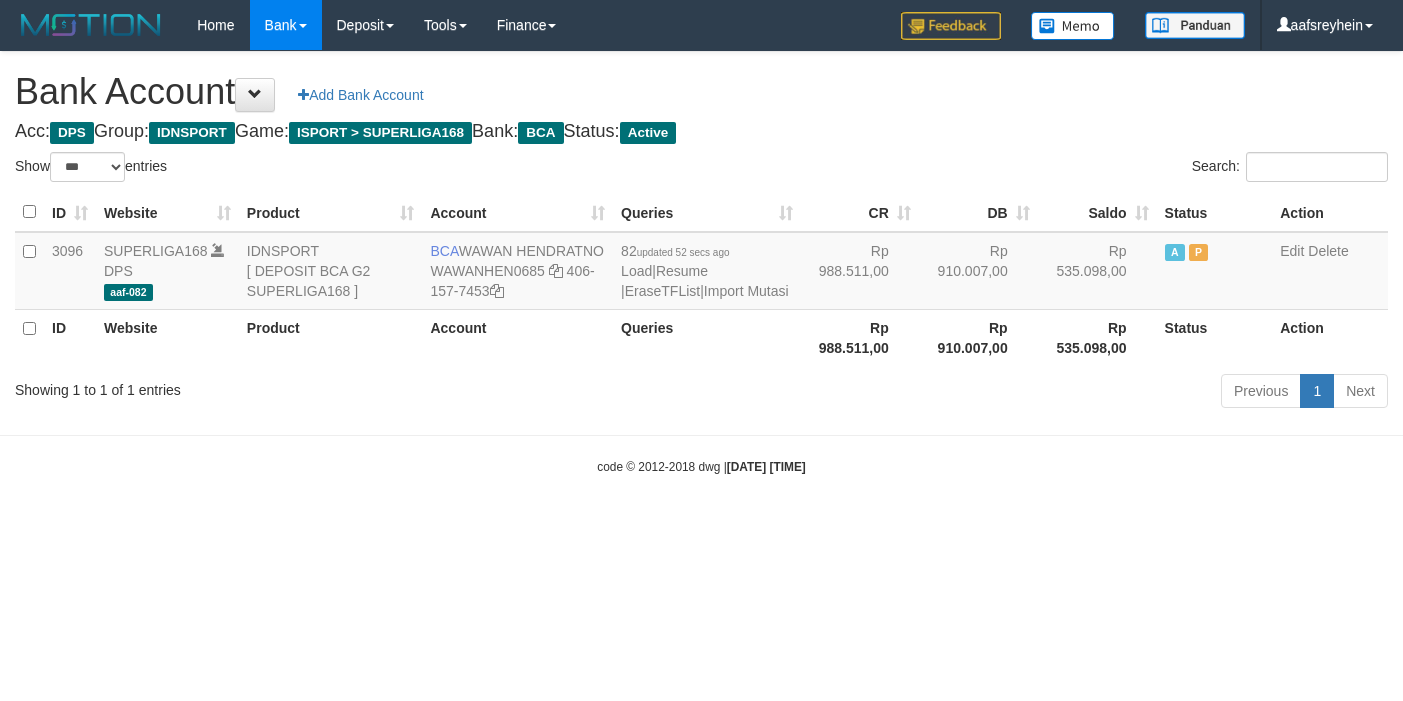 select on "***" 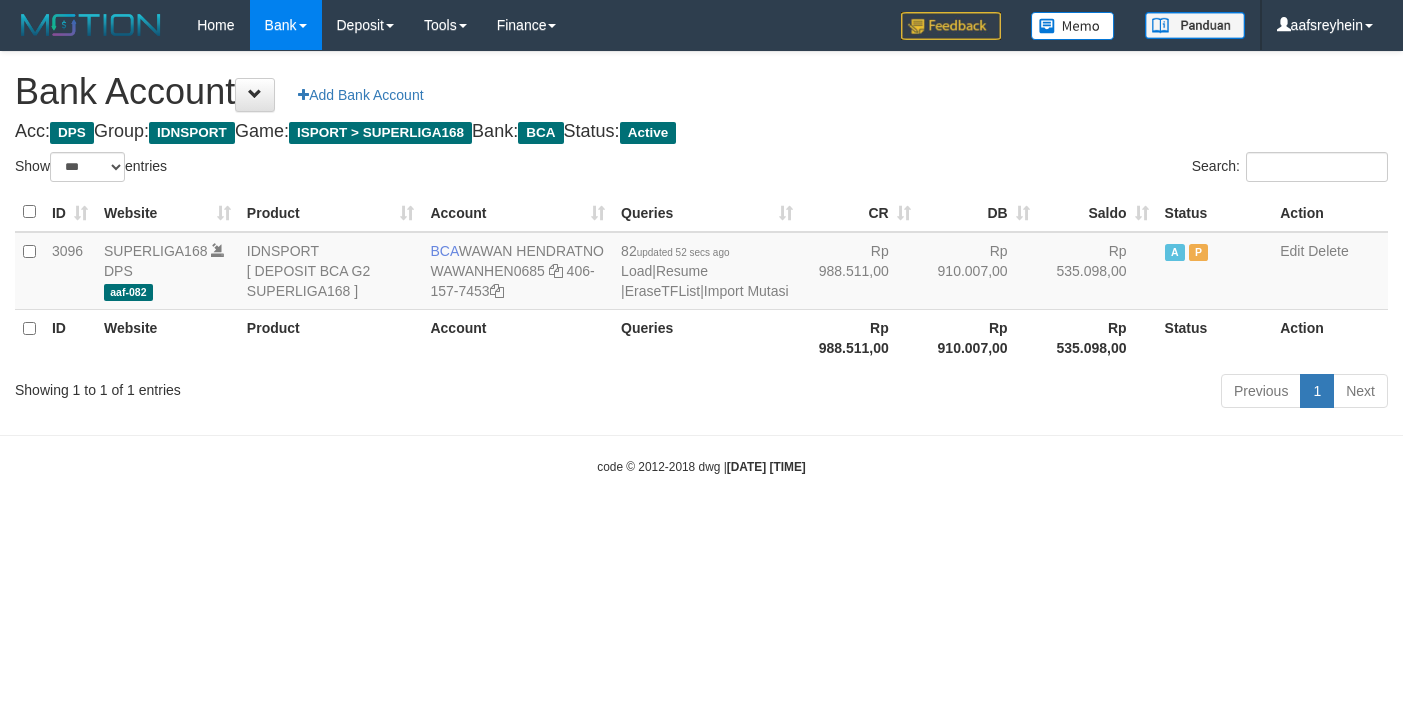 scroll, scrollTop: 0, scrollLeft: 0, axis: both 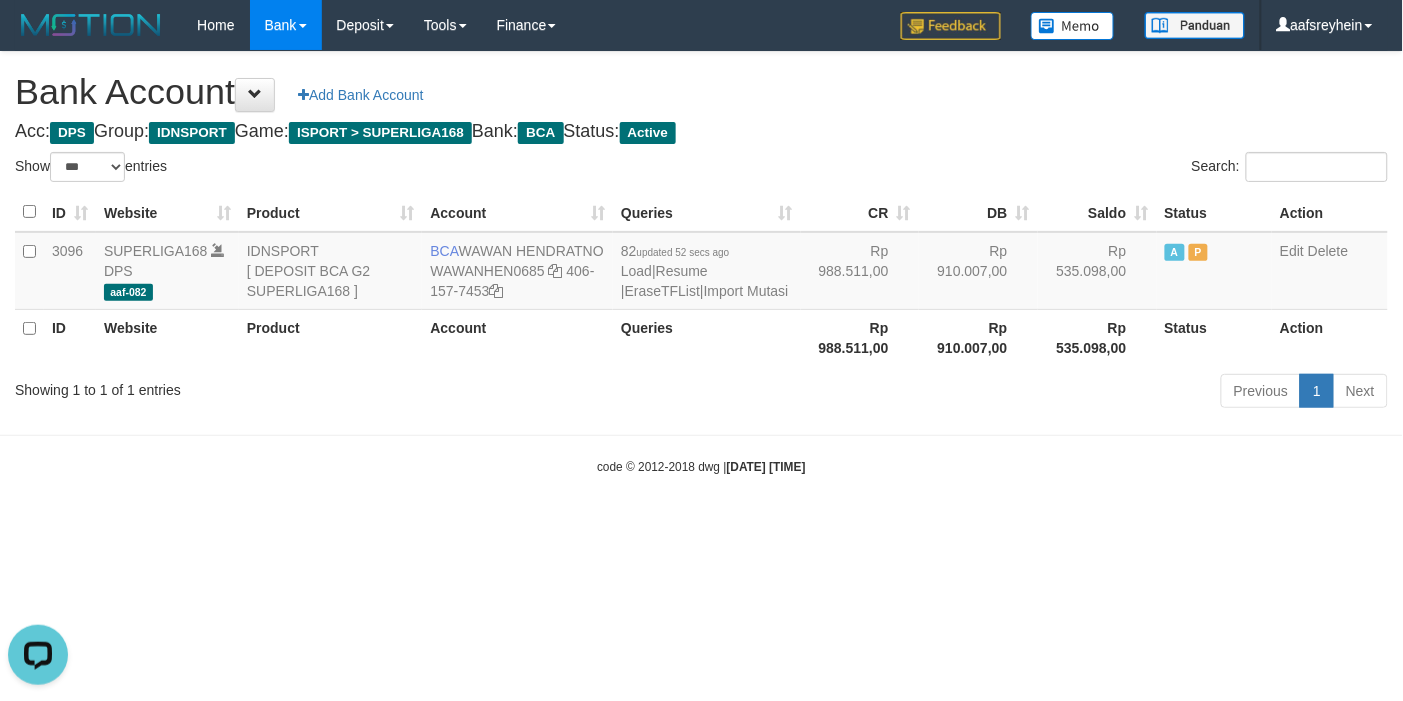 click on "code © 2012-2018 dwg |  2025/07/13 01:39:33" at bounding box center [701, 466] 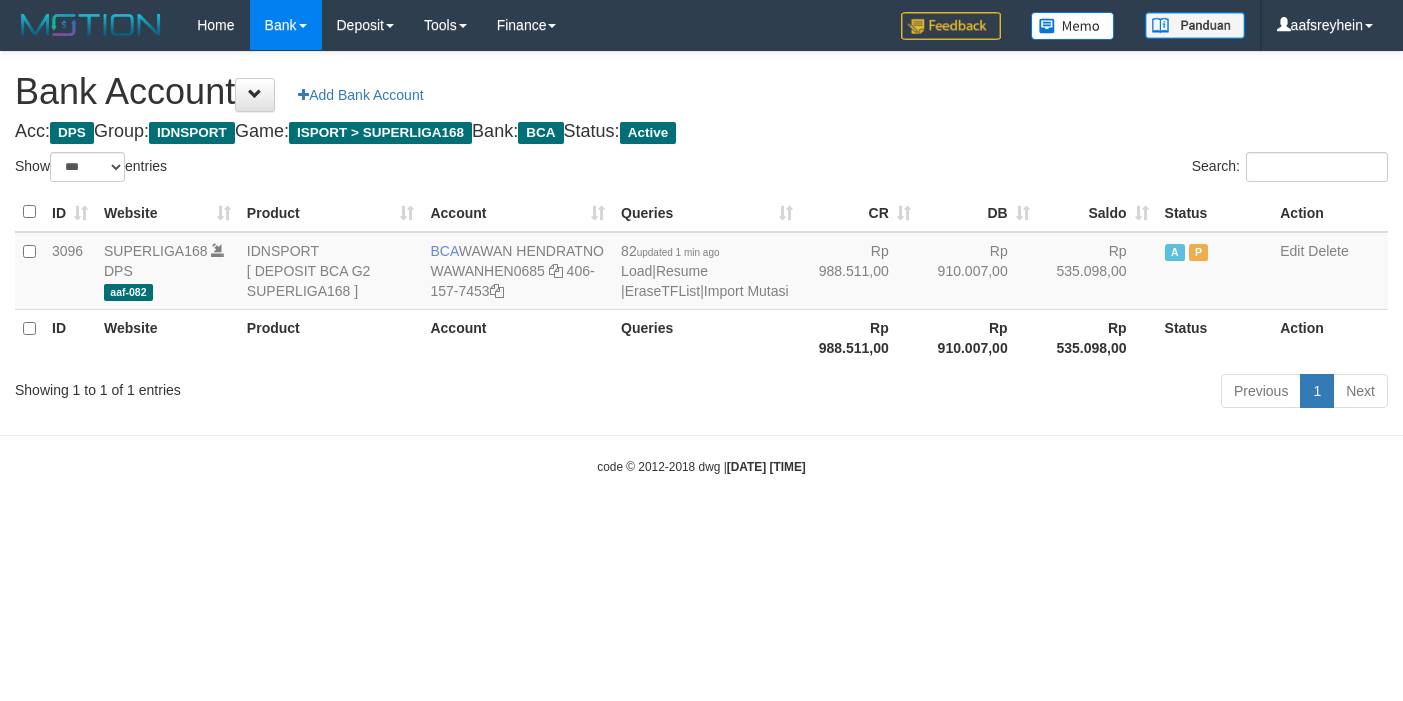 select on "***" 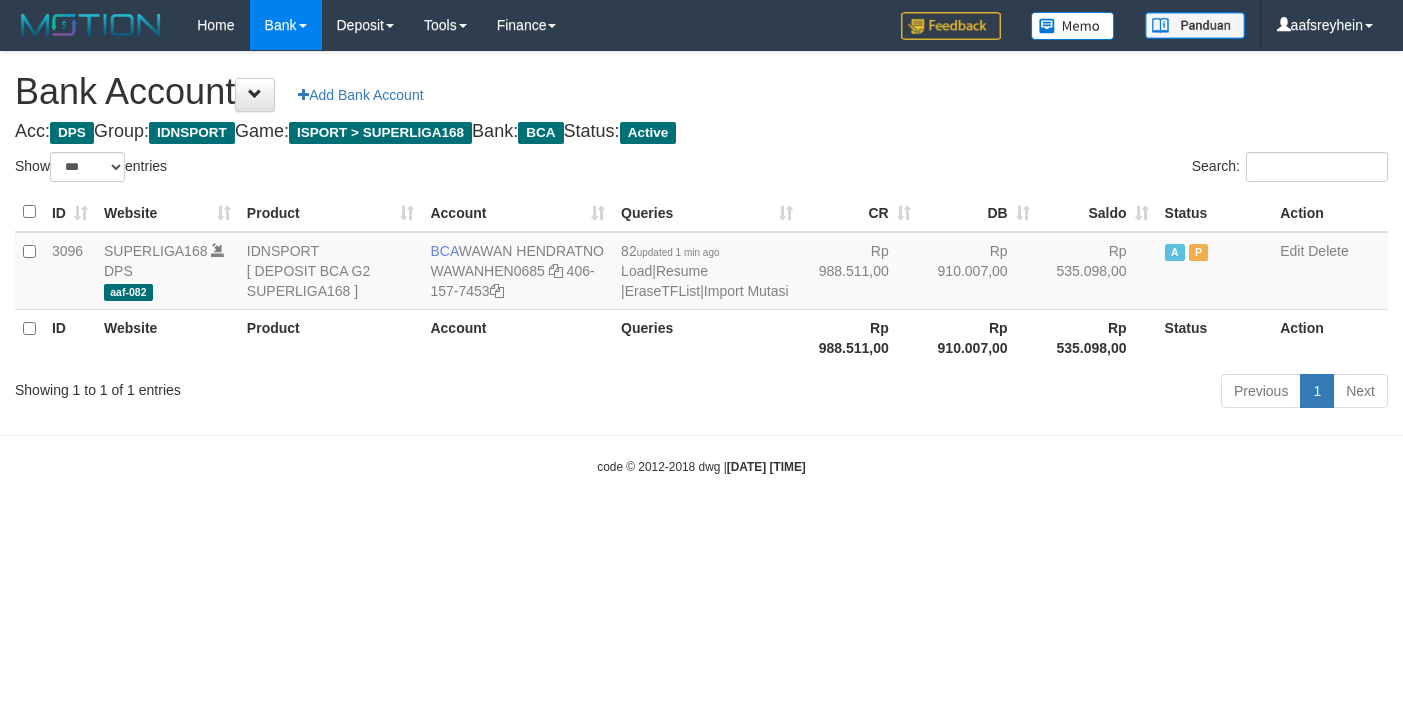 scroll, scrollTop: 0, scrollLeft: 0, axis: both 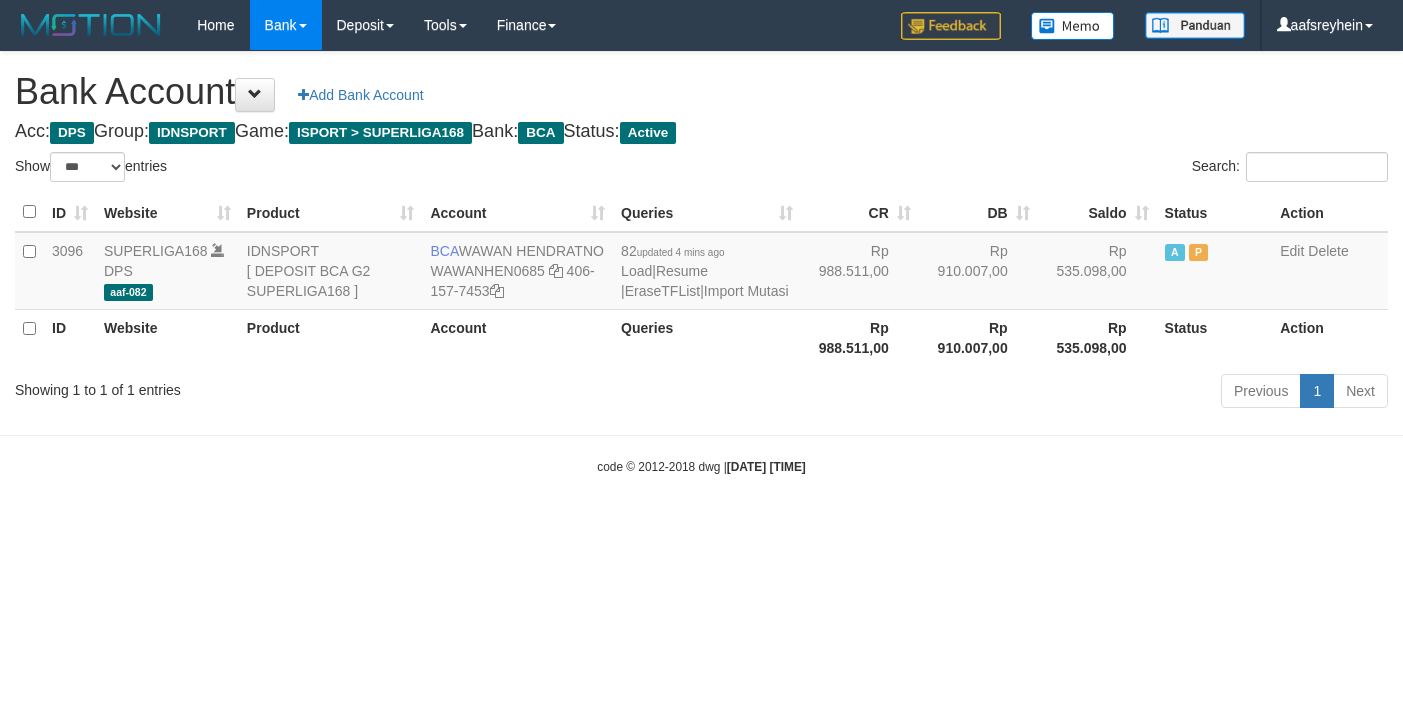 select on "***" 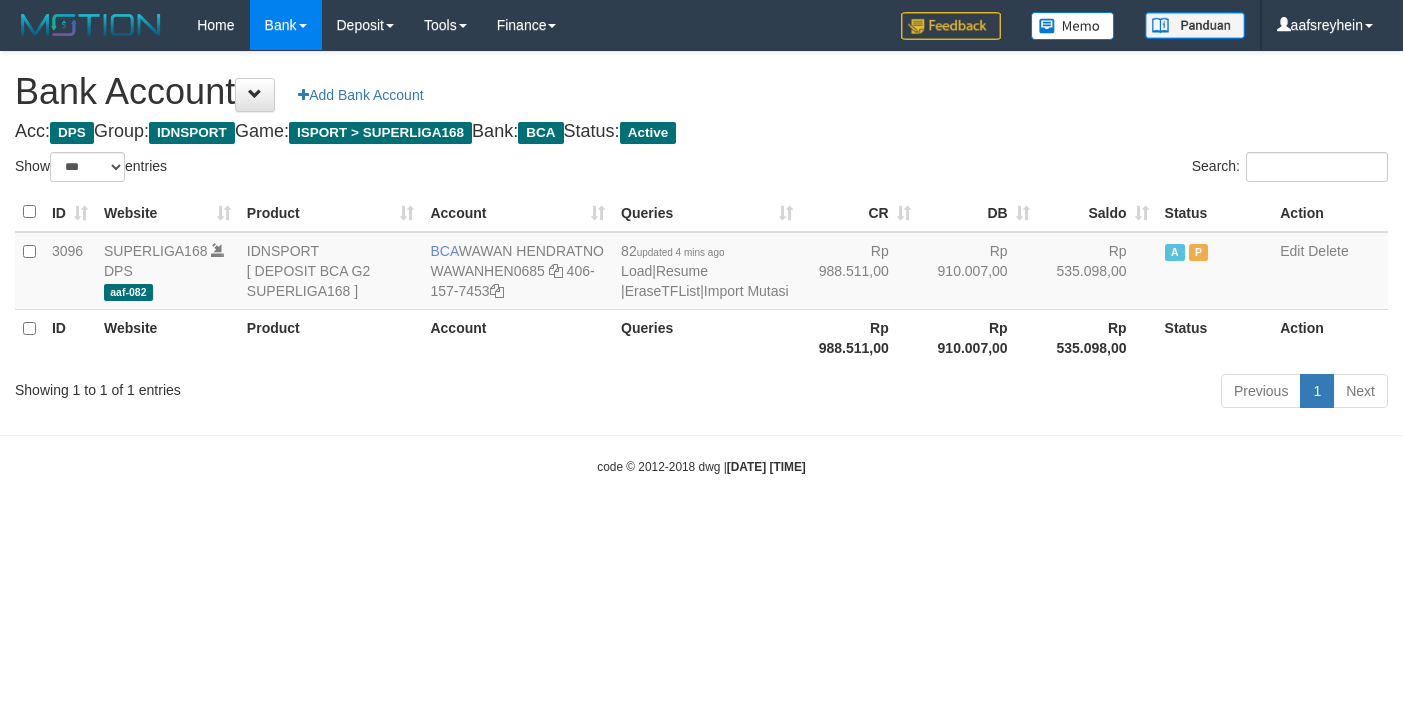 scroll, scrollTop: 0, scrollLeft: 0, axis: both 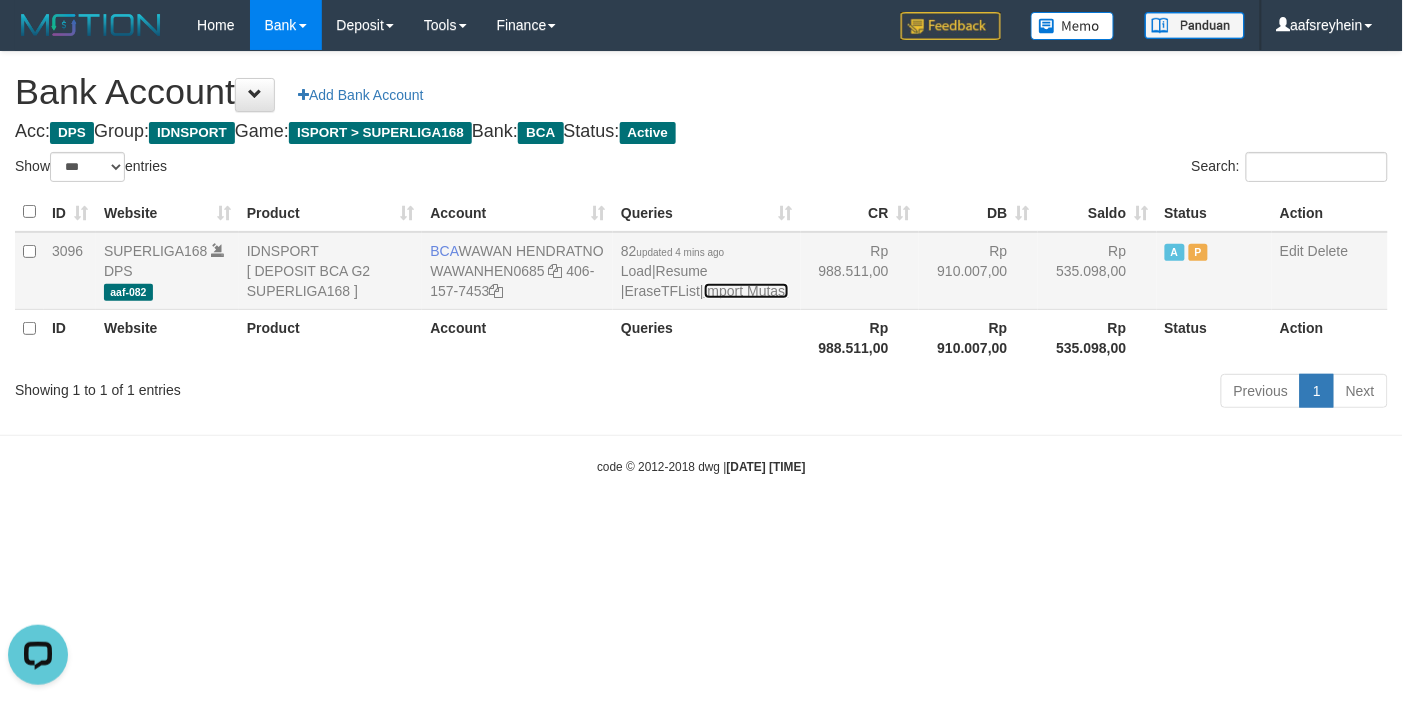 click on "Import Mutasi" at bounding box center (746, 291) 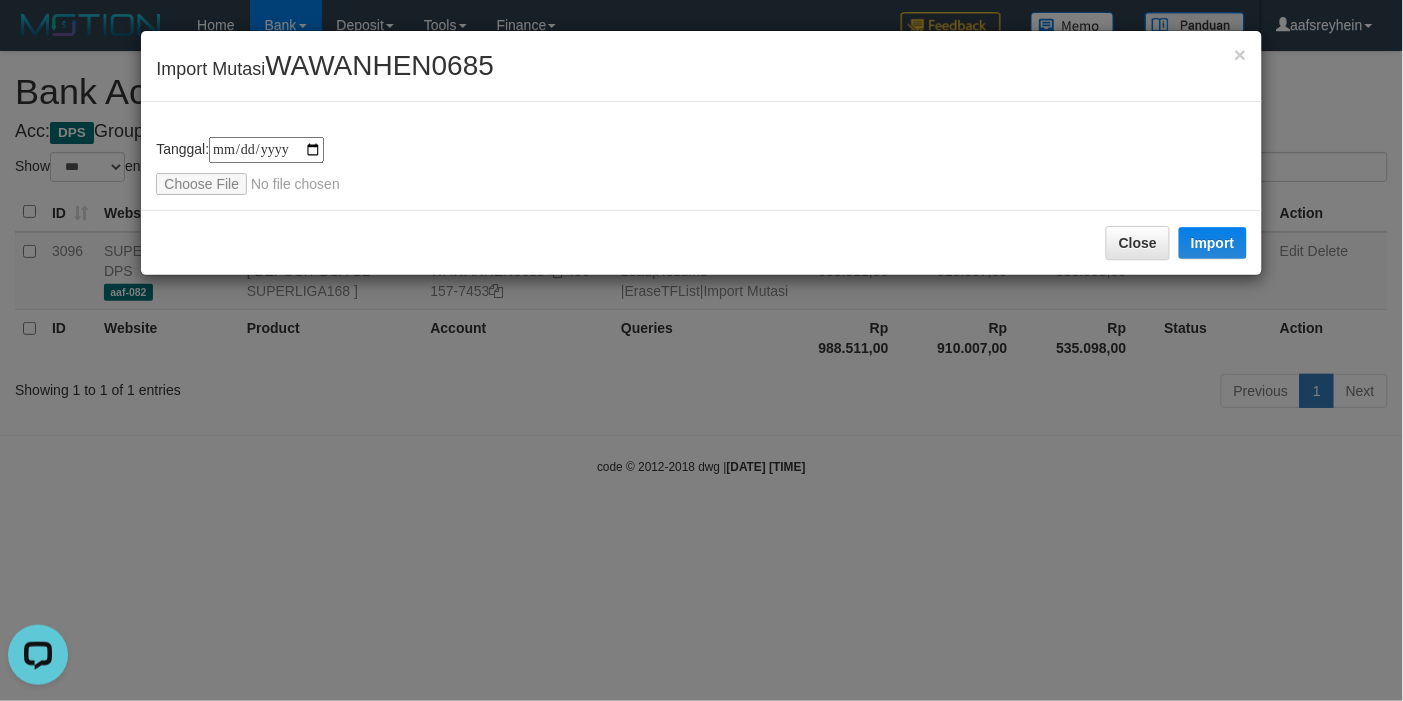 type on "**********" 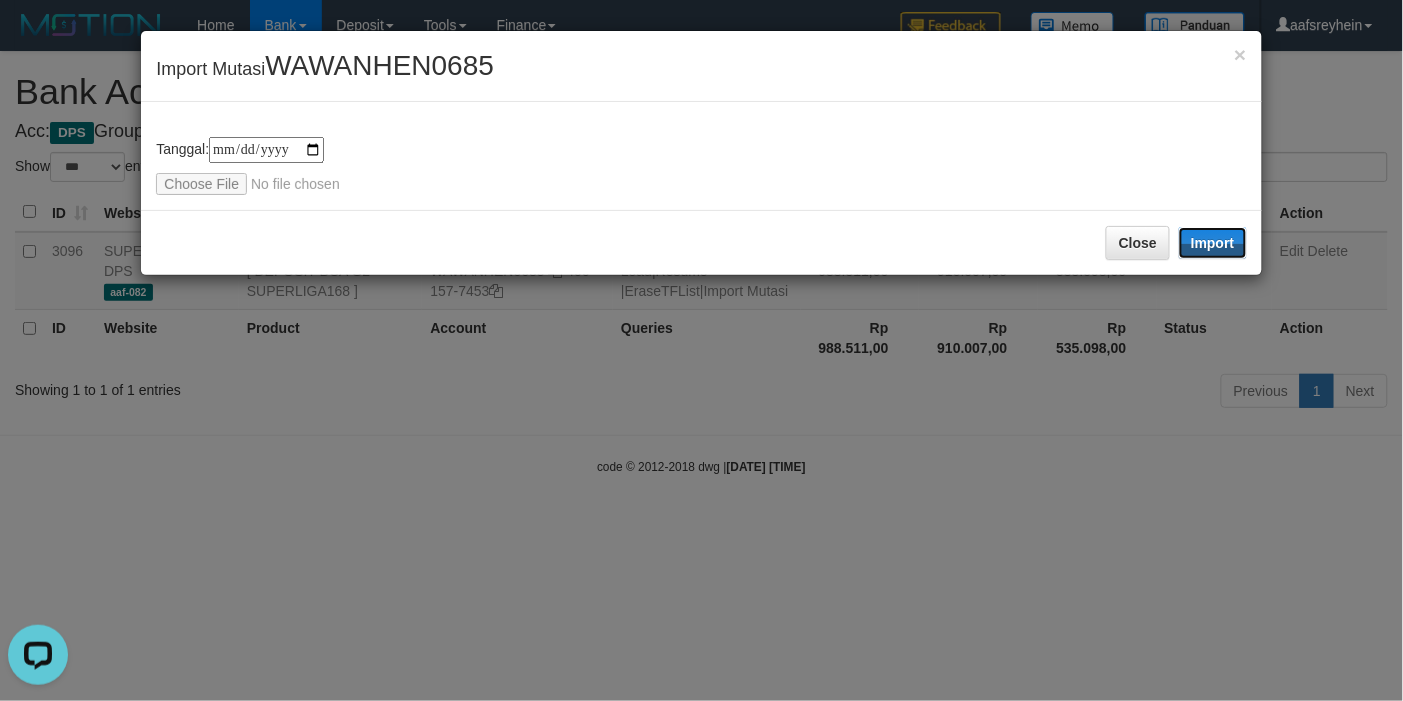drag, startPoint x: 1186, startPoint y: 233, endPoint x: 1193, endPoint y: 242, distance: 11.401754 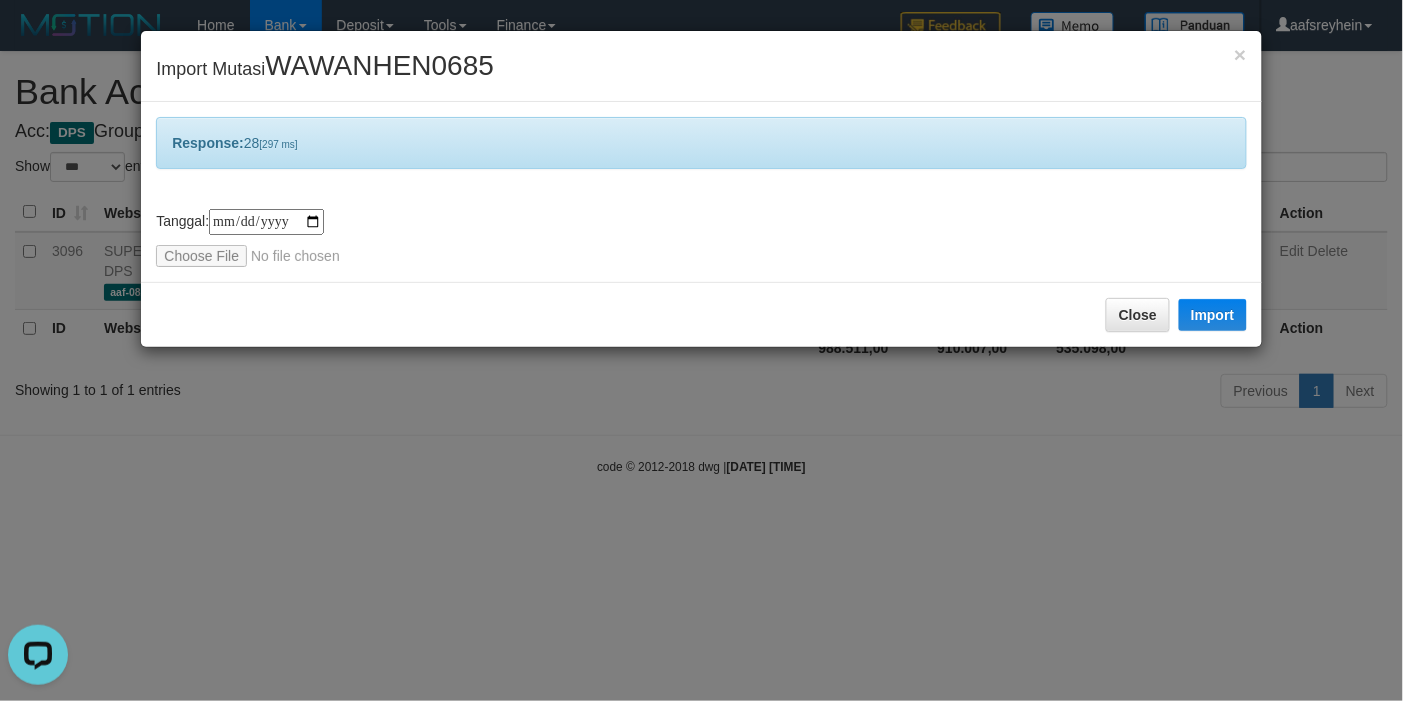 drag, startPoint x: 870, startPoint y: 428, endPoint x: 873, endPoint y: 390, distance: 38.118237 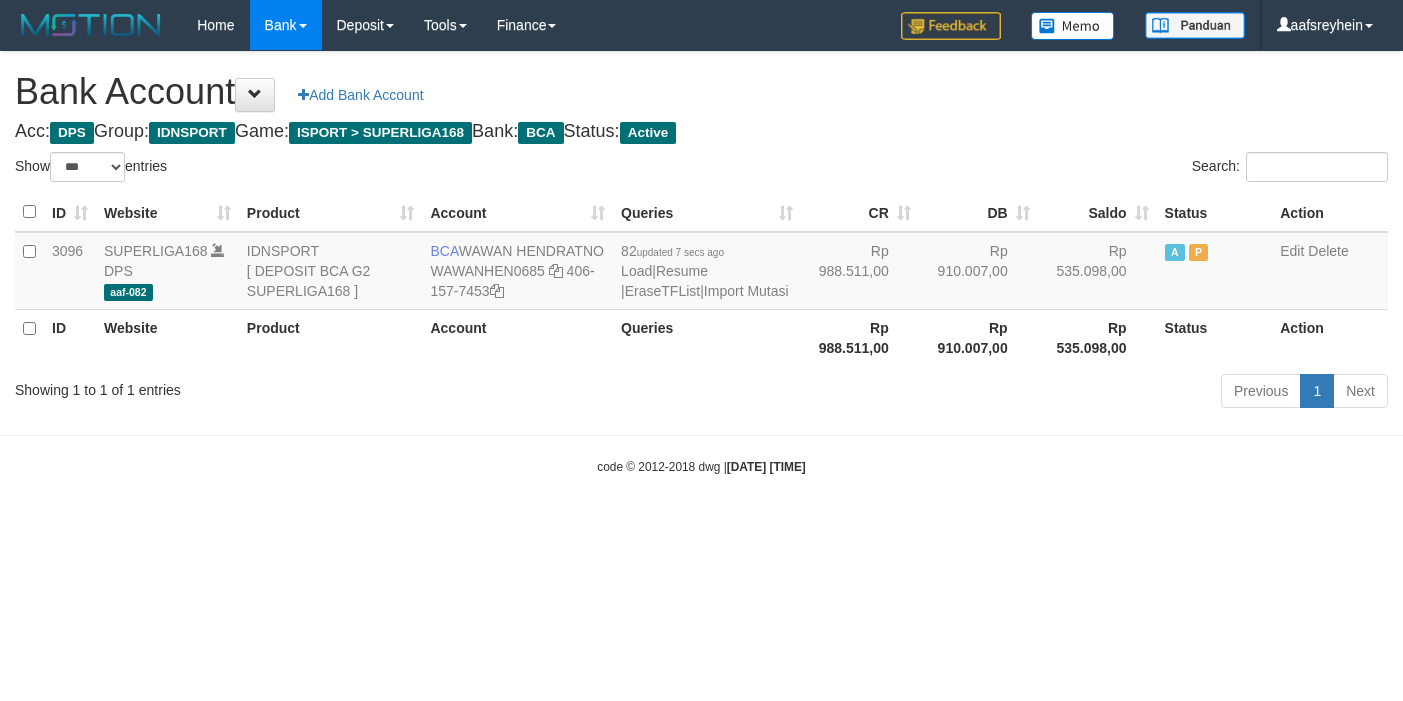 select on "***" 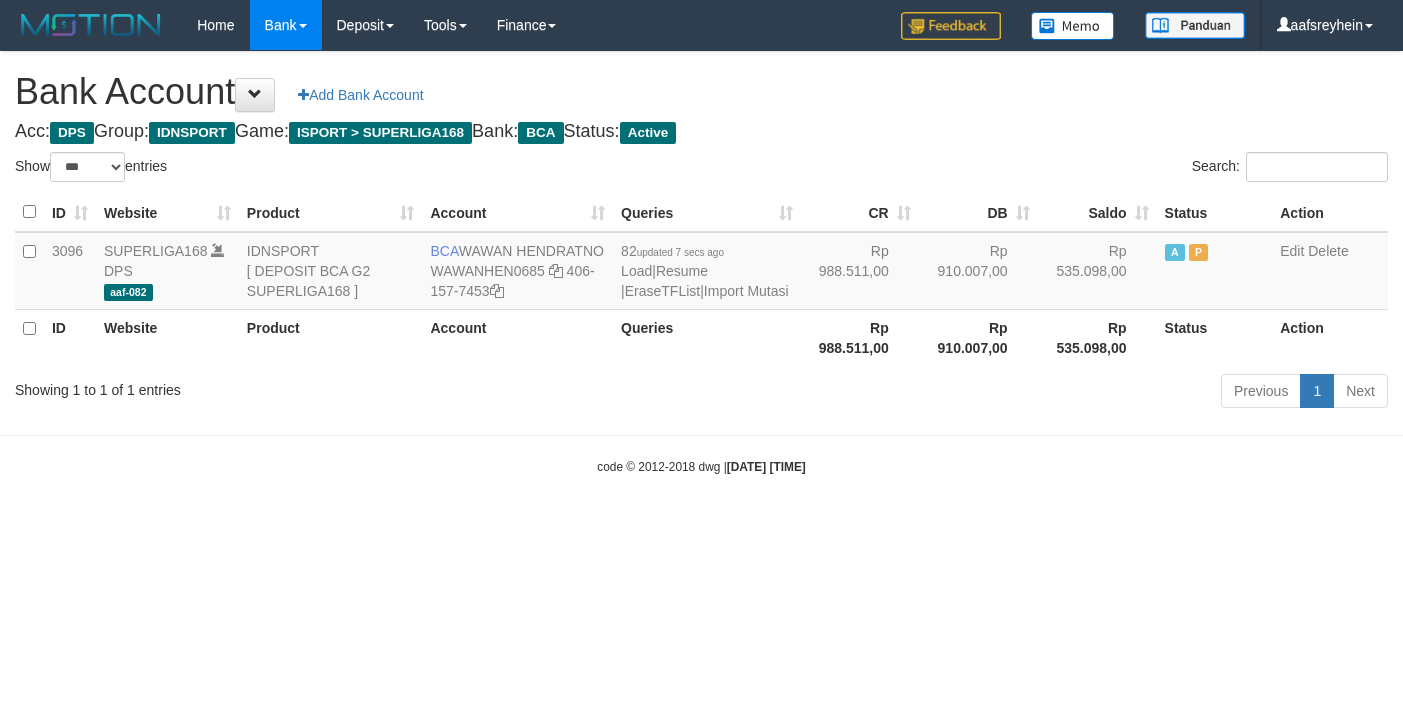 scroll, scrollTop: 0, scrollLeft: 0, axis: both 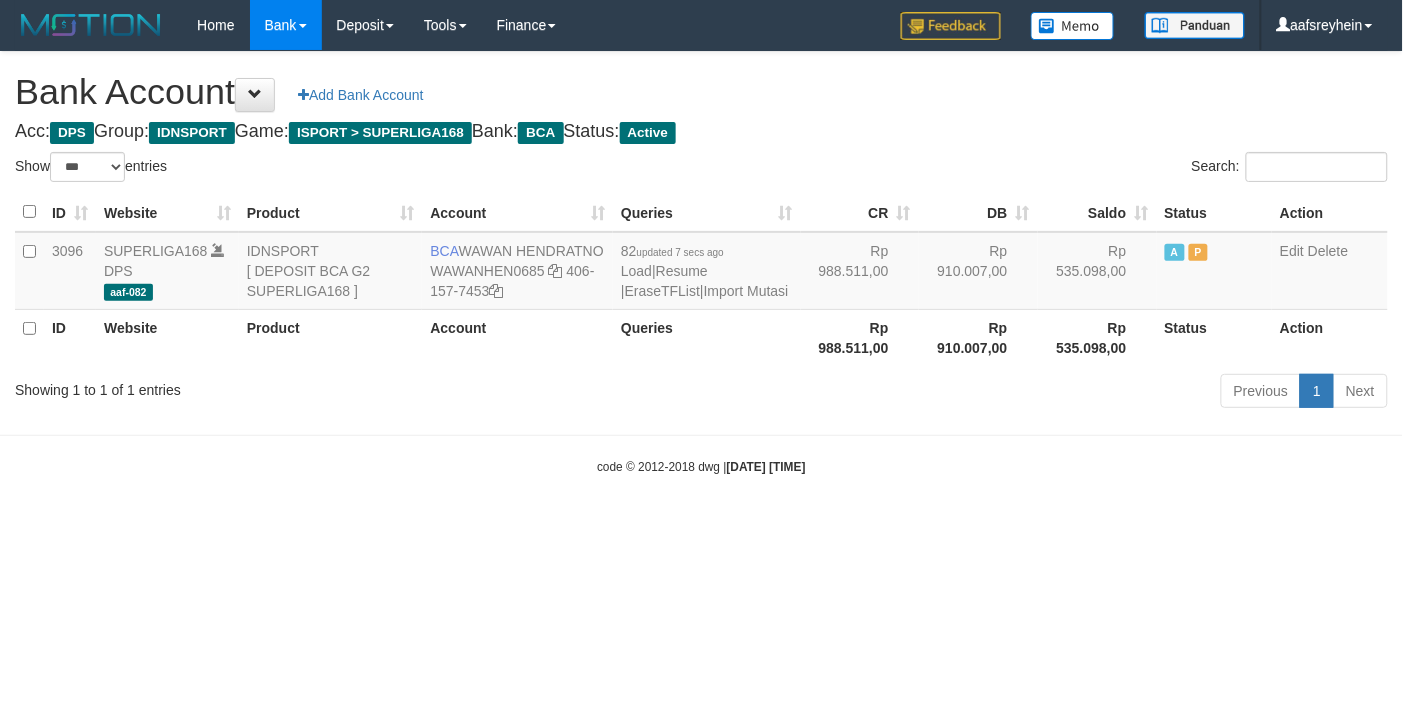 click on "code © 2012-2018 dwg |  2025/07/13 01:43:00" at bounding box center [701, 466] 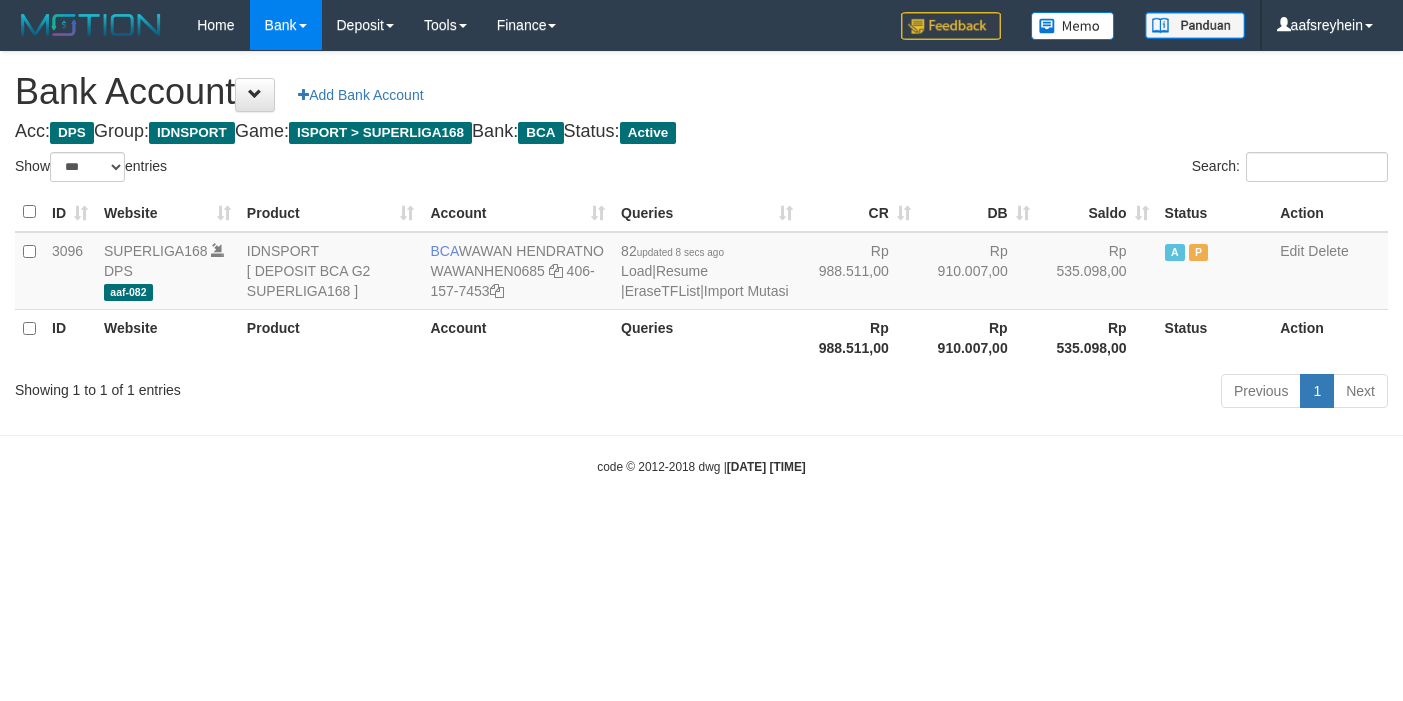 select on "***" 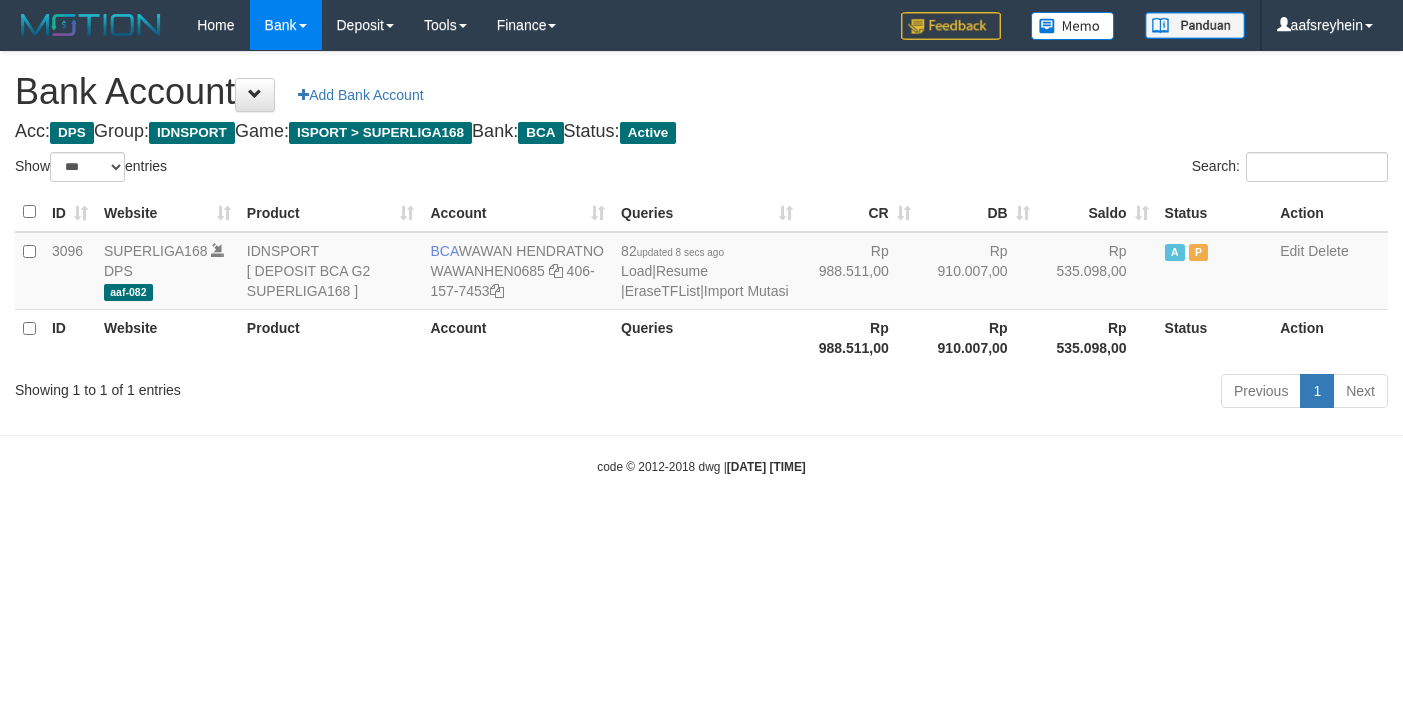 scroll, scrollTop: 0, scrollLeft: 0, axis: both 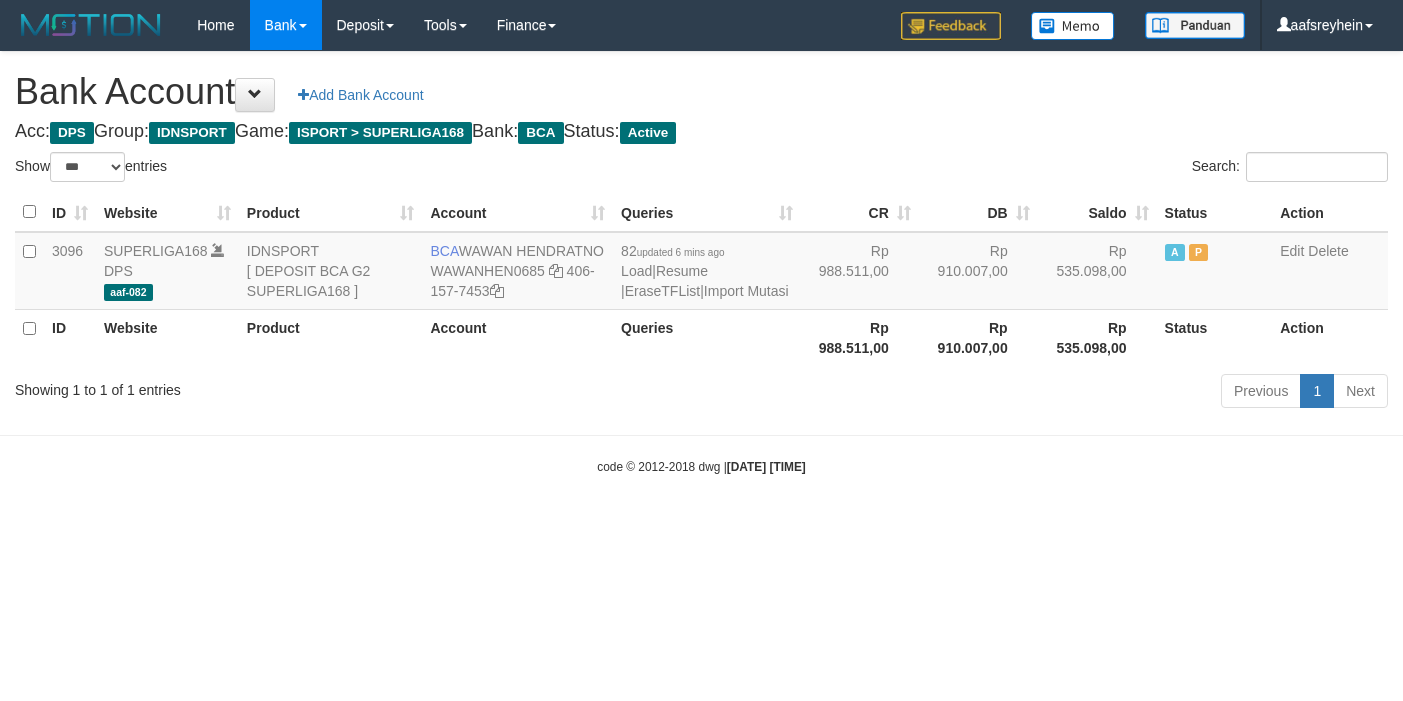 select on "***" 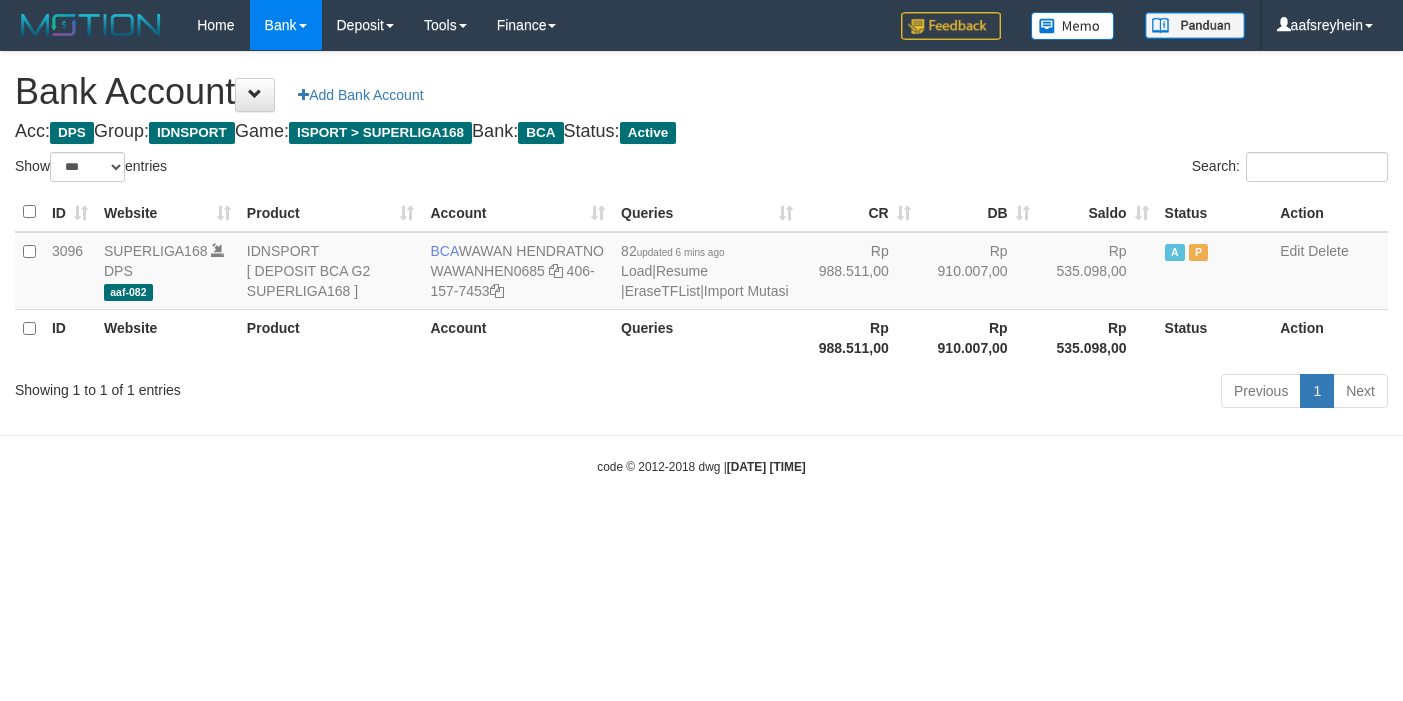 click on "Toggle navigation
Home
Bank
Account List
Load
By Website
Group
[ISPORT]													SUPERLIGA168
By Load Group (DPS)
-" at bounding box center [701, 263] 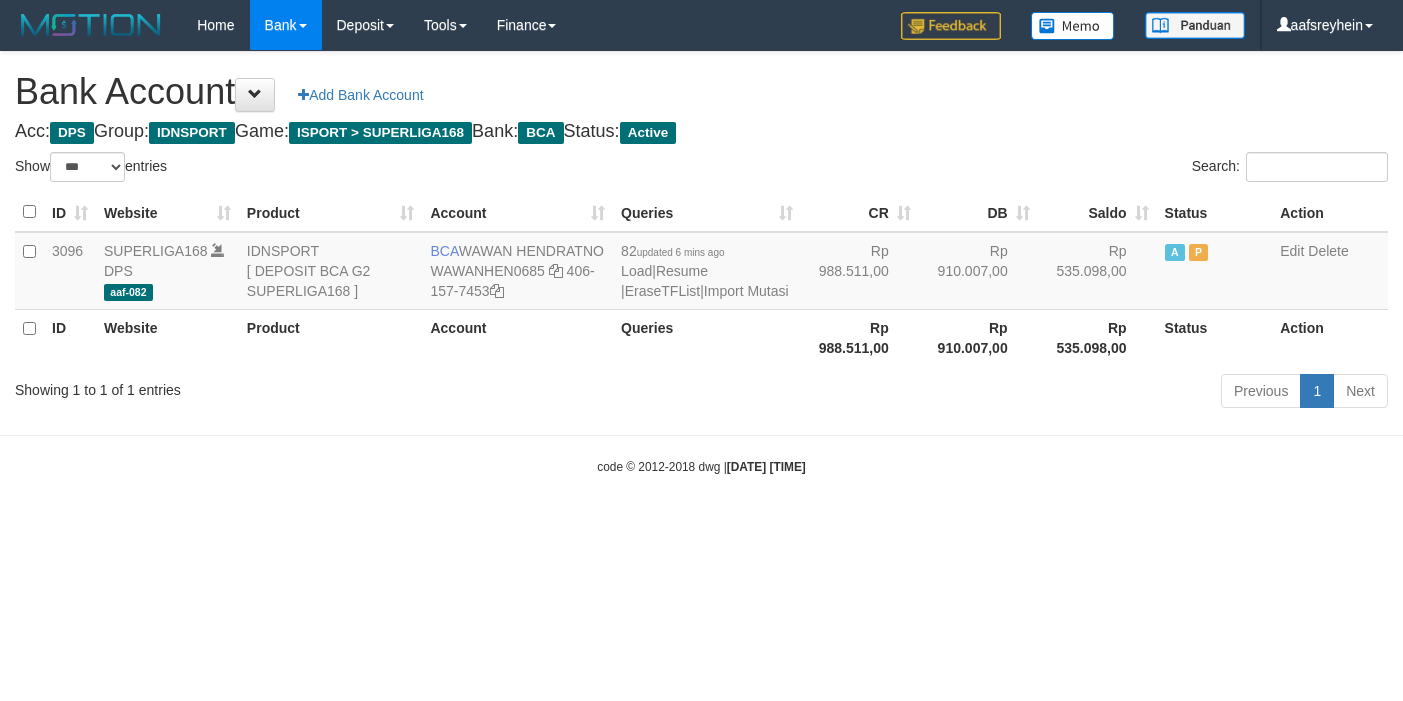 select on "***" 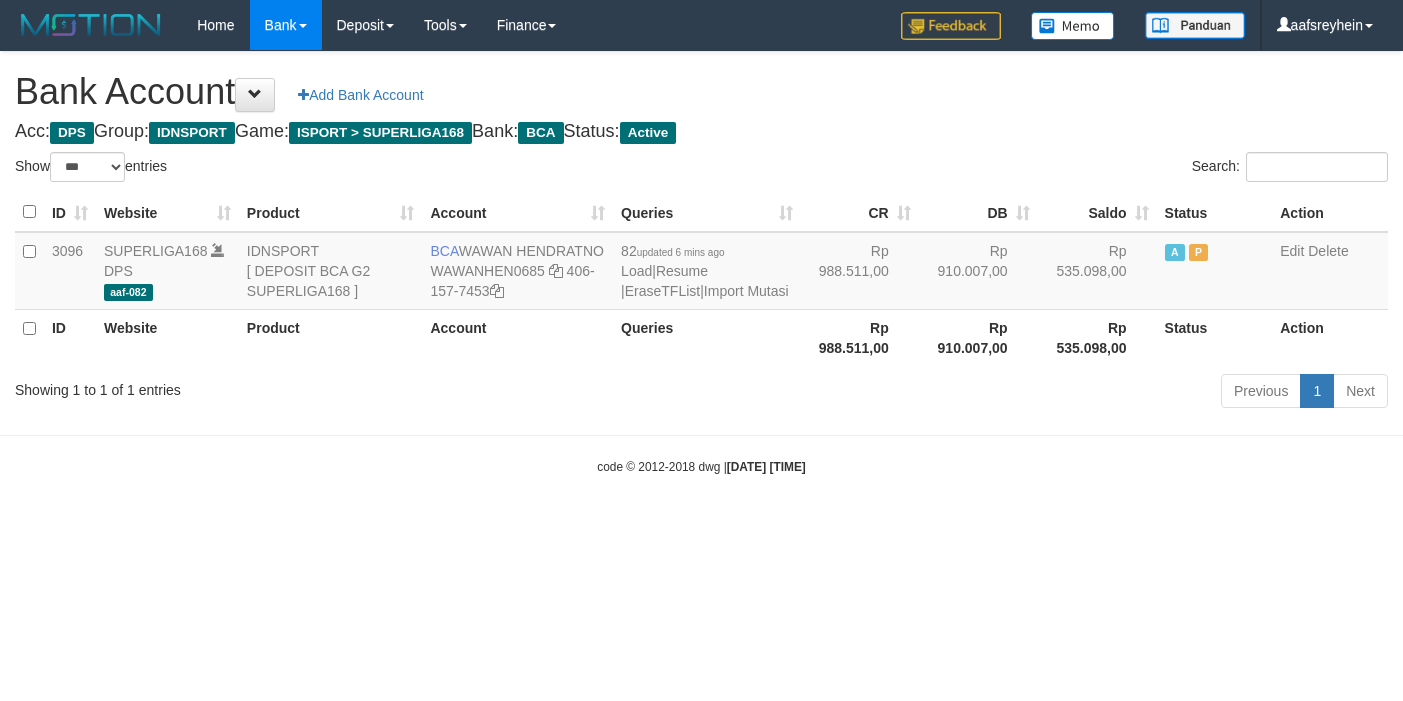 scroll, scrollTop: 0, scrollLeft: 0, axis: both 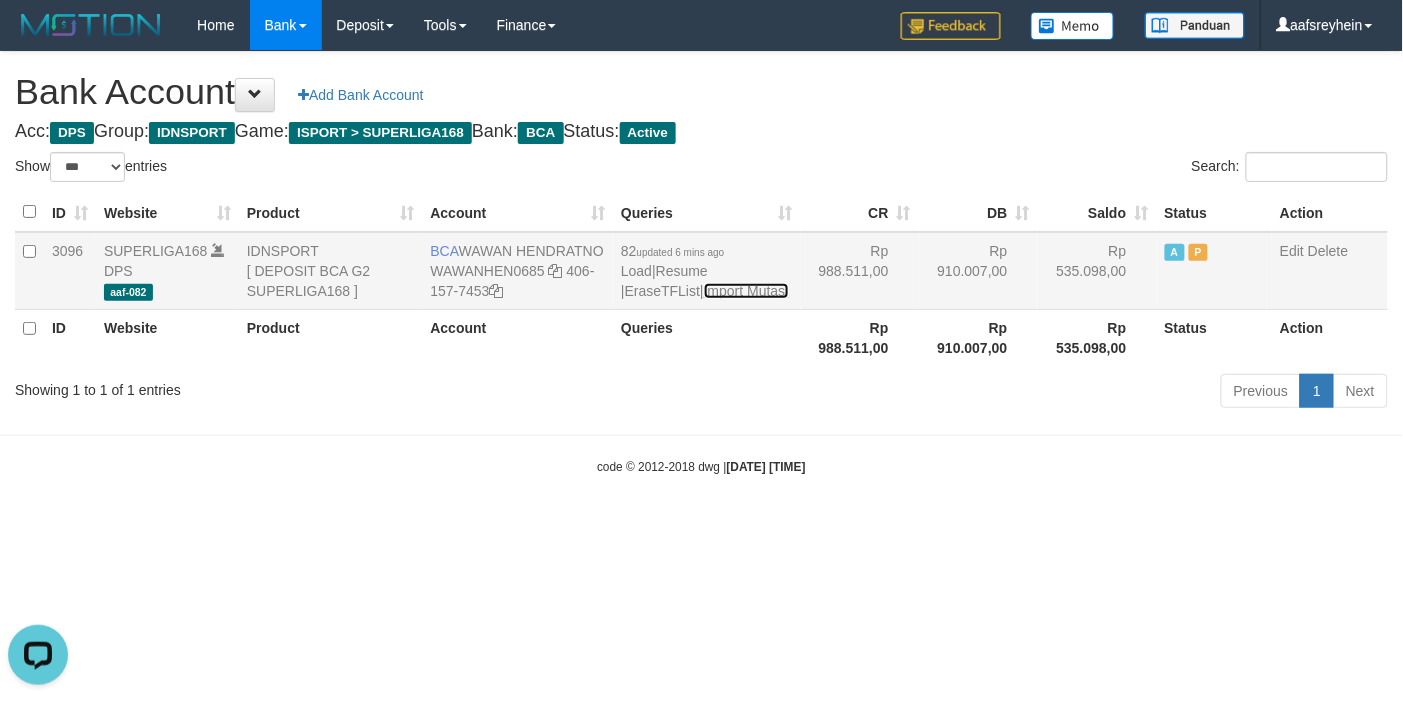 click on "Import Mutasi" at bounding box center (746, 291) 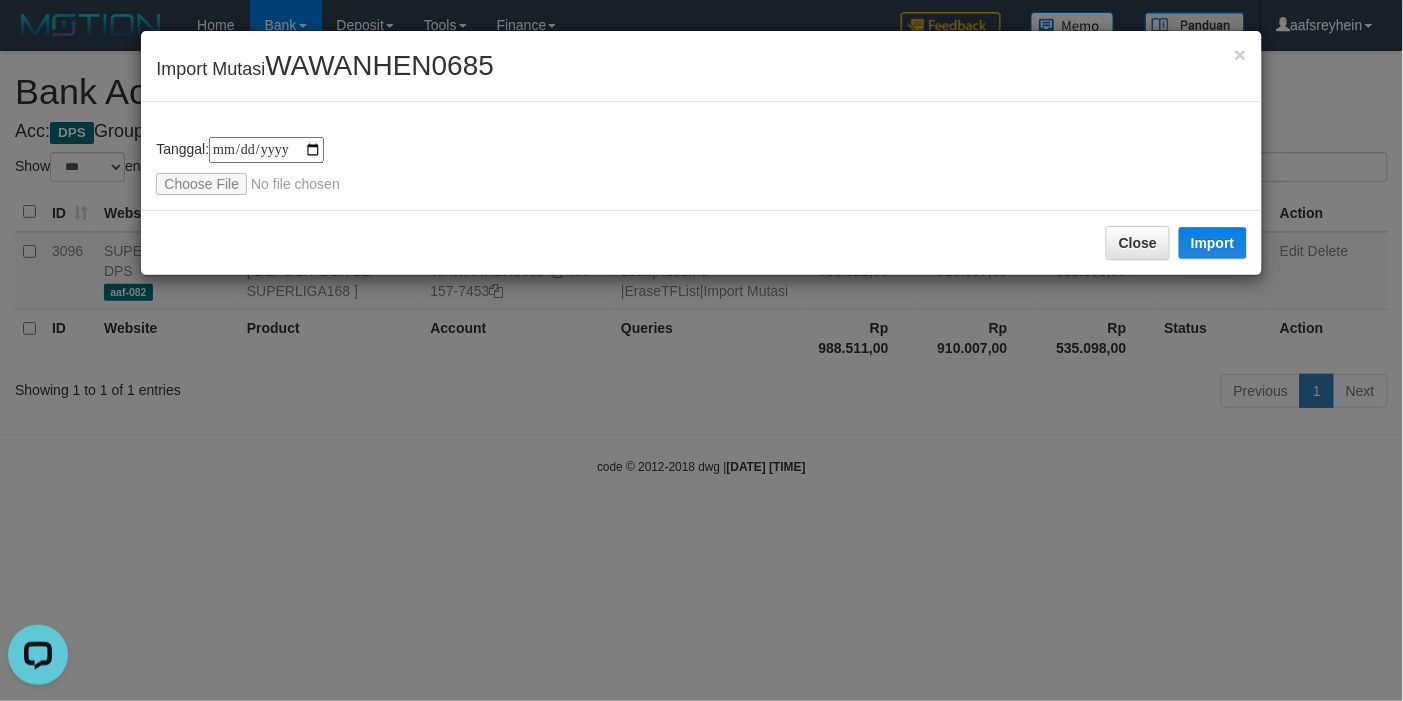 type on "**********" 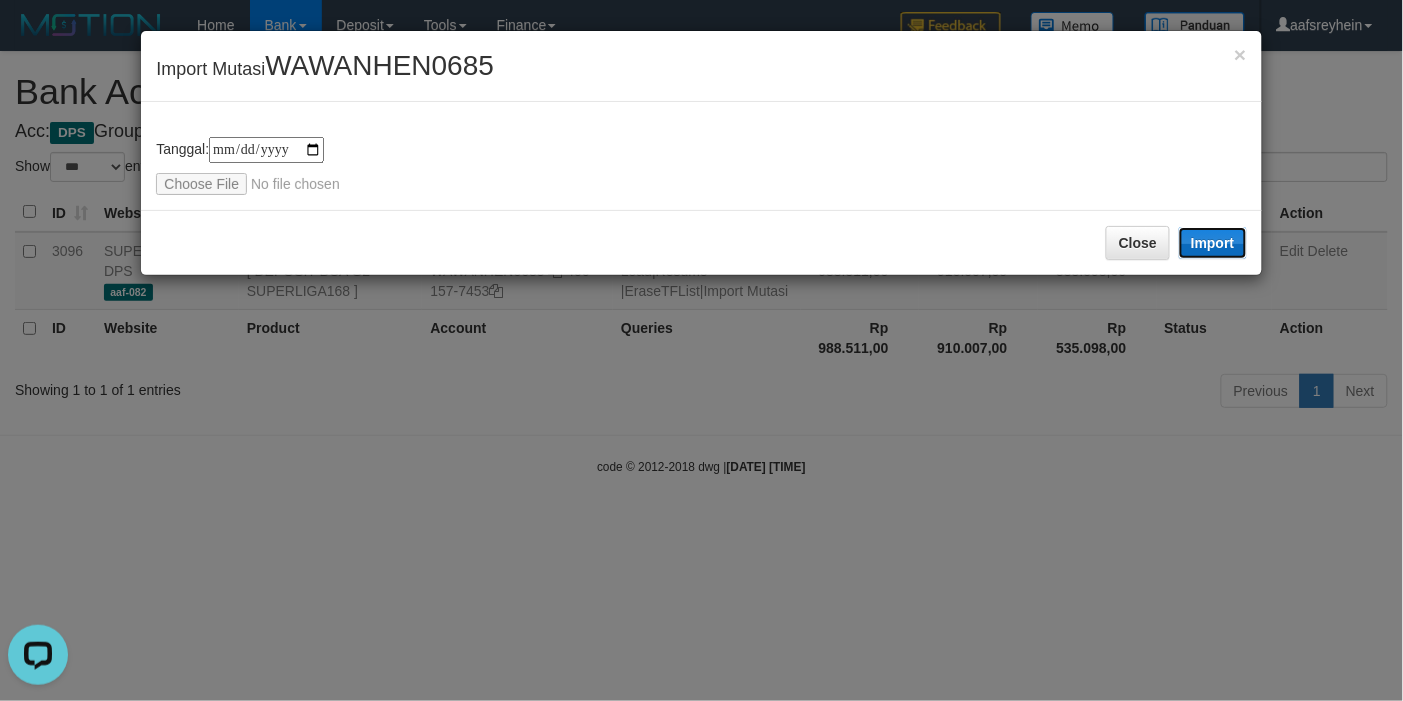 click on "Import" at bounding box center (1213, 243) 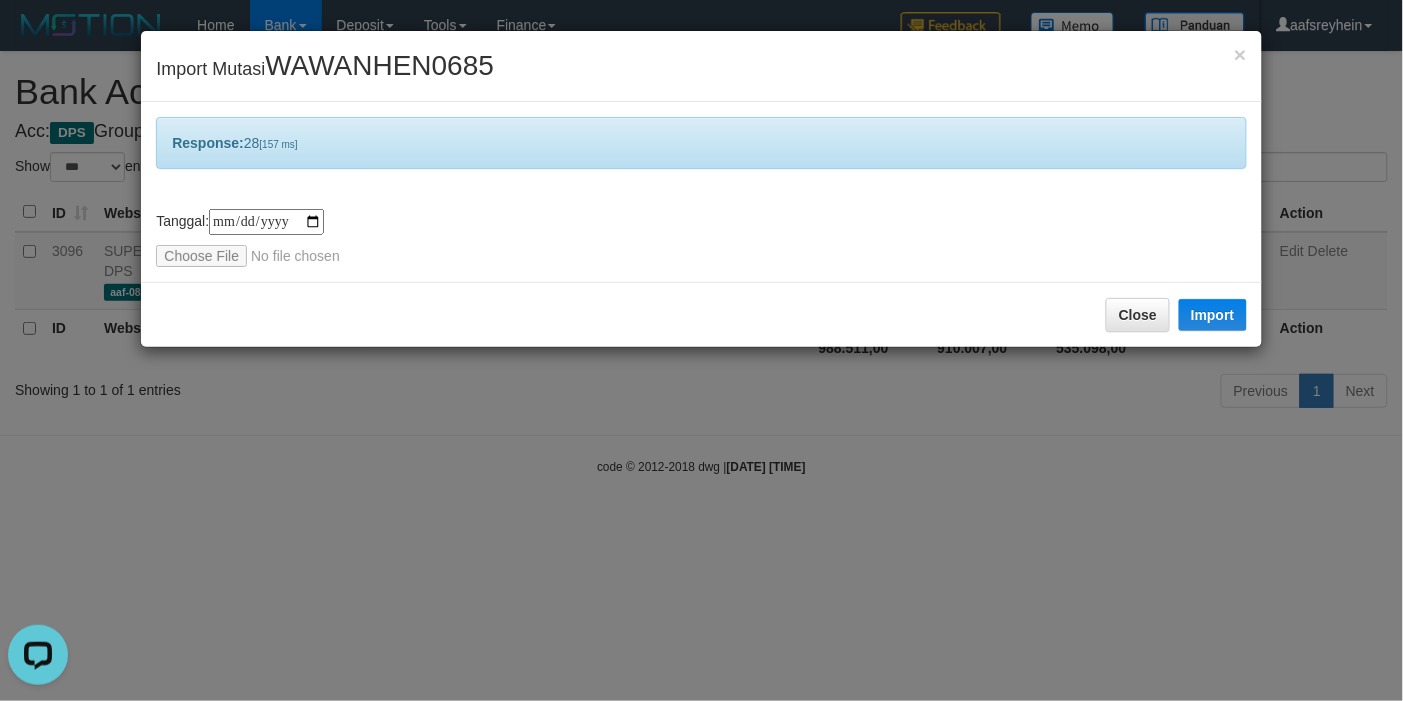 drag, startPoint x: 770, startPoint y: 620, endPoint x: 797, endPoint y: 517, distance: 106.48004 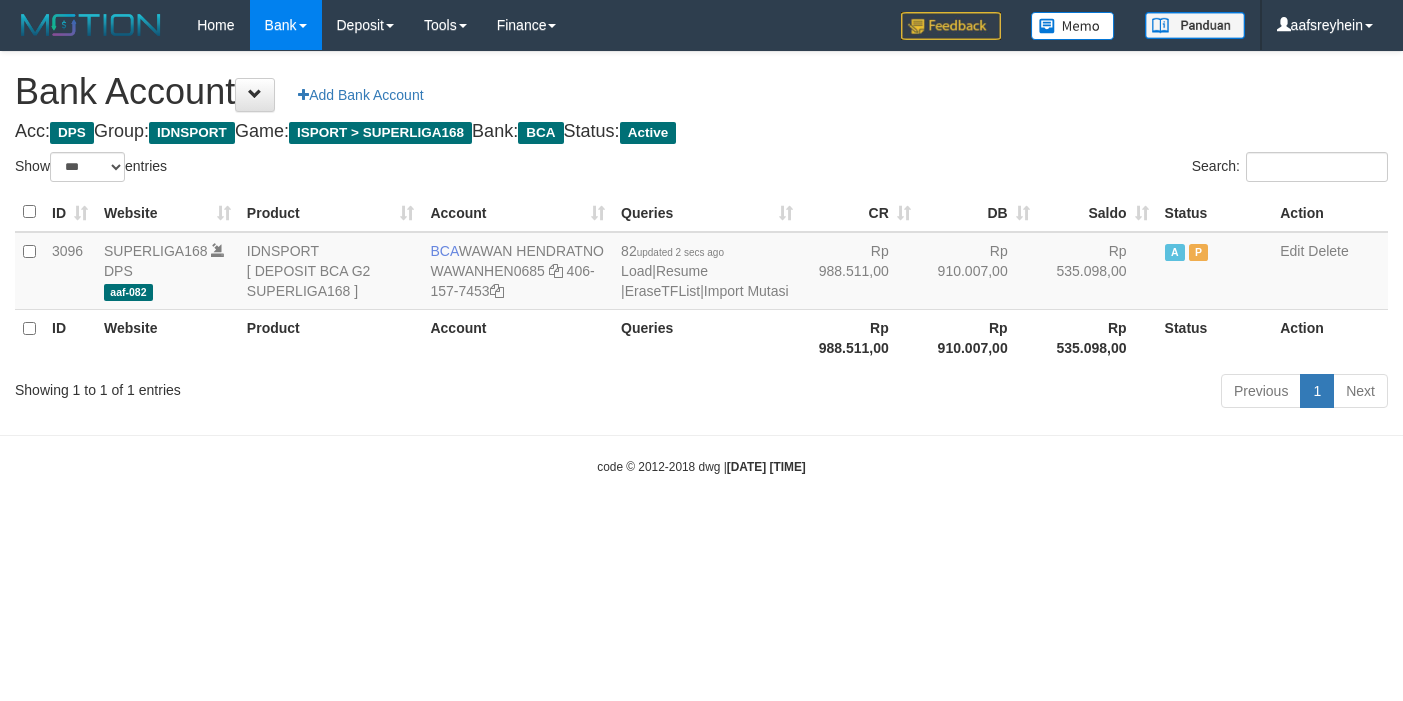 select on "***" 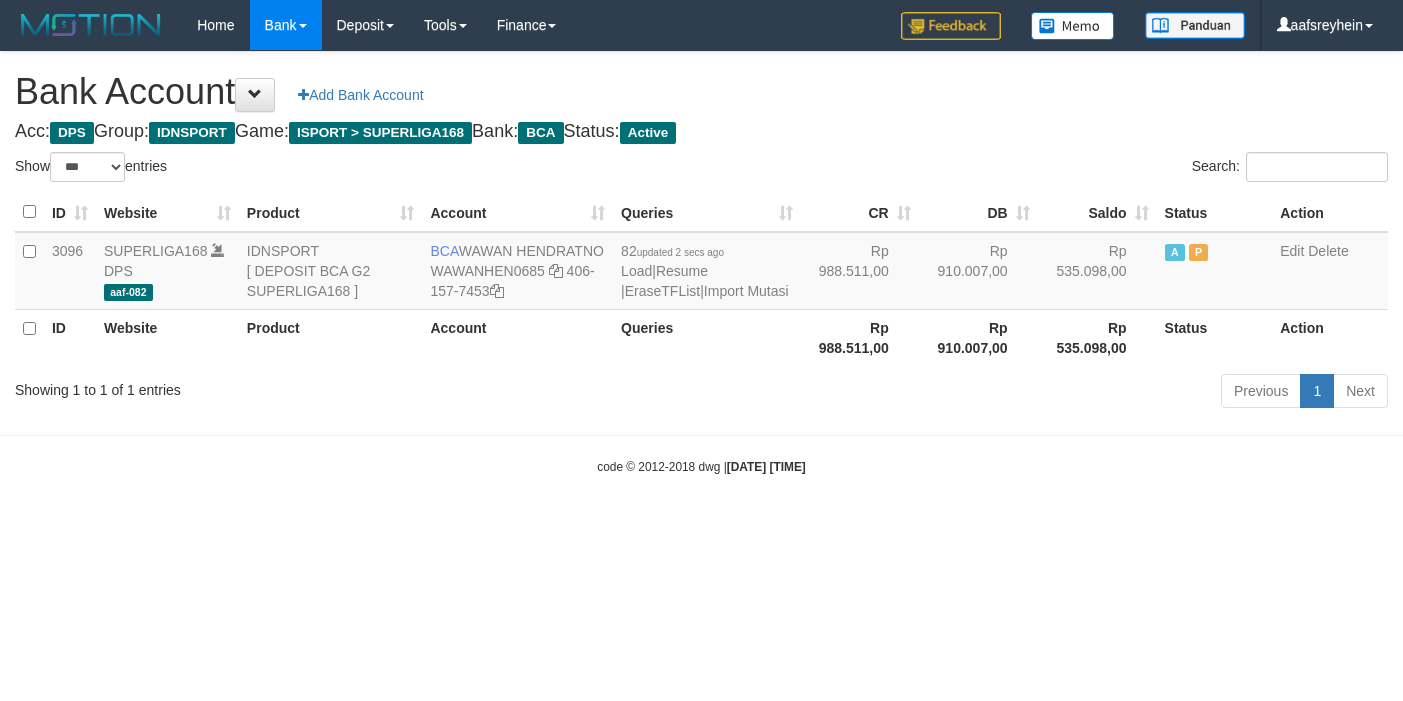 scroll, scrollTop: 0, scrollLeft: 0, axis: both 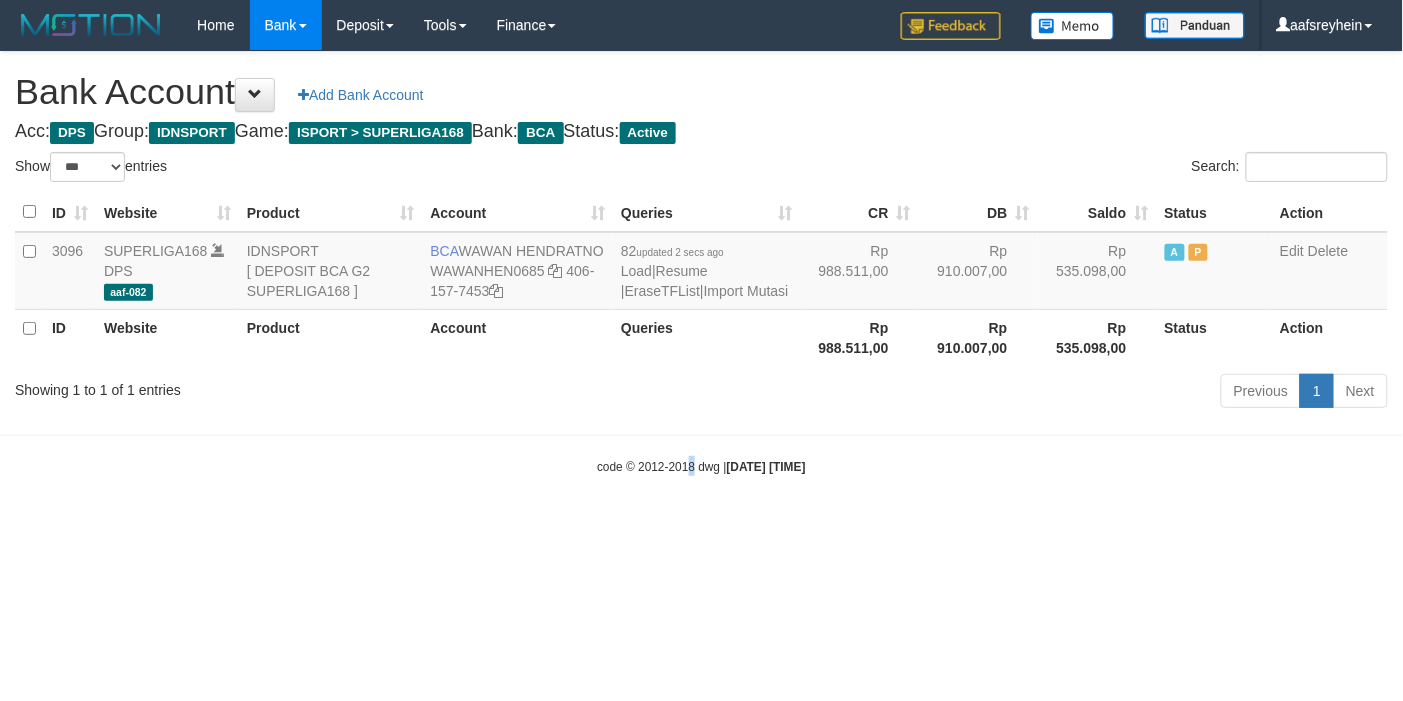 drag, startPoint x: 673, startPoint y: 576, endPoint x: 680, endPoint y: 551, distance: 25.96151 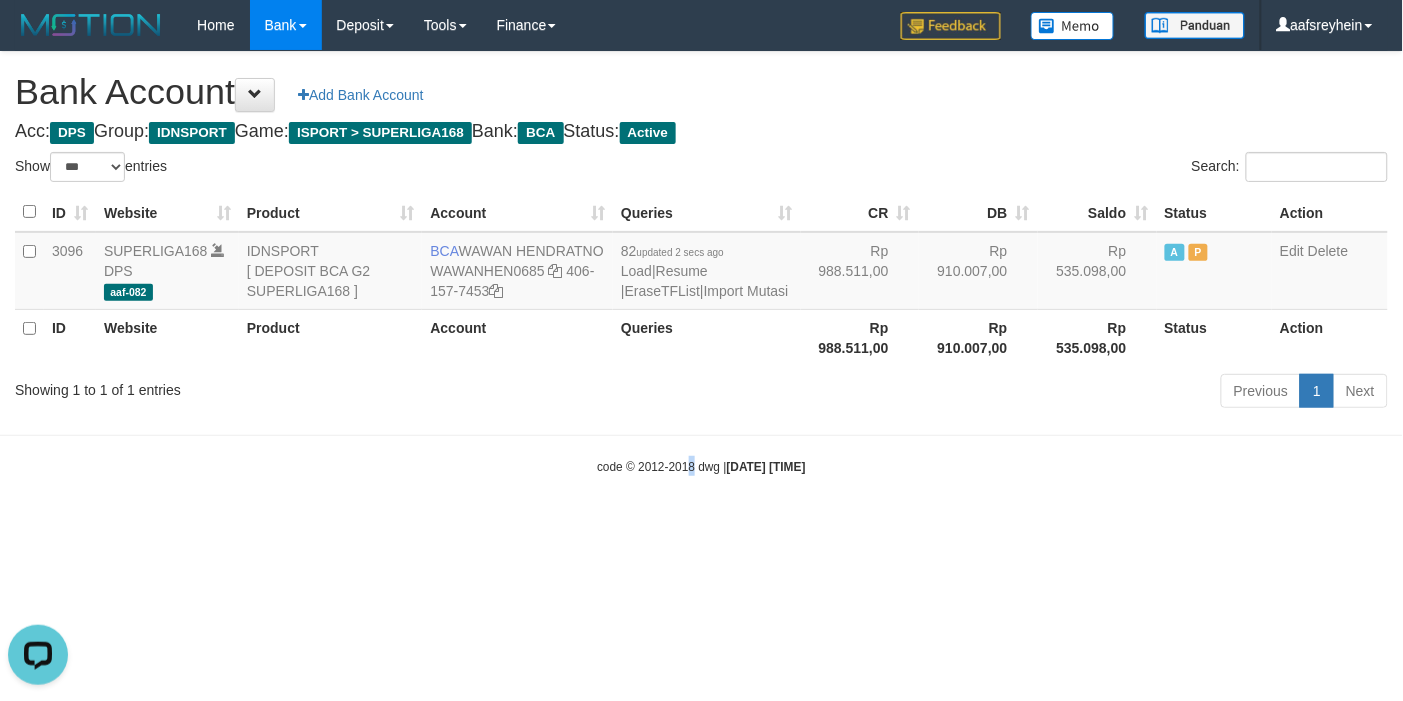 scroll, scrollTop: 0, scrollLeft: 0, axis: both 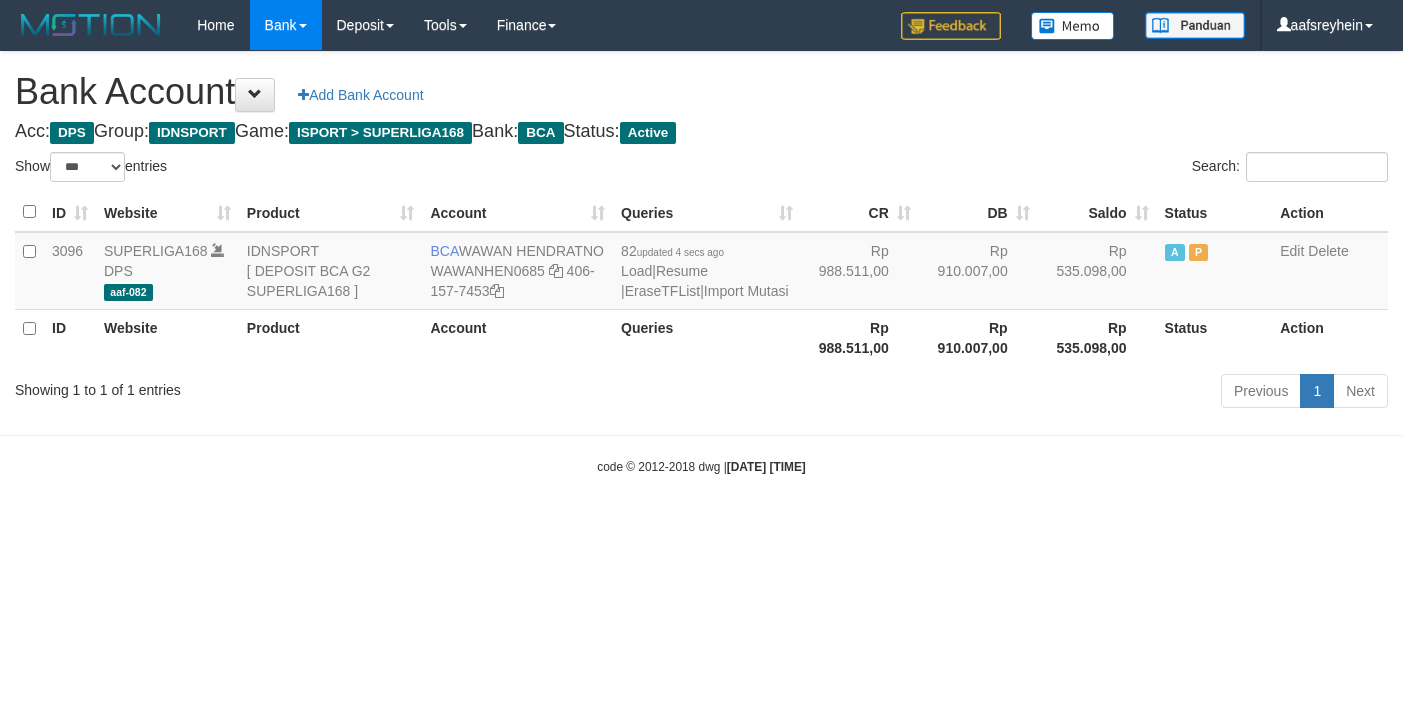 select on "***" 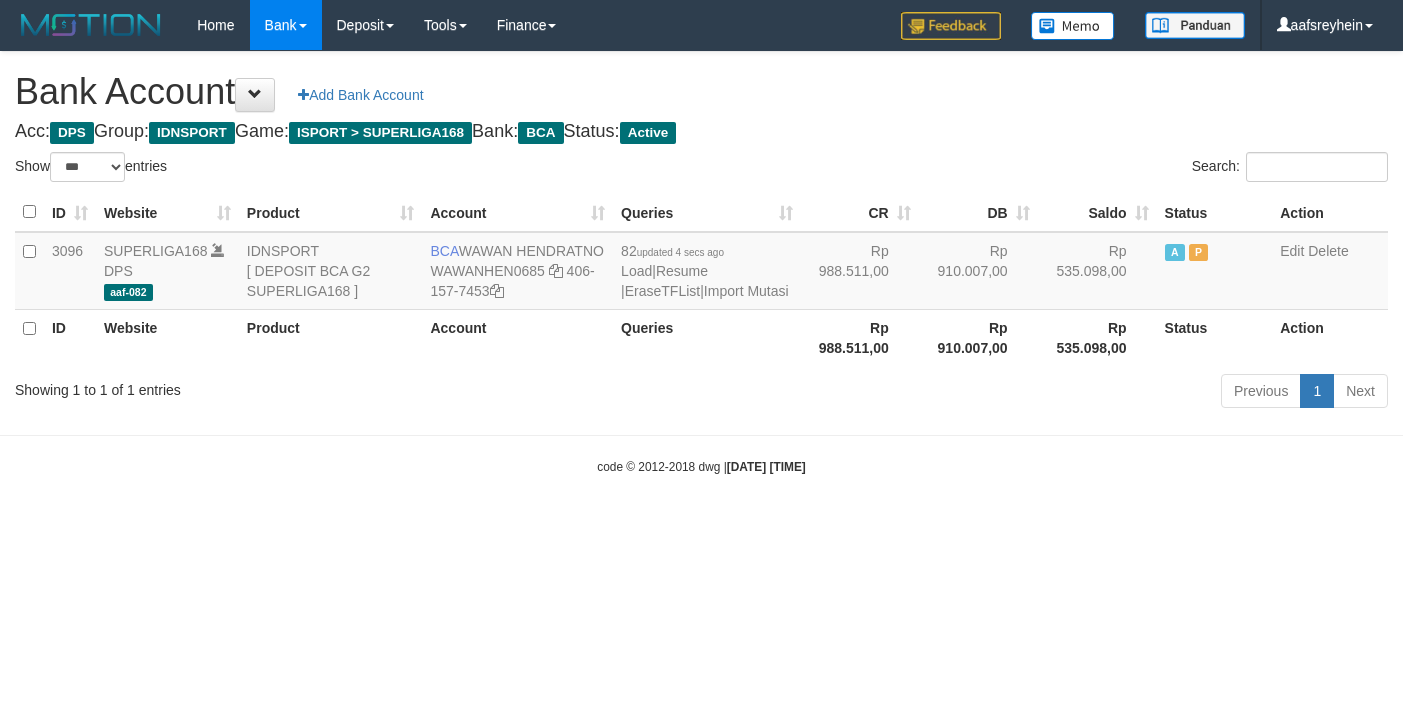 scroll, scrollTop: 0, scrollLeft: 0, axis: both 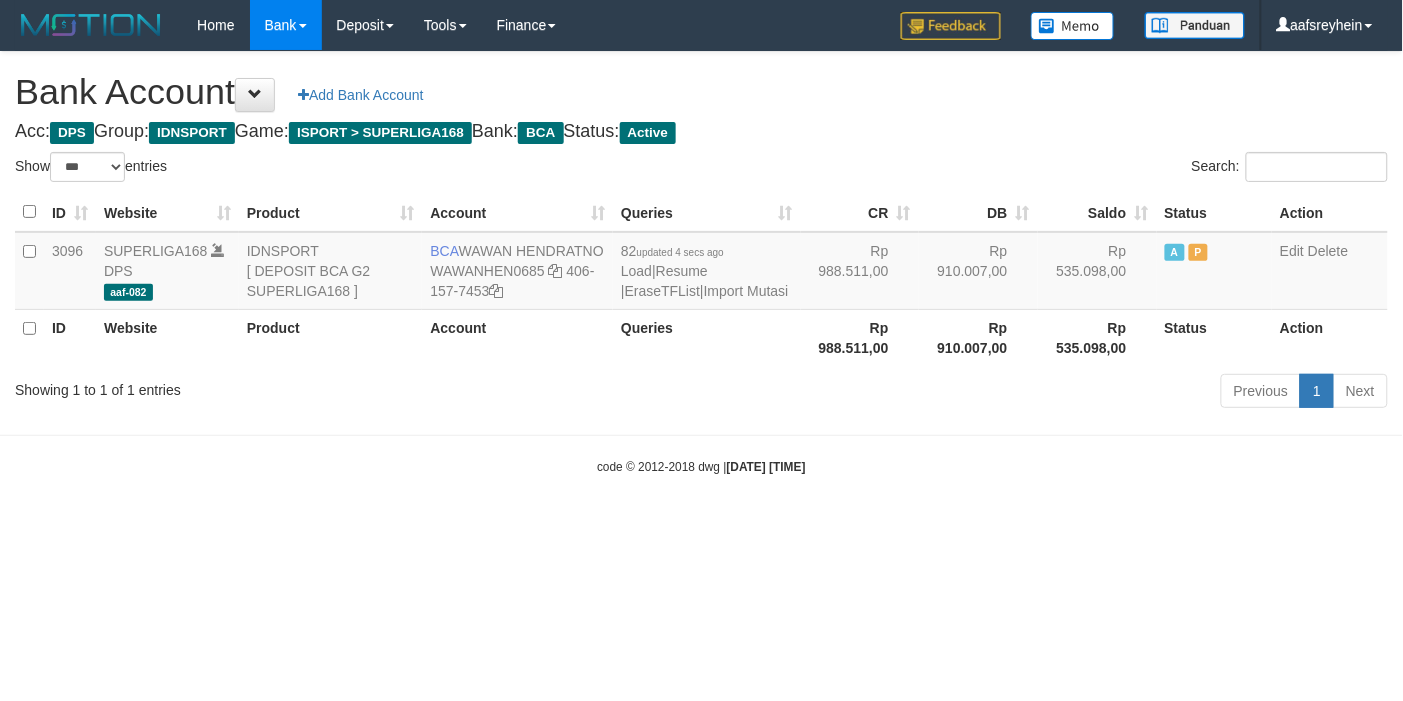 click on "code © 2012-2018 dwg |  [DATE] [TIME]" at bounding box center (701, 466) 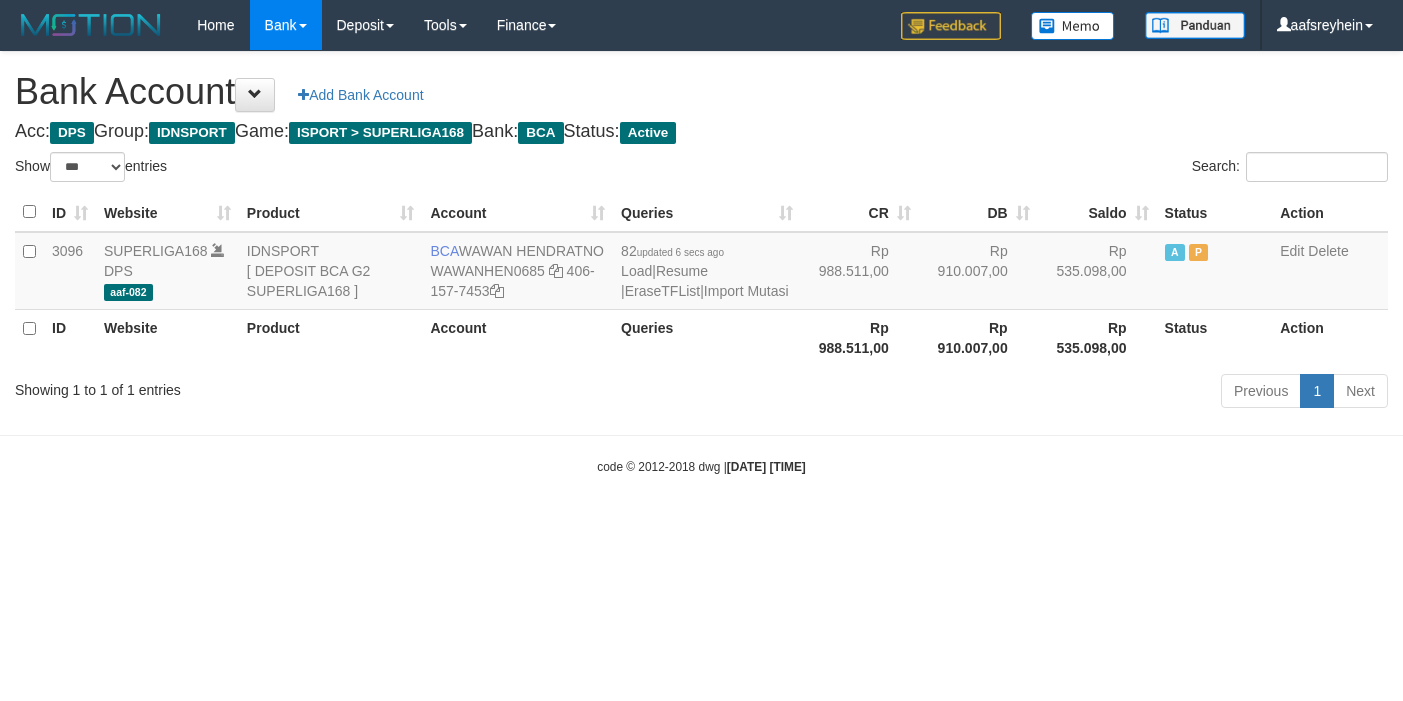 select on "***" 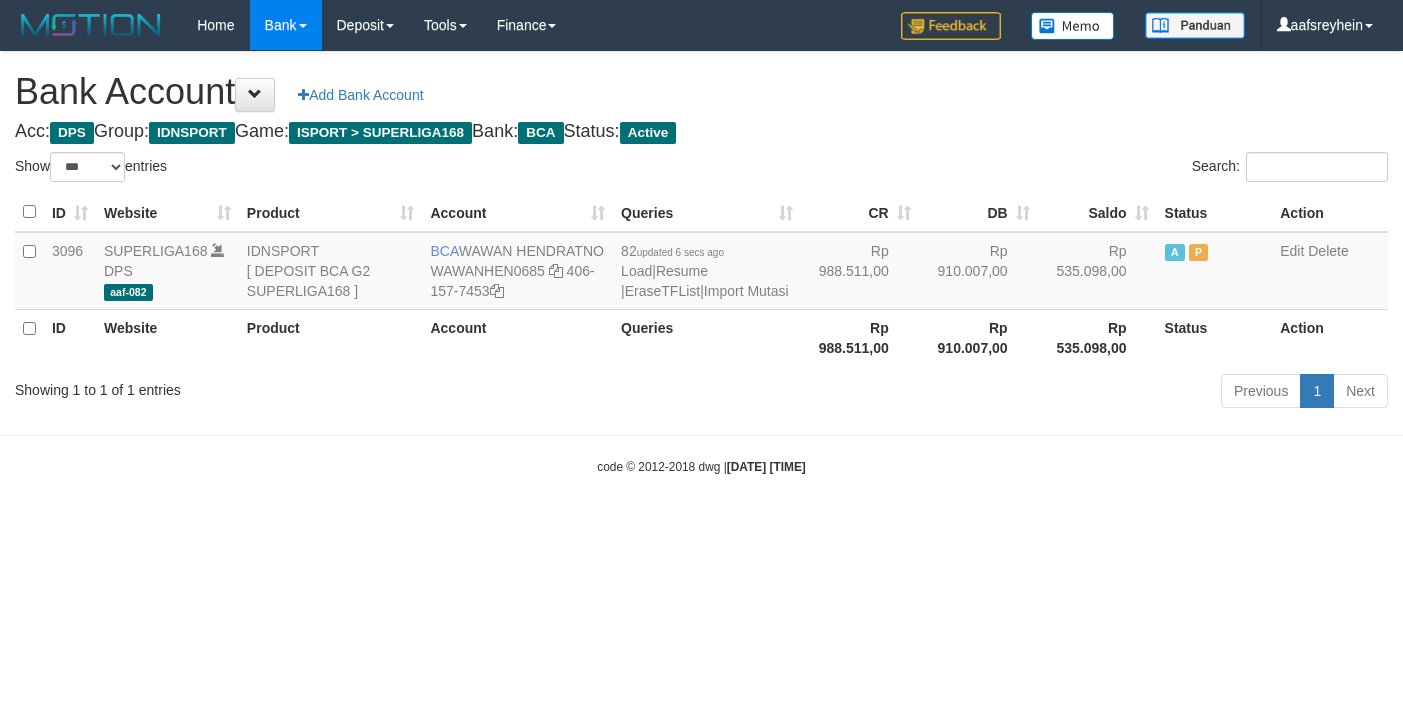 scroll, scrollTop: 0, scrollLeft: 0, axis: both 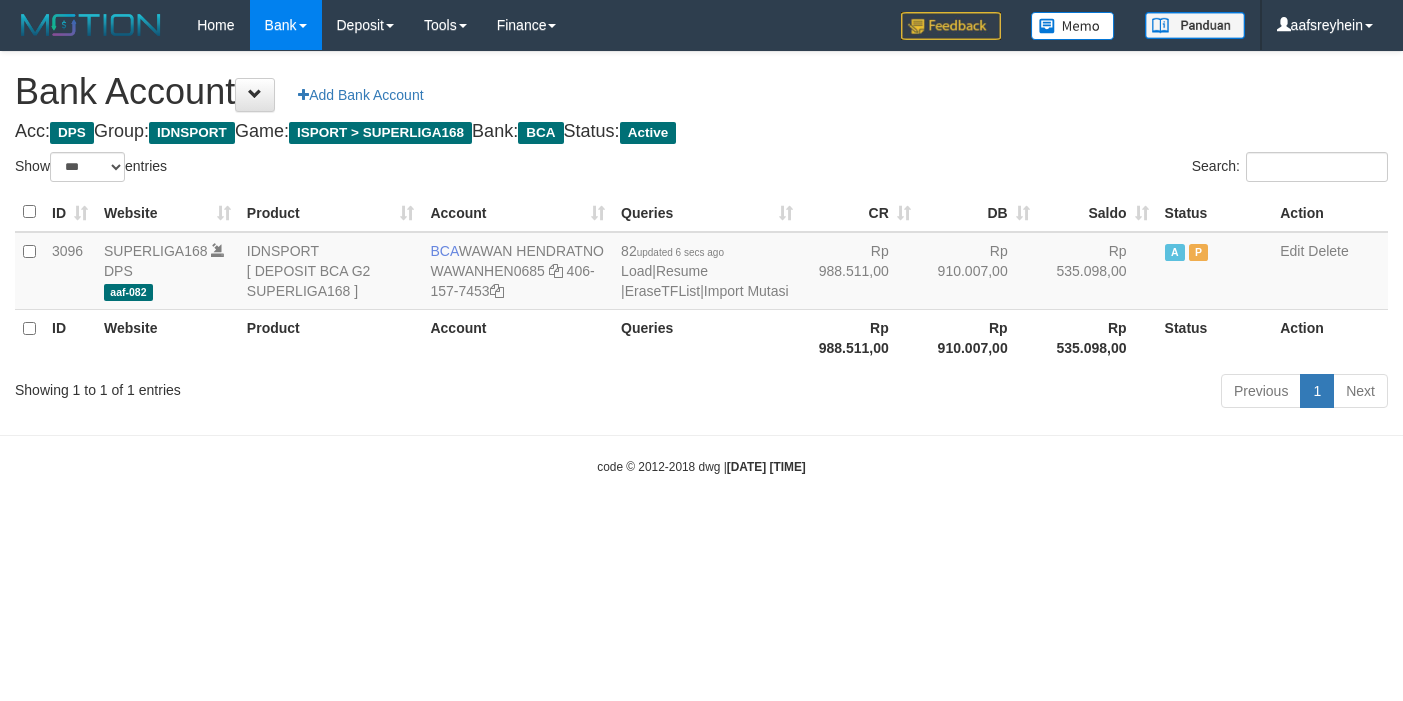 select on "***" 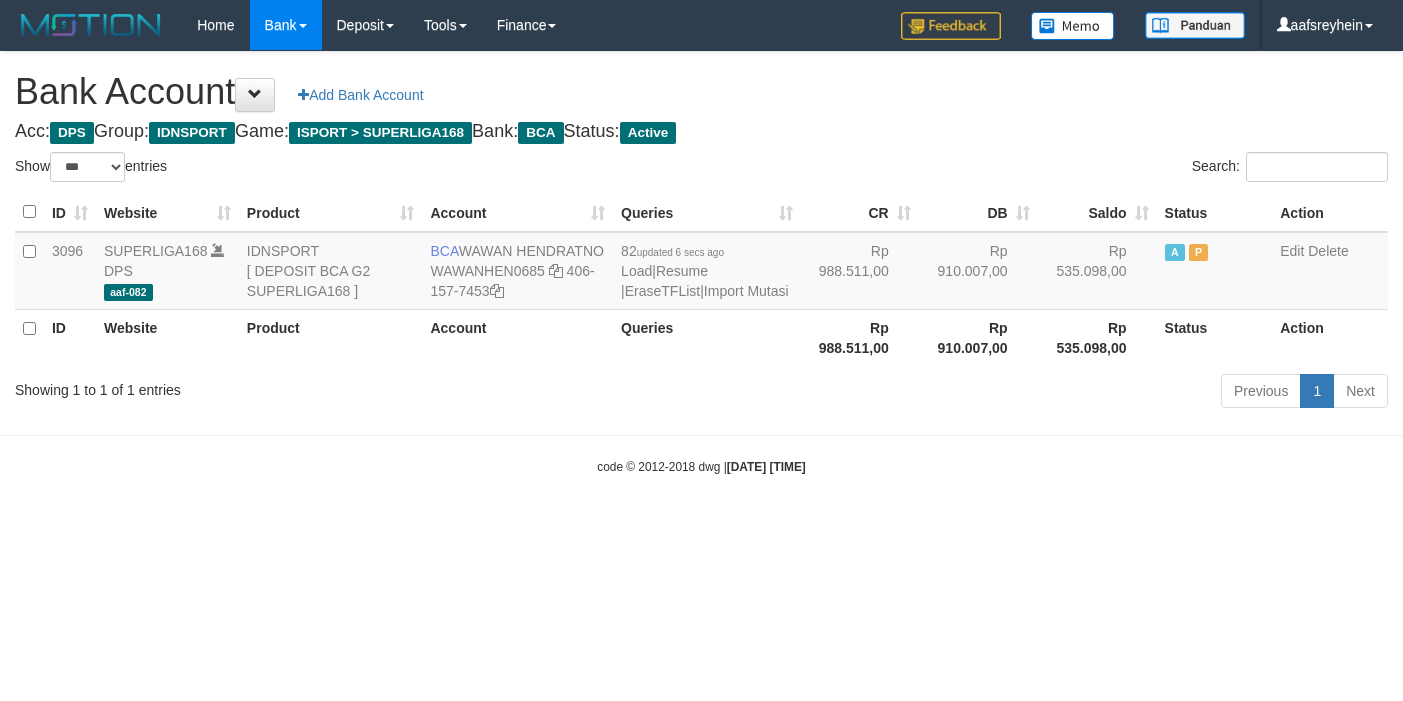 scroll, scrollTop: 0, scrollLeft: 0, axis: both 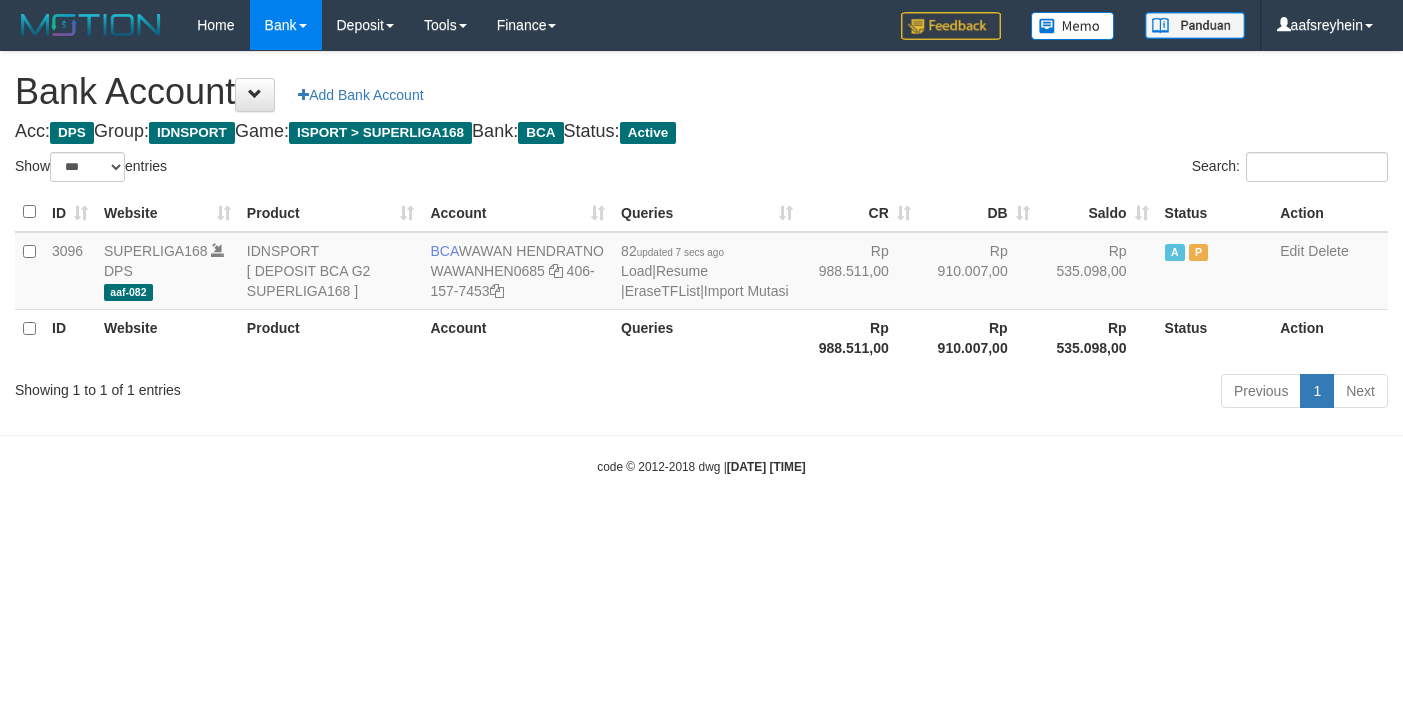 select on "***" 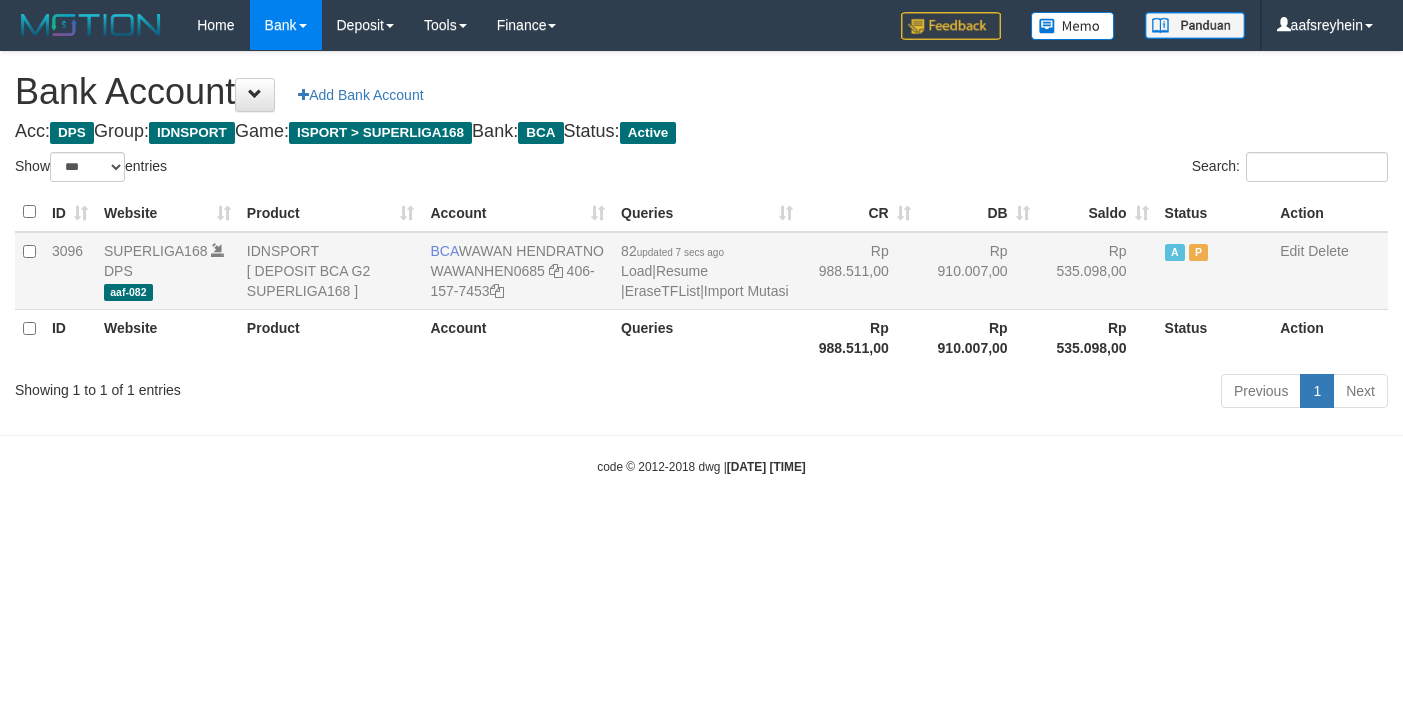 scroll, scrollTop: 0, scrollLeft: 0, axis: both 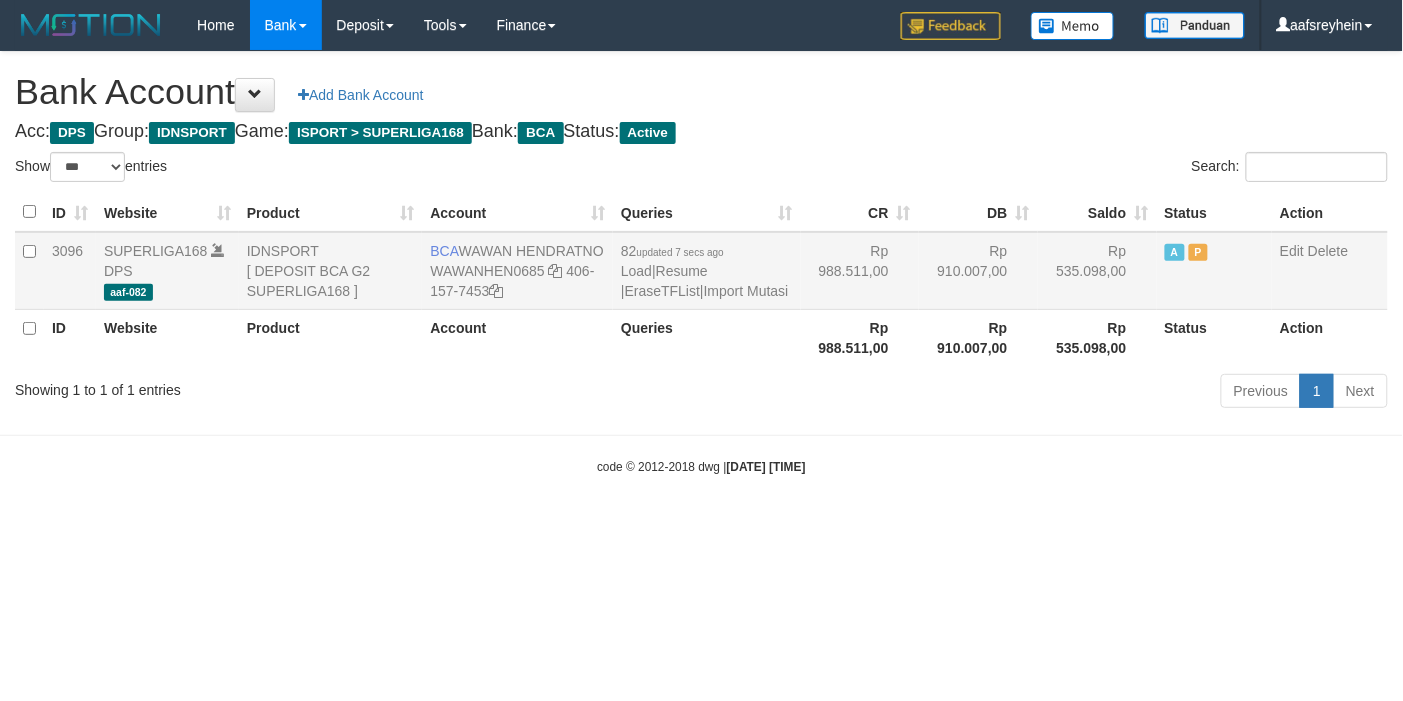 click on "82  updated 7 secs ago
Load
|
Resume
|
EraseTFList
|
Import Mutasi" at bounding box center [707, 271] 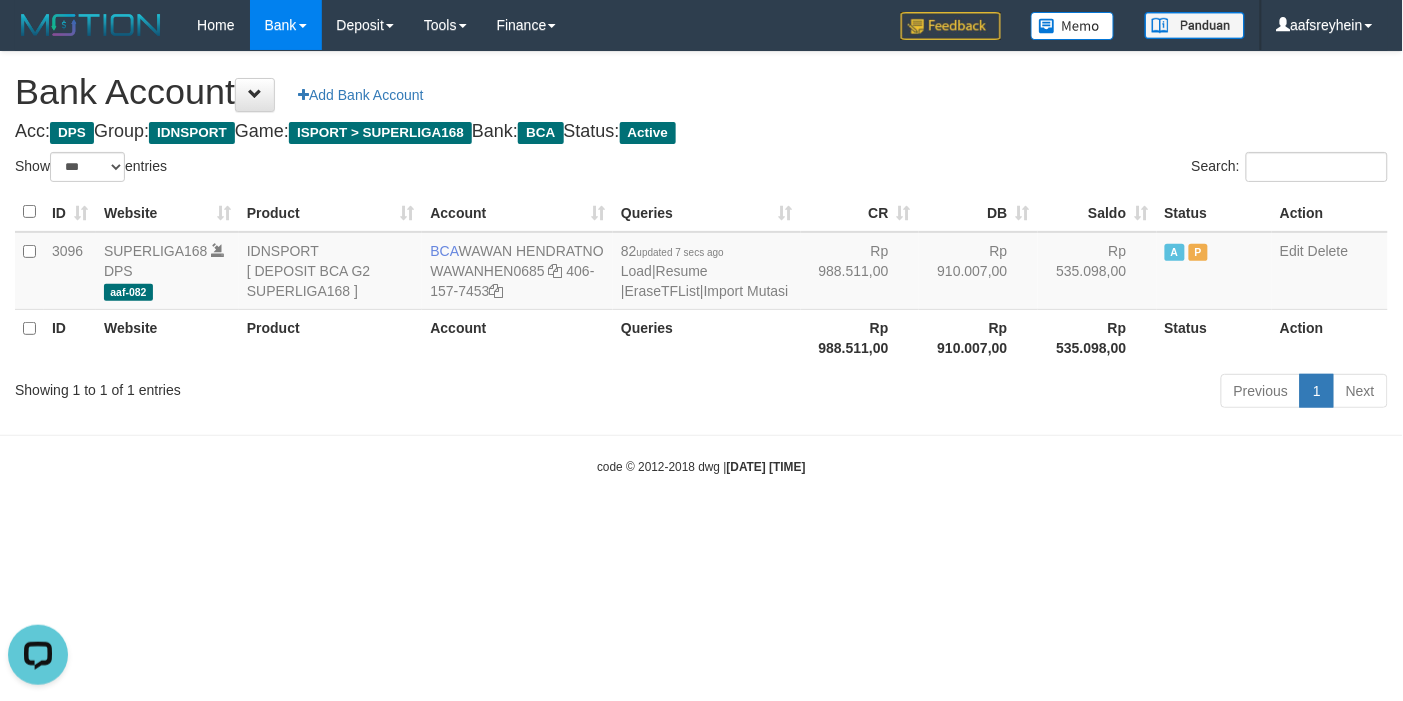 scroll, scrollTop: 0, scrollLeft: 0, axis: both 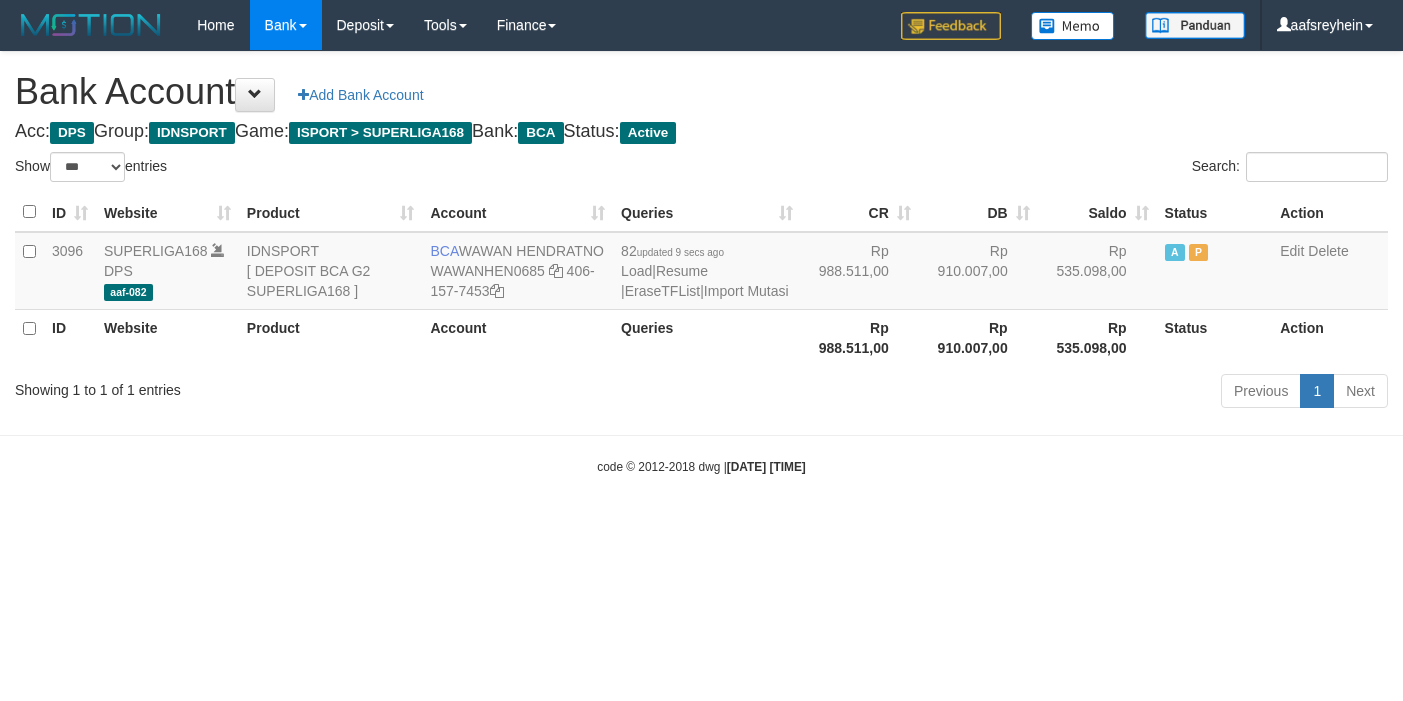 select on "***" 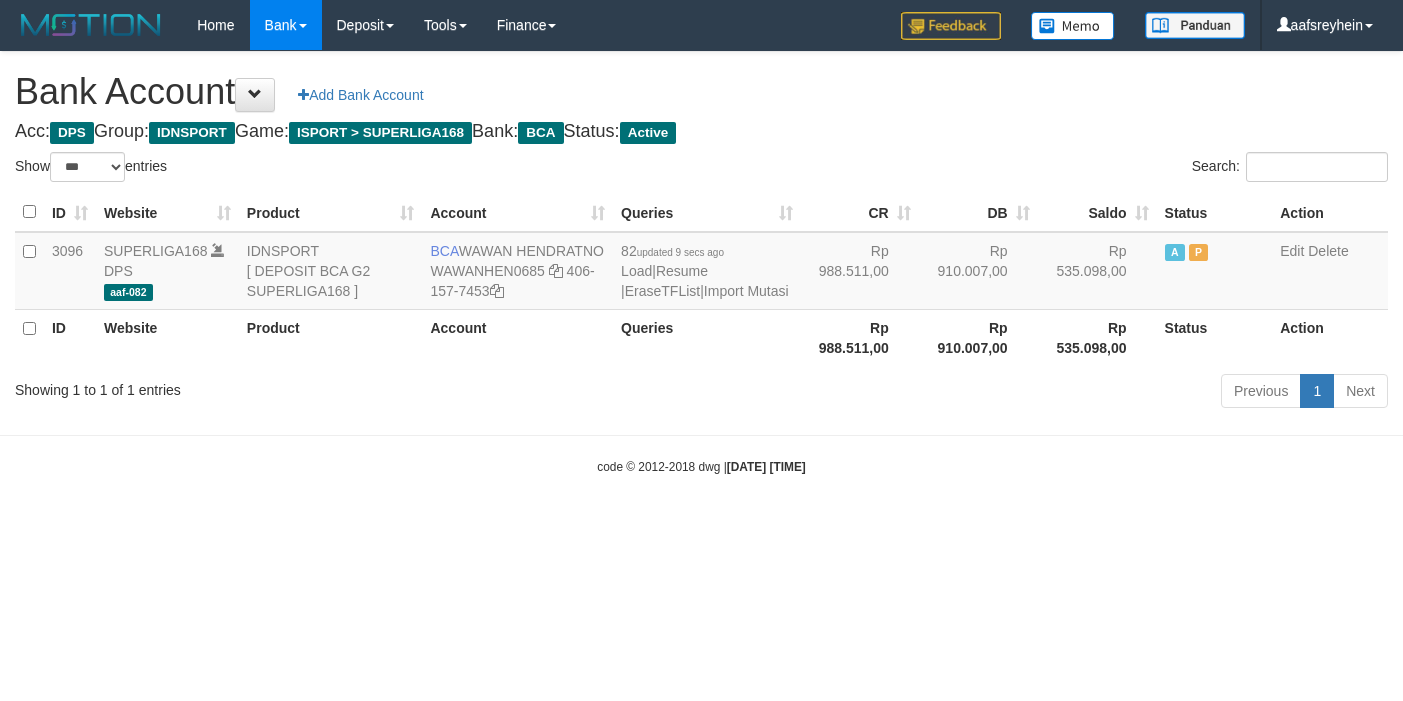 scroll, scrollTop: 0, scrollLeft: 0, axis: both 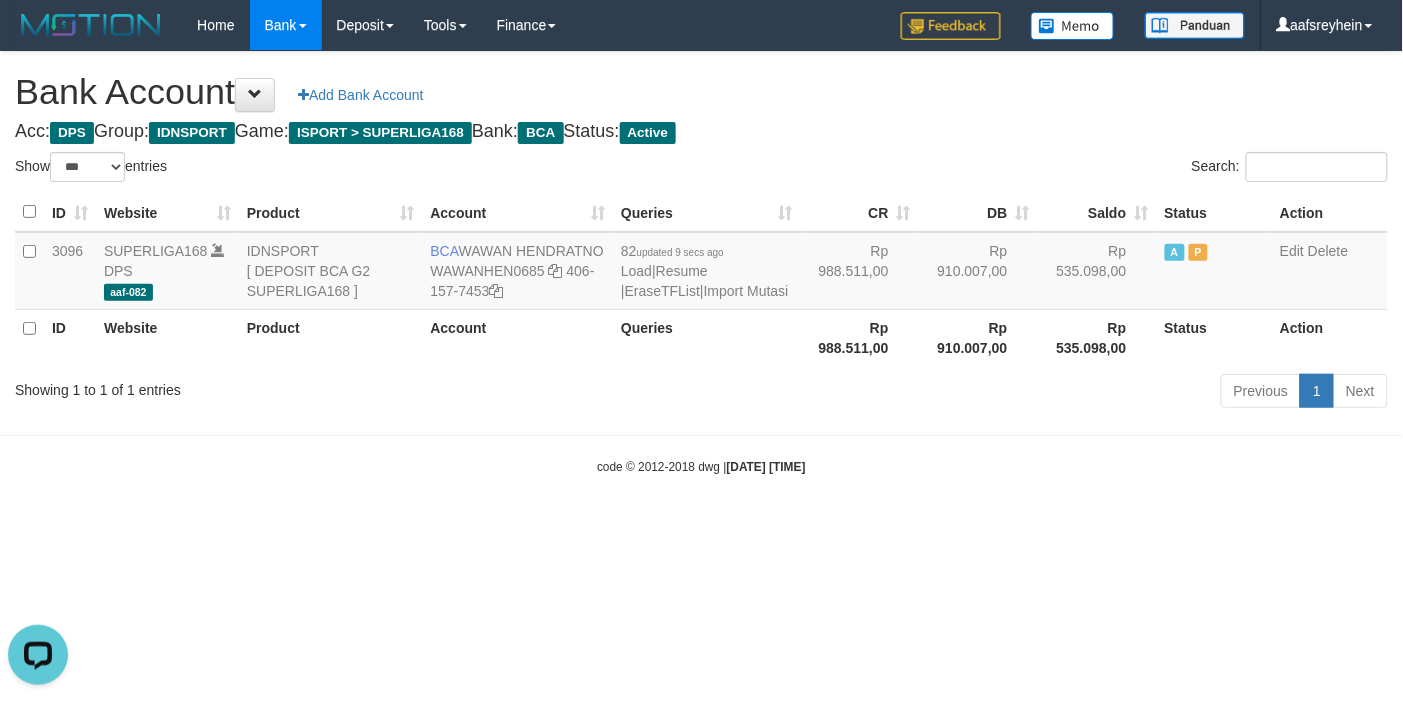 drag, startPoint x: 748, startPoint y: 360, endPoint x: 783, endPoint y: 358, distance: 35.057095 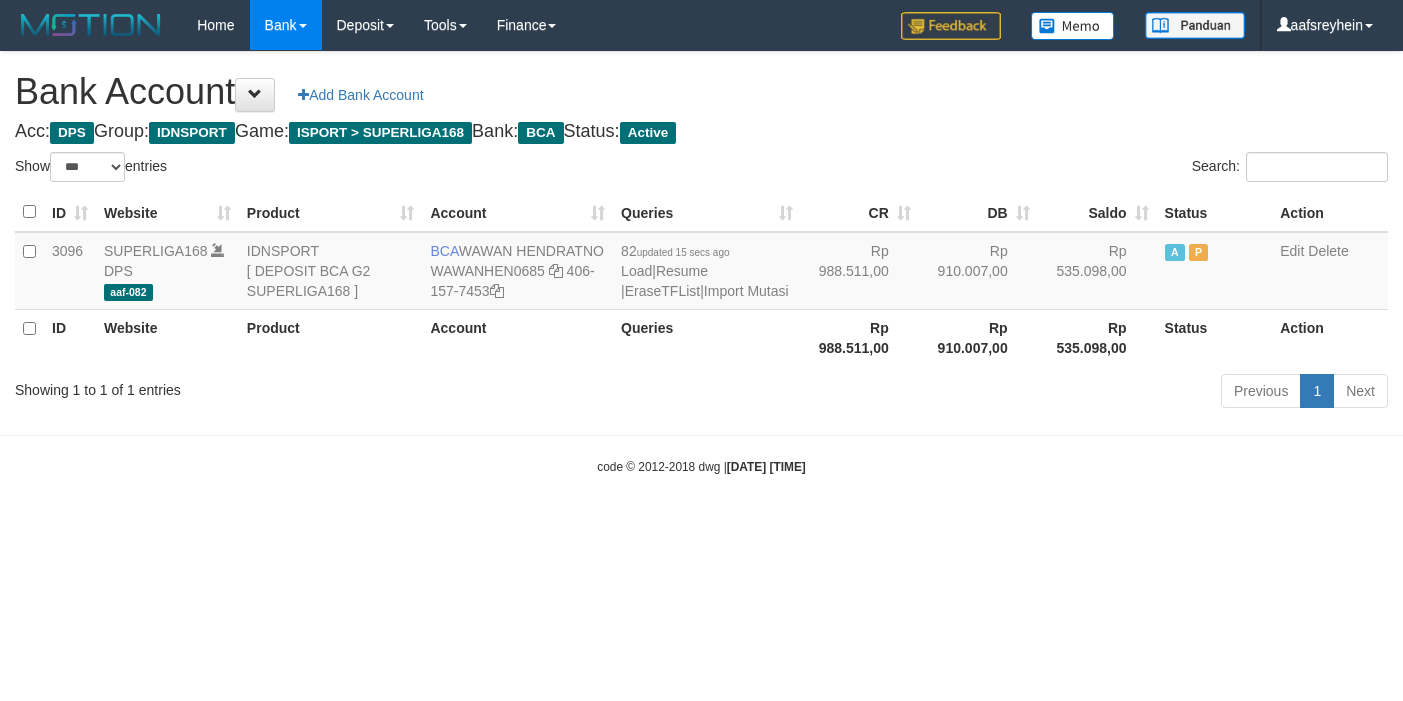 select on "***" 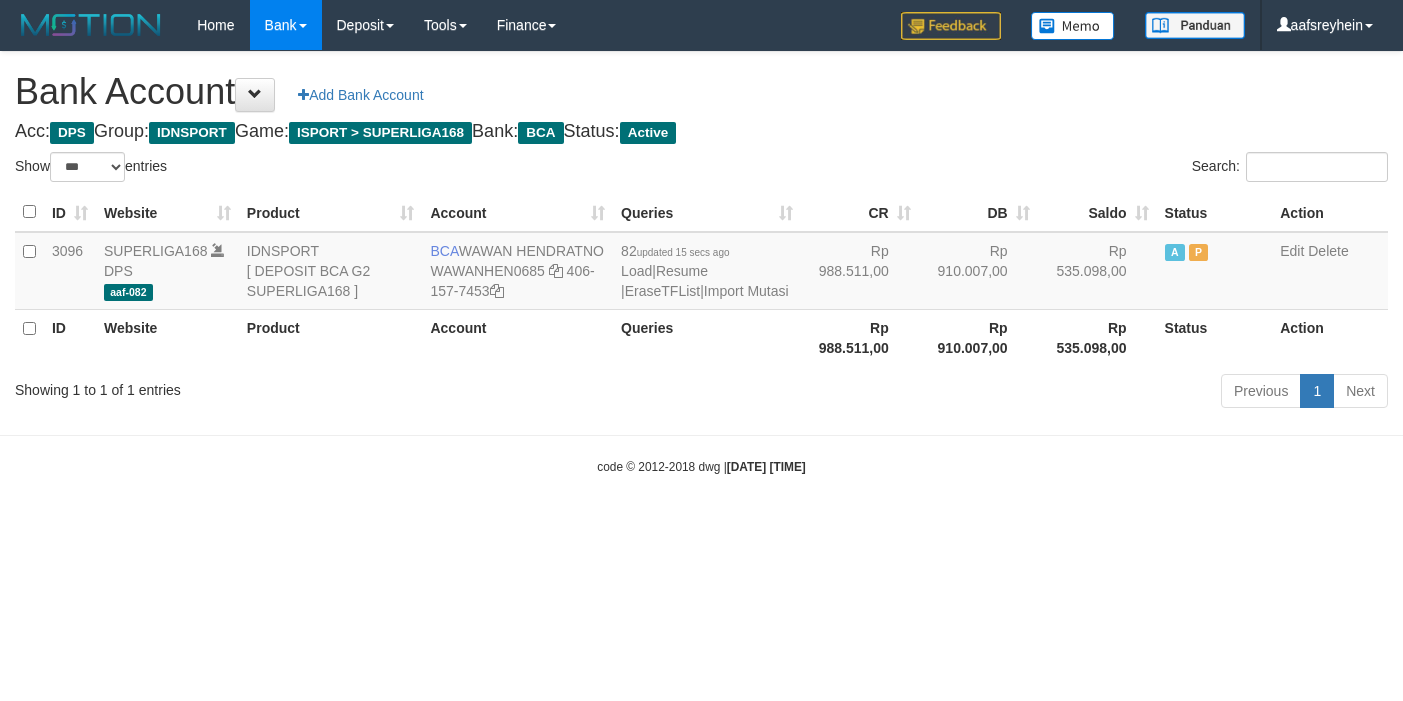 scroll, scrollTop: 0, scrollLeft: 0, axis: both 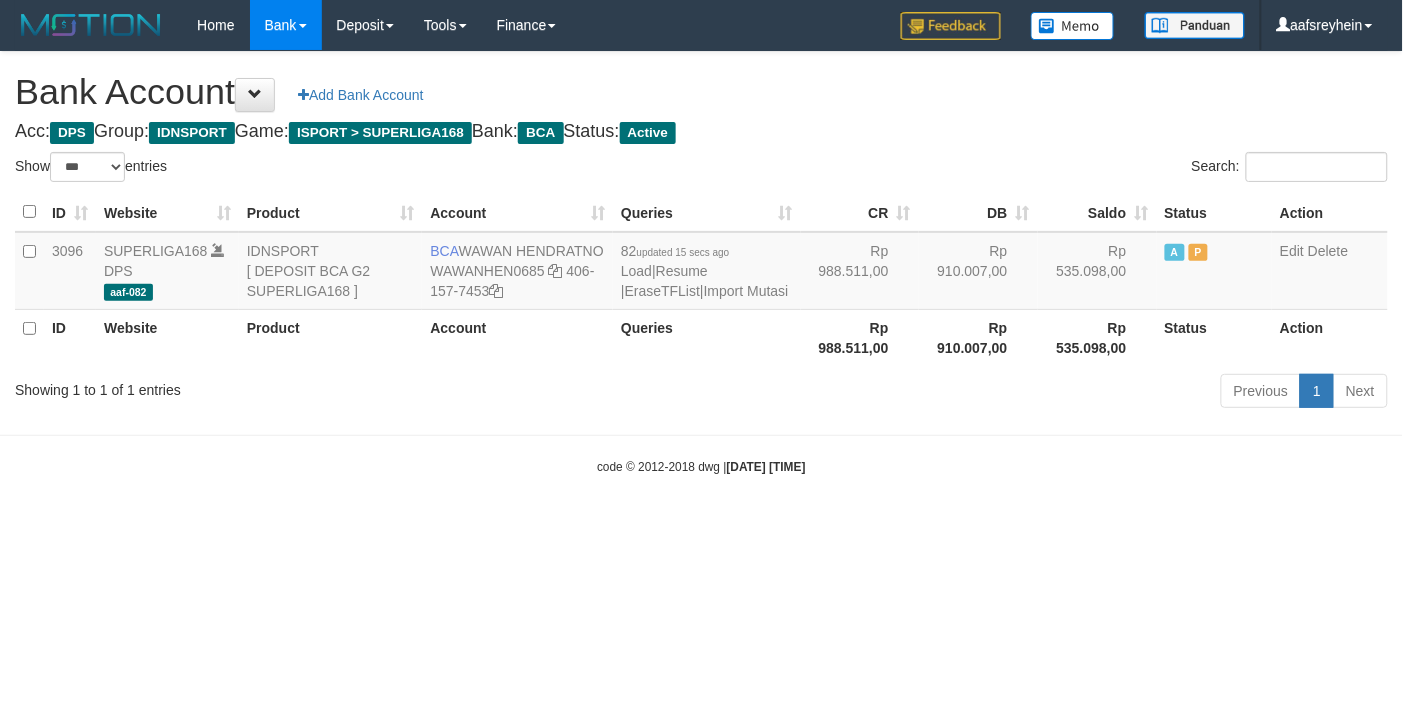 click on "Toggle navigation
Home
Bank
Account List
Load
By Website
Group
[ISPORT]													SUPERLIGA168
By Load Group (DPS)
-" at bounding box center (701, 263) 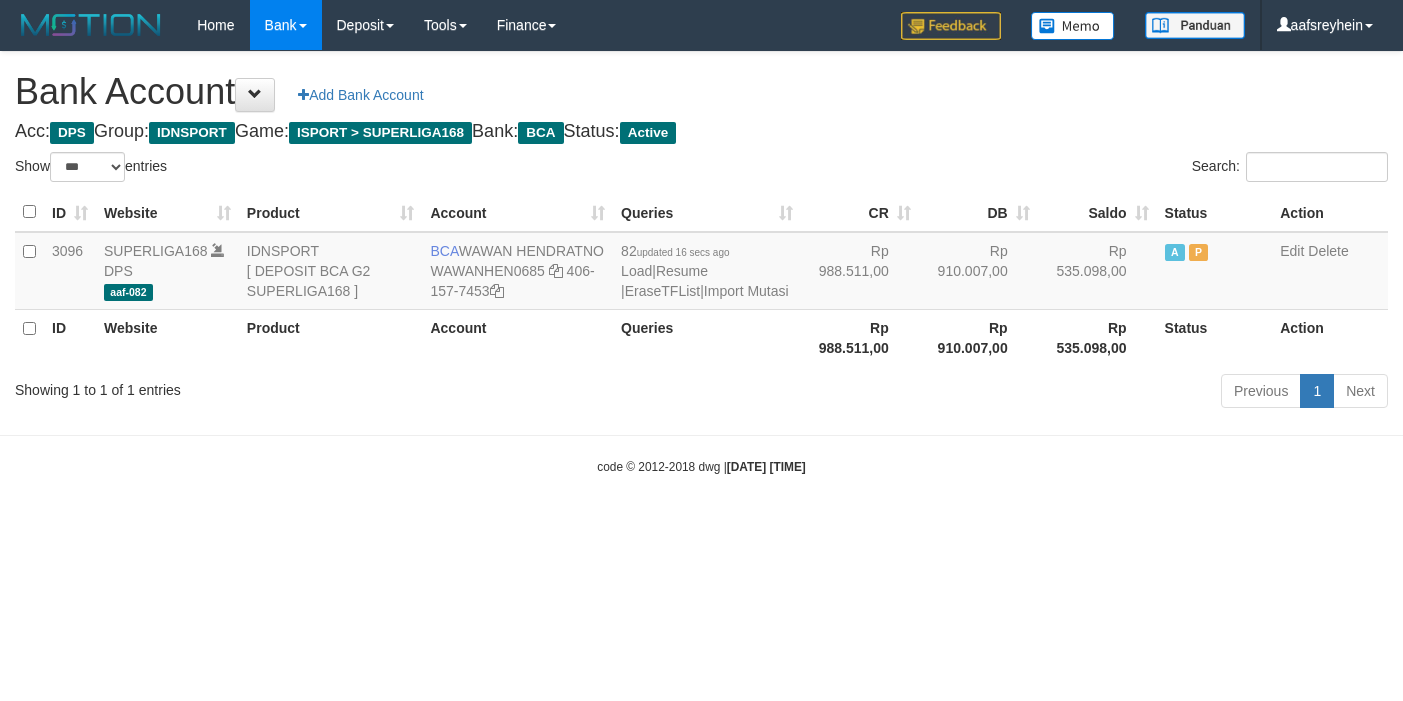 select on "***" 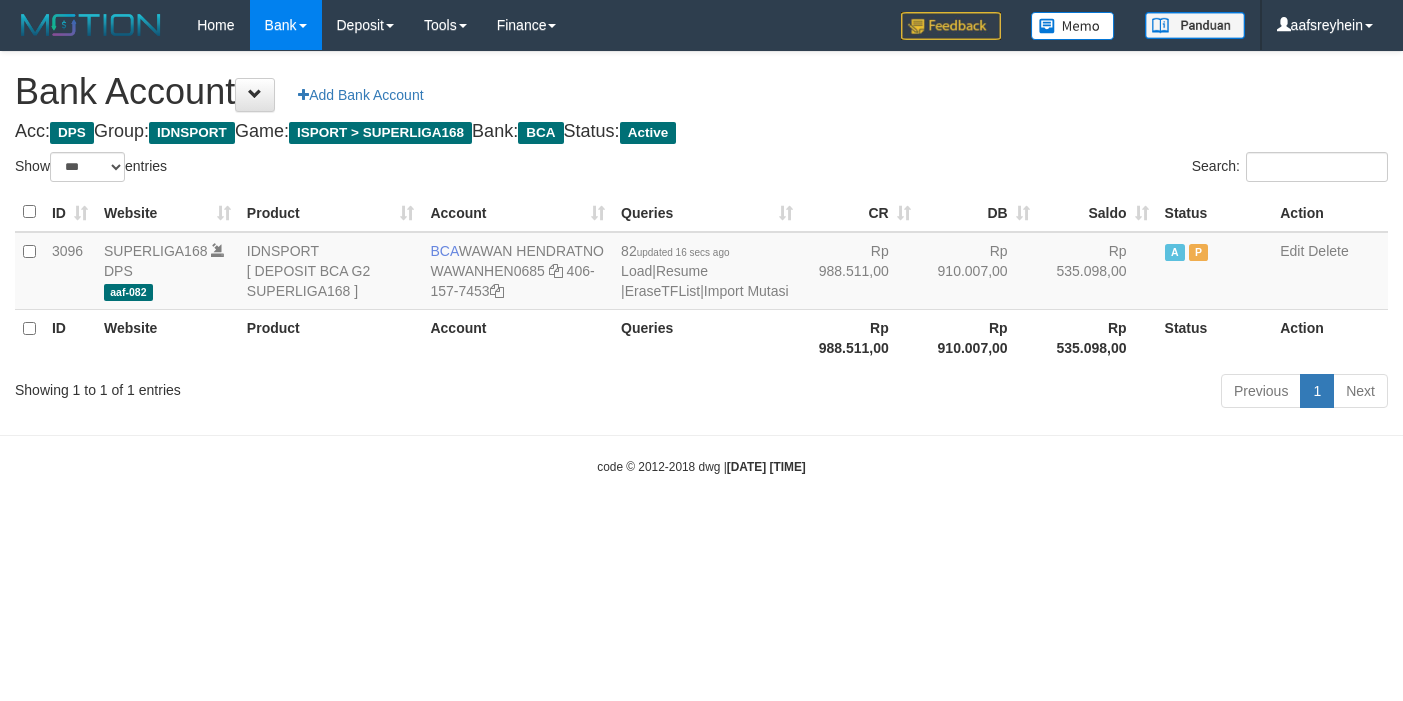 scroll, scrollTop: 0, scrollLeft: 0, axis: both 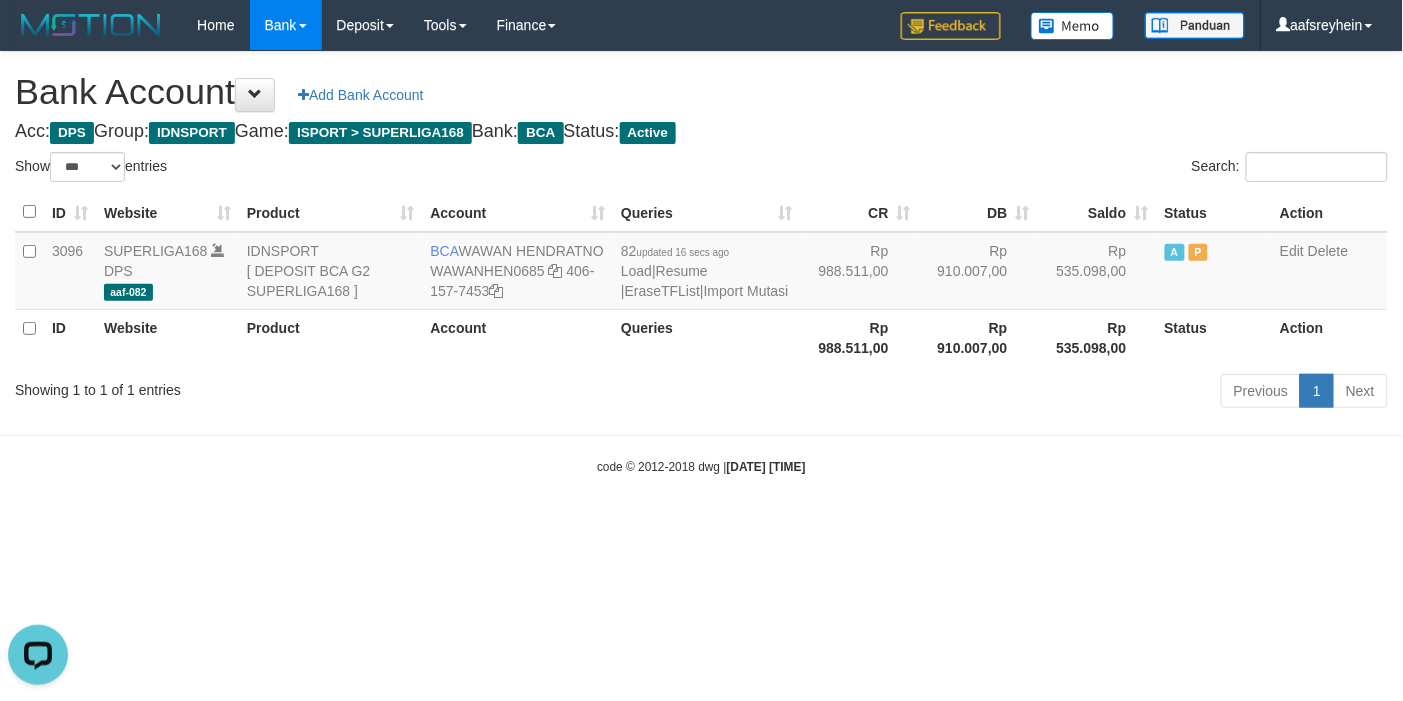 click on "Toggle navigation
Home
Bank
Account List
Load
By Website
Group
[ISPORT]													SUPERLIGA168
By Load Group (DPS)
-" at bounding box center [701, 263] 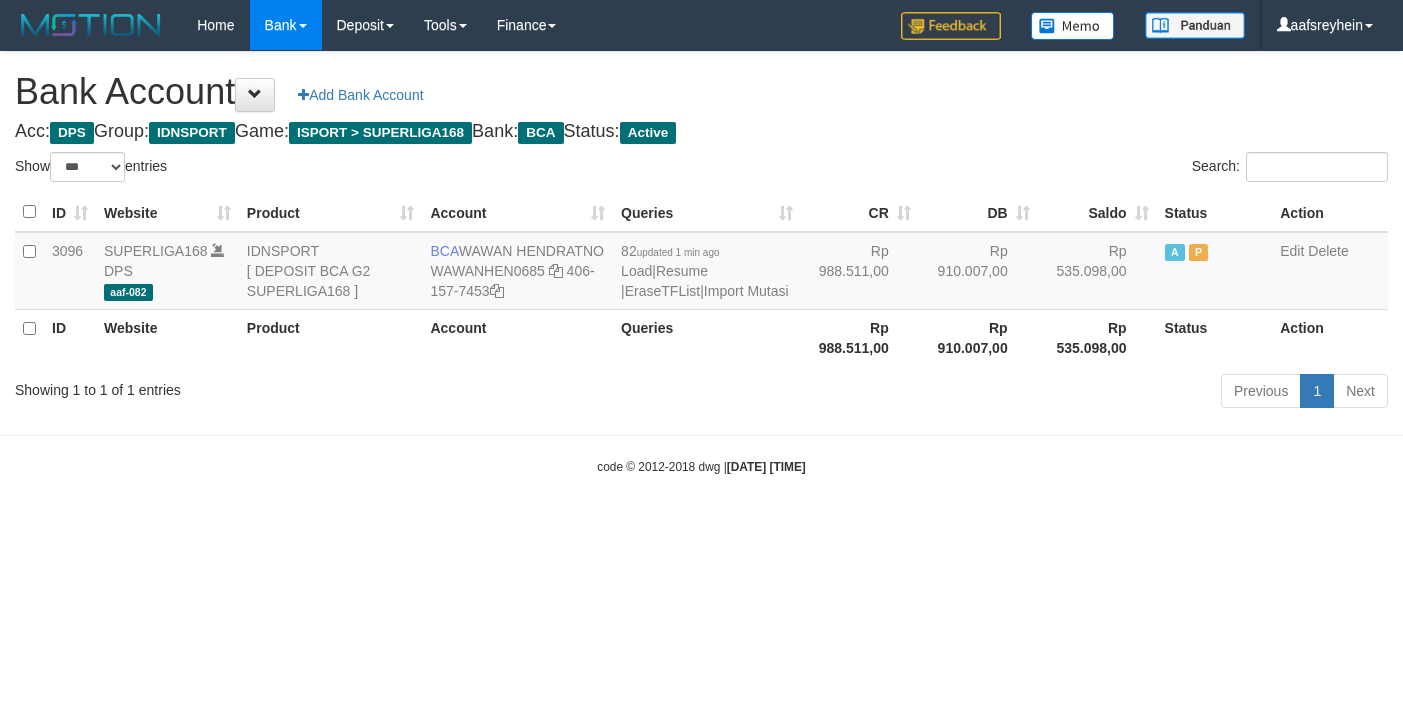 select on "***" 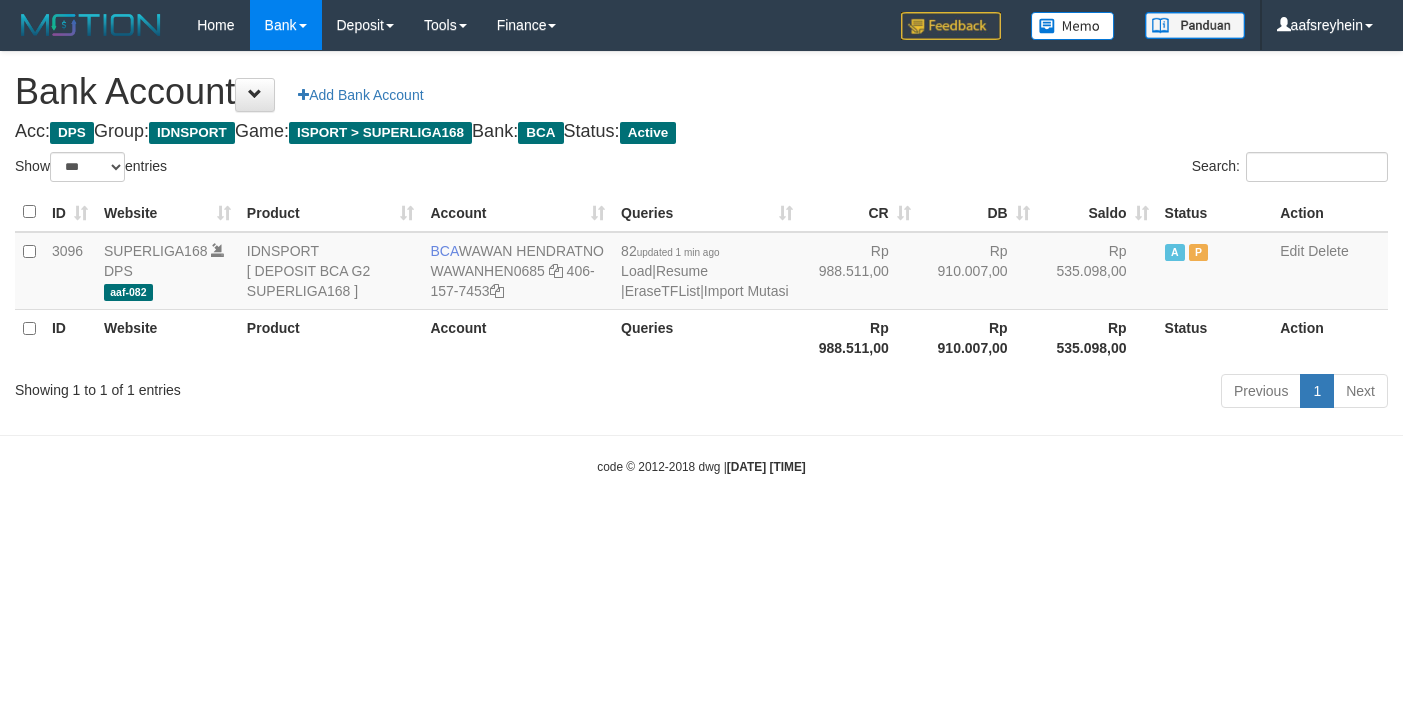 scroll, scrollTop: 0, scrollLeft: 0, axis: both 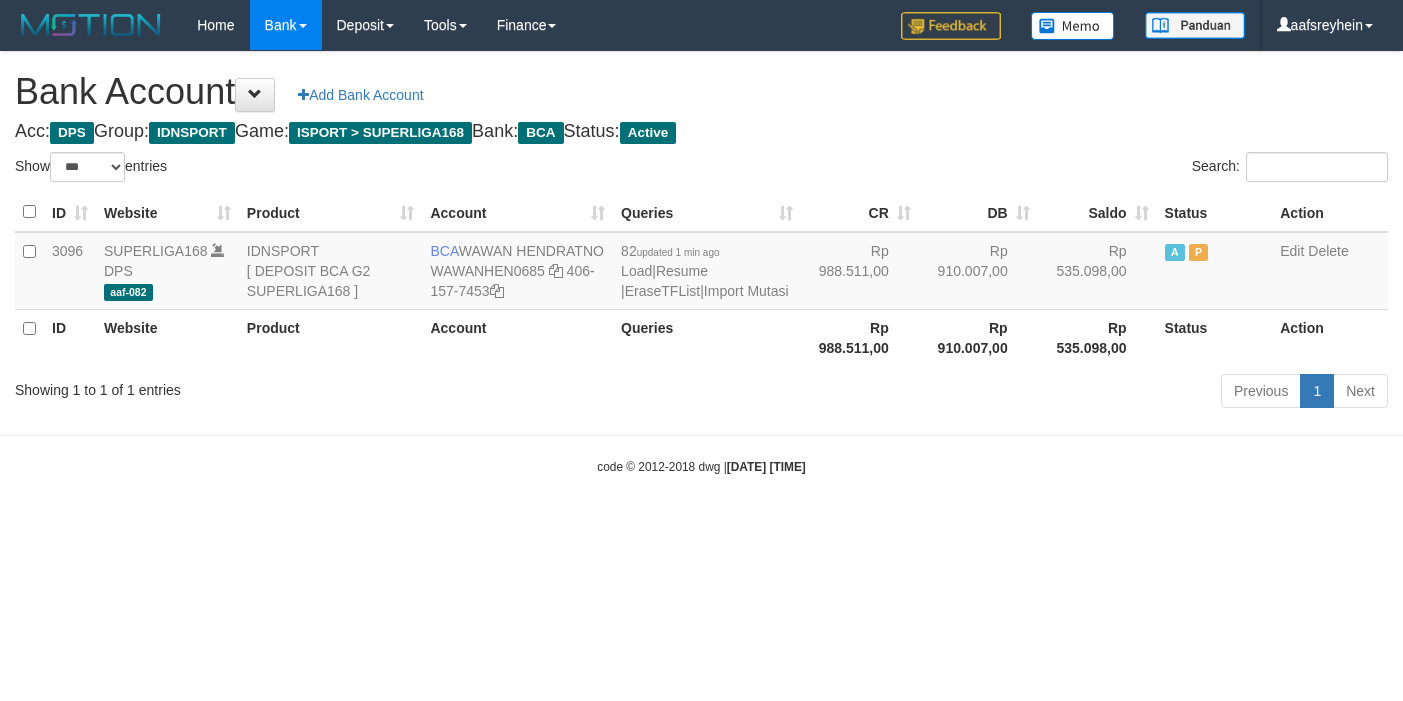 select on "***" 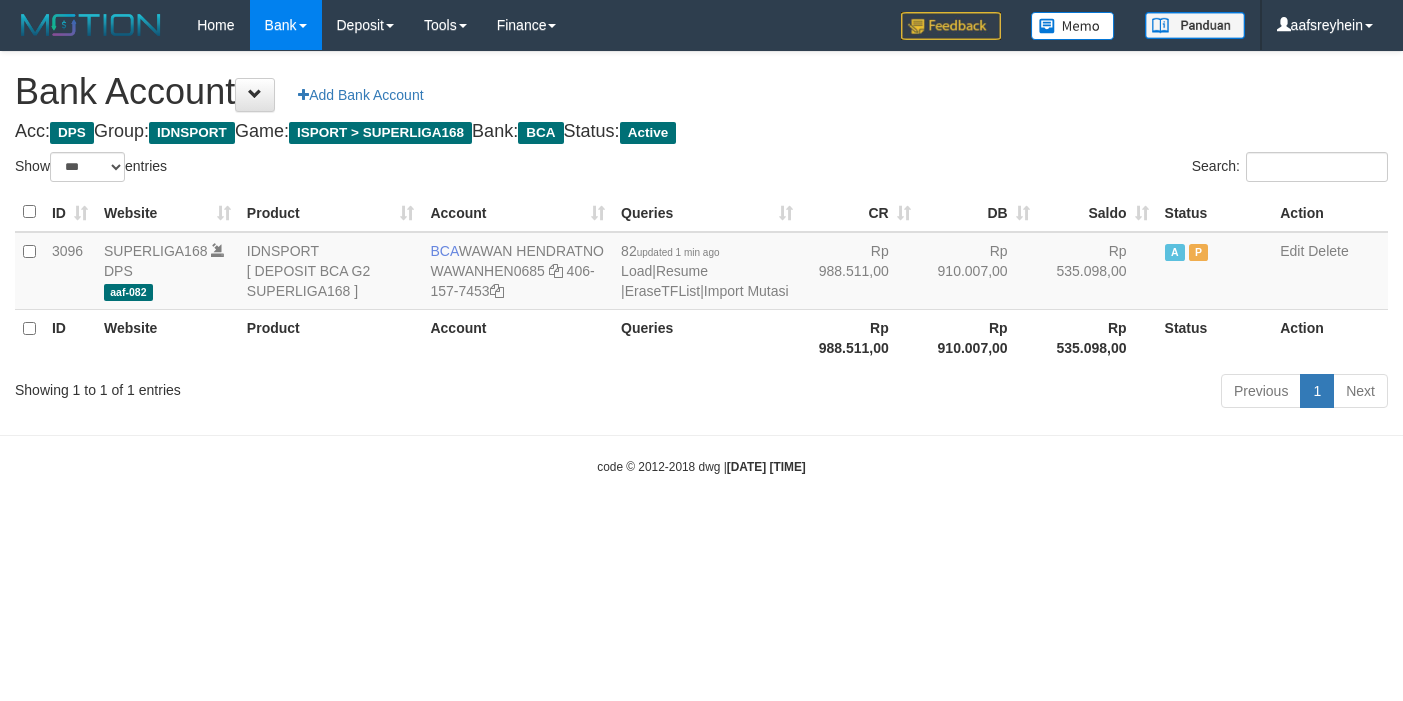 scroll, scrollTop: 0, scrollLeft: 0, axis: both 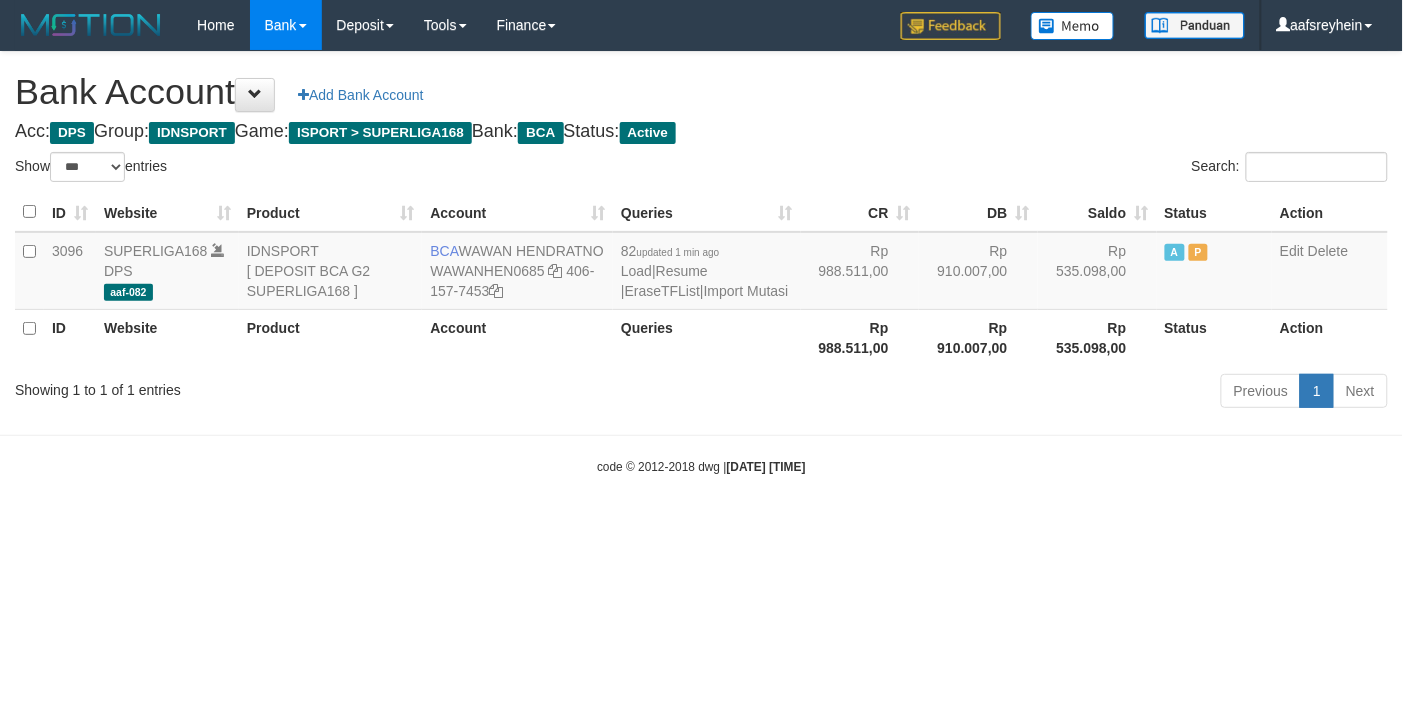 click on "Toggle navigation
Home
Bank
Account List
Load
By Website
Group
[ISPORT]													SUPERLIGA168
By Load Group (DPS)
-" at bounding box center [701, 263] 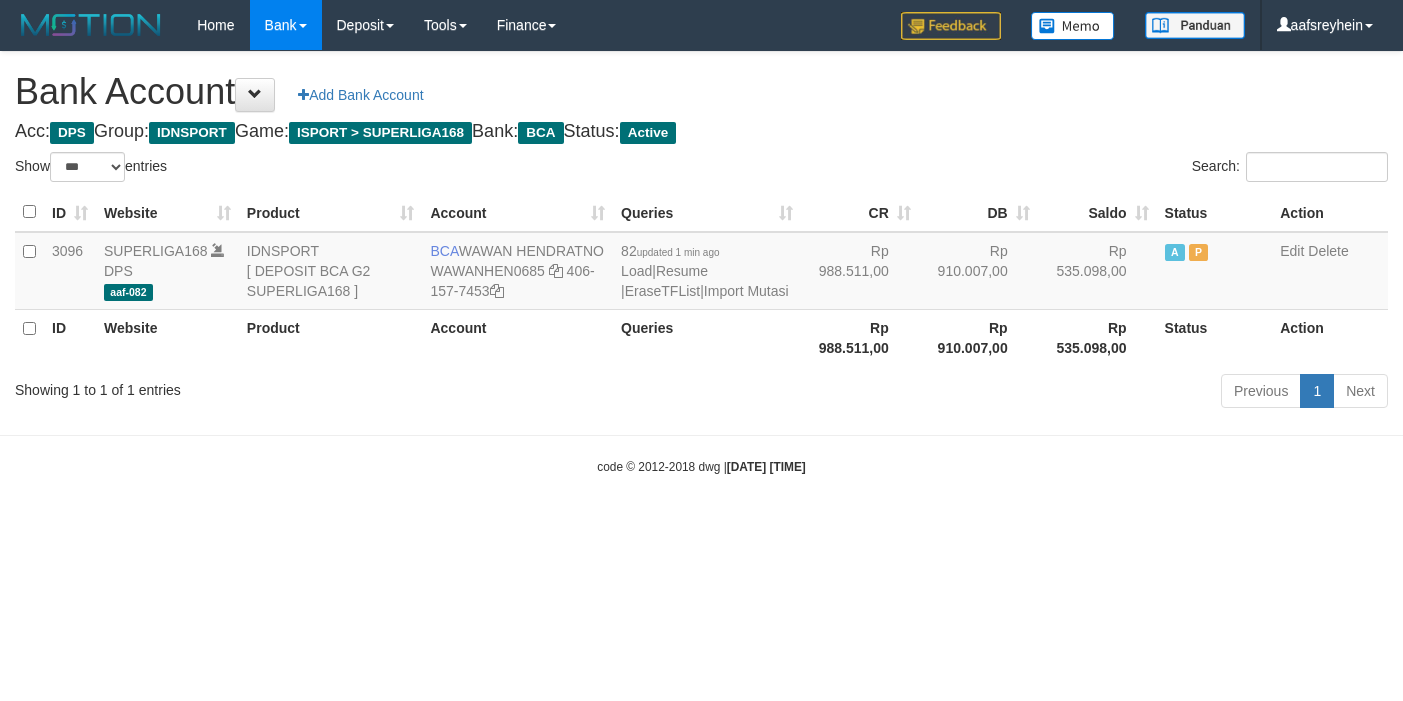 select on "***" 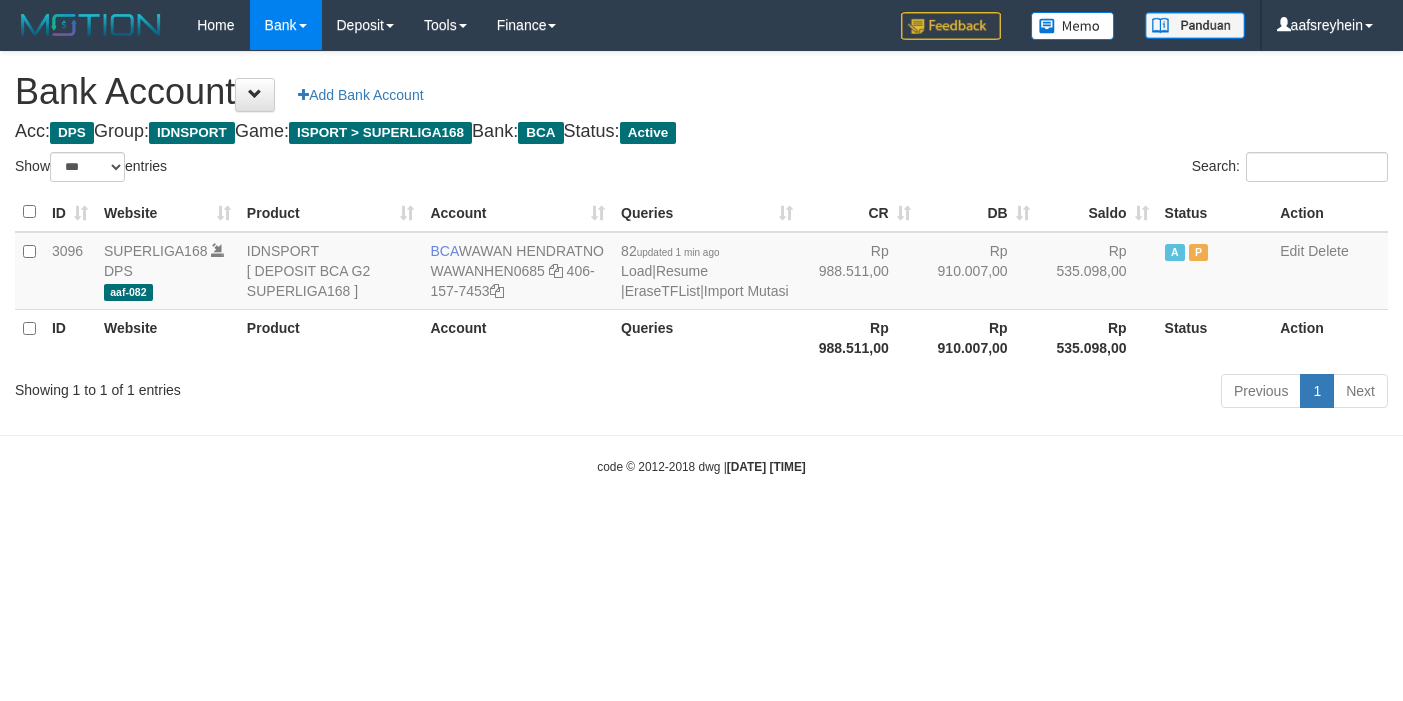 scroll, scrollTop: 0, scrollLeft: 0, axis: both 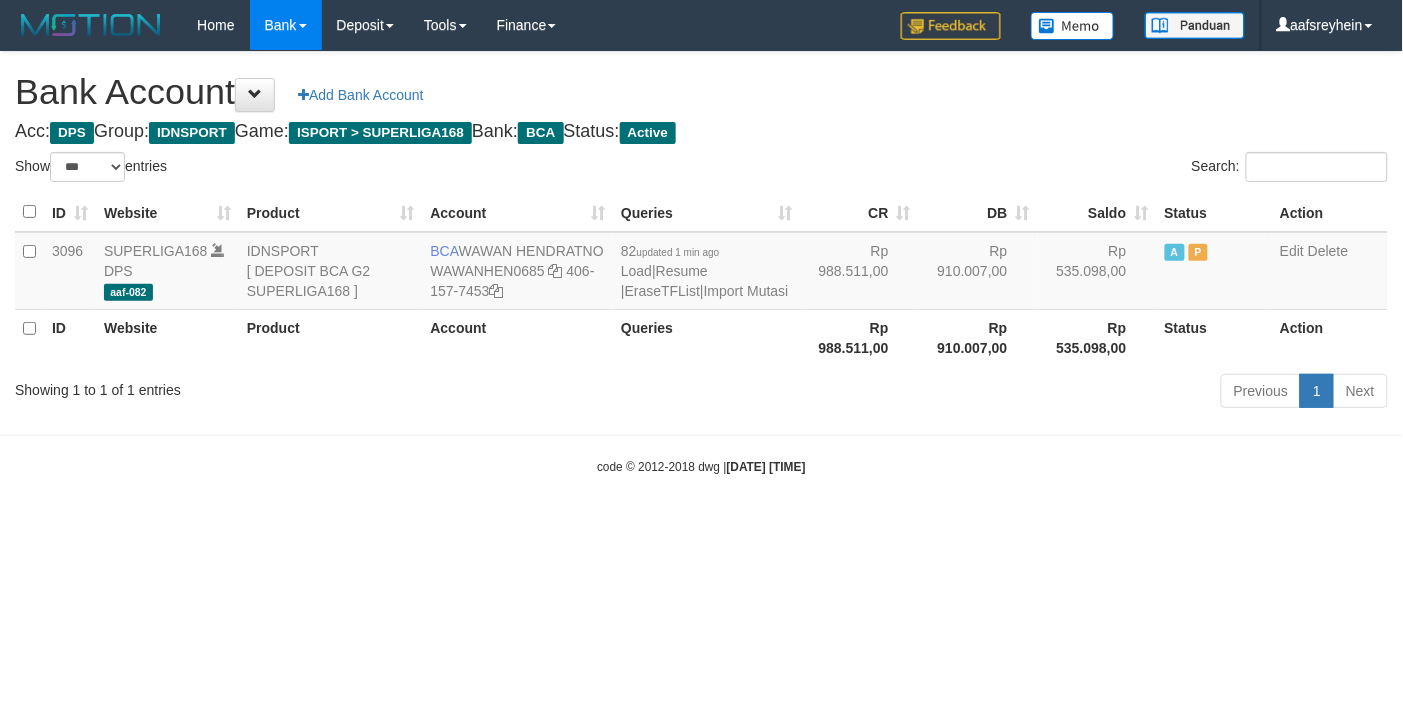 click on "Toggle navigation
Home
Bank
Account List
Load
By Website
Group
[ISPORT]													SUPERLIGA168
By Load Group (DPS)
-" at bounding box center [701, 263] 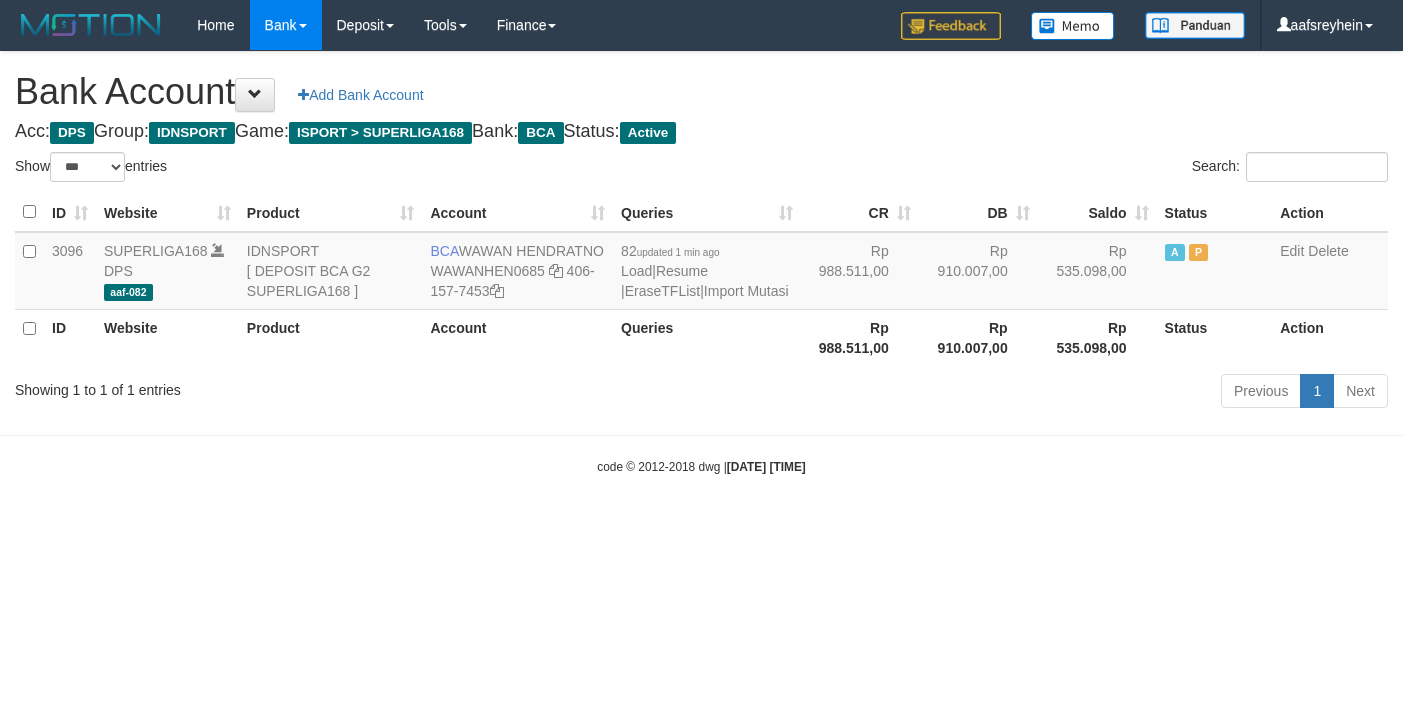 select on "***" 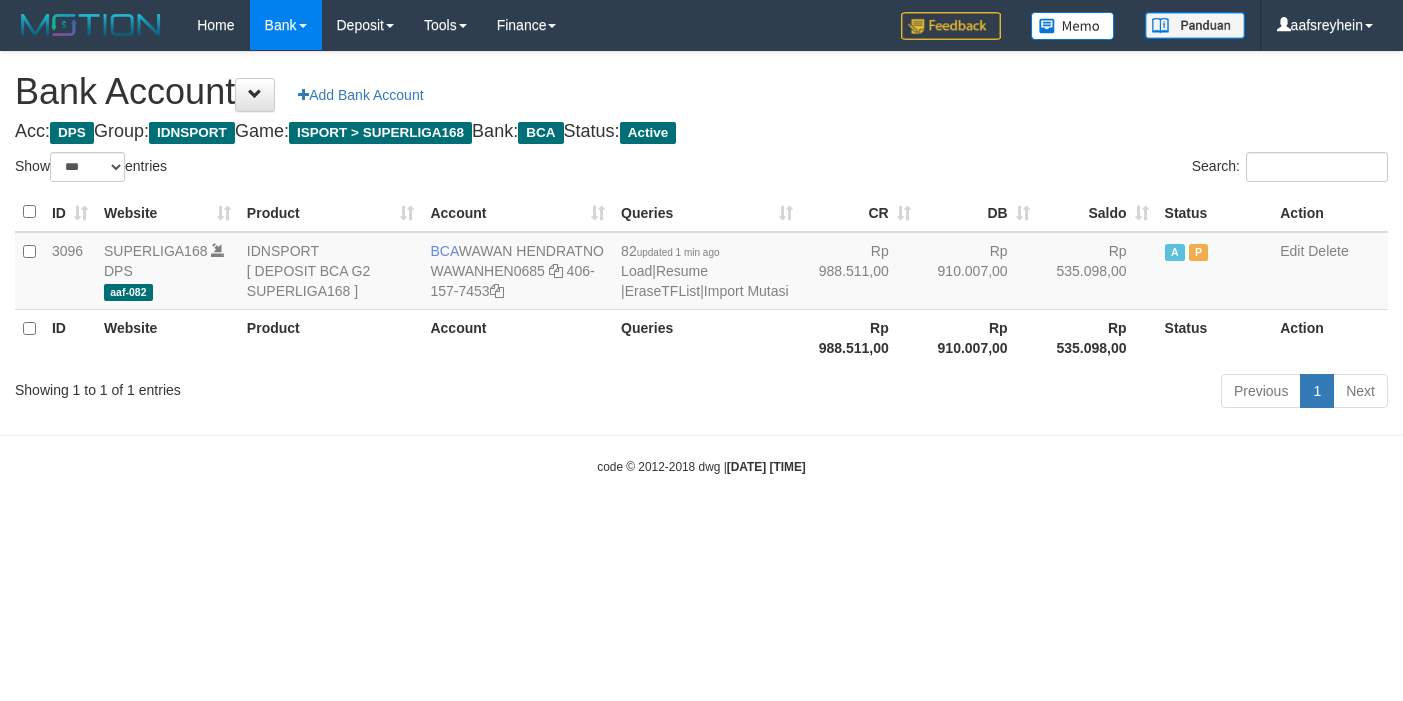 scroll, scrollTop: 0, scrollLeft: 0, axis: both 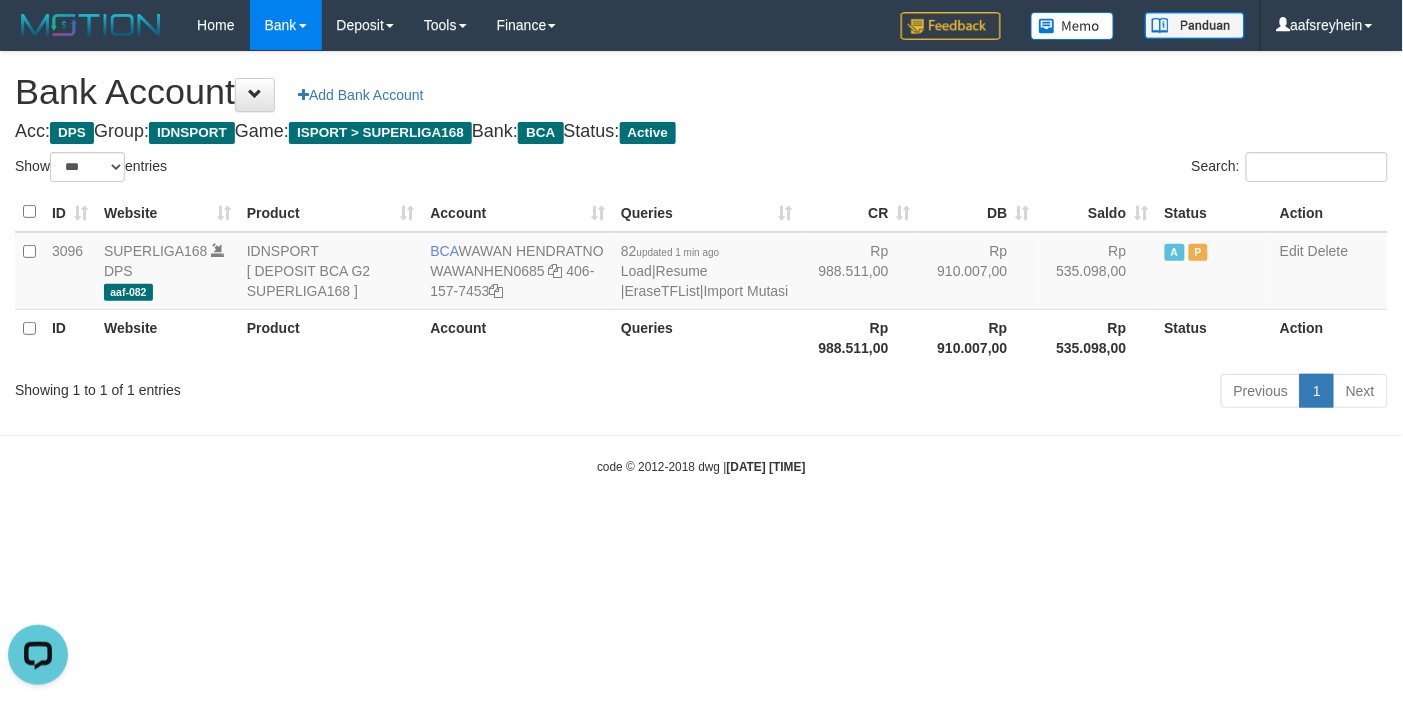 click on "Toggle navigation
Home
Bank
Account List
Load
By Website
Group
[ISPORT]													SUPERLIGA168
By Load Group (DPS)
-" at bounding box center (701, 263) 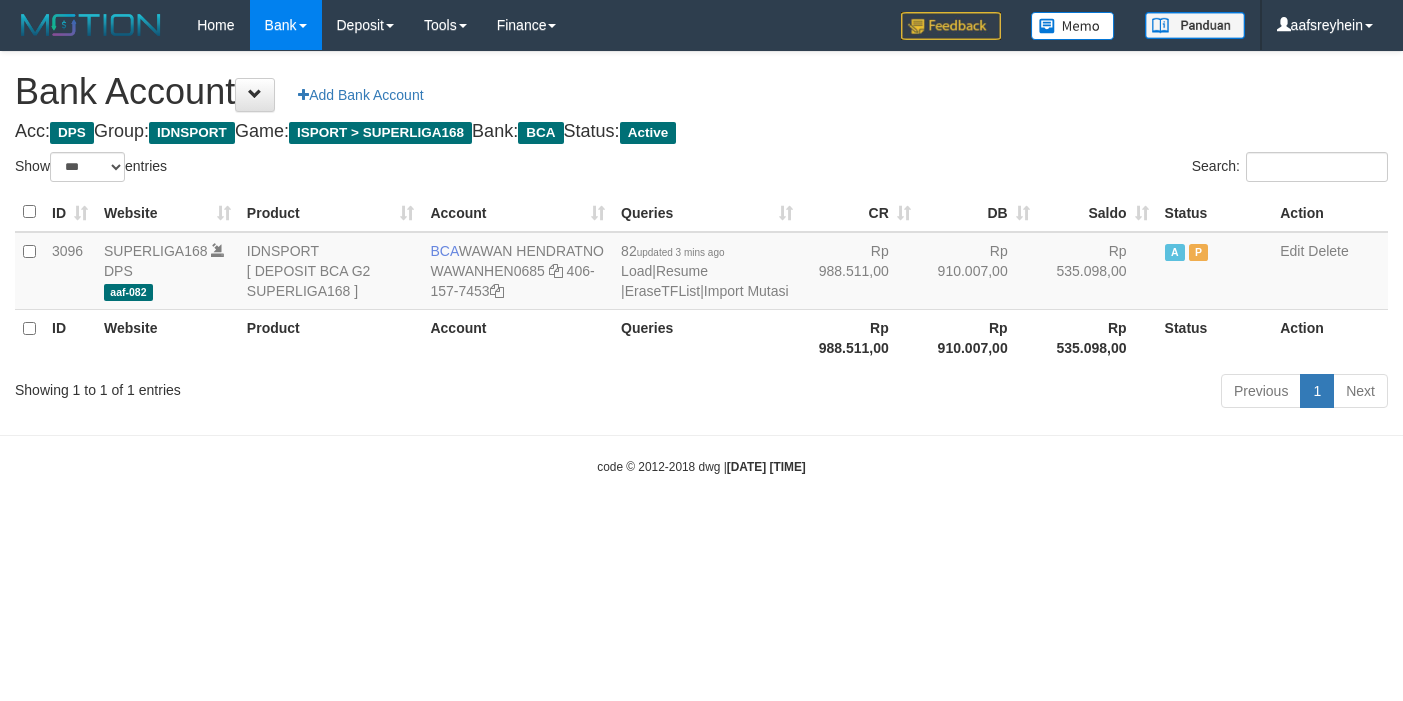 select on "***" 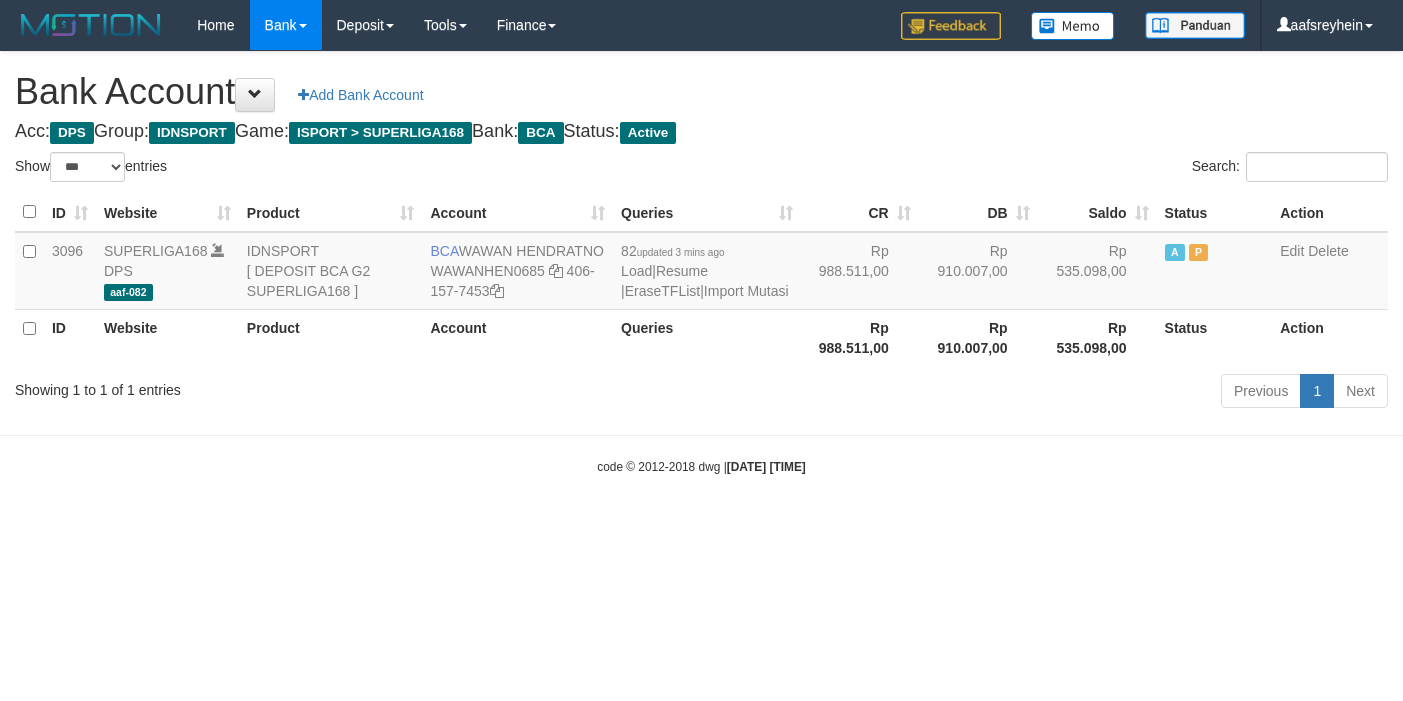 scroll, scrollTop: 0, scrollLeft: 0, axis: both 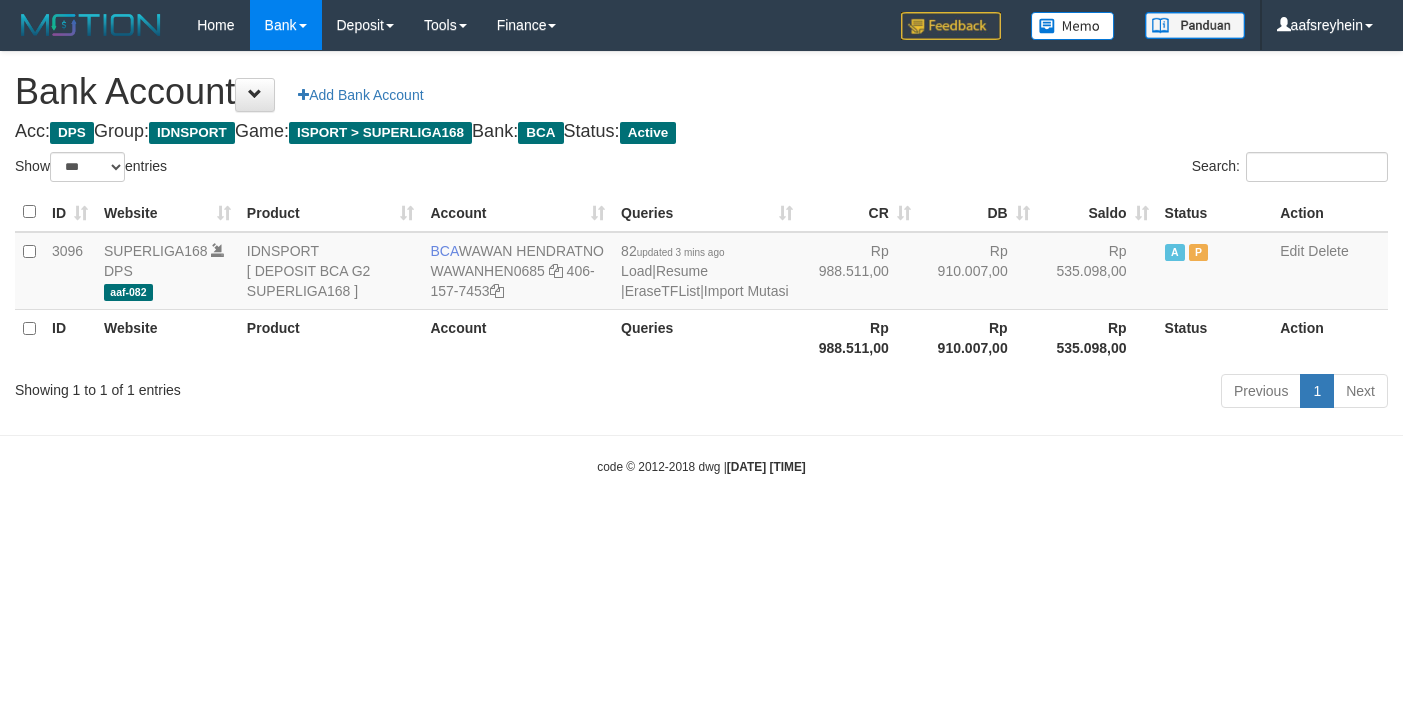 select on "***" 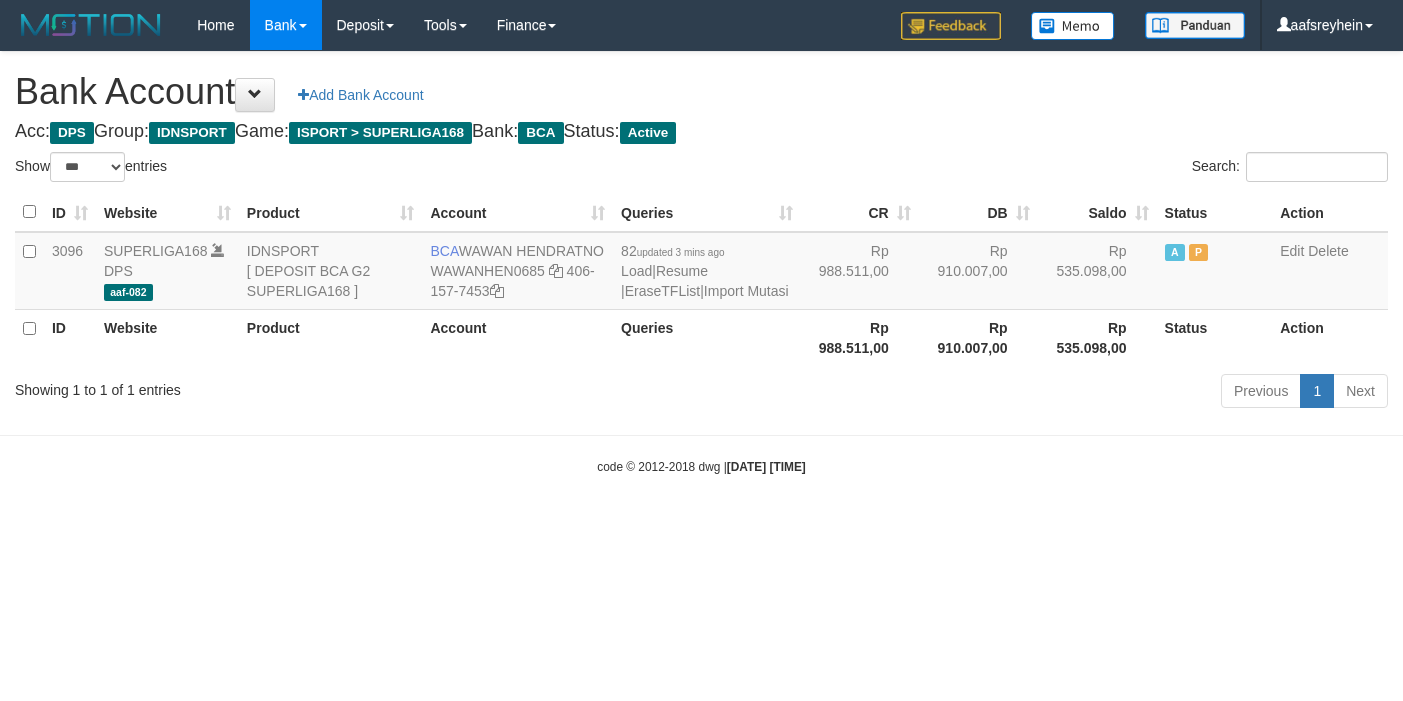 scroll, scrollTop: 0, scrollLeft: 0, axis: both 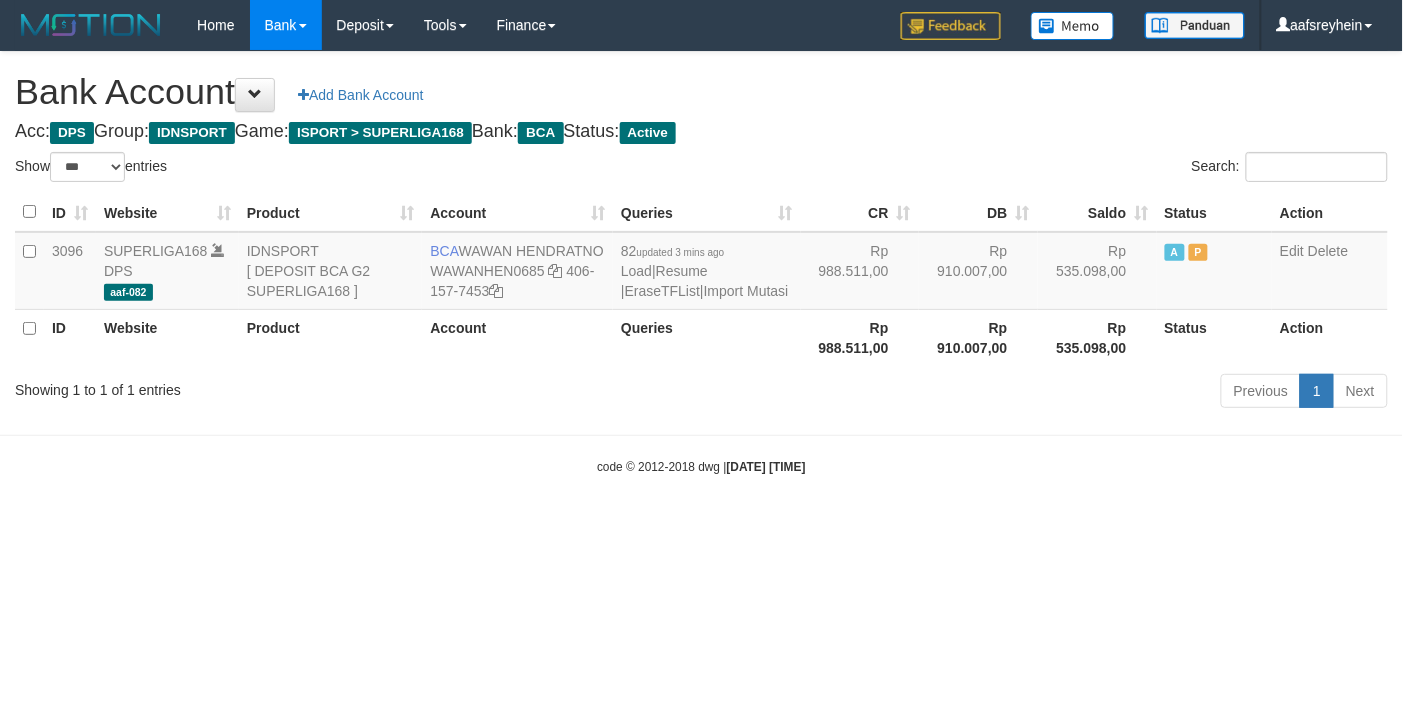 click on "Toggle navigation
Home
Bank
Account List
Load
By Website
Group
[ISPORT]													SUPERLIGA168
By Load Group (DPS)" at bounding box center (701, 263) 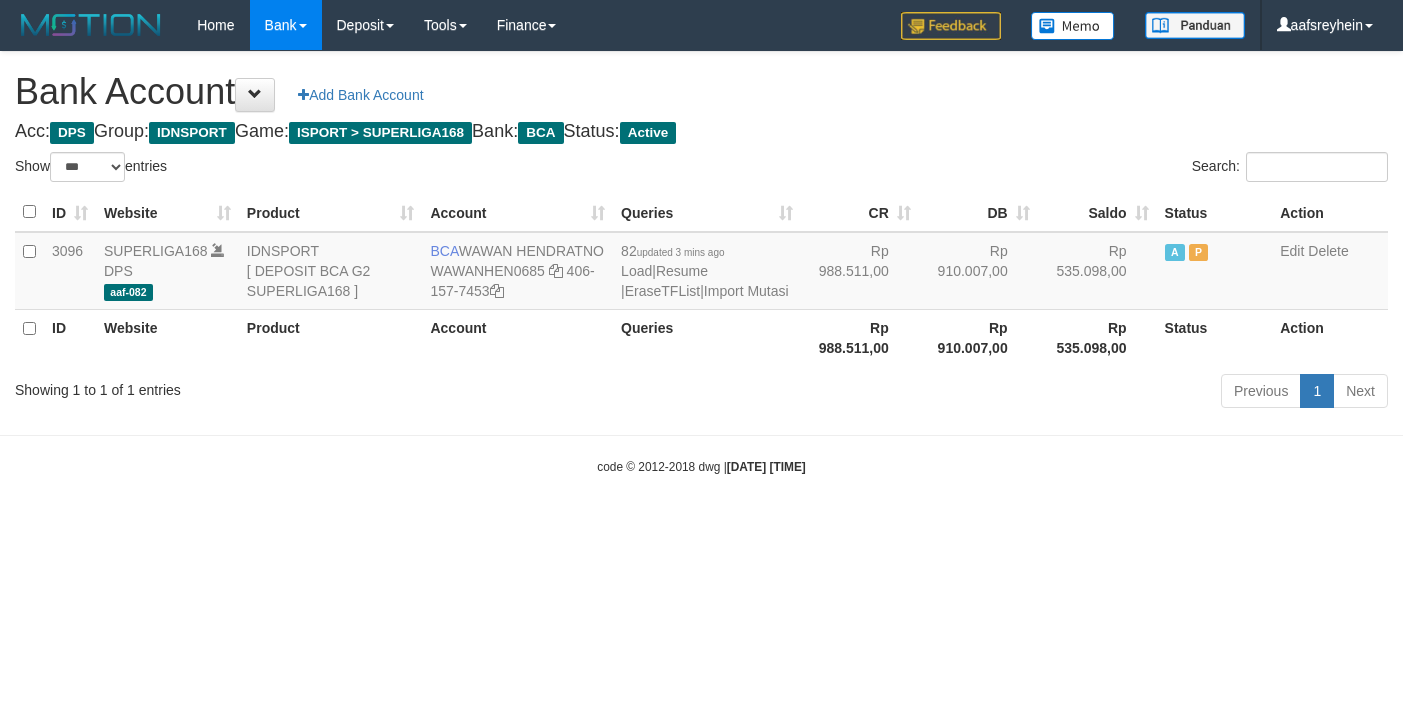 select on "***" 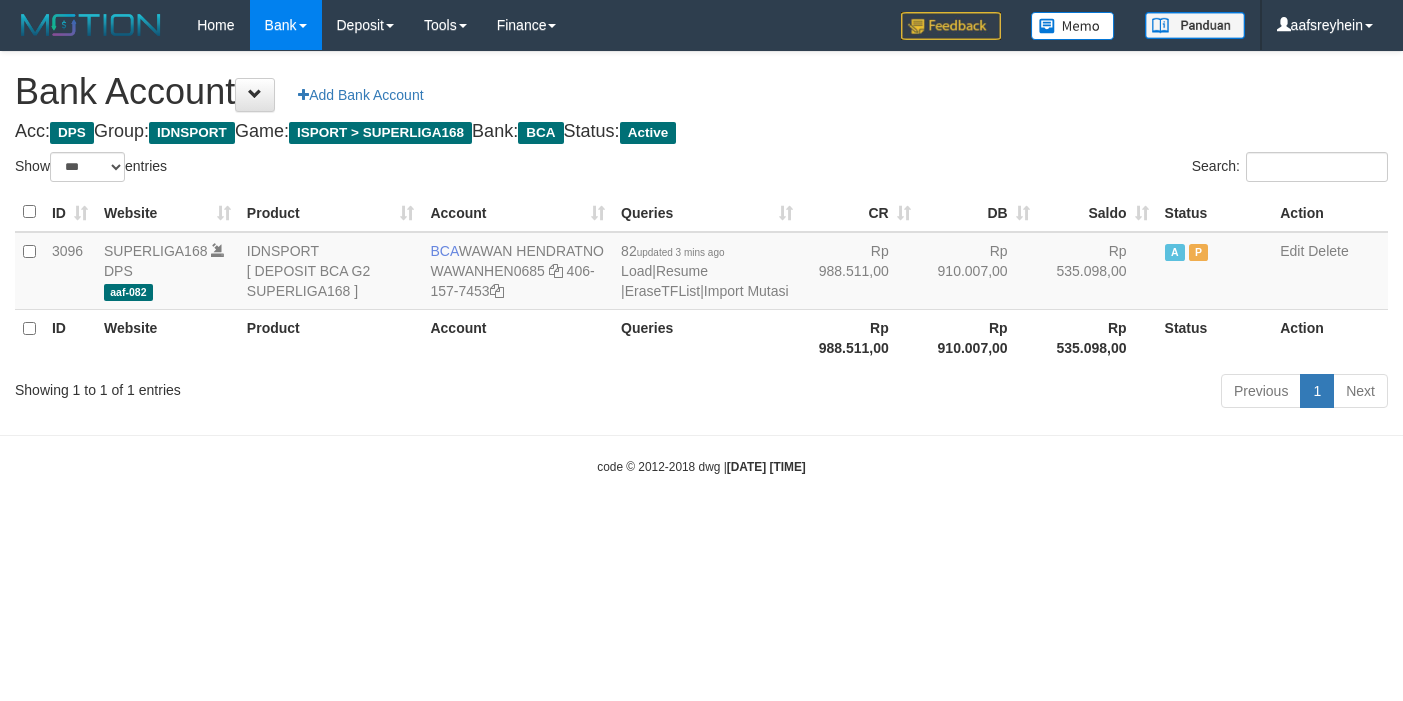 scroll, scrollTop: 0, scrollLeft: 0, axis: both 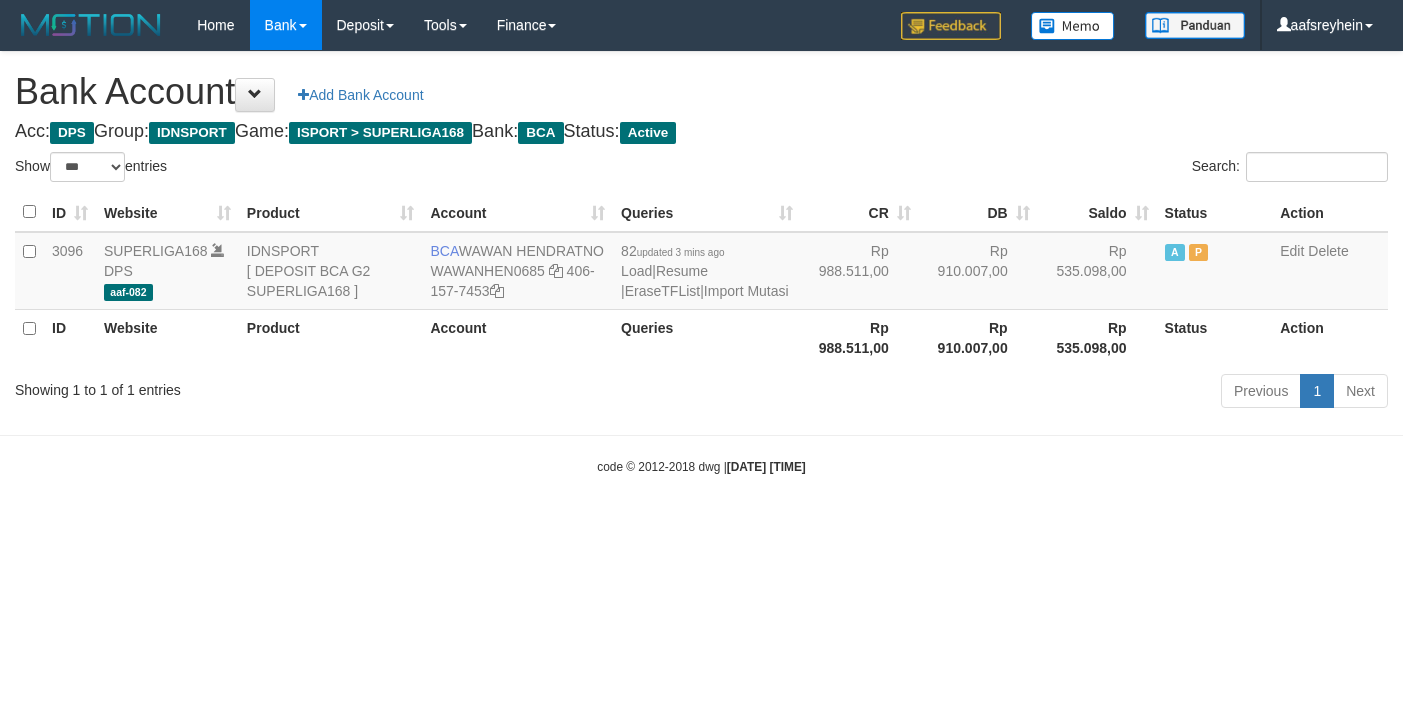 select on "***" 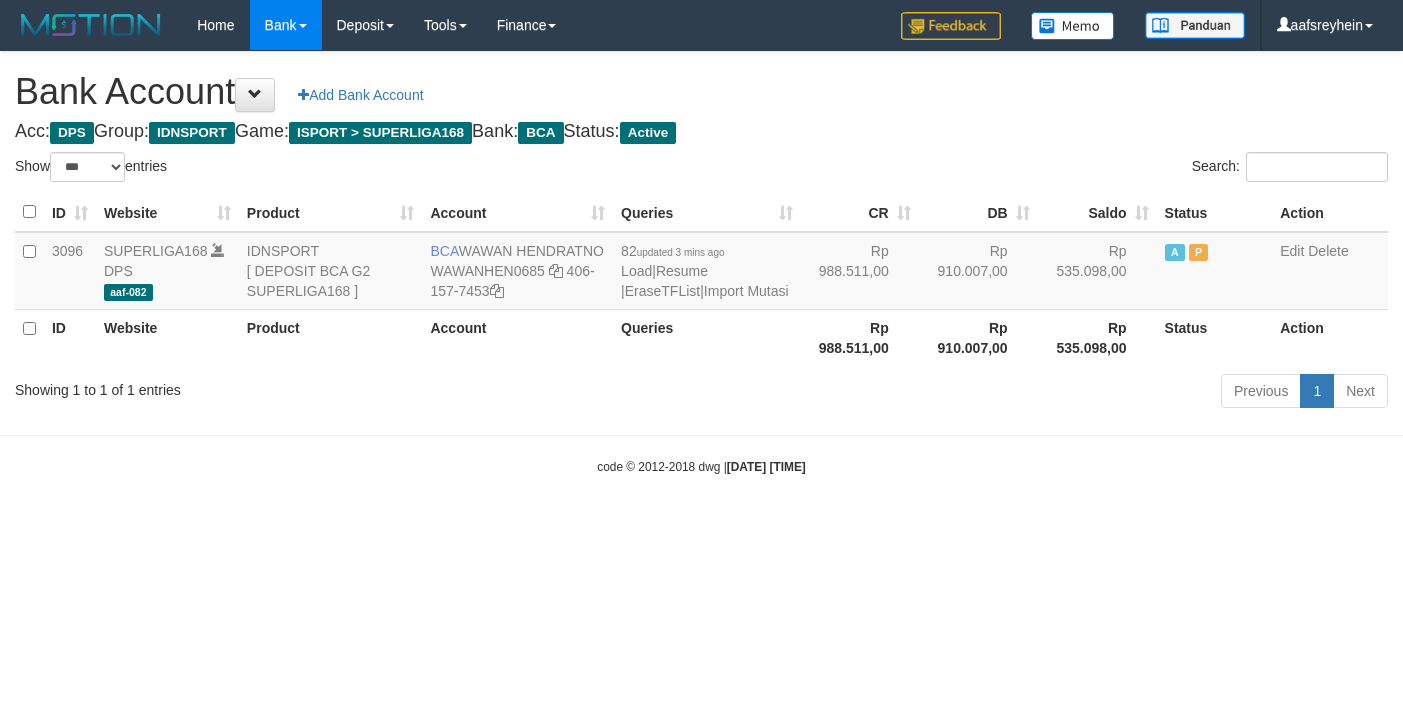 scroll, scrollTop: 0, scrollLeft: 0, axis: both 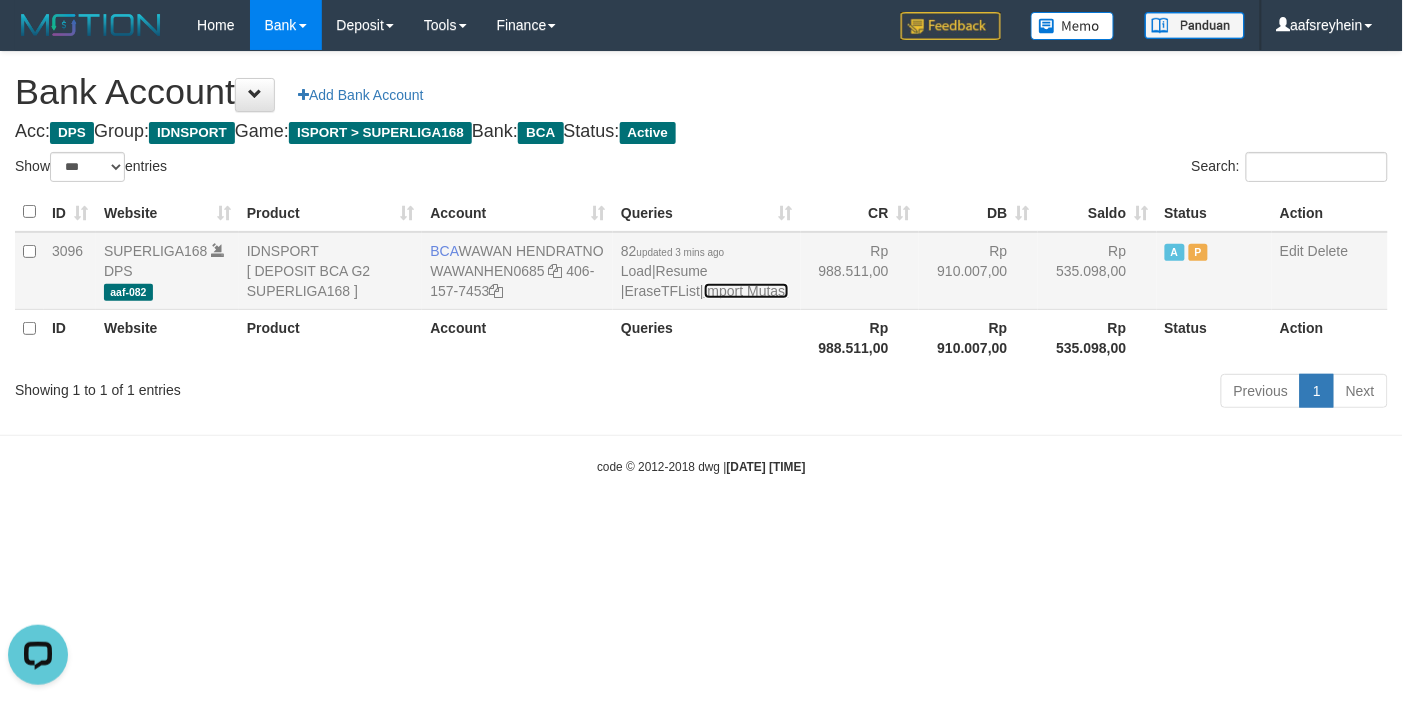 click on "Import Mutasi" at bounding box center [746, 291] 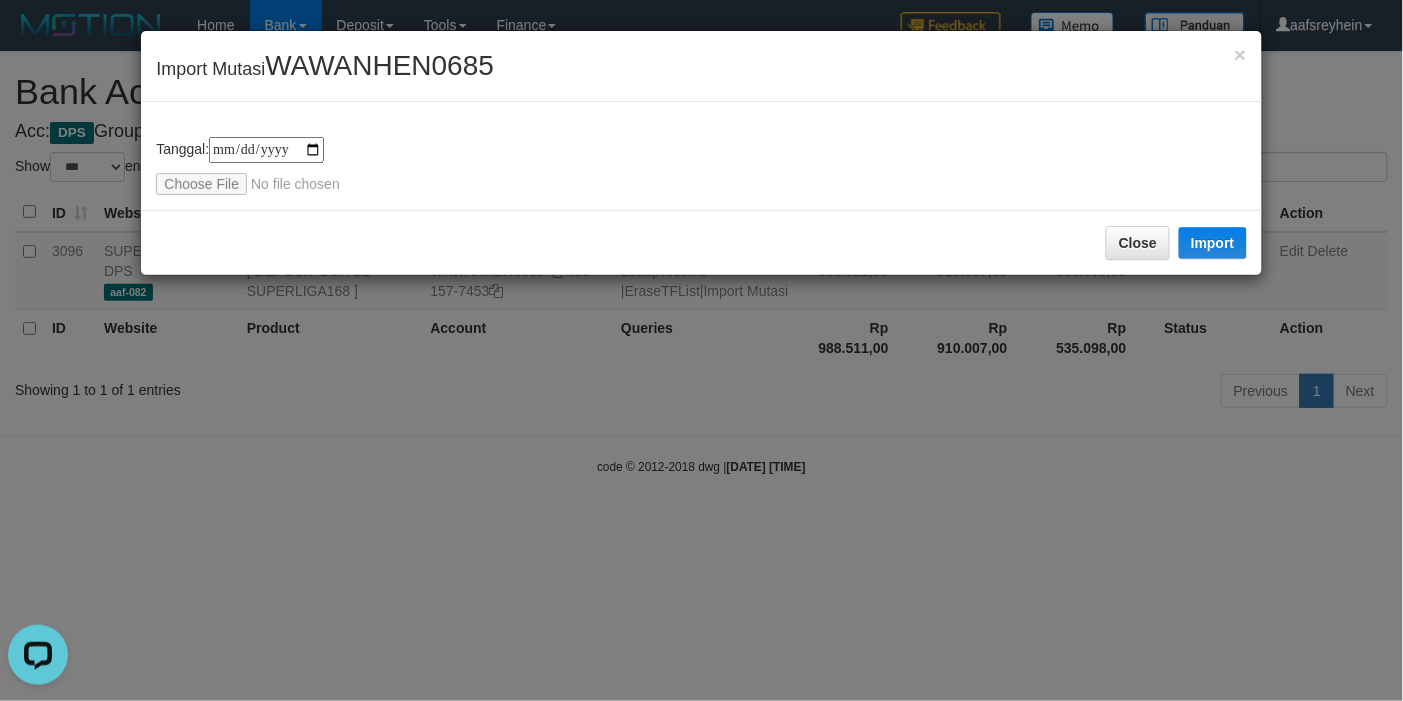 type on "**********" 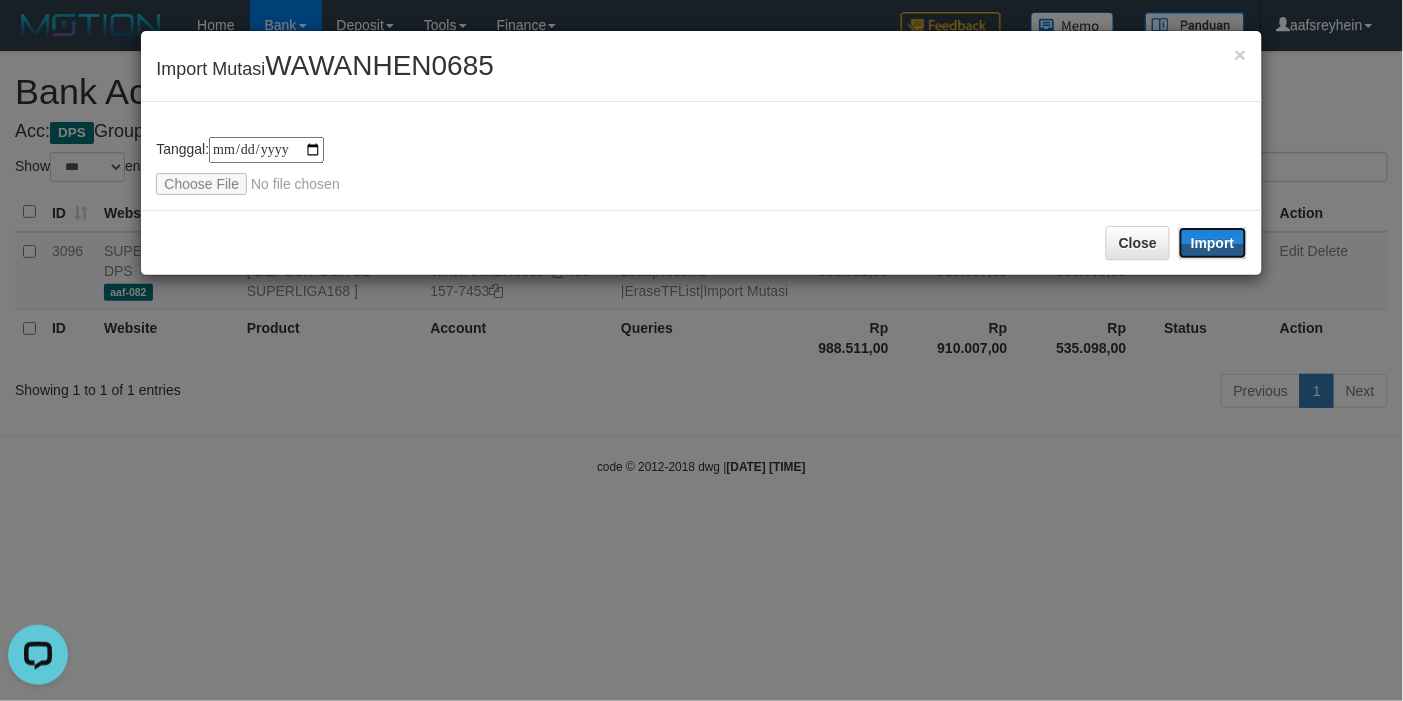 click on "Import" at bounding box center (1213, 243) 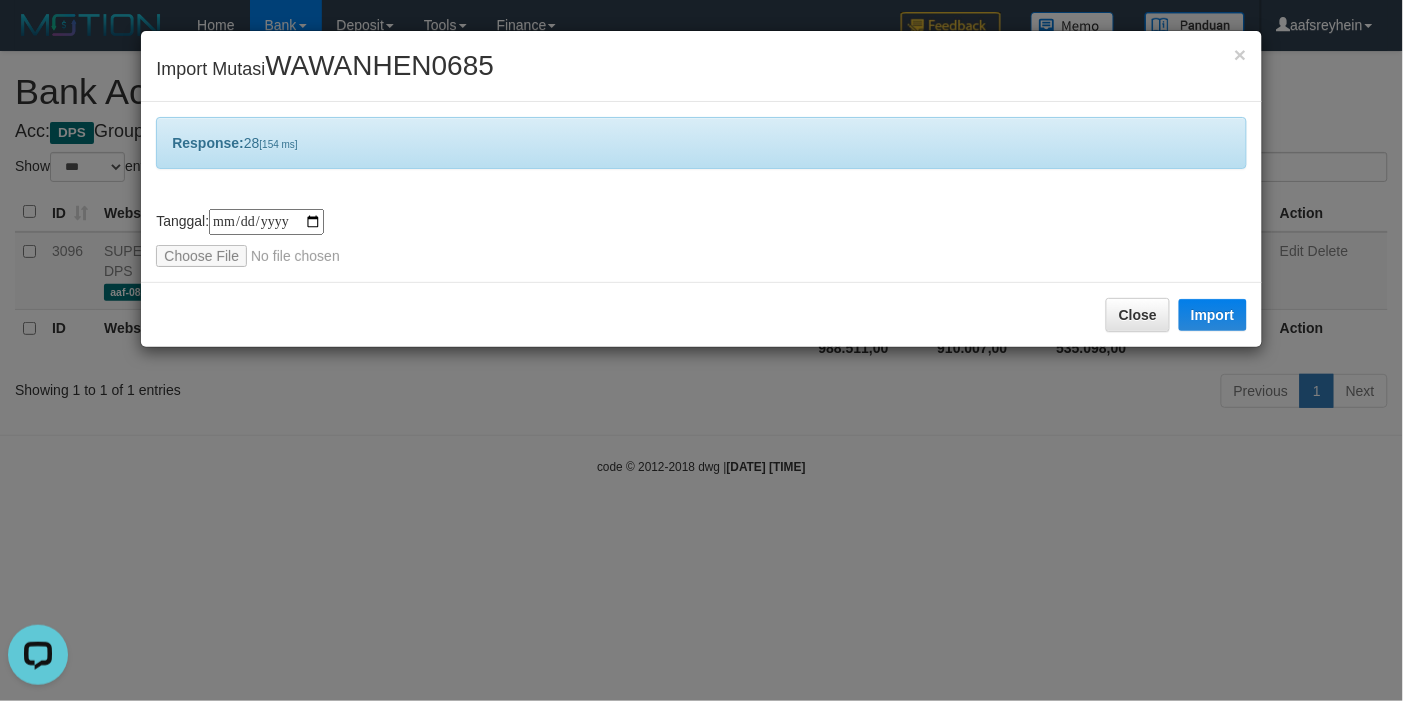 click on "**********" at bounding box center [701, 350] 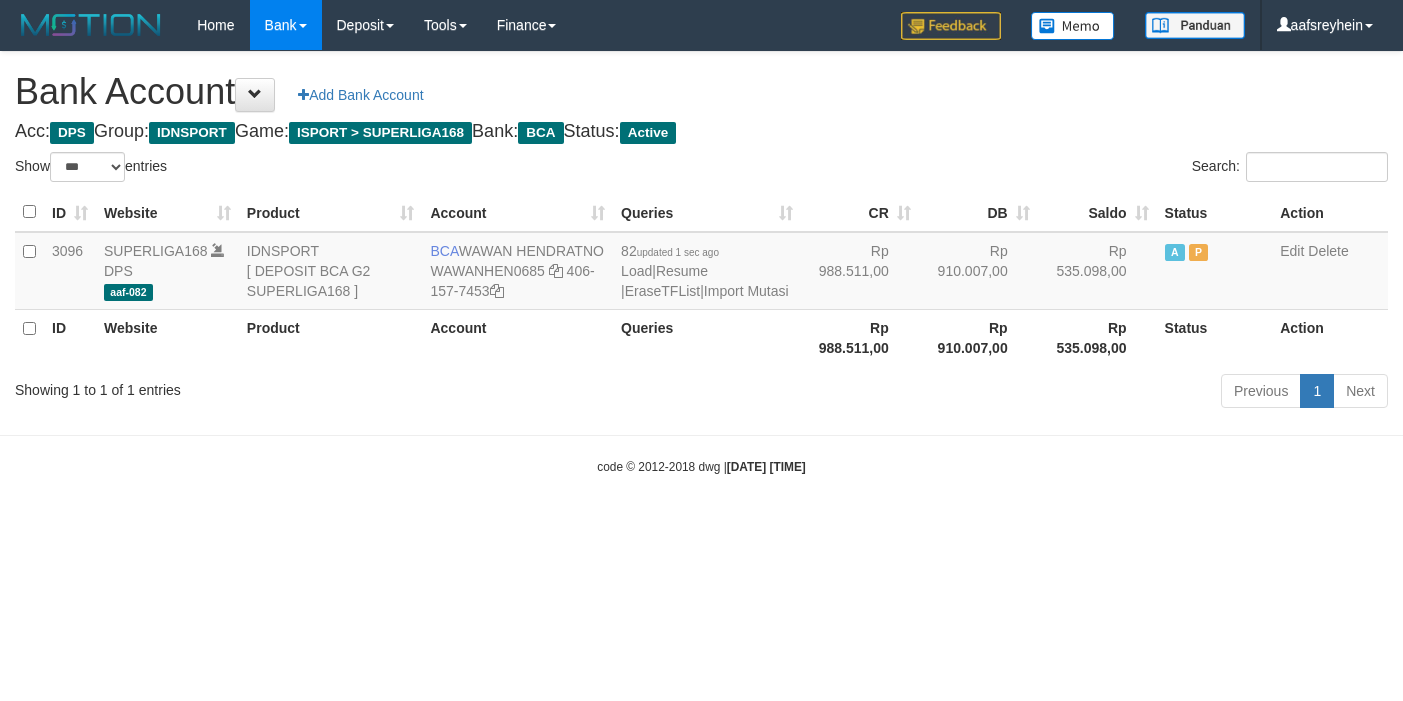 select on "***" 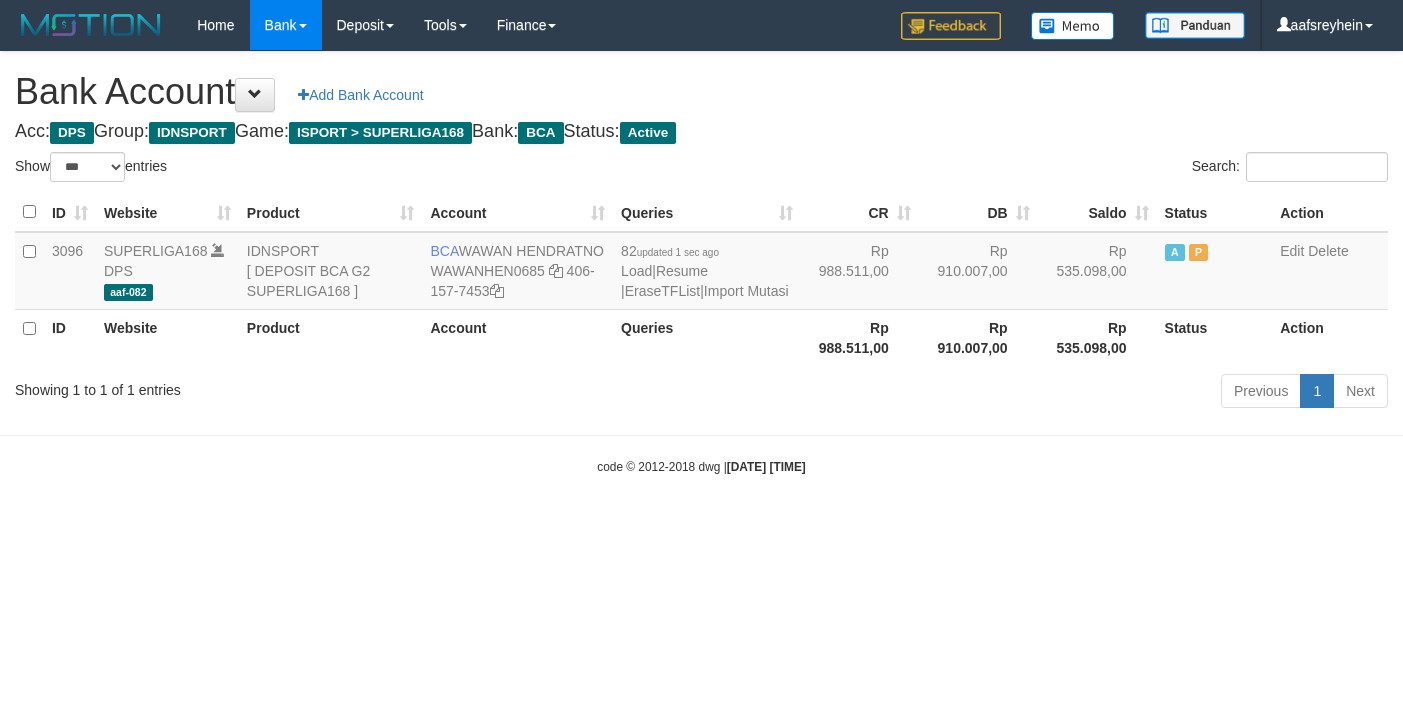scroll, scrollTop: 0, scrollLeft: 0, axis: both 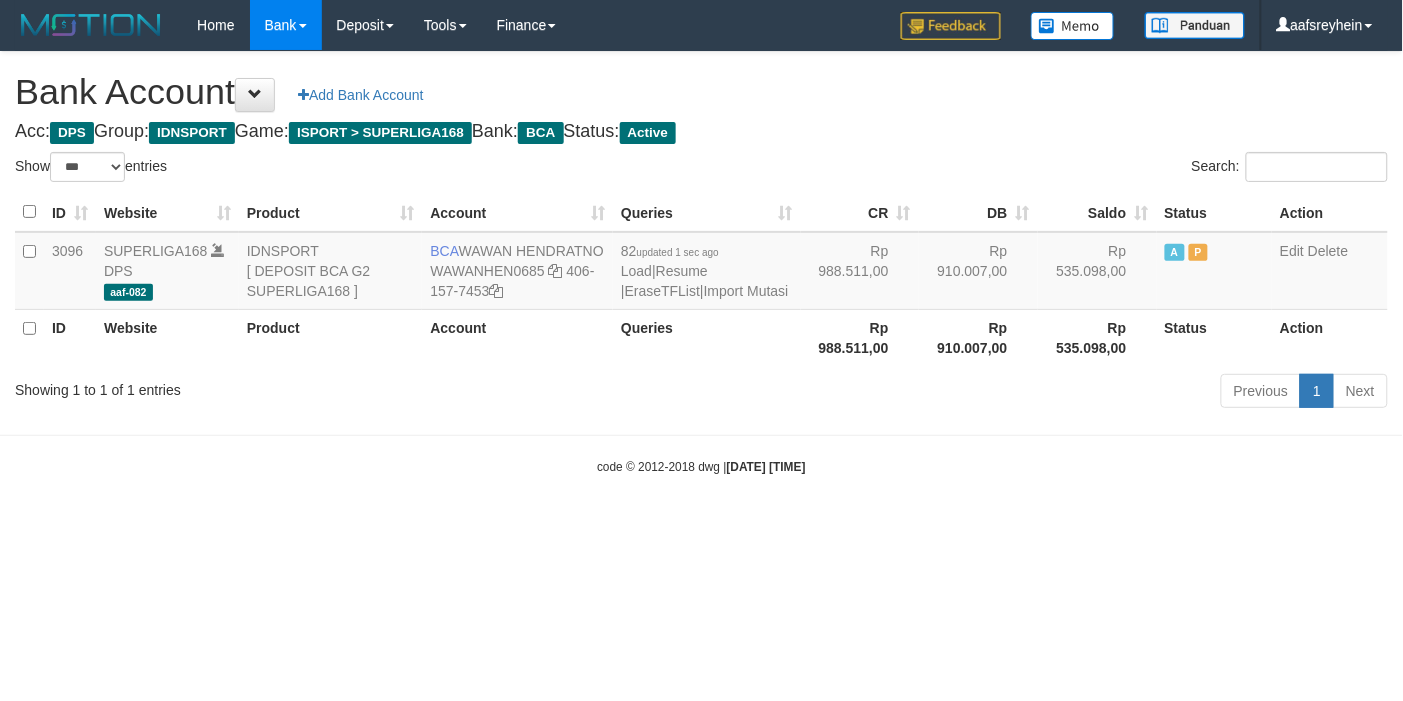 click on "Toggle navigation
Home
Bank
Account List
Load
By Website
Group
[ISPORT]													SUPERLIGA168
By Load Group (DPS)" at bounding box center [701, 263] 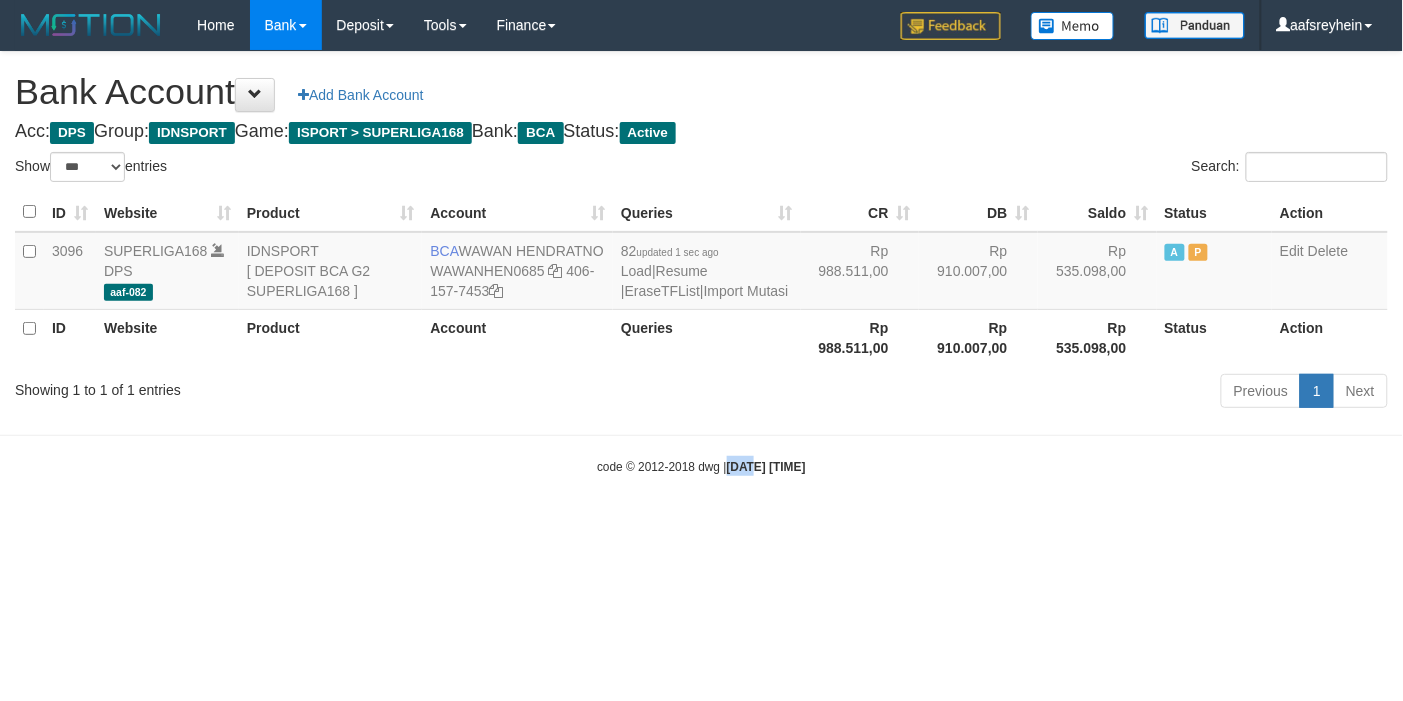 click on "Toggle navigation
Home
Bank
Account List
Load
By Website
Group
[ISPORT]													SUPERLIGA168
By Load Group (DPS)" at bounding box center (701, 263) 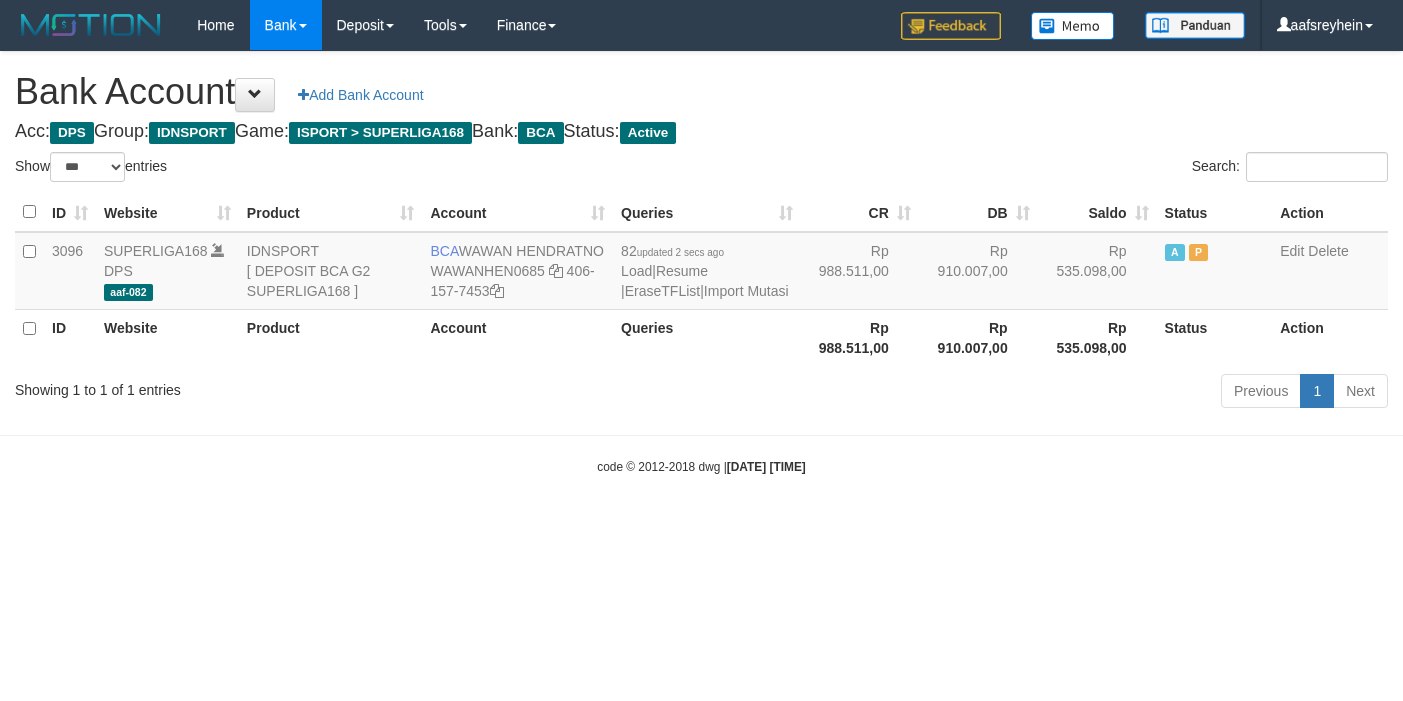 select on "***" 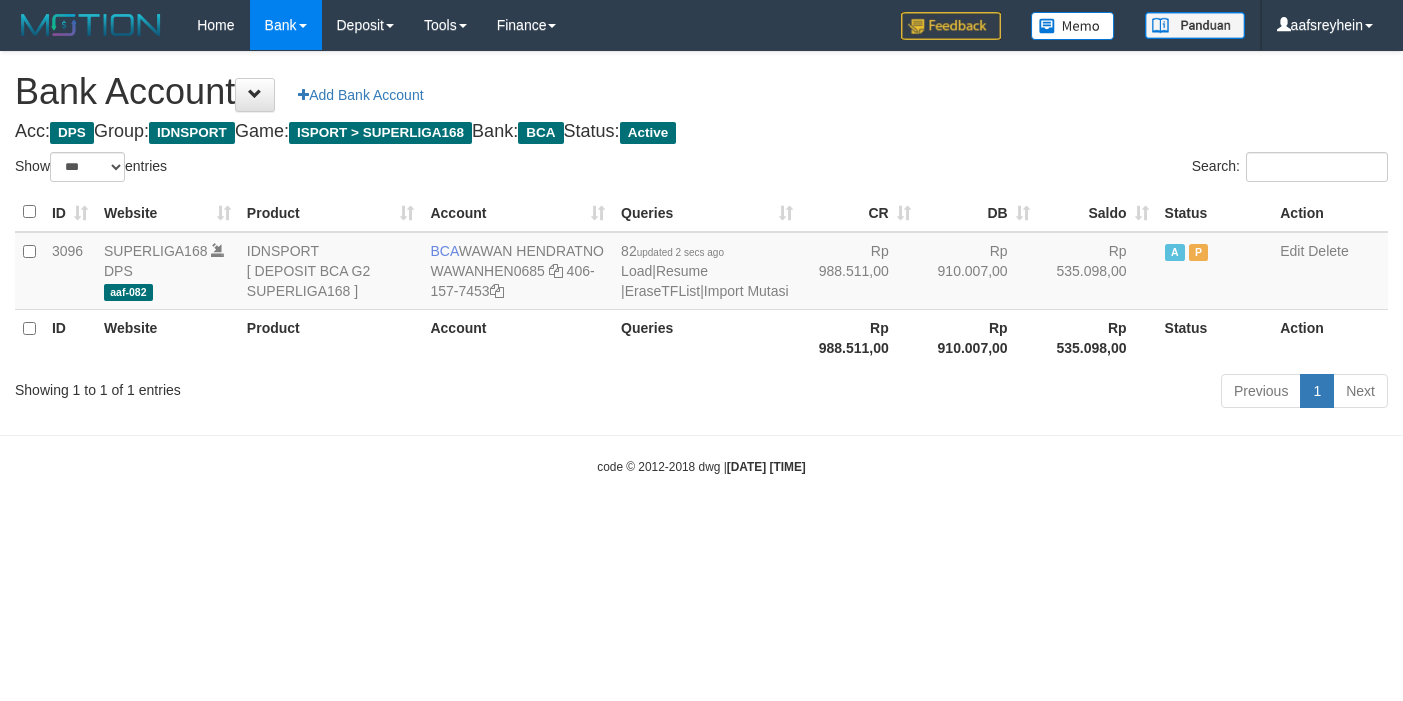 scroll, scrollTop: 0, scrollLeft: 0, axis: both 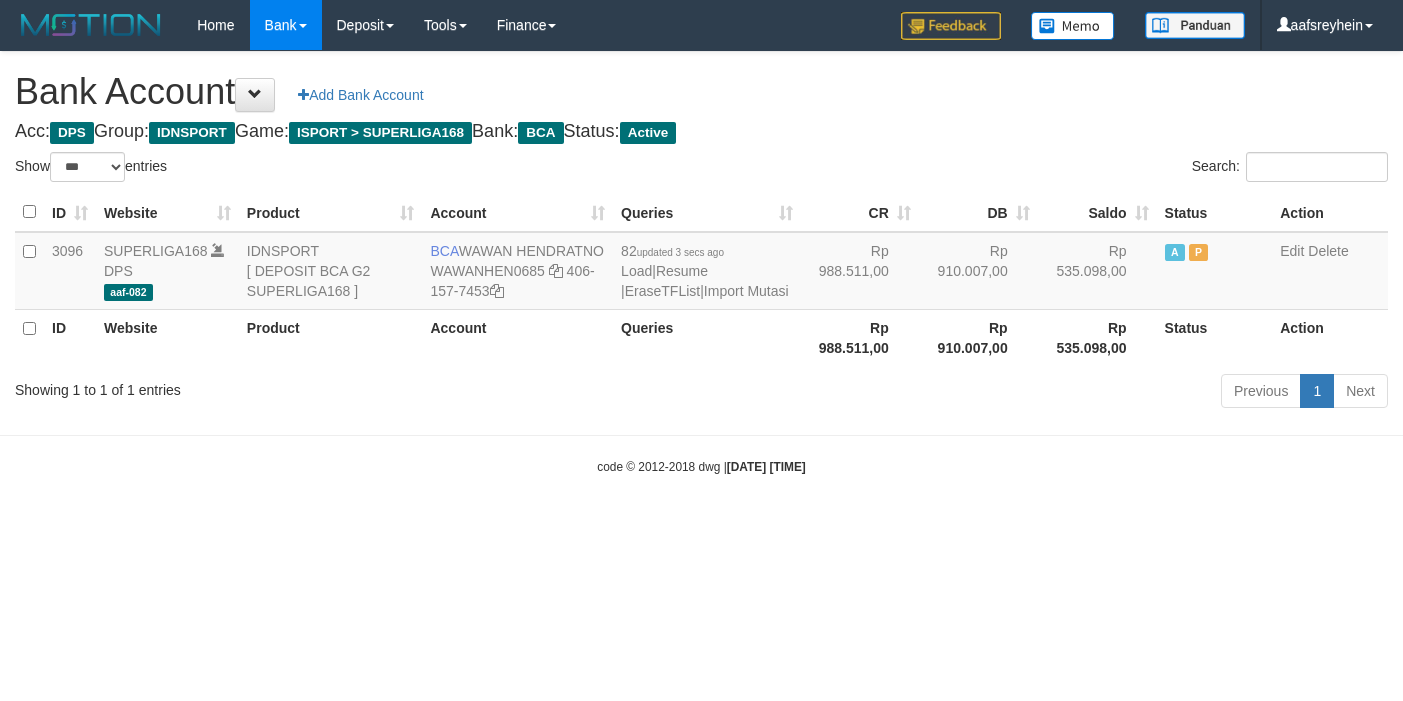 select on "***" 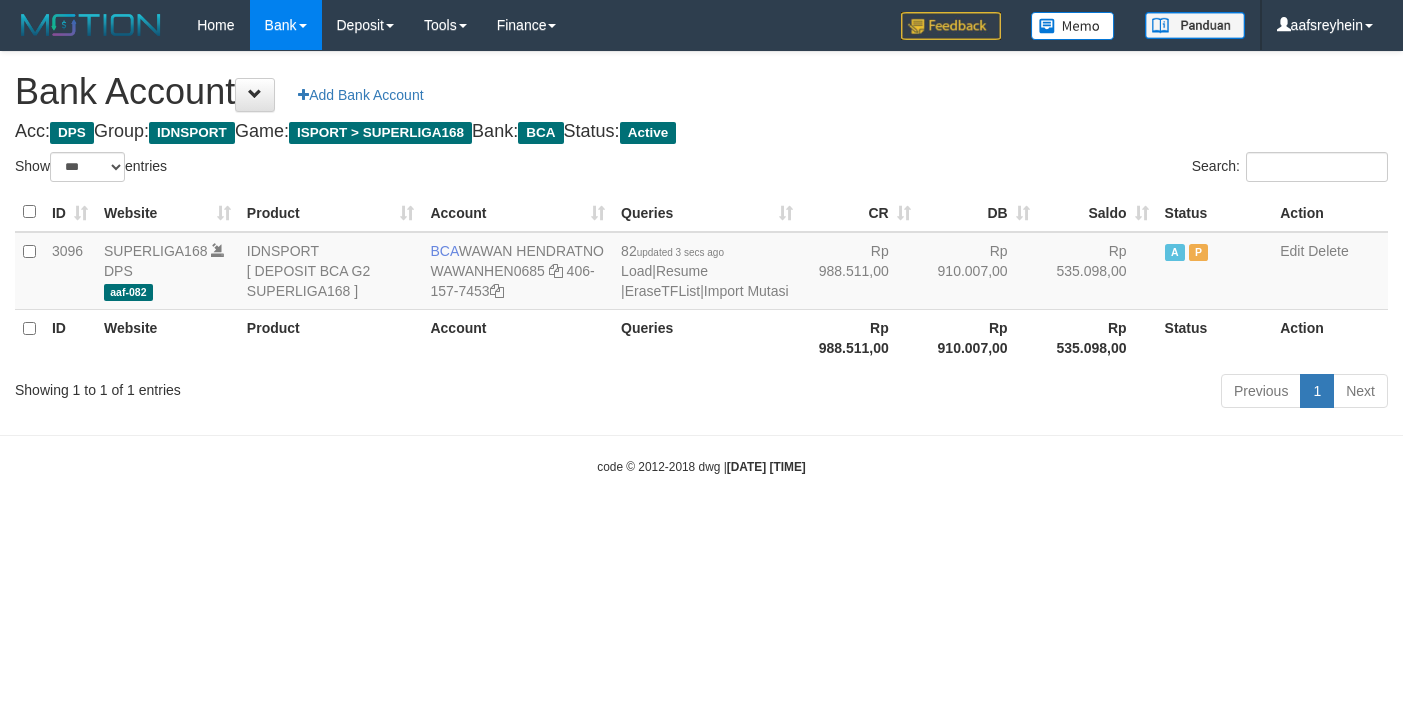scroll, scrollTop: 0, scrollLeft: 0, axis: both 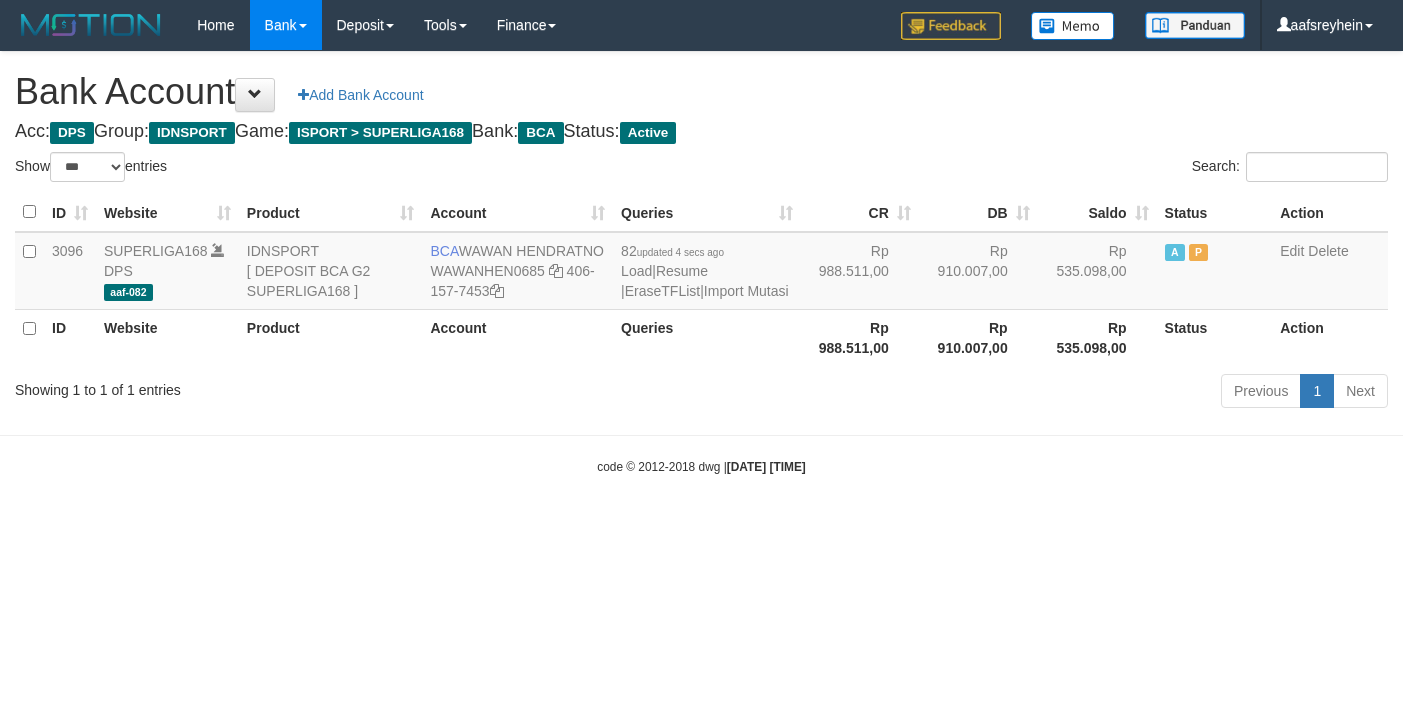 select on "***" 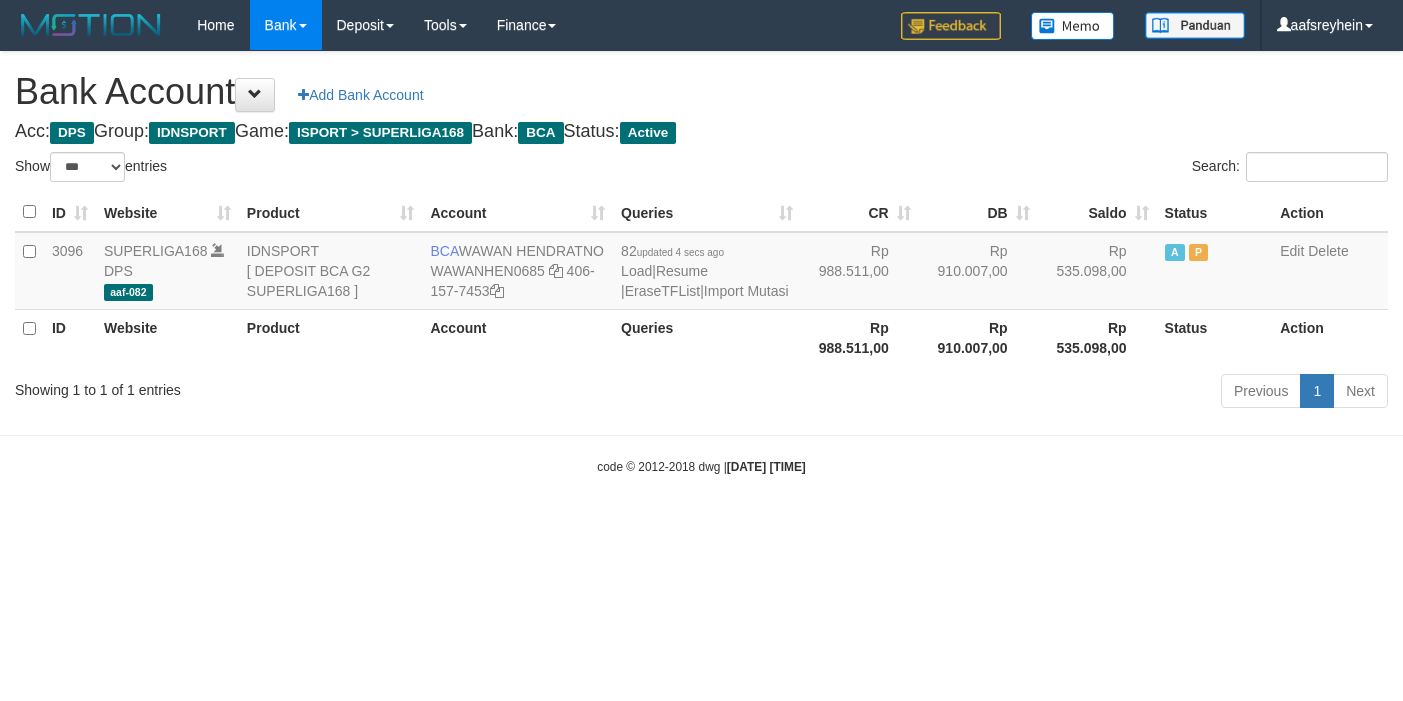 scroll, scrollTop: 0, scrollLeft: 0, axis: both 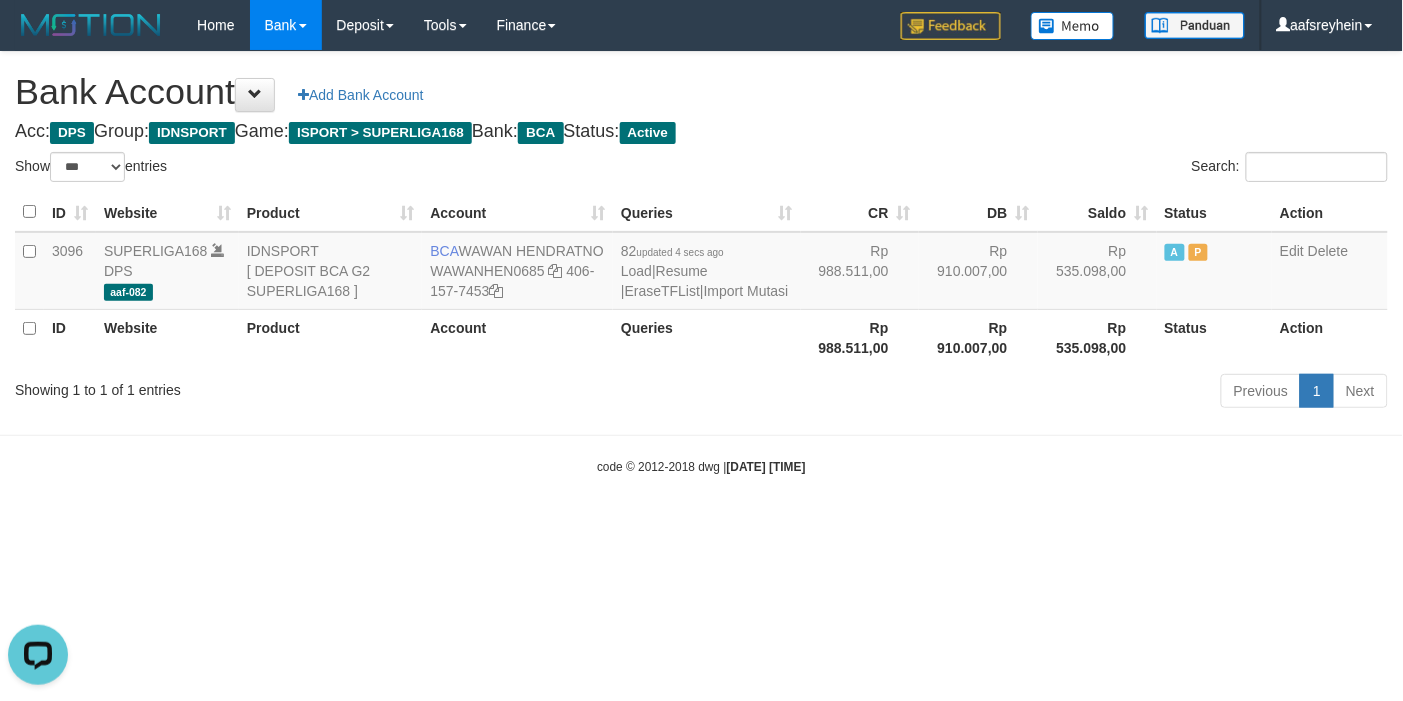 click on "Toggle navigation
Home
Bank
Account List
Load
By Website
Group
[ISPORT]													SUPERLIGA168
By Load Group (DPS)" at bounding box center [701, 263] 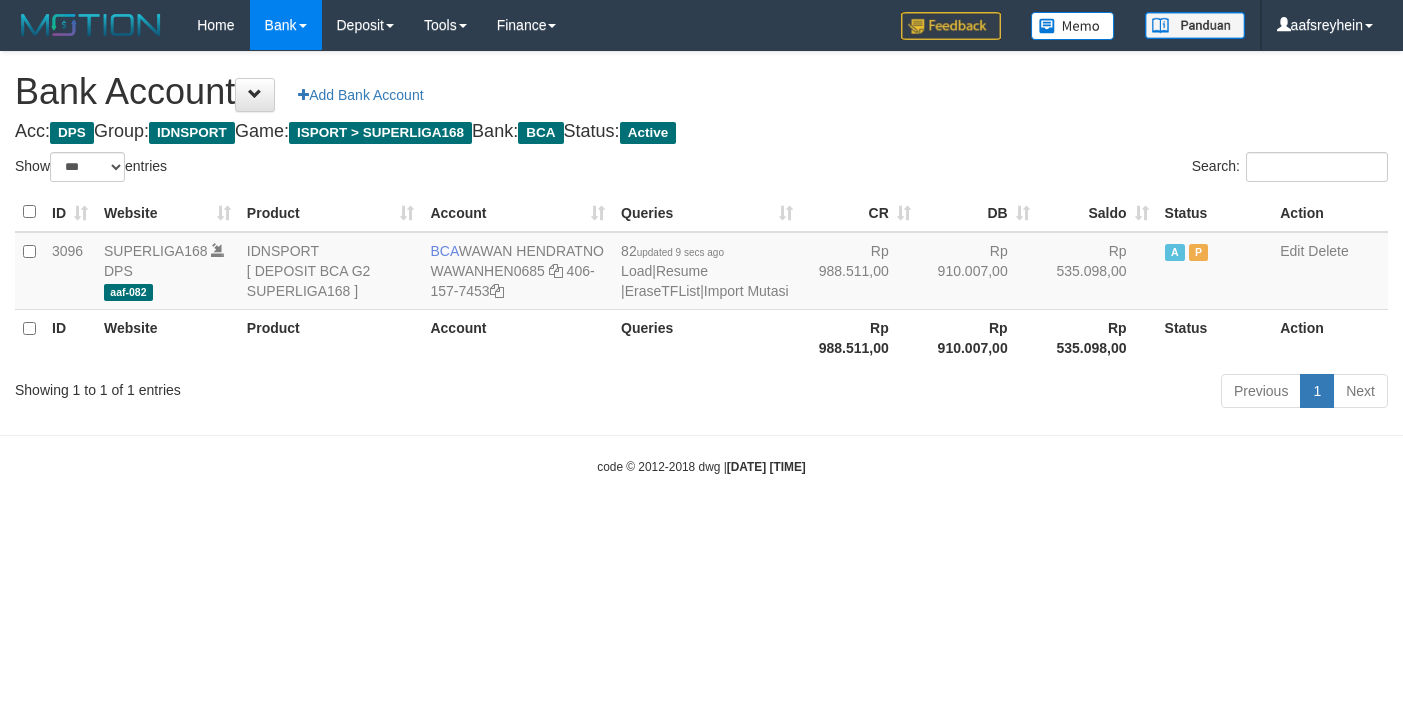 select on "***" 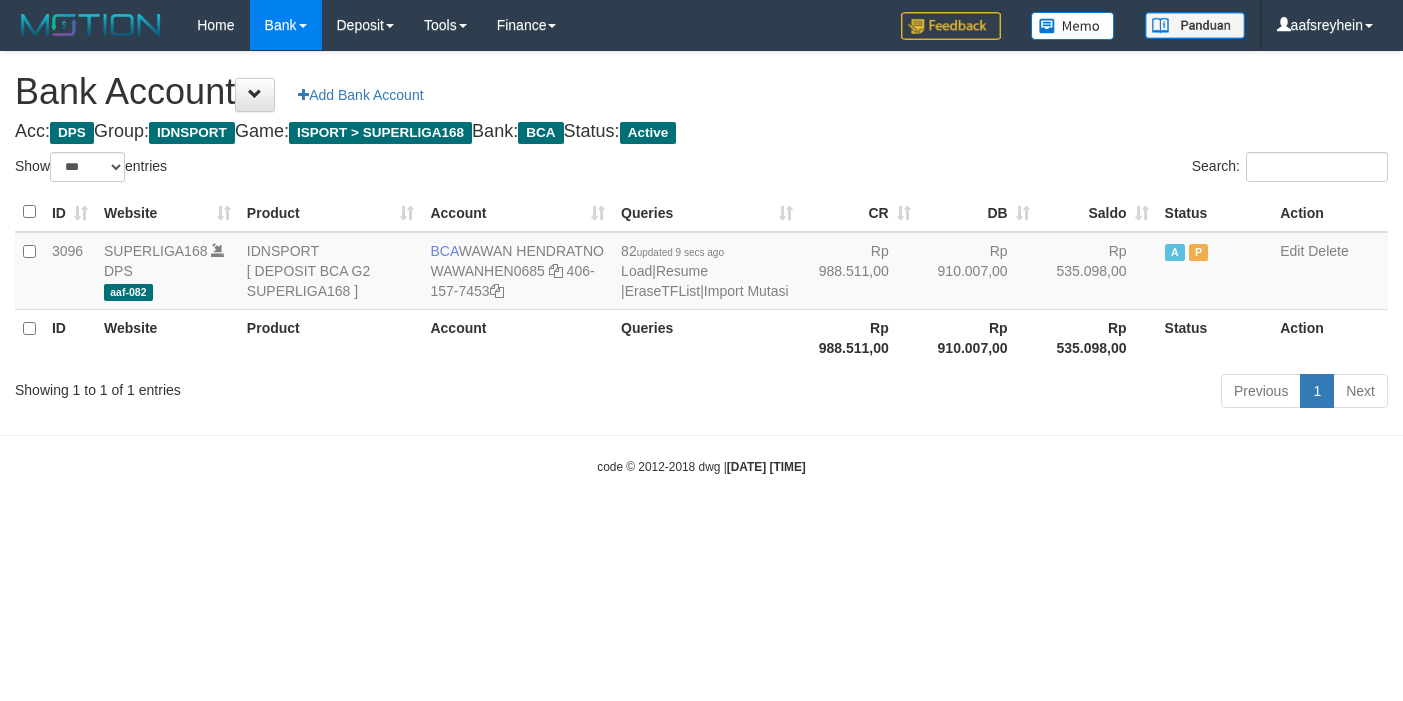 scroll, scrollTop: 0, scrollLeft: 0, axis: both 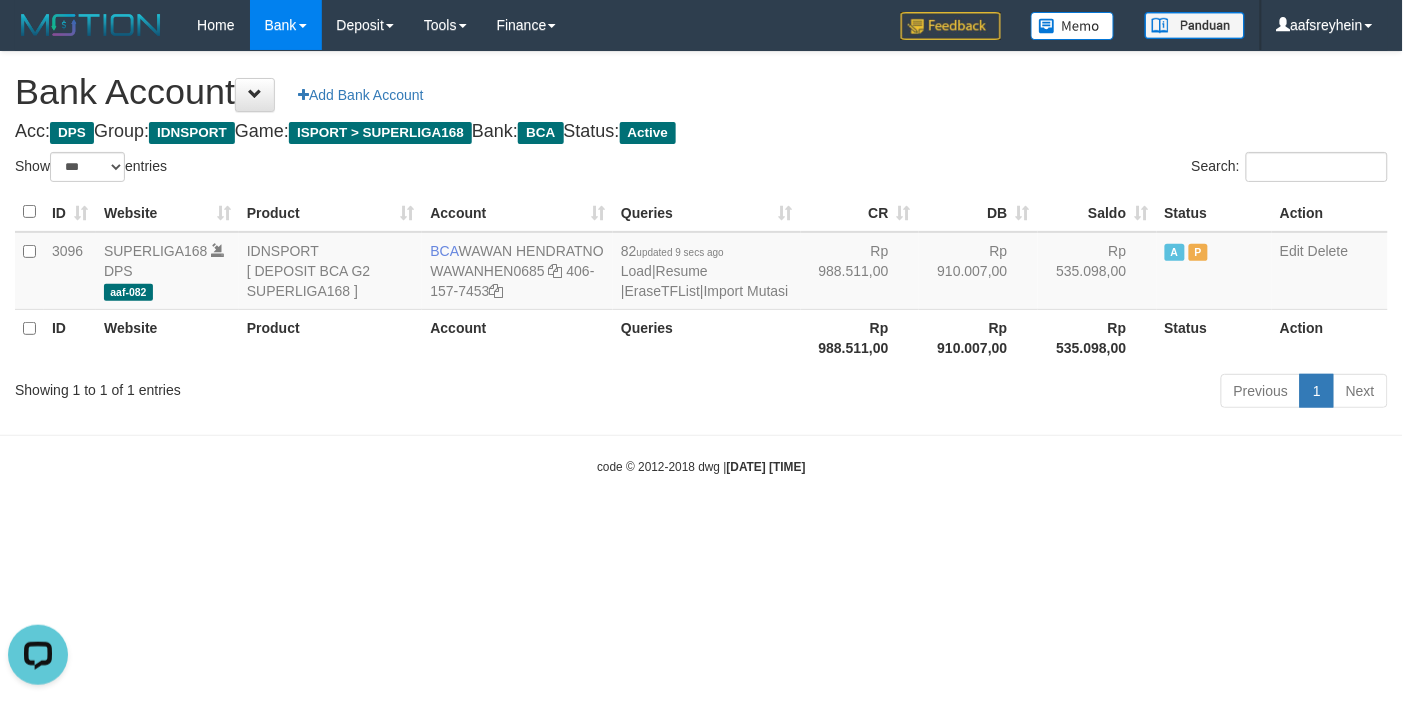 click on "Toggle navigation
Home
Bank
Account List
Load
By Website
Group
[ISPORT]													SUPERLIGA168
By Load Group (DPS)
-" at bounding box center (701, 263) 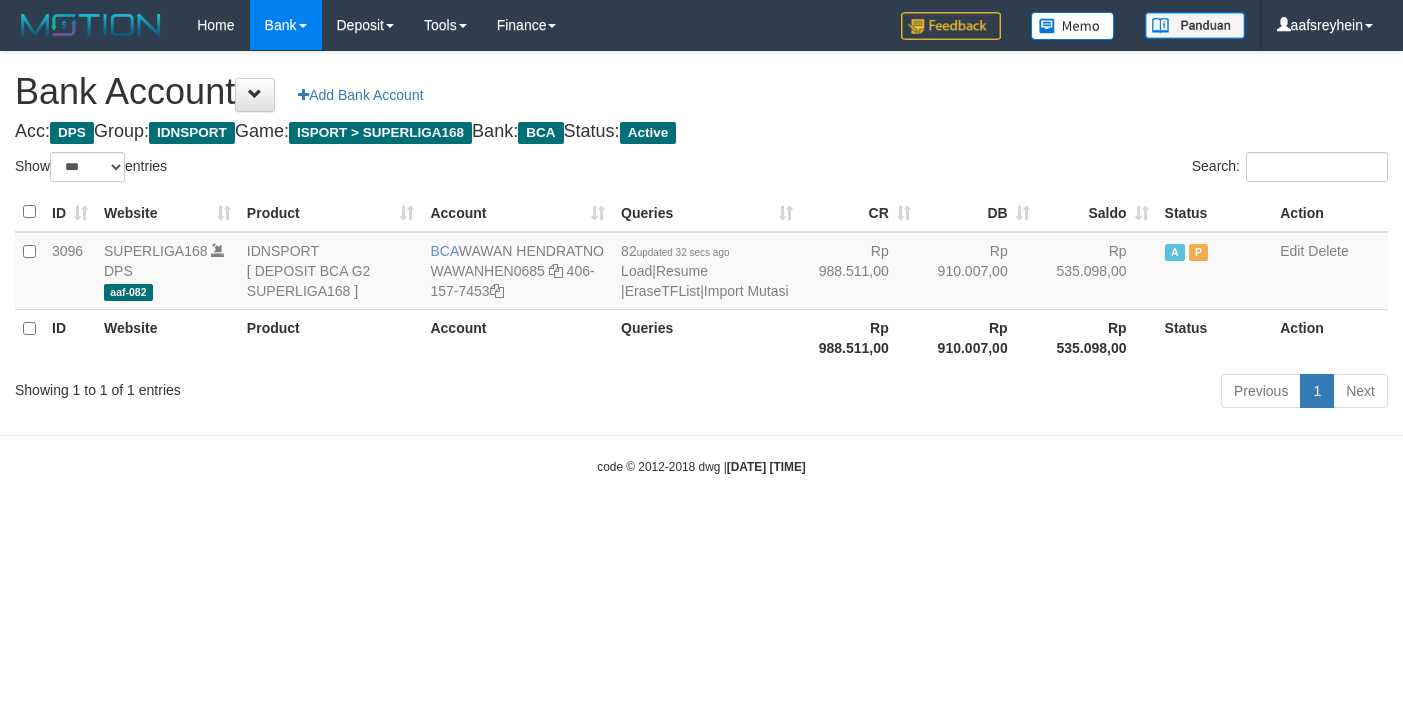 select on "***" 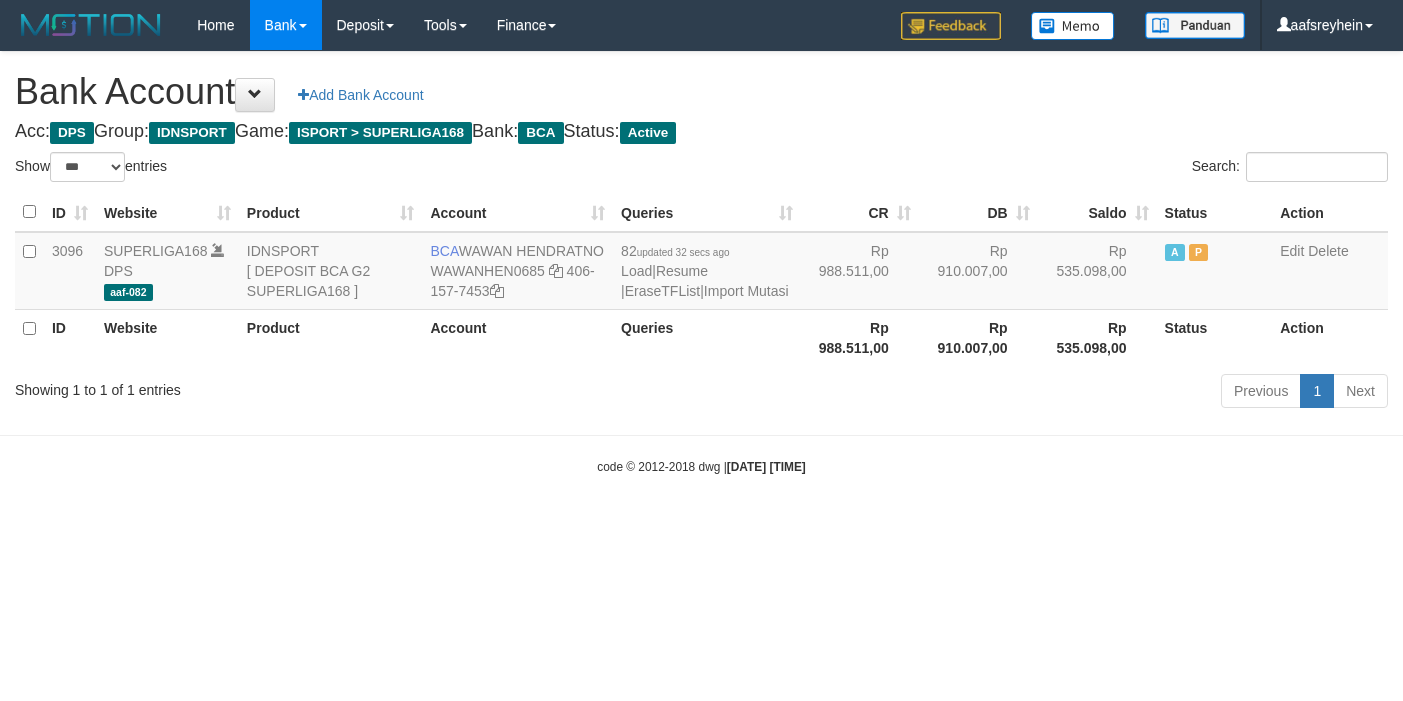 scroll, scrollTop: 0, scrollLeft: 0, axis: both 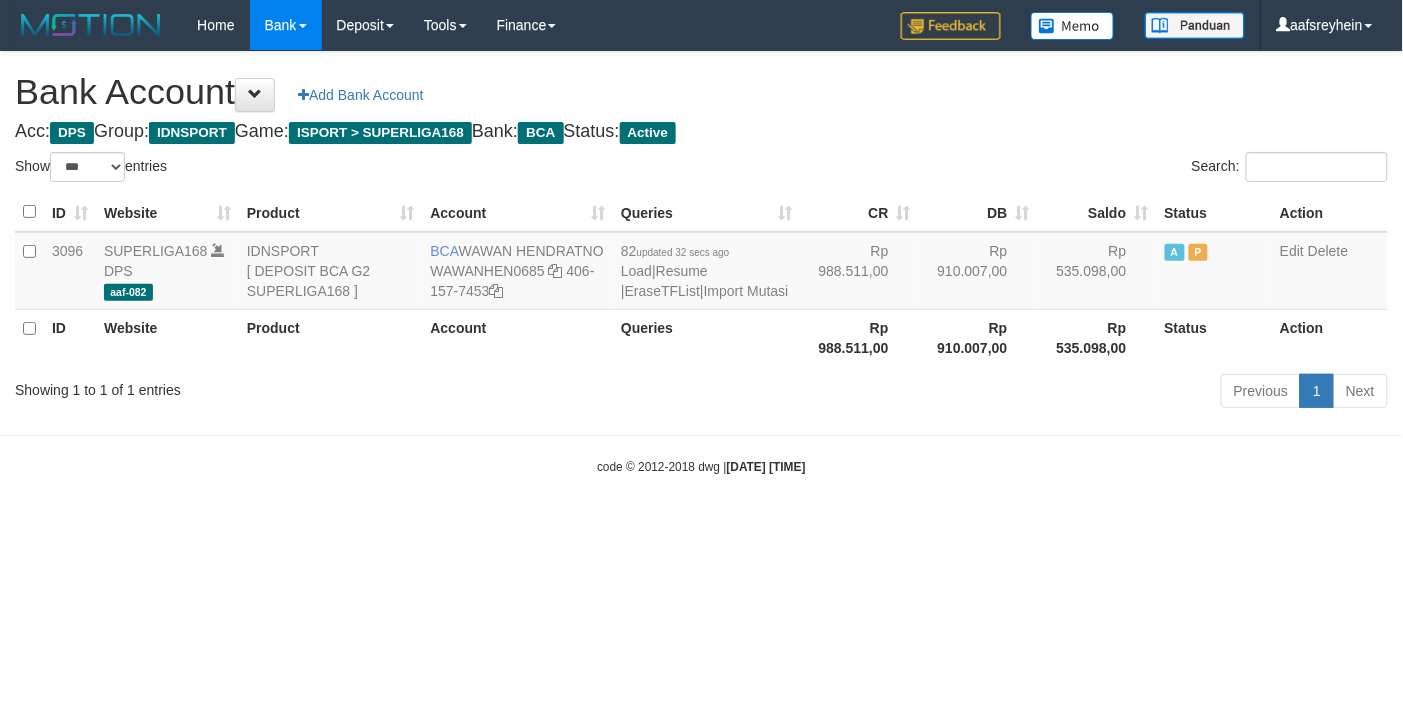click on "Toggle navigation
Home
Bank
Account List
Load
By Website
Group
[ISPORT]													SUPERLIGA168
By Load Group (DPS)
-" at bounding box center [701, 263] 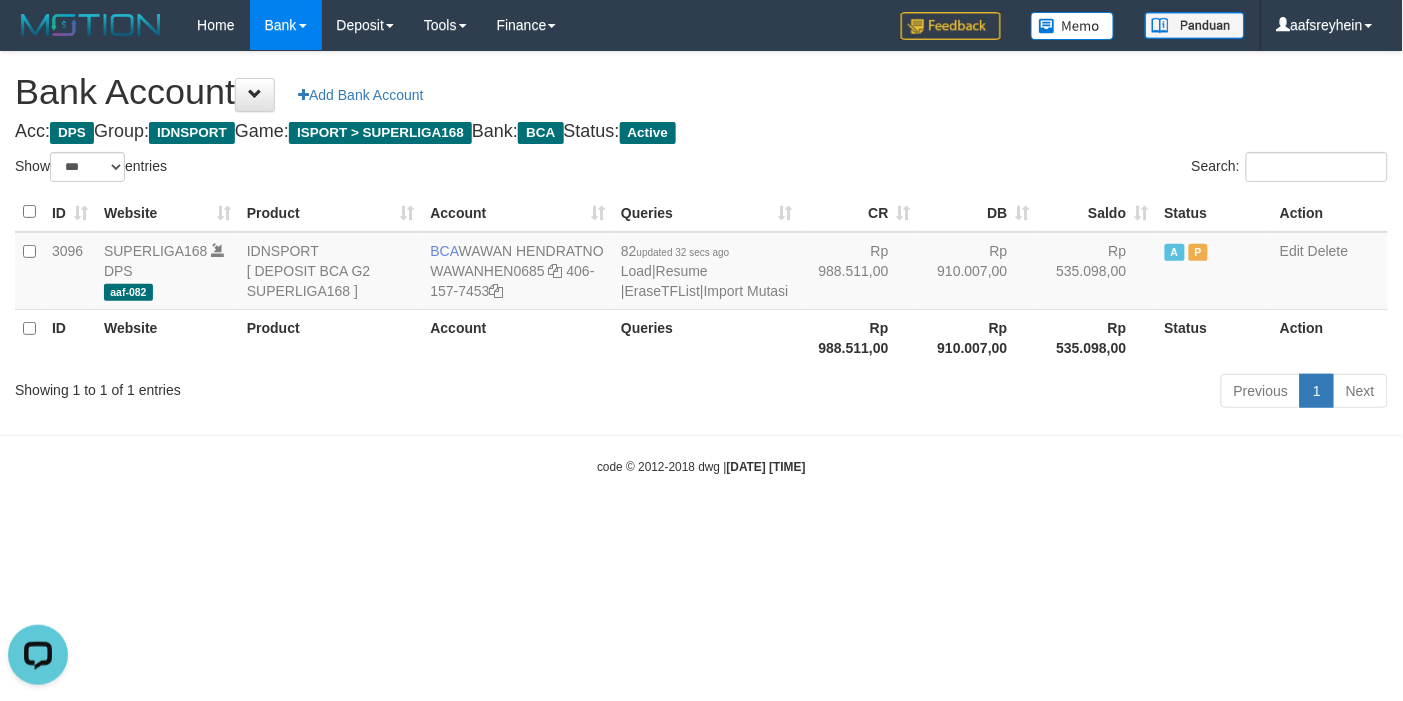 scroll, scrollTop: 0, scrollLeft: 0, axis: both 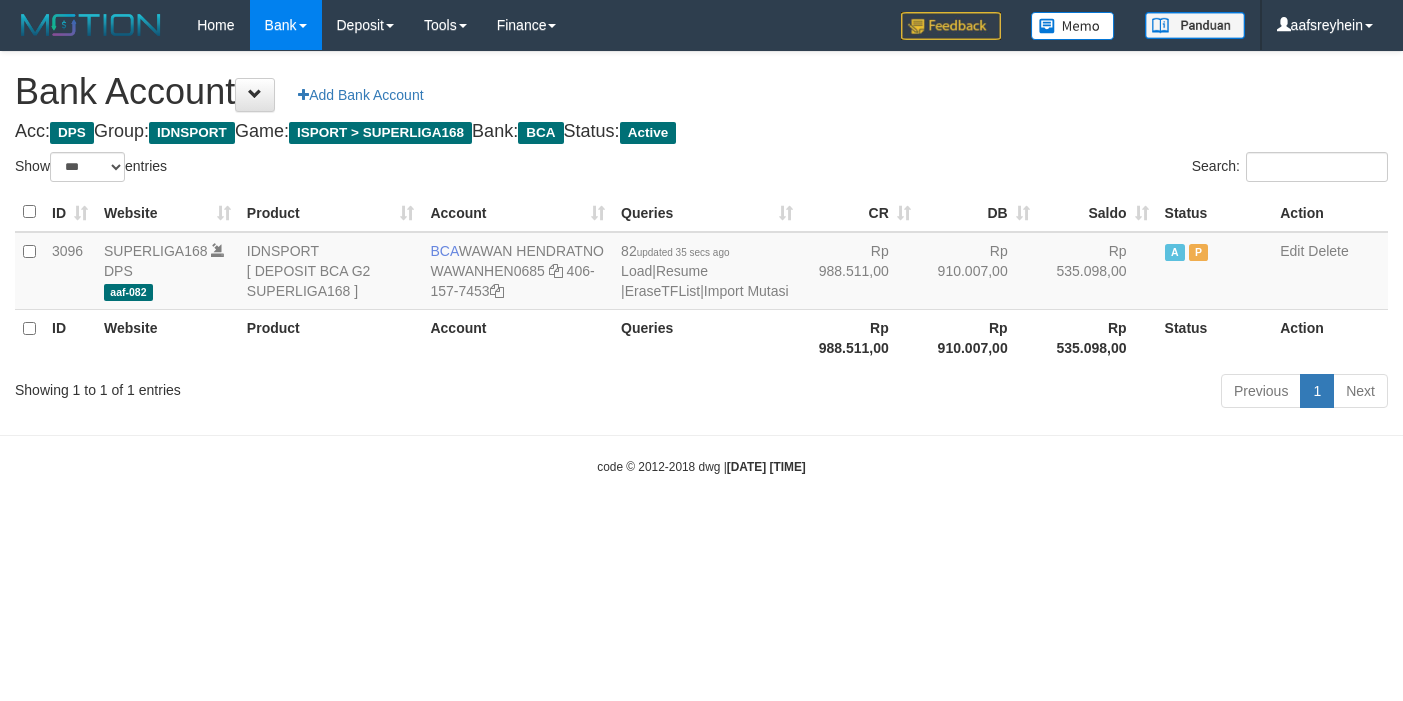 select on "***" 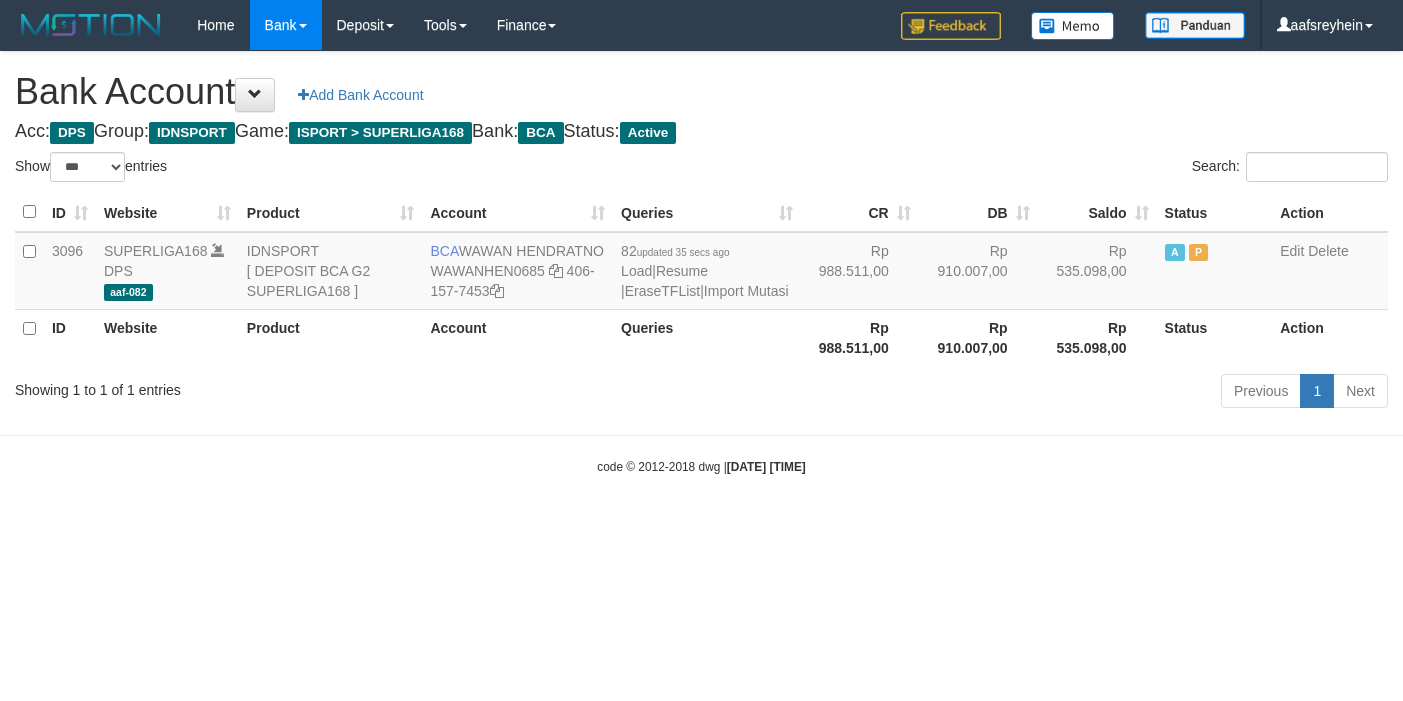 scroll, scrollTop: 0, scrollLeft: 0, axis: both 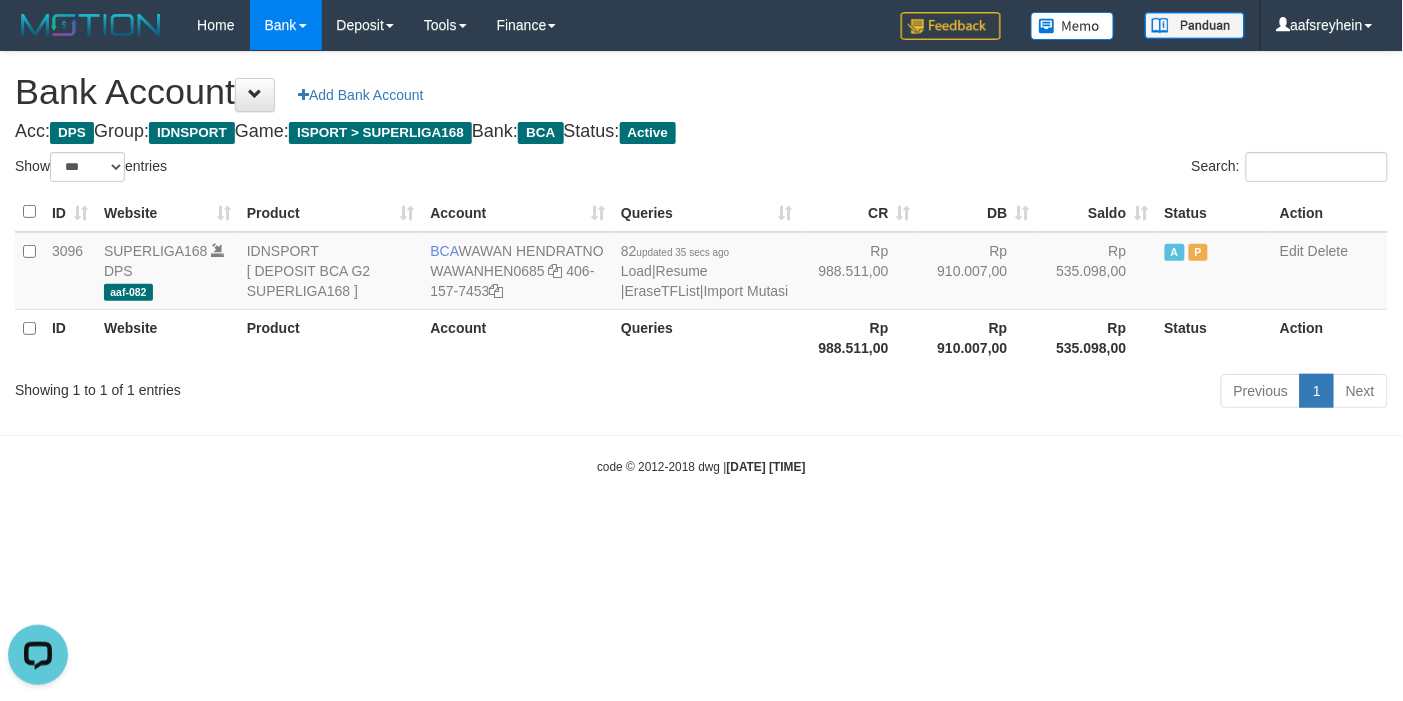 click on "Toggle navigation
Home
Bank
Account List
Load
By Website
Group
[ISPORT]													SUPERLIGA168
By Load Group (DPS)" at bounding box center (701, 263) 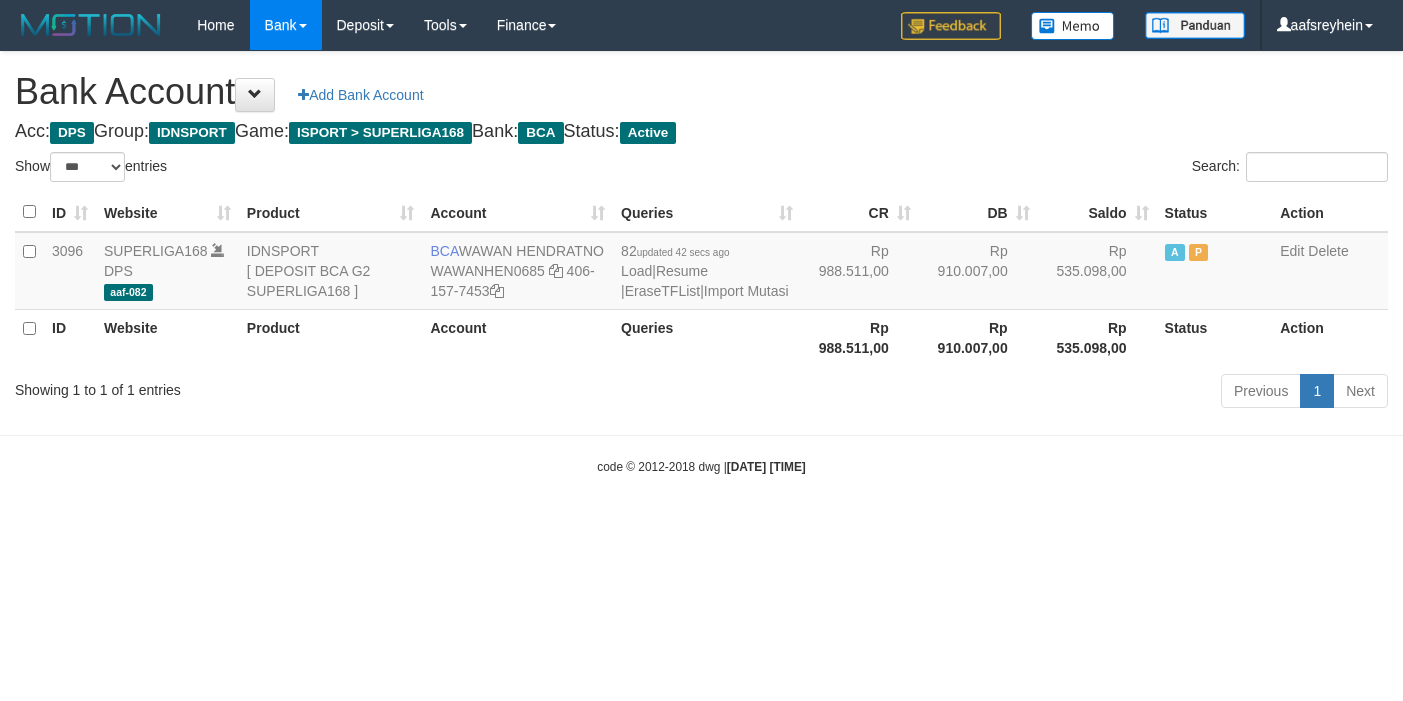 select on "***" 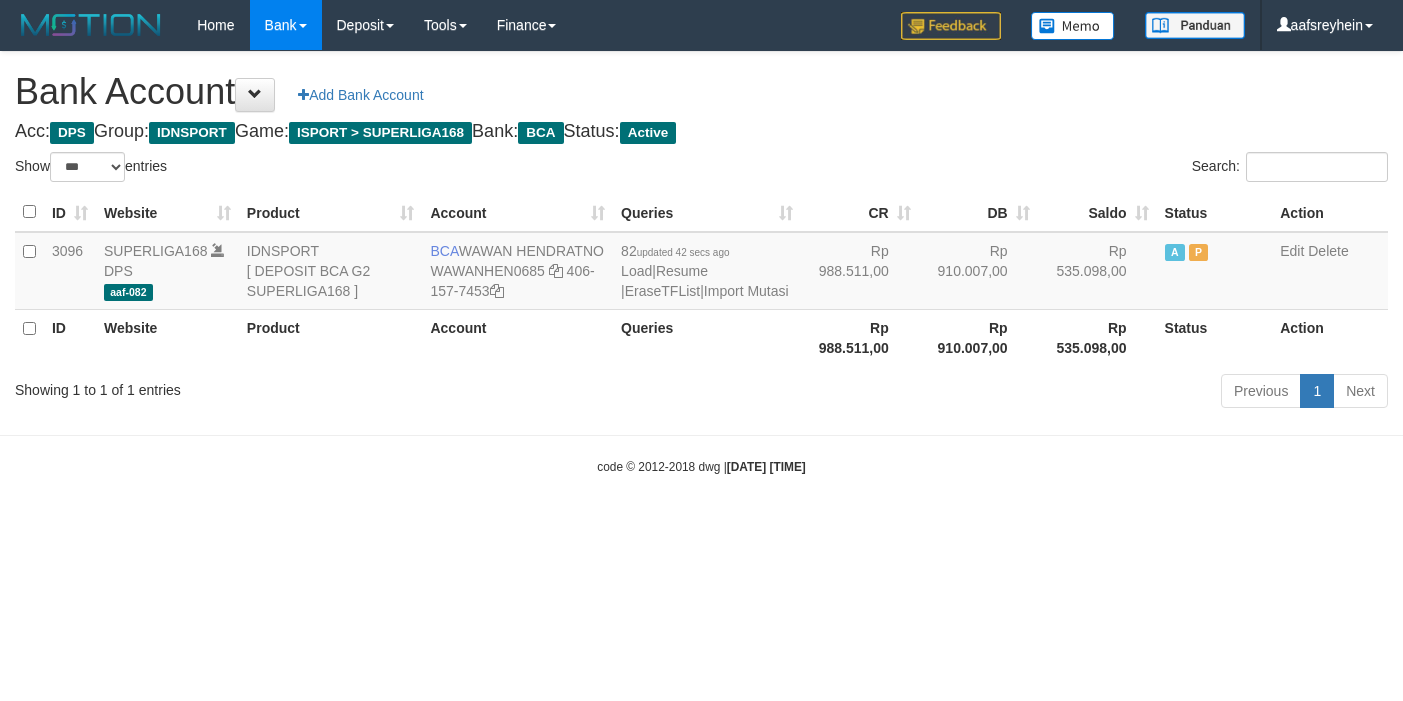 scroll, scrollTop: 0, scrollLeft: 0, axis: both 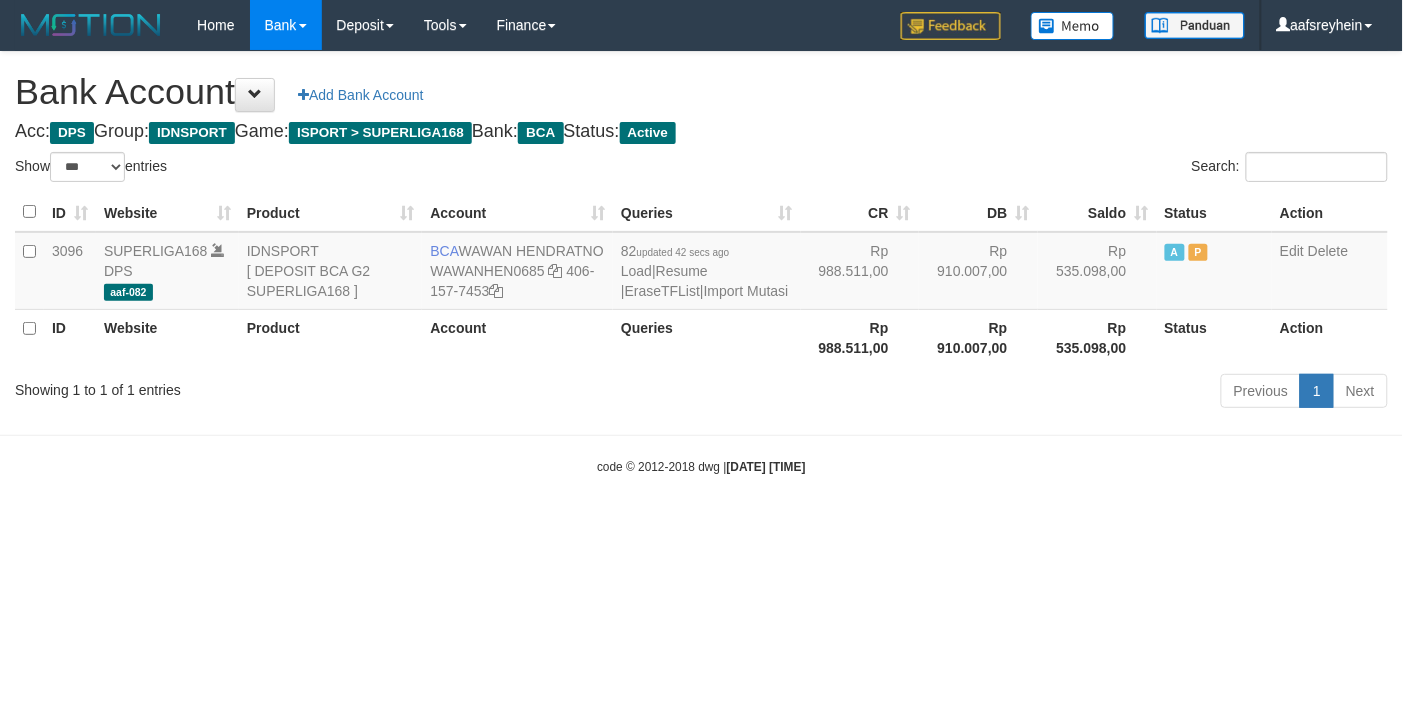 click on "Toggle navigation
Home
Bank
Account List
Load
By Website
Group
[ISPORT]													SUPERLIGA168
By Load Group (DPS)
-" at bounding box center (701, 263) 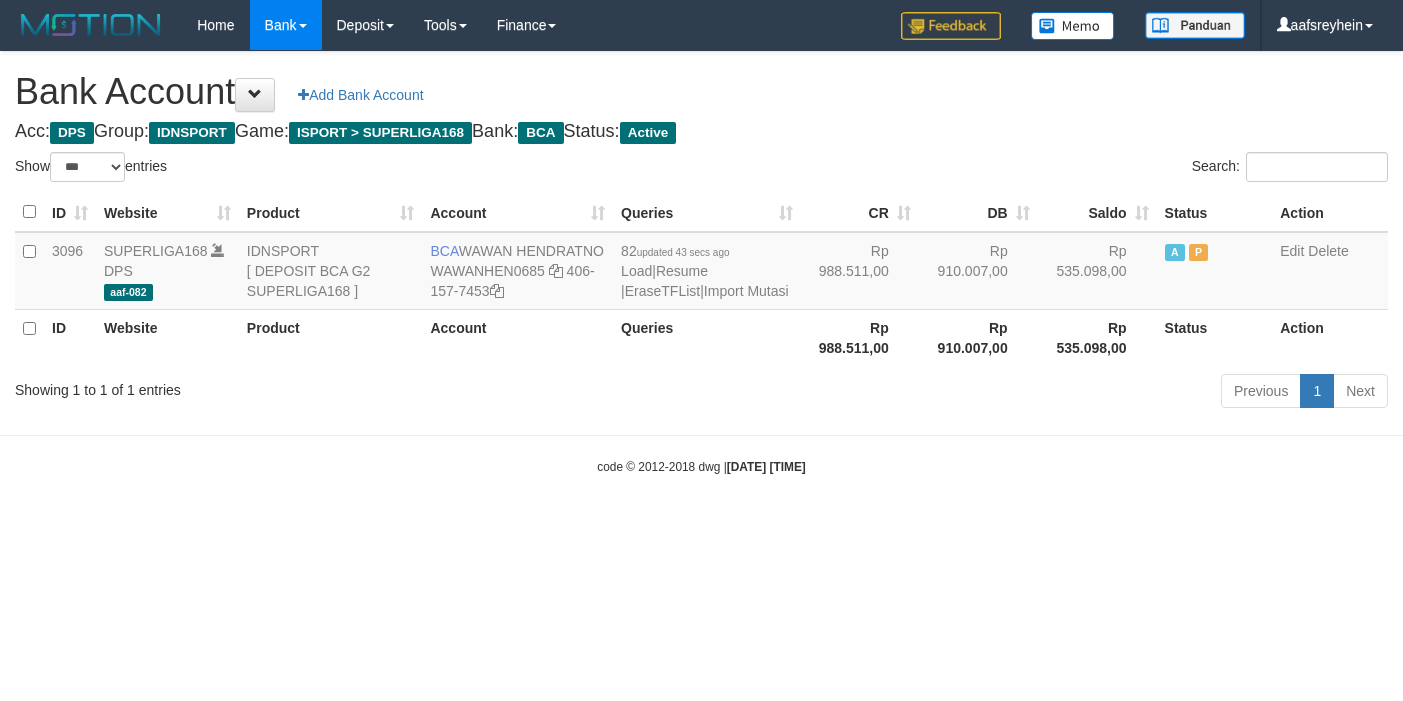 select on "***" 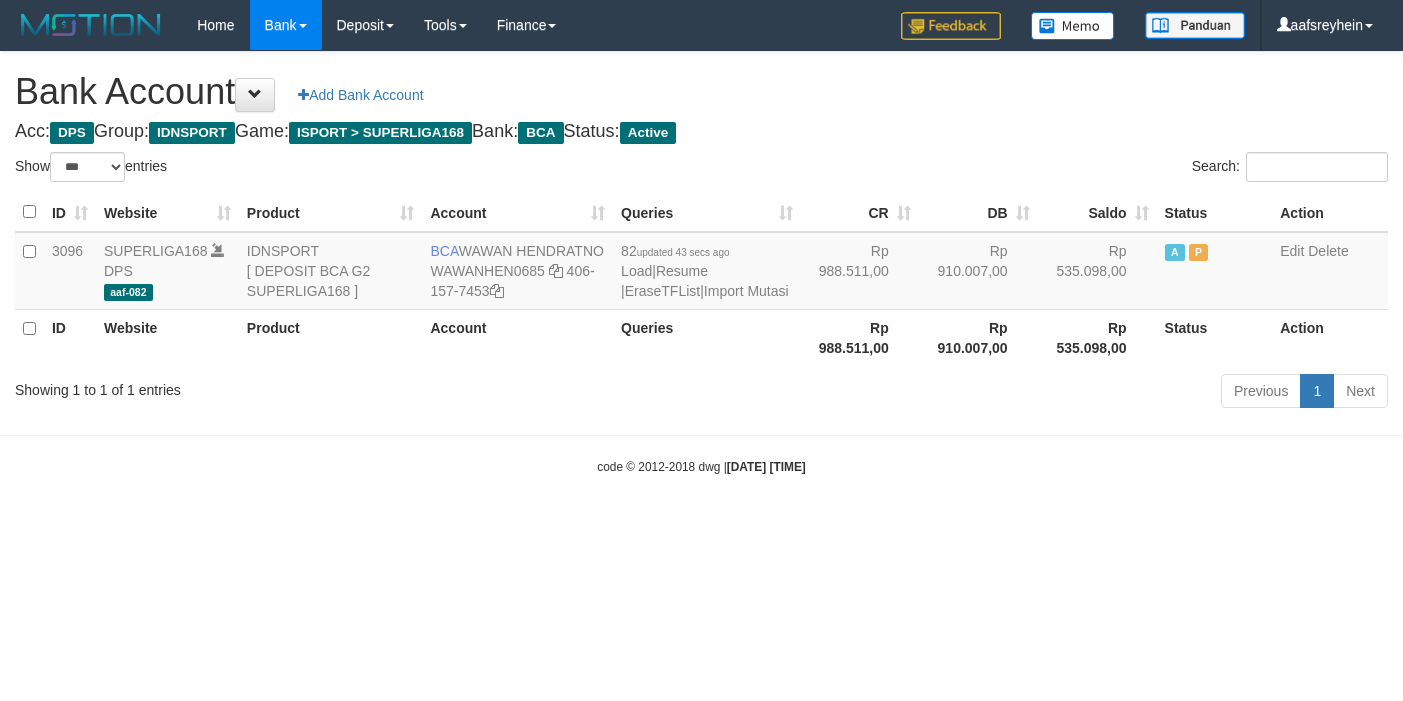 scroll, scrollTop: 0, scrollLeft: 0, axis: both 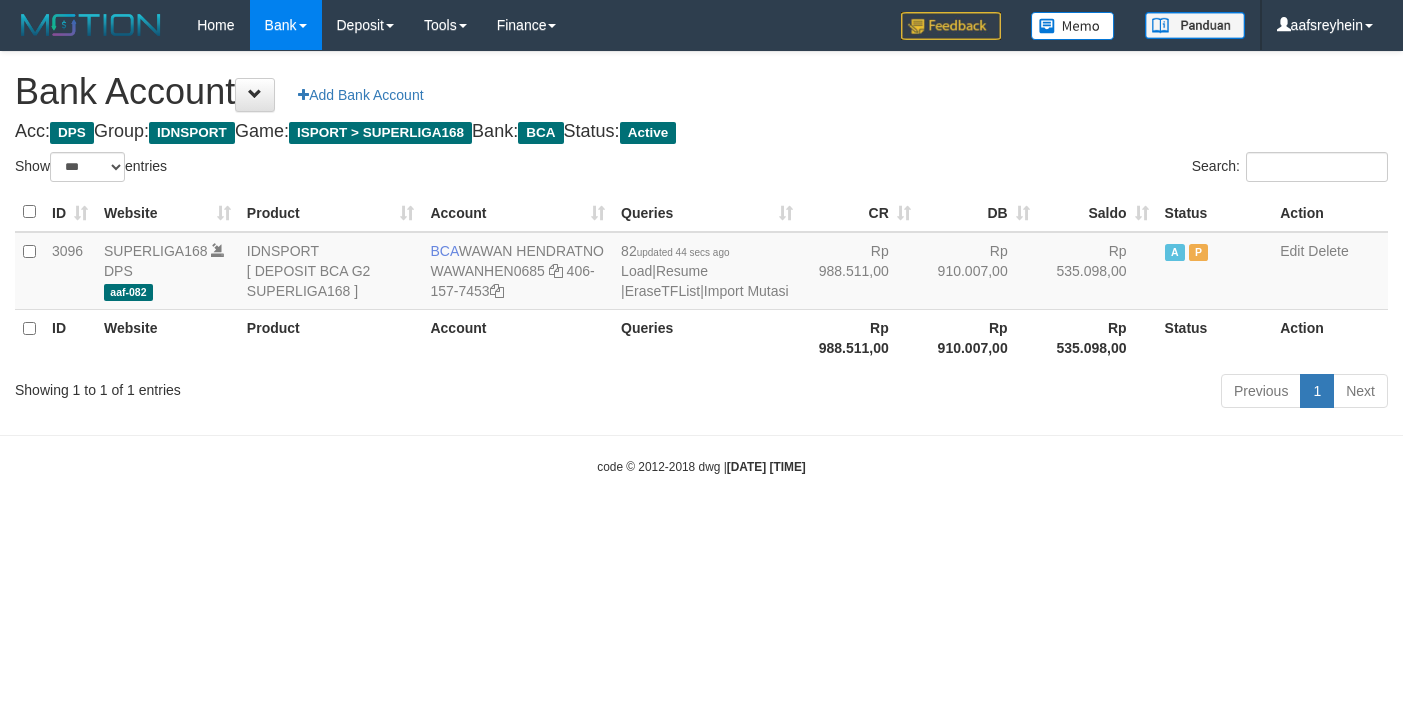 select on "***" 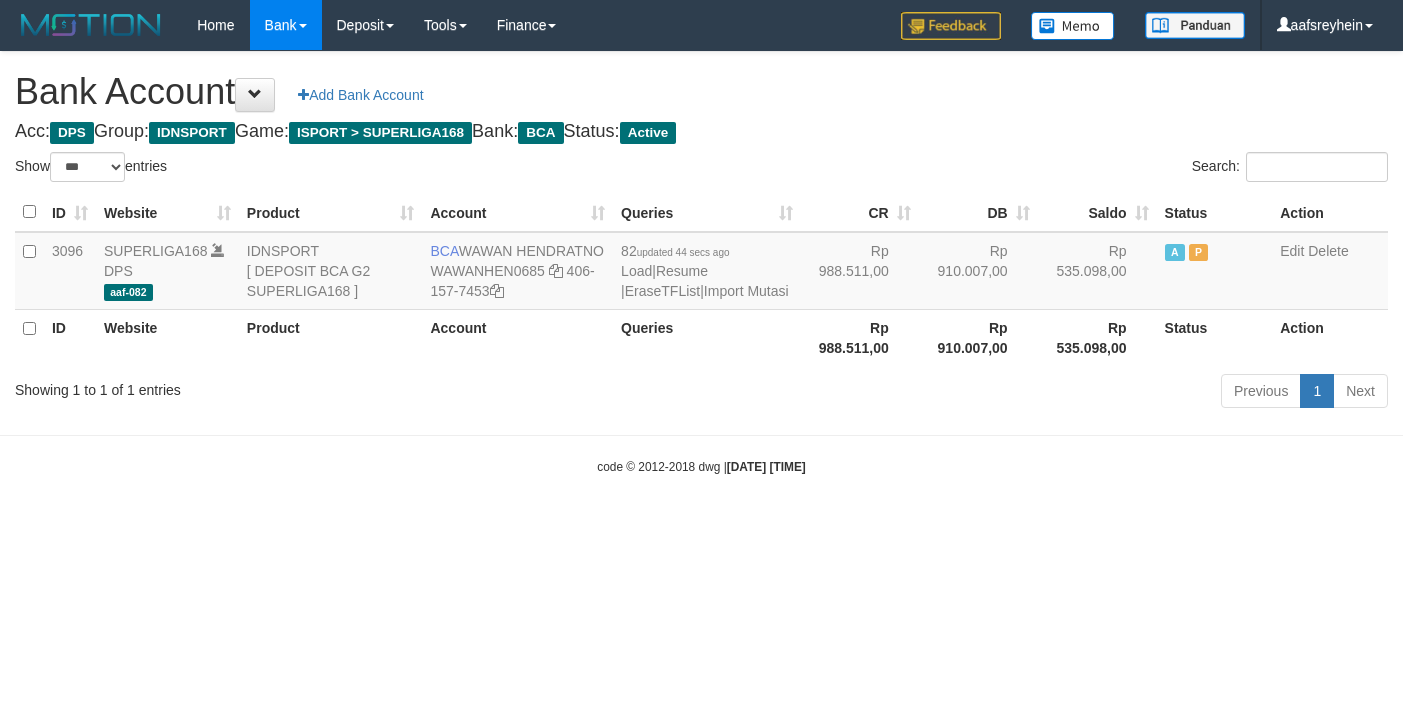scroll, scrollTop: 0, scrollLeft: 0, axis: both 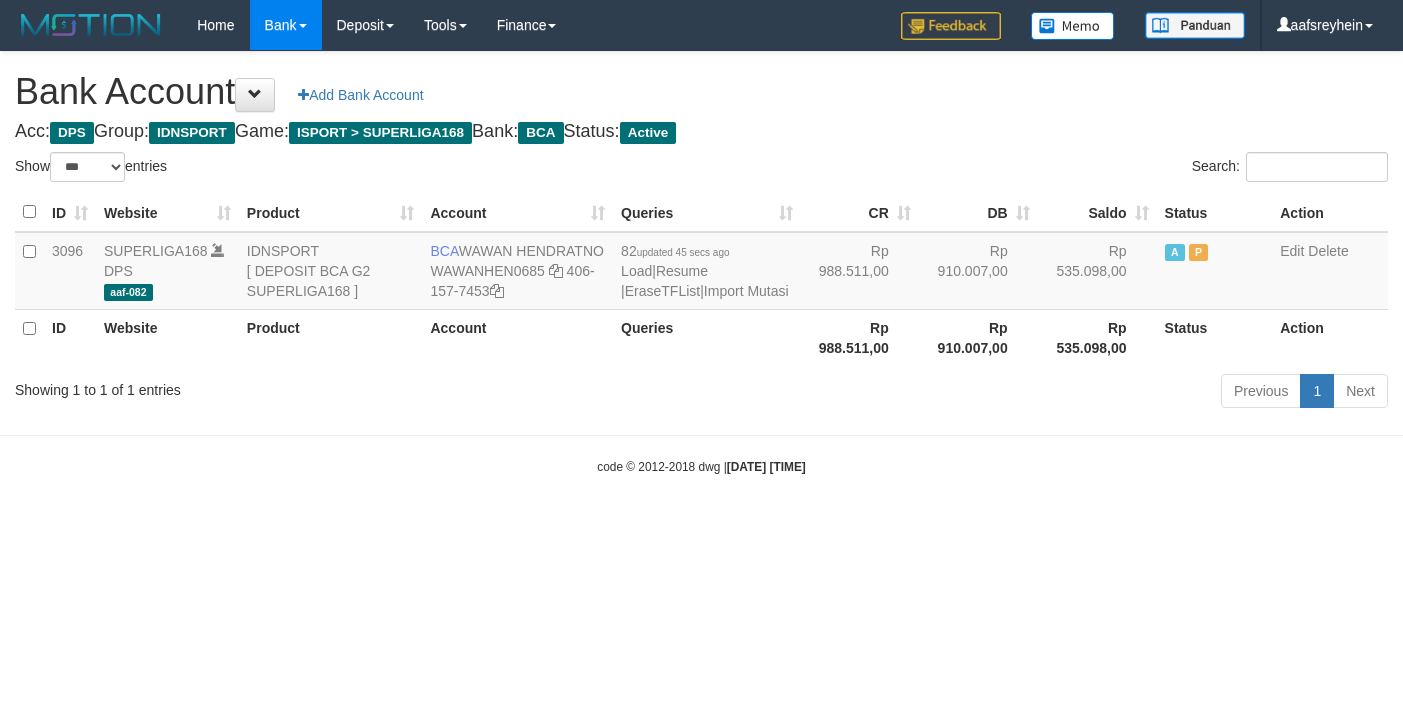select on "***" 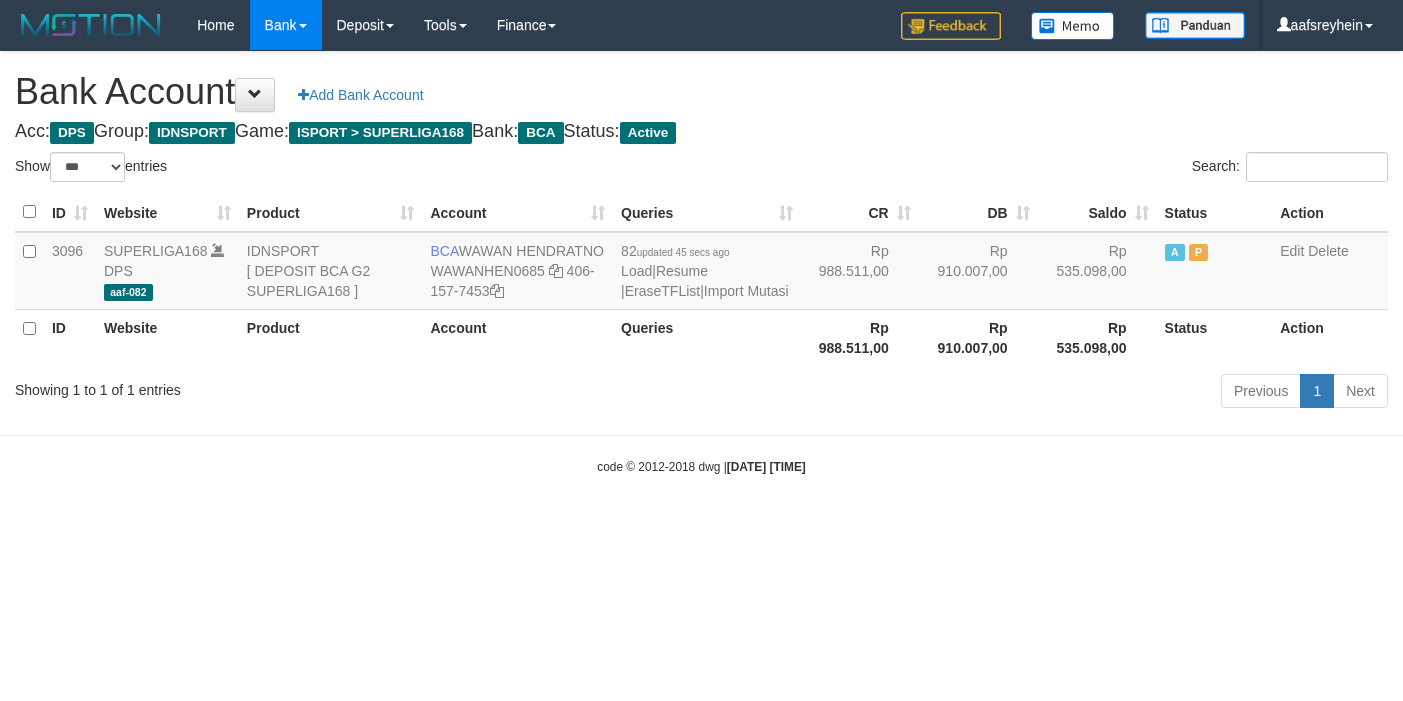 scroll, scrollTop: 0, scrollLeft: 0, axis: both 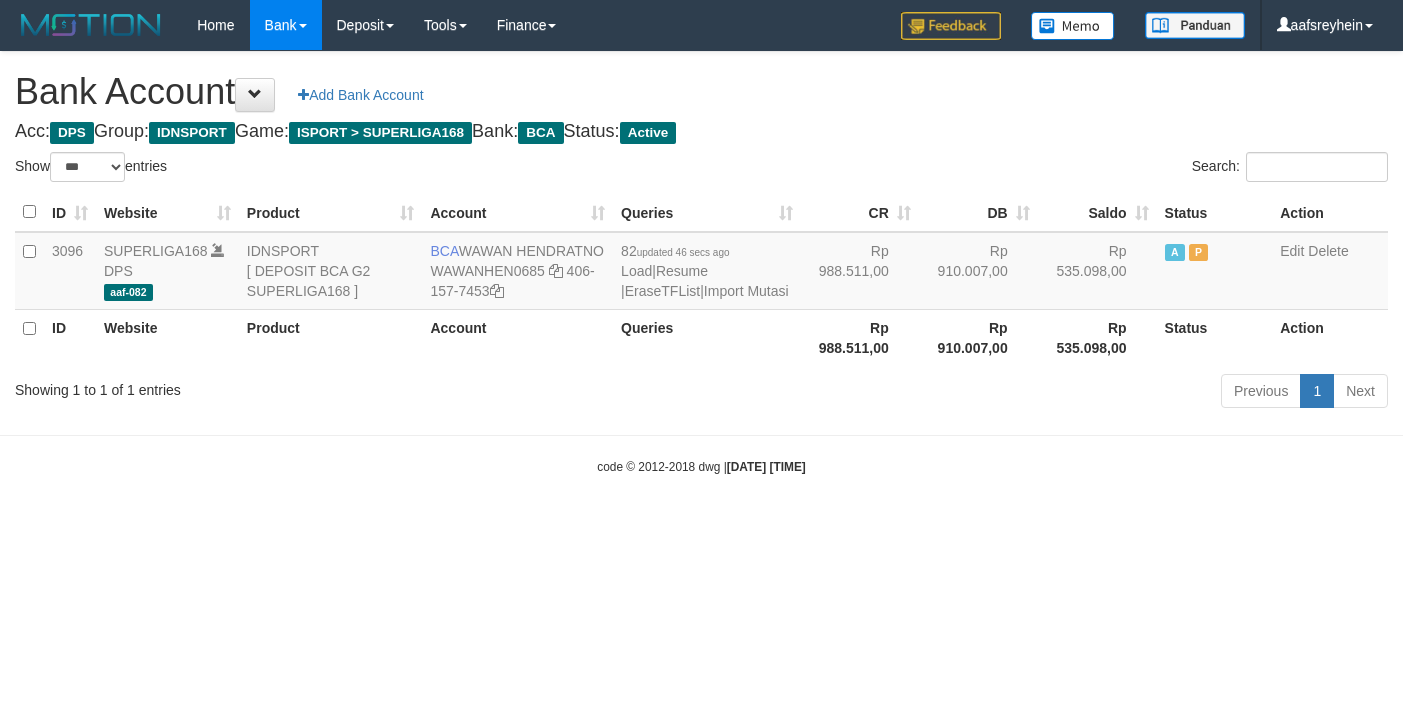 select on "***" 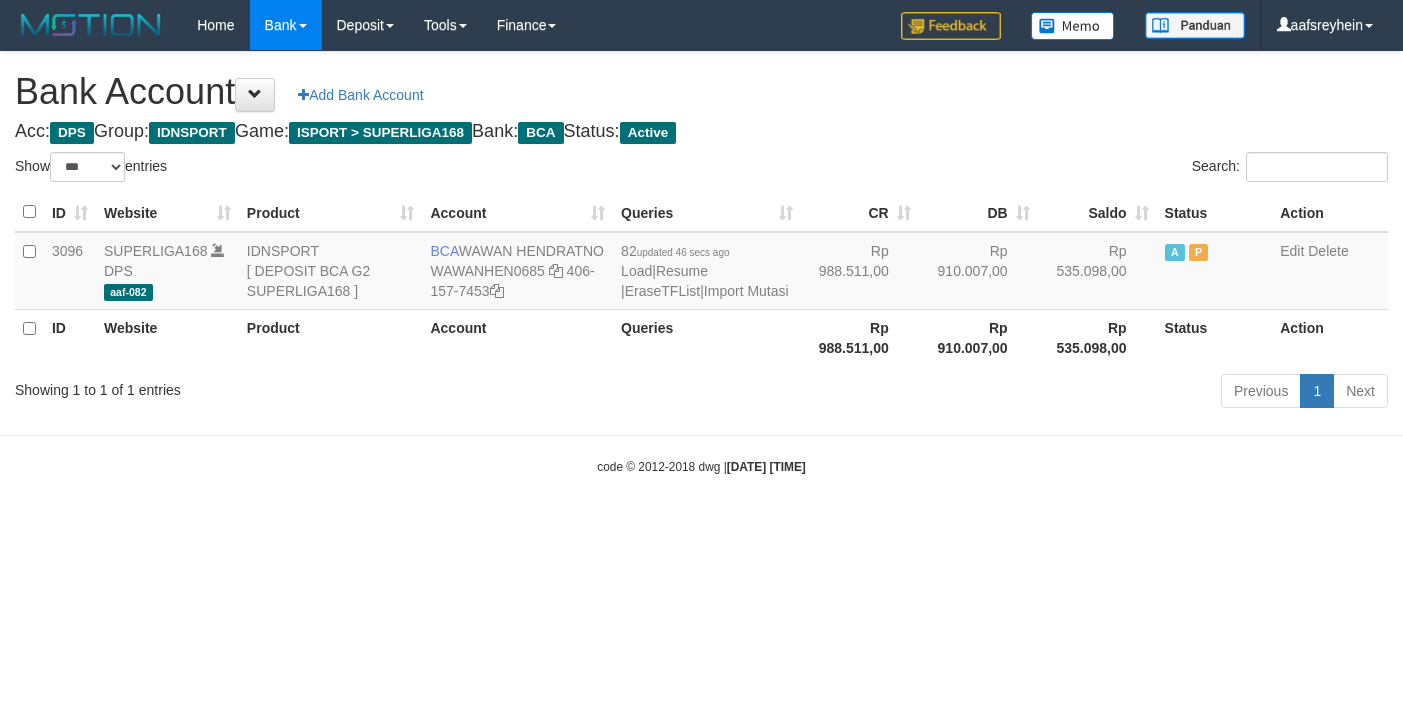 scroll, scrollTop: 0, scrollLeft: 0, axis: both 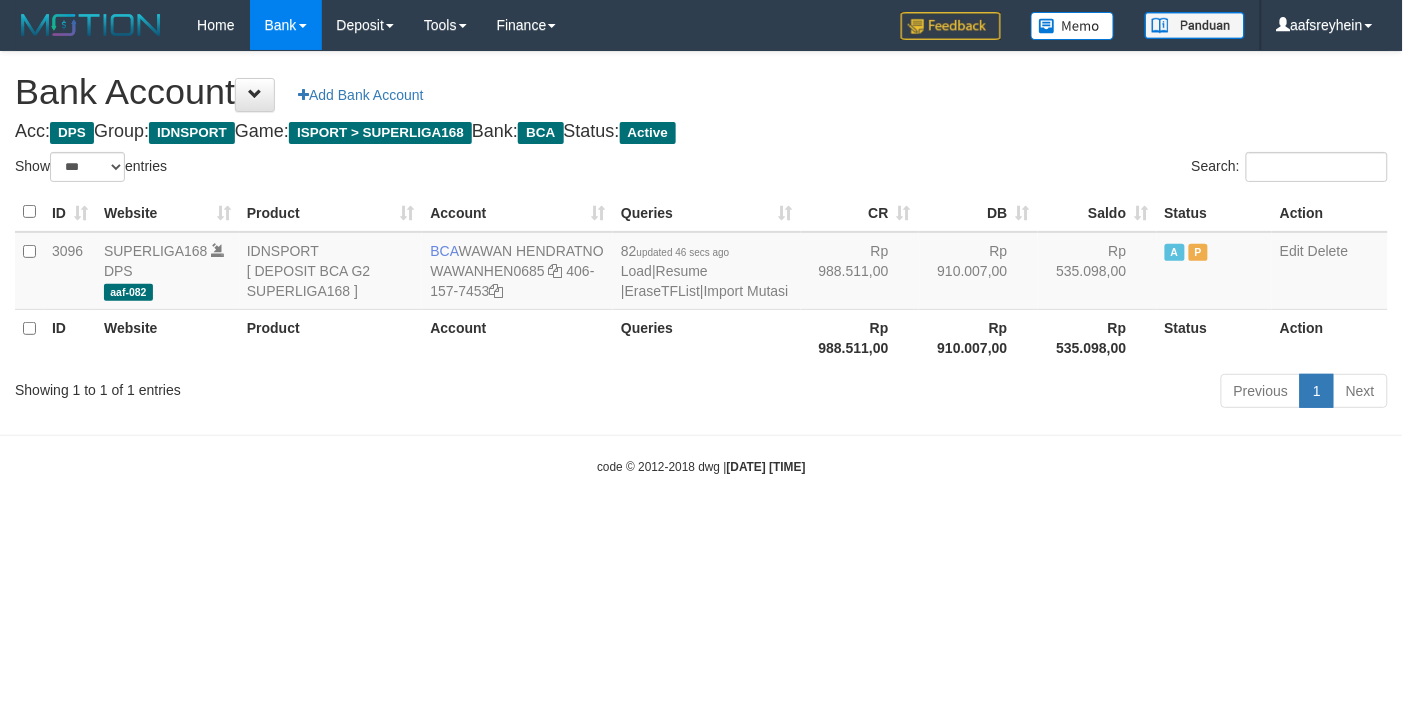 click on "Toggle navigation
Home
Bank
Account List
Load
By Website
Group
[ISPORT]													SUPERLIGA168
By Load Group (DPS)" at bounding box center [701, 263] 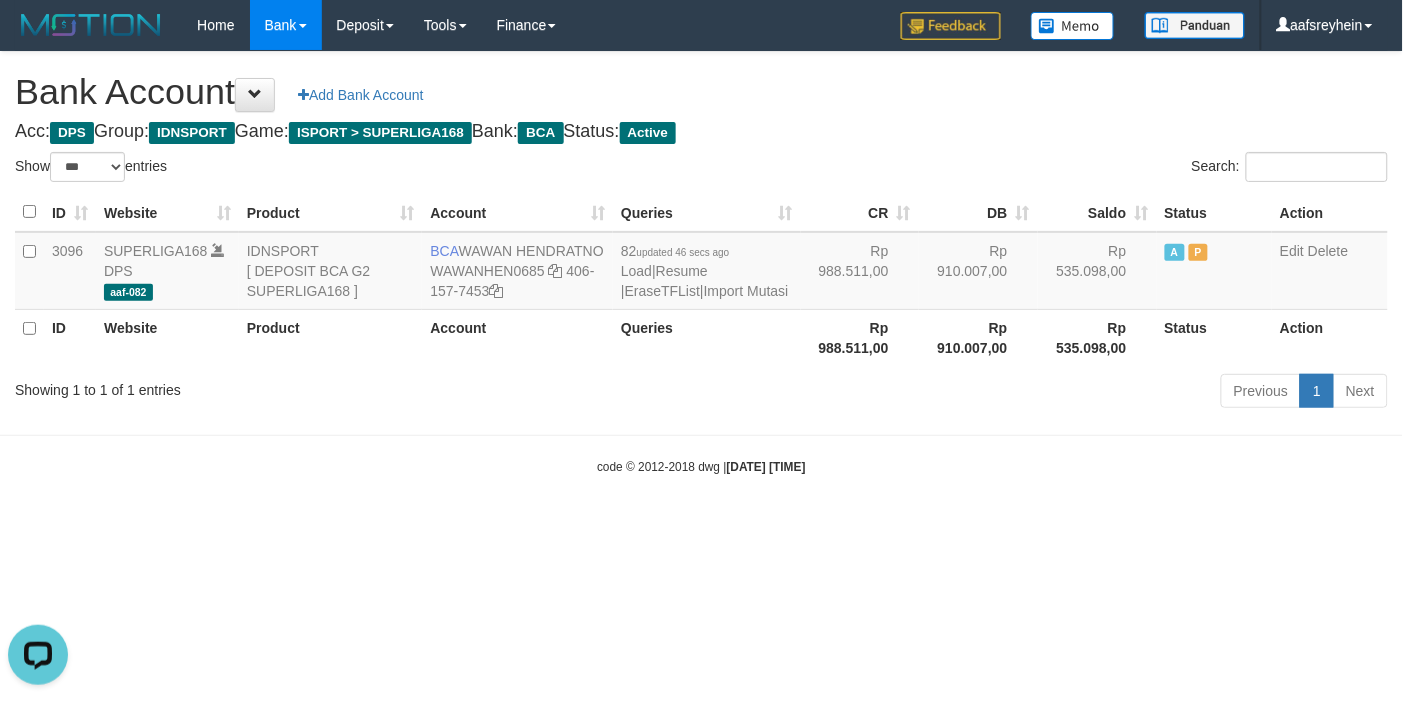 scroll, scrollTop: 0, scrollLeft: 0, axis: both 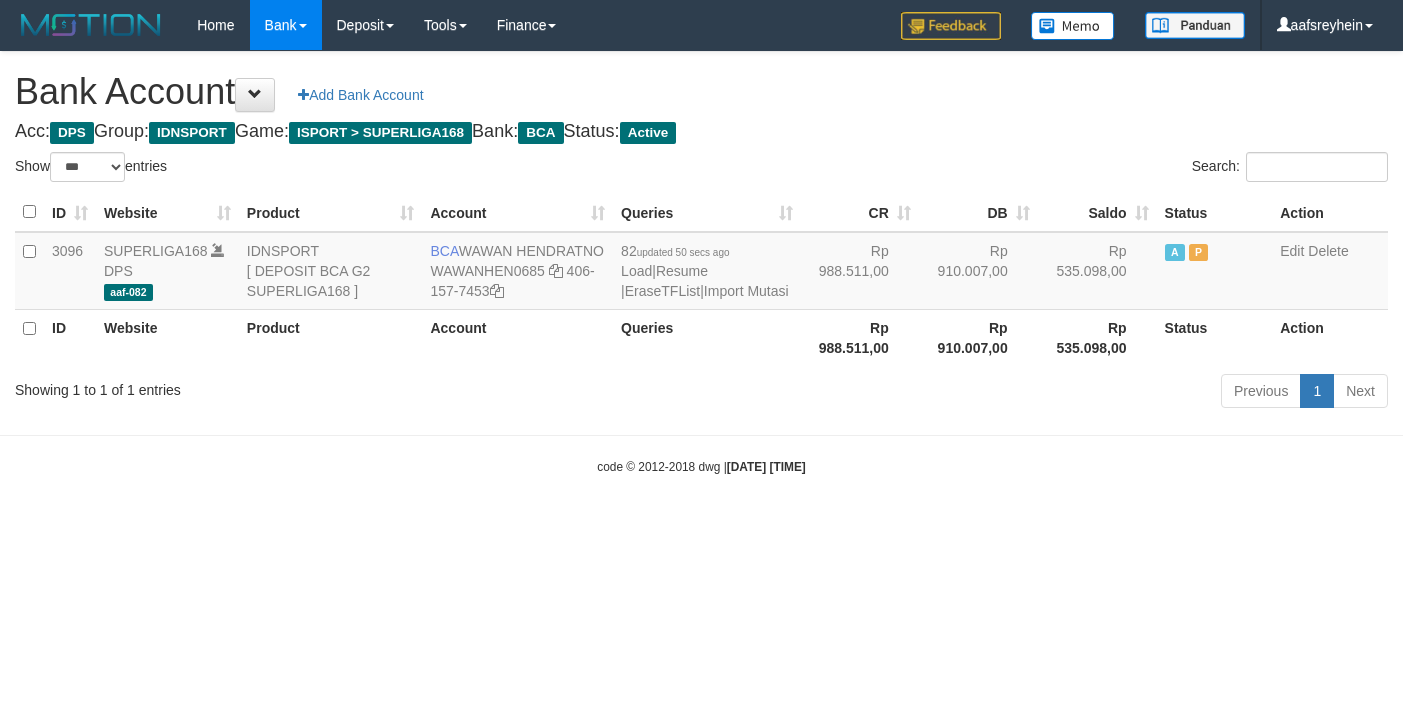 select on "***" 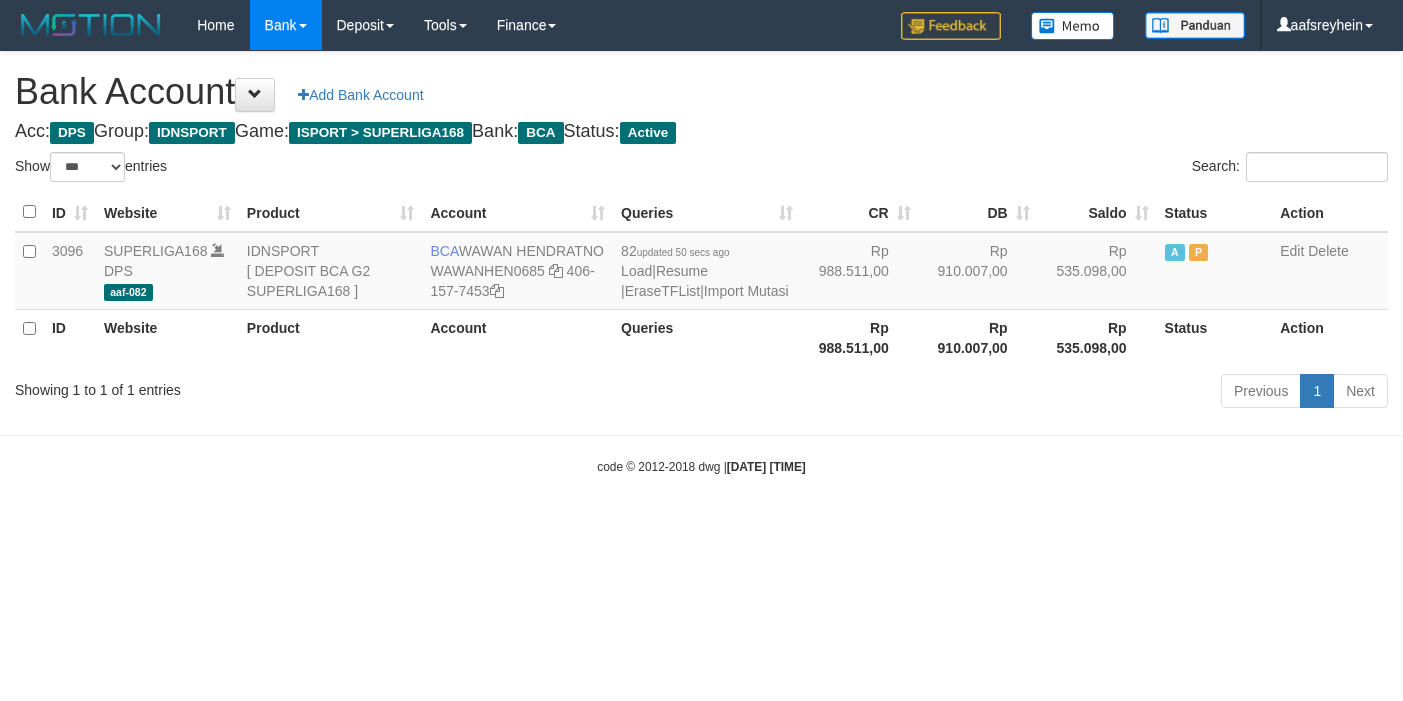scroll, scrollTop: 0, scrollLeft: 0, axis: both 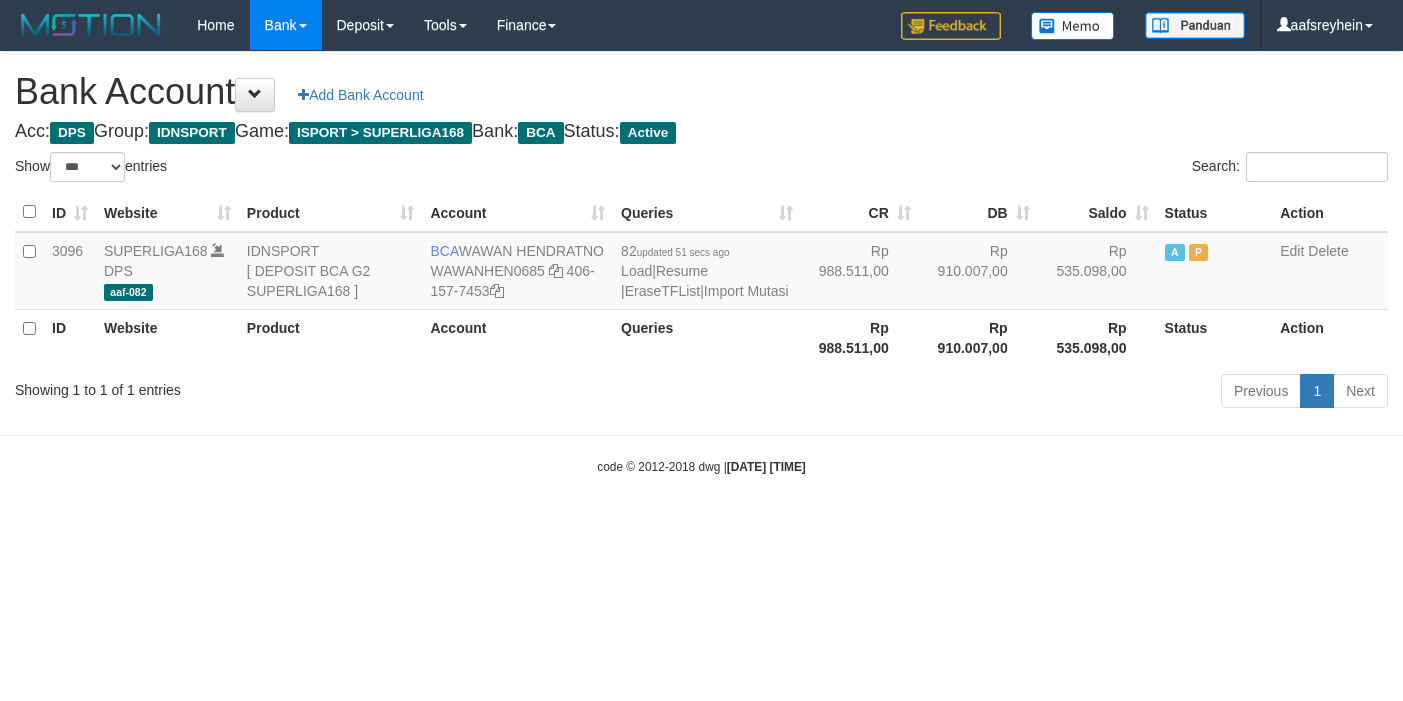 select on "***" 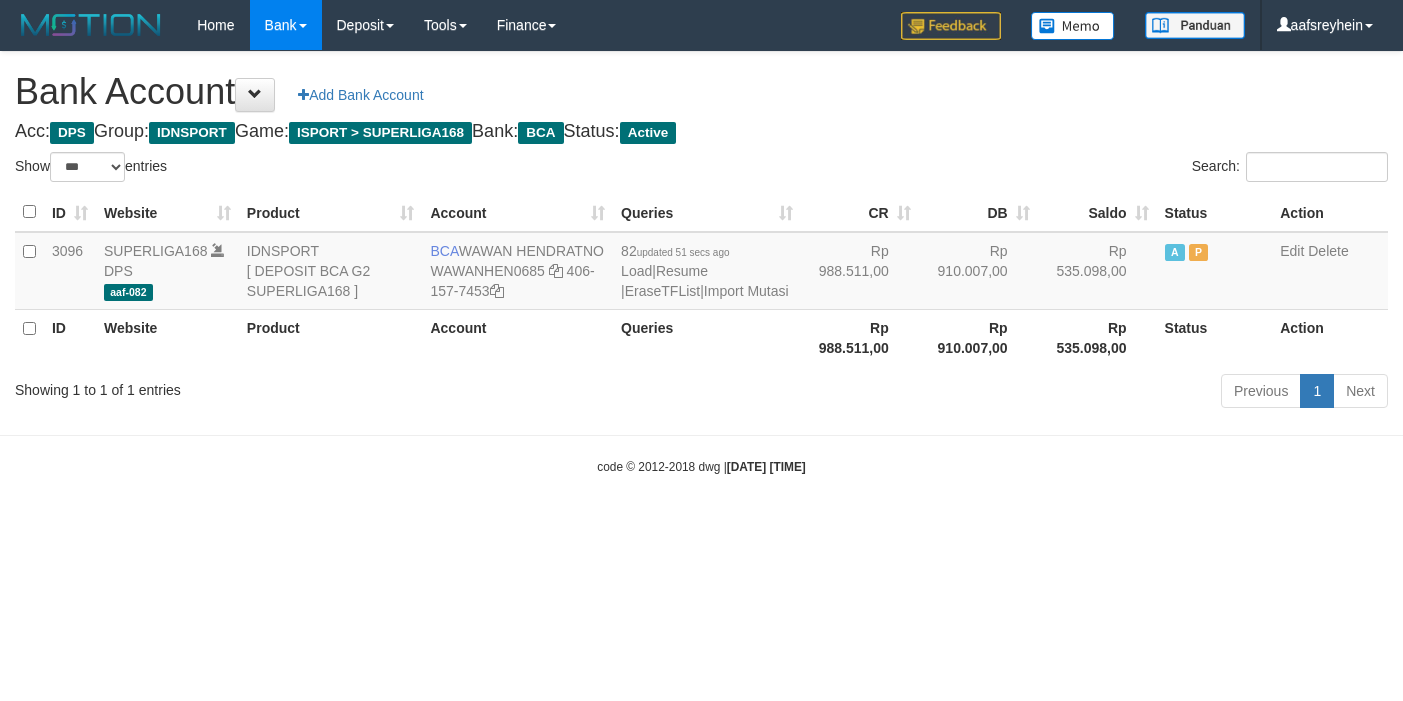 scroll, scrollTop: 0, scrollLeft: 0, axis: both 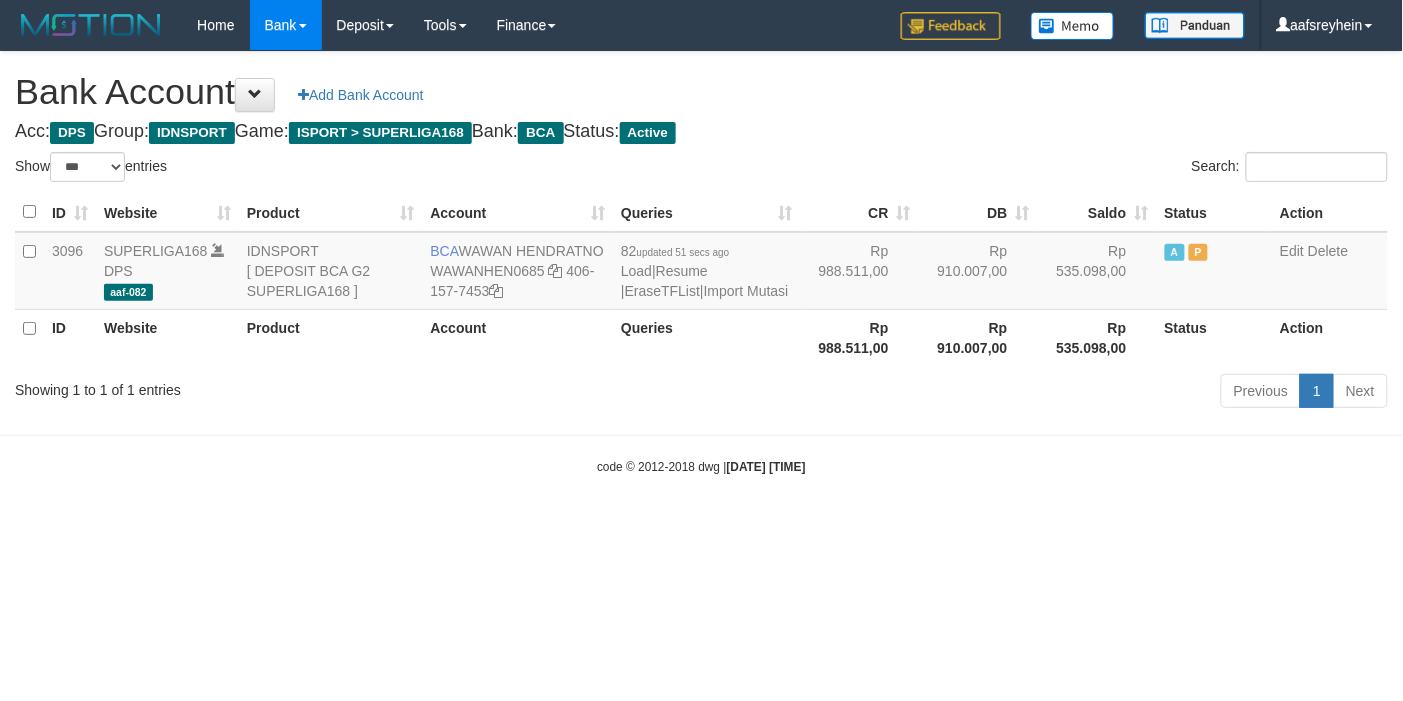 drag, startPoint x: 0, startPoint y: 0, endPoint x: 890, endPoint y: 553, distance: 1047.8115 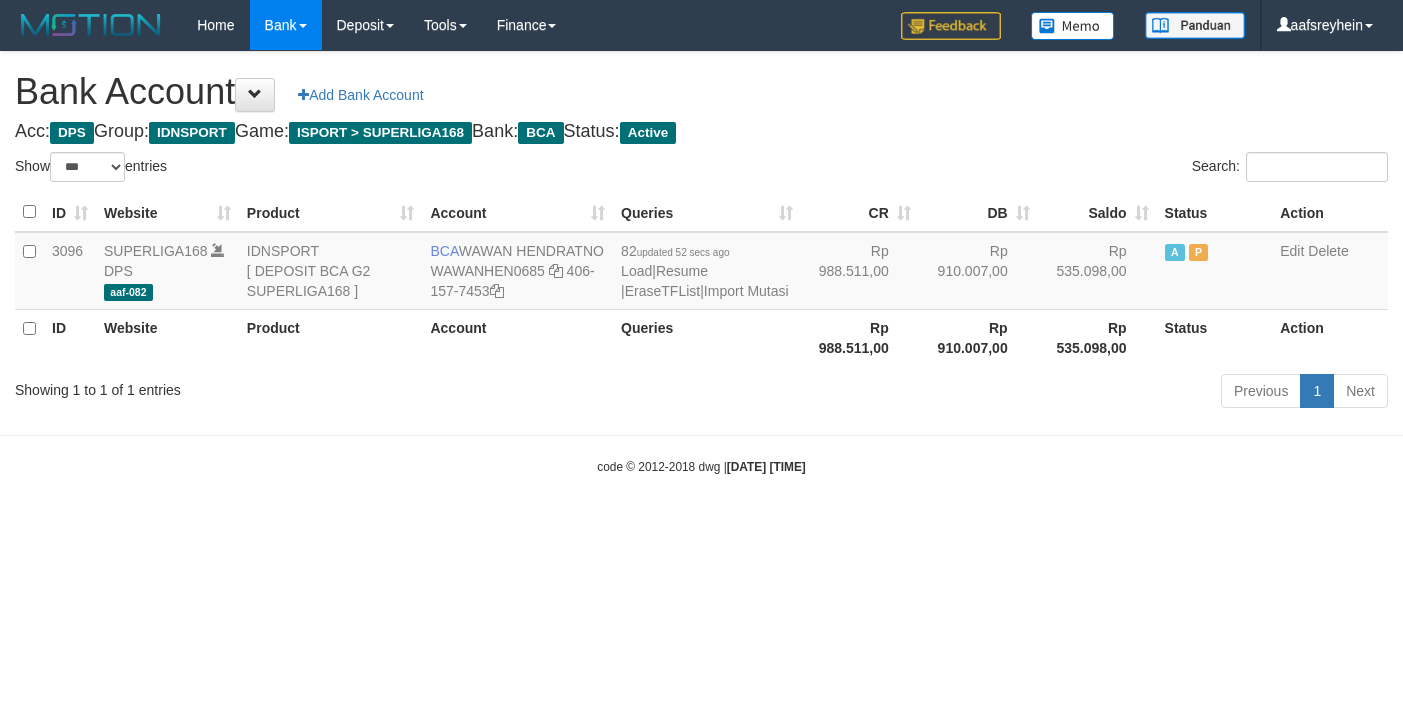 select on "***" 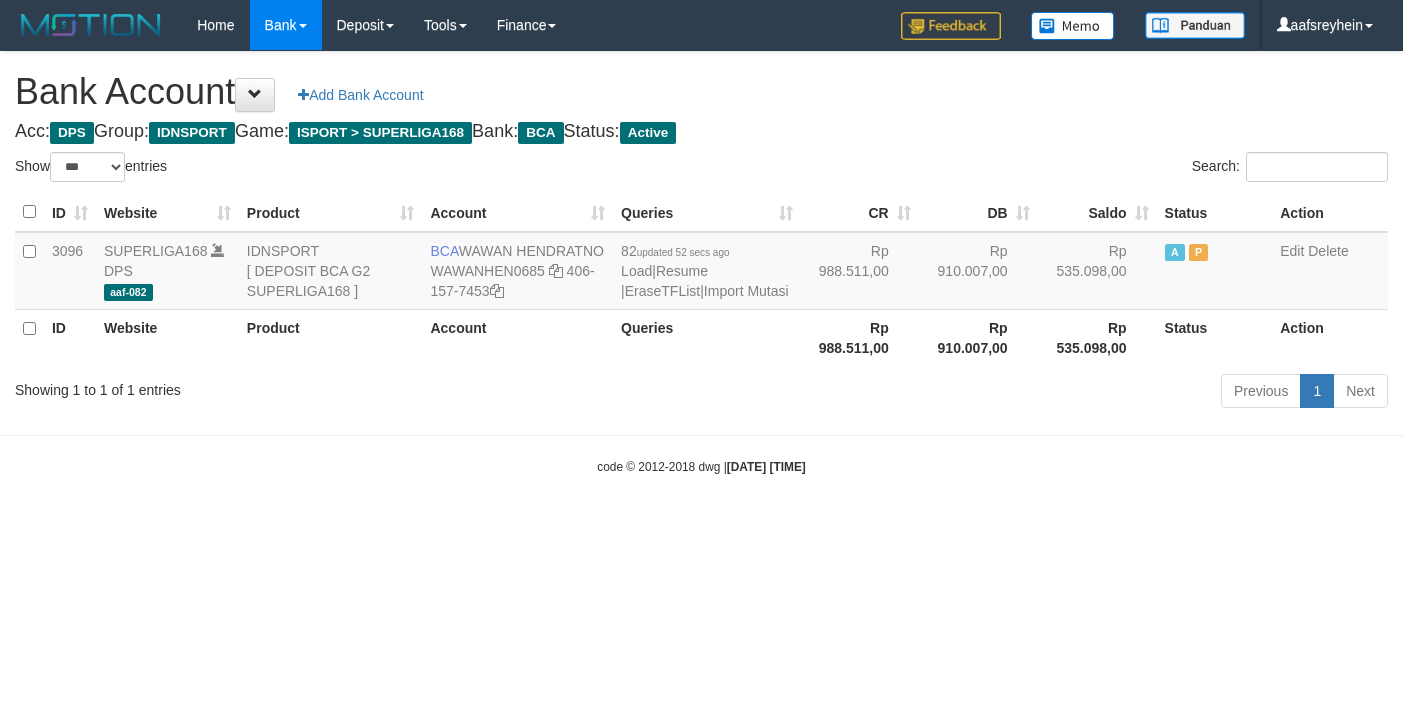 scroll, scrollTop: 0, scrollLeft: 0, axis: both 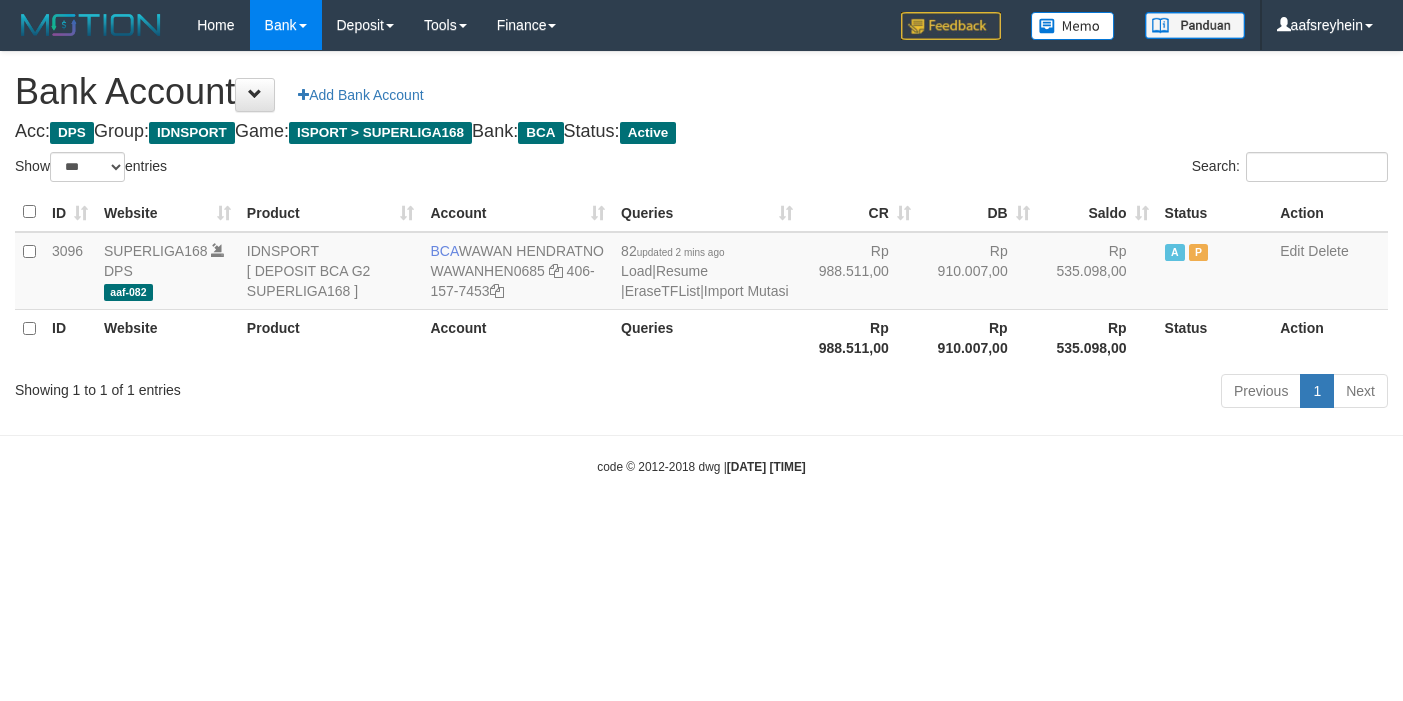 select on "***" 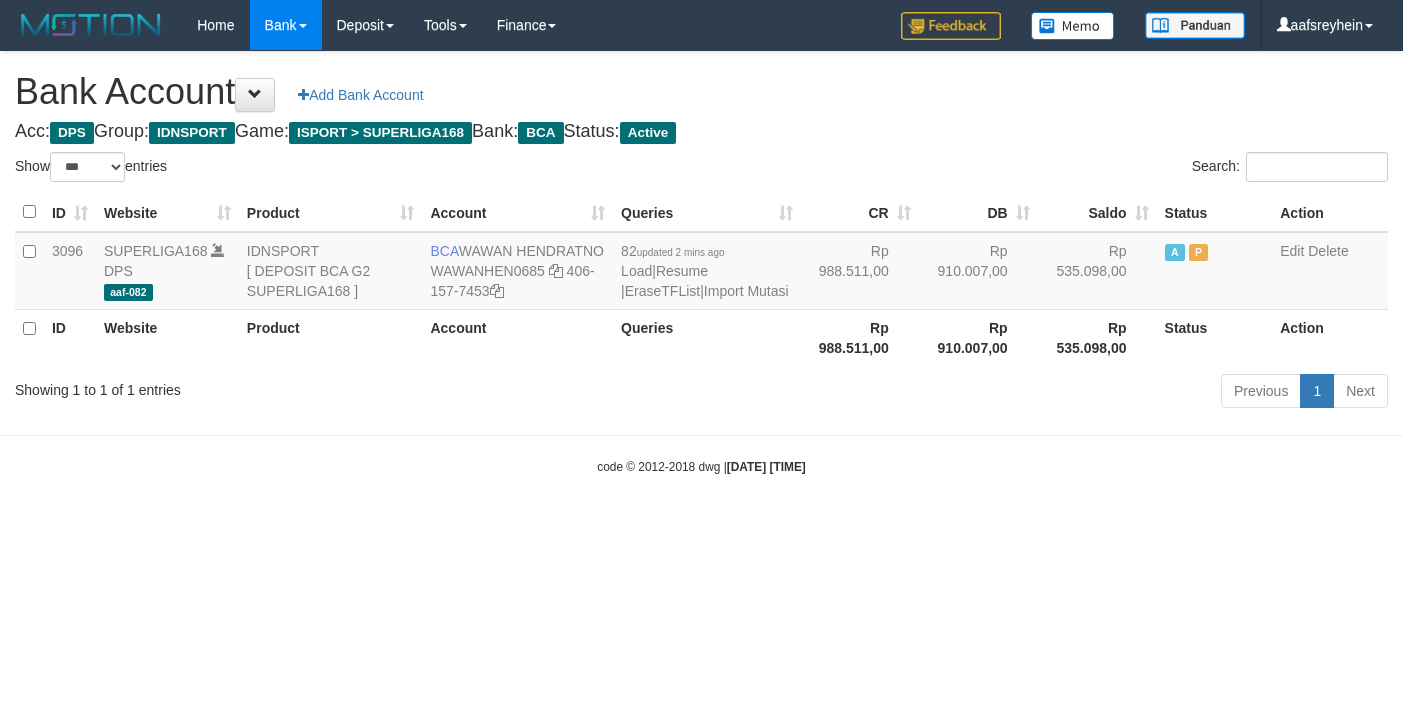 scroll, scrollTop: 0, scrollLeft: 0, axis: both 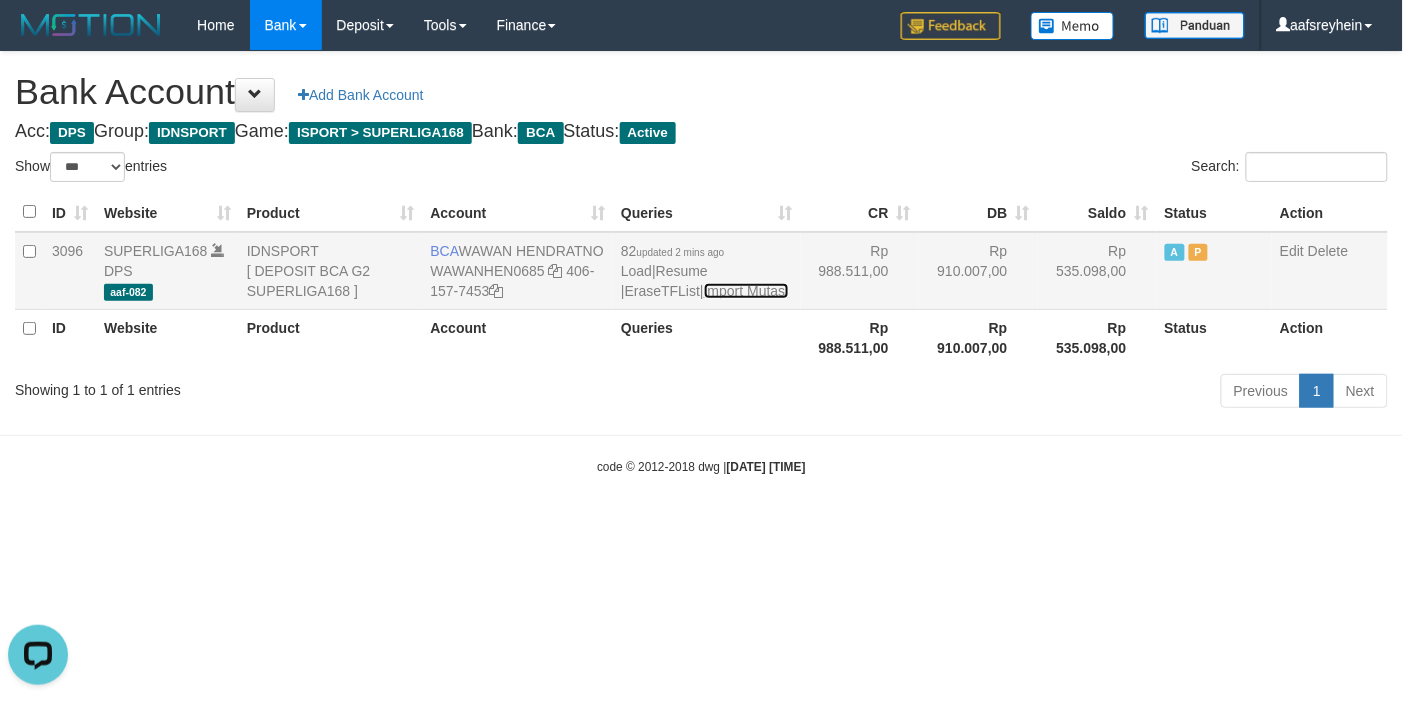 click on "Import Mutasi" at bounding box center [746, 291] 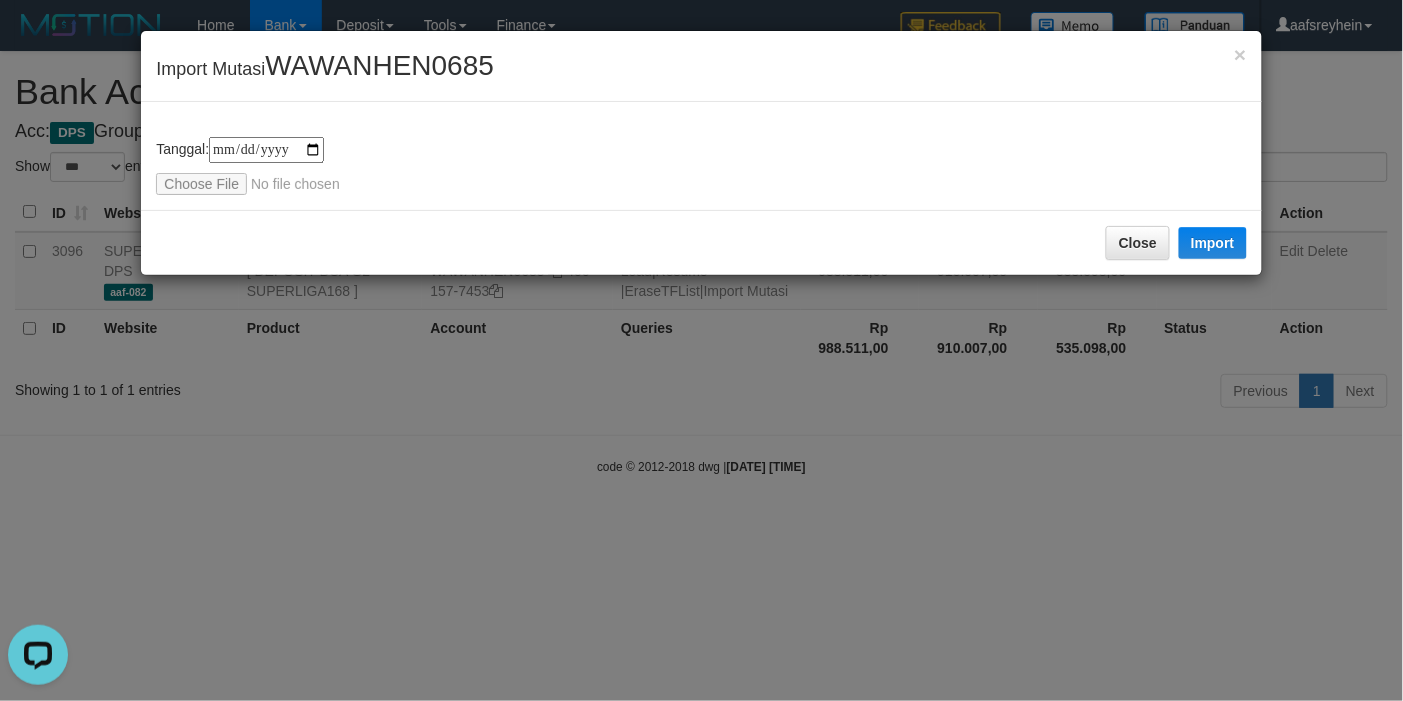 type on "**********" 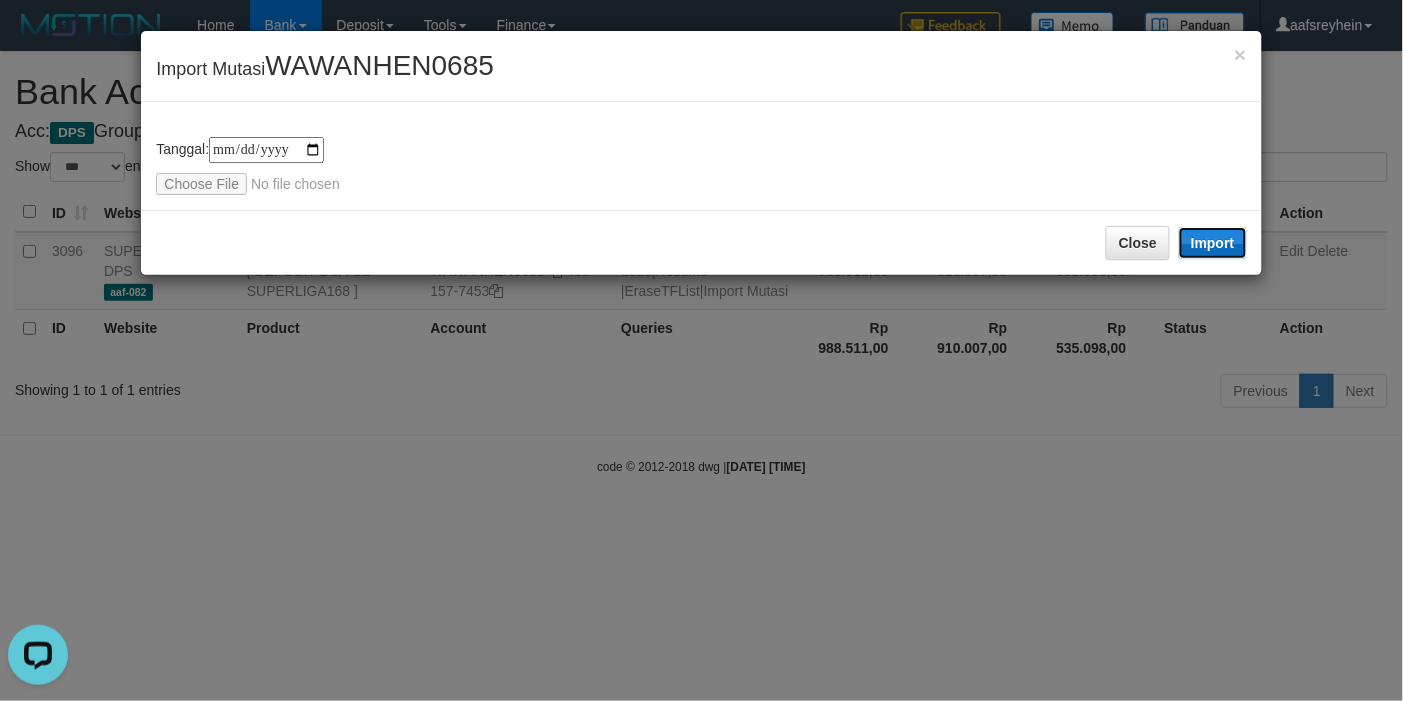 click on "Import" at bounding box center (1213, 243) 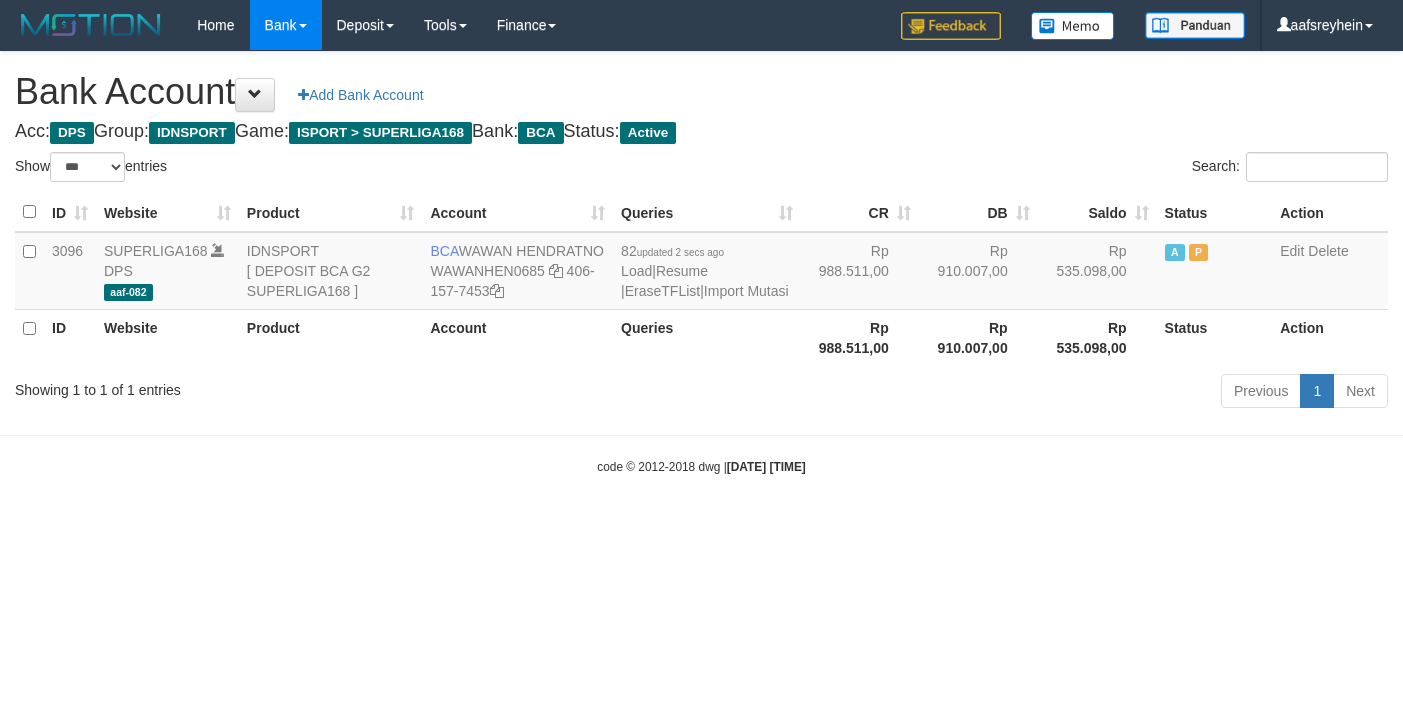select on "***" 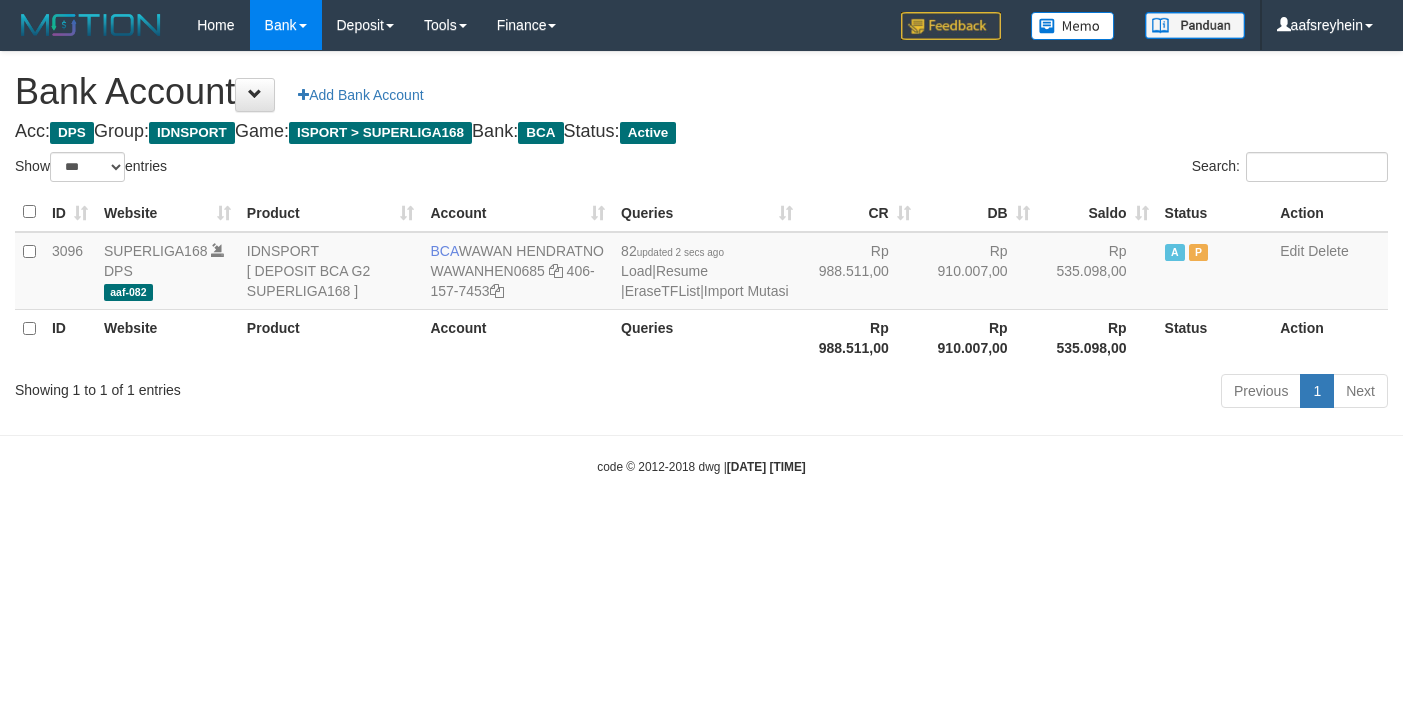 scroll, scrollTop: 0, scrollLeft: 0, axis: both 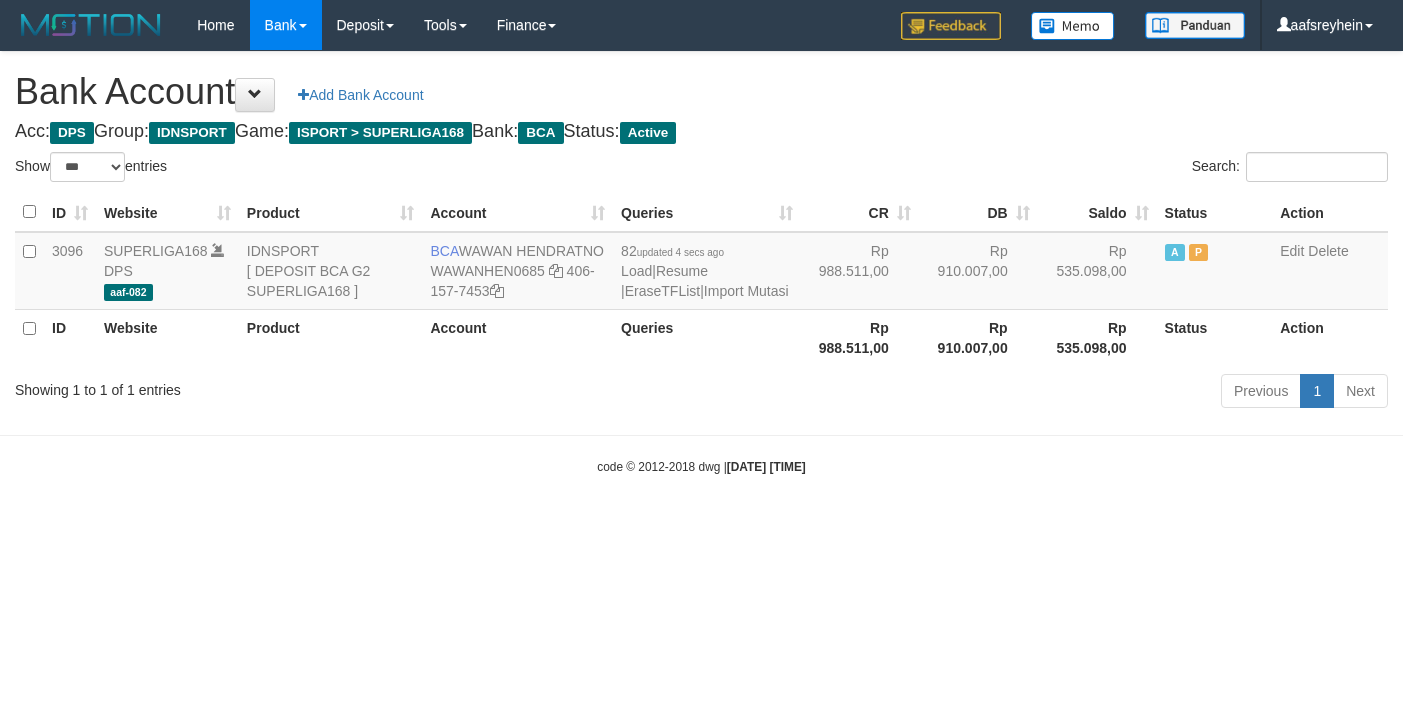 select on "***" 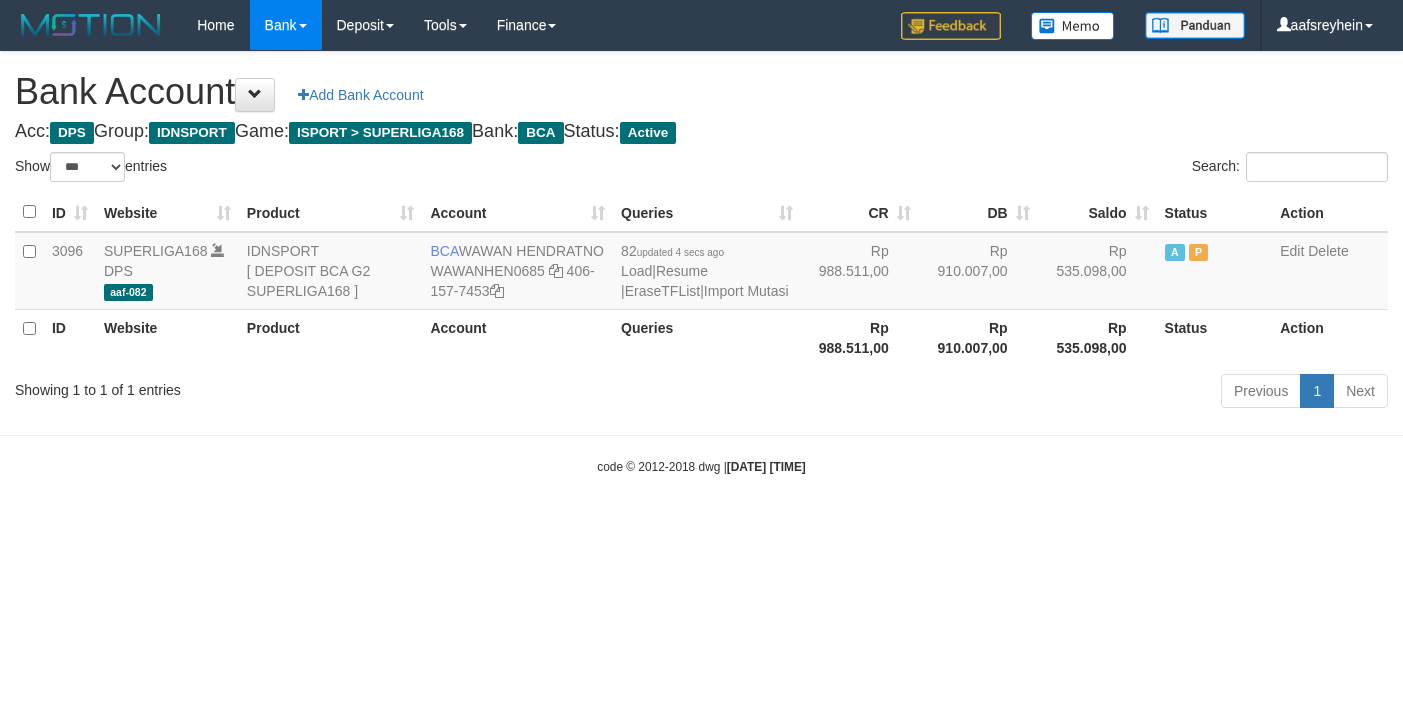 scroll, scrollTop: 0, scrollLeft: 0, axis: both 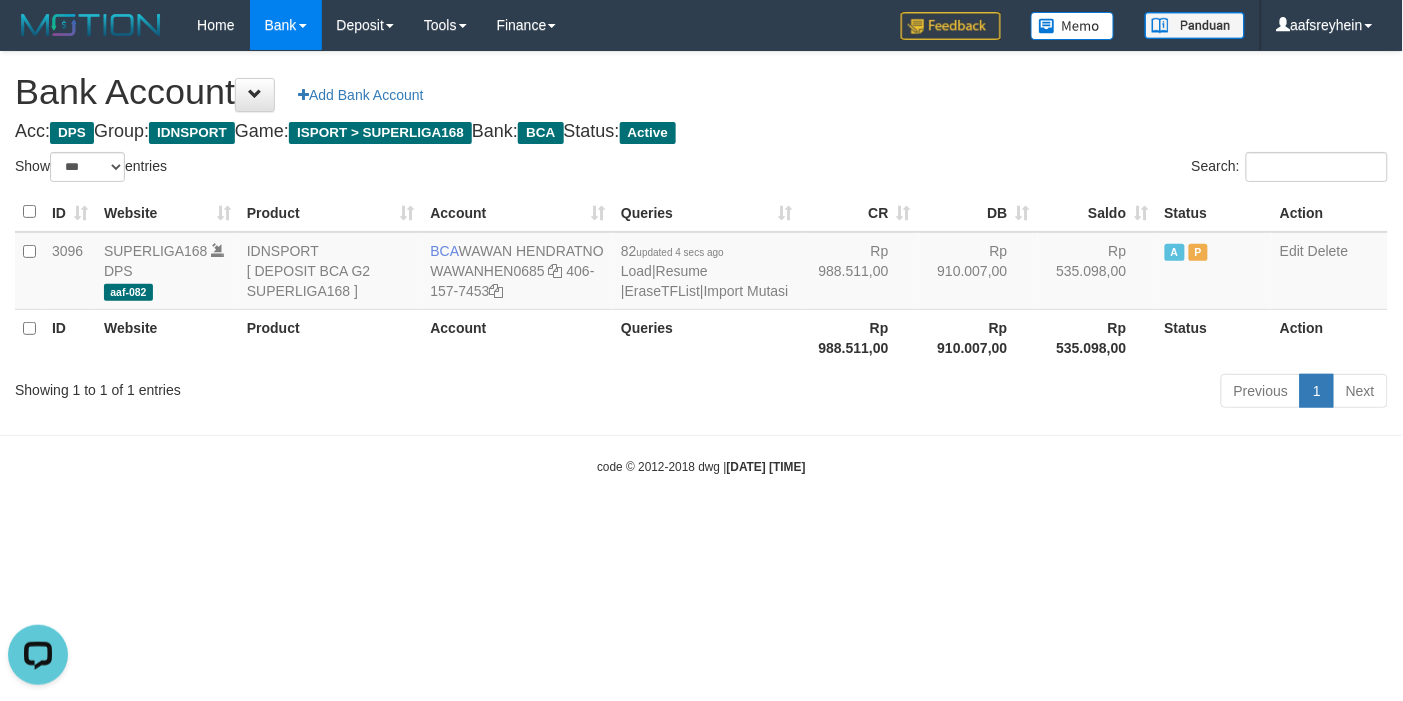click on "Toggle navigation
Home
Bank
Account List
Load
By Website
Group
[ISPORT]													SUPERLIGA168
By Load Group (DPS)
-" at bounding box center [701, 263] 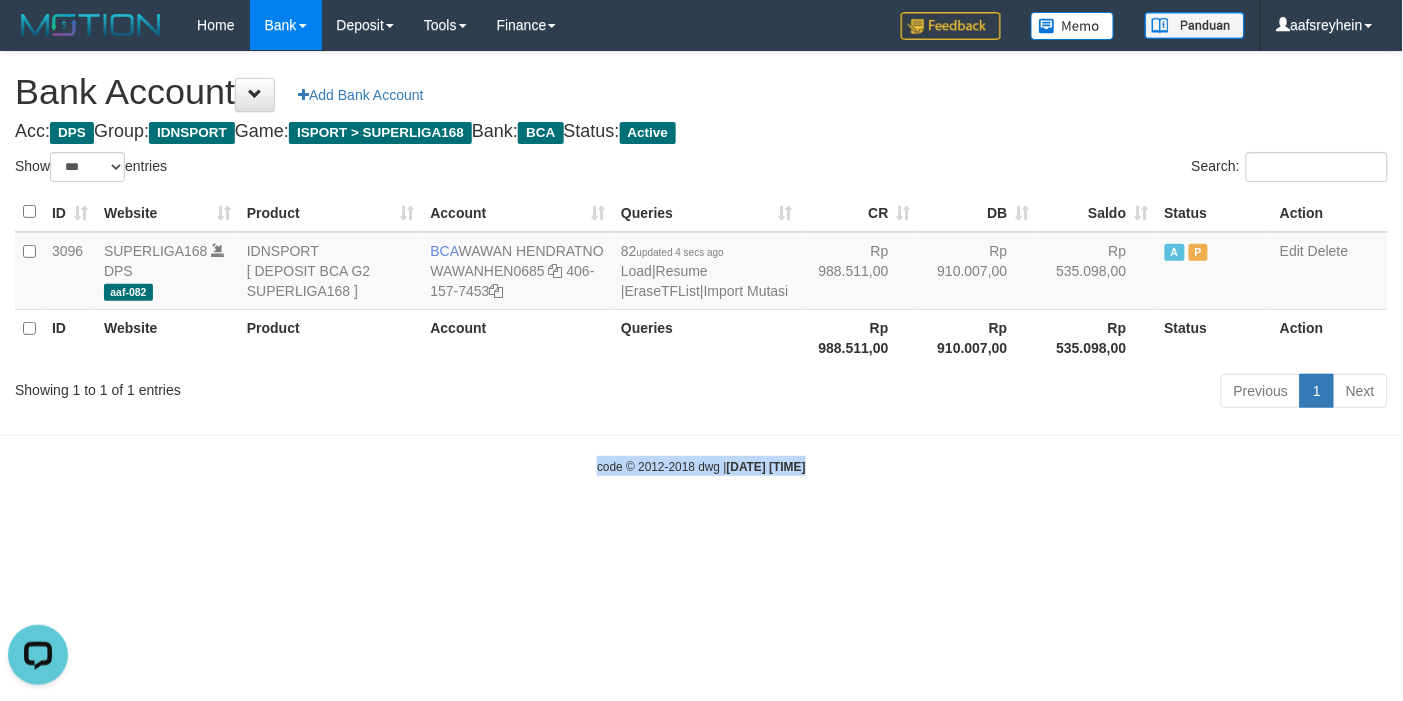 click on "Toggle navigation
Home
Bank
Account List
Load
By Website
Group
[ISPORT]													SUPERLIGA168
By Load Group (DPS)
-" at bounding box center (701, 263) 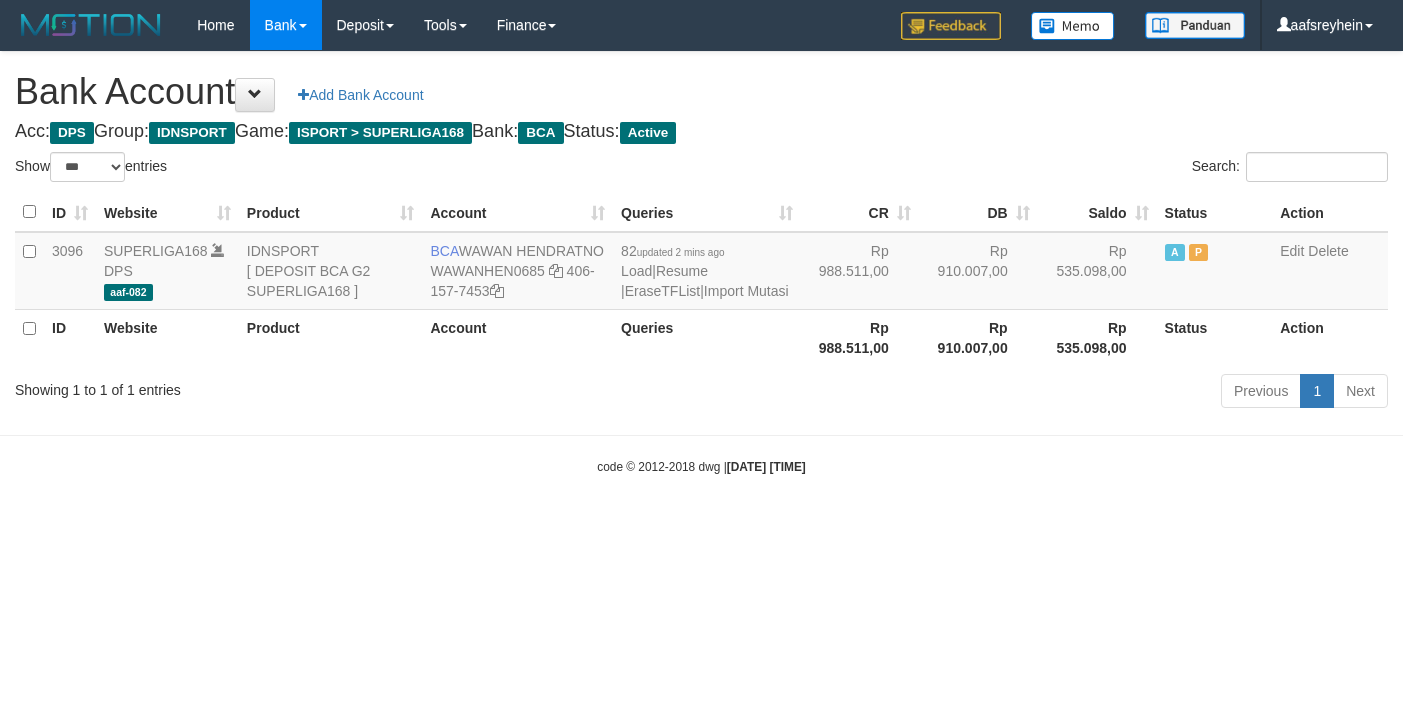 select on "***" 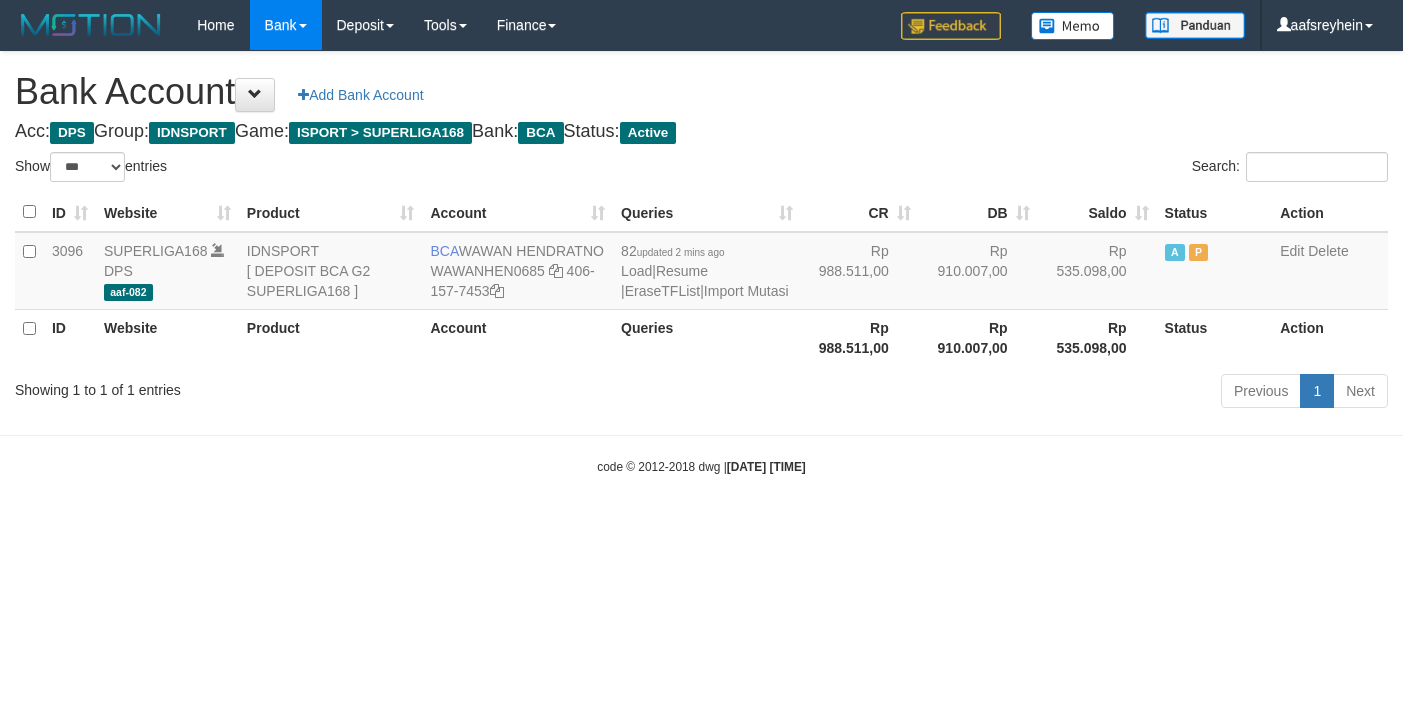 scroll, scrollTop: 0, scrollLeft: 0, axis: both 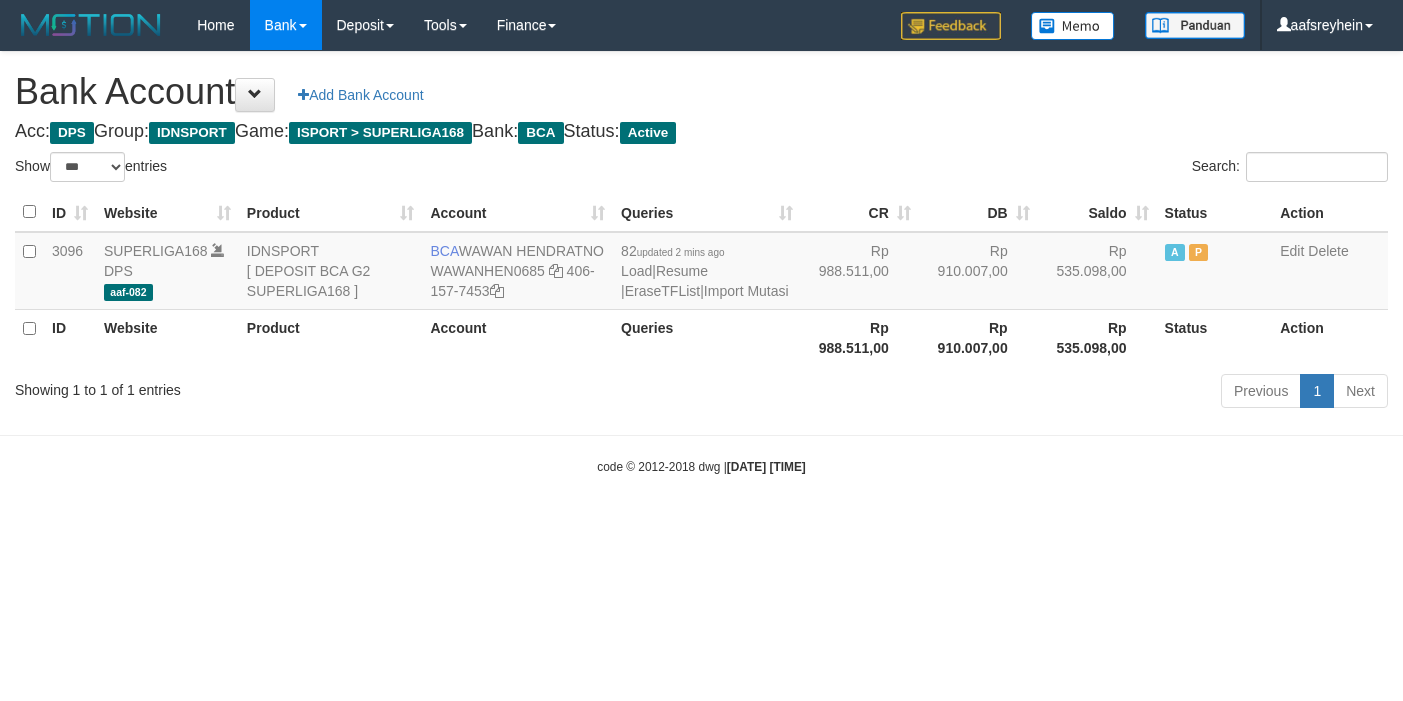 select on "***" 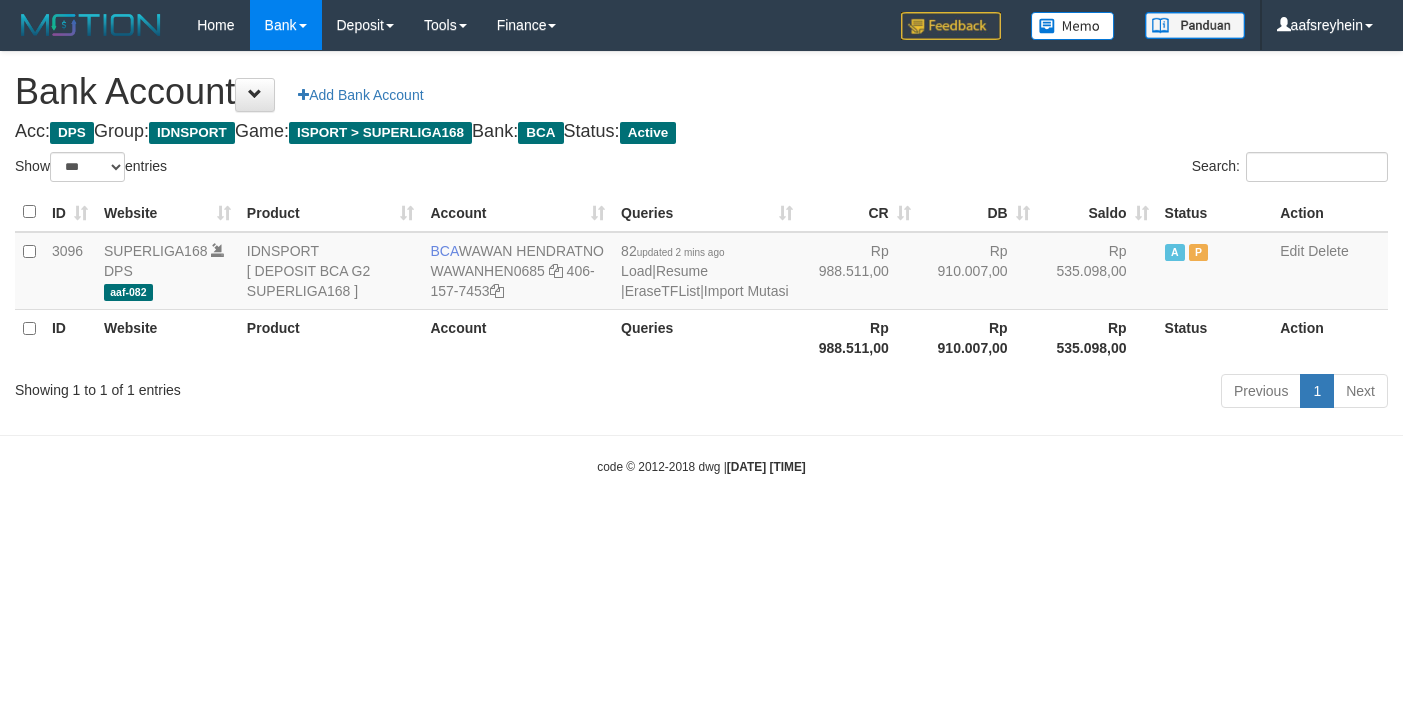scroll, scrollTop: 0, scrollLeft: 0, axis: both 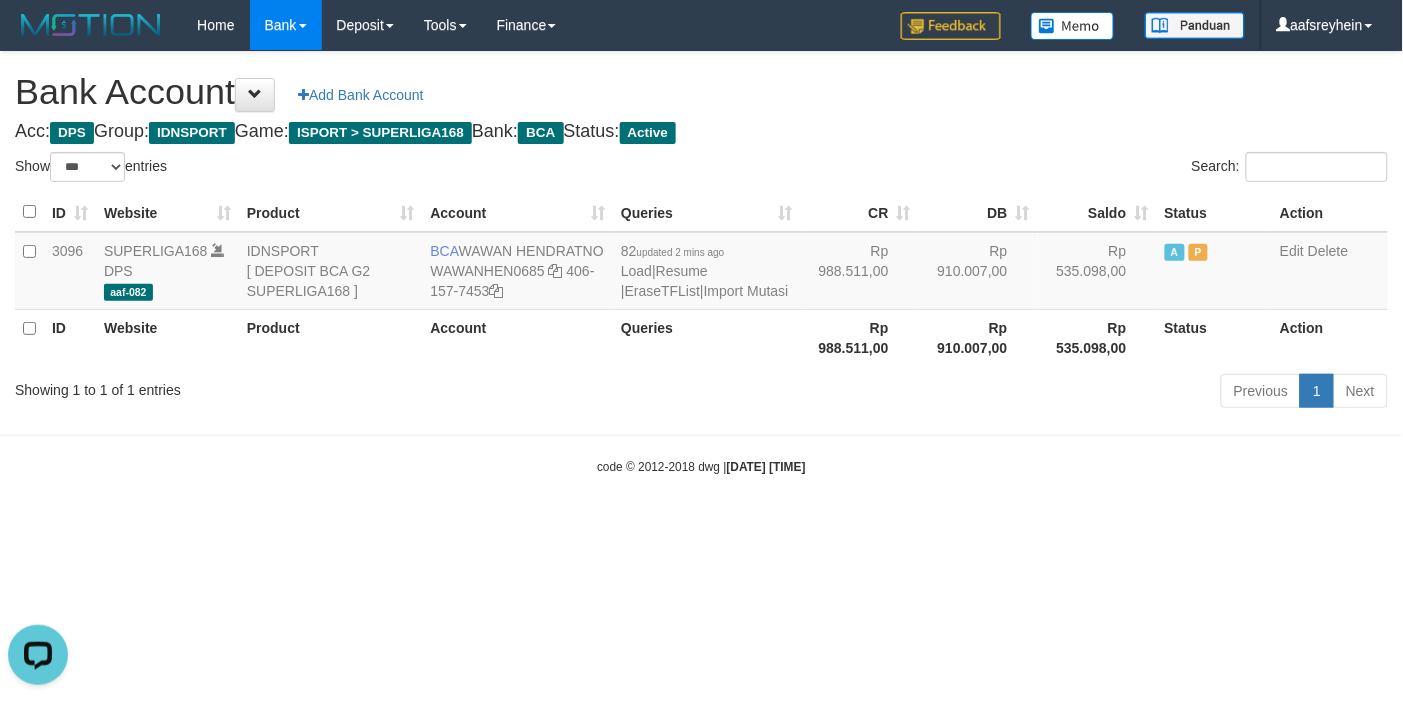 click on "code © 2012-2018 dwg |  2025/07/13 01:55:31" at bounding box center [701, 466] 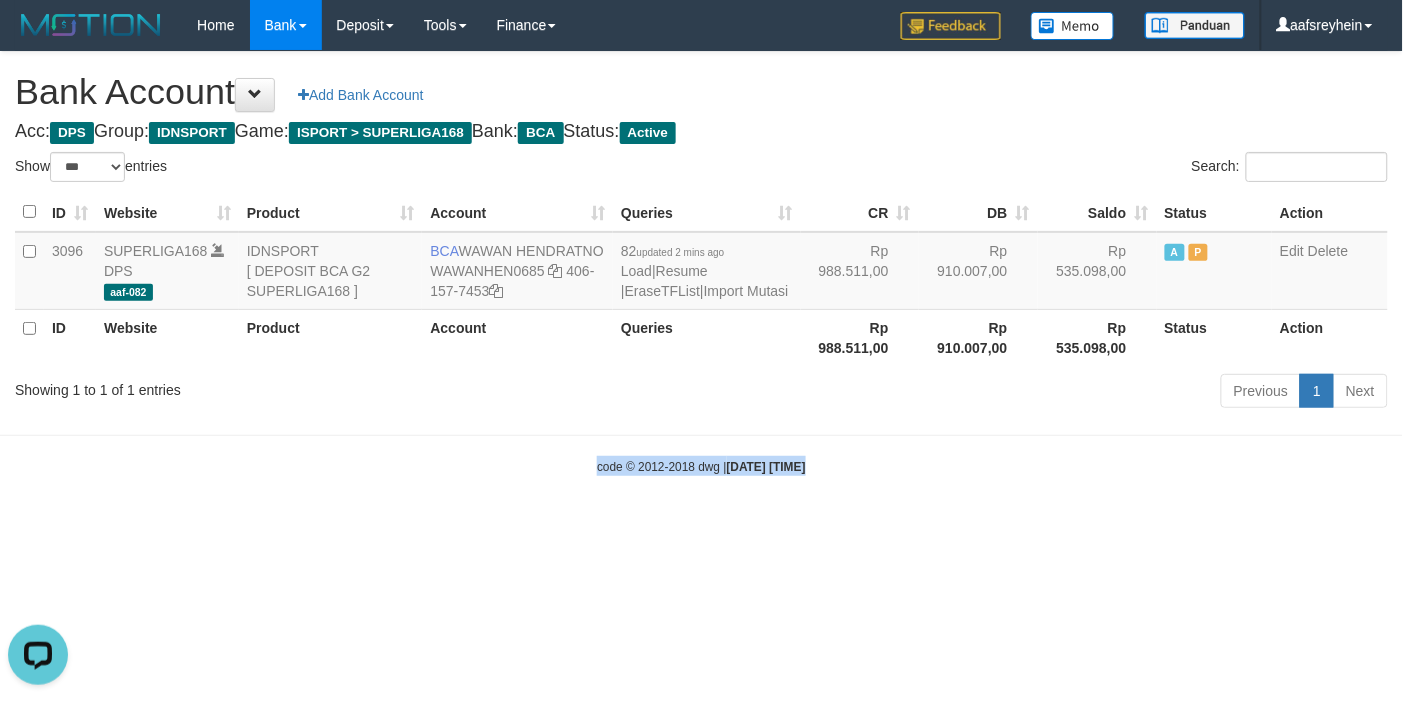 click on "code © 2012-2018 dwg |  2025/07/13 01:55:31" at bounding box center (701, 466) 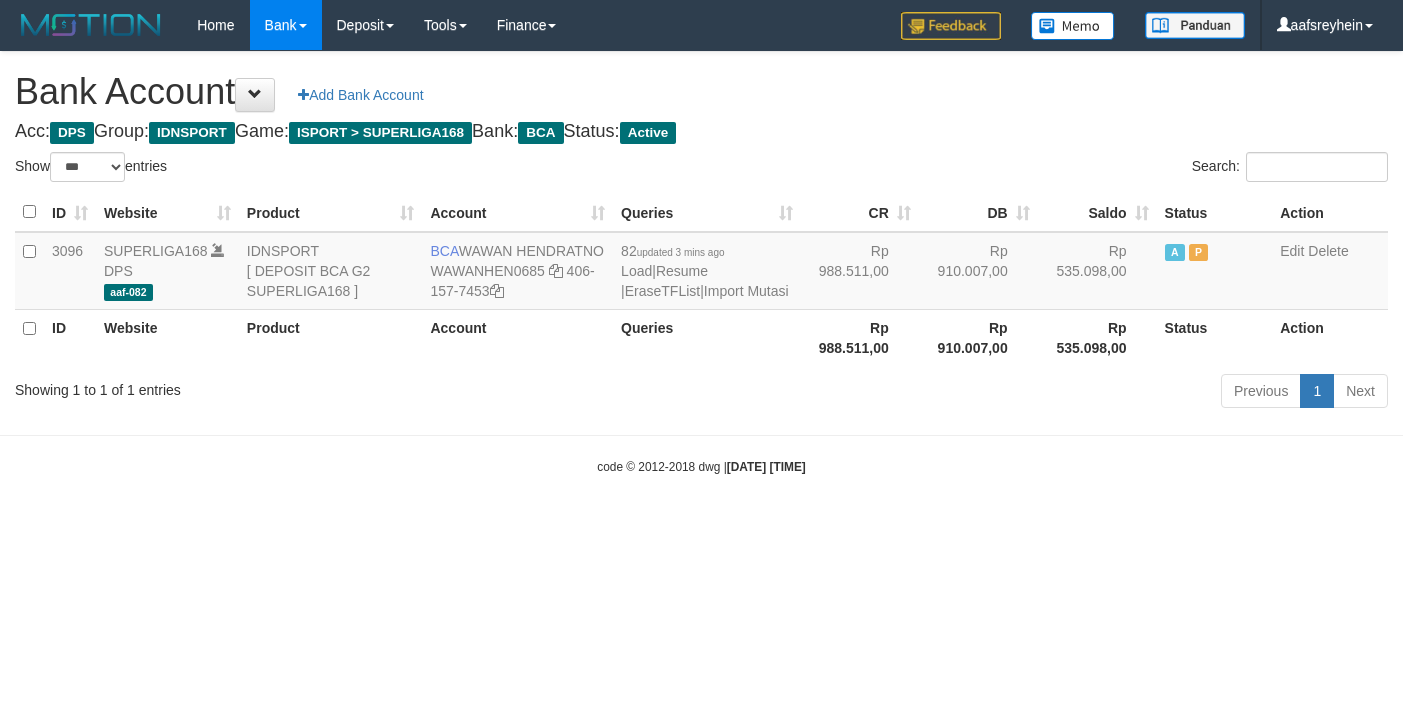select on "***" 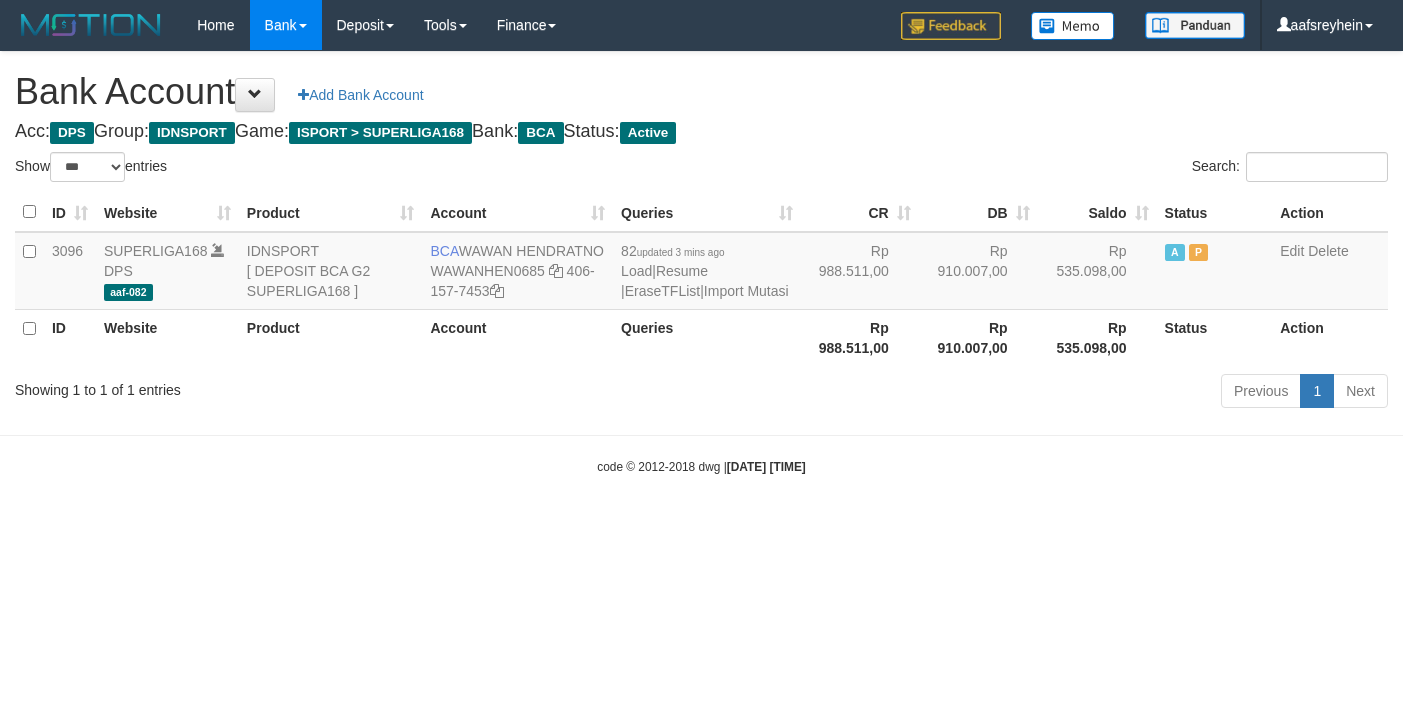 scroll, scrollTop: 0, scrollLeft: 0, axis: both 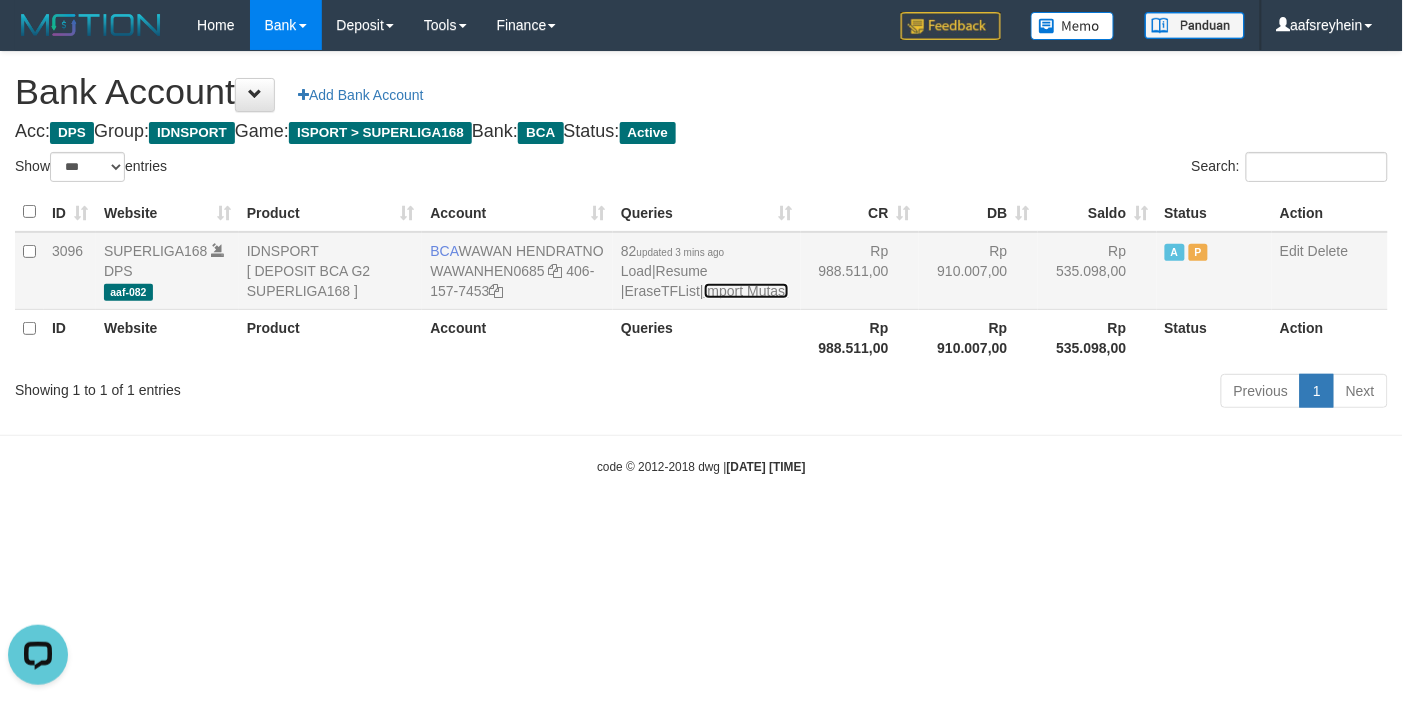 click on "Import Mutasi" at bounding box center [746, 291] 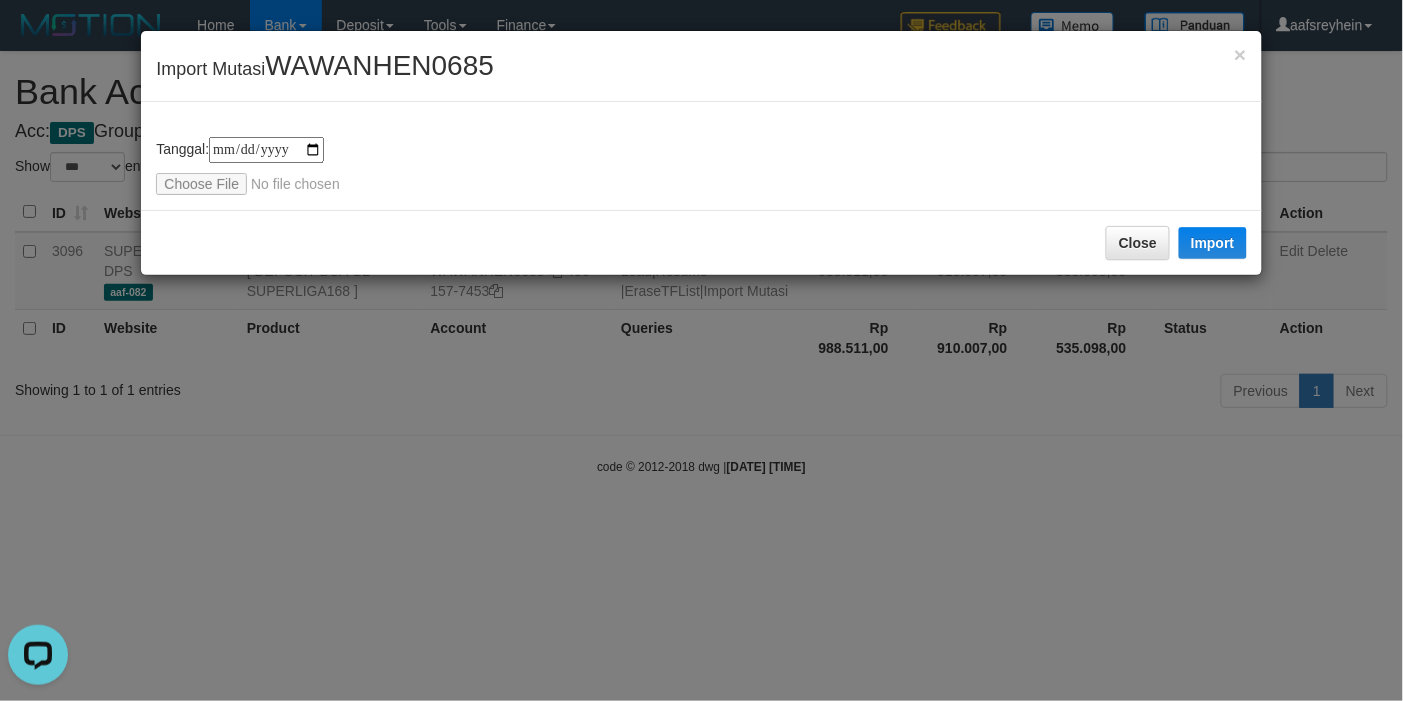 type on "**********" 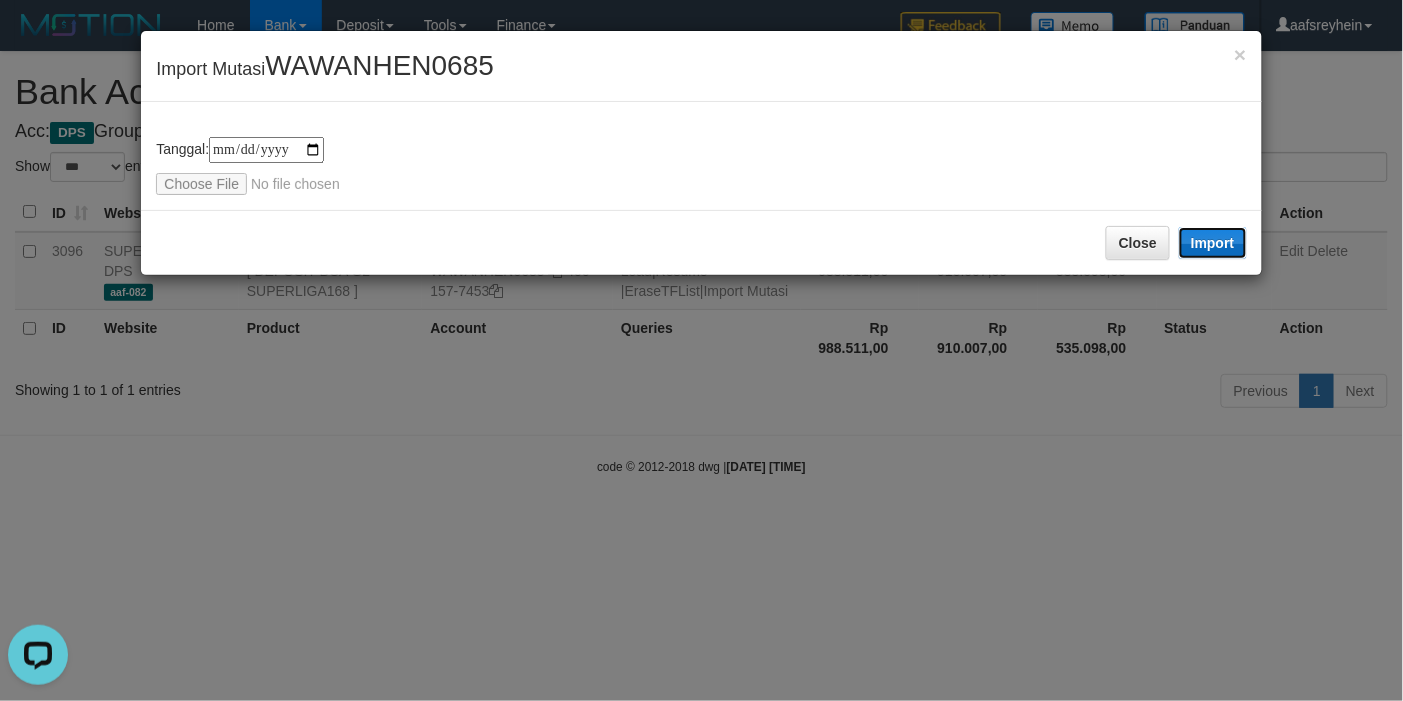 click on "Import" at bounding box center [1213, 243] 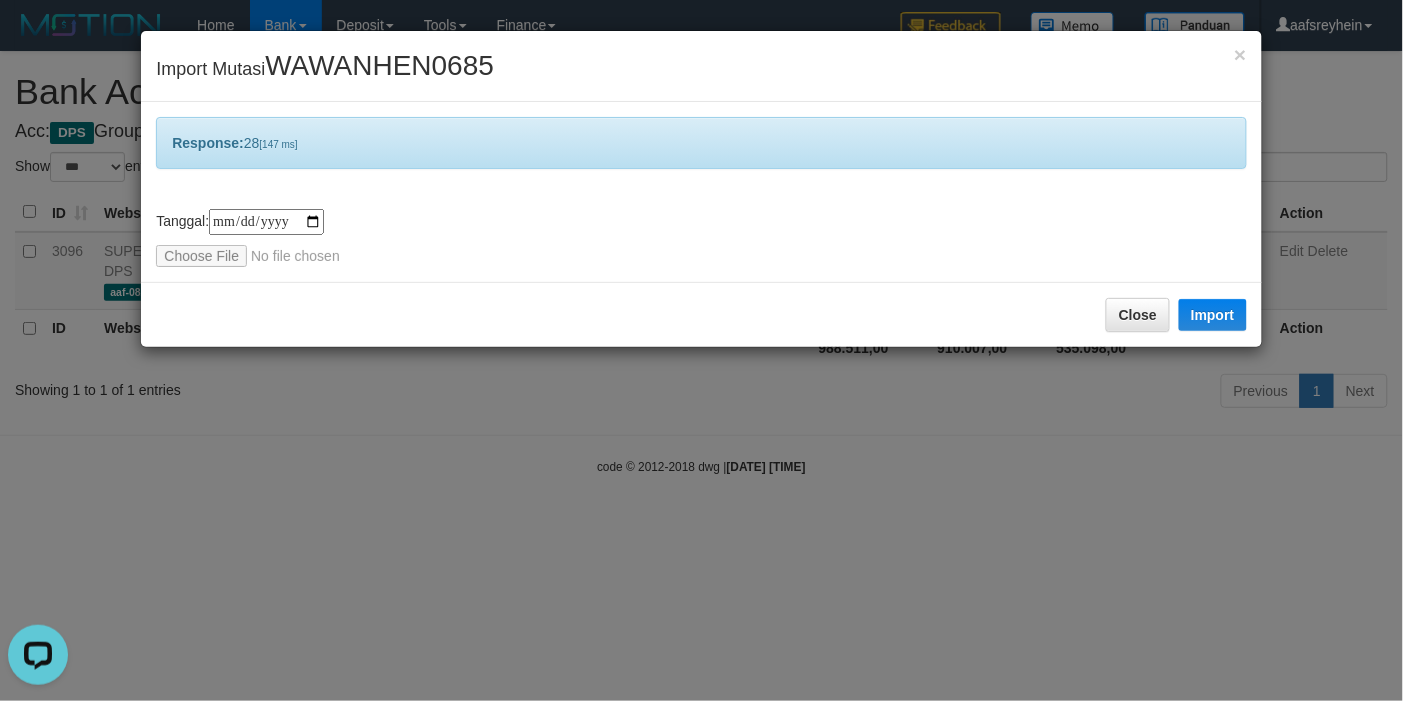 click on "**********" at bounding box center (701, 350) 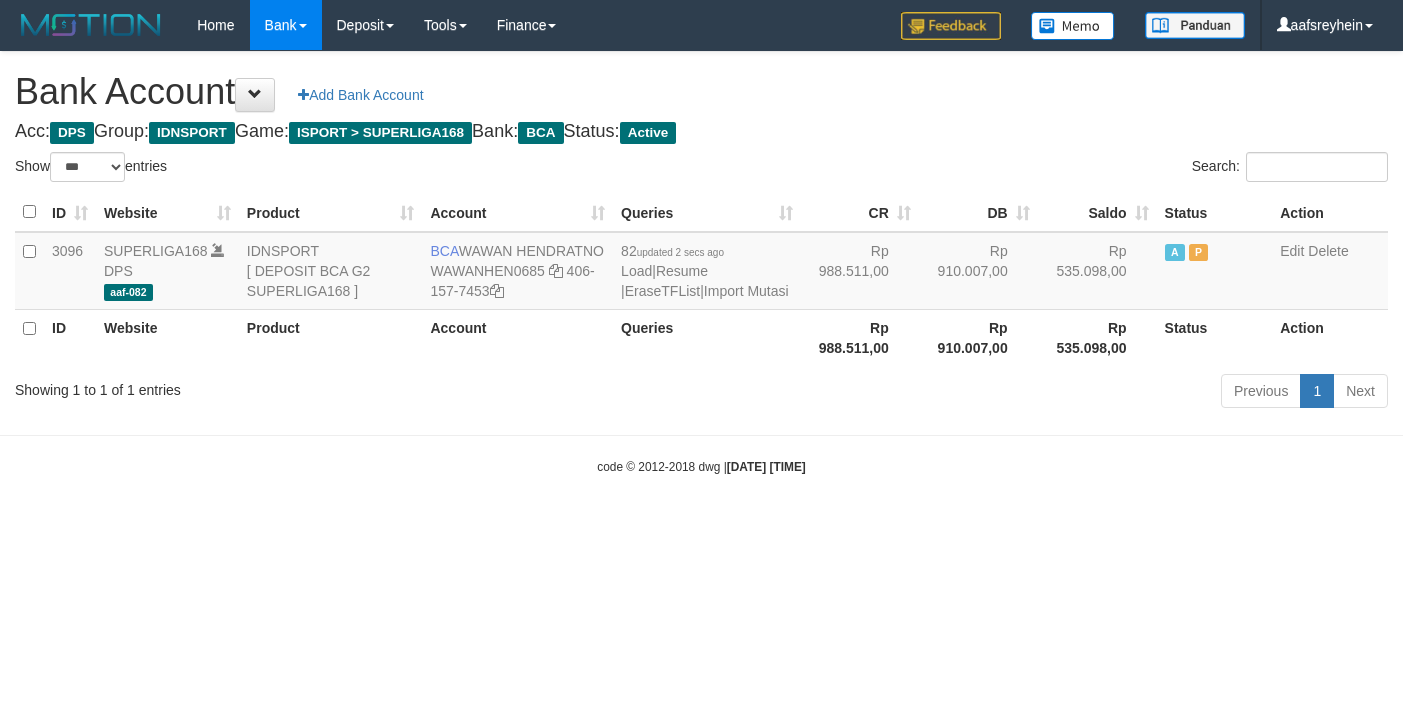 select on "***" 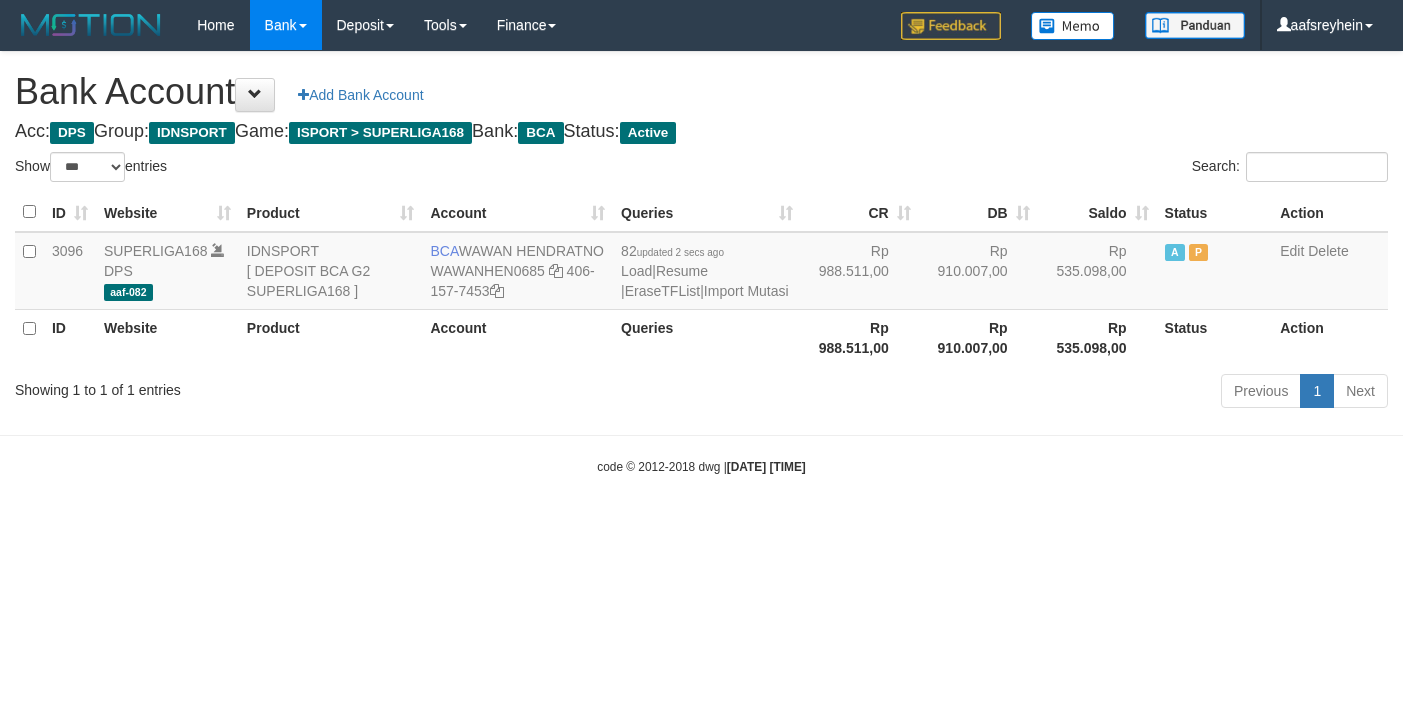 scroll, scrollTop: 0, scrollLeft: 0, axis: both 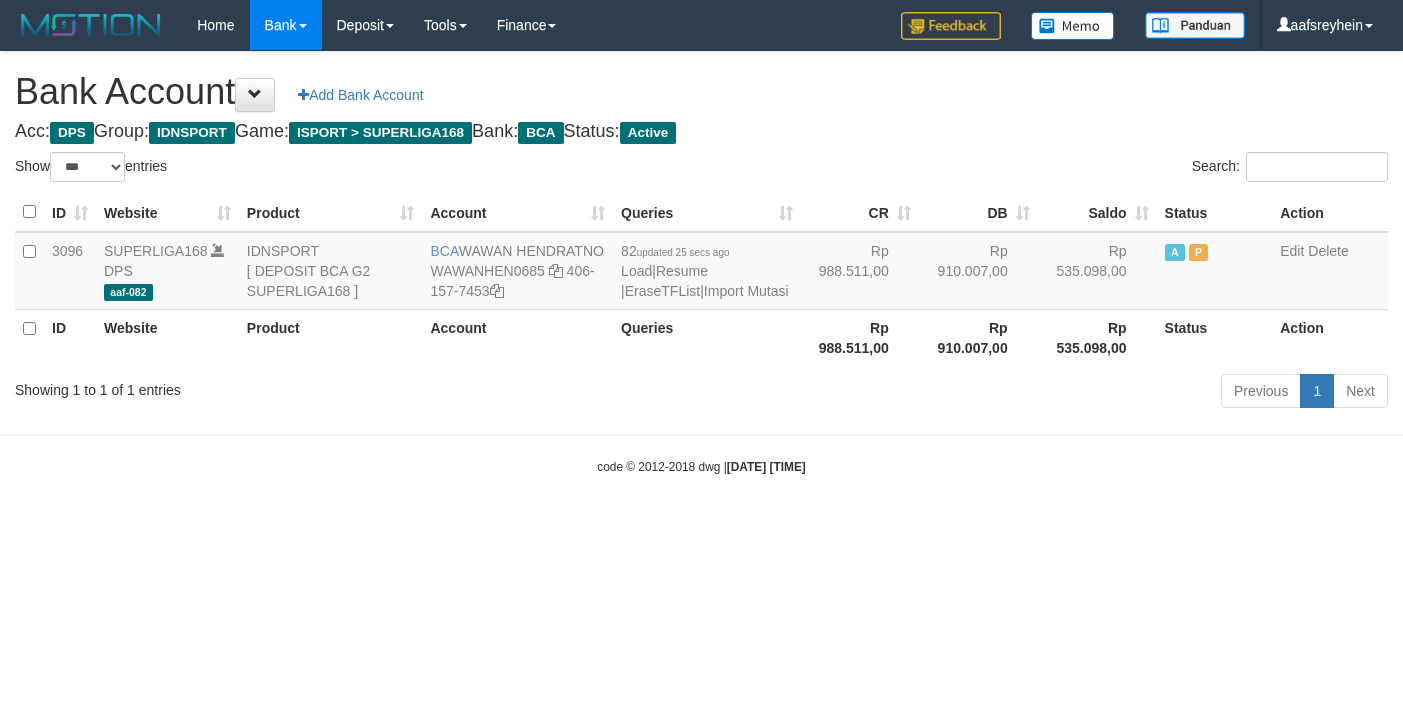 select on "***" 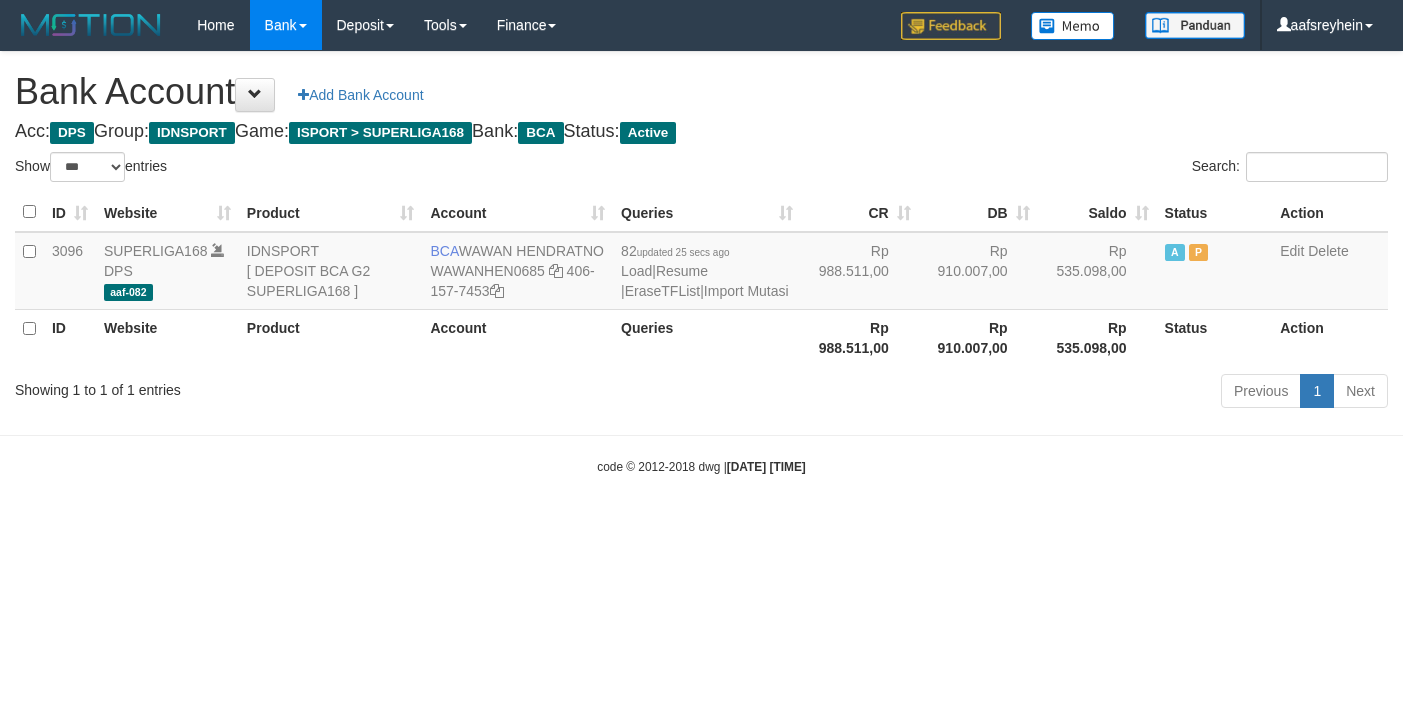 scroll, scrollTop: 0, scrollLeft: 0, axis: both 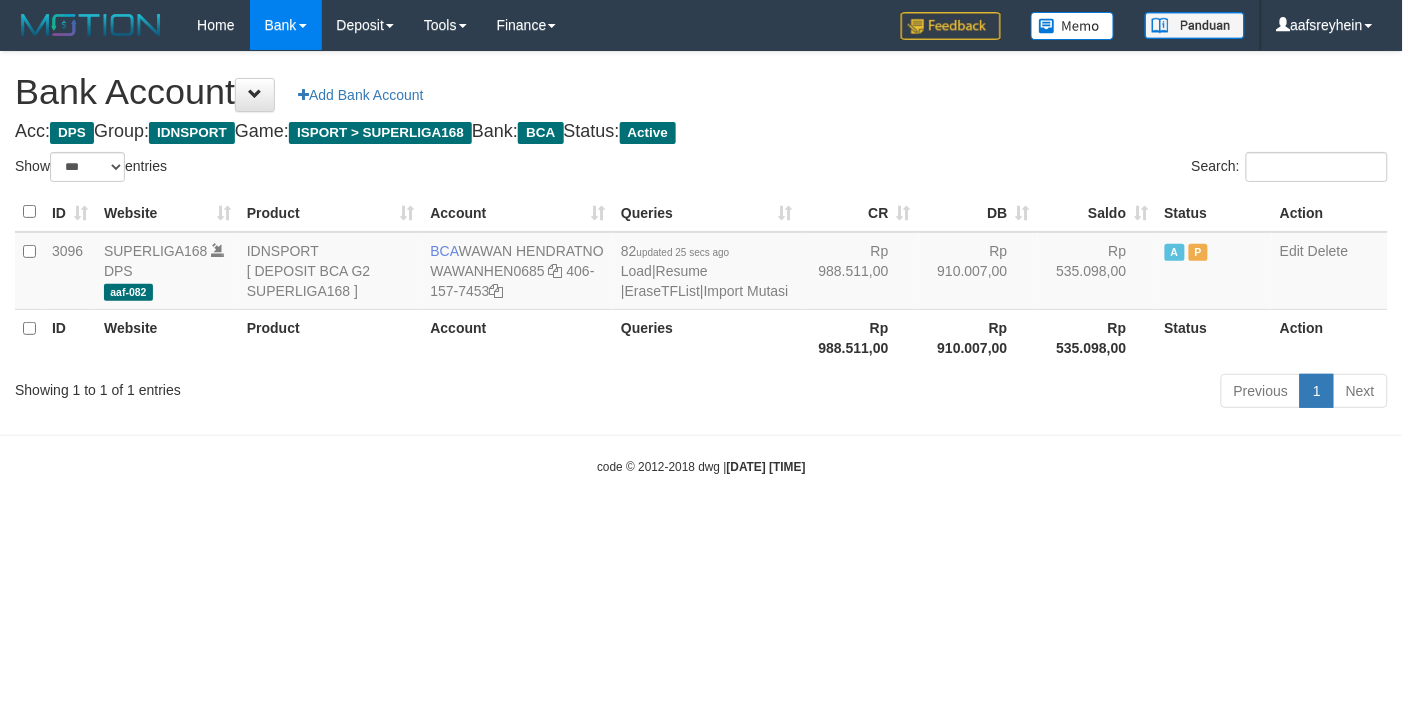 click on "Toggle navigation
Home
Bank
Account List
Load
By Website
Group
[ISPORT]													SUPERLIGA168
By Load Group (DPS)
-" at bounding box center [701, 263] 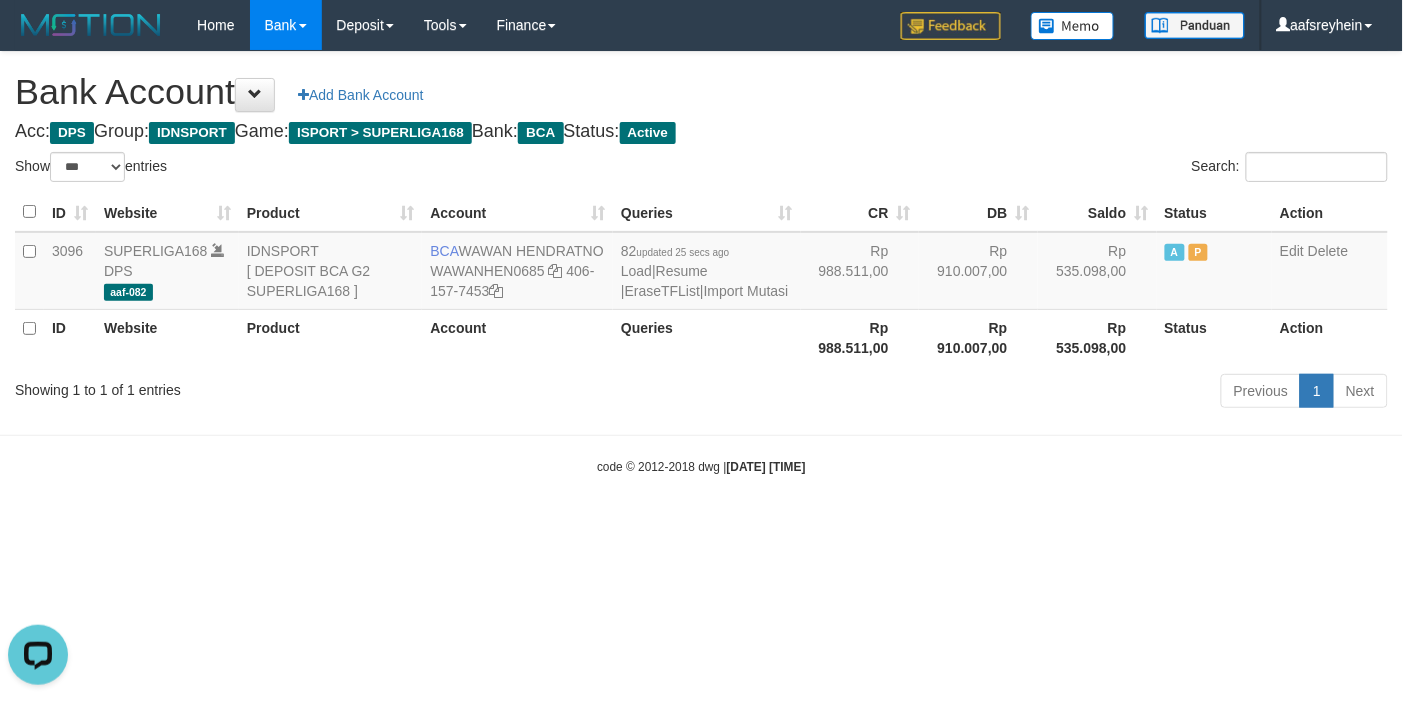 scroll, scrollTop: 0, scrollLeft: 0, axis: both 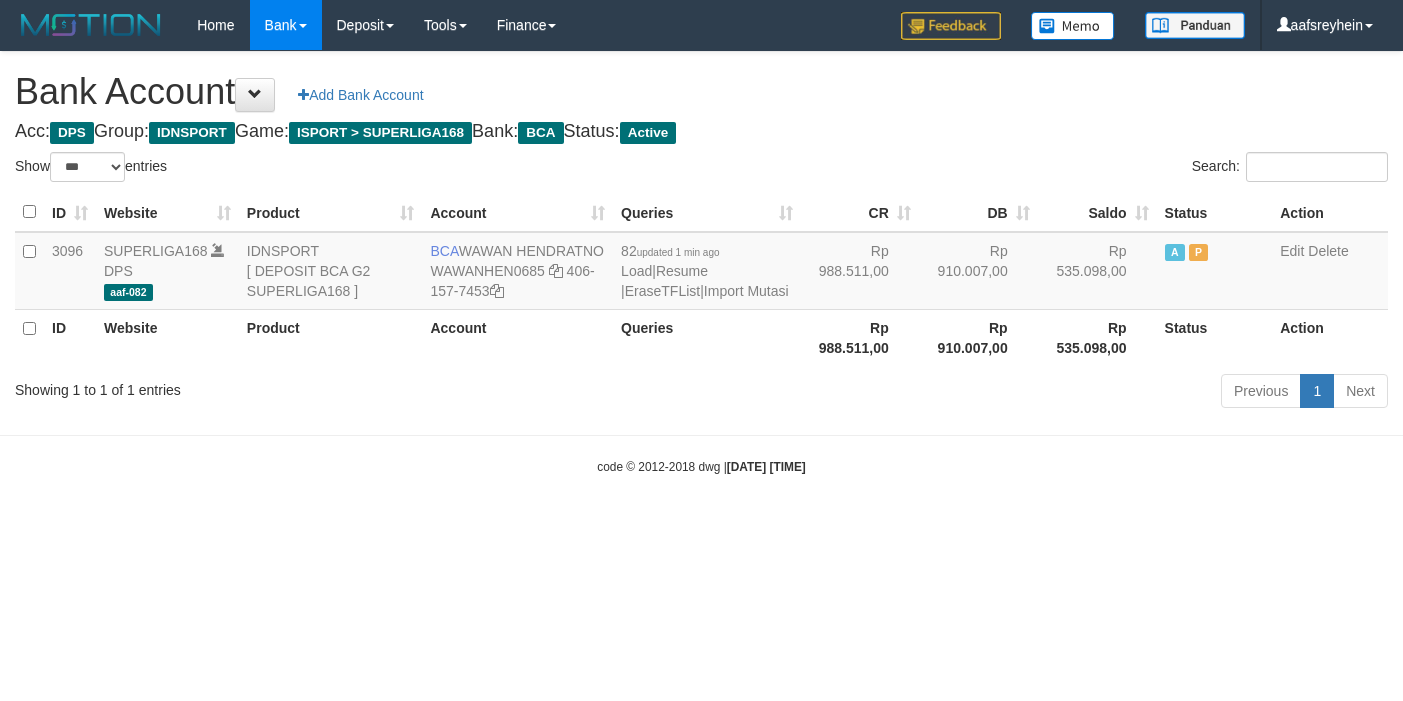 select on "***" 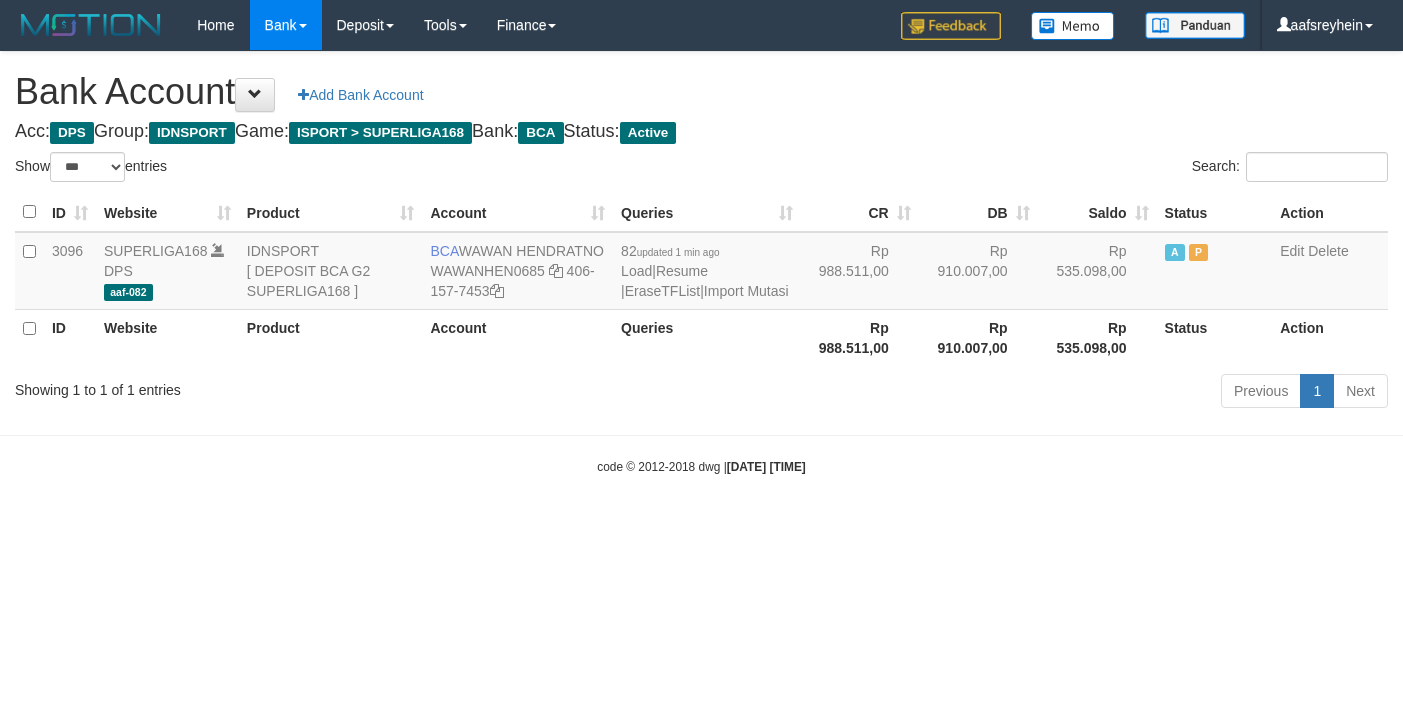 scroll, scrollTop: 0, scrollLeft: 0, axis: both 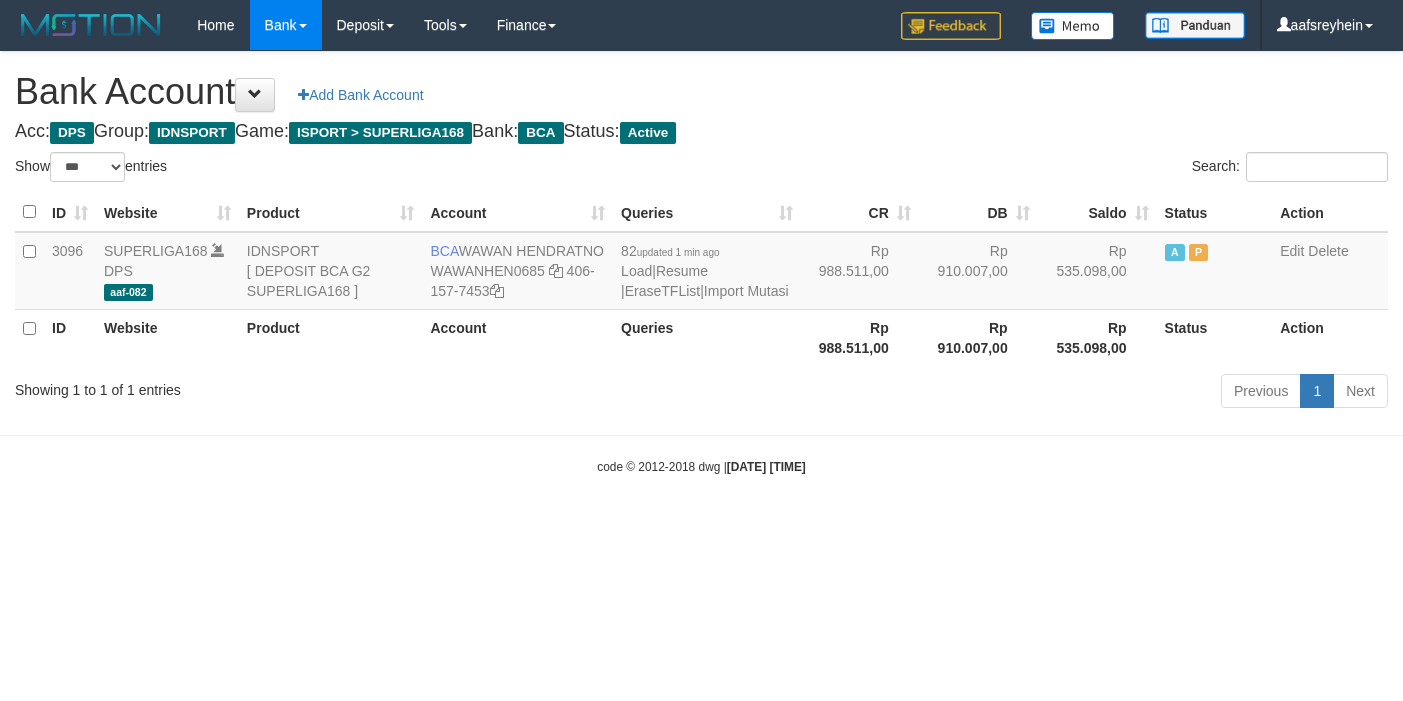 select on "***" 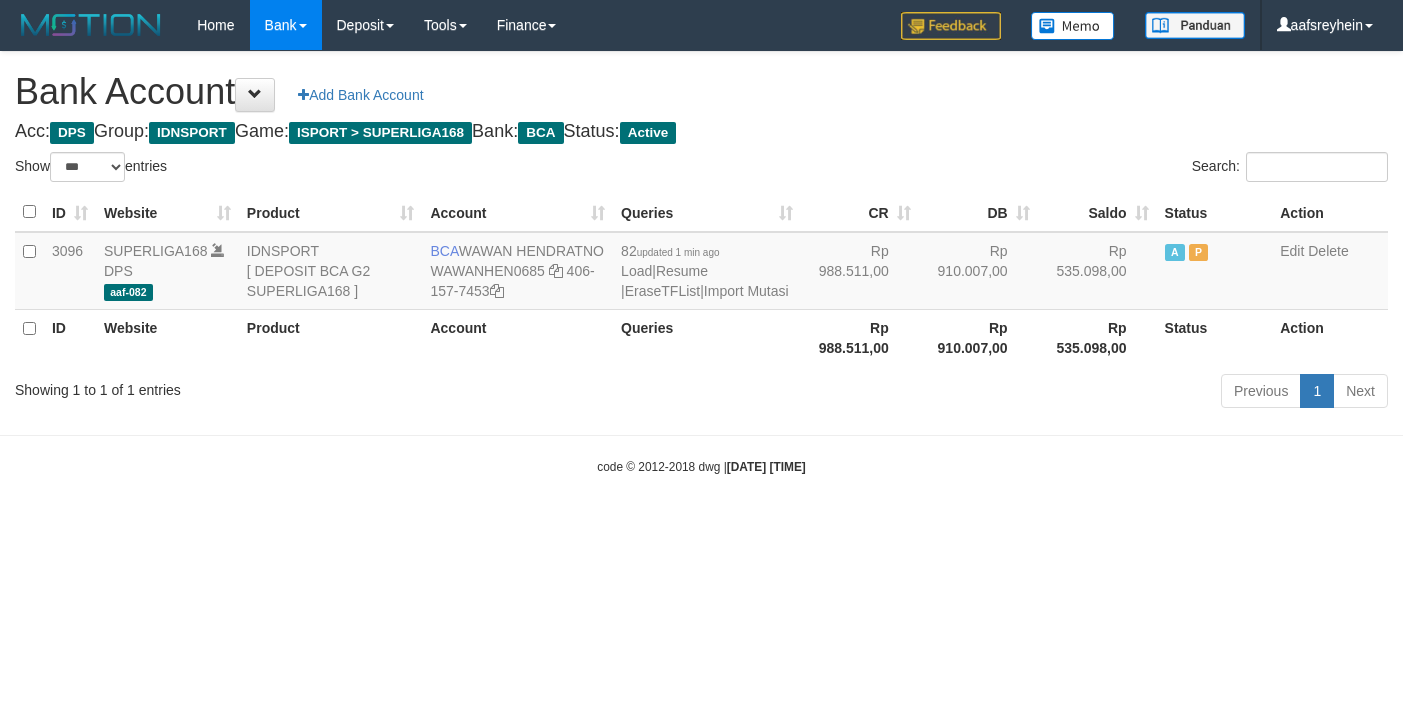 scroll, scrollTop: 0, scrollLeft: 0, axis: both 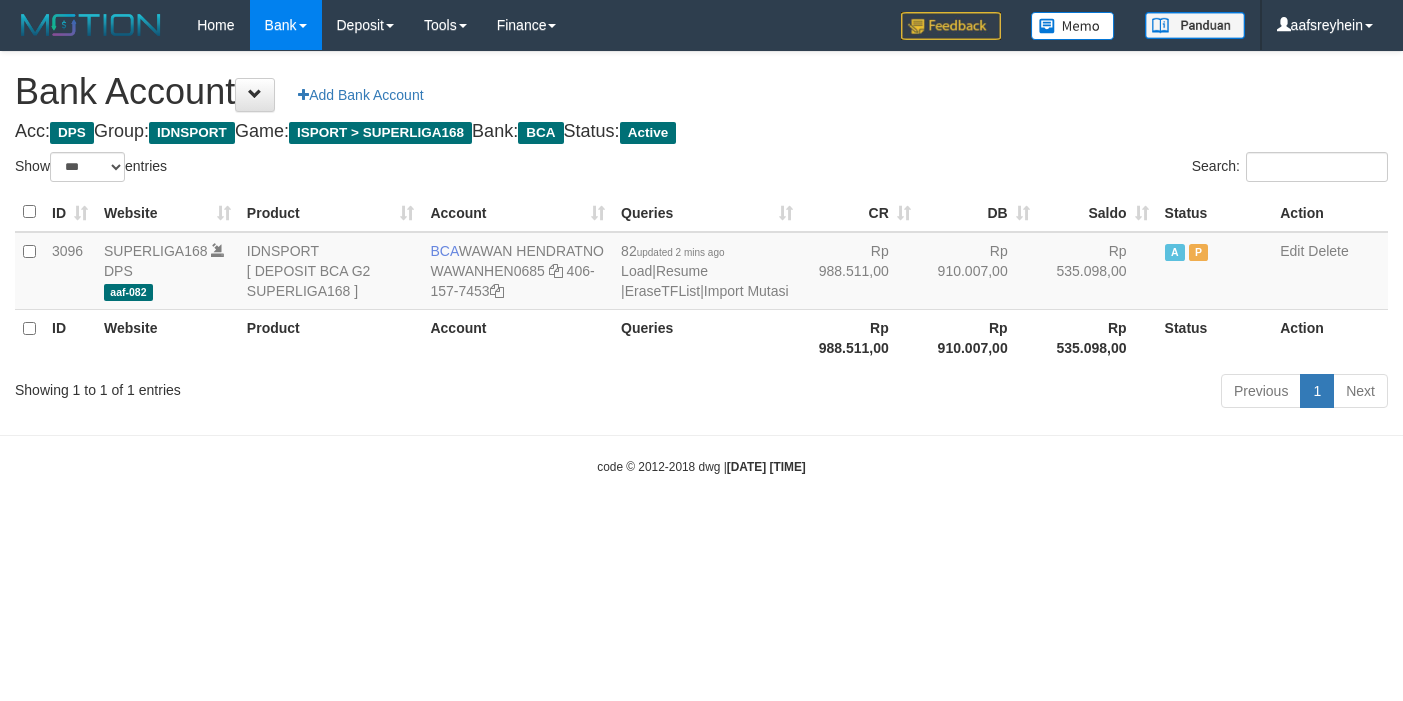 select on "***" 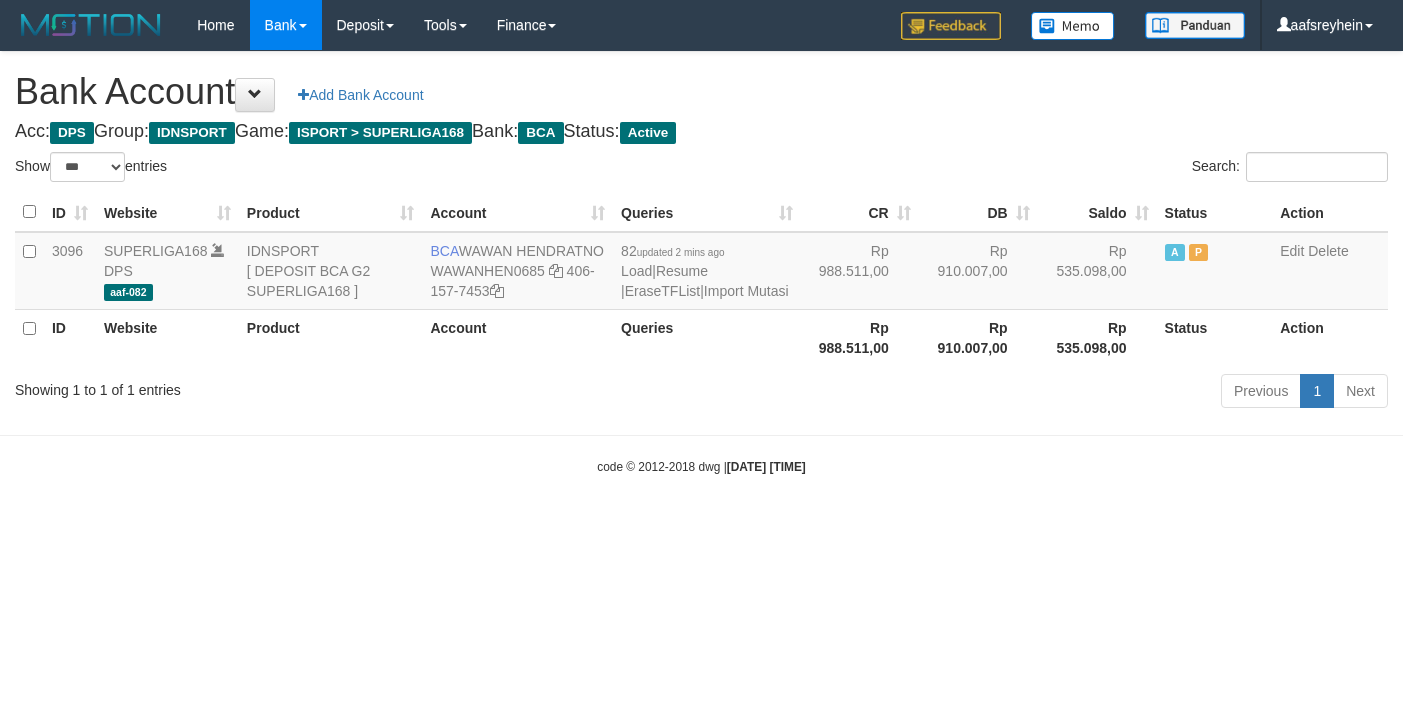 scroll, scrollTop: 0, scrollLeft: 0, axis: both 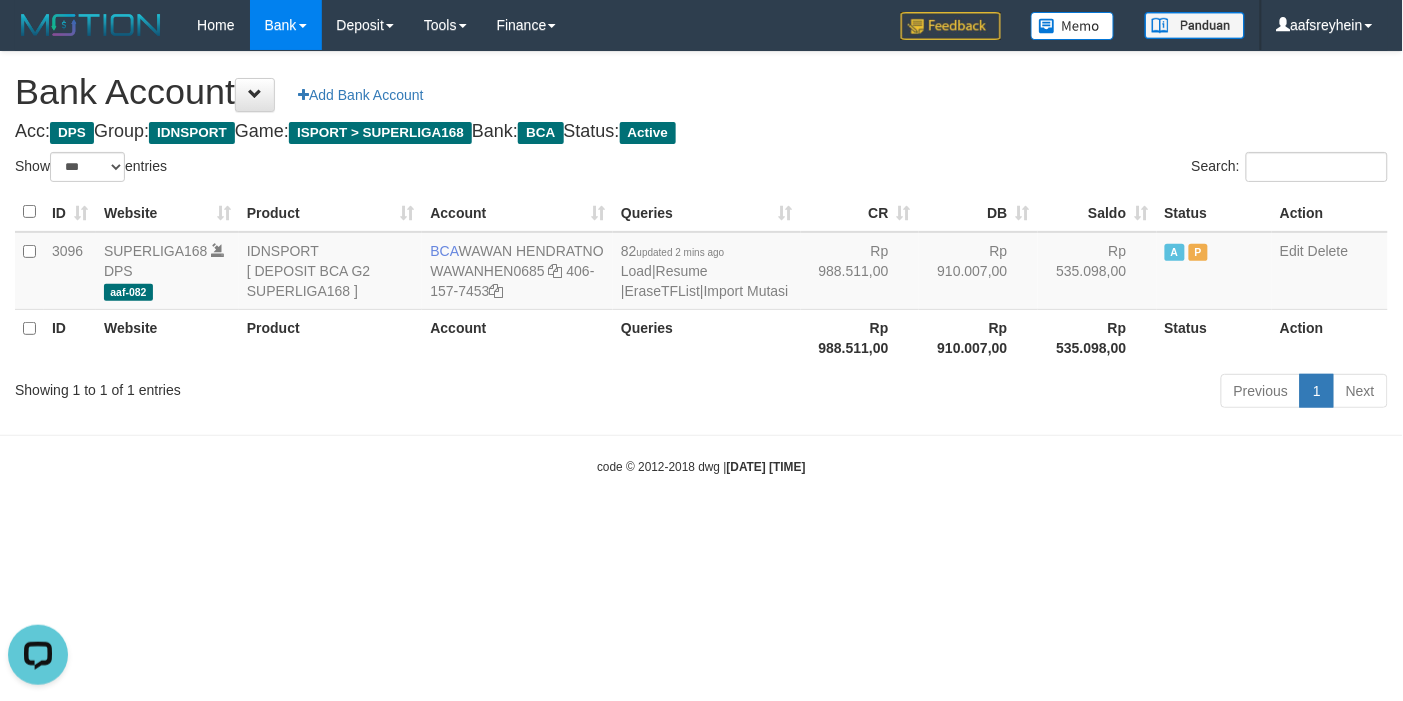 click on "Toggle navigation
Home
Bank
Account List
Load
By Website
Group
[ISPORT]													SUPERLIGA168
By Load Group (DPS)
-" at bounding box center (701, 263) 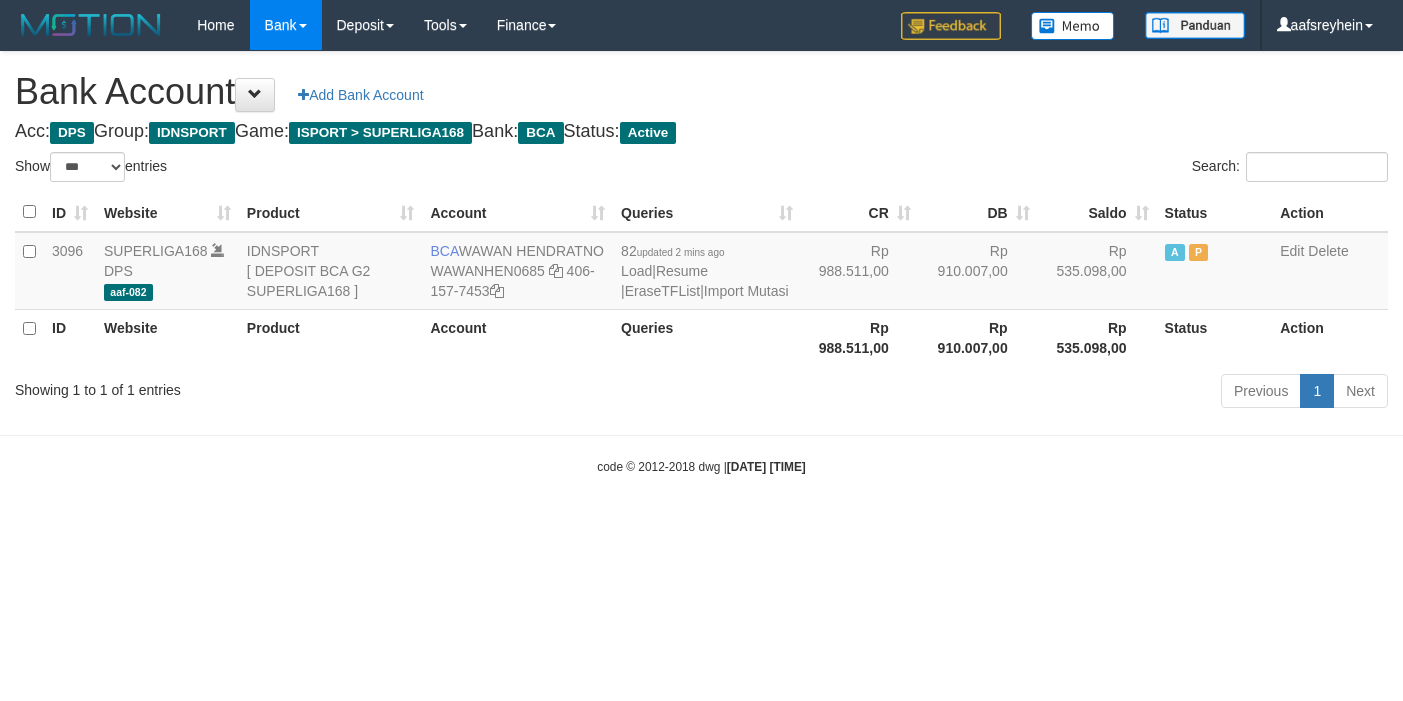 select on "***" 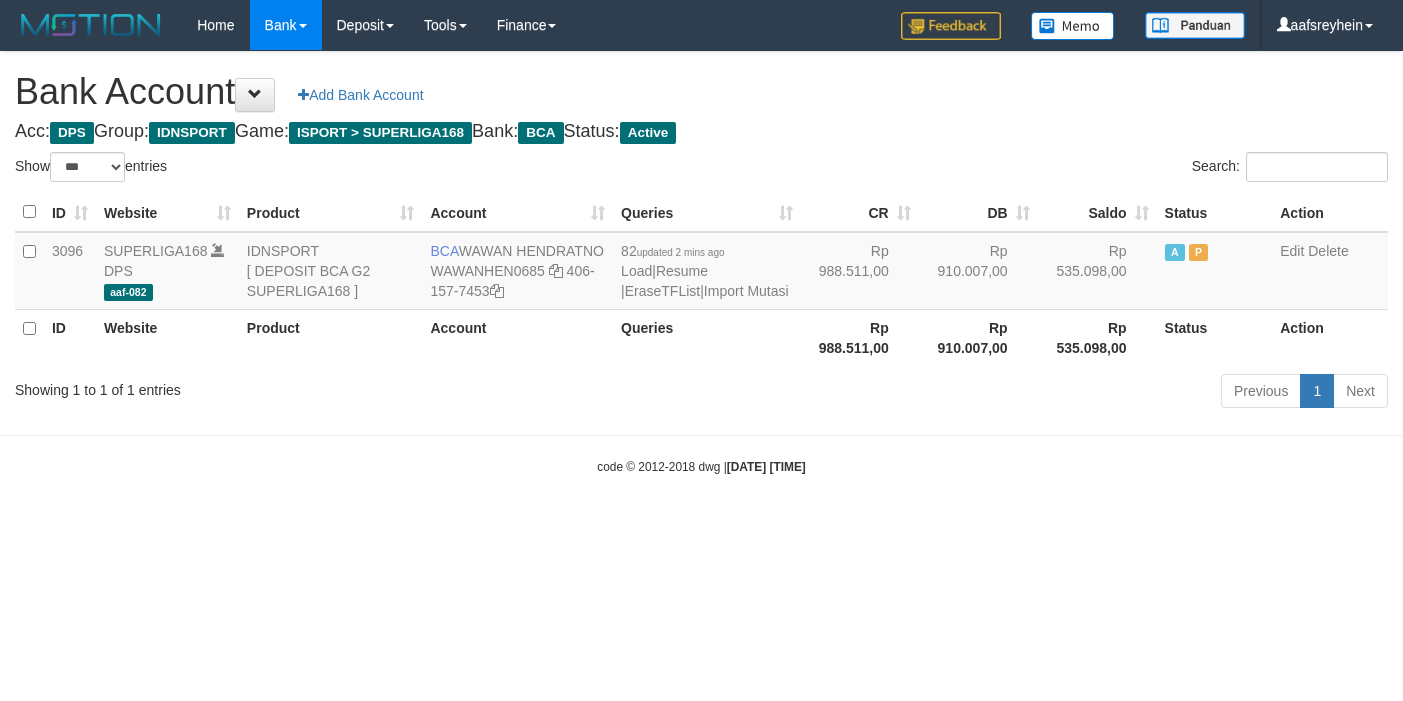 scroll, scrollTop: 0, scrollLeft: 0, axis: both 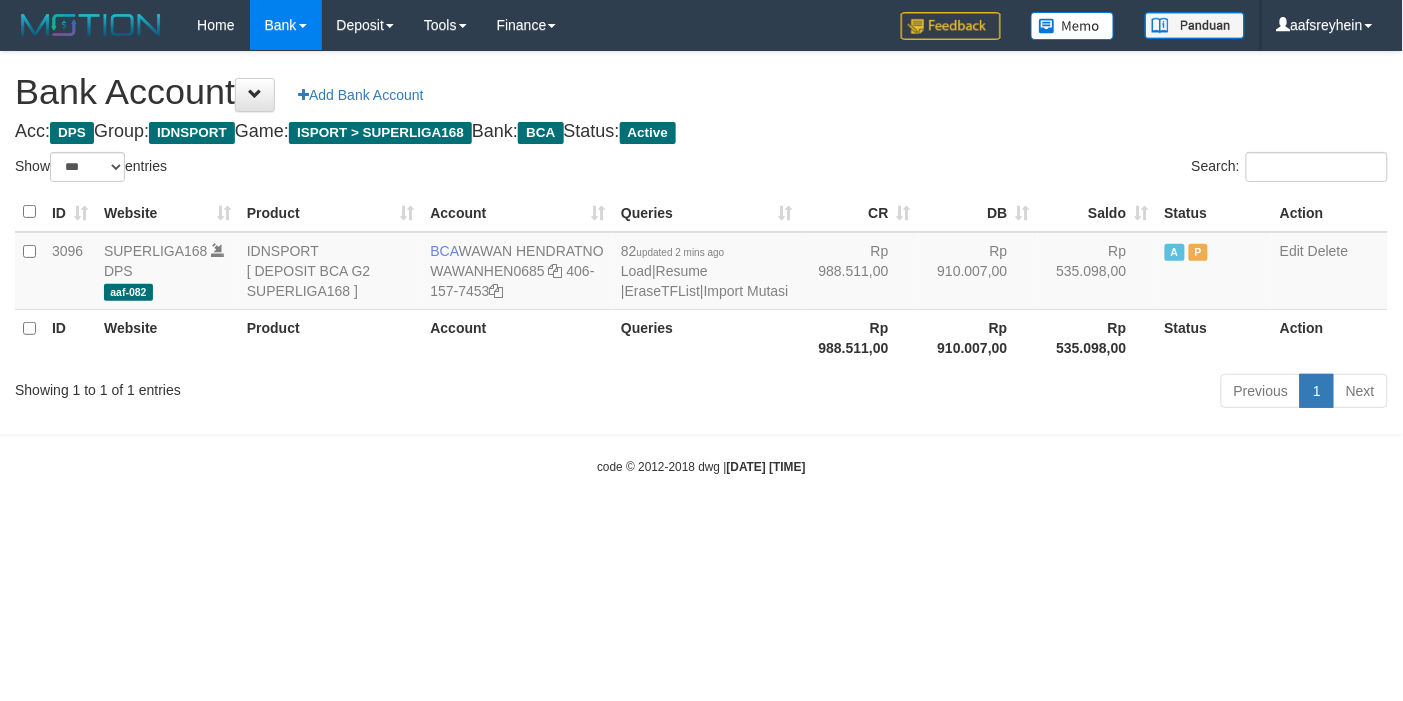 drag, startPoint x: 463, startPoint y: 433, endPoint x: 1402, endPoint y: 383, distance: 940.33026 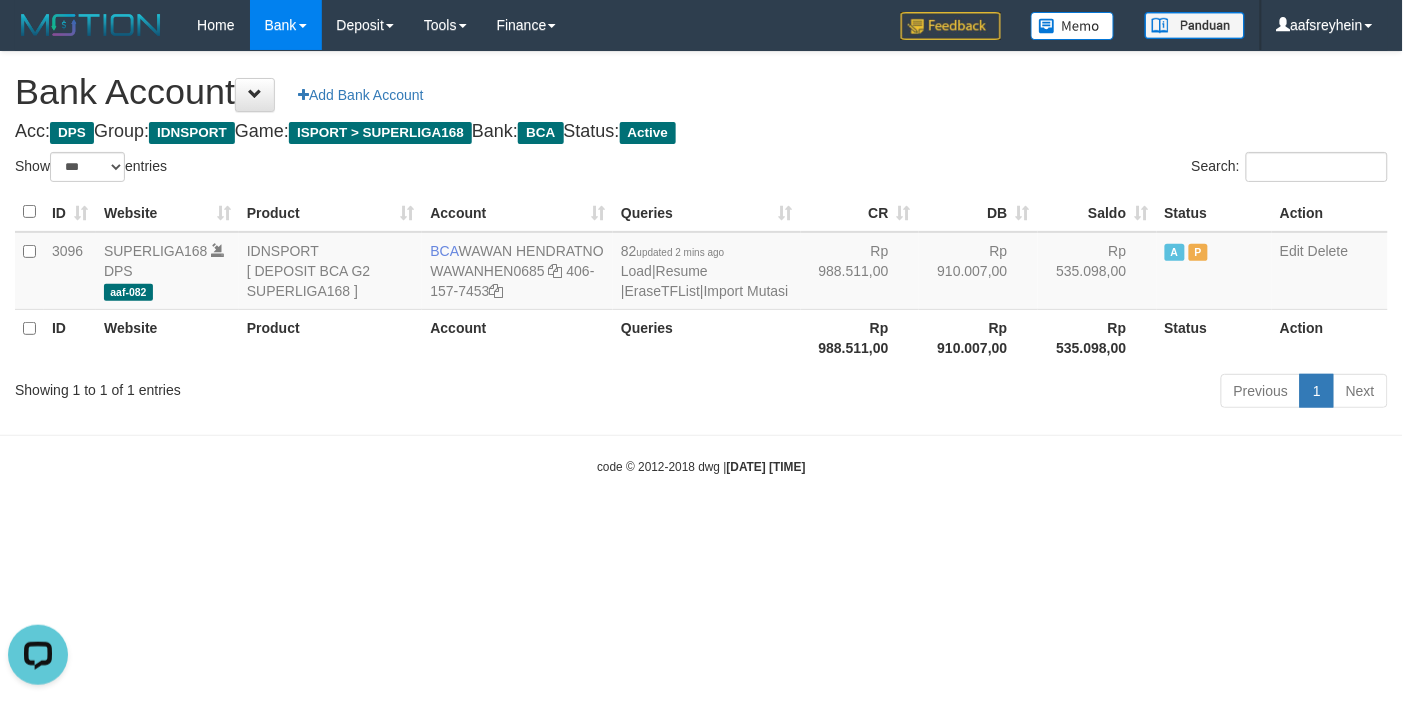 scroll, scrollTop: 0, scrollLeft: 0, axis: both 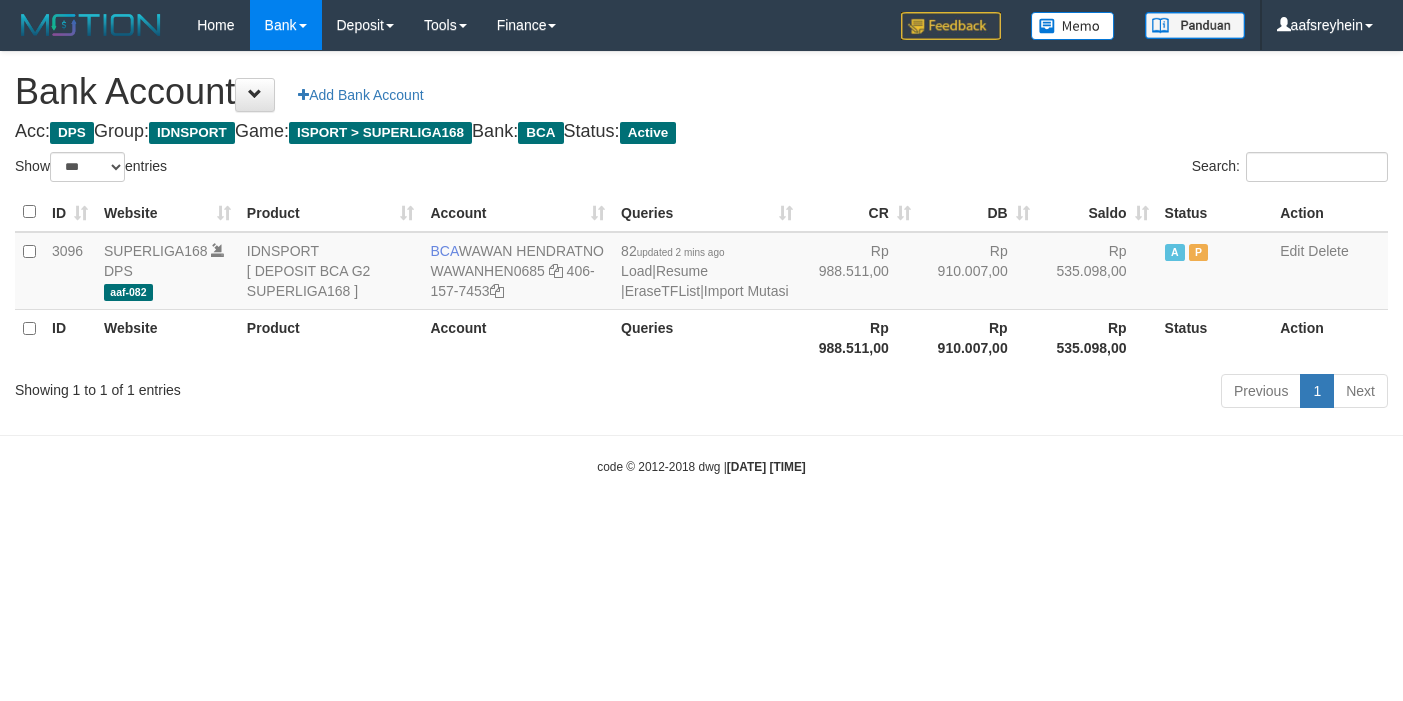 select on "***" 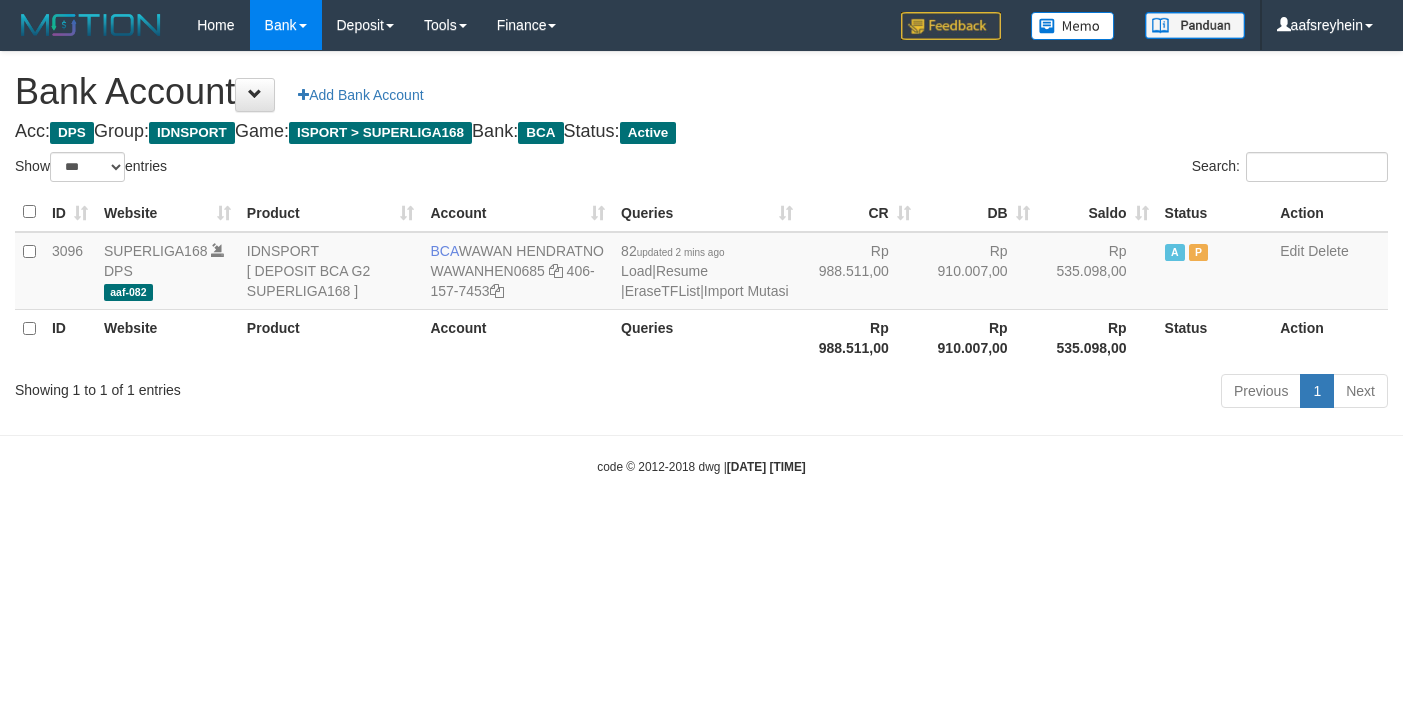 scroll, scrollTop: 0, scrollLeft: 0, axis: both 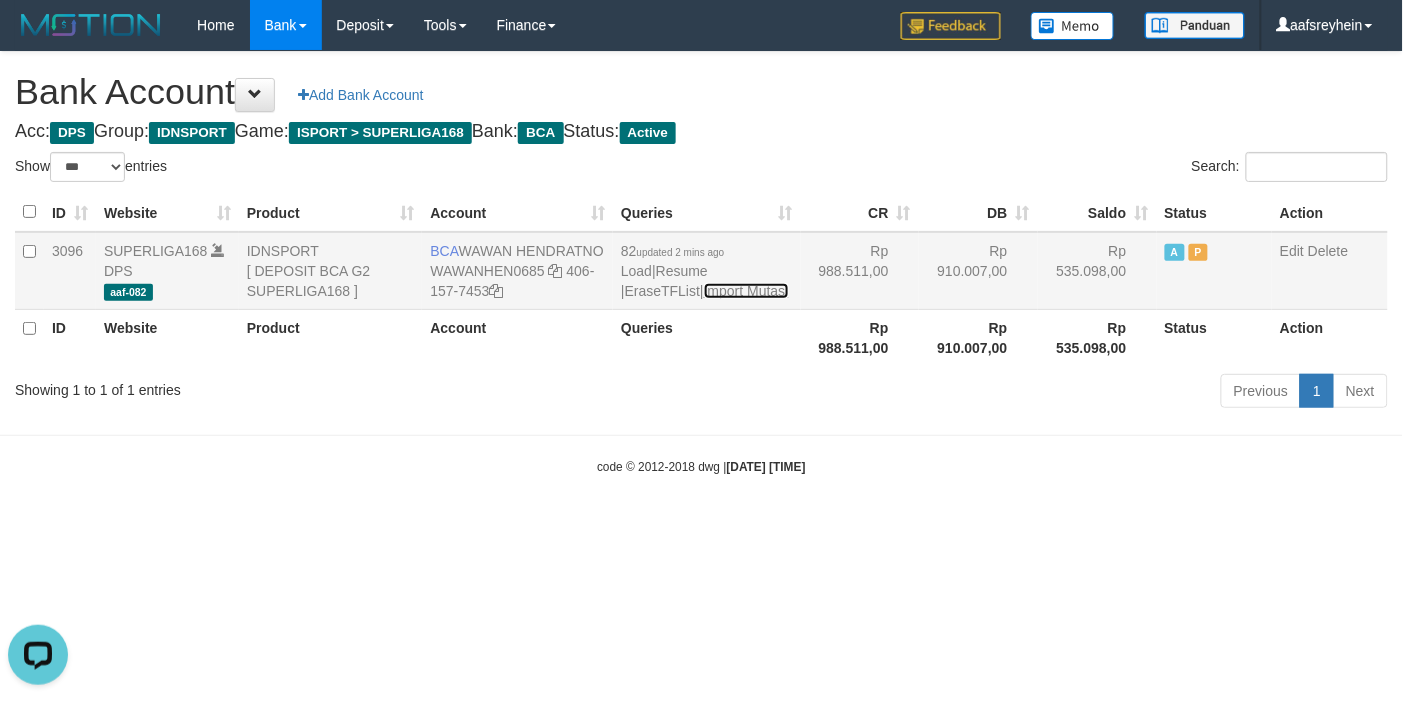 click on "Import Mutasi" at bounding box center [746, 291] 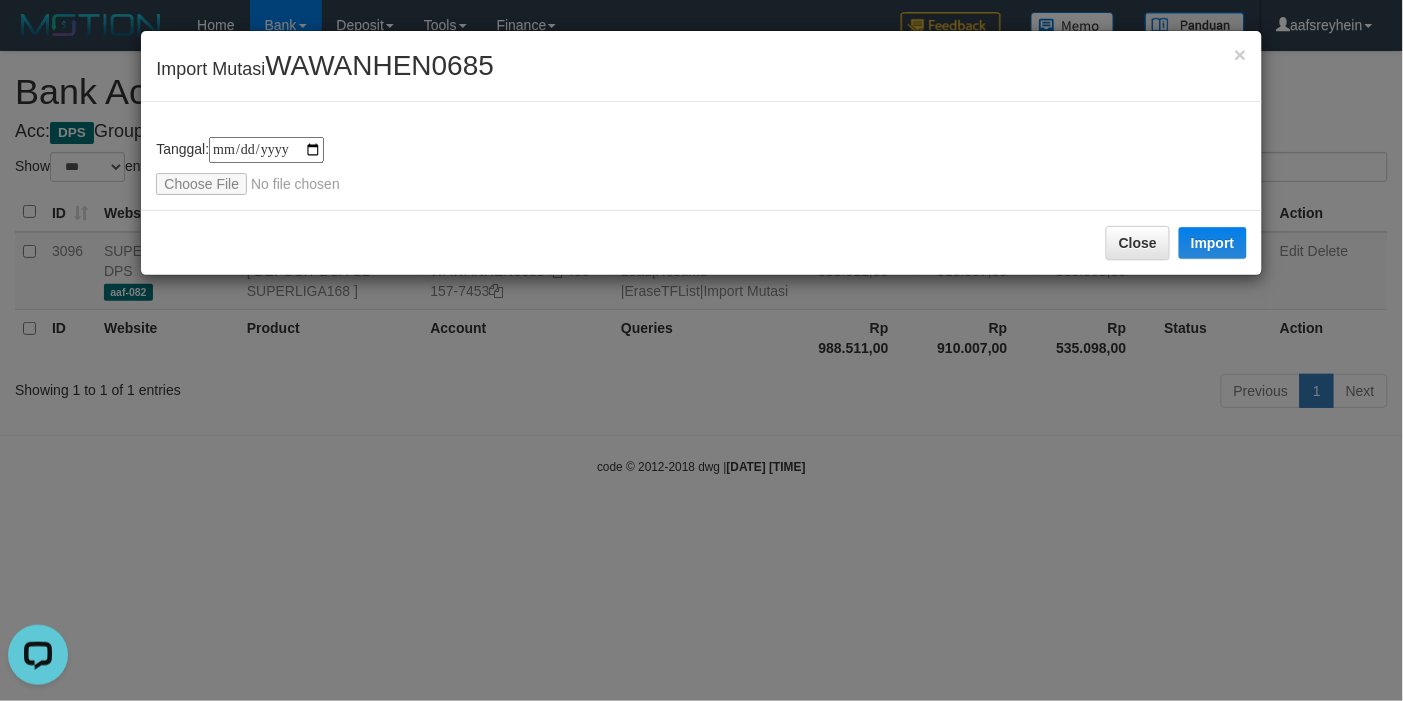 type on "**********" 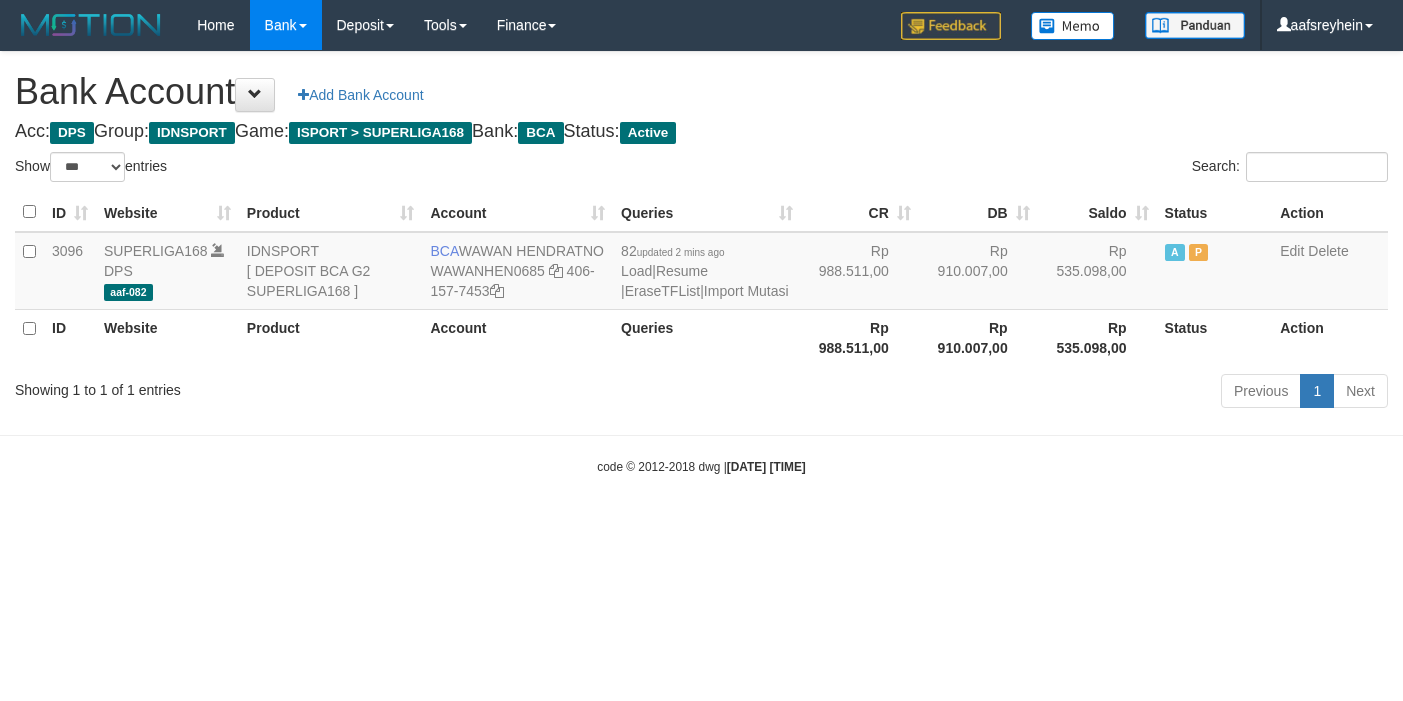 select on "***" 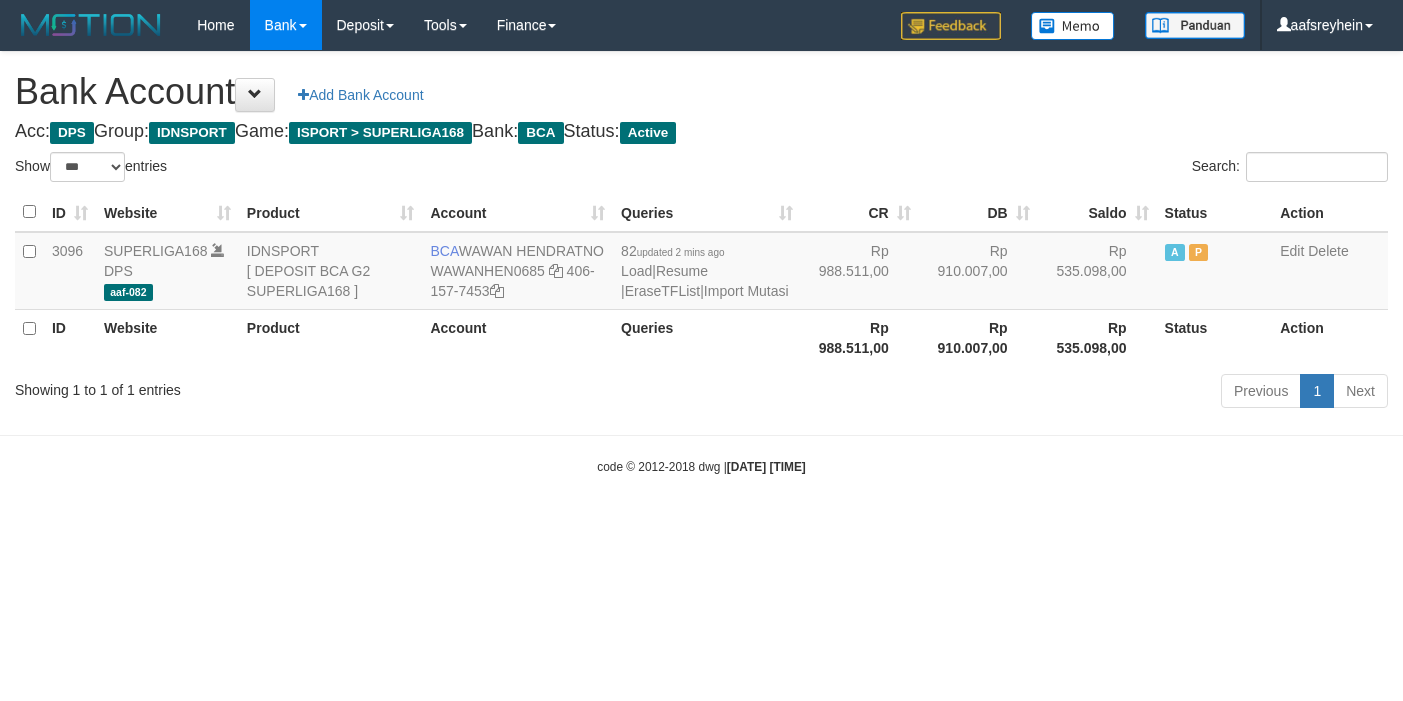 scroll, scrollTop: 0, scrollLeft: 0, axis: both 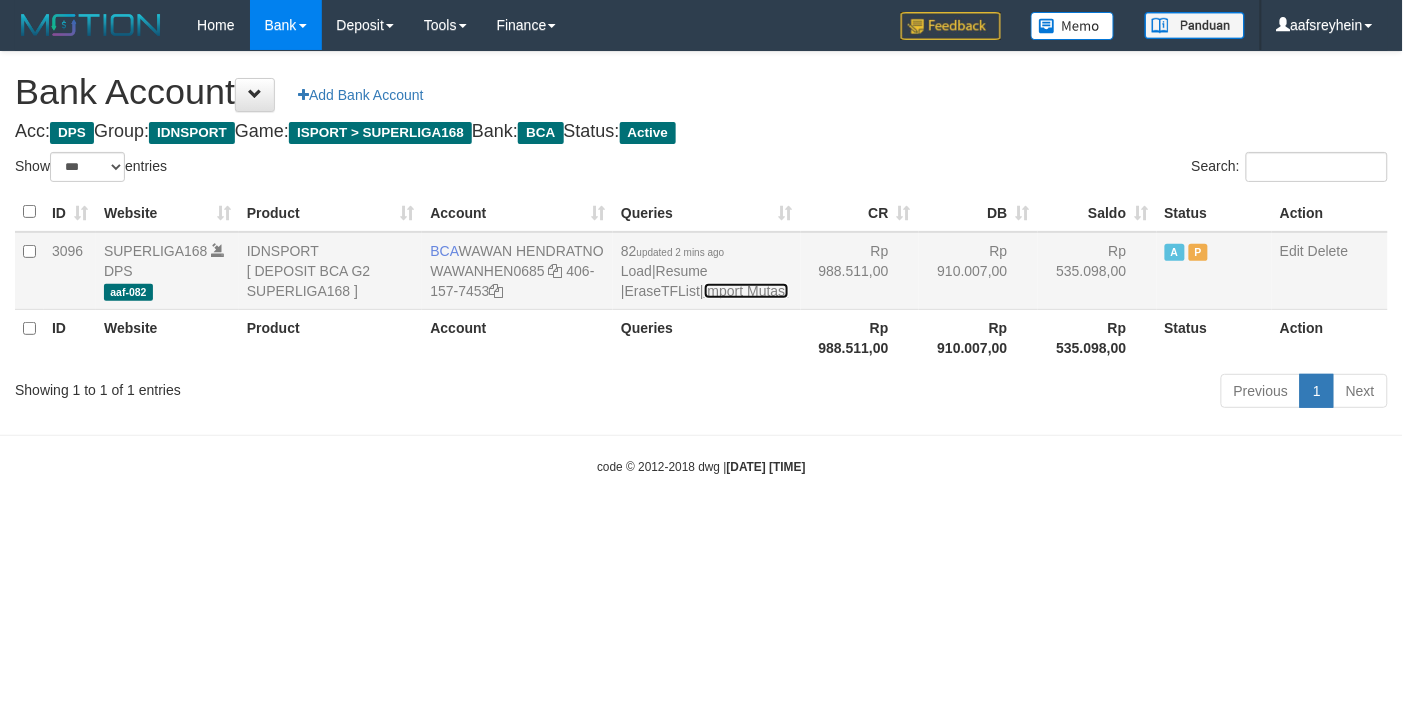 click on "Import Mutasi" at bounding box center (746, 291) 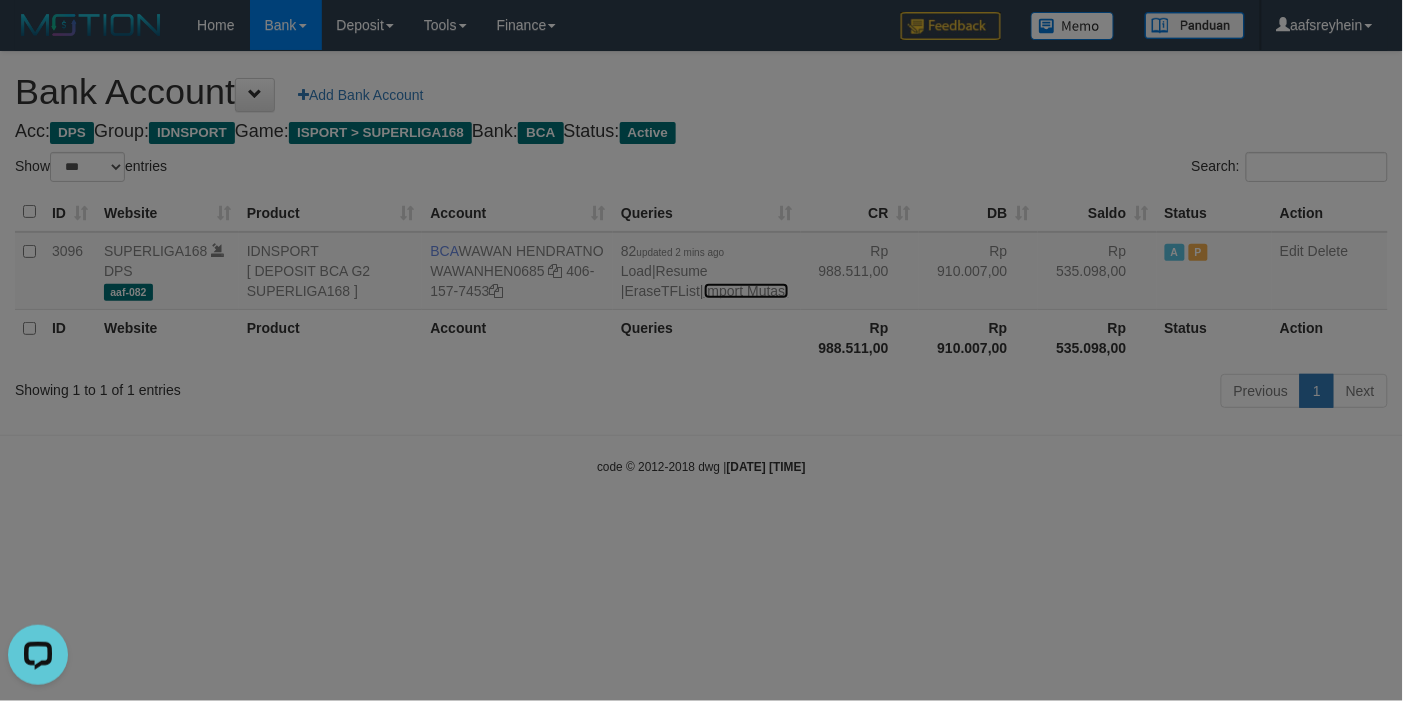 scroll, scrollTop: 0, scrollLeft: 0, axis: both 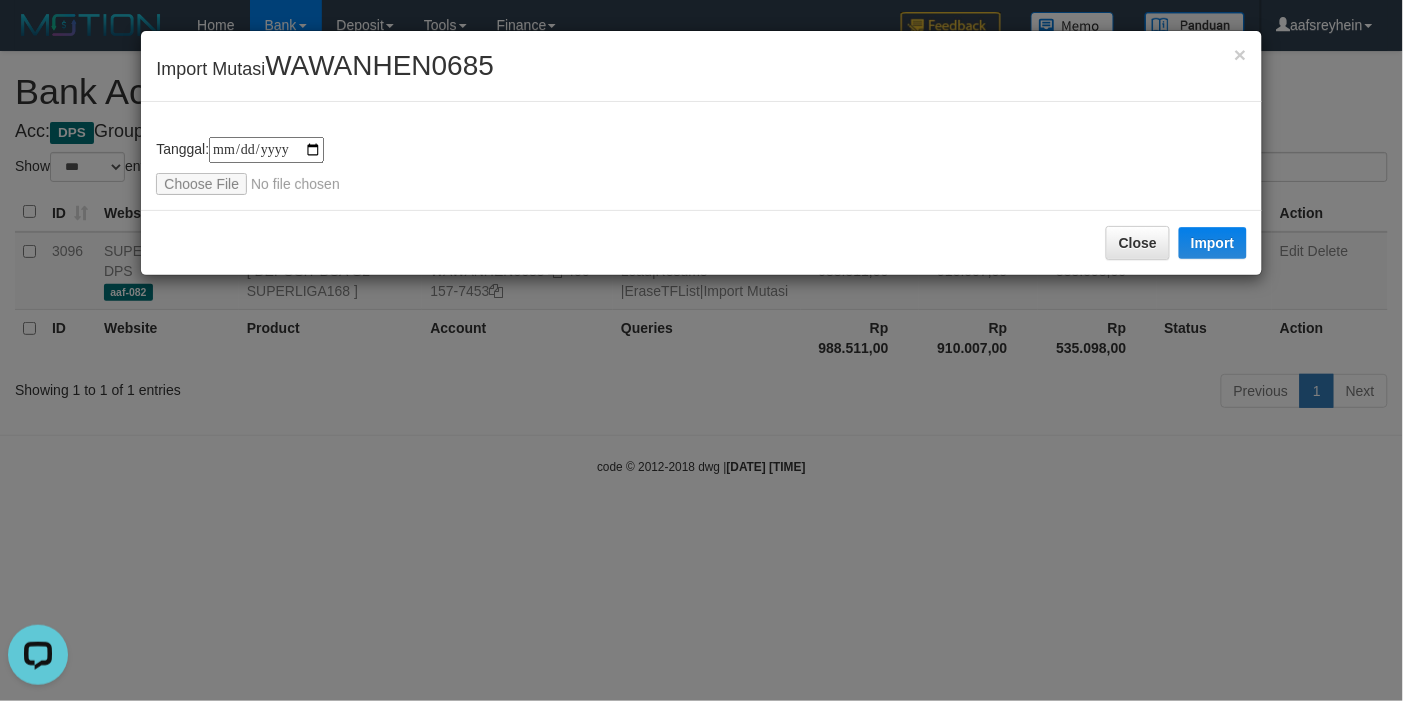 type on "**********" 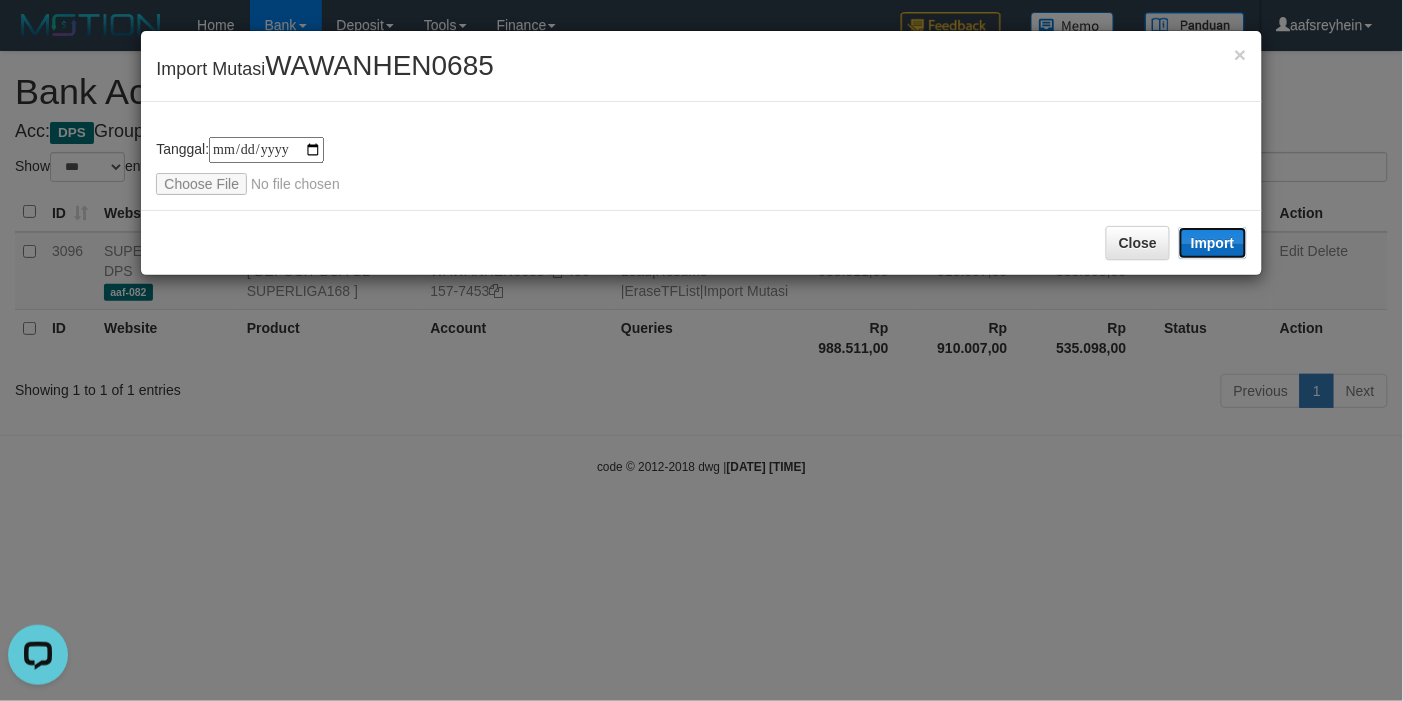 click on "Import" at bounding box center [1213, 243] 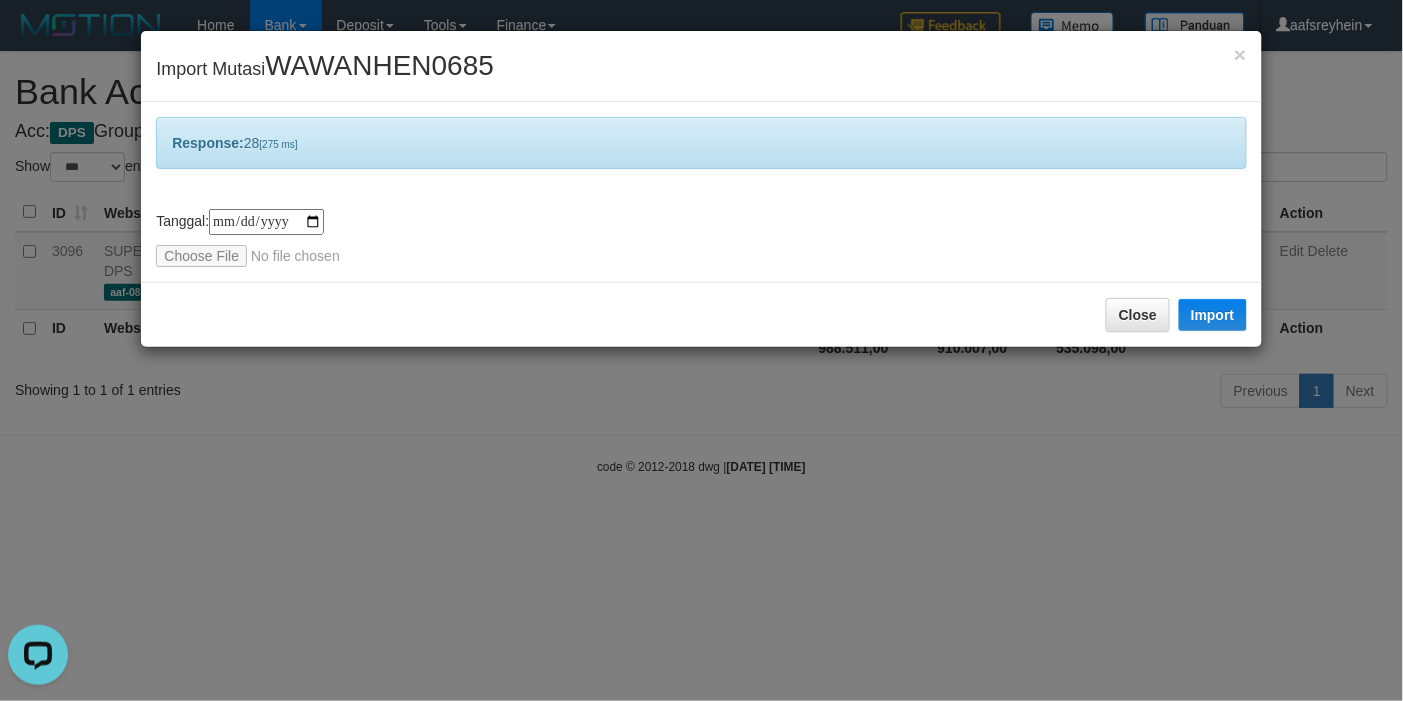 click on "**********" at bounding box center [701, 350] 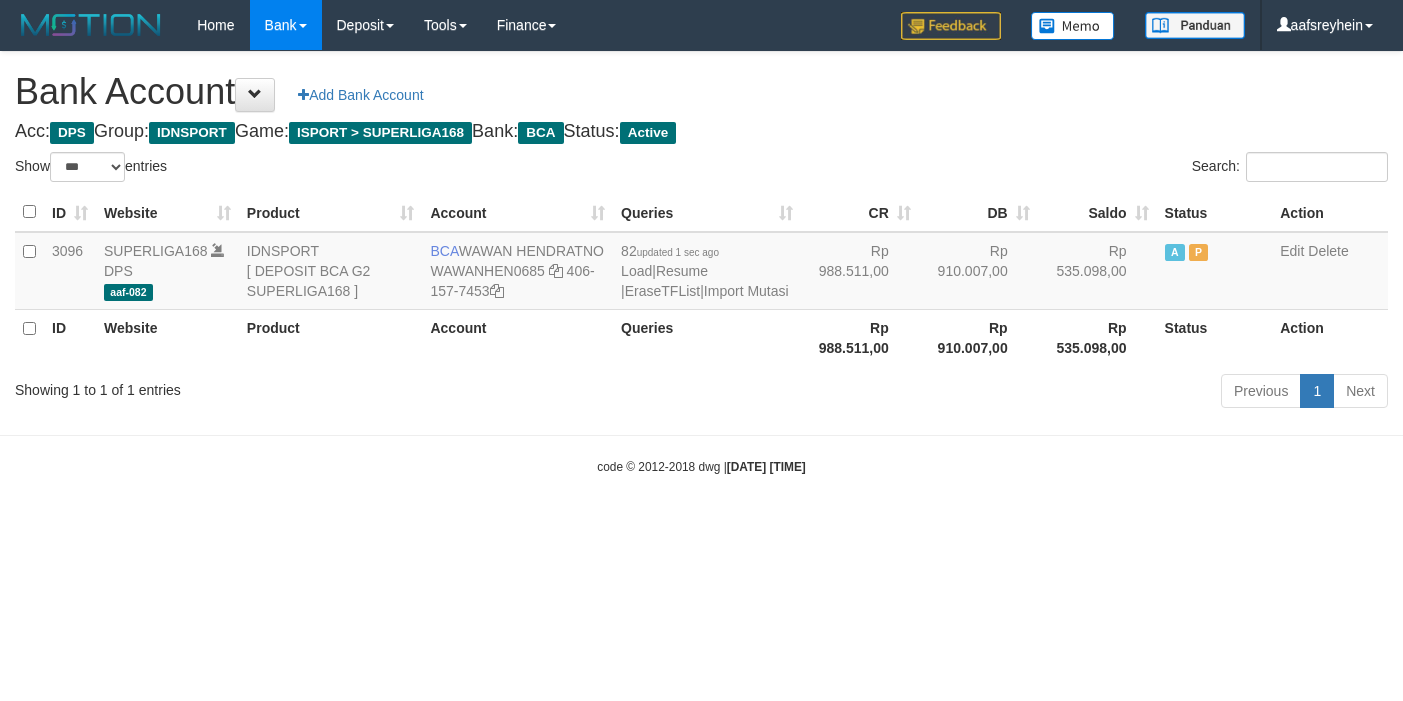 select on "***" 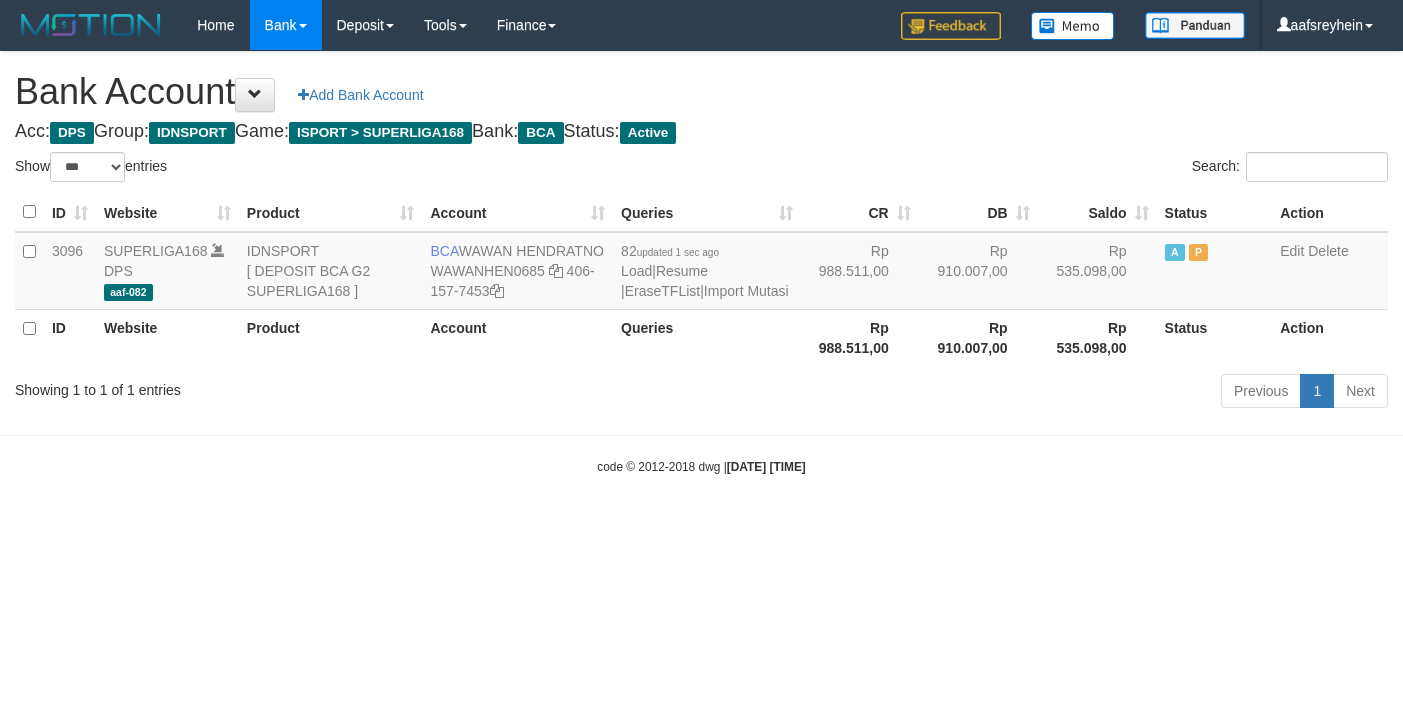 scroll, scrollTop: 0, scrollLeft: 0, axis: both 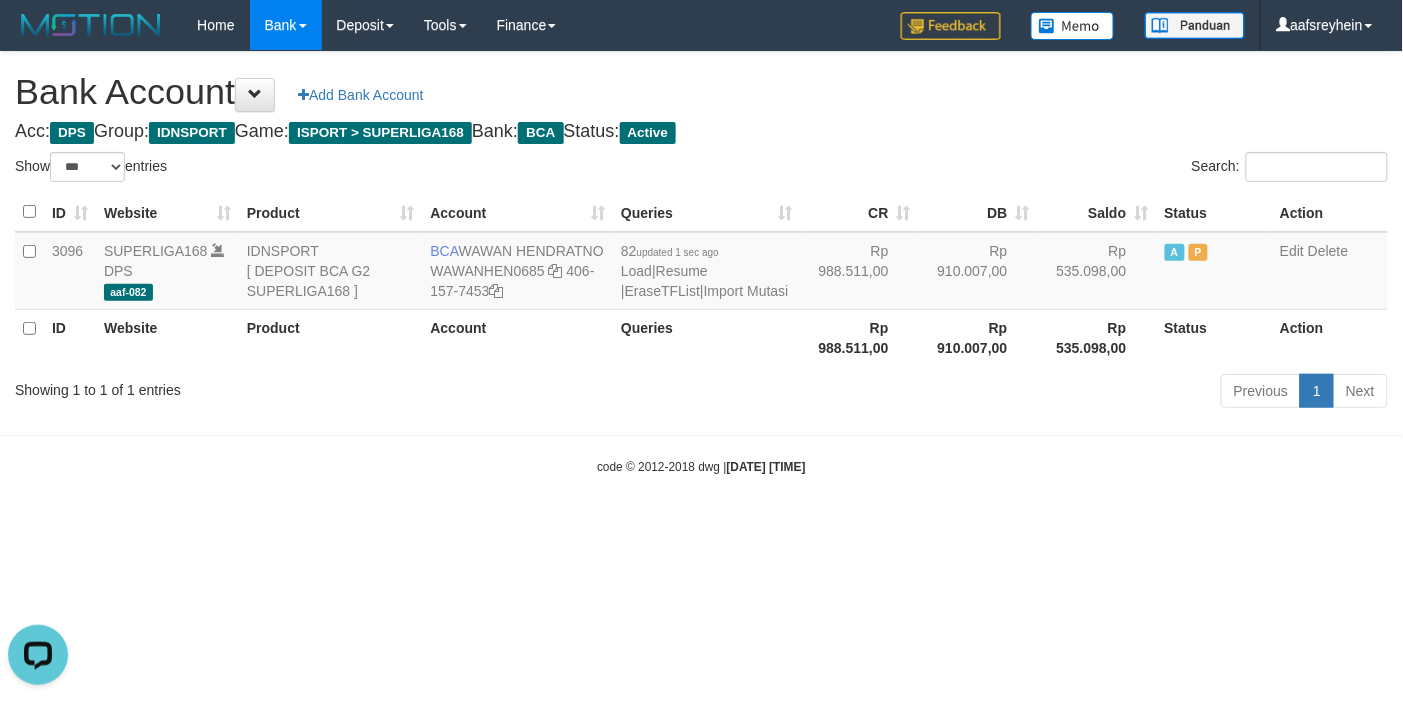 click on "Previous 1 Next" at bounding box center (994, 393) 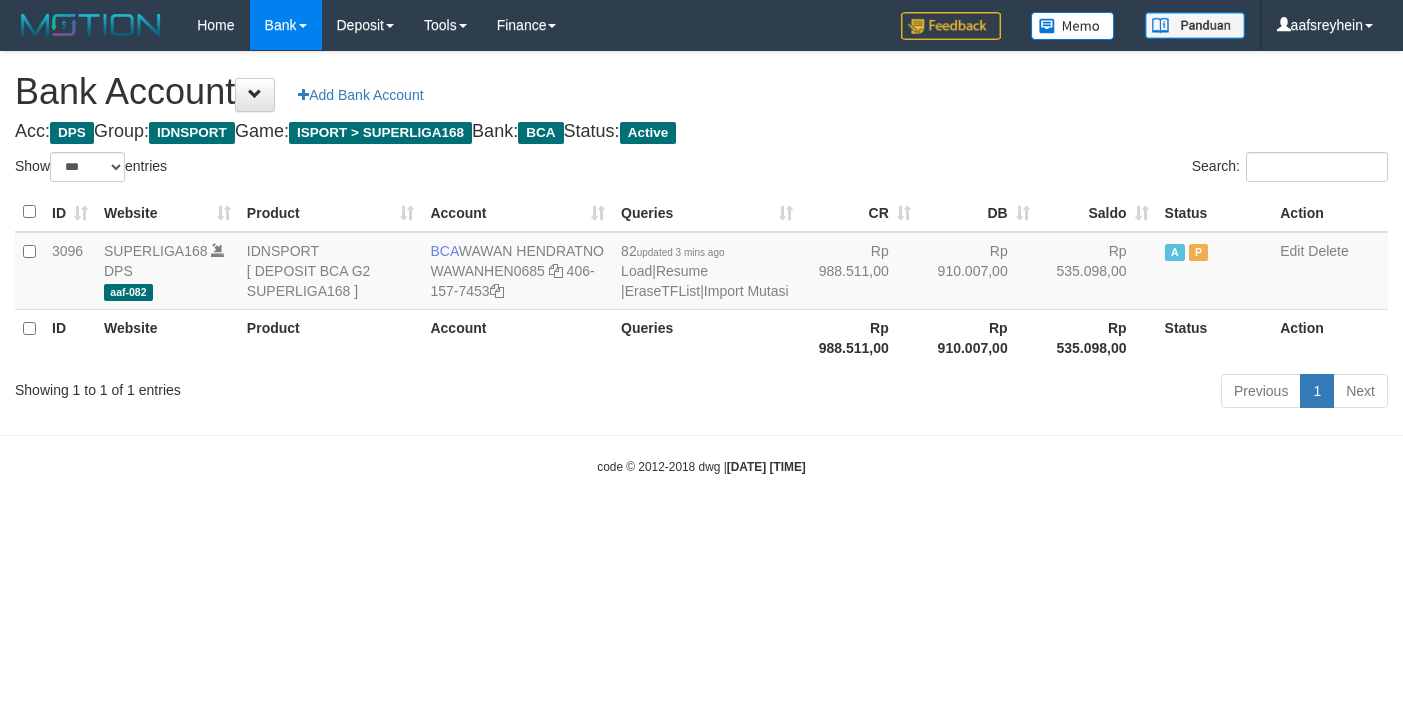 select on "***" 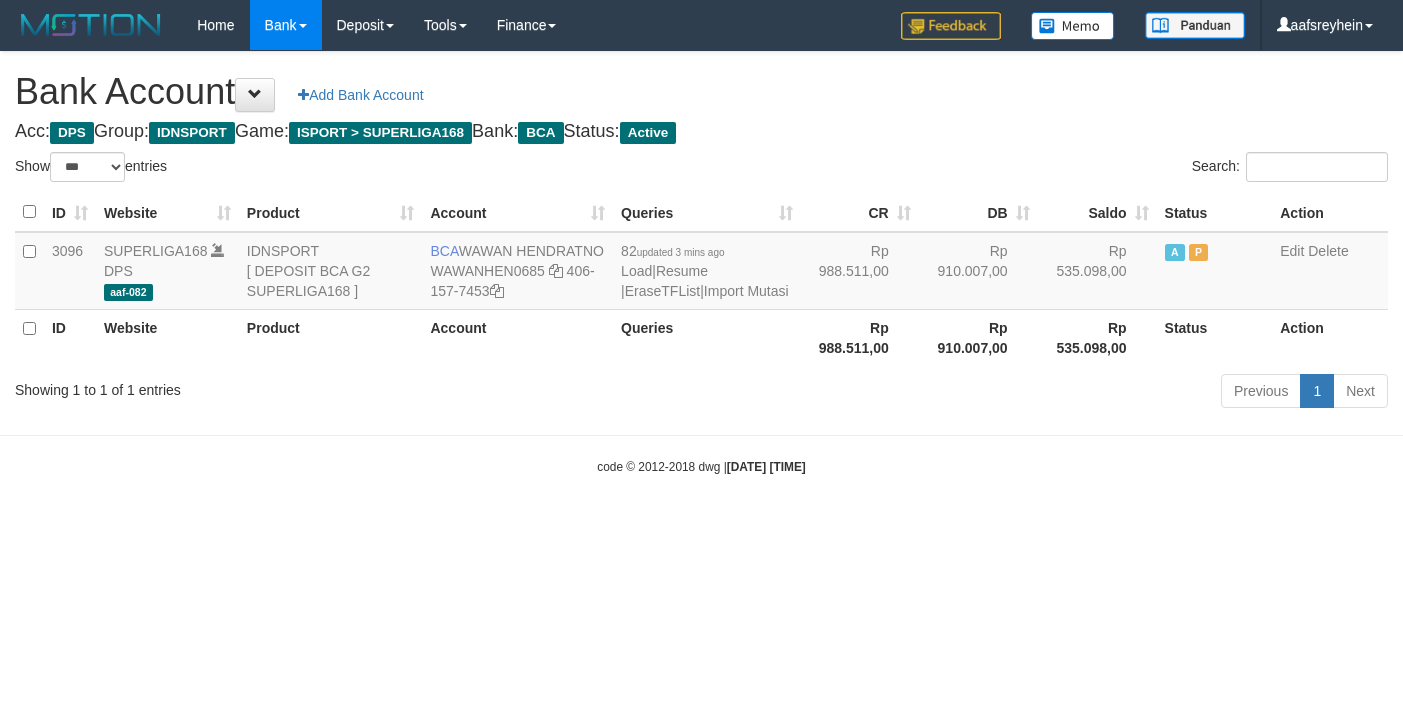 scroll, scrollTop: 0, scrollLeft: 0, axis: both 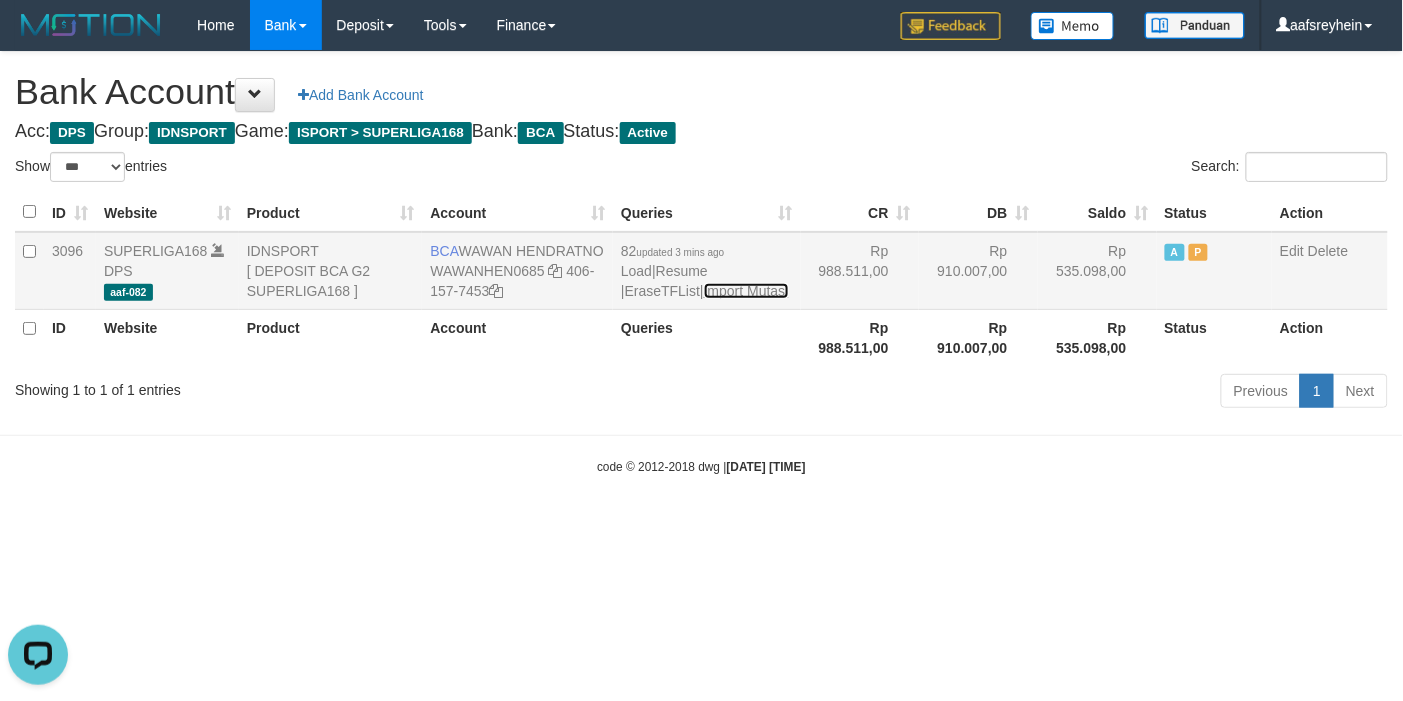 click on "Import Mutasi" at bounding box center [746, 291] 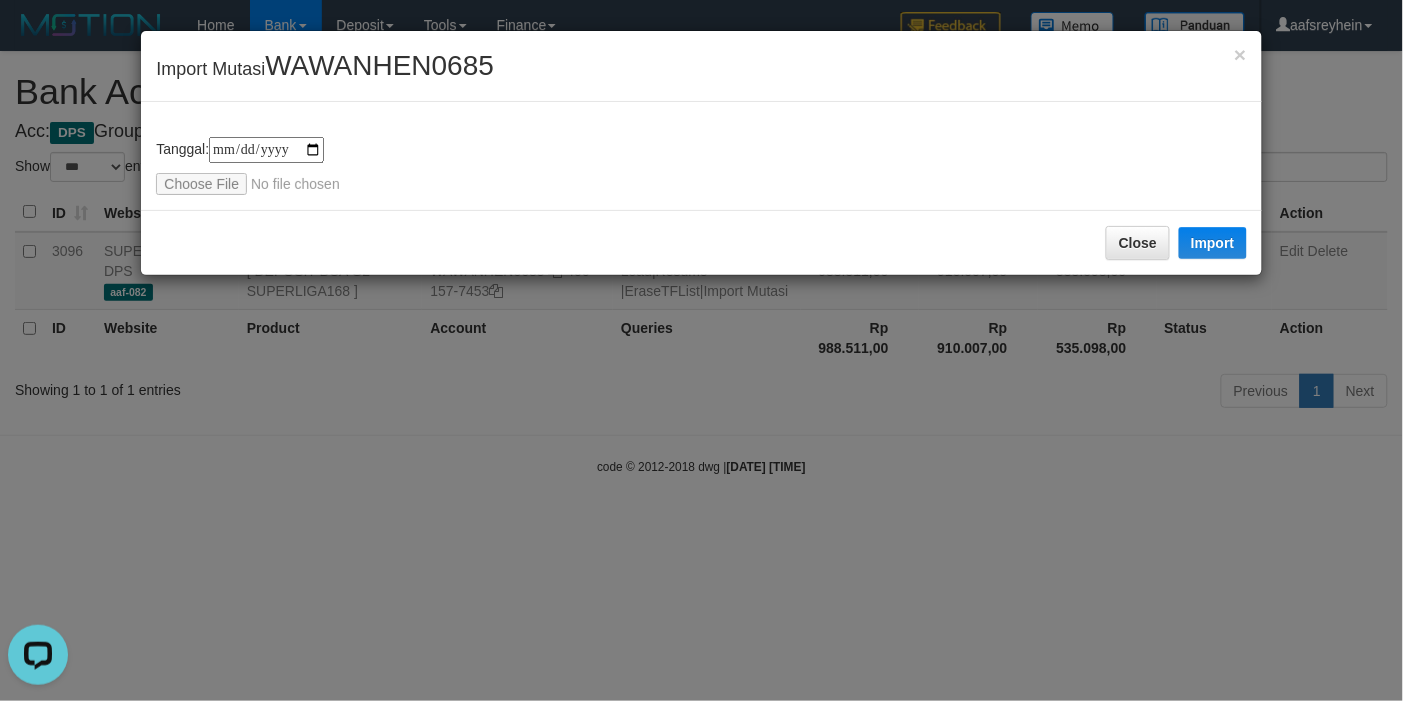 type on "**********" 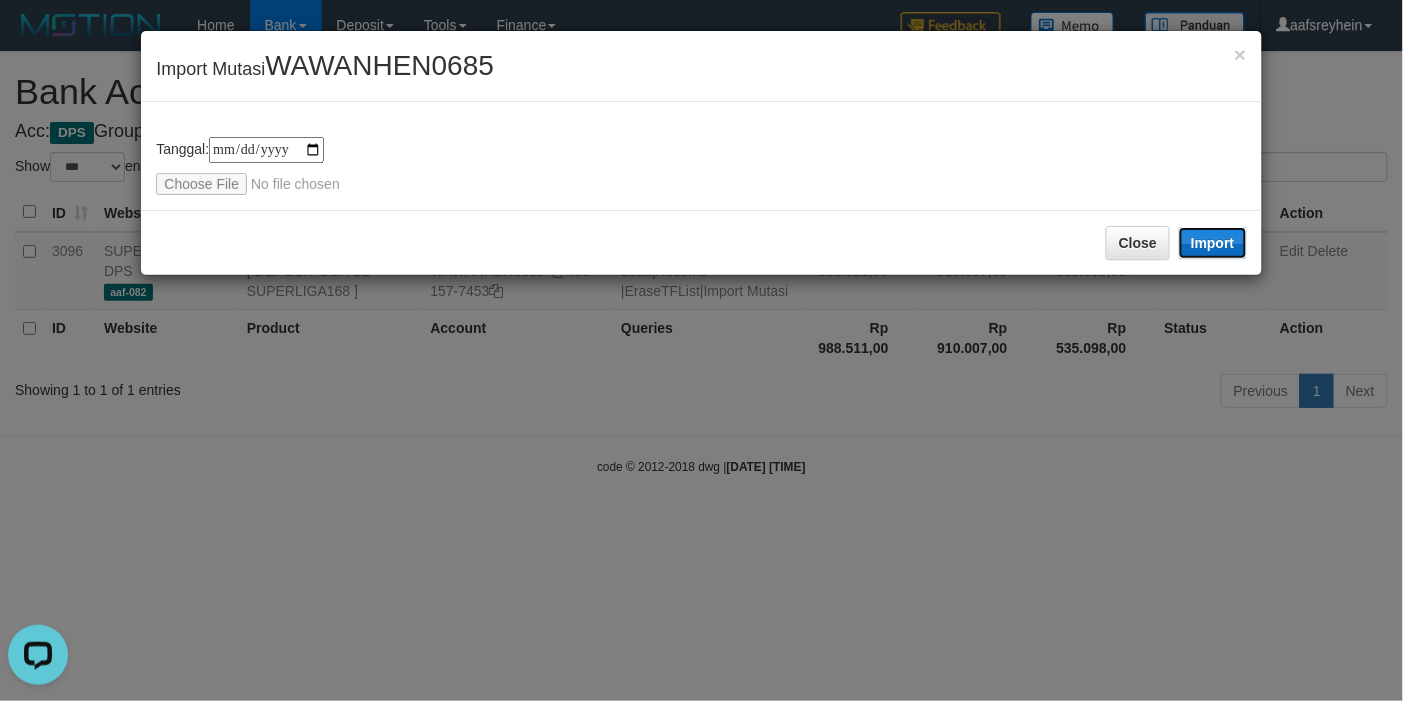 click on "Import" at bounding box center [1213, 243] 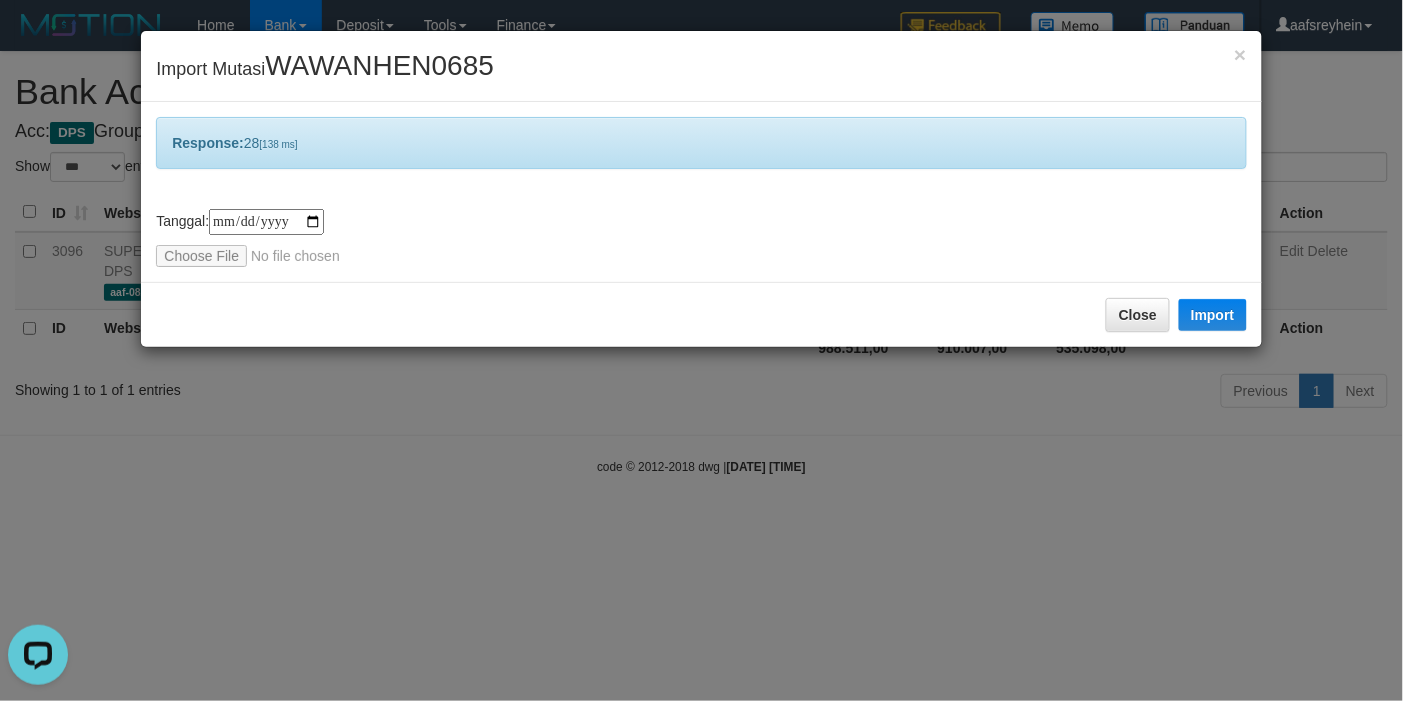 click on "**********" at bounding box center [701, 350] 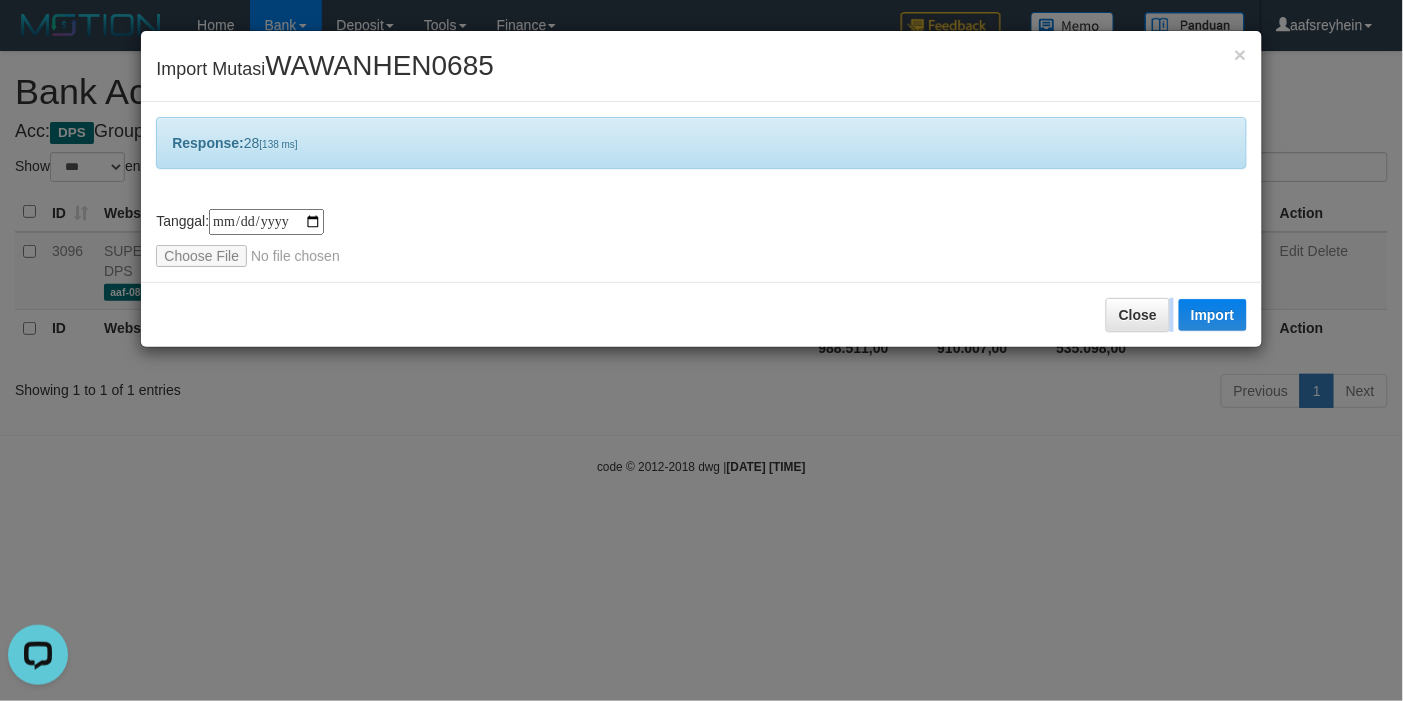 click on "**********" at bounding box center [701, 350] 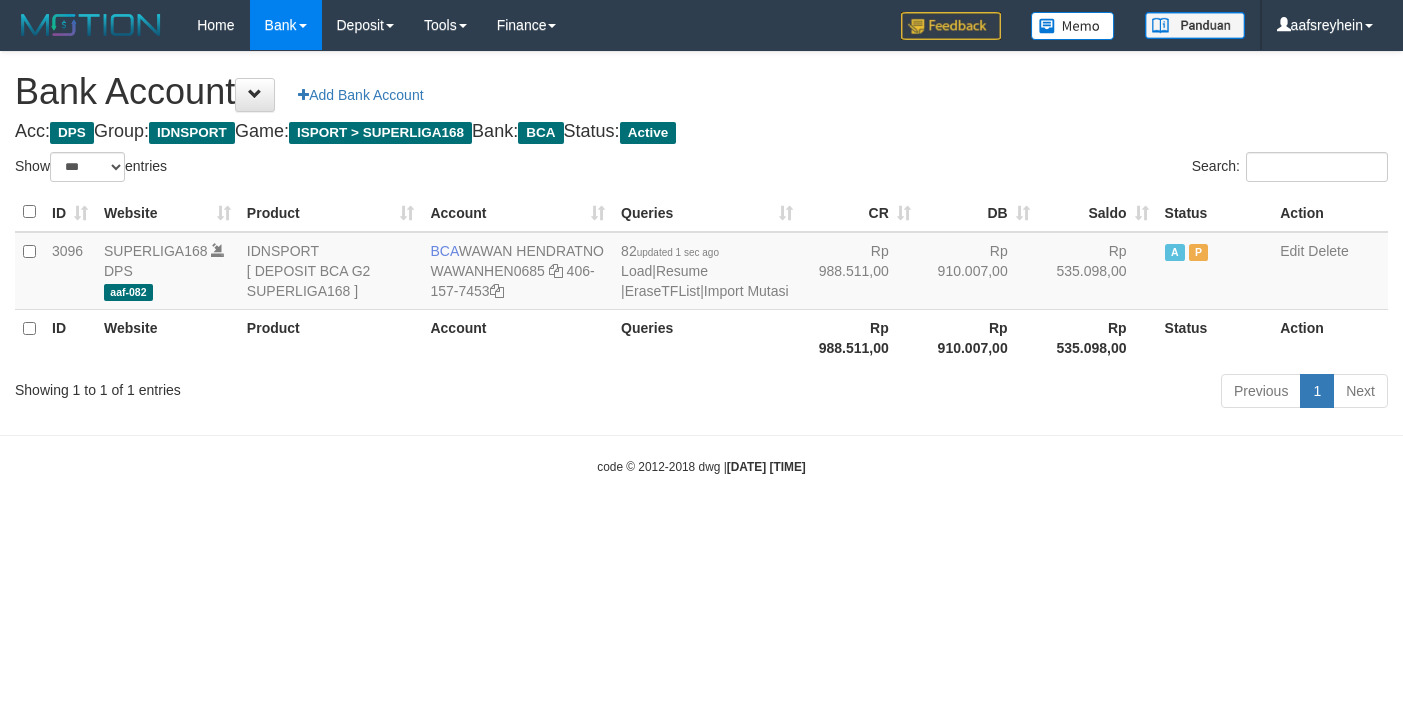 select on "***" 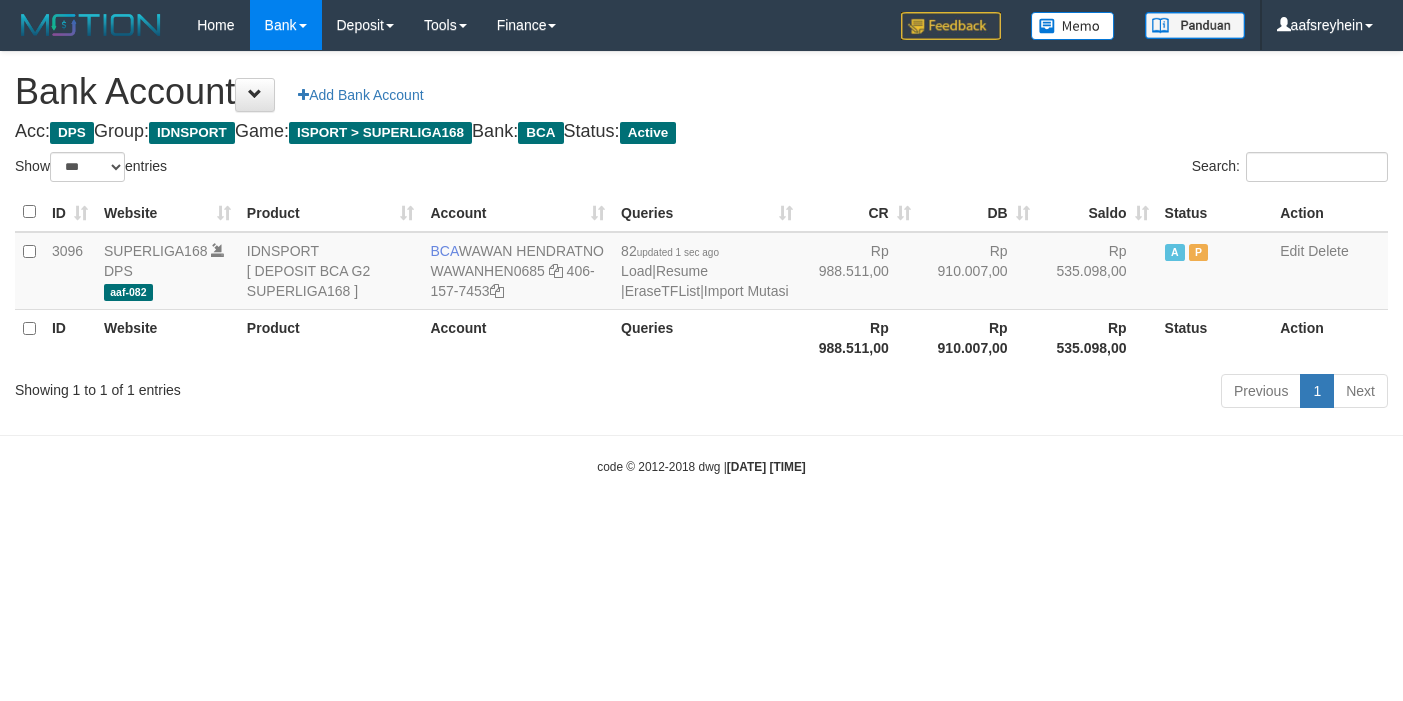 scroll, scrollTop: 0, scrollLeft: 0, axis: both 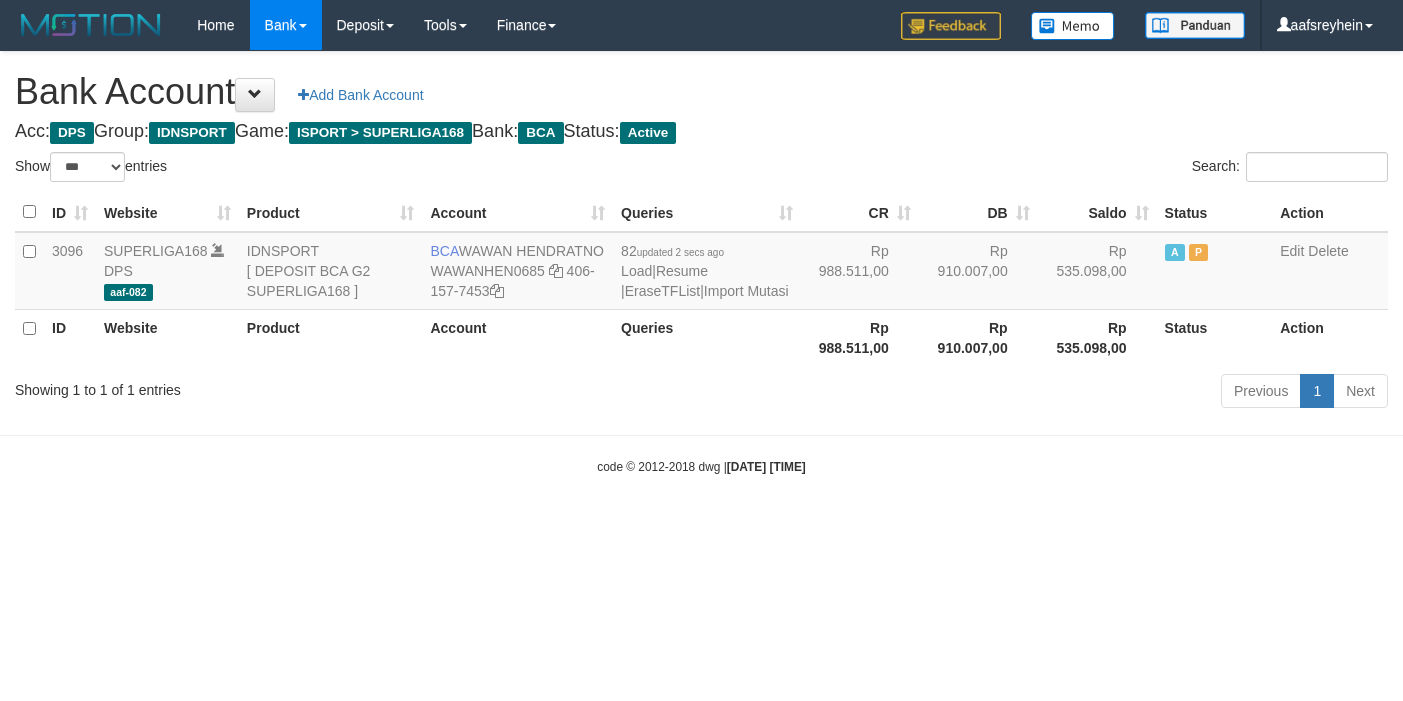 select on "***" 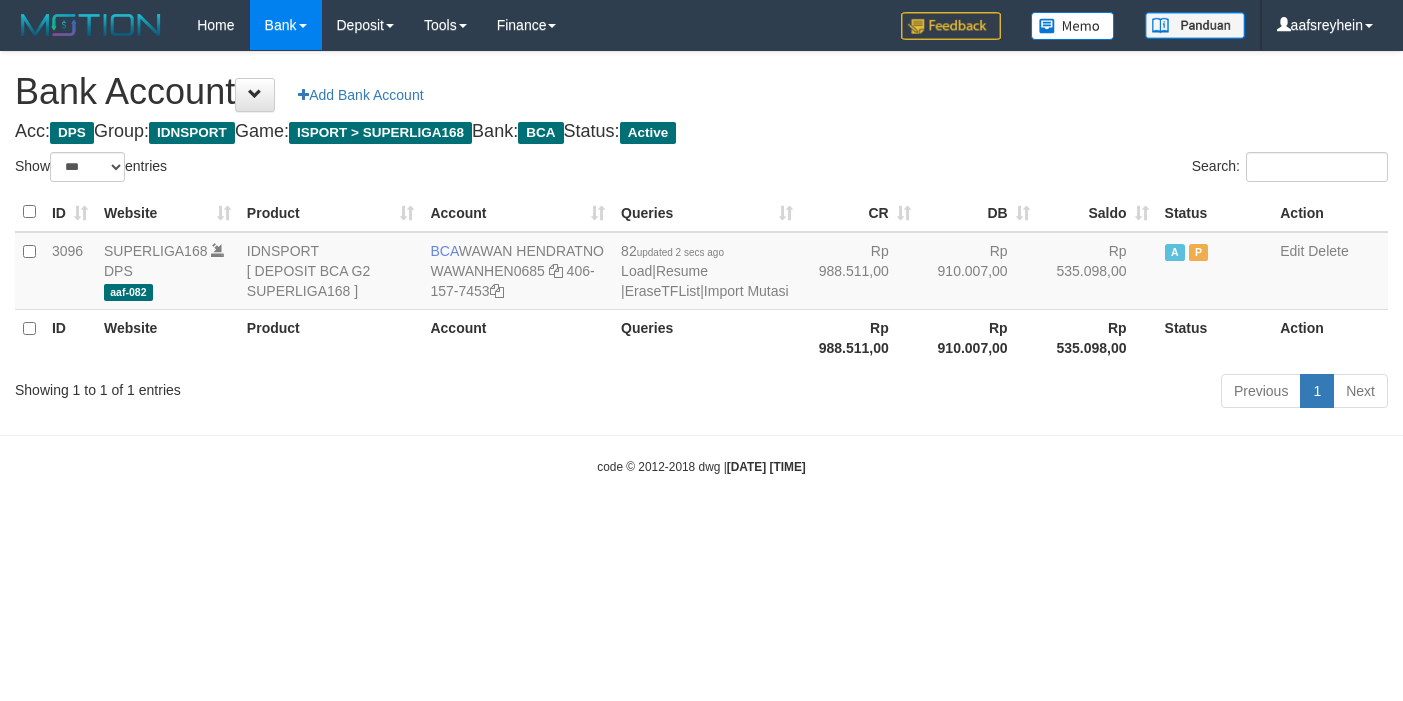 scroll, scrollTop: 0, scrollLeft: 0, axis: both 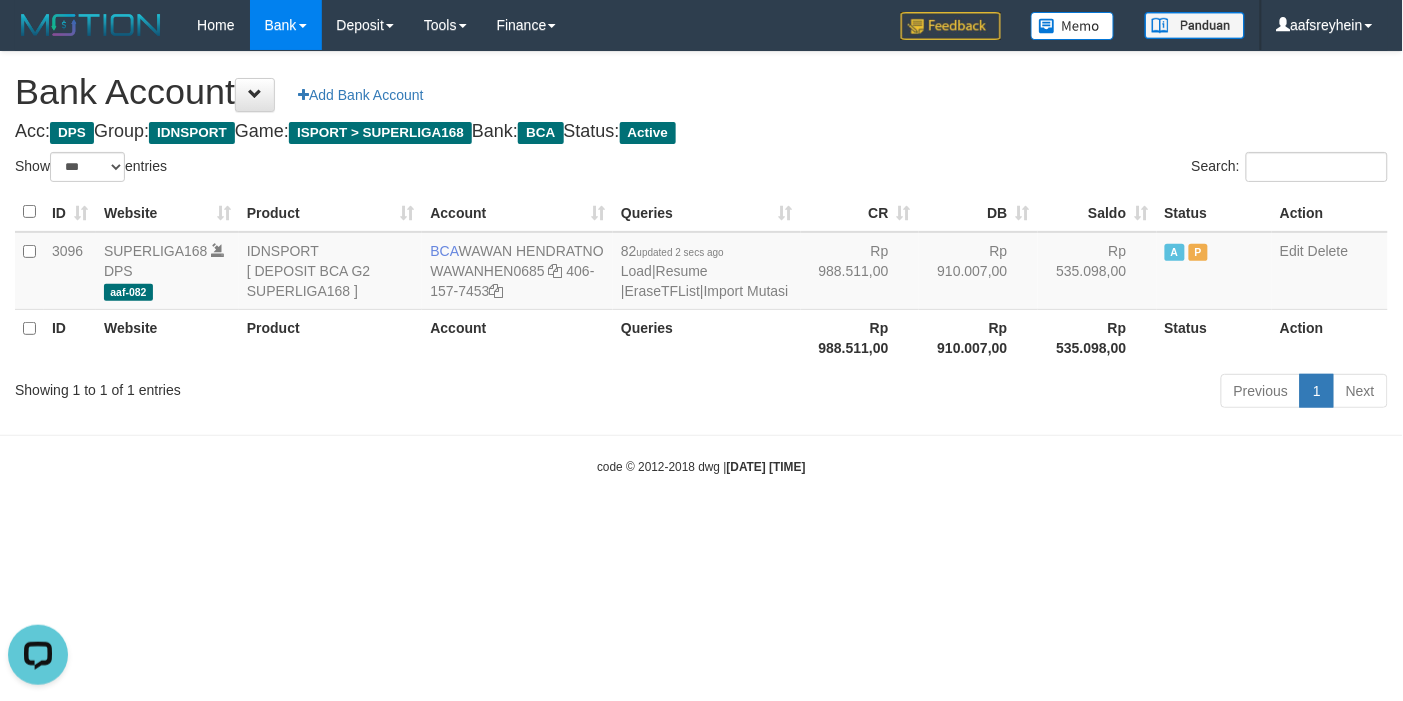 click on "Previous 1 Next" at bounding box center (994, 393) 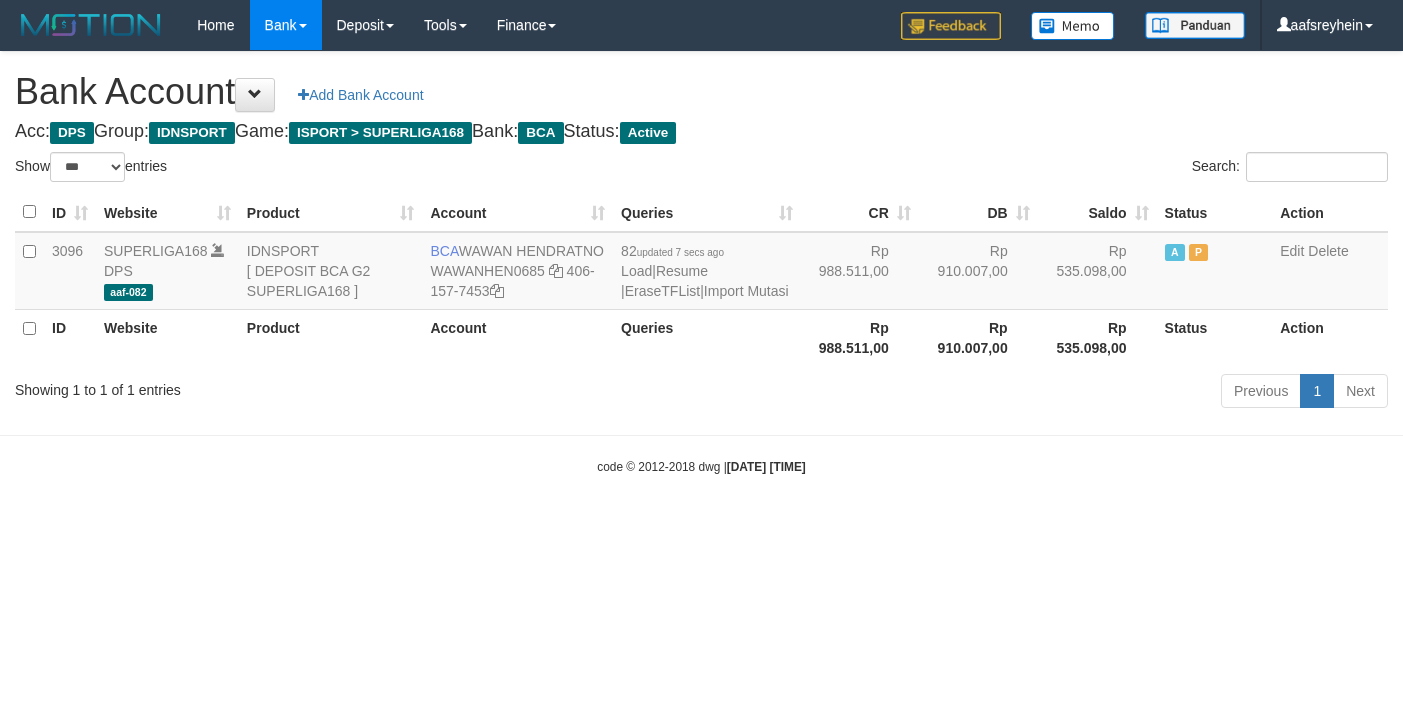 select on "***" 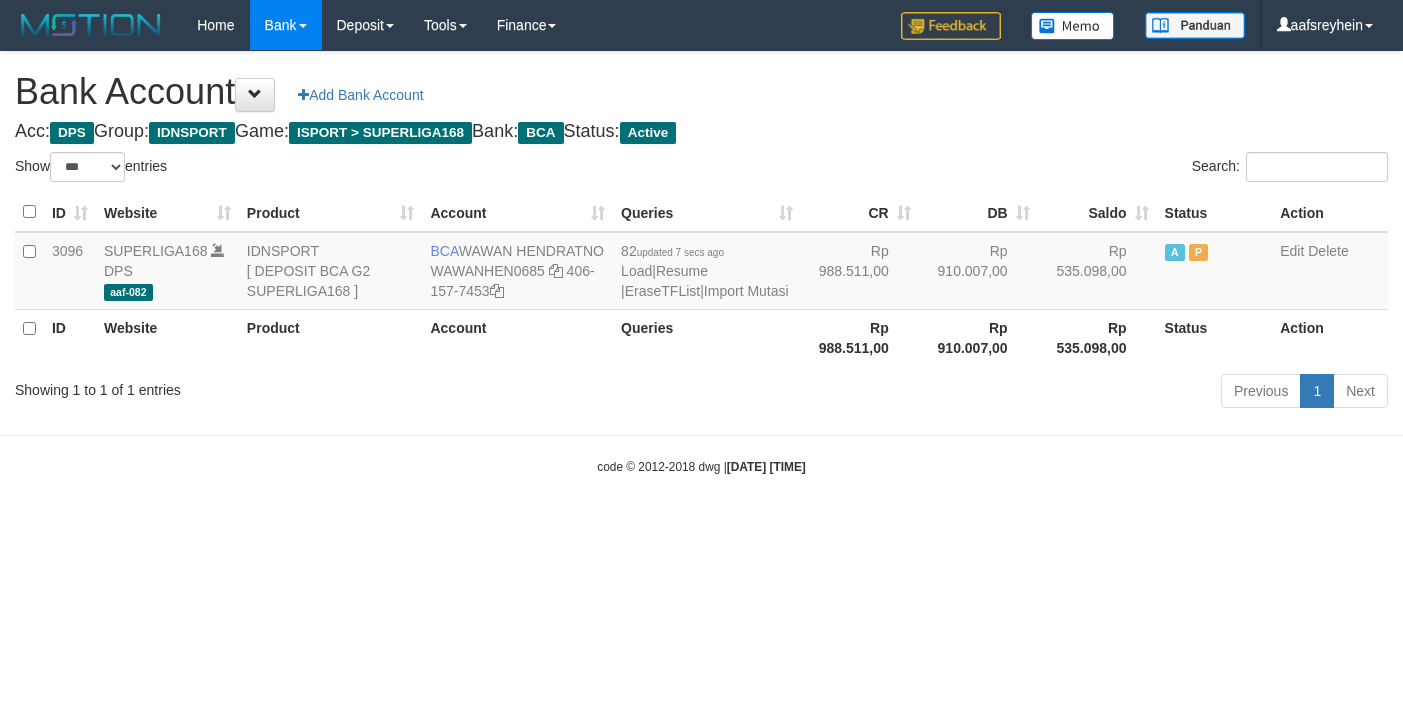 scroll, scrollTop: 0, scrollLeft: 0, axis: both 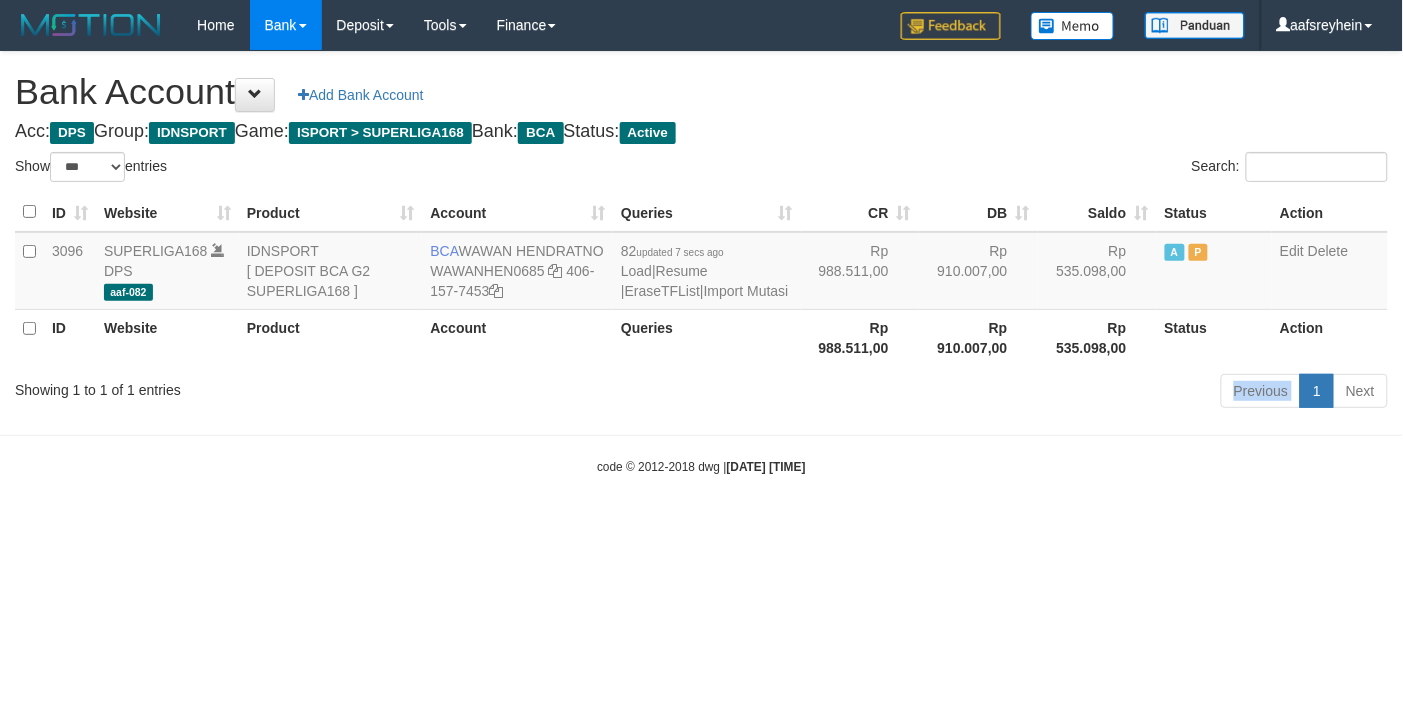 click on "Previous 1 Next" at bounding box center [994, 393] 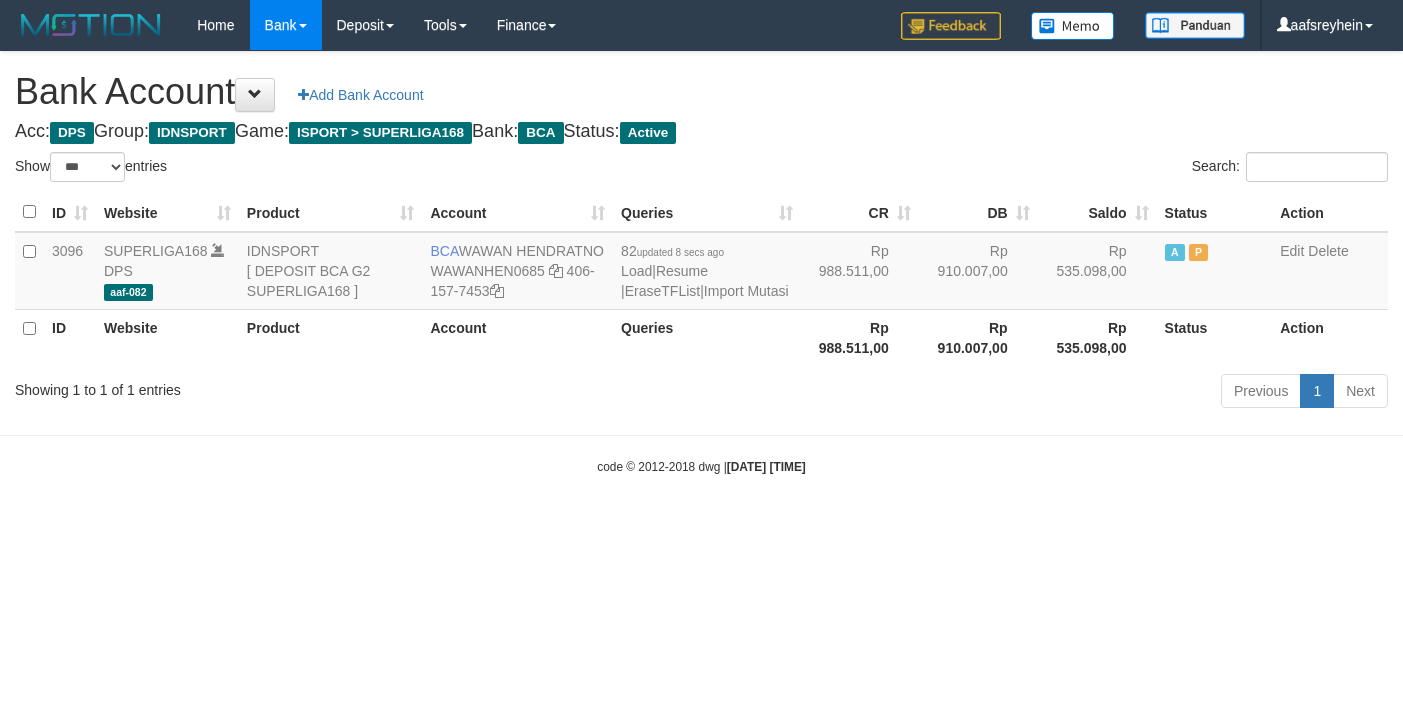 select on "***" 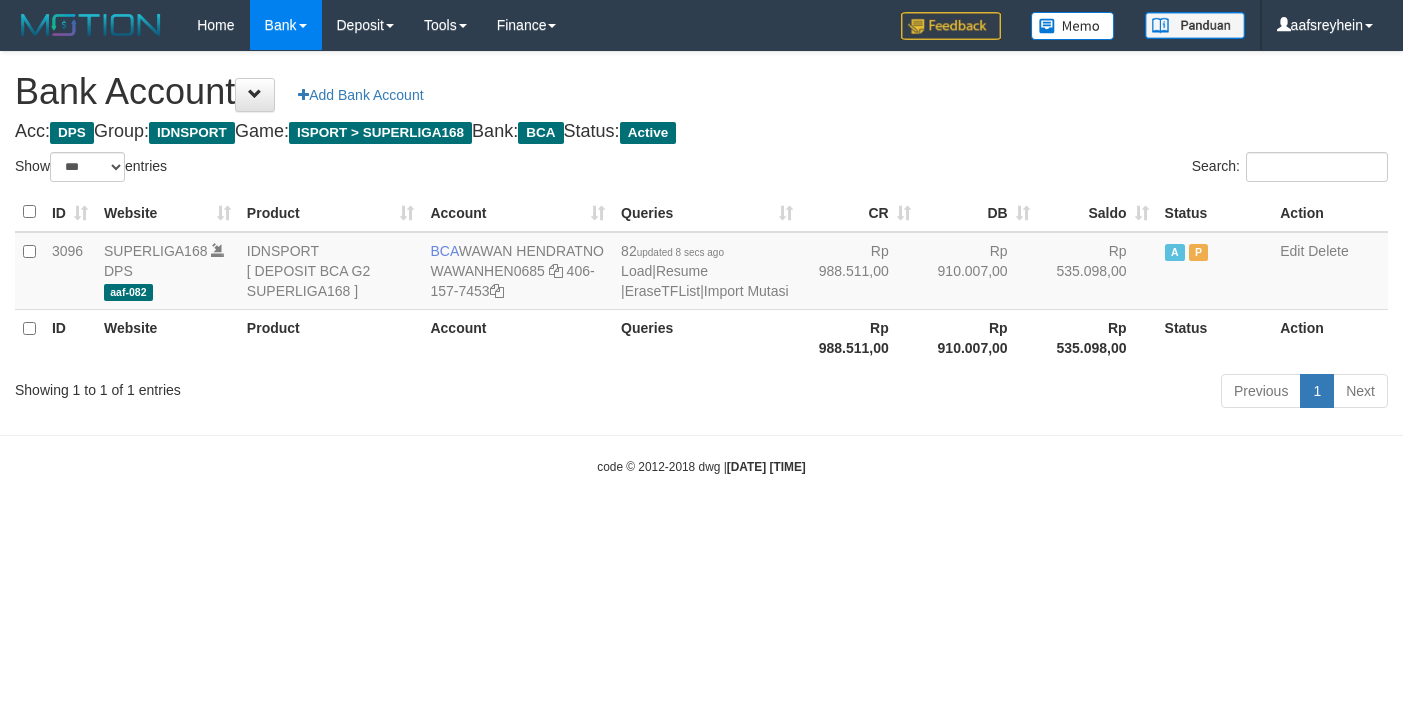 scroll, scrollTop: 0, scrollLeft: 0, axis: both 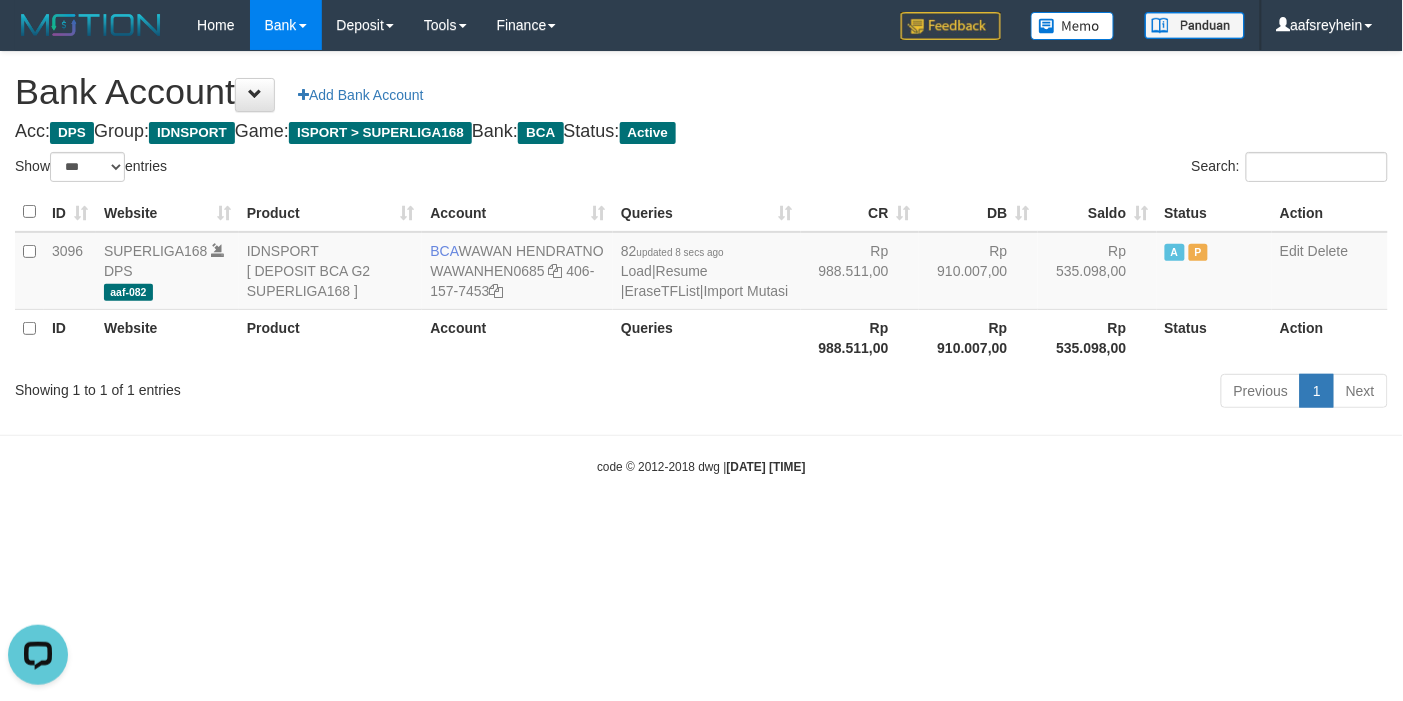click on "Toggle navigation
Home
Bank
Account List
Load
By Website
Group
[ISPORT]													SUPERLIGA168
By Load Group (DPS)
-" at bounding box center [701, 263] 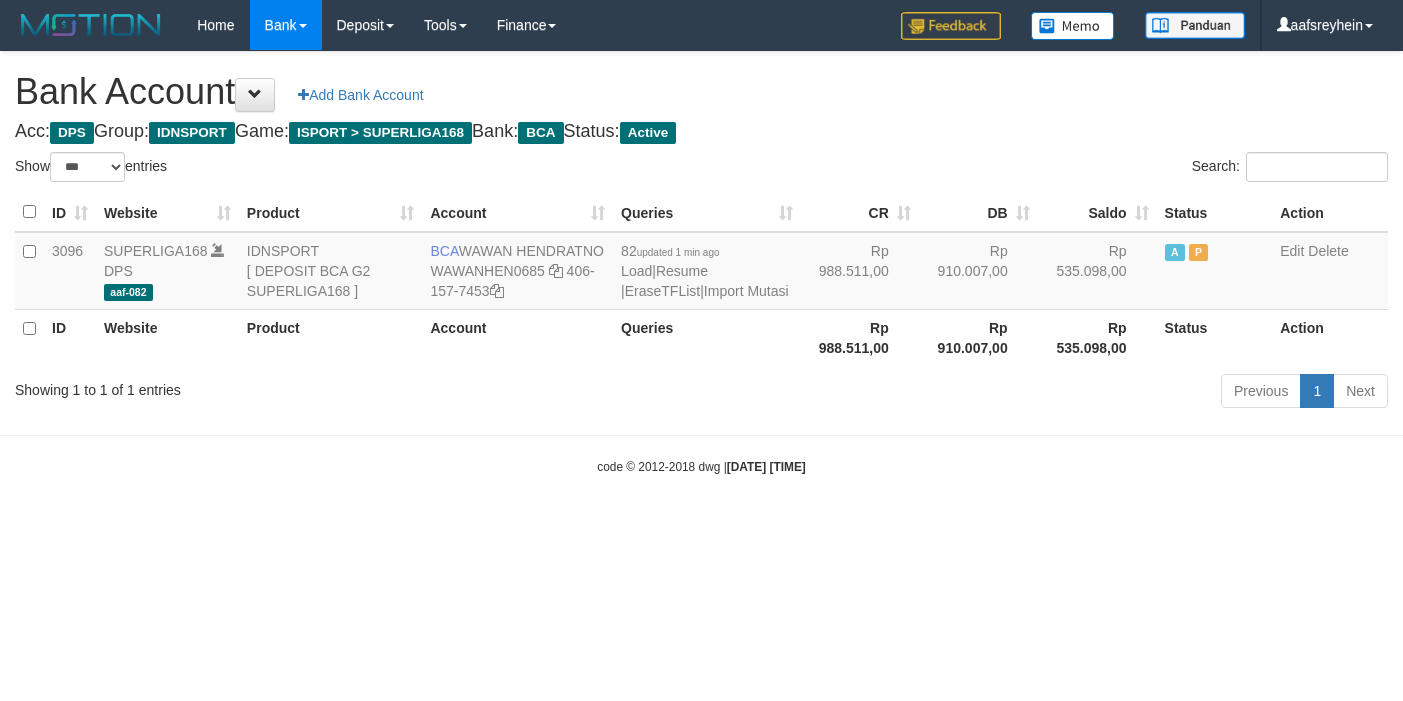 select on "***" 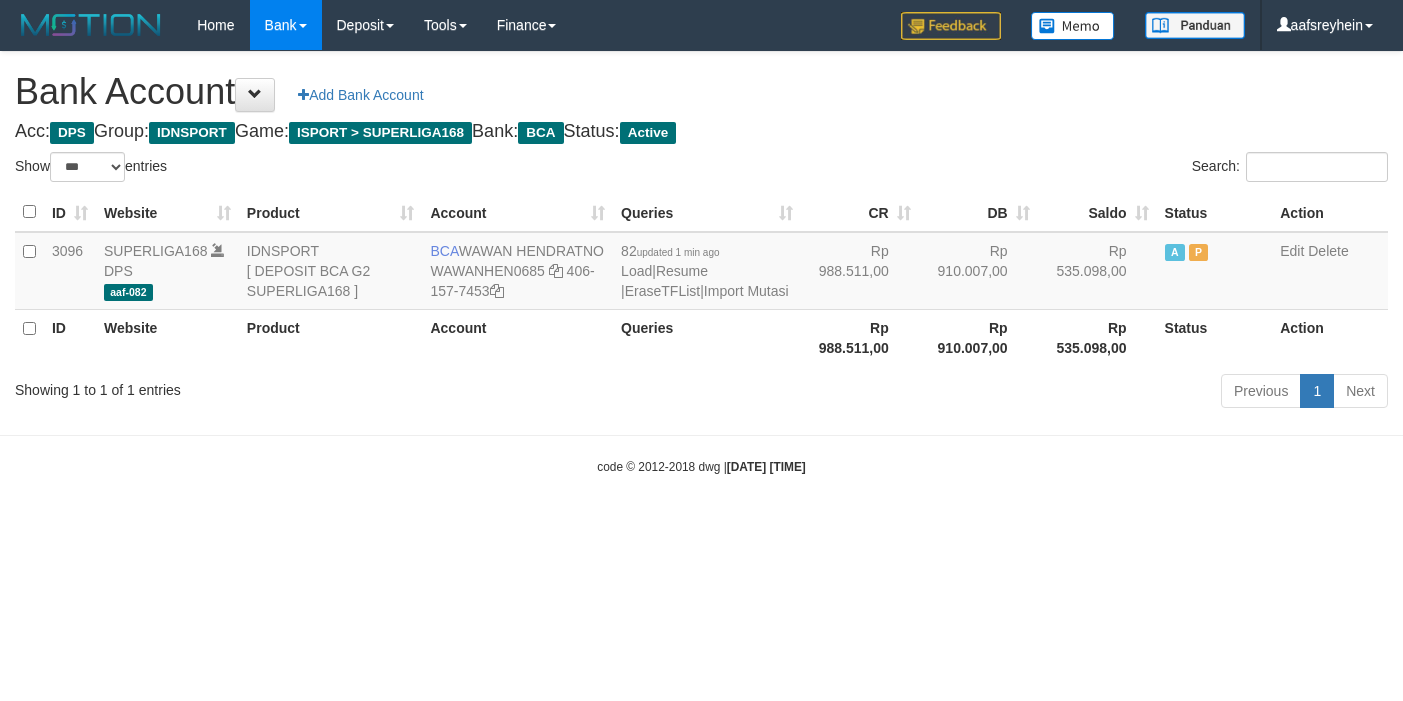 scroll, scrollTop: 0, scrollLeft: 0, axis: both 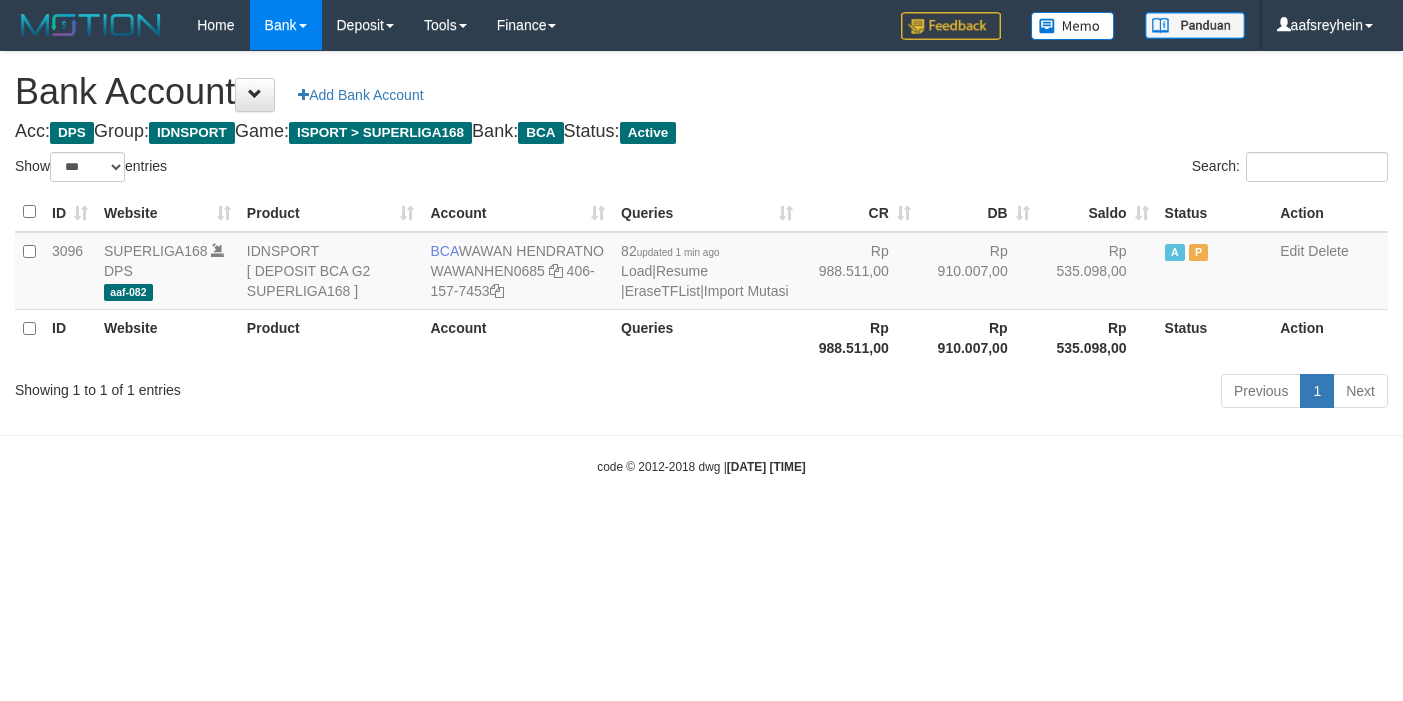 select on "***" 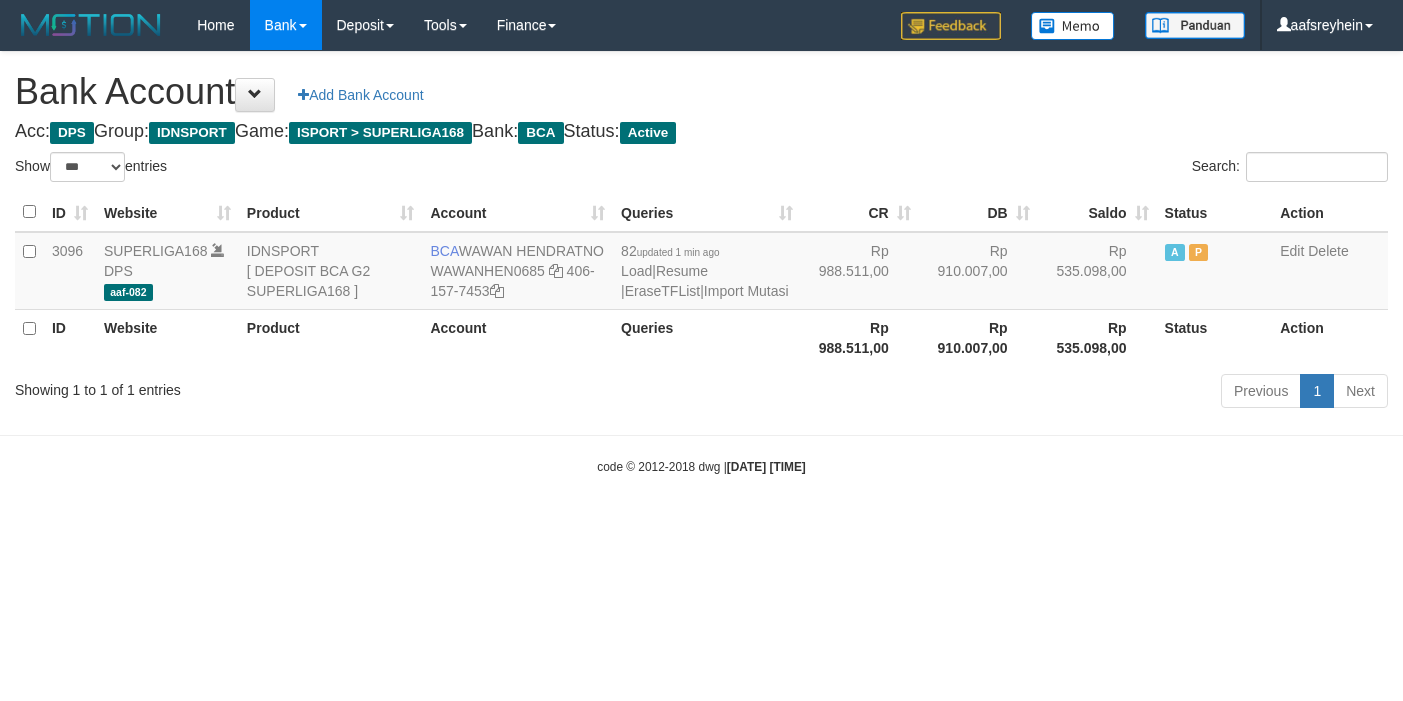 scroll, scrollTop: 0, scrollLeft: 0, axis: both 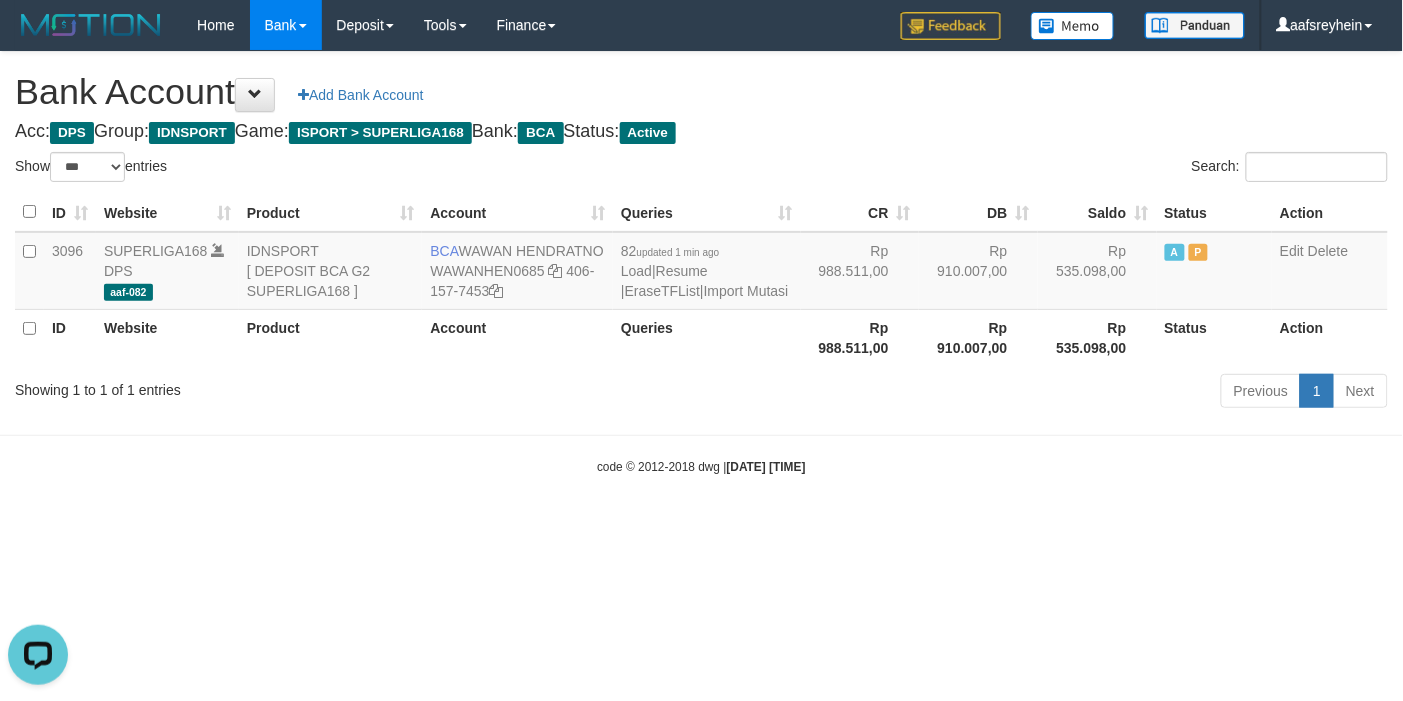 click on "Toggle navigation
Home
Bank
Account List
Load
By Website
Group
[ISPORT]													SUPERLIGA168
By Load Group (DPS)
-" at bounding box center [701, 263] 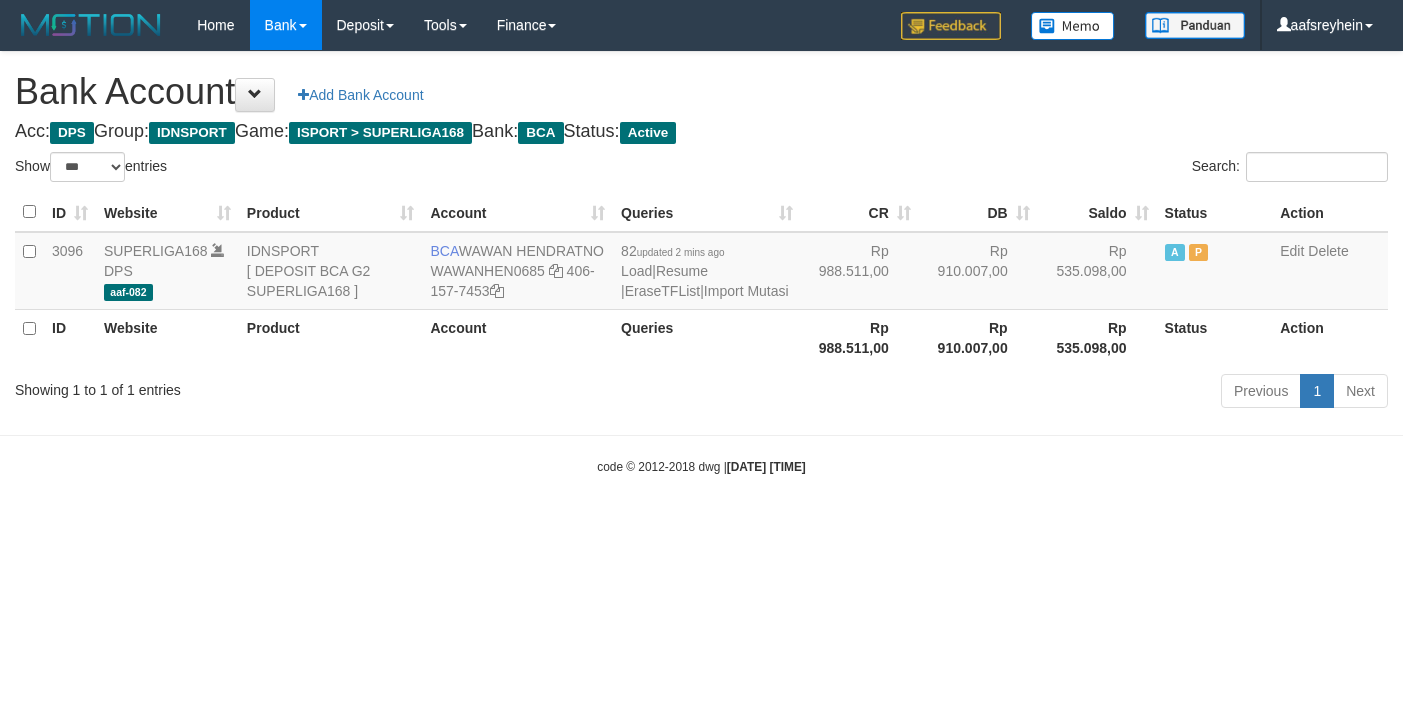select on "***" 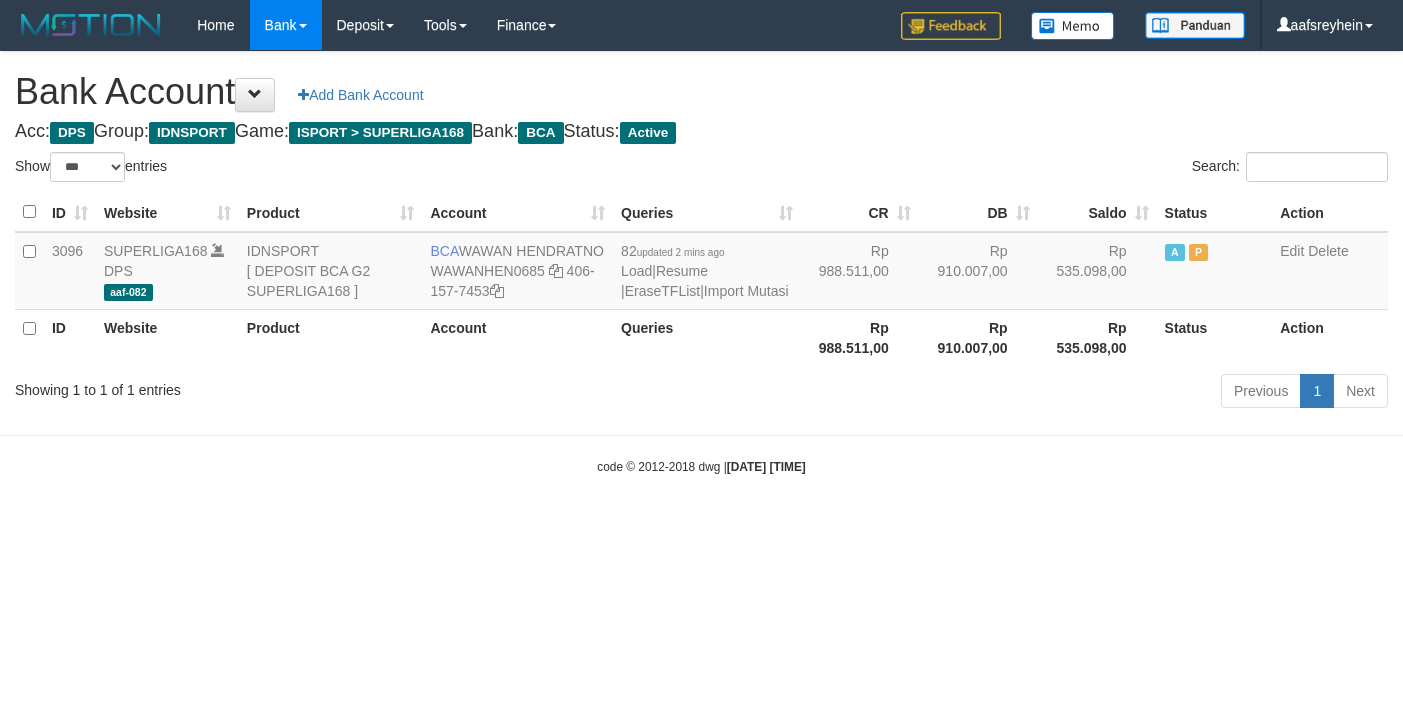 scroll, scrollTop: 0, scrollLeft: 0, axis: both 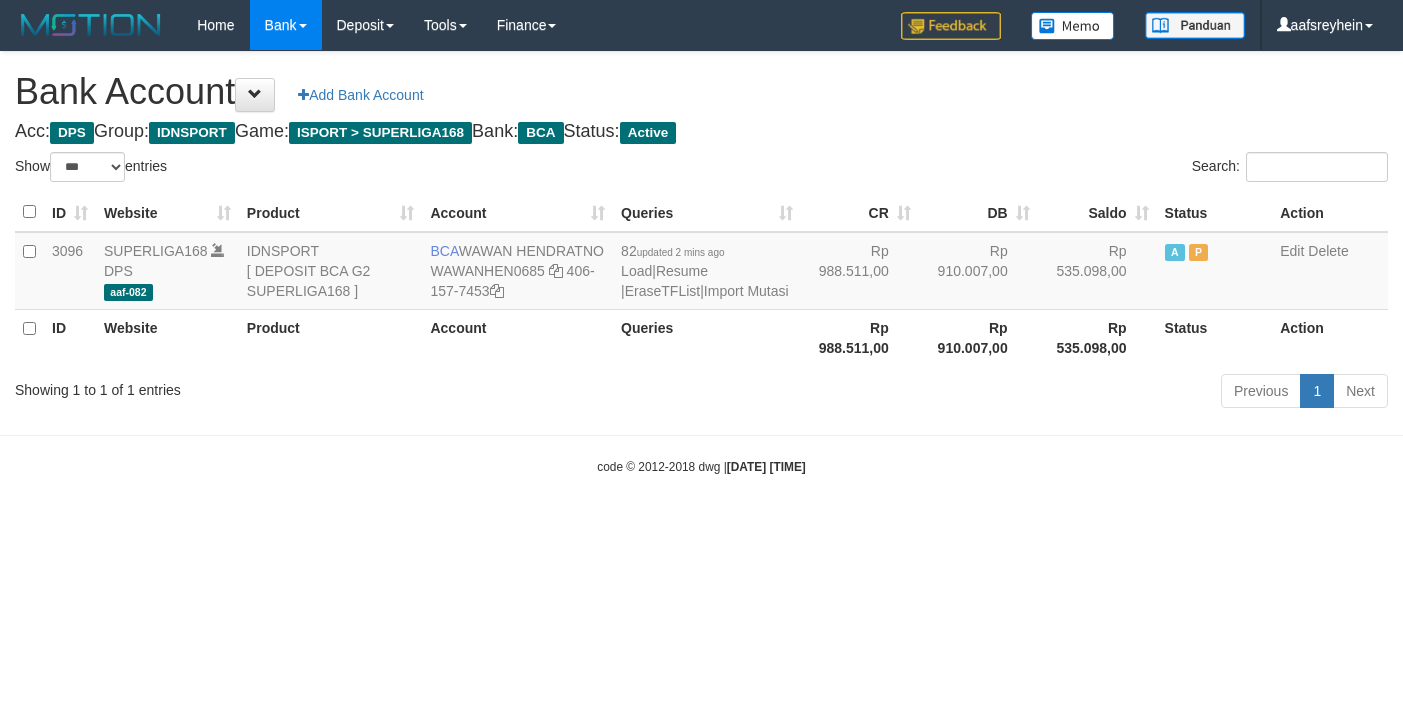 select on "***" 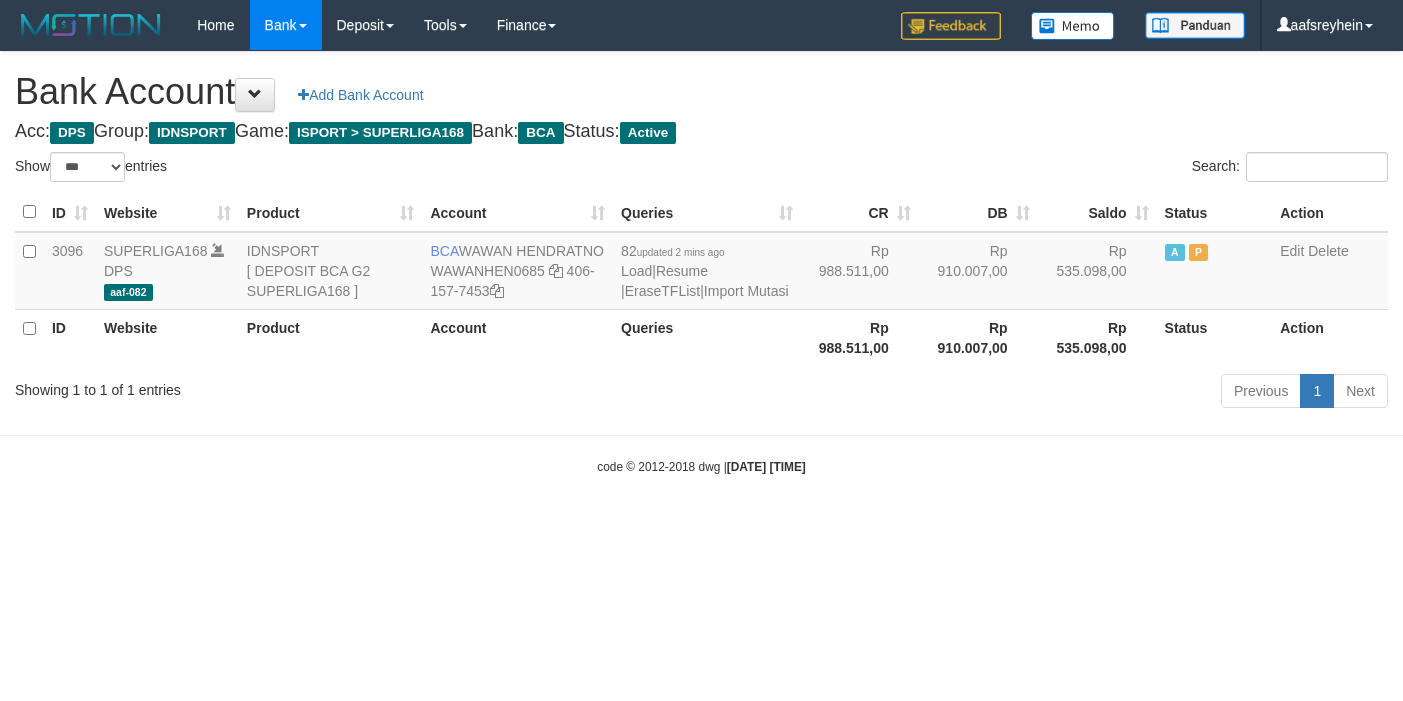 scroll, scrollTop: 0, scrollLeft: 0, axis: both 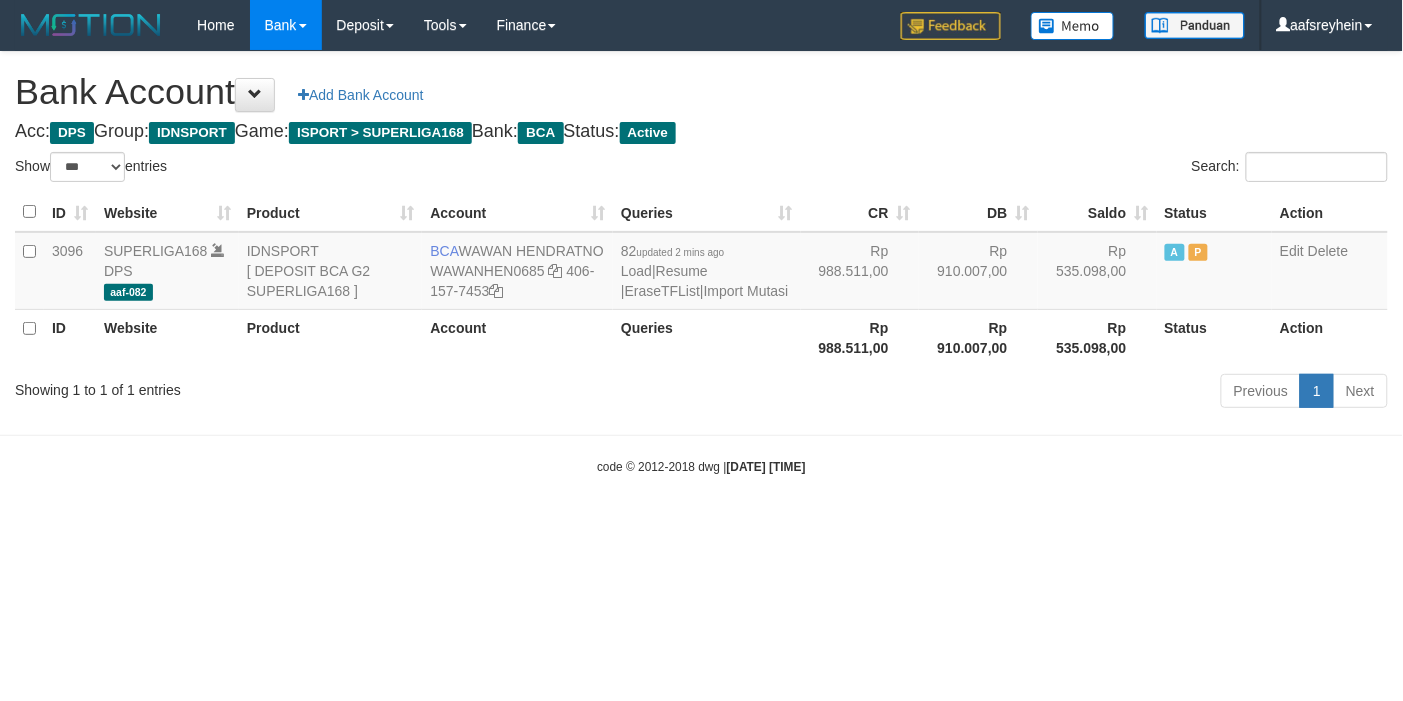click on "Toggle navigation
Home
Bank
Account List
Load
By Website
Group
[ISPORT]													SUPERLIGA168
By Load Group (DPS)
-" at bounding box center (701, 263) 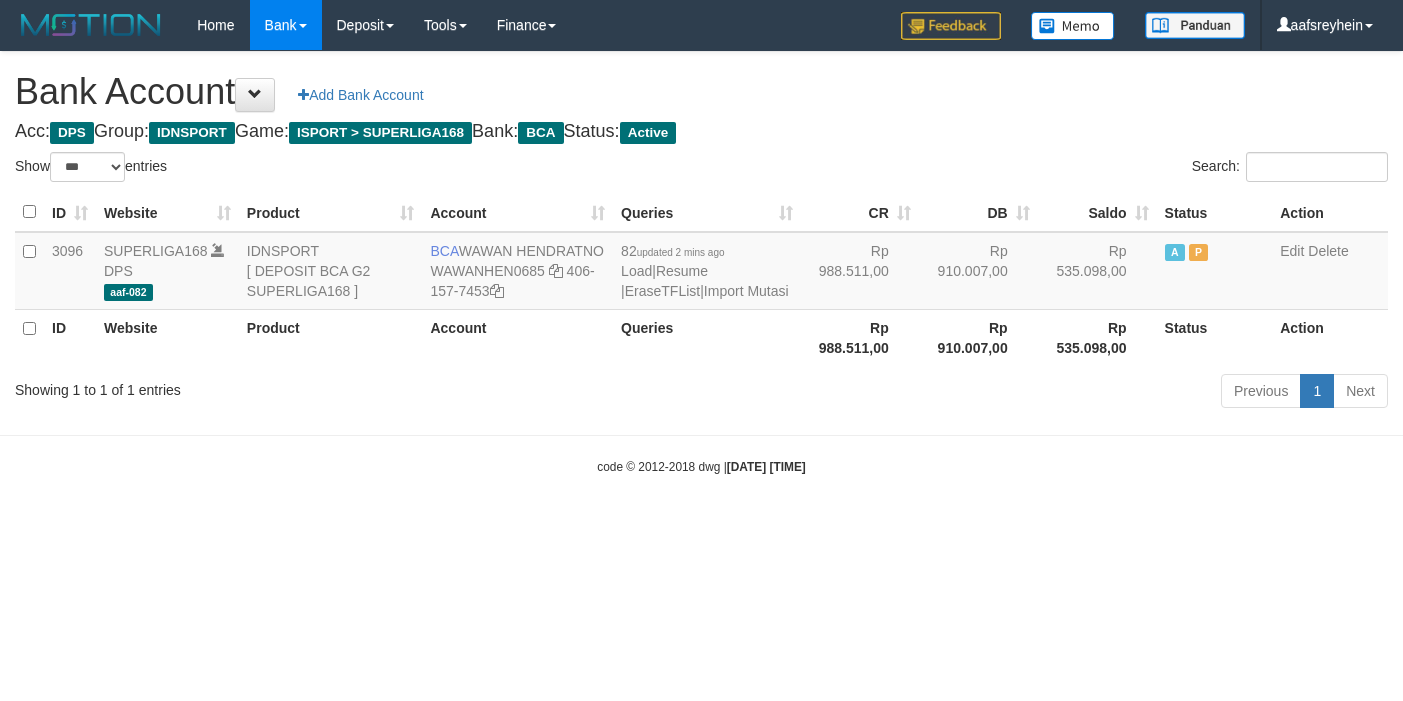 select on "***" 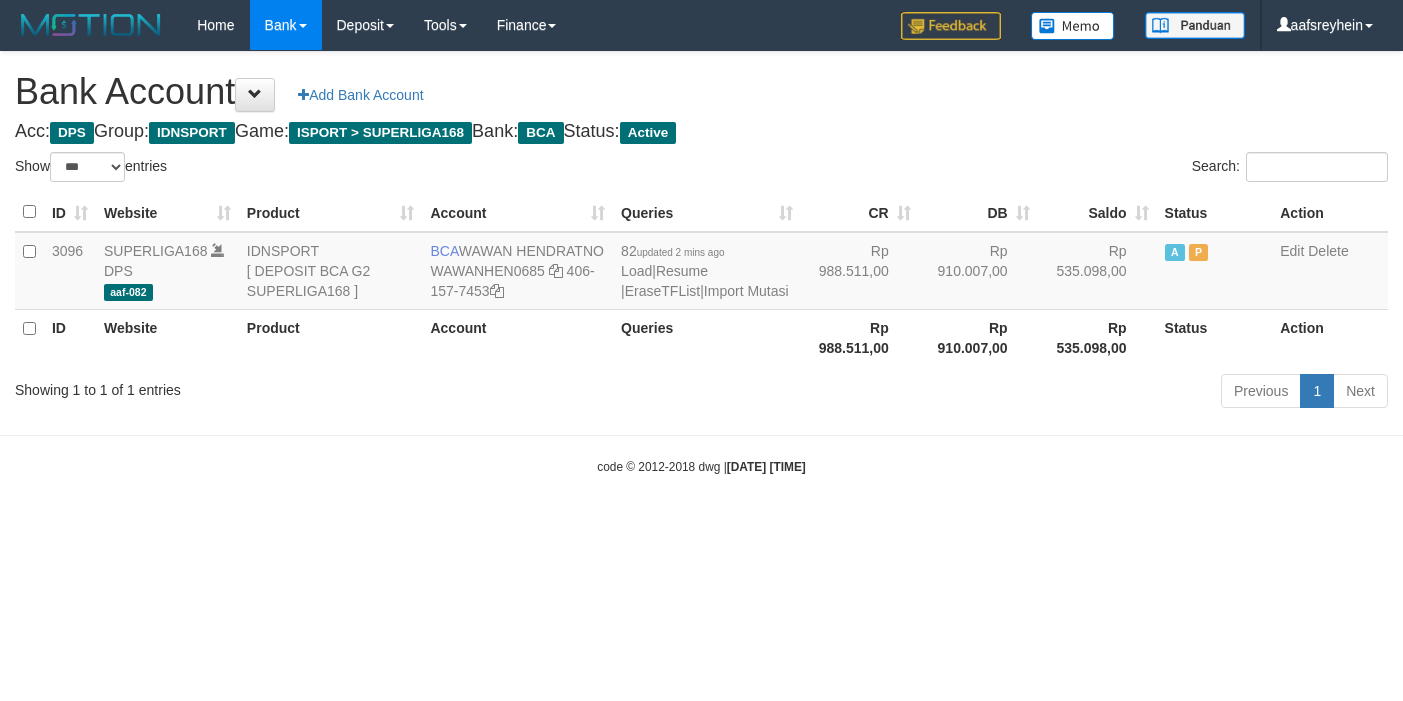 scroll, scrollTop: 0, scrollLeft: 0, axis: both 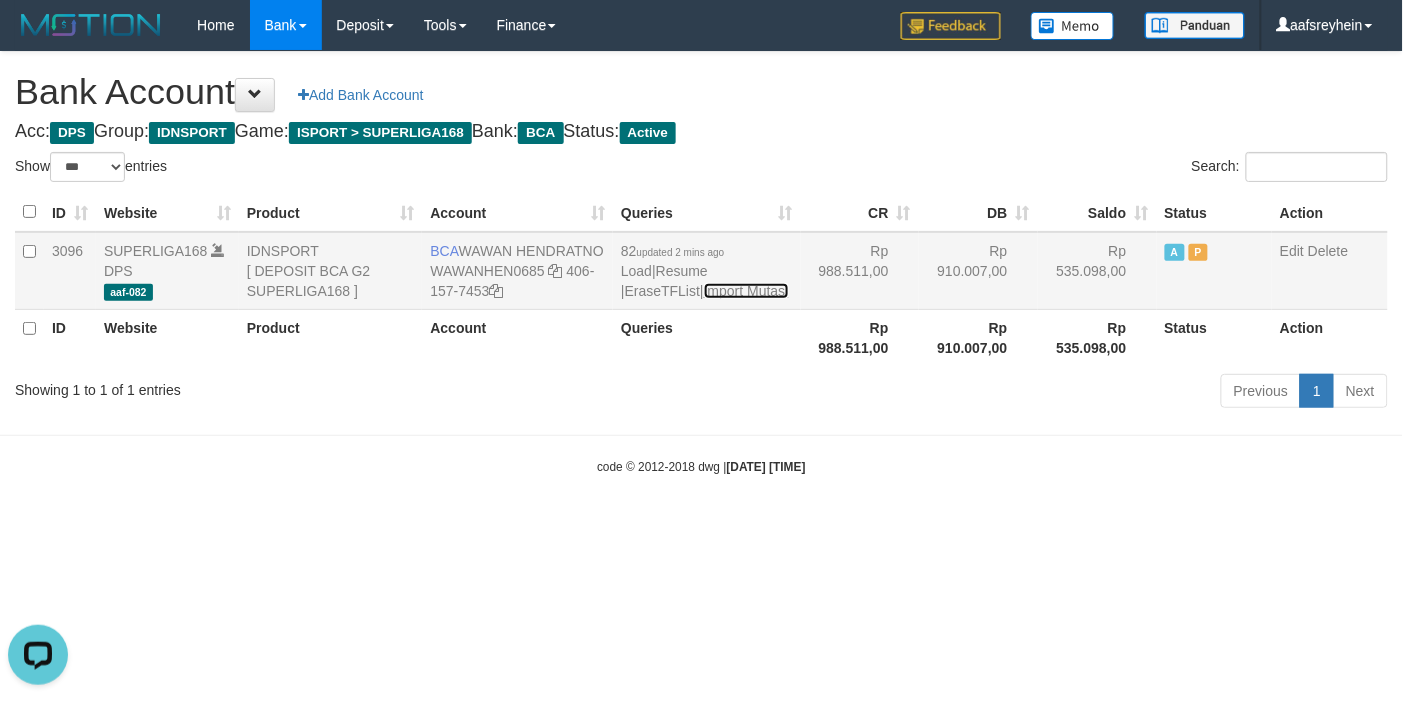 click on "Import Mutasi" at bounding box center (746, 291) 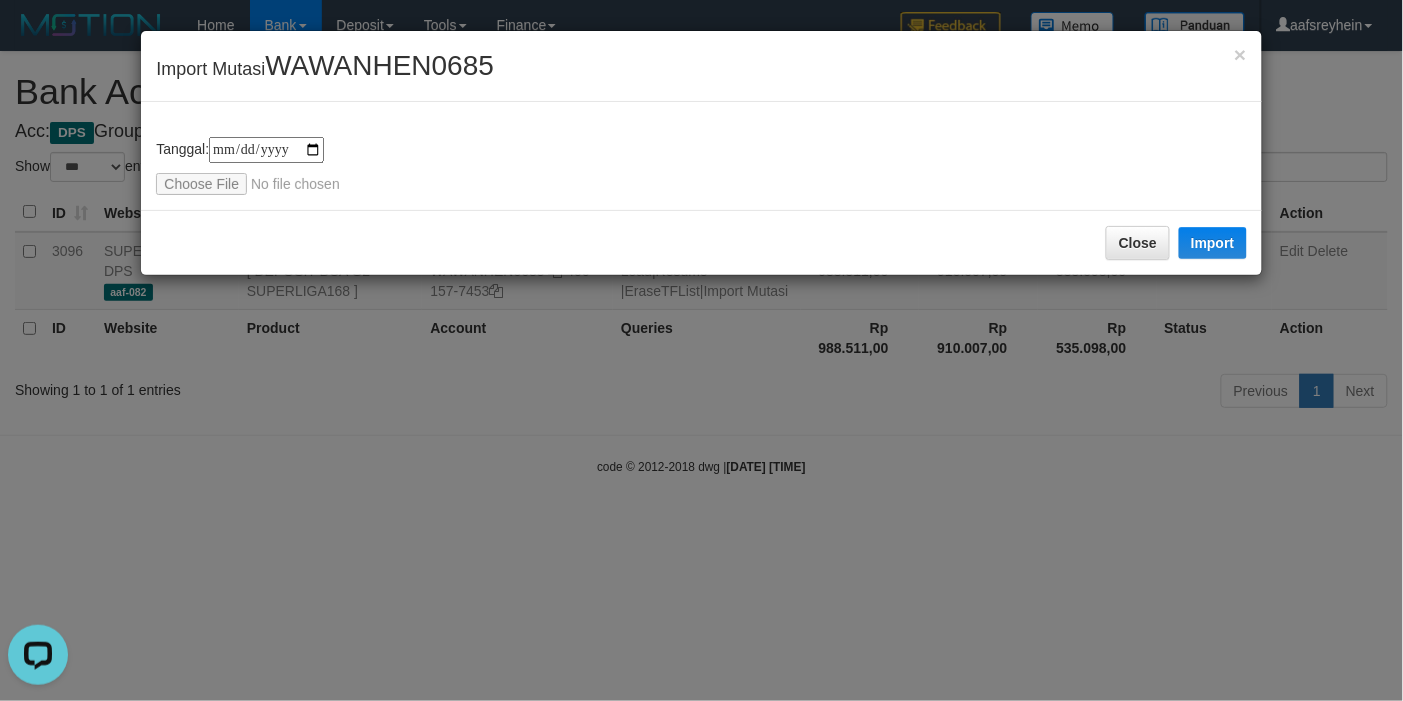 type on "**********" 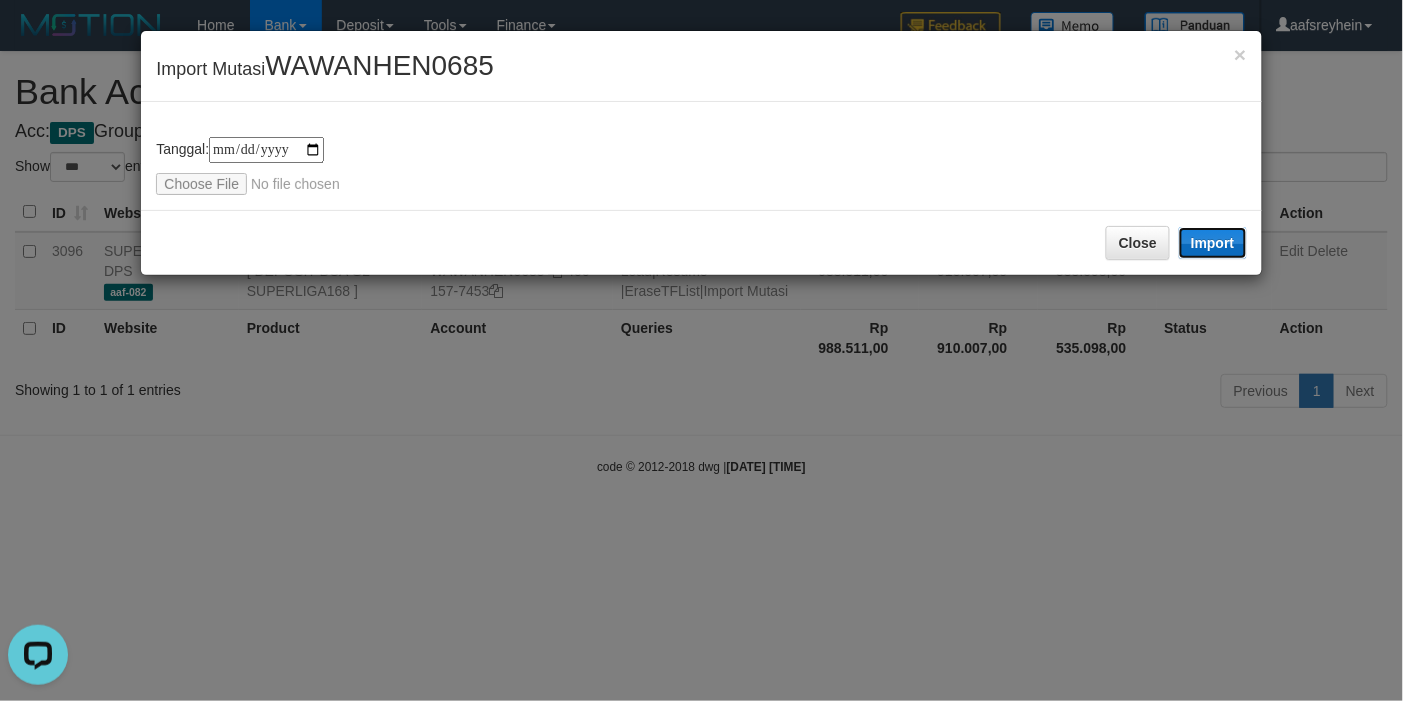 click on "Import" at bounding box center [1213, 243] 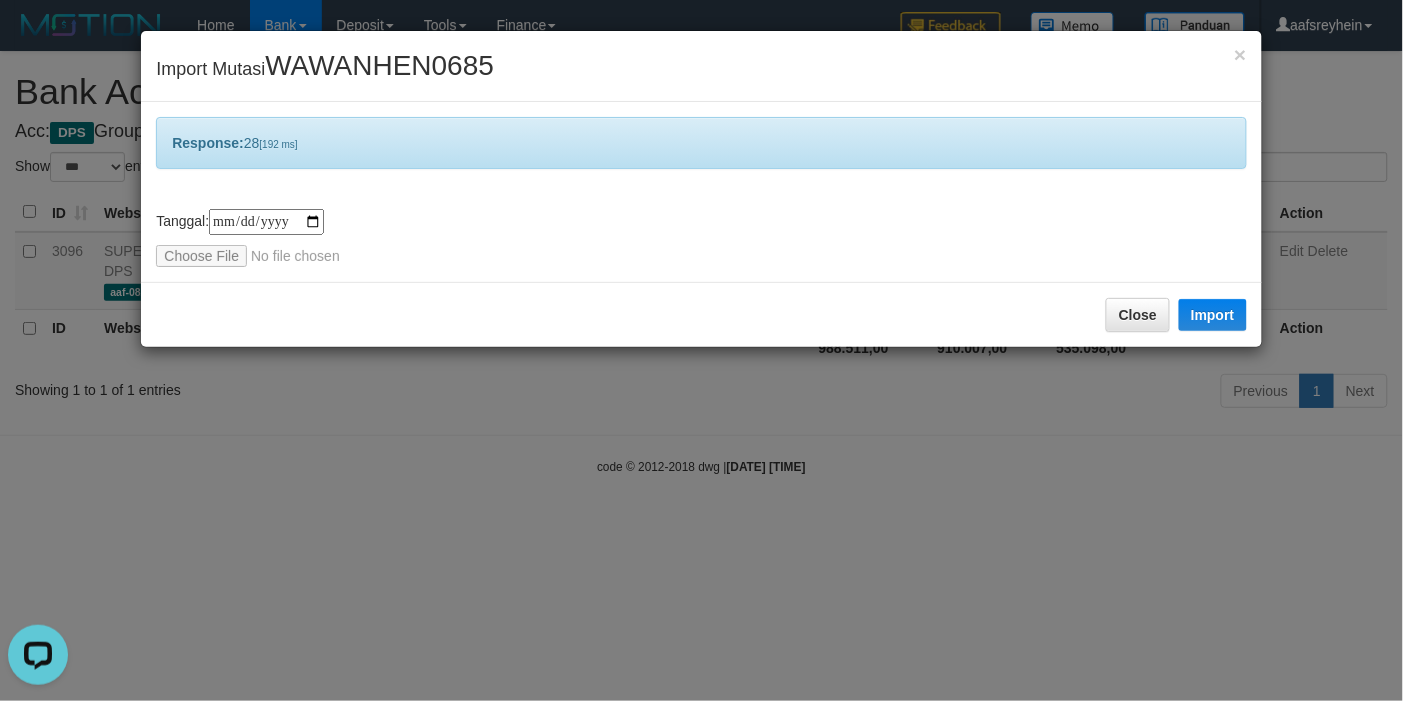 click on "**********" at bounding box center [701, 350] 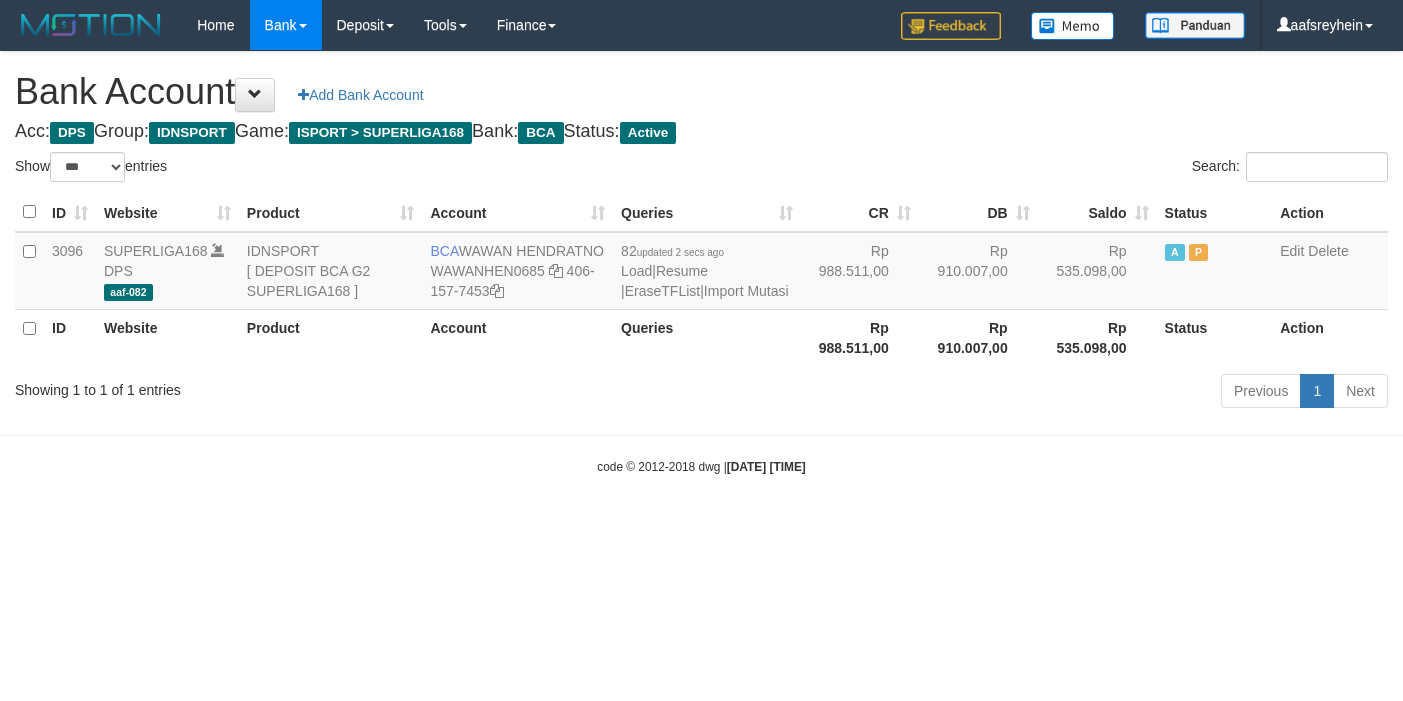 select on "***" 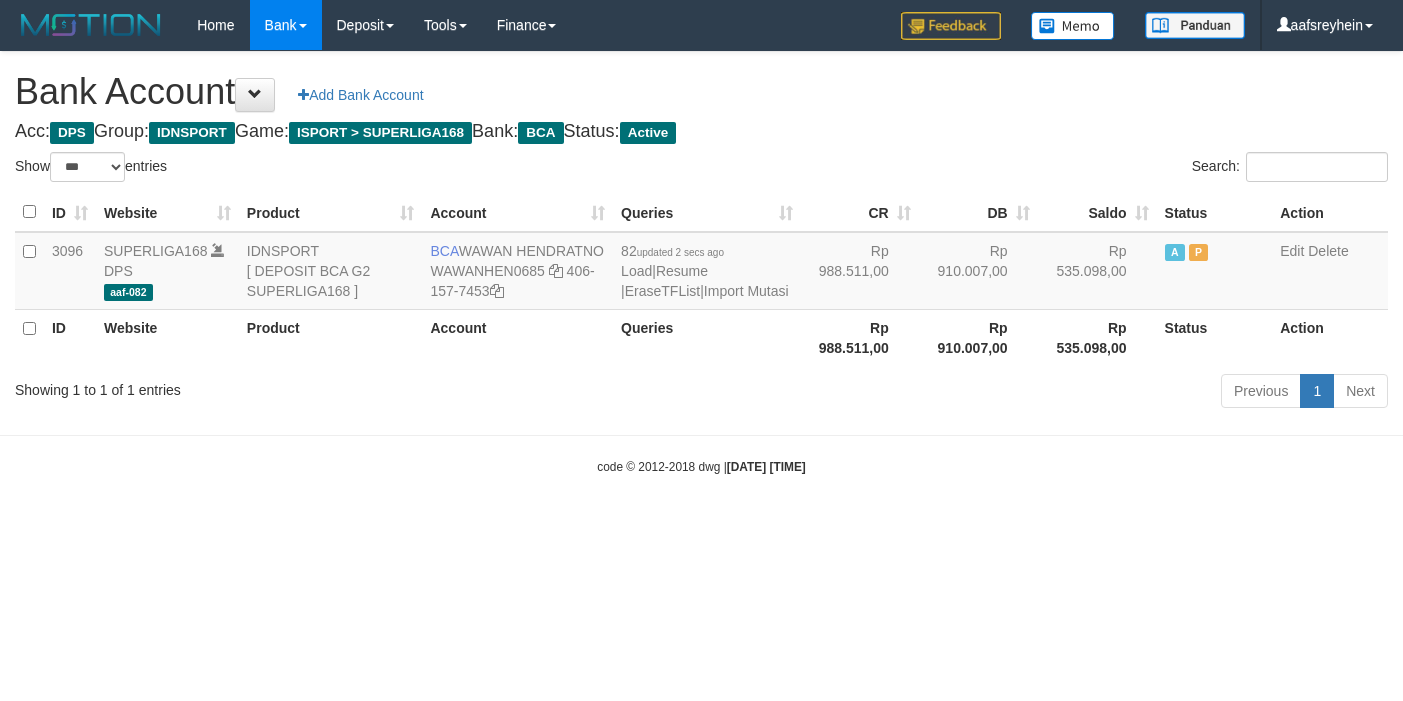 scroll, scrollTop: 0, scrollLeft: 0, axis: both 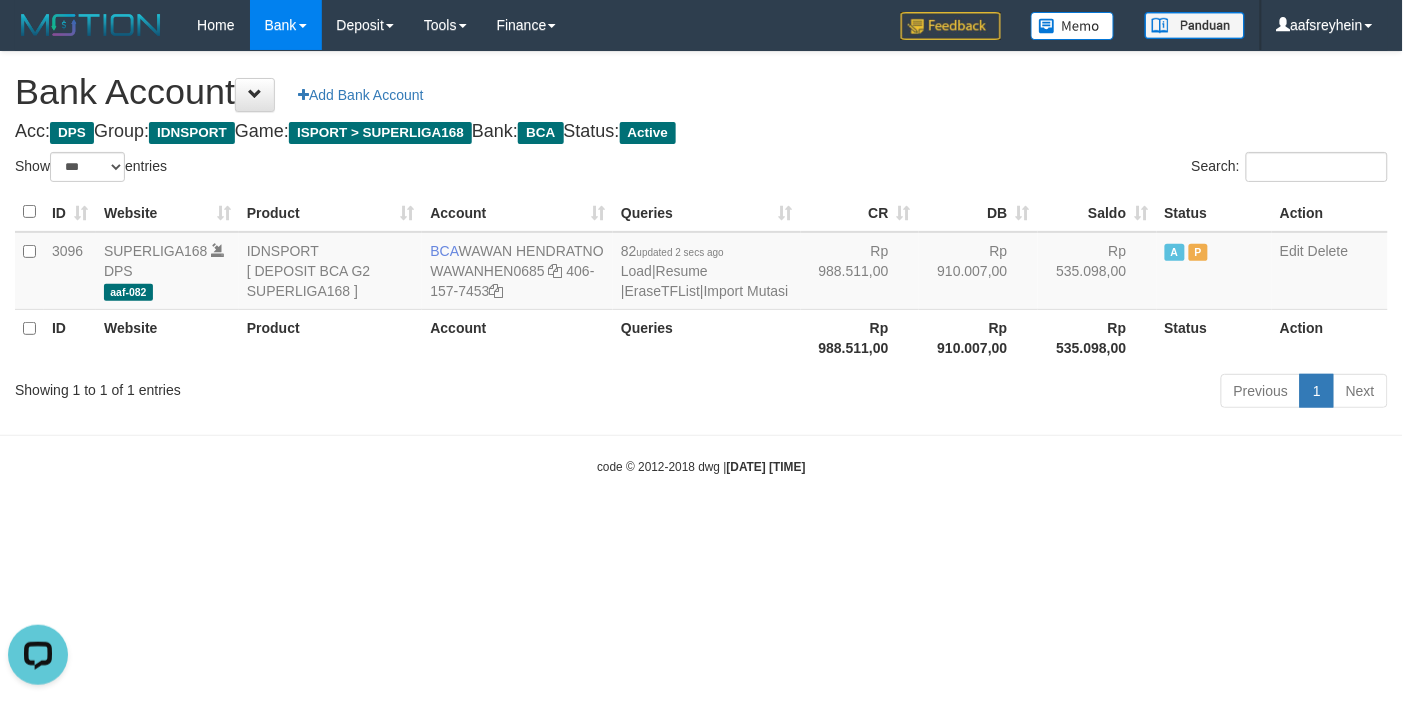 click on "Toggle navigation
Home
Bank
Account List
Load
By Website
Group
[ISPORT]													SUPERLIGA168
By Load Group (DPS)
-" at bounding box center (701, 263) 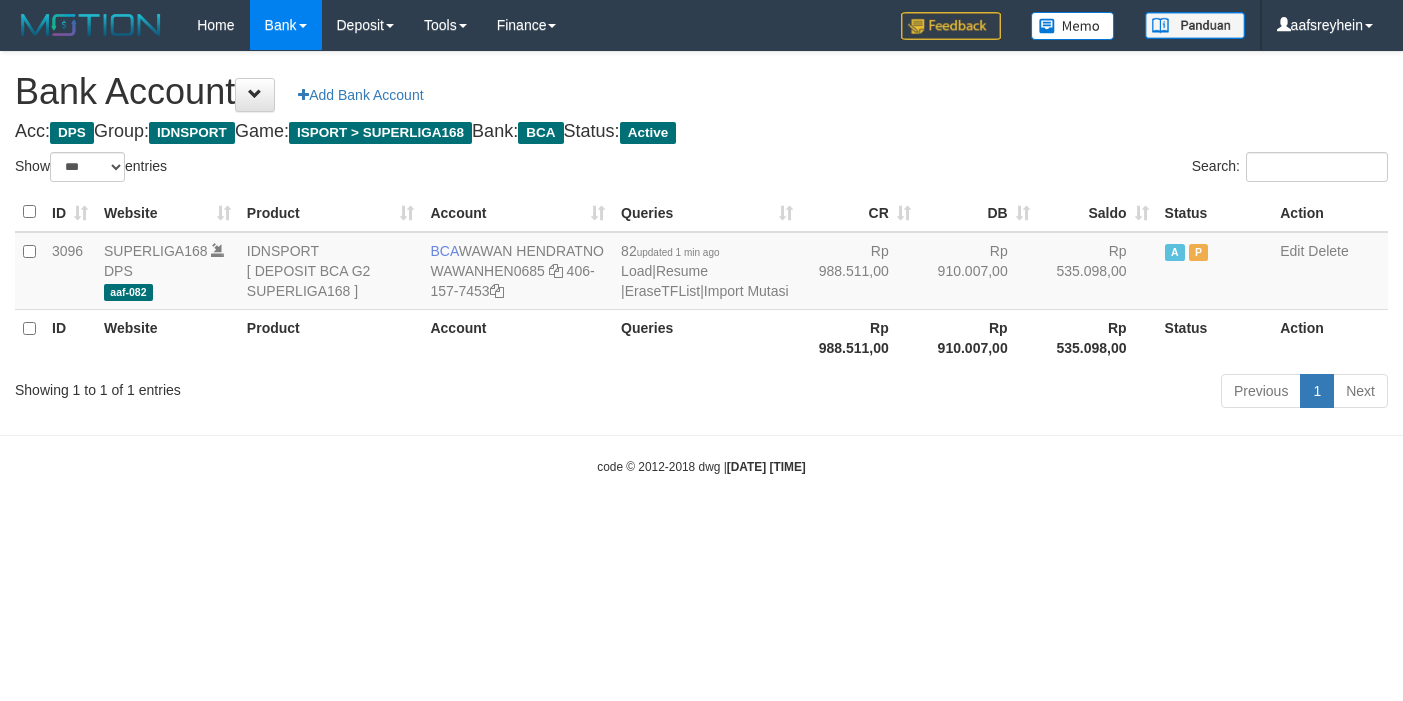 select on "***" 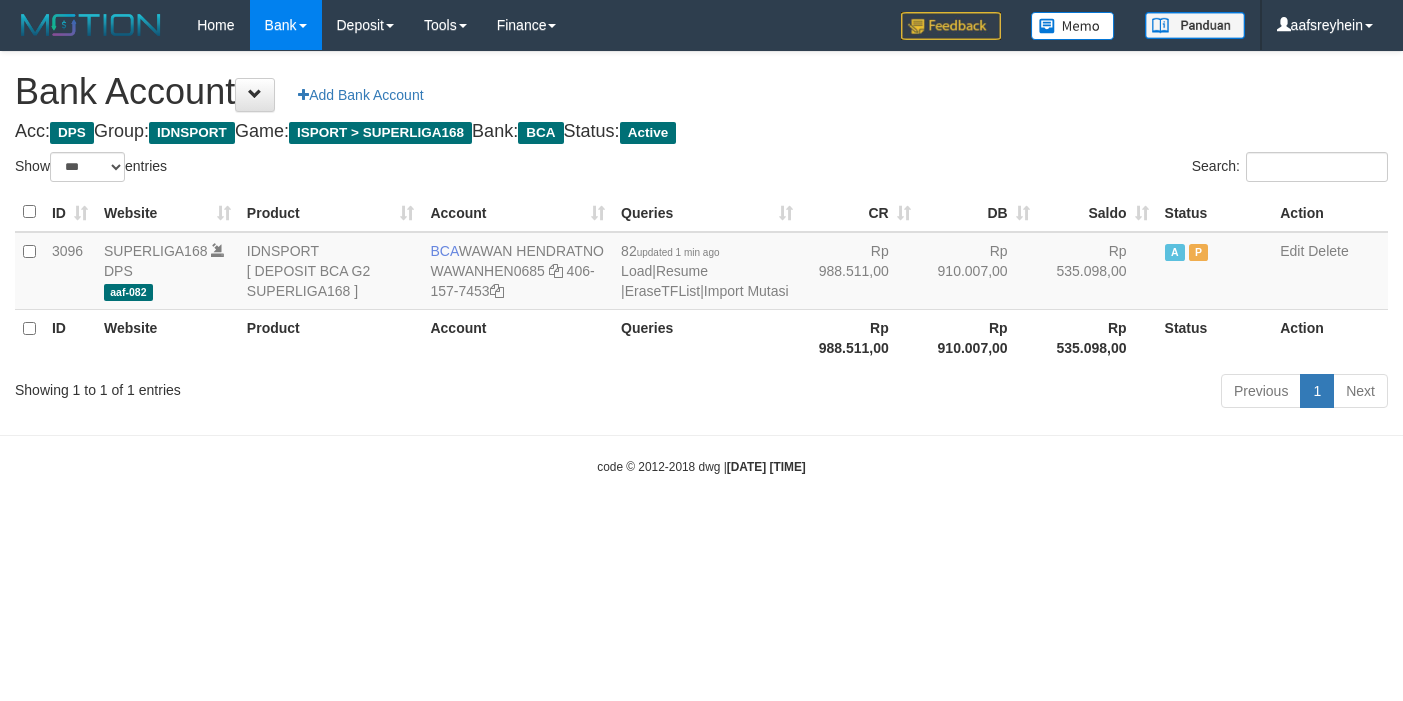 scroll, scrollTop: 0, scrollLeft: 0, axis: both 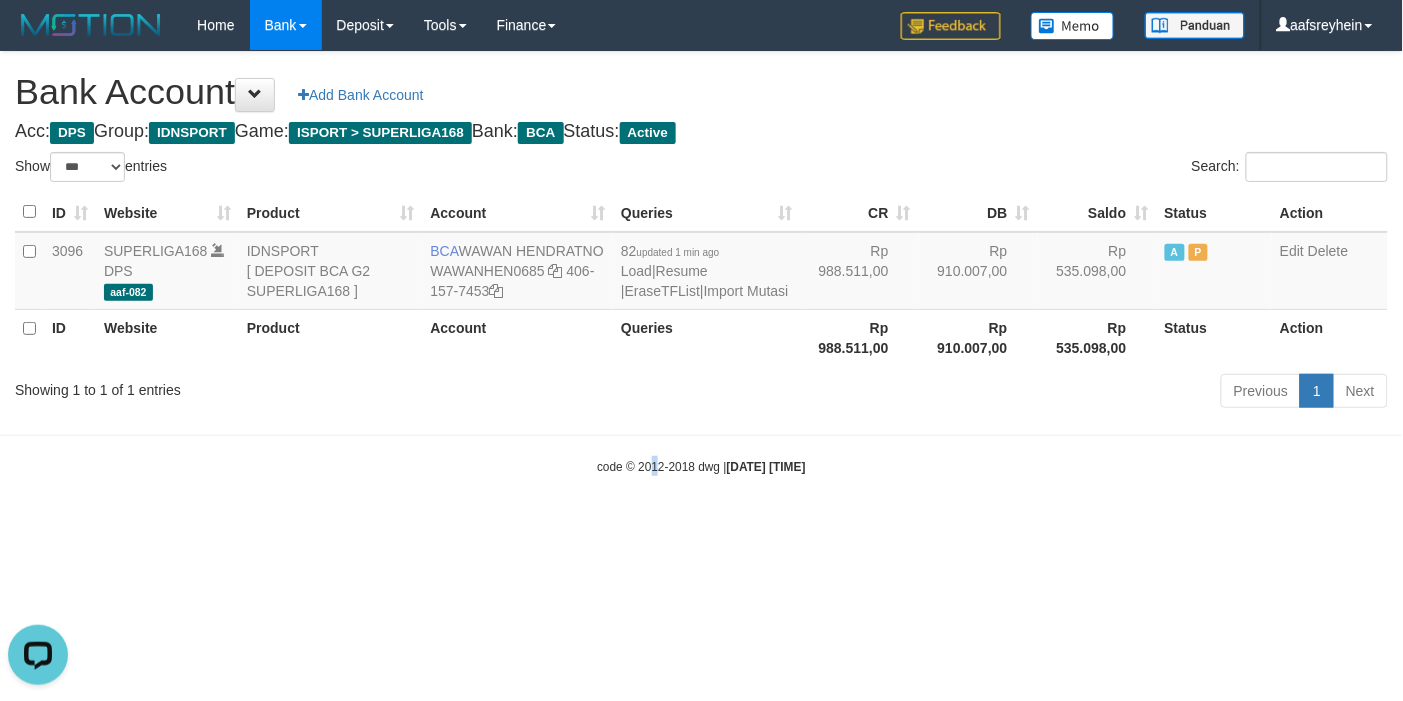 click on "Toggle navigation
Home
Bank
Account List
Load
By Website
Group
[ISPORT]													SUPERLIGA168
By Load Group (DPS)" at bounding box center [701, 263] 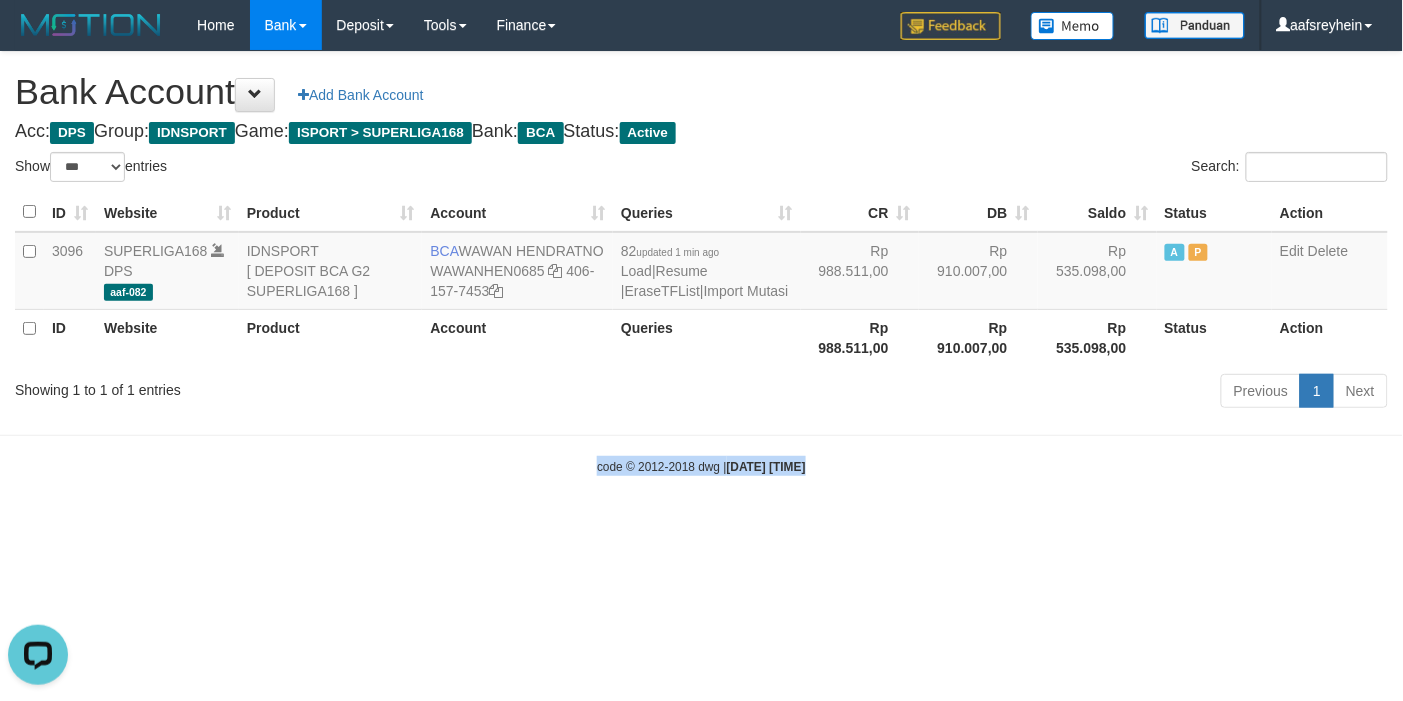 click on "Toggle navigation
Home
Bank
Account List
Load
By Website
Group
[ISPORT]													SUPERLIGA168
By Load Group (DPS)" at bounding box center [701, 263] 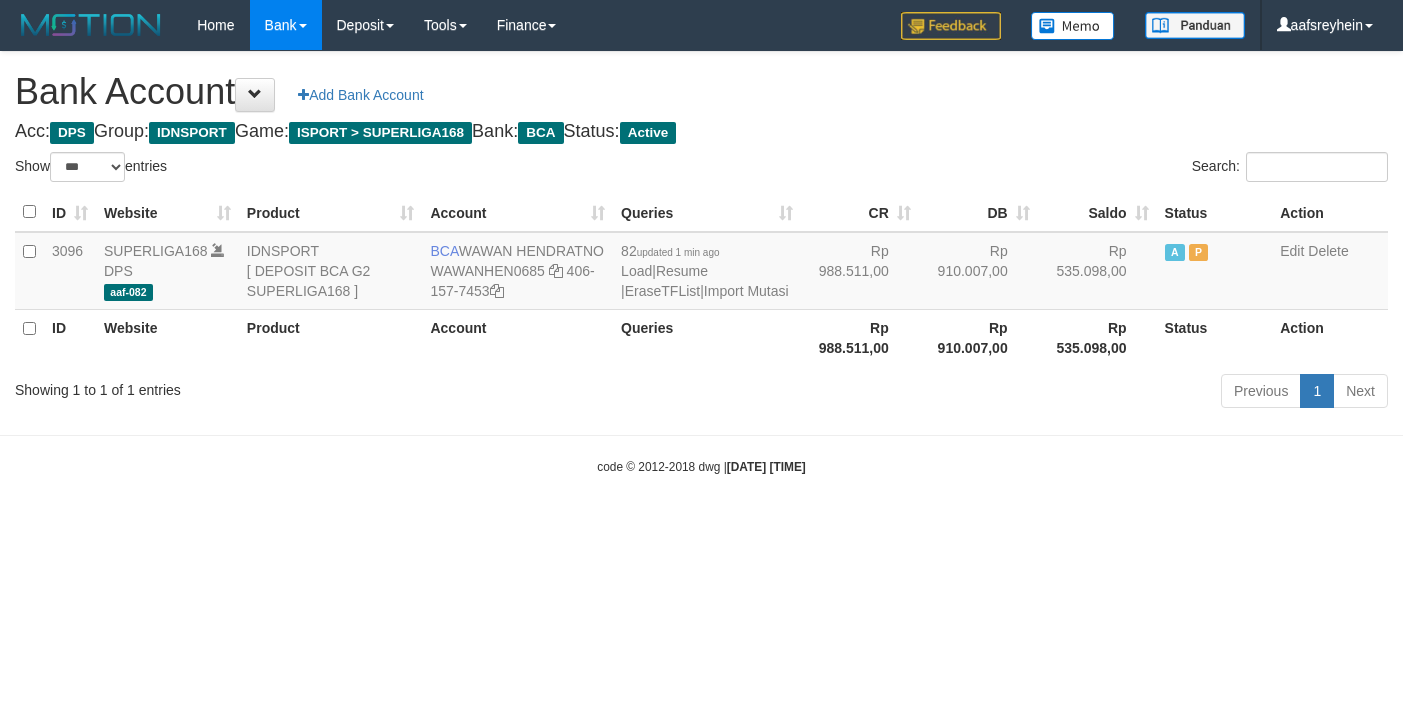 select on "***" 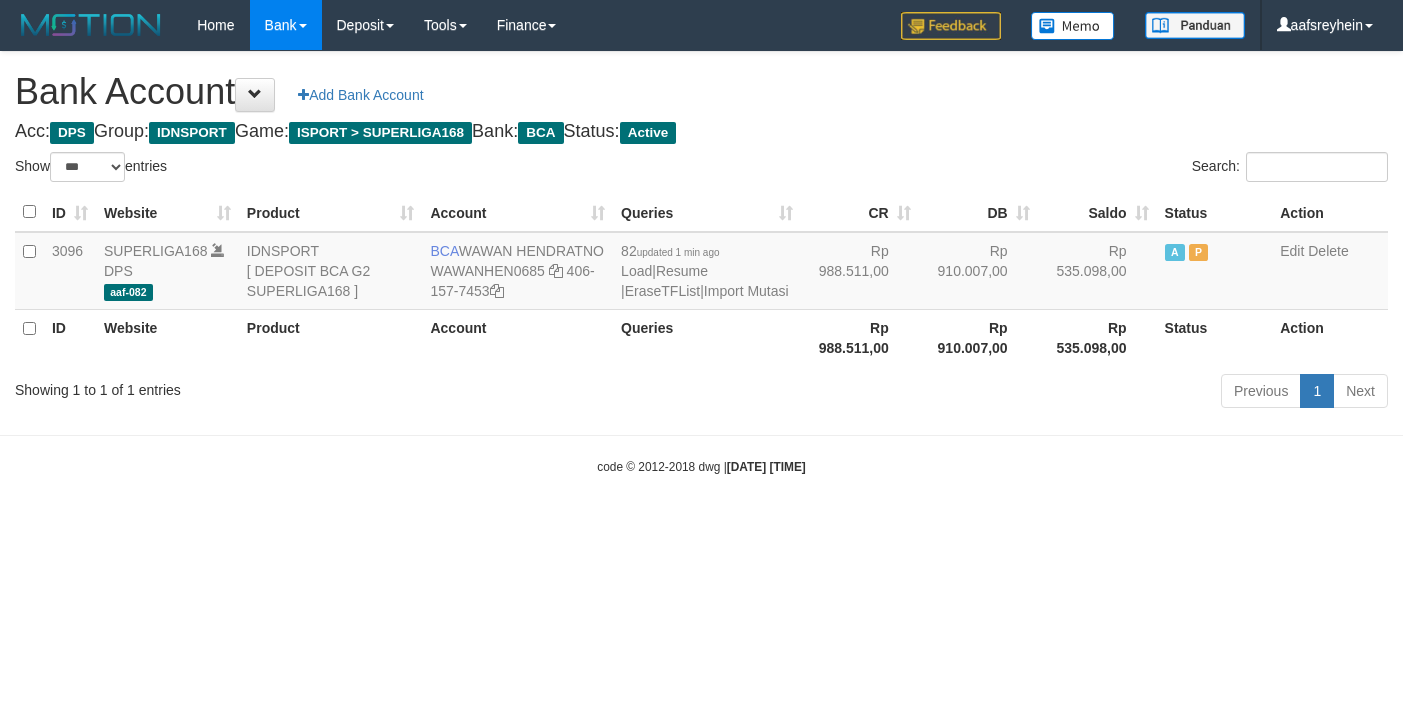 scroll, scrollTop: 0, scrollLeft: 0, axis: both 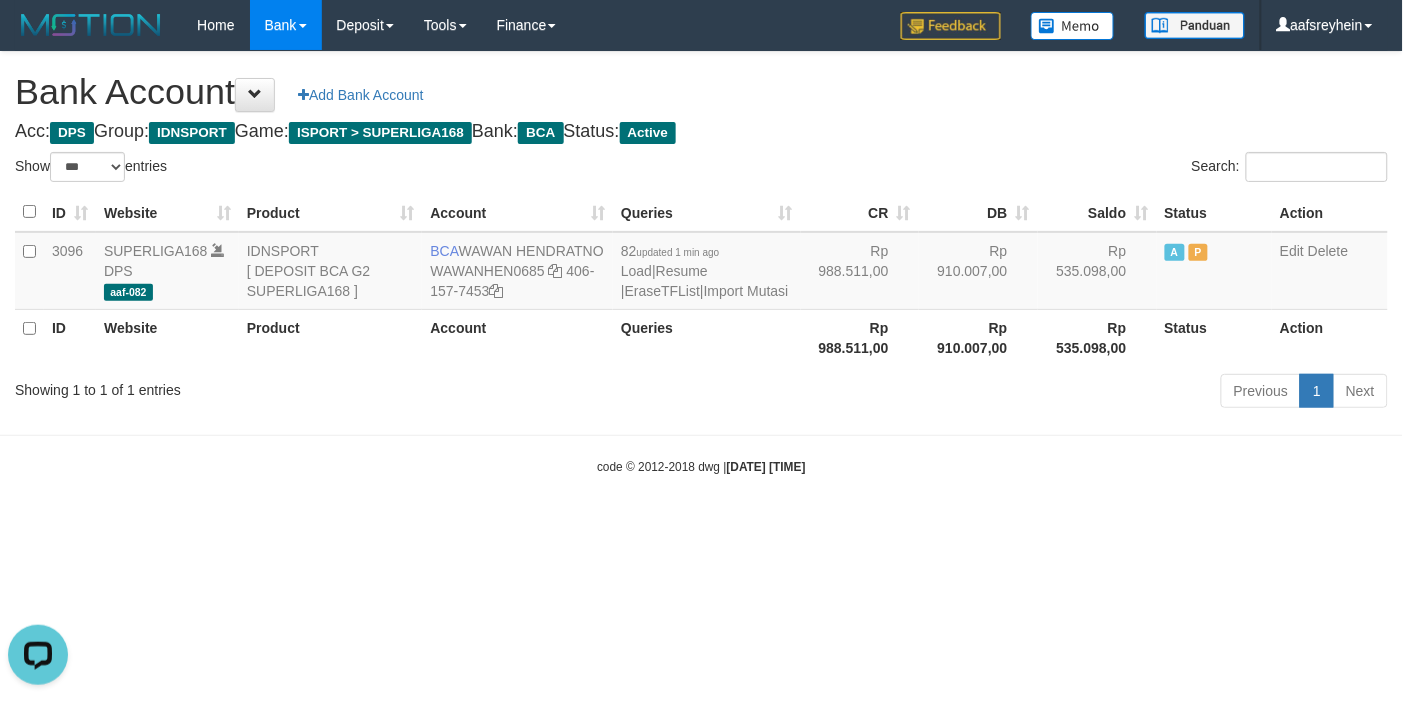 click on "Toggle navigation
Home
Bank
Account List
Load
By Website
Group
[ISPORT]													SUPERLIGA168
By Load Group (DPS)" at bounding box center (701, 263) 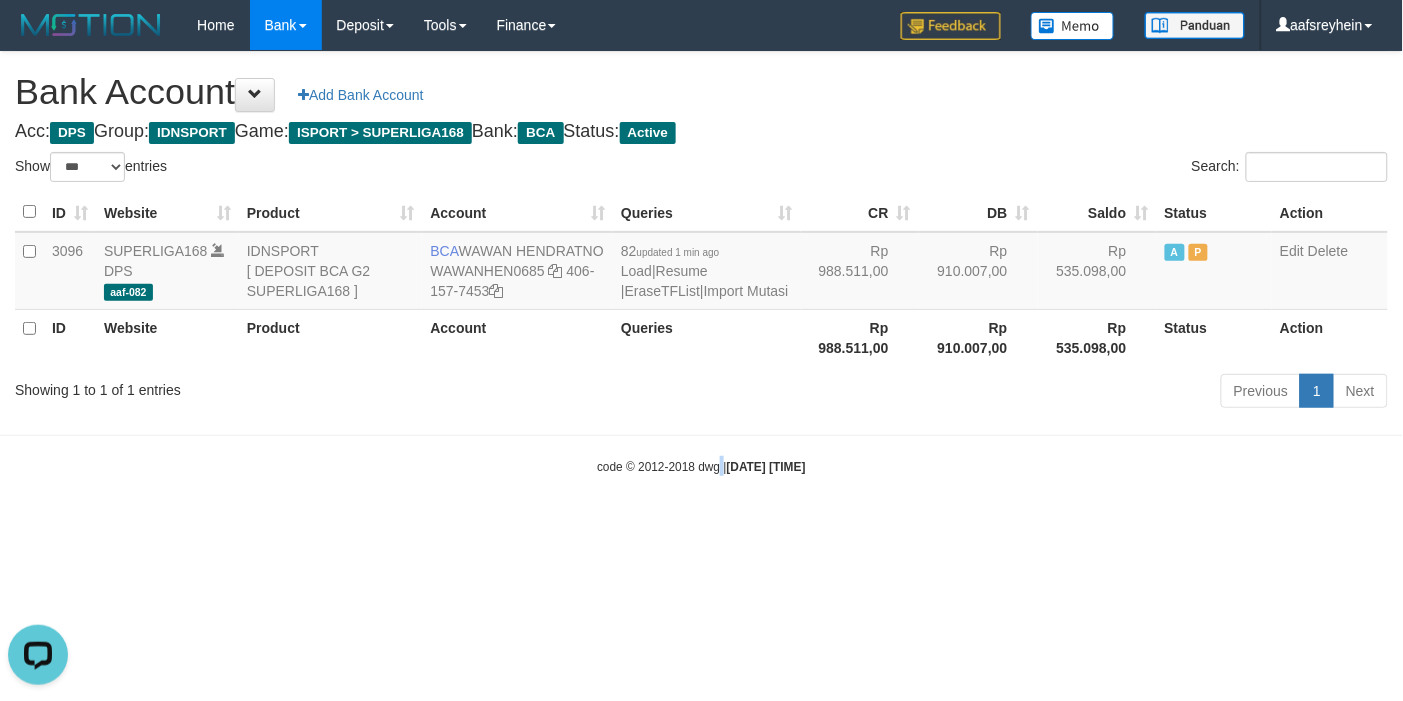 click on "Toggle navigation
Home
Bank
Account List
Load
By Website
Group
[ISPORT]													SUPERLIGA168
By Load Group (DPS)" at bounding box center [701, 263] 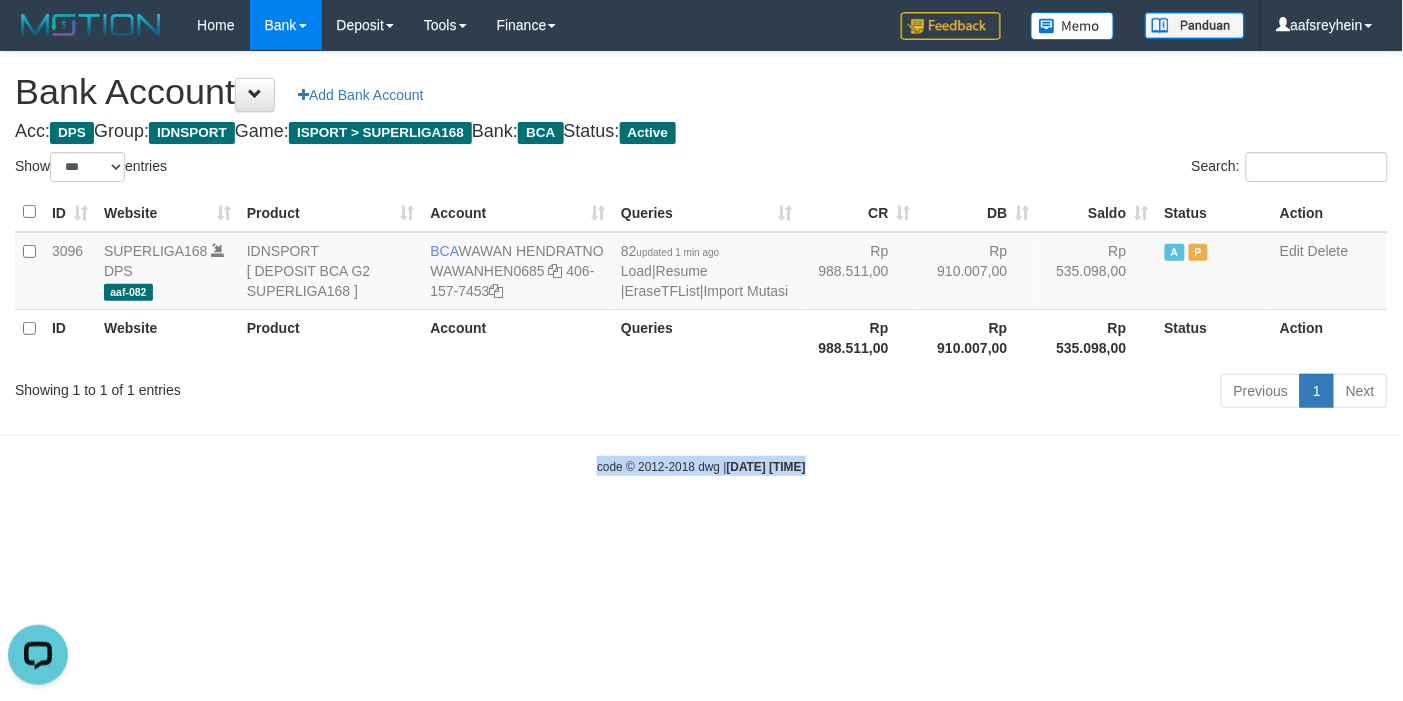 click on "Toggle navigation
Home
Bank
Account List
Load
By Website
Group
[ISPORT]													SUPERLIGA168
By Load Group (DPS)" at bounding box center [701, 263] 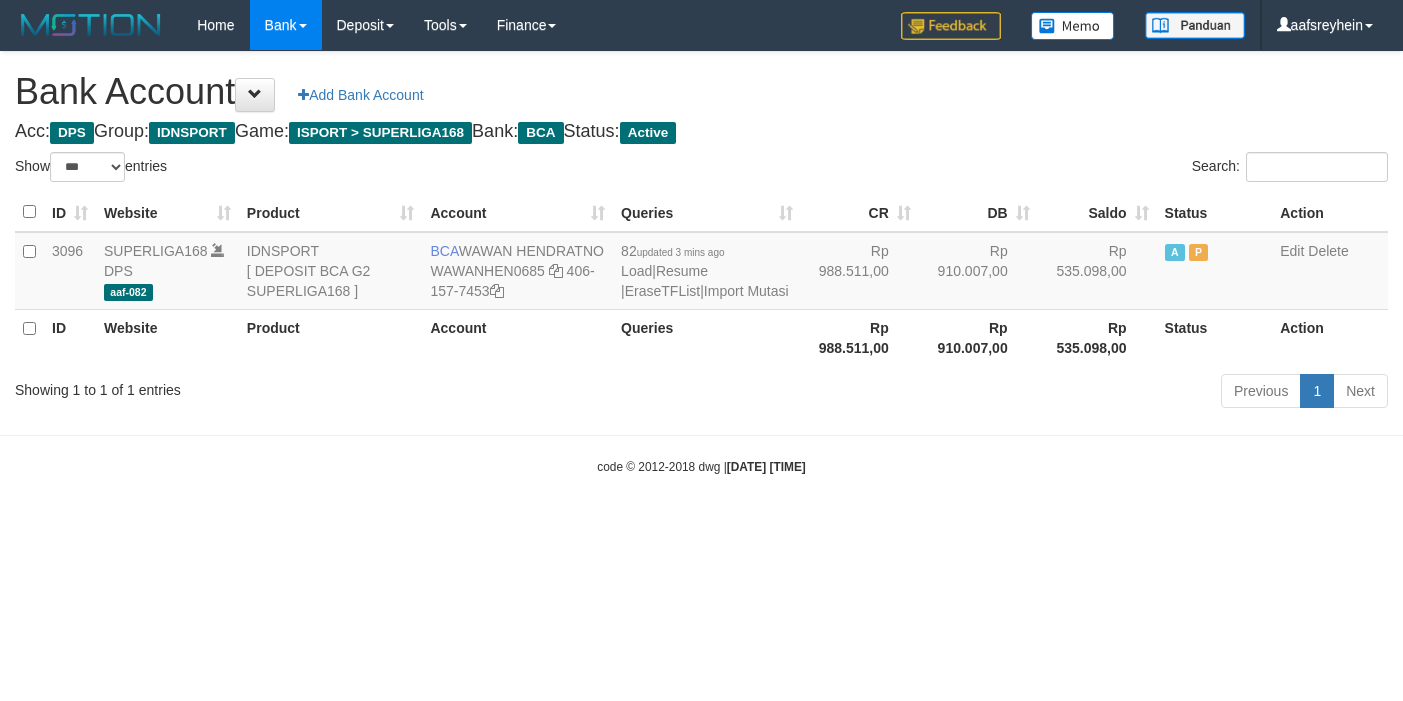 select on "***" 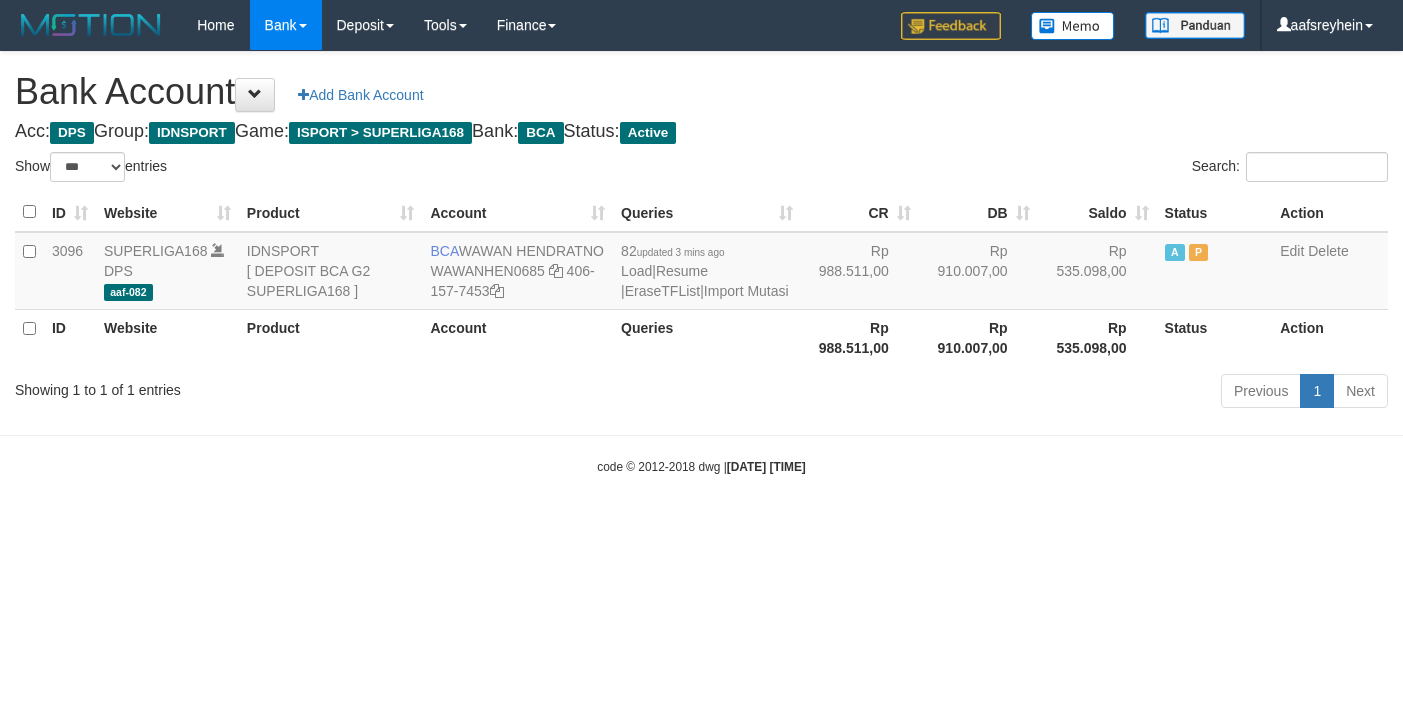 scroll, scrollTop: 0, scrollLeft: 0, axis: both 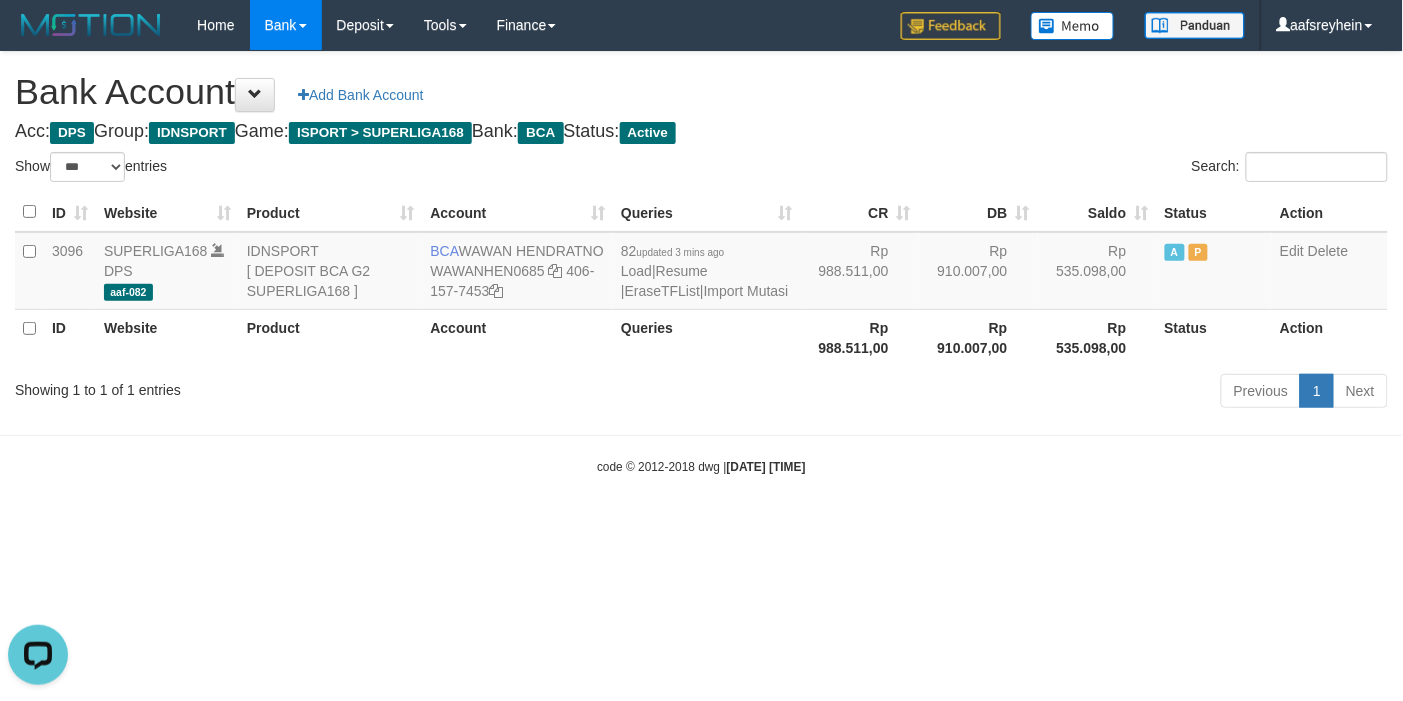 drag, startPoint x: 1065, startPoint y: 593, endPoint x: 1050, endPoint y: 596, distance: 15.297058 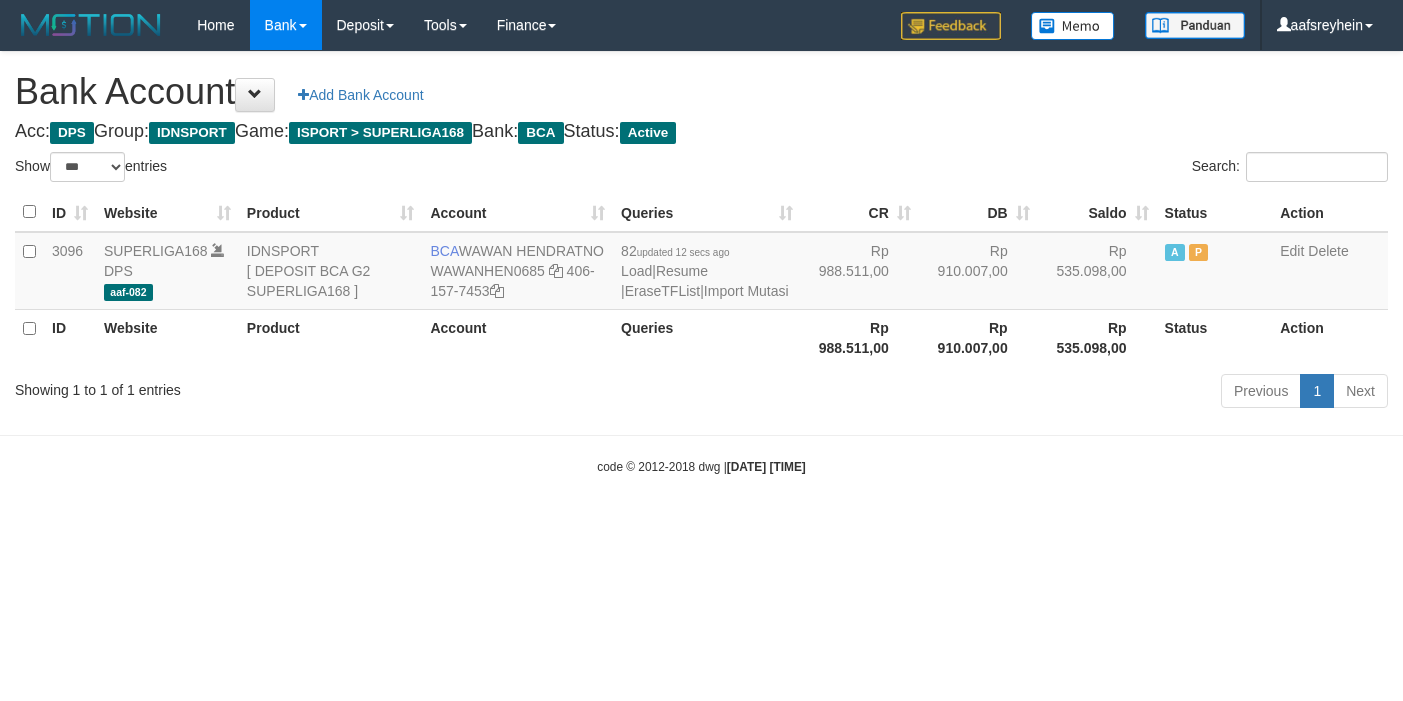 select on "***" 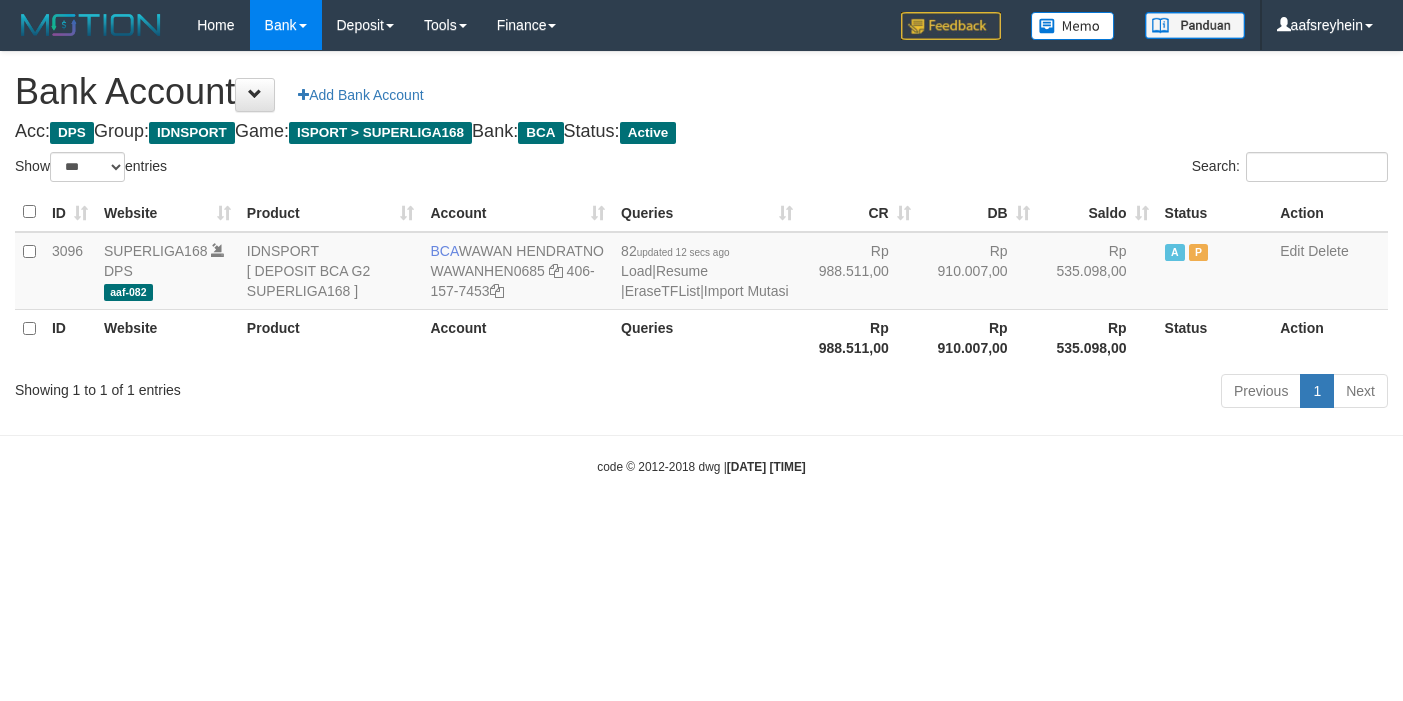 scroll, scrollTop: 0, scrollLeft: 0, axis: both 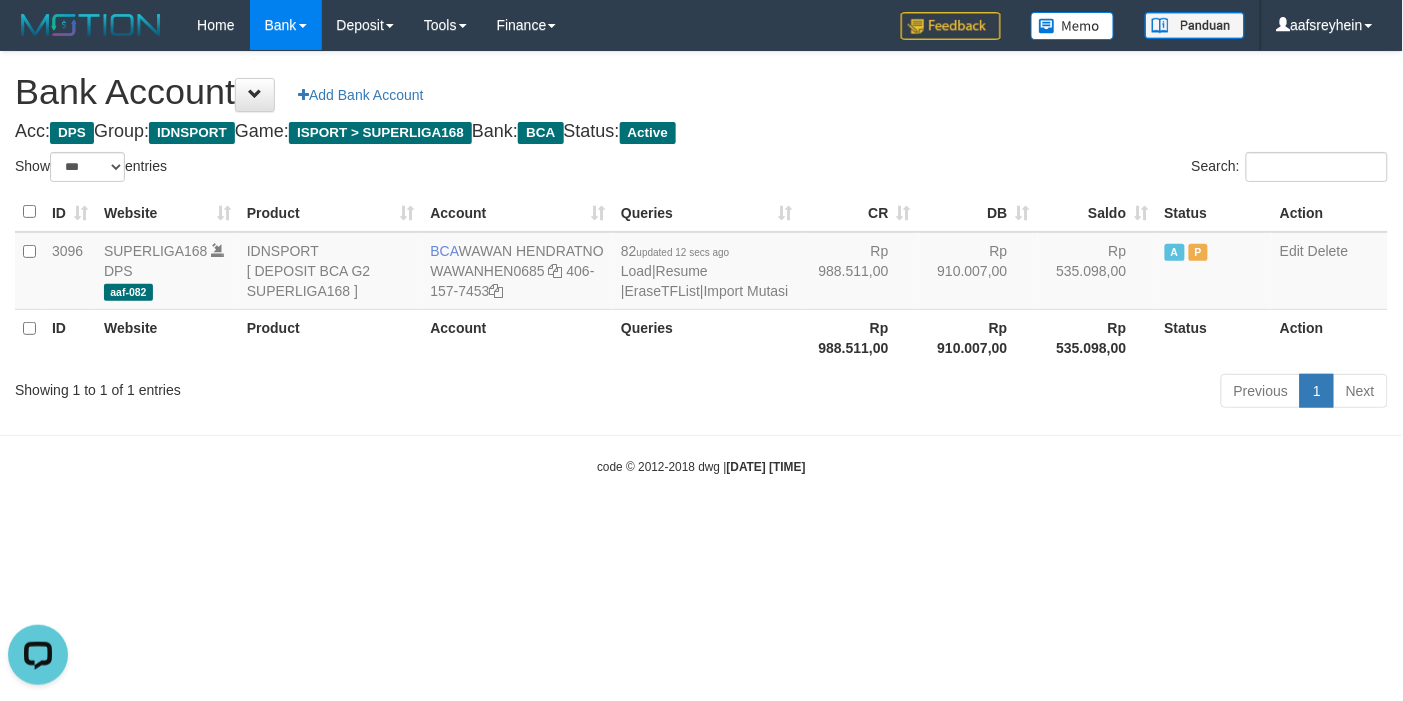 click on "code © [YEAR]-[YEAR] dwg |  [DATE] [TIME]" at bounding box center (701, 466) 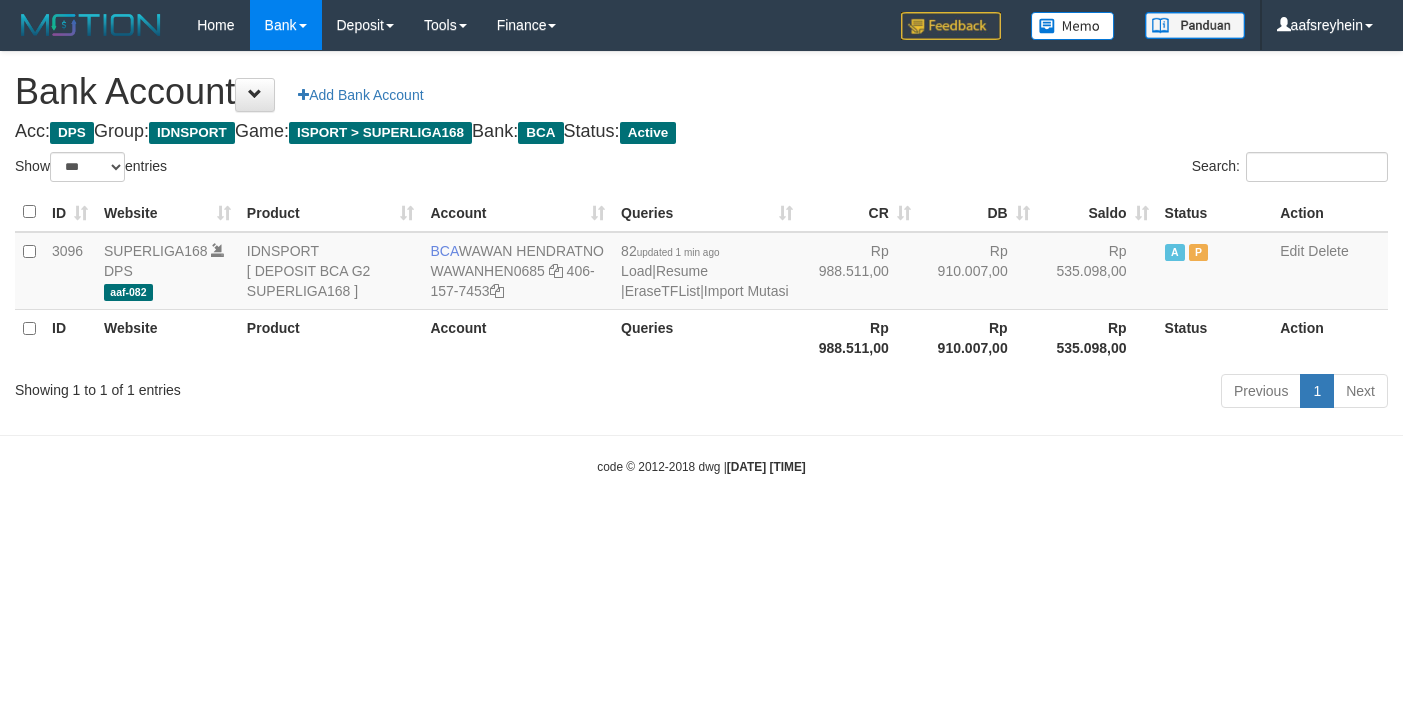 select on "***" 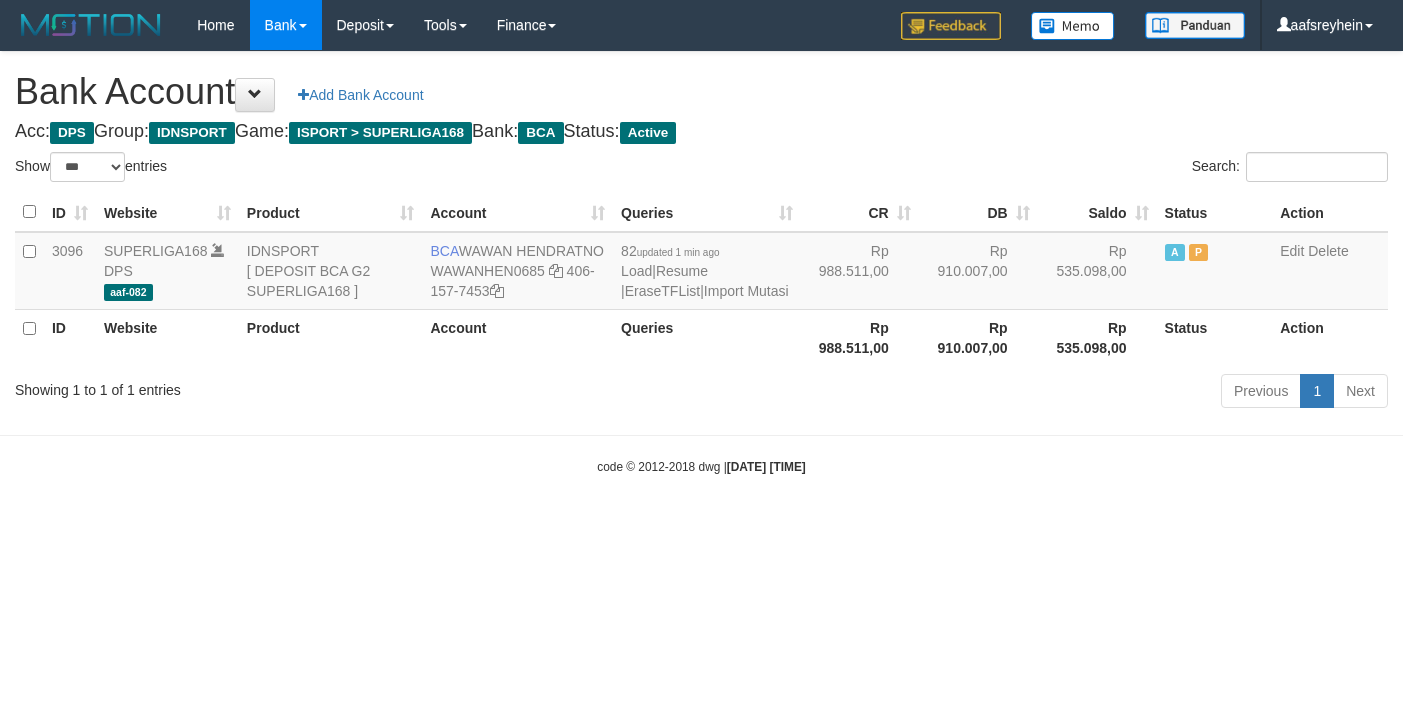 scroll, scrollTop: 0, scrollLeft: 0, axis: both 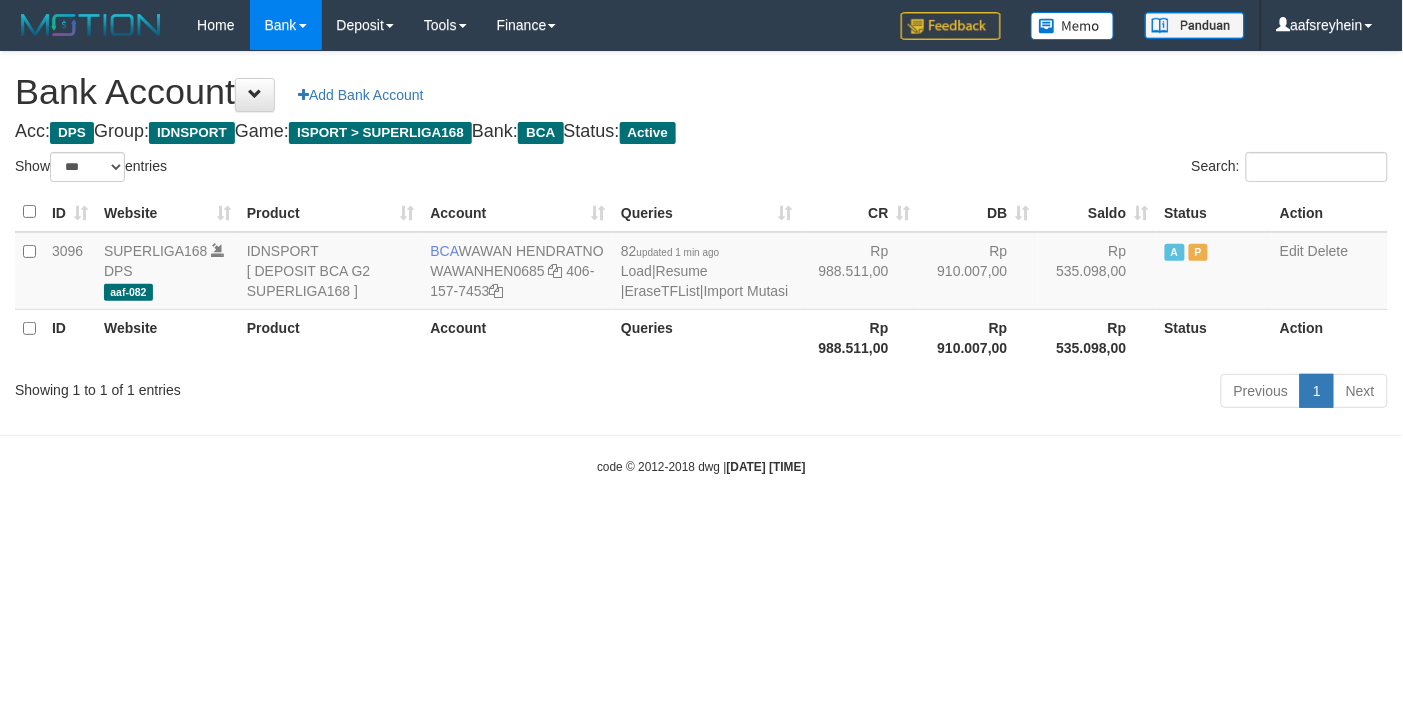 click on "Toggle navigation
Home
Bank
Account List
Load
By Website
Group
[ISPORT]													SUPERLIGA168
By Load Group (DPS)
-" at bounding box center [701, 263] 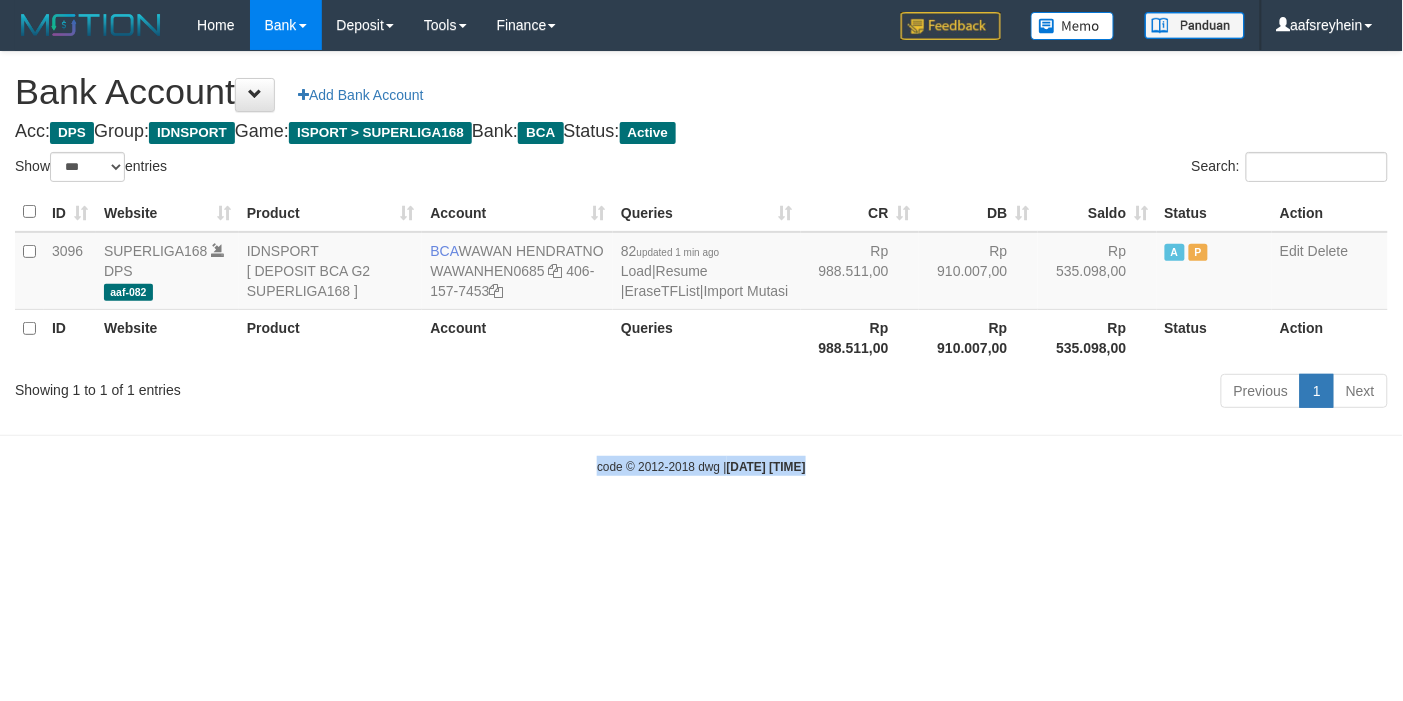 click on "Toggle navigation
Home
Bank
Account List
Load
By Website
Group
[ISPORT]													SUPERLIGA168
By Load Group (DPS)
-" at bounding box center (701, 263) 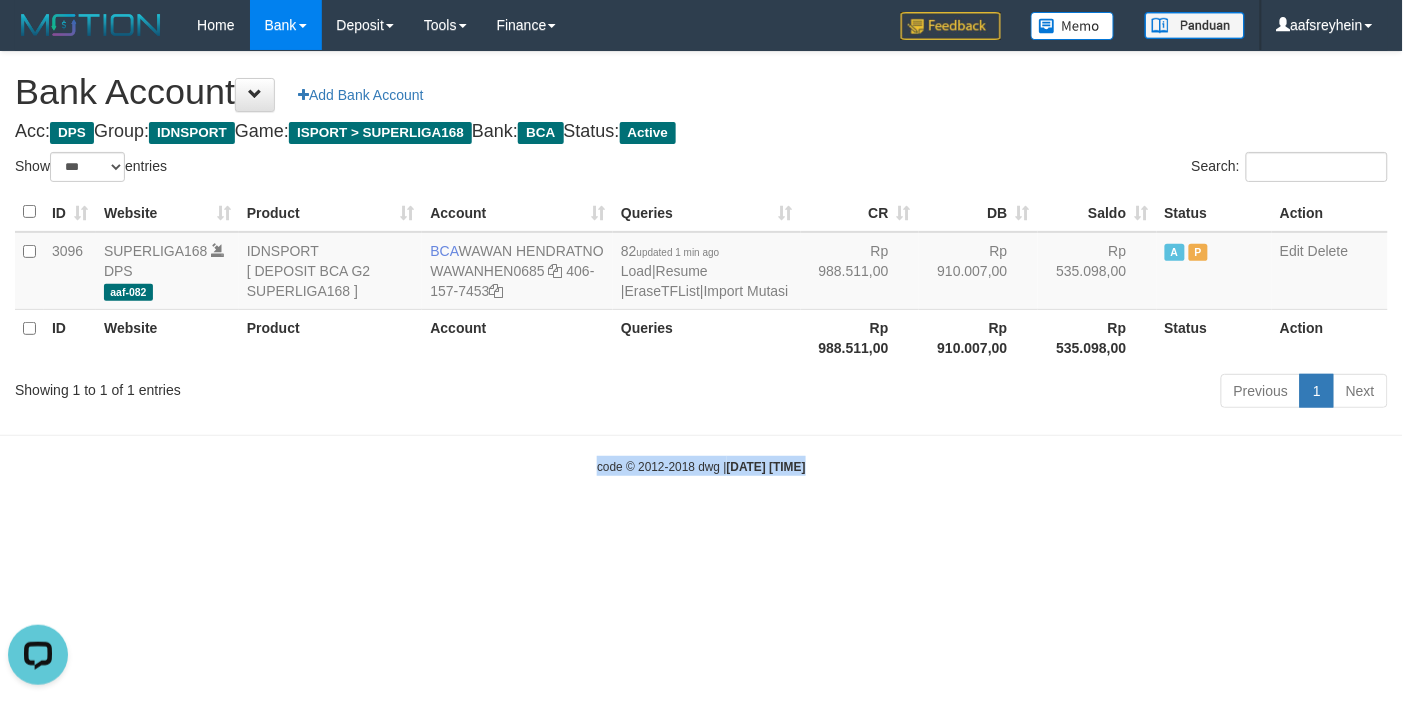 scroll, scrollTop: 0, scrollLeft: 0, axis: both 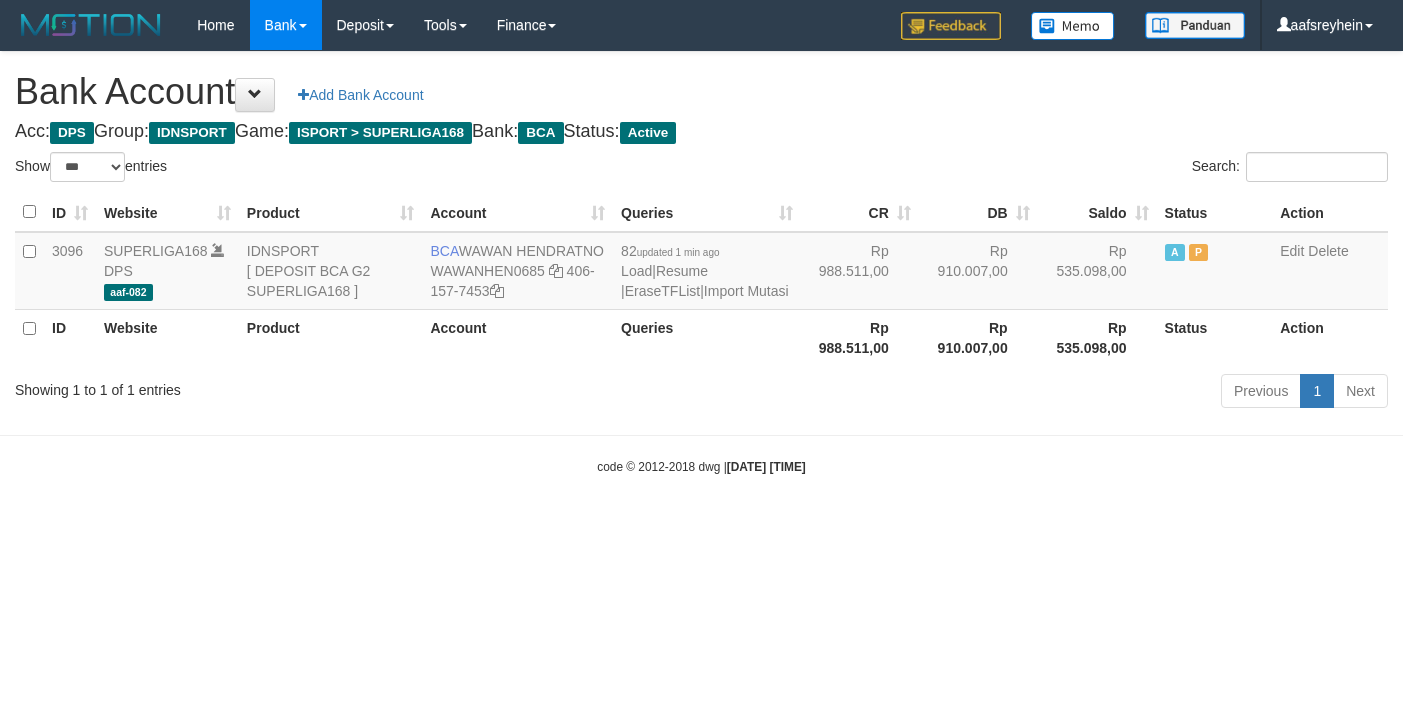 select on "***" 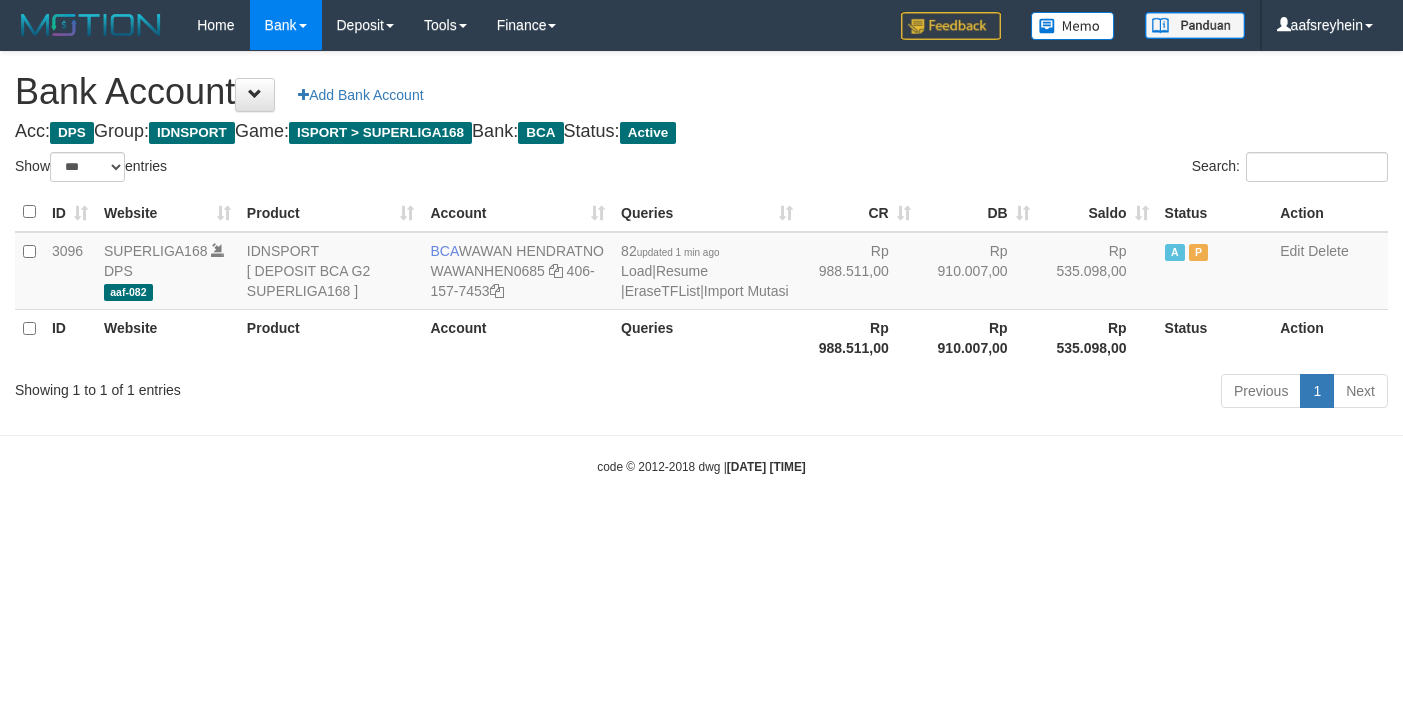 scroll, scrollTop: 0, scrollLeft: 0, axis: both 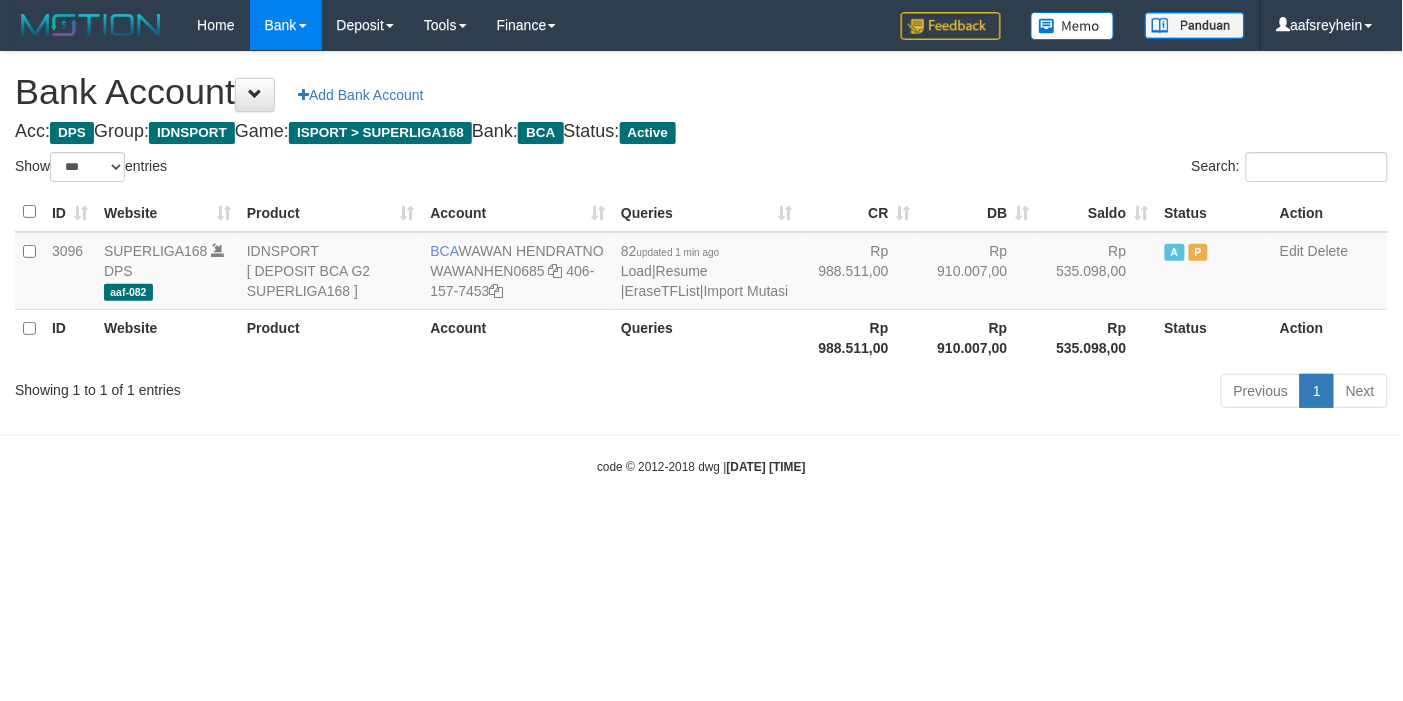 click on "Toggle navigation
Home
Bank
Account List
Load
By Website
Group
[ISPORT]													SUPERLIGA168
By Load Group (DPS)
-" at bounding box center (701, 263) 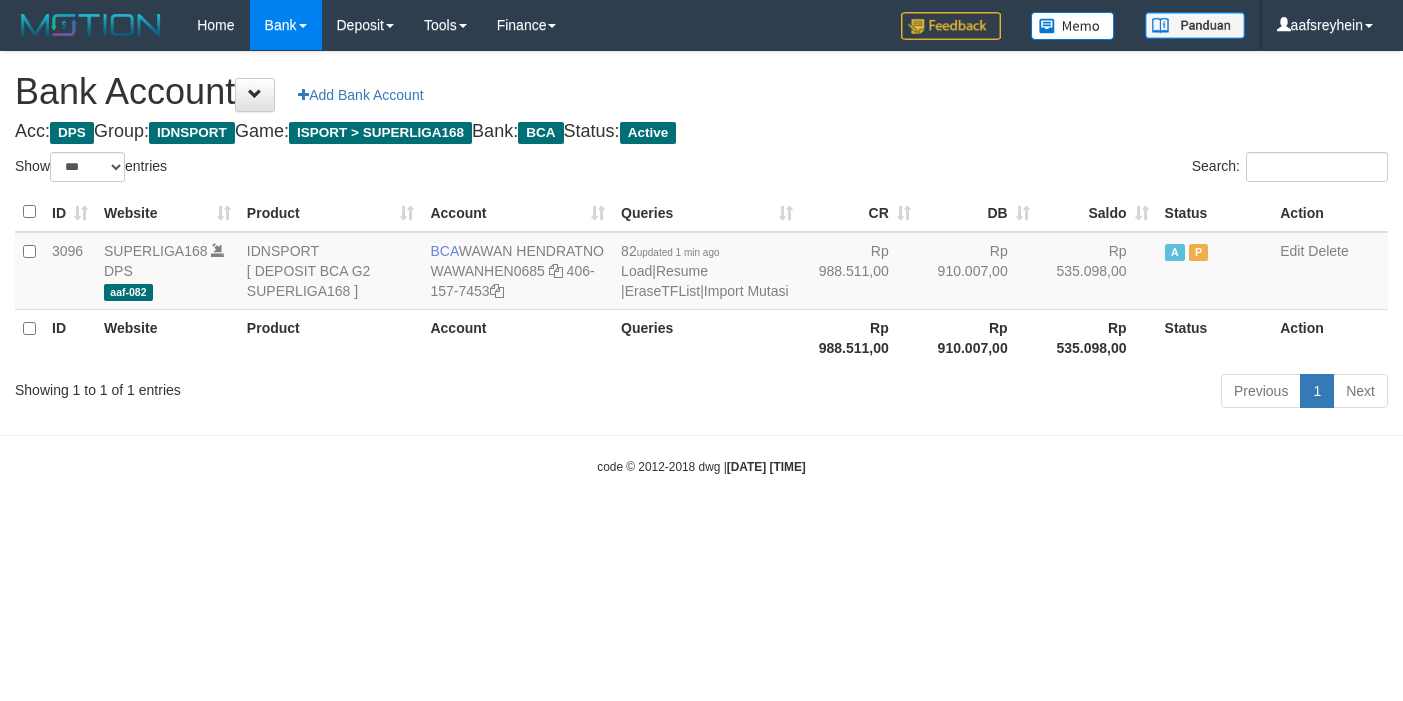 select on "***" 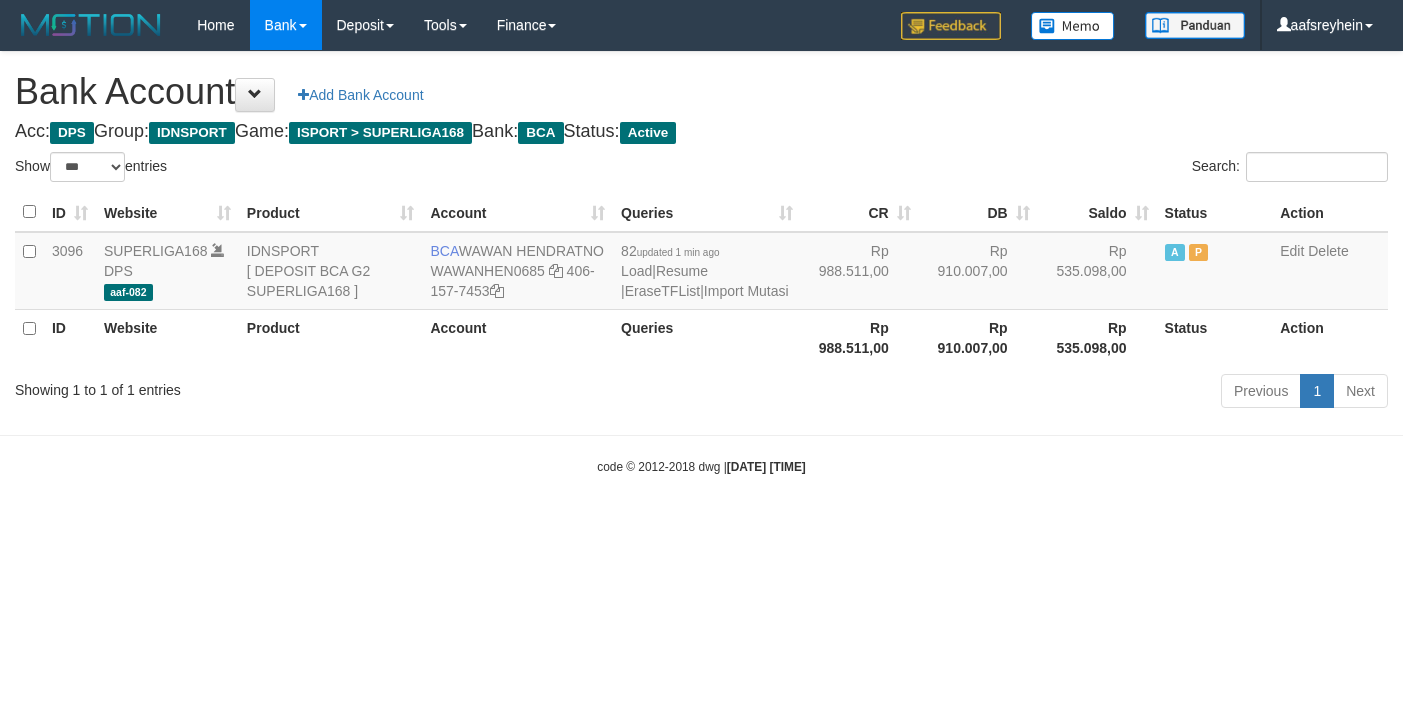 scroll, scrollTop: 0, scrollLeft: 0, axis: both 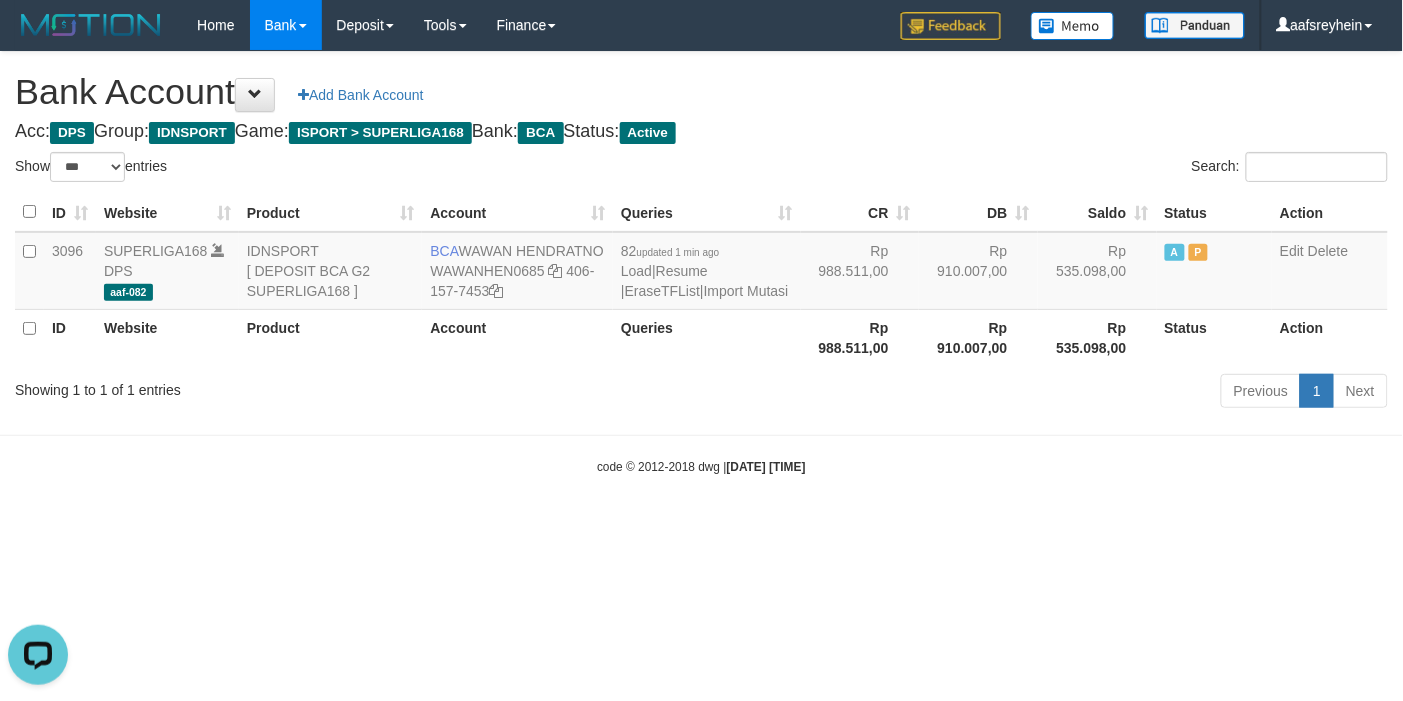 click on "Bank Account
Add Bank Account" at bounding box center [701, 92] 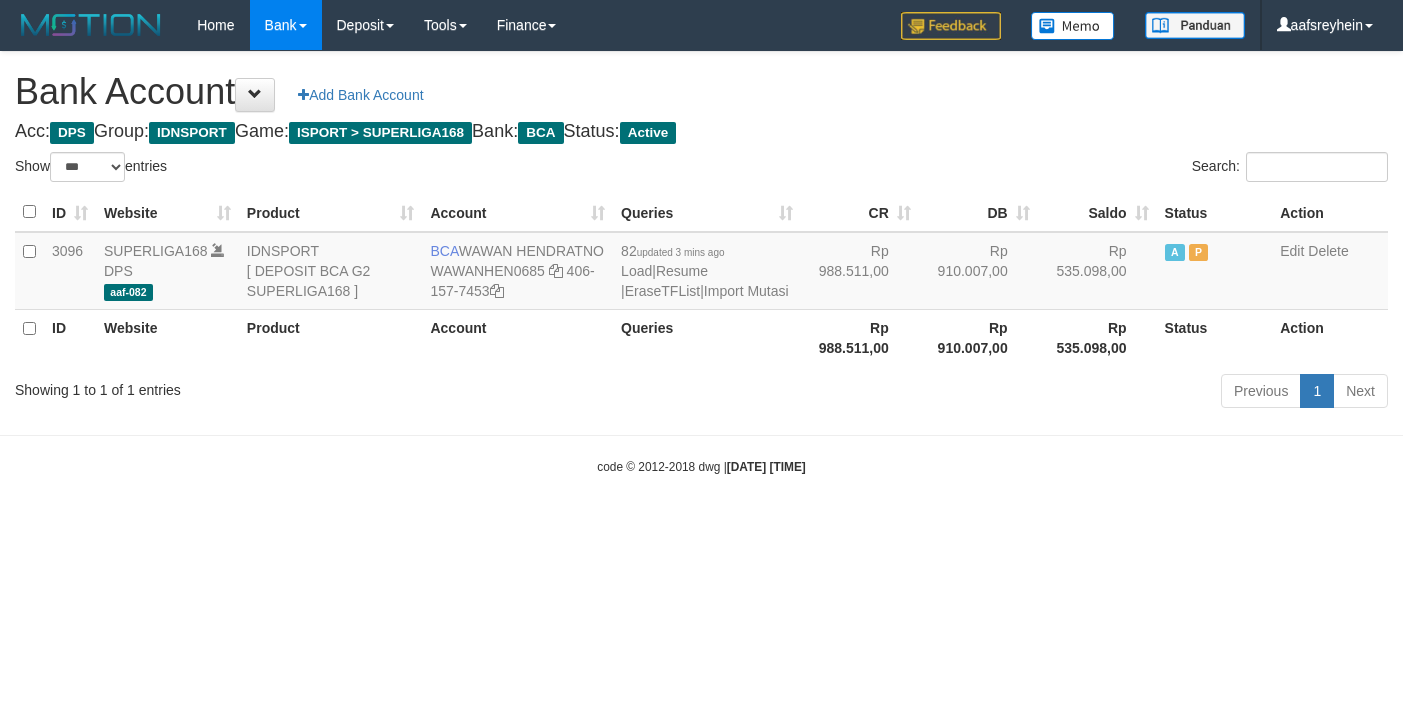 select on "***" 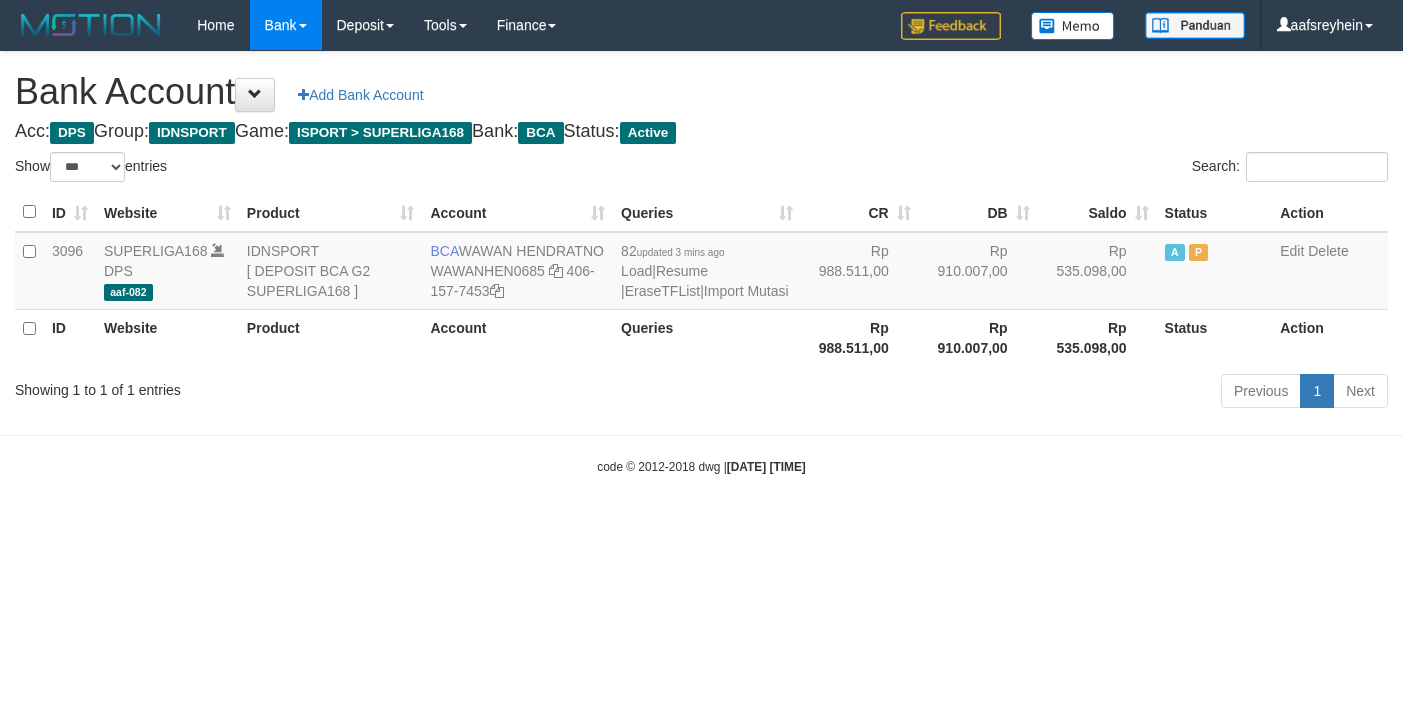 scroll, scrollTop: 0, scrollLeft: 0, axis: both 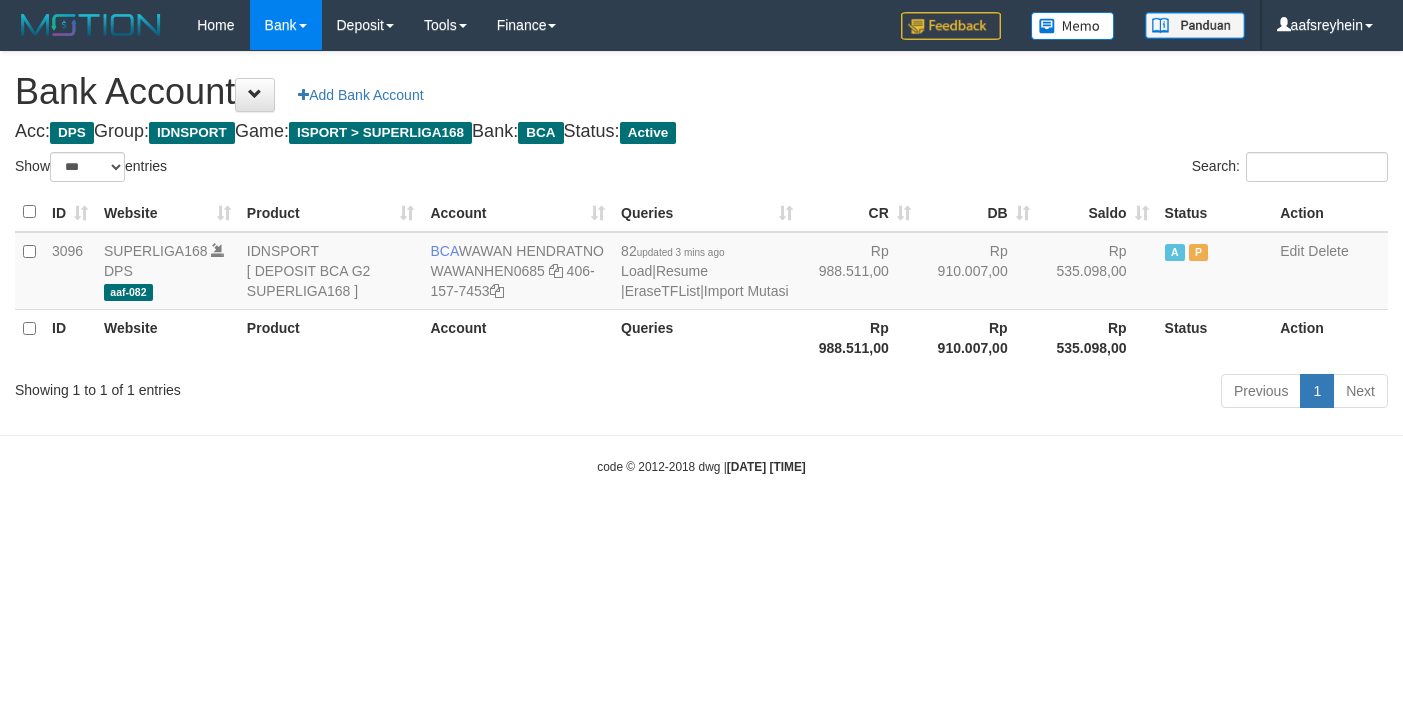 select on "***" 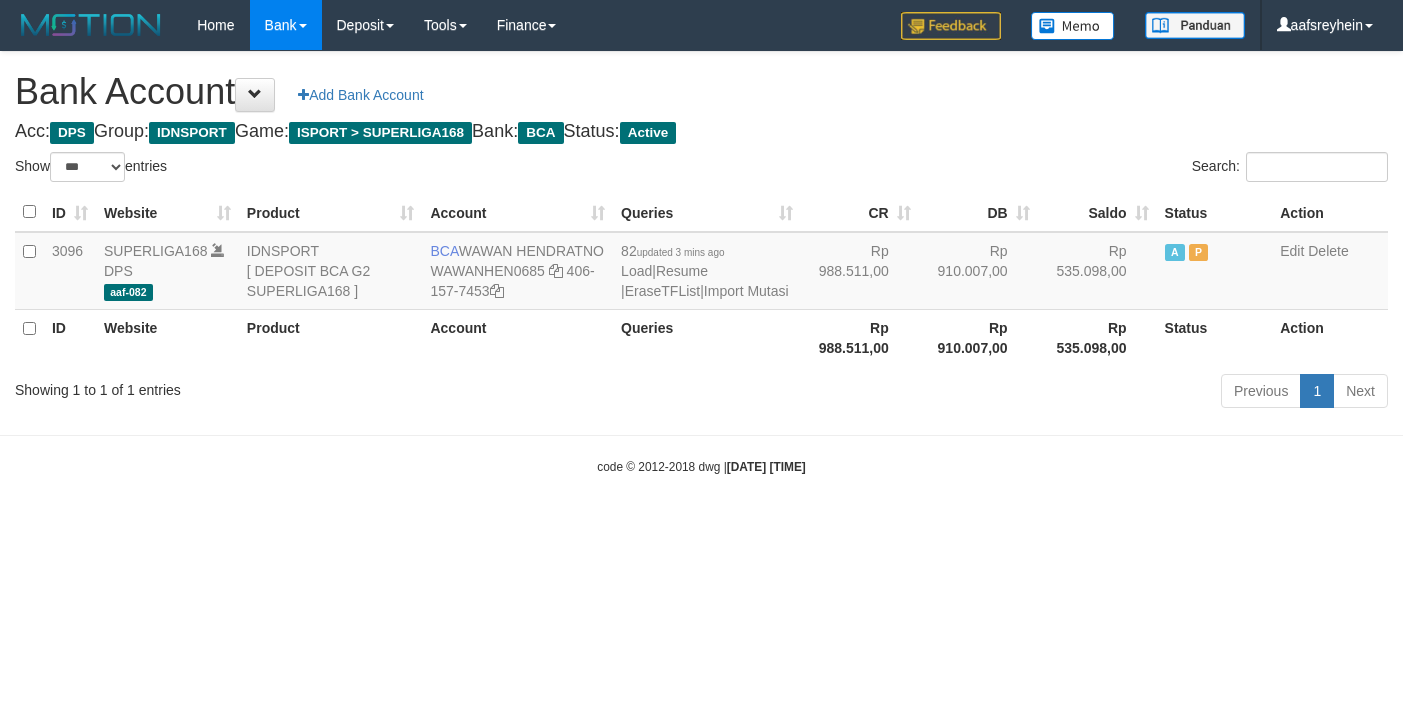 scroll, scrollTop: 0, scrollLeft: 0, axis: both 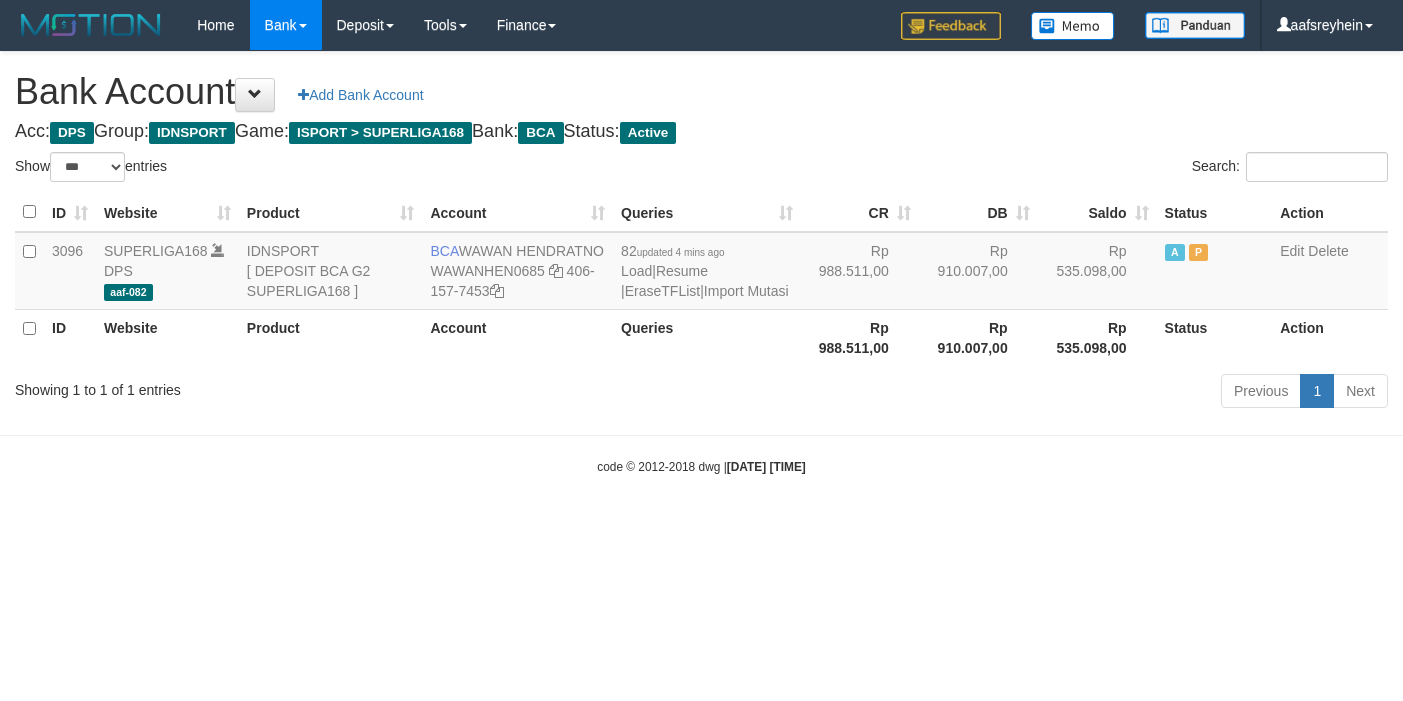select on "***" 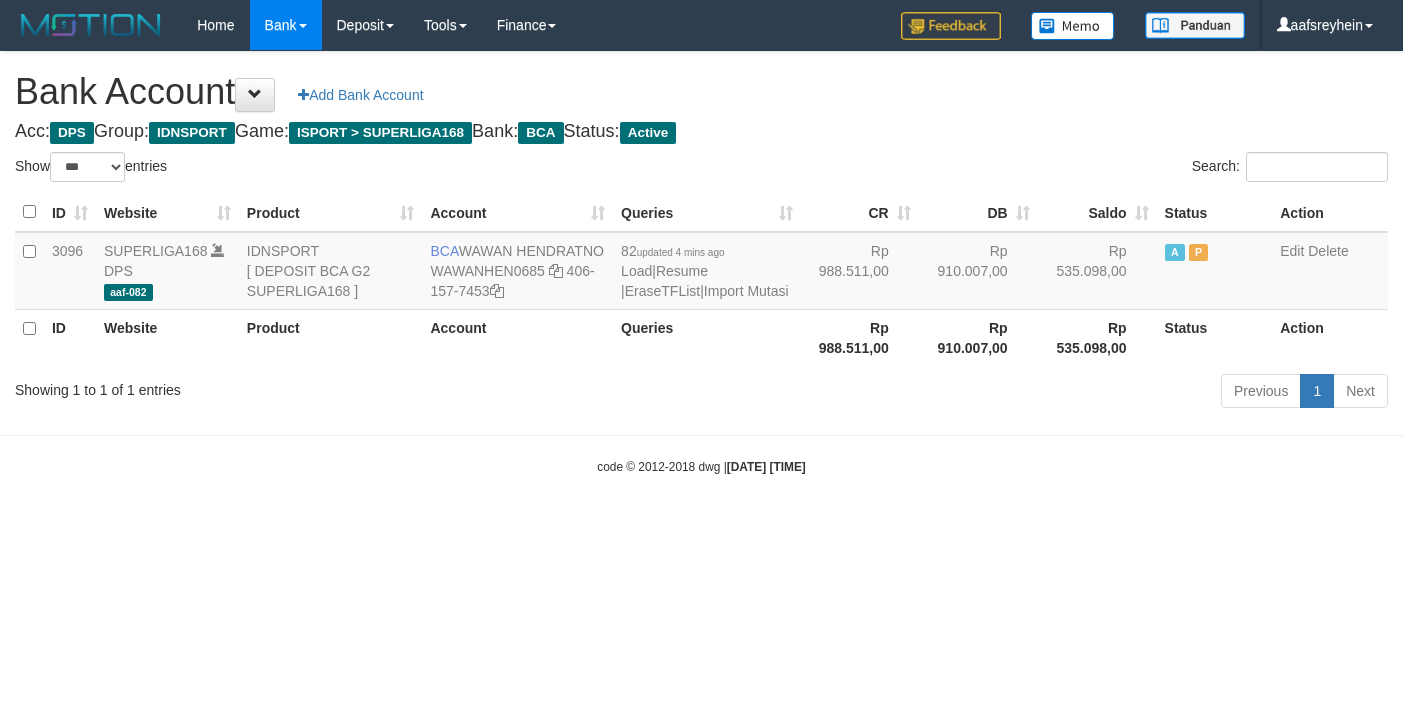 scroll, scrollTop: 0, scrollLeft: 0, axis: both 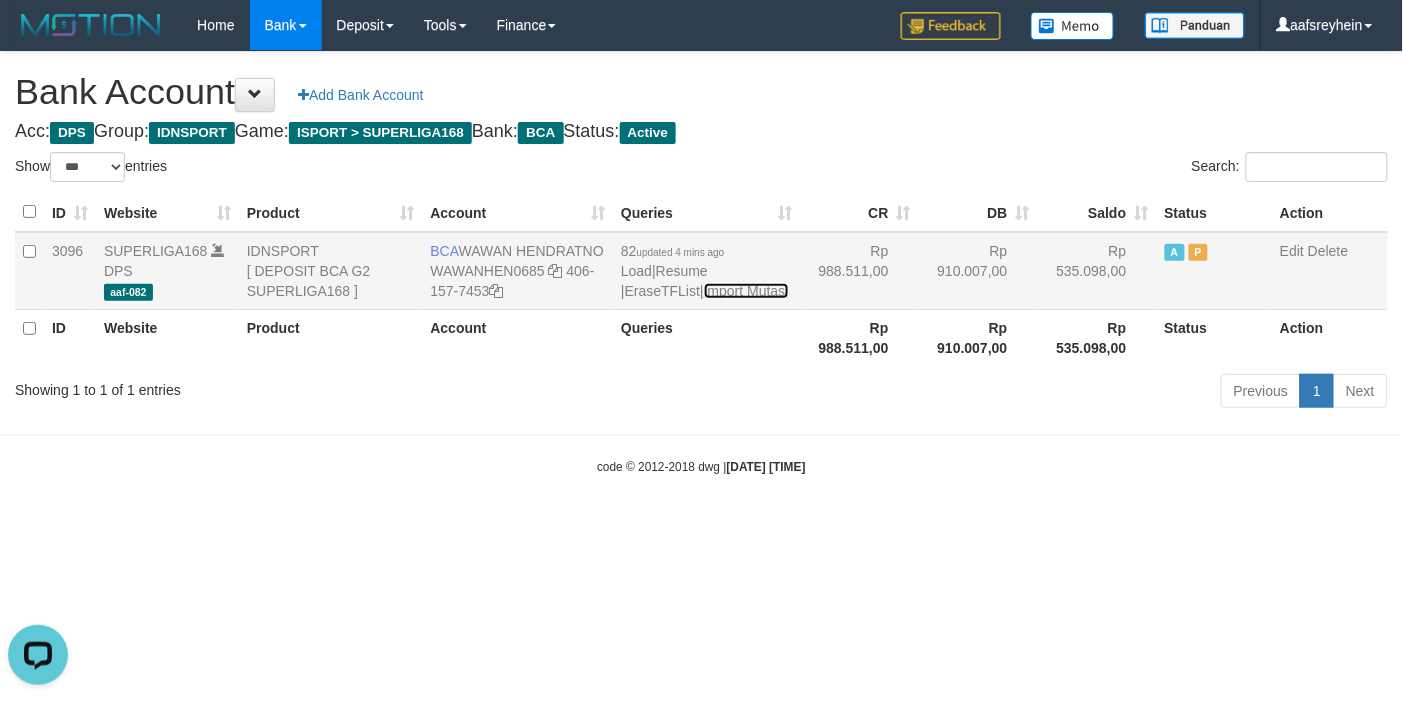 click on "Import Mutasi" at bounding box center [746, 291] 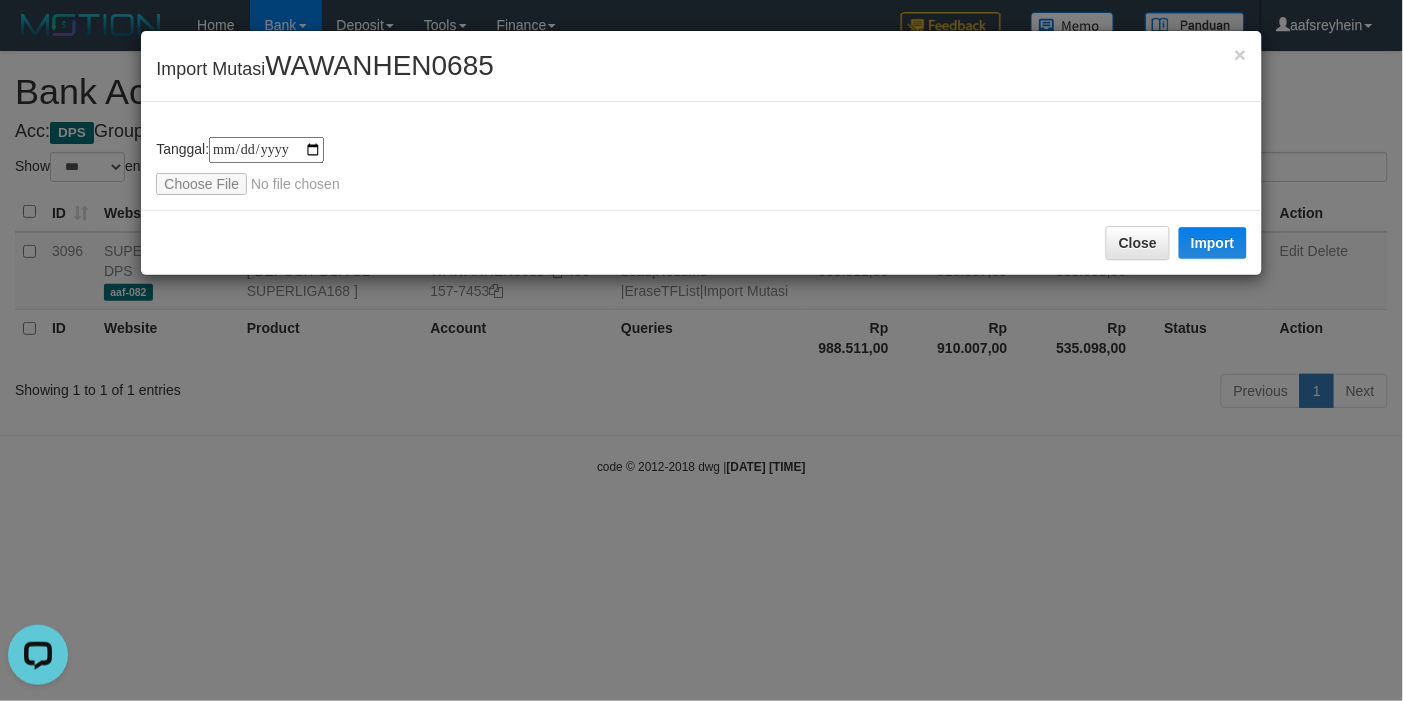 type on "**********" 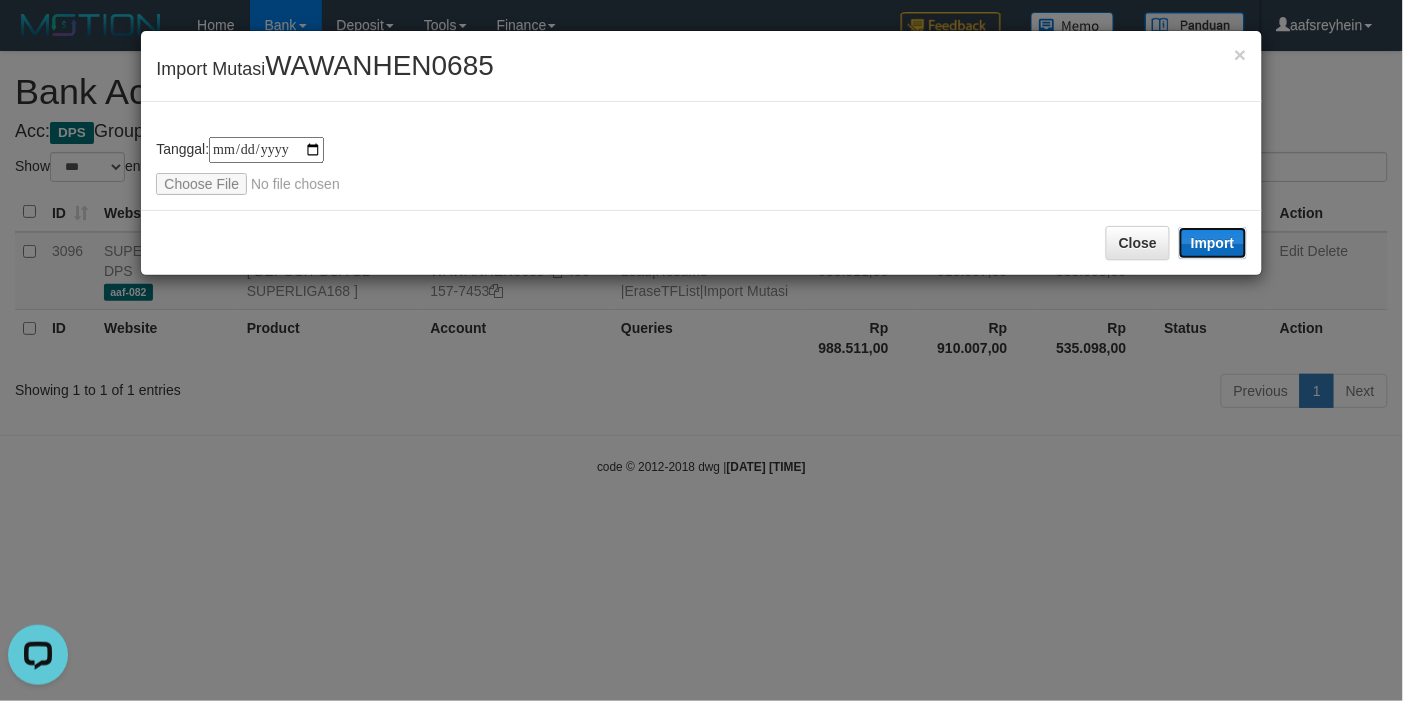 click on "Import" at bounding box center (1213, 243) 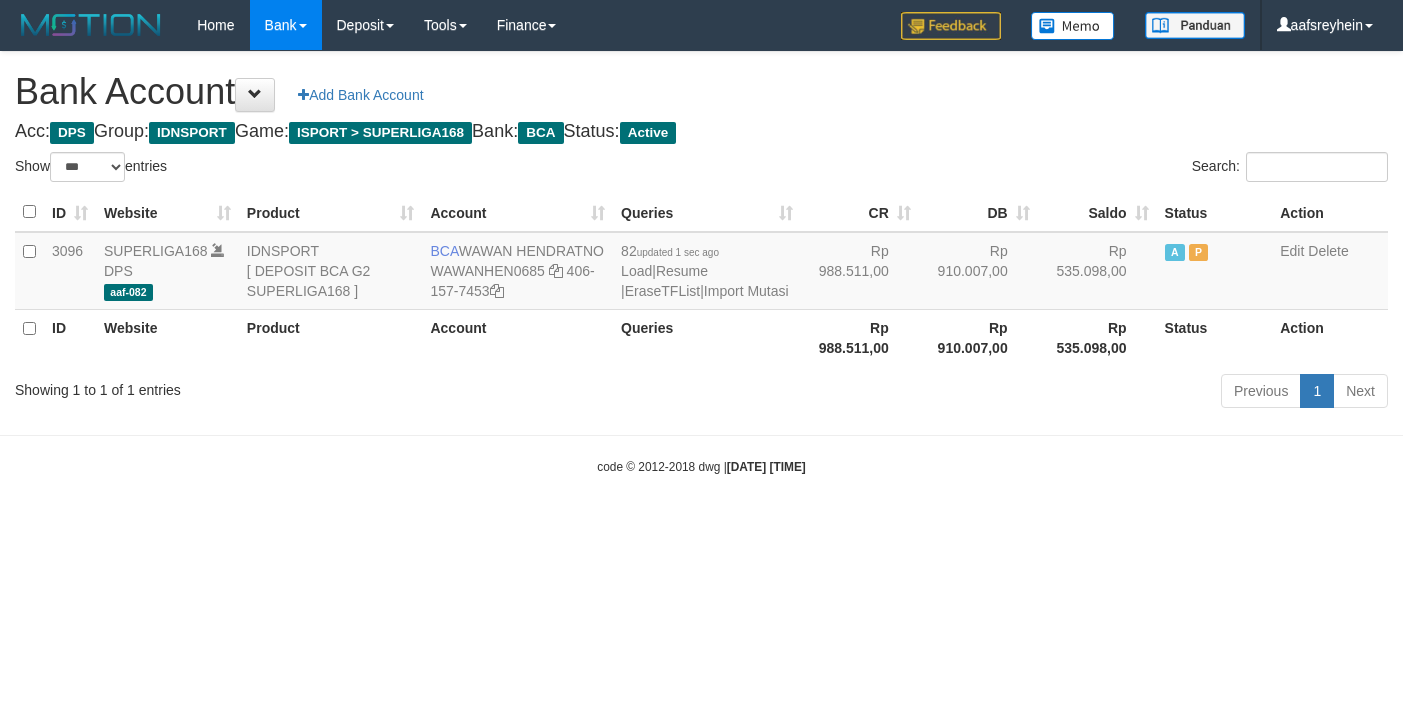 select on "***" 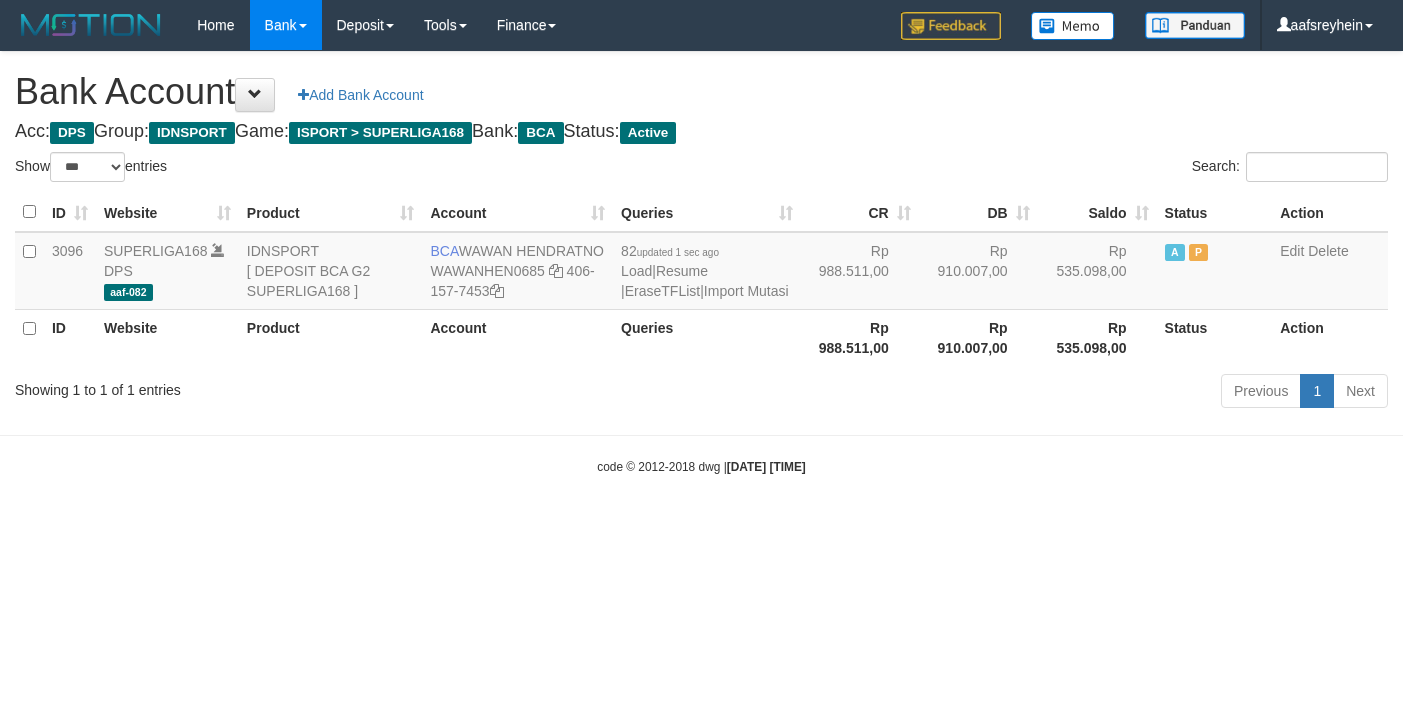 scroll, scrollTop: 0, scrollLeft: 0, axis: both 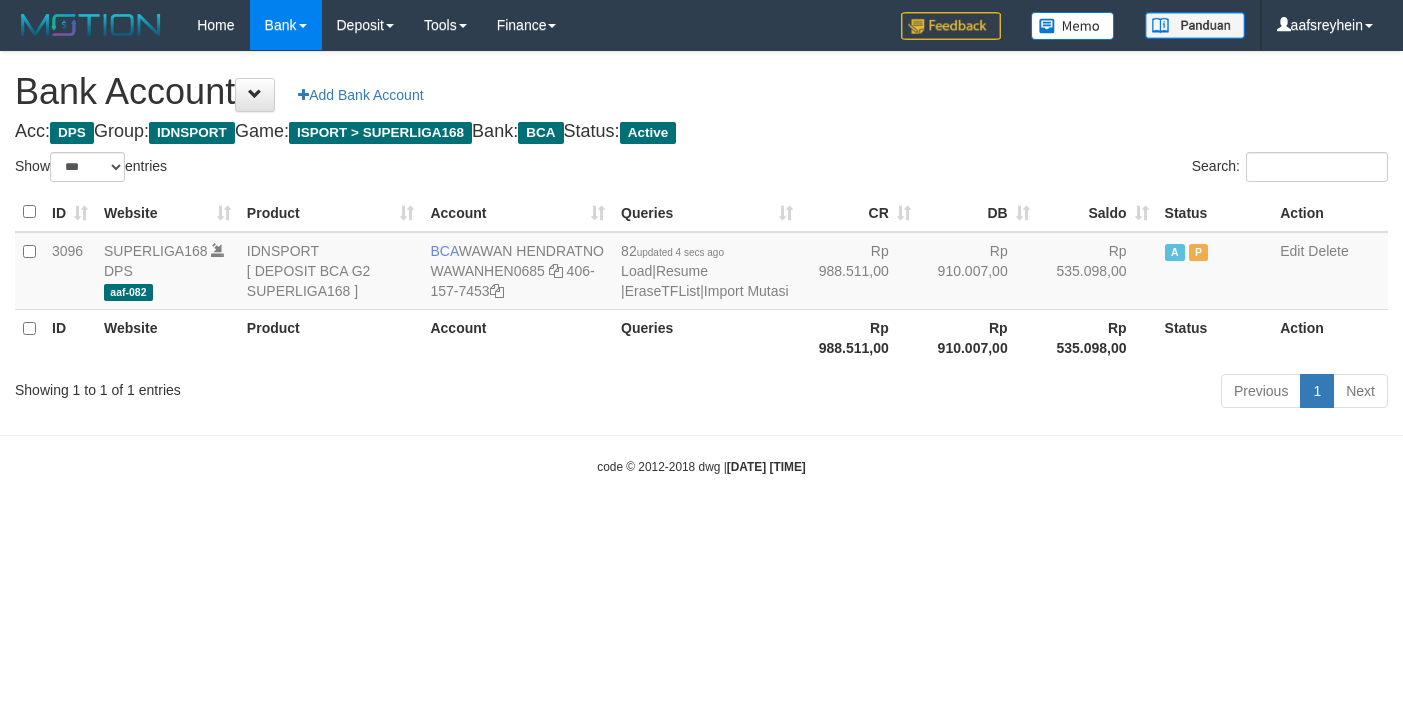 select on "***" 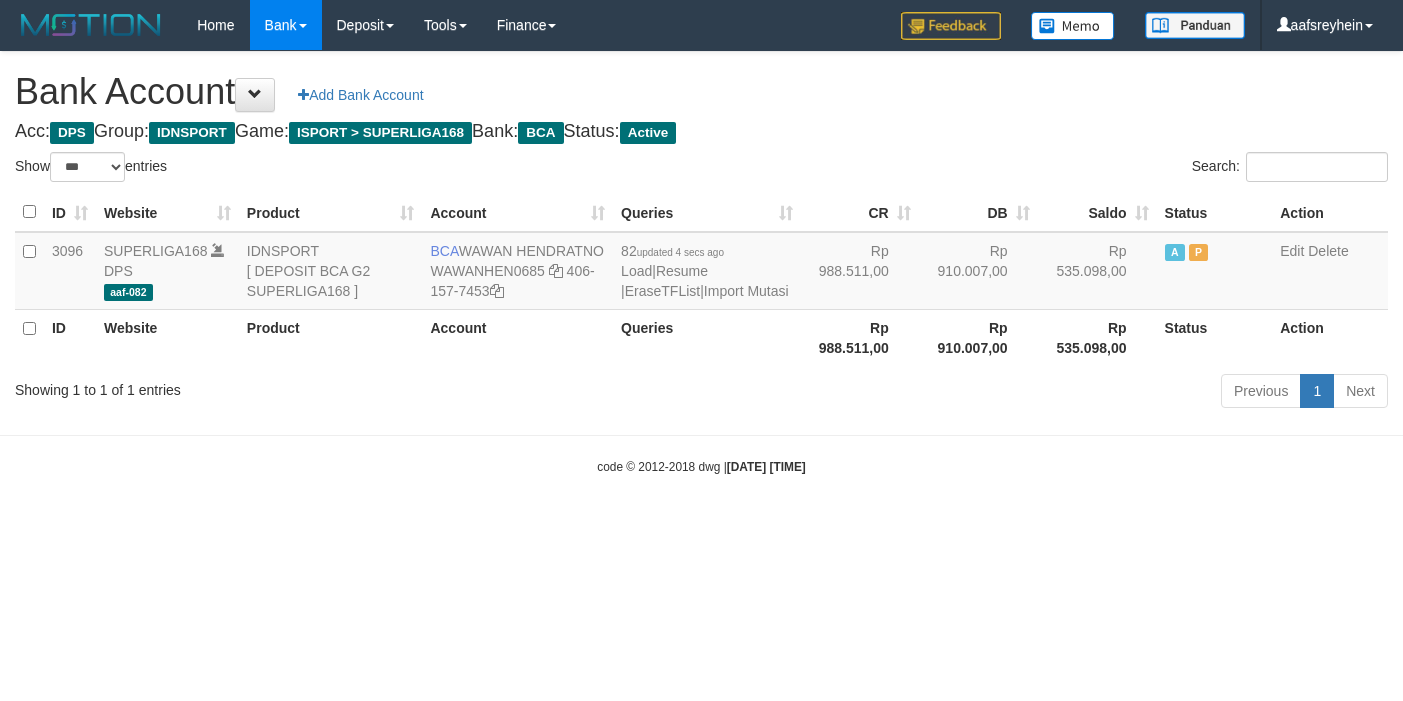 scroll, scrollTop: 0, scrollLeft: 0, axis: both 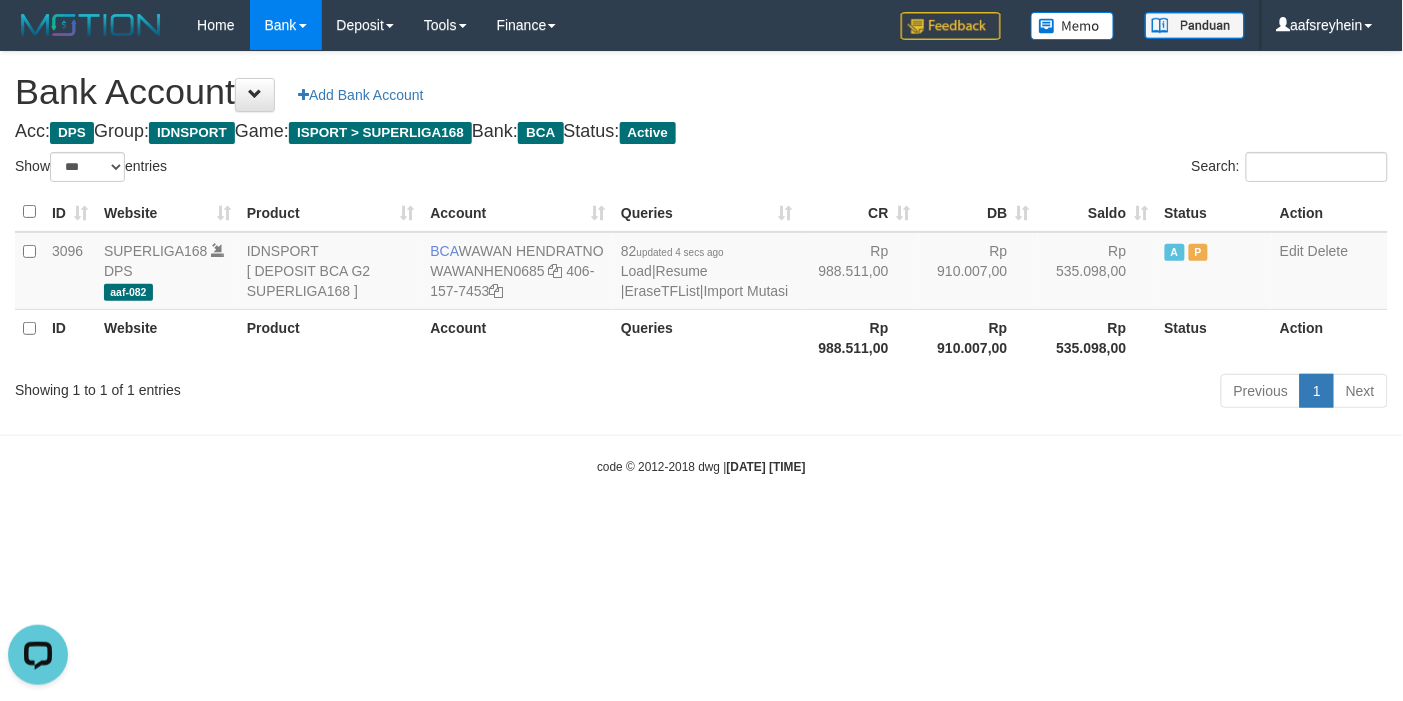click on "Toggle navigation
Home
Bank
Account List
Load
By Website
Group
[ISPORT]													SUPERLIGA168
By Load Group (DPS)" at bounding box center (701, 263) 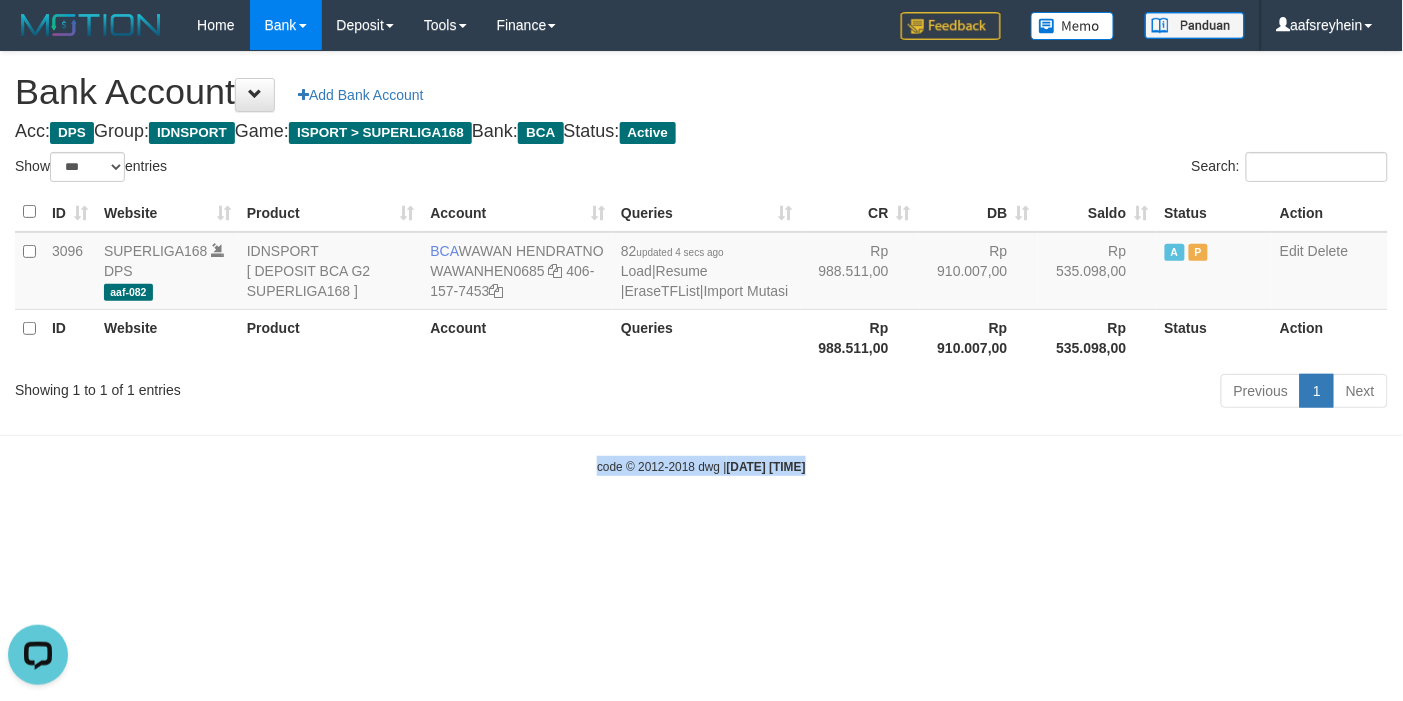 click on "Toggle navigation
Home
Bank
Account List
Load
By Website
Group
[ISPORT]													SUPERLIGA168
By Load Group (DPS)" at bounding box center [701, 263] 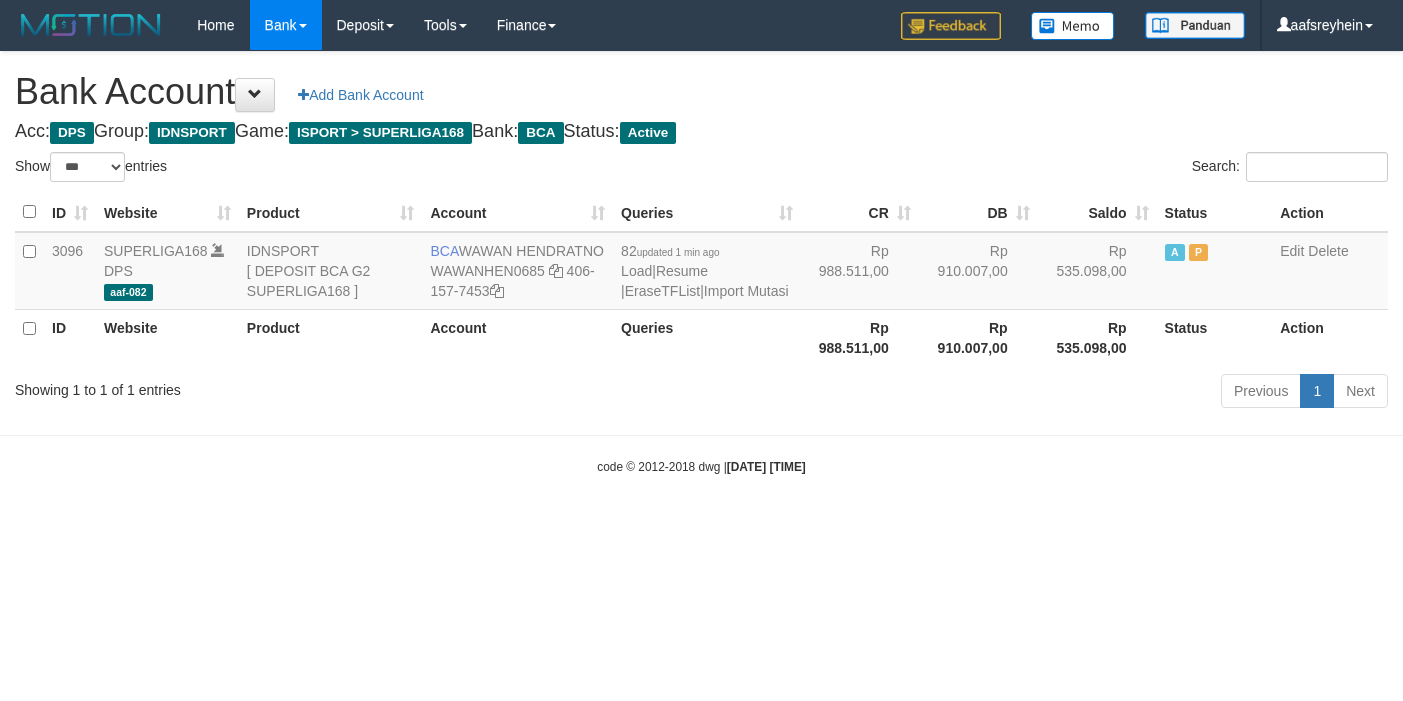 select on "***" 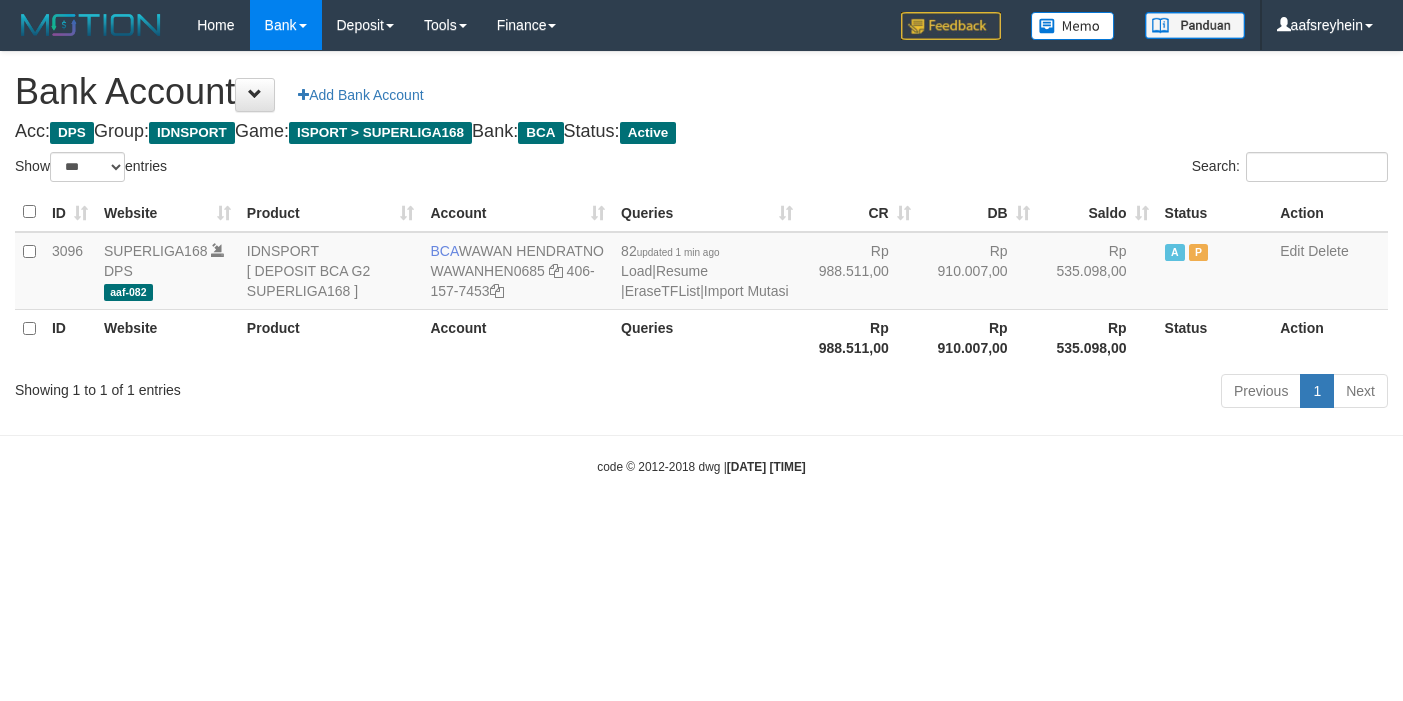 scroll, scrollTop: 0, scrollLeft: 0, axis: both 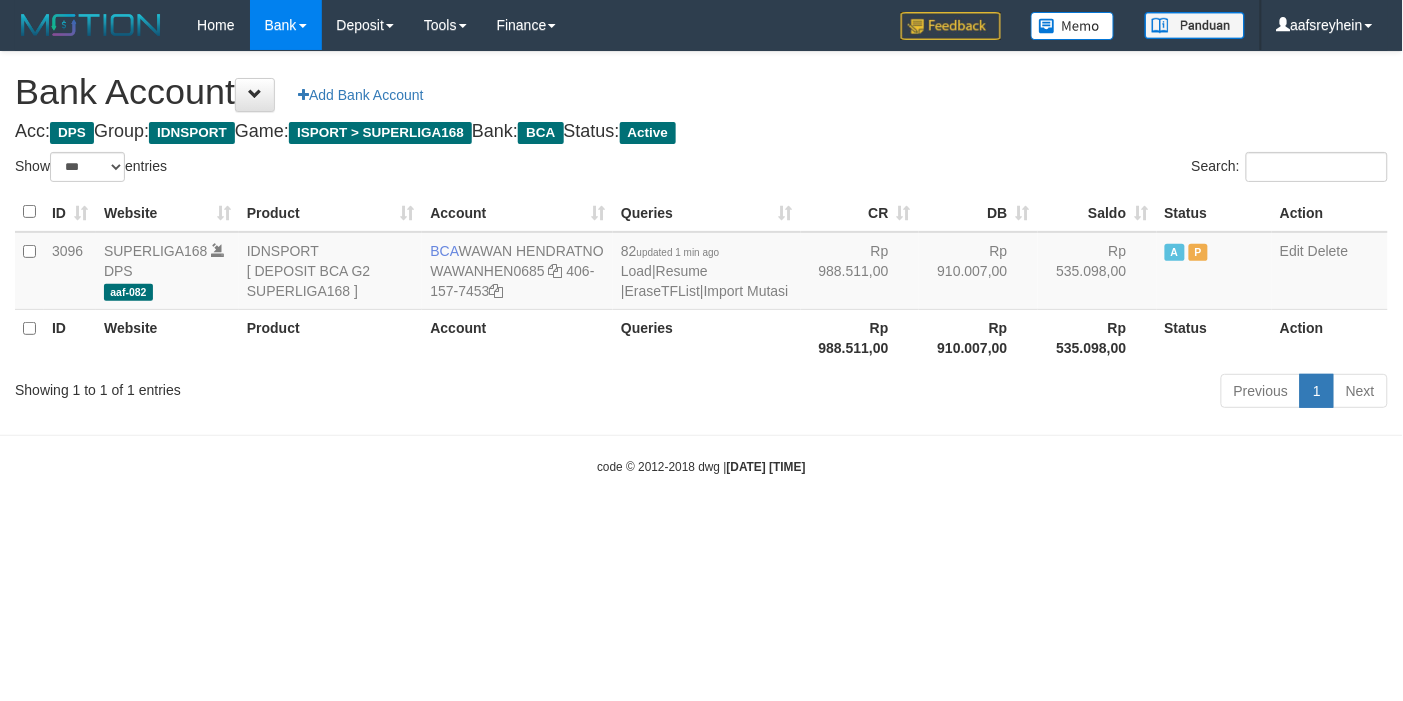 click on "Toggle navigation
Home
Bank
Account List
Load
By Website
Group
[ISPORT]													SUPERLIGA168
By Load Group (DPS)" at bounding box center [701, 263] 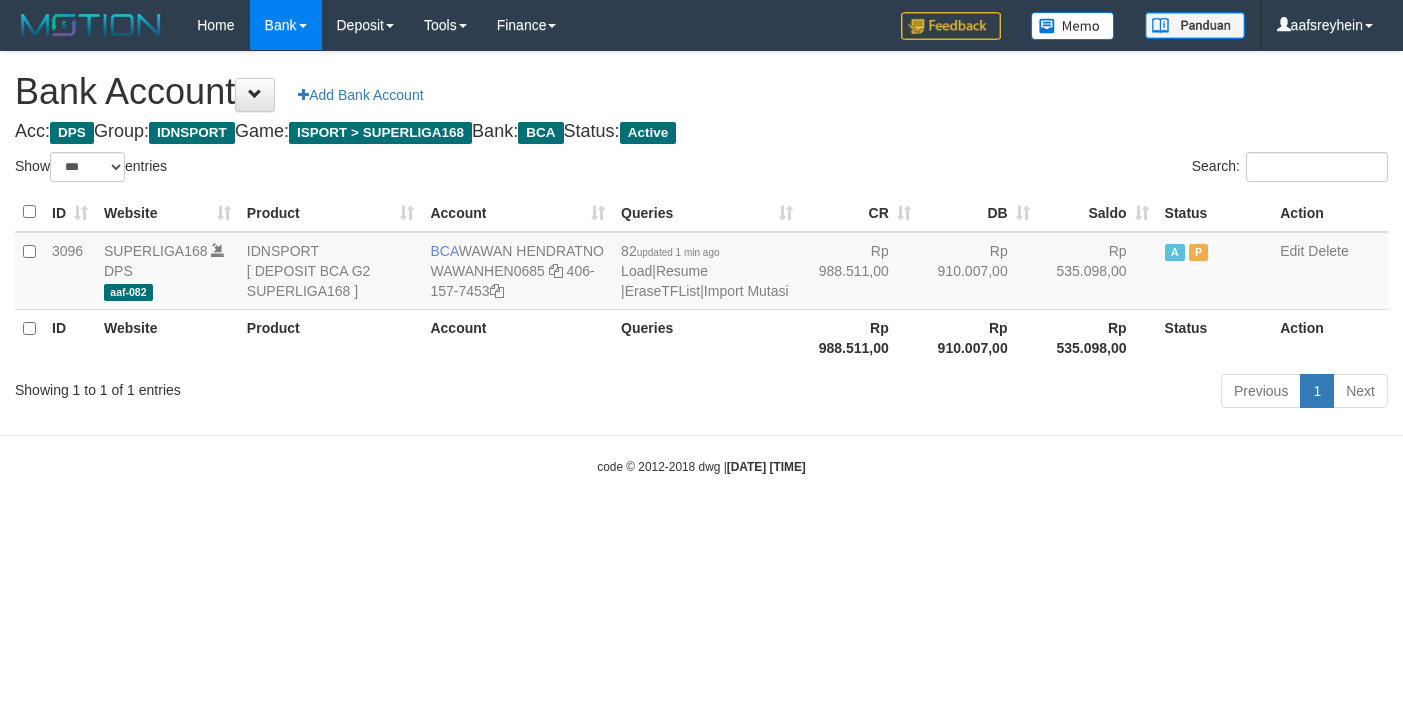 select on "***" 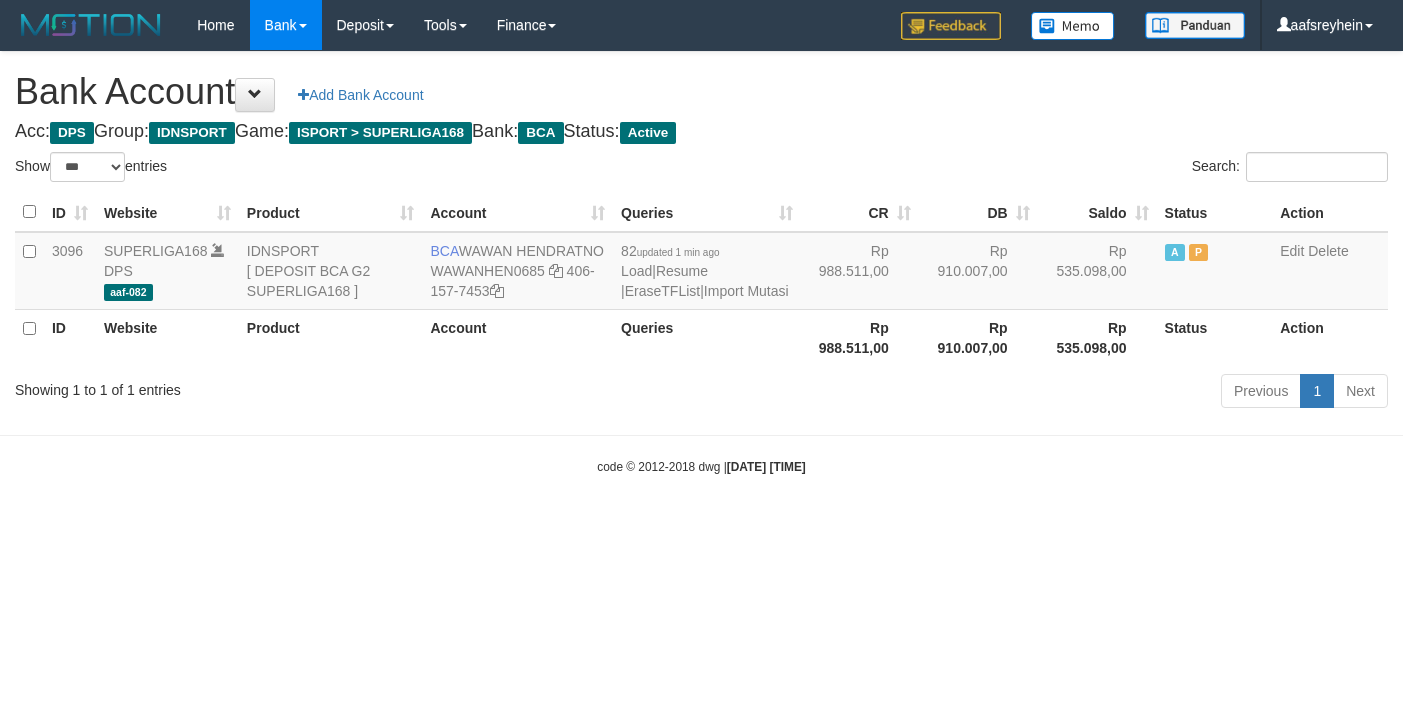 scroll, scrollTop: 0, scrollLeft: 0, axis: both 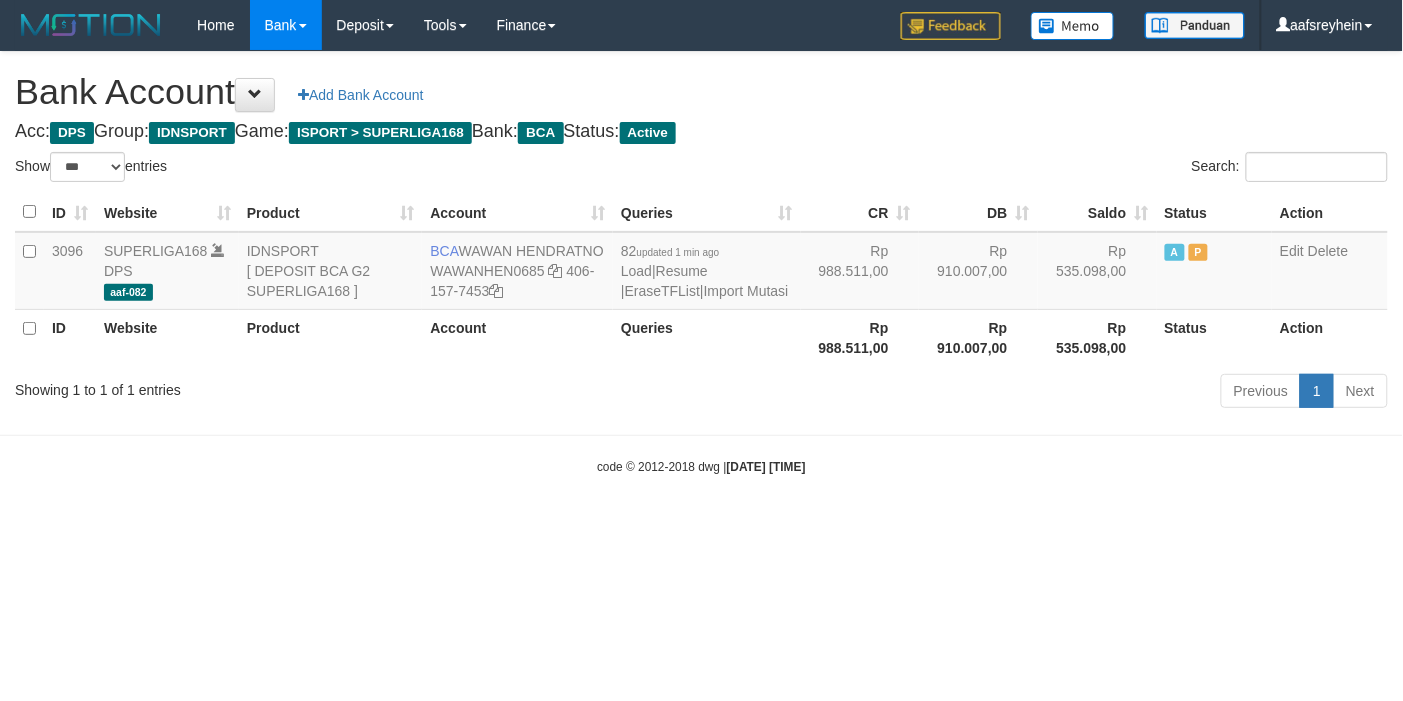 click on "Toggle navigation
Home
Bank
Account List
Load
By Website
Group
[ISPORT]													SUPERLIGA168
By Load Group (DPS)" at bounding box center (701, 263) 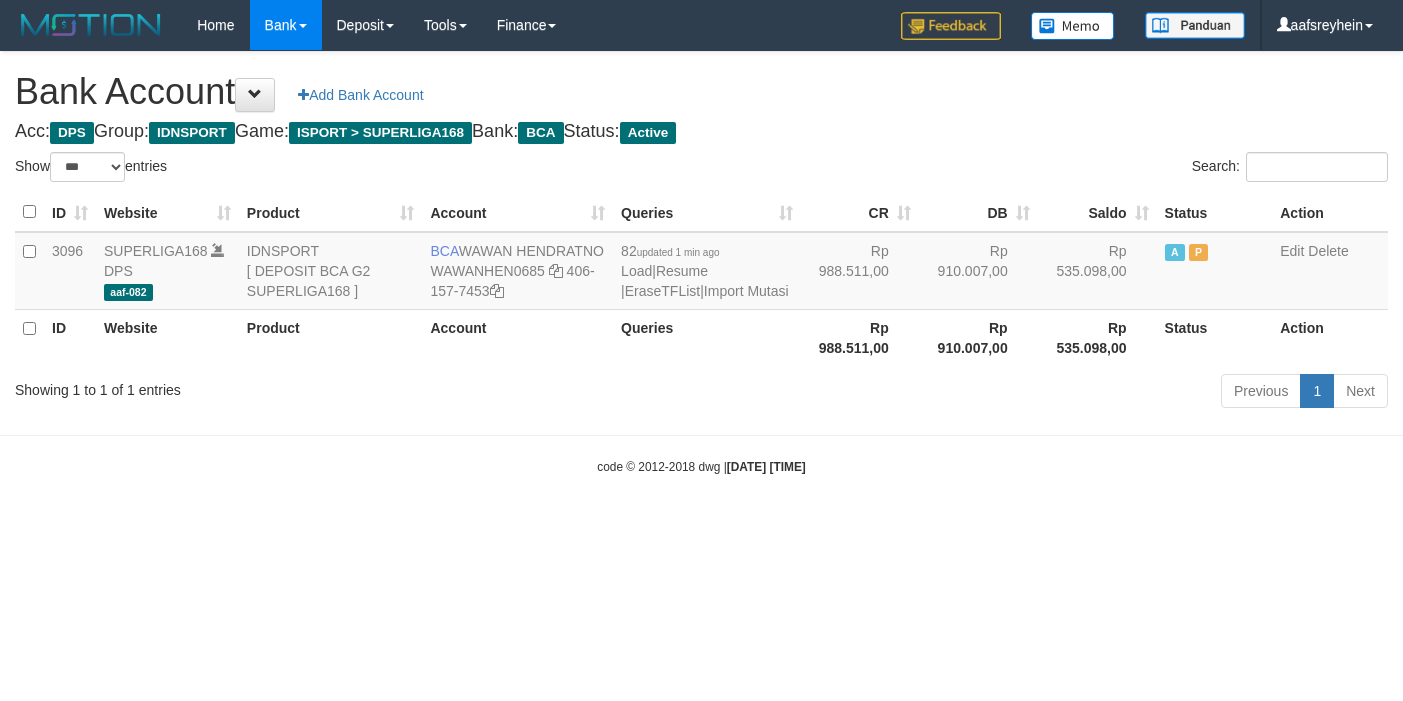 select on "***" 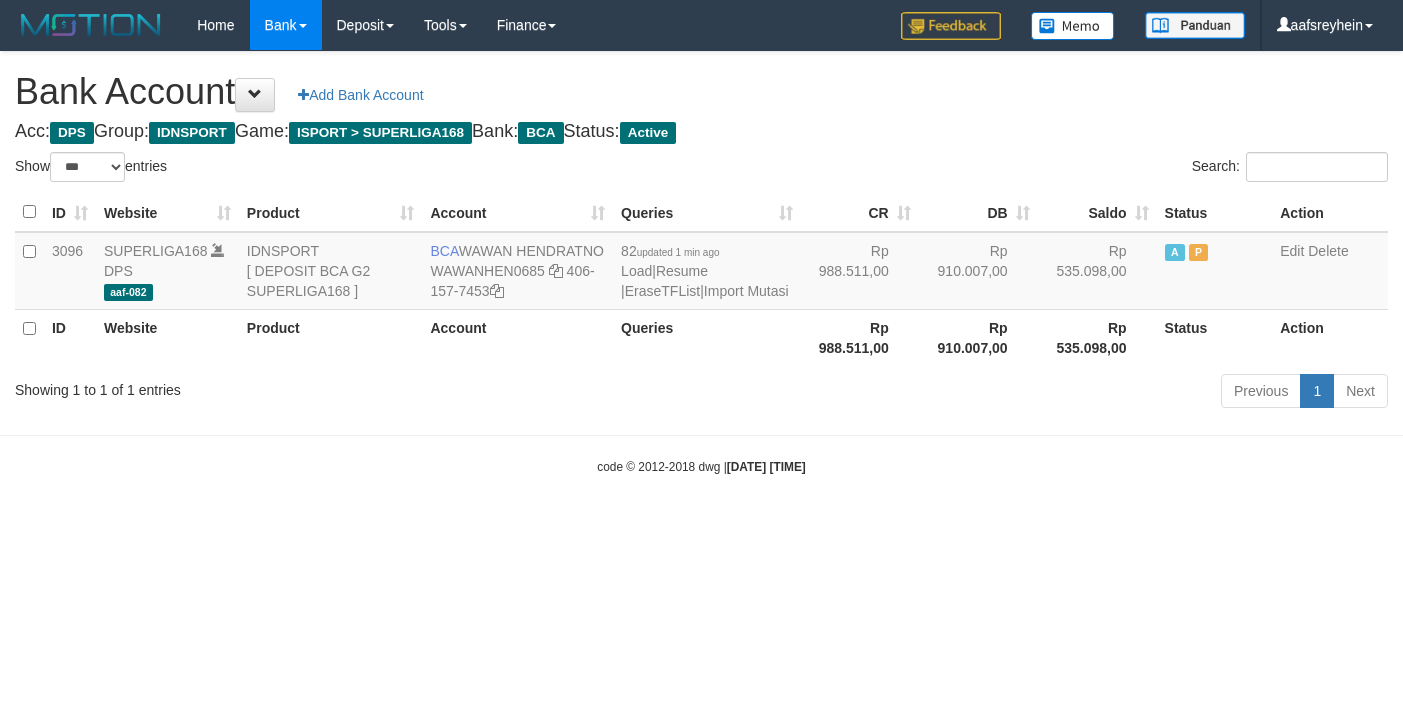 scroll, scrollTop: 0, scrollLeft: 0, axis: both 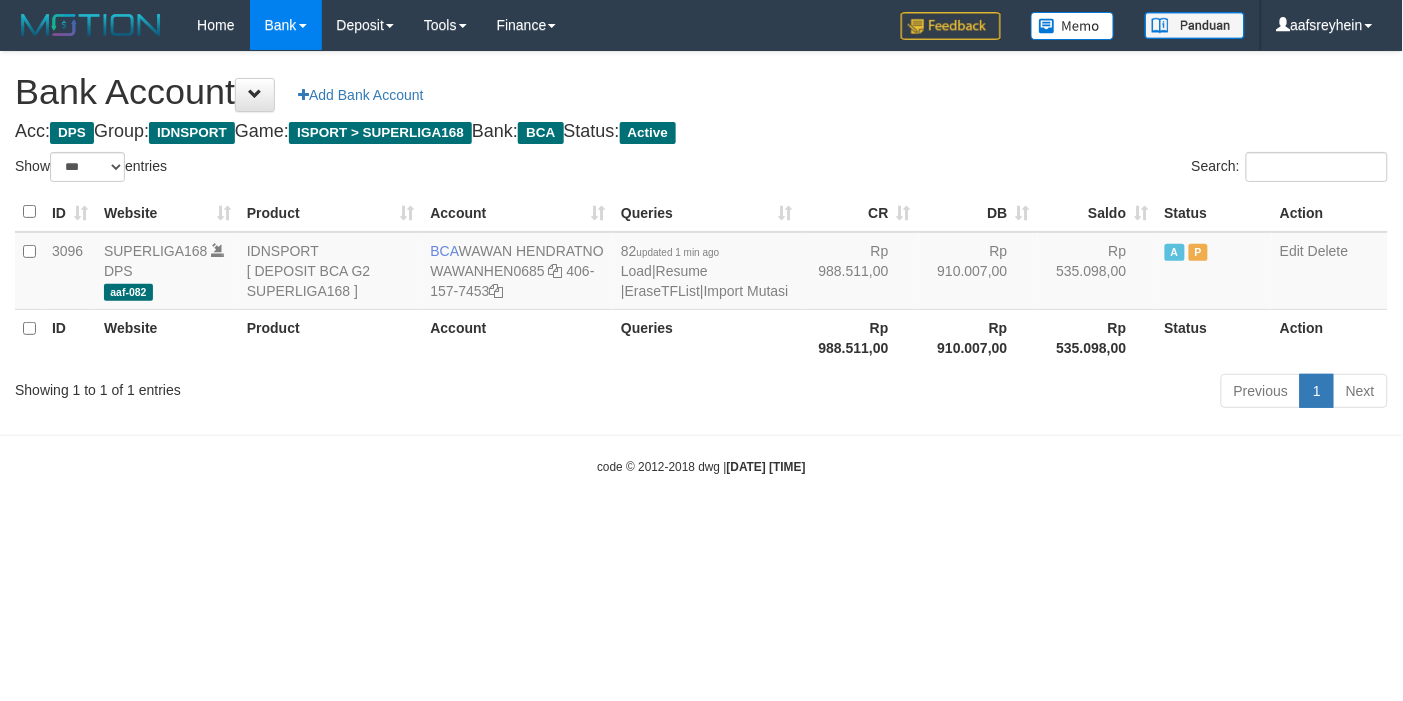 click on "Toggle navigation
Home
Bank
Account List
Load
By Website
Group
[ISPORT]													SUPERLIGA168
By Load Group (DPS)" at bounding box center (701, 263) 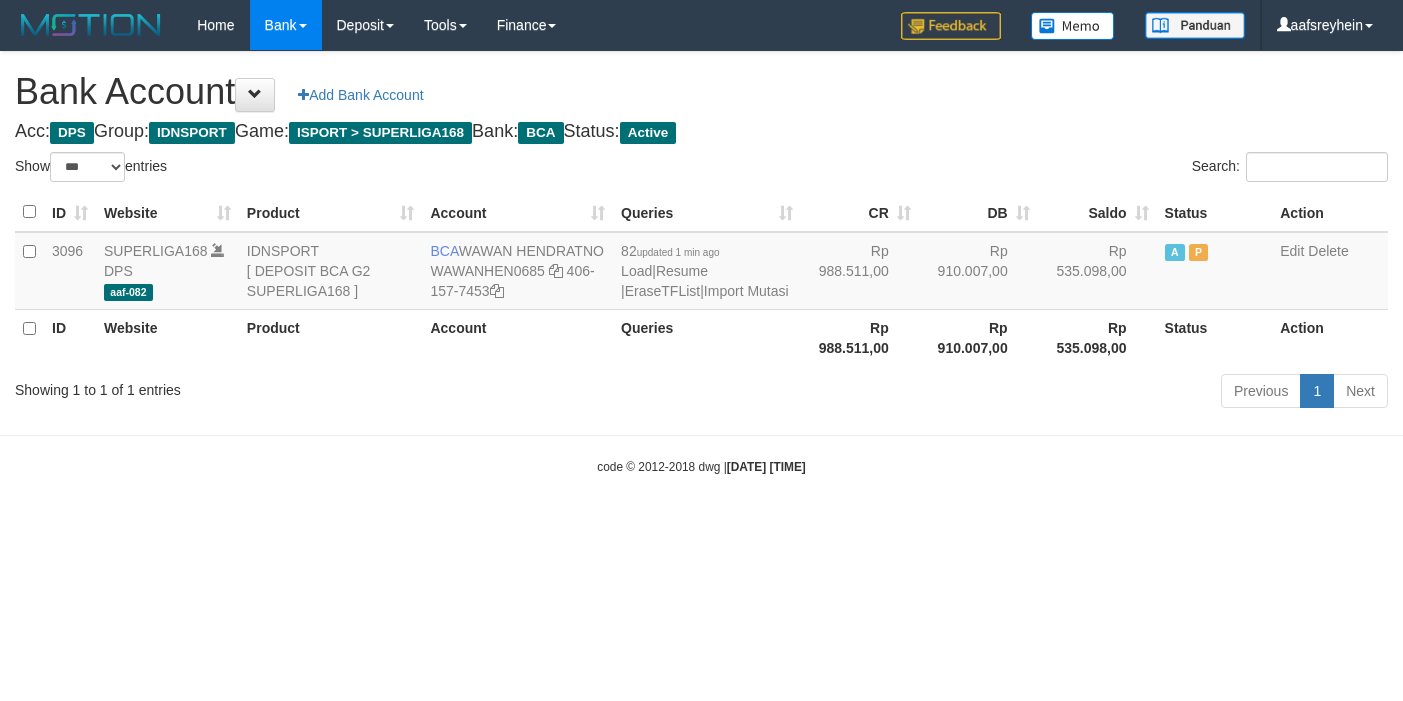 select on "***" 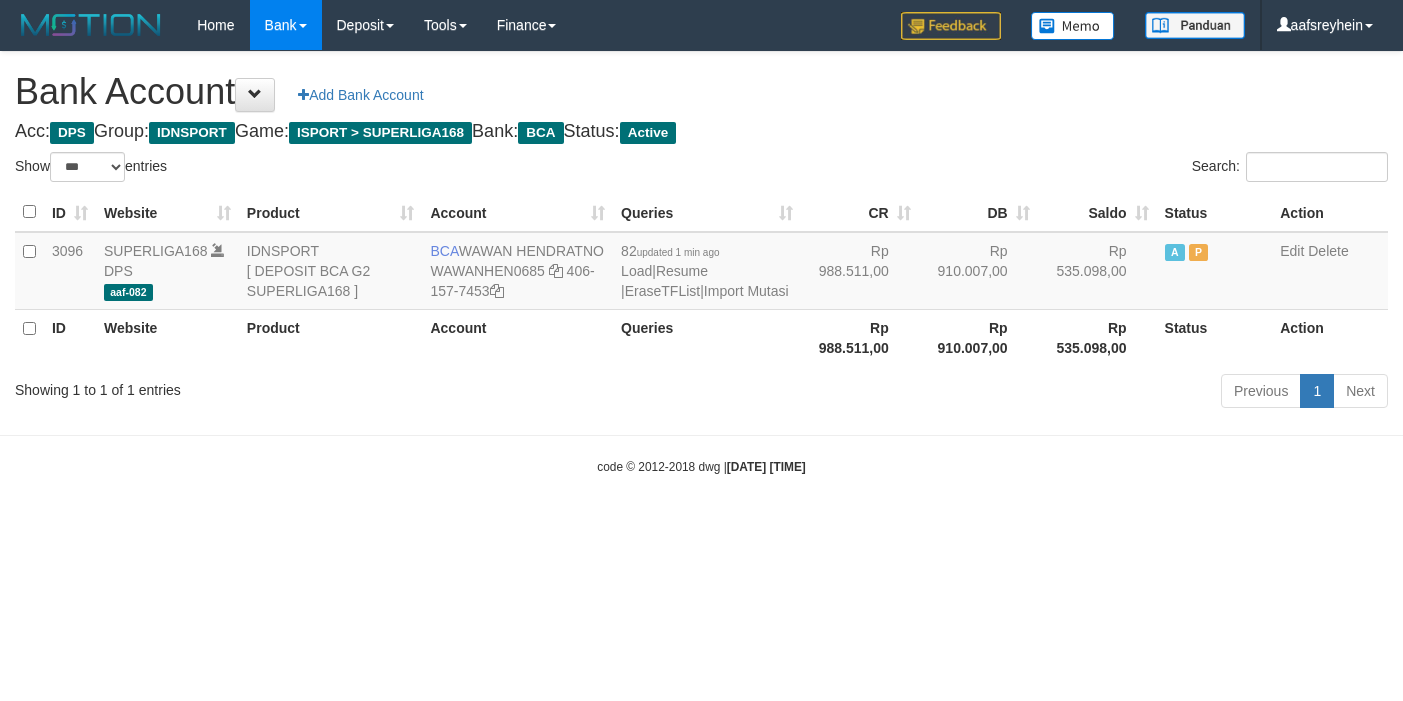 scroll, scrollTop: 0, scrollLeft: 0, axis: both 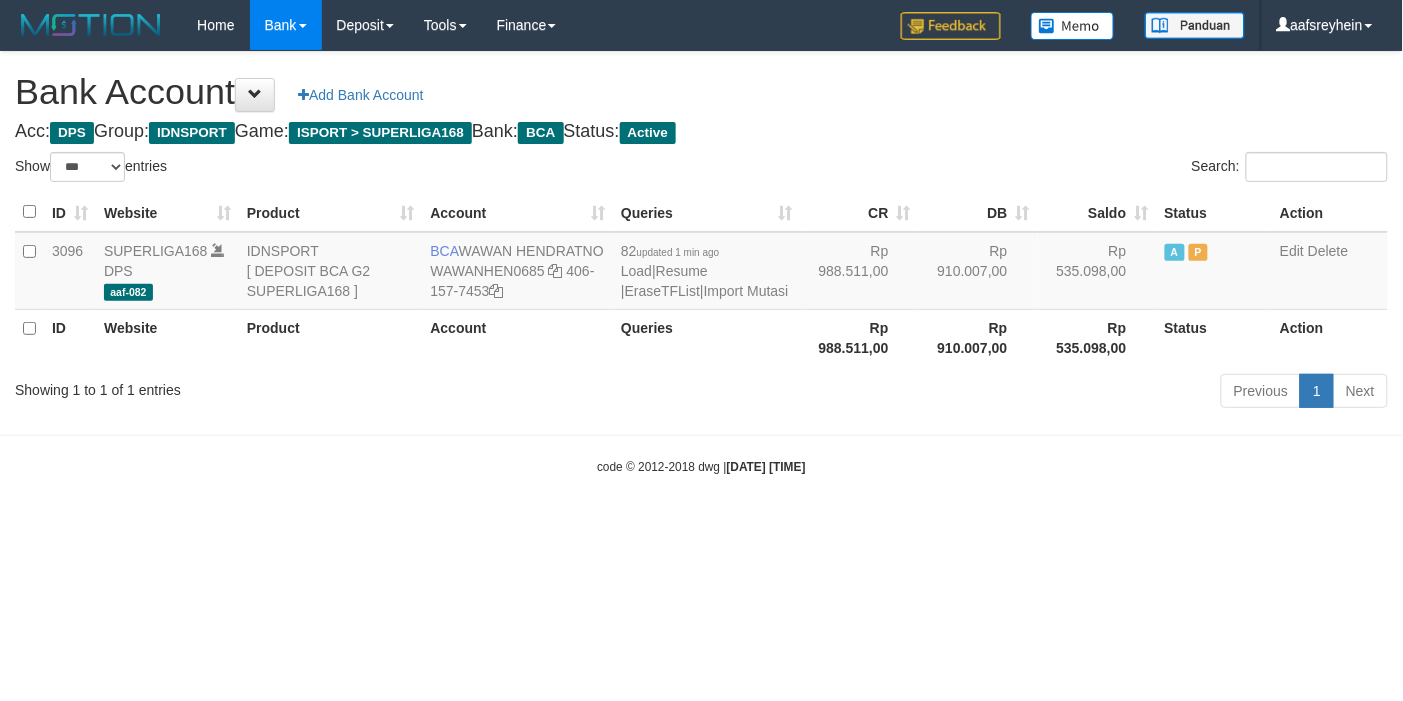 click on "Toggle navigation
Home
Bank
Account List
Load
By Website
Group
[ISPORT]													SUPERLIGA168
By Load Group (DPS)
-" at bounding box center (701, 263) 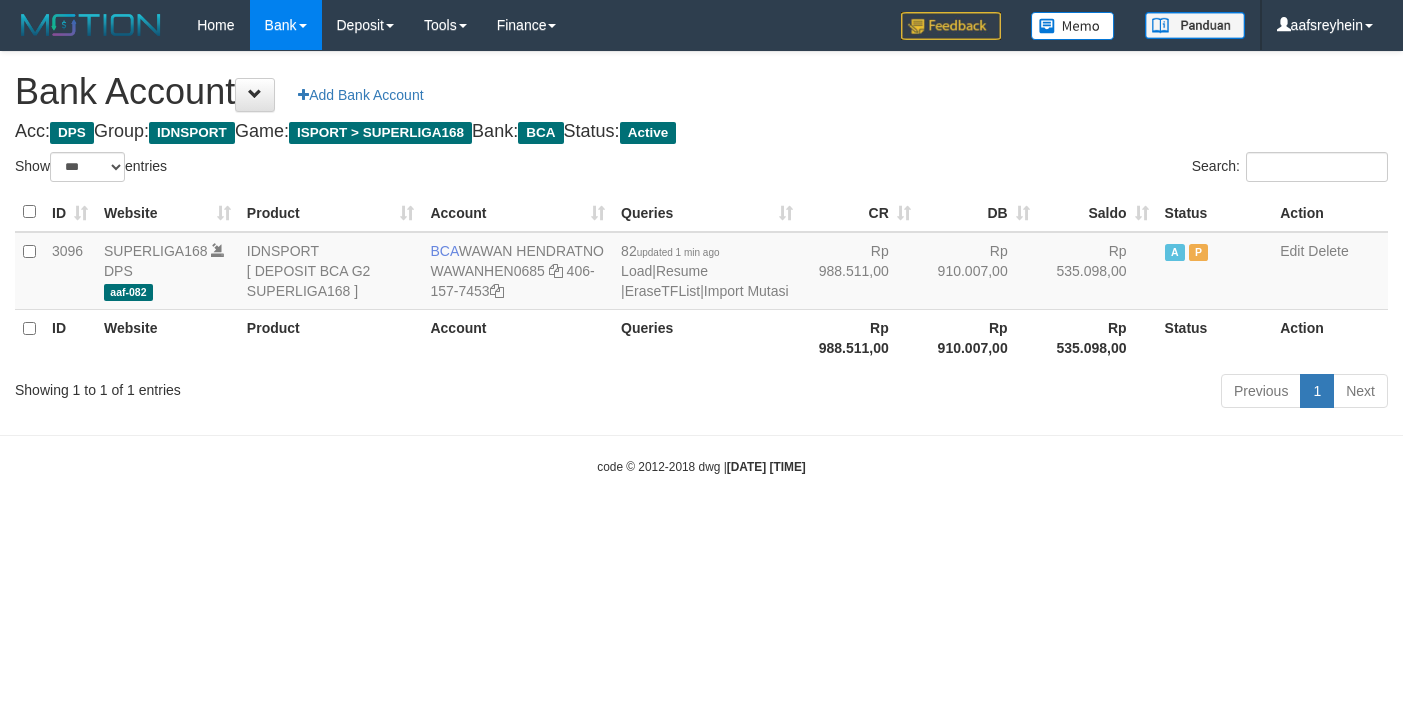select on "***" 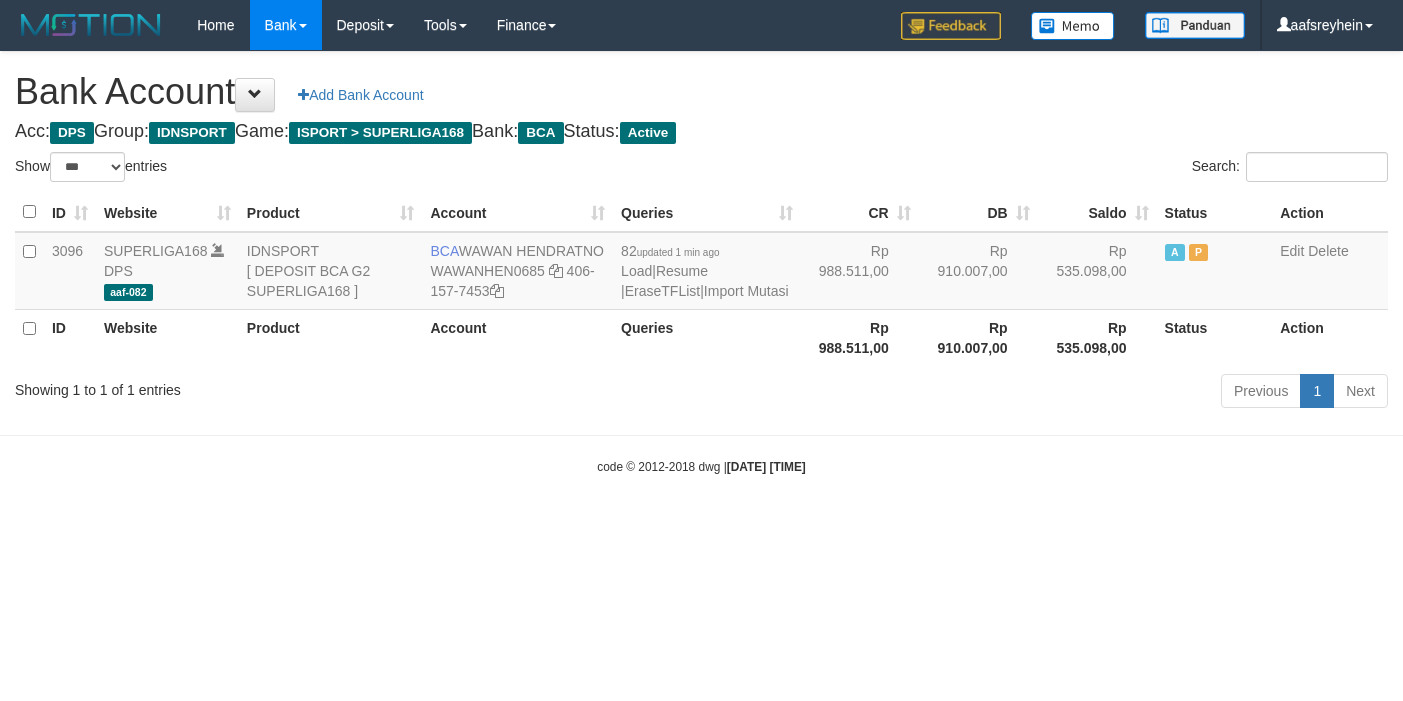 scroll, scrollTop: 0, scrollLeft: 0, axis: both 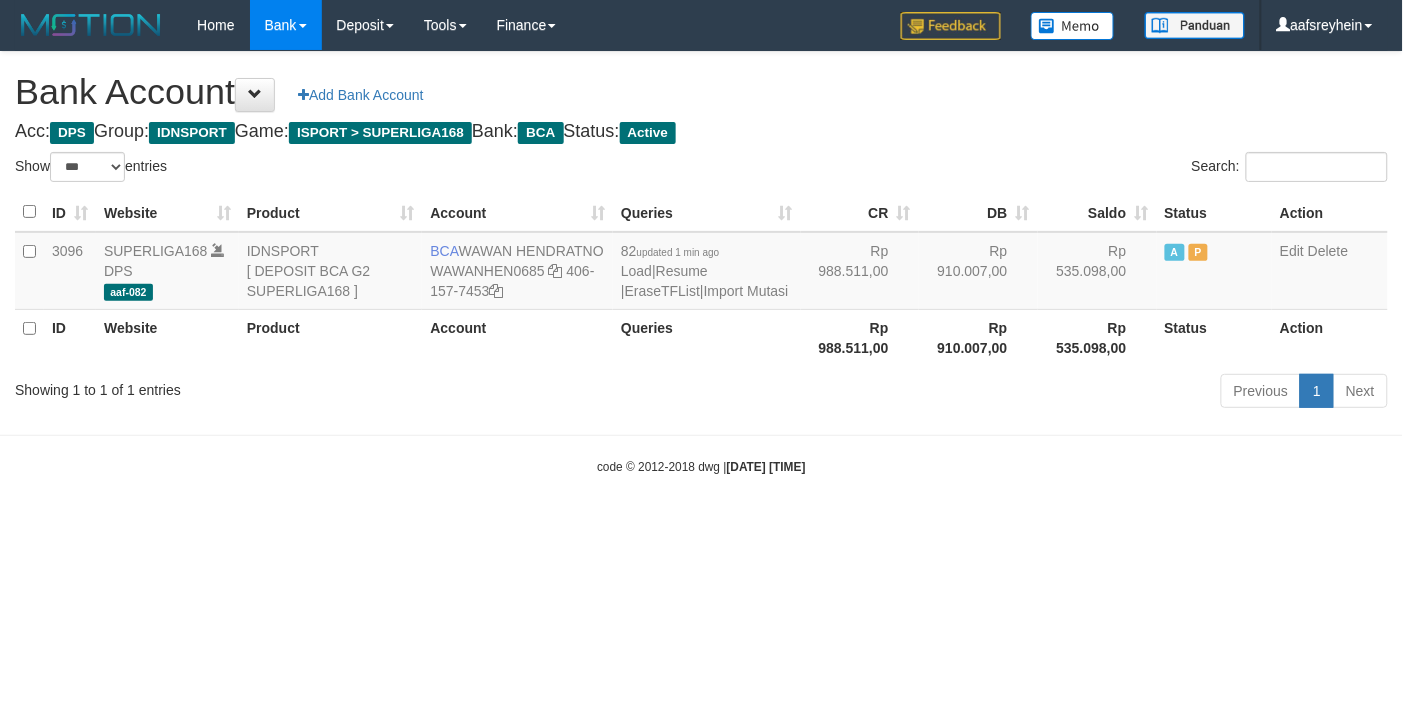 click on "Toggle navigation
Home
Bank
Account List
Load
By Website
Group
[ISPORT]													SUPERLIGA168
By Load Group (DPS)
-" at bounding box center (701, 263) 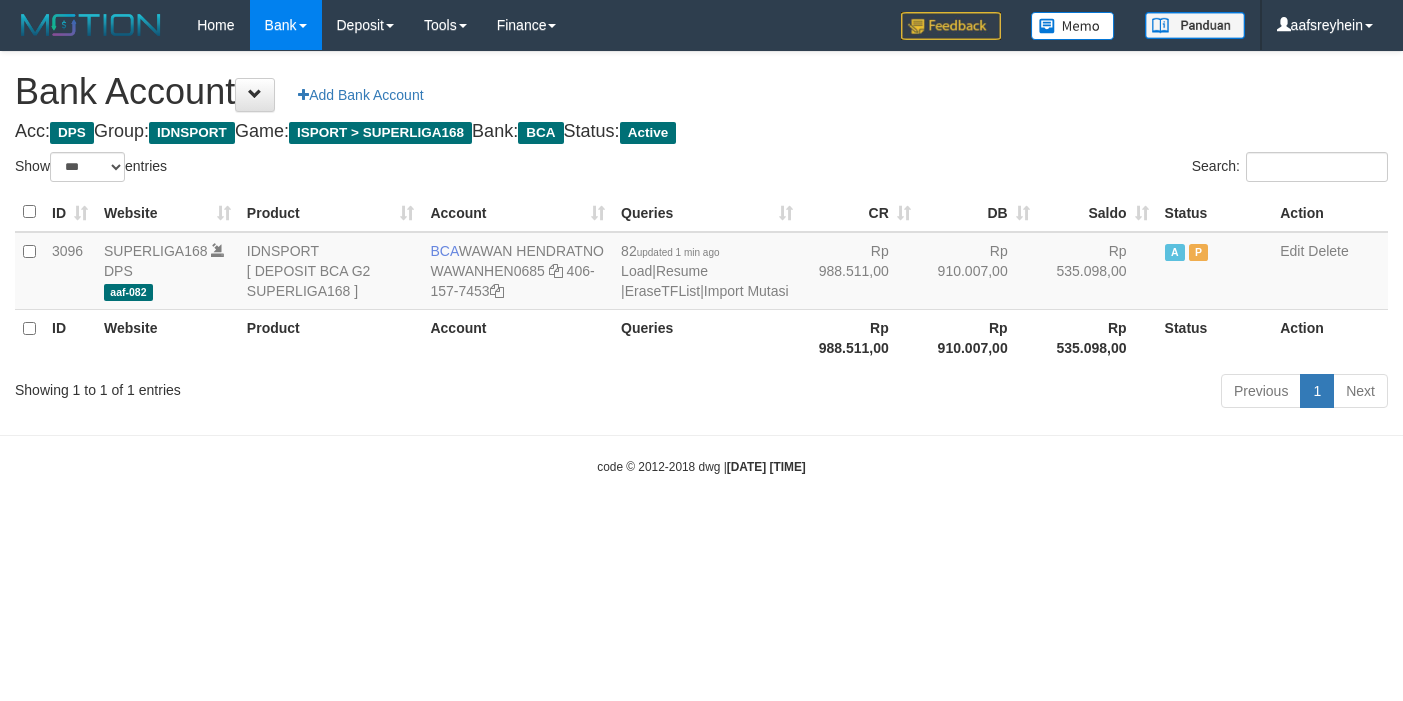 select on "***" 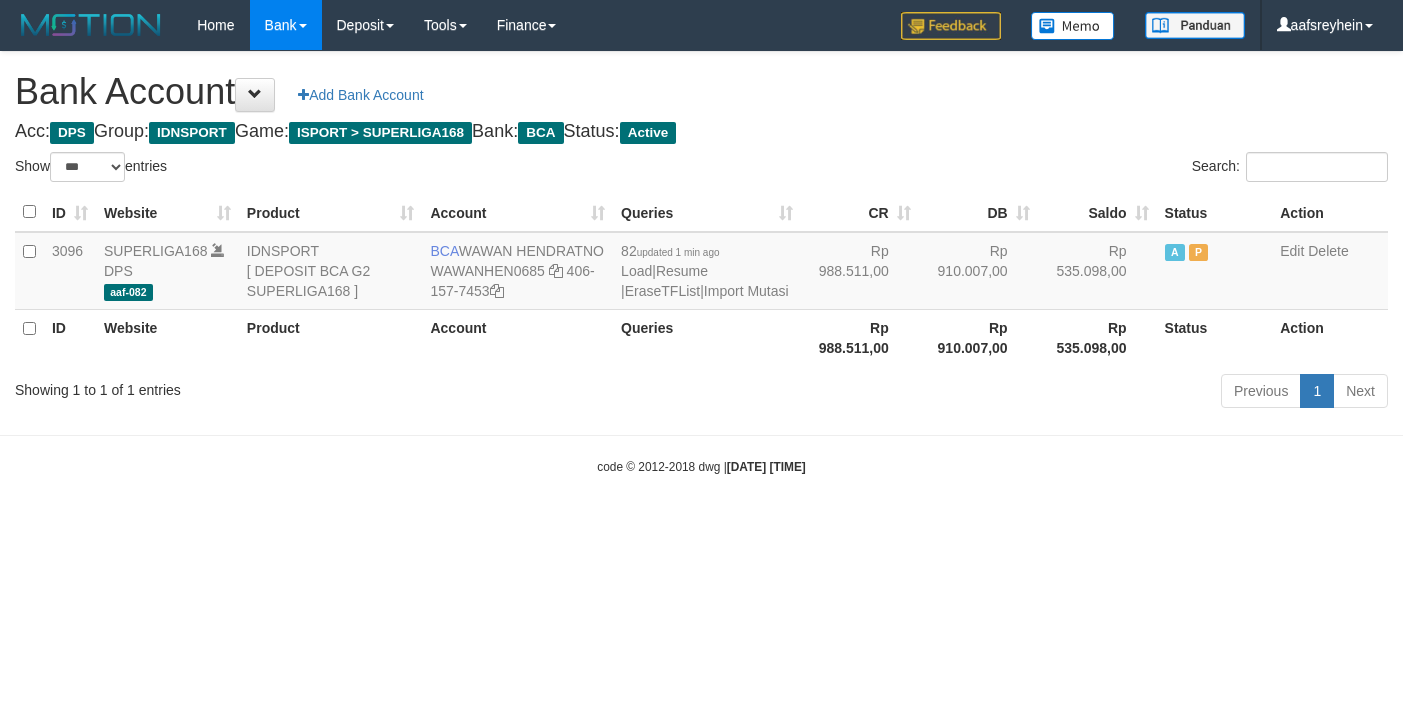 scroll, scrollTop: 0, scrollLeft: 0, axis: both 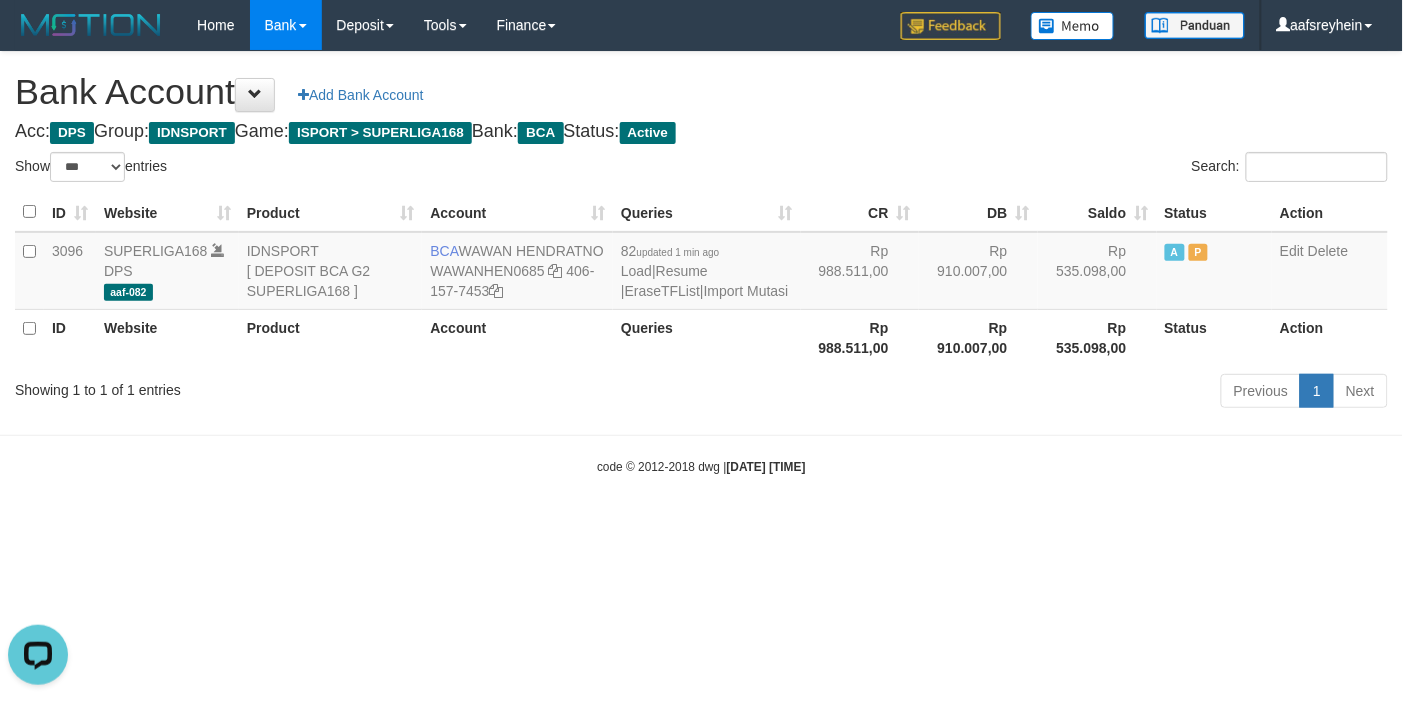 click on "Toggle navigation
Home
Bank
Account List
Load
By Website
Group
[ISPORT]													SUPERLIGA168
By Load Group (DPS)
-" at bounding box center (701, 263) 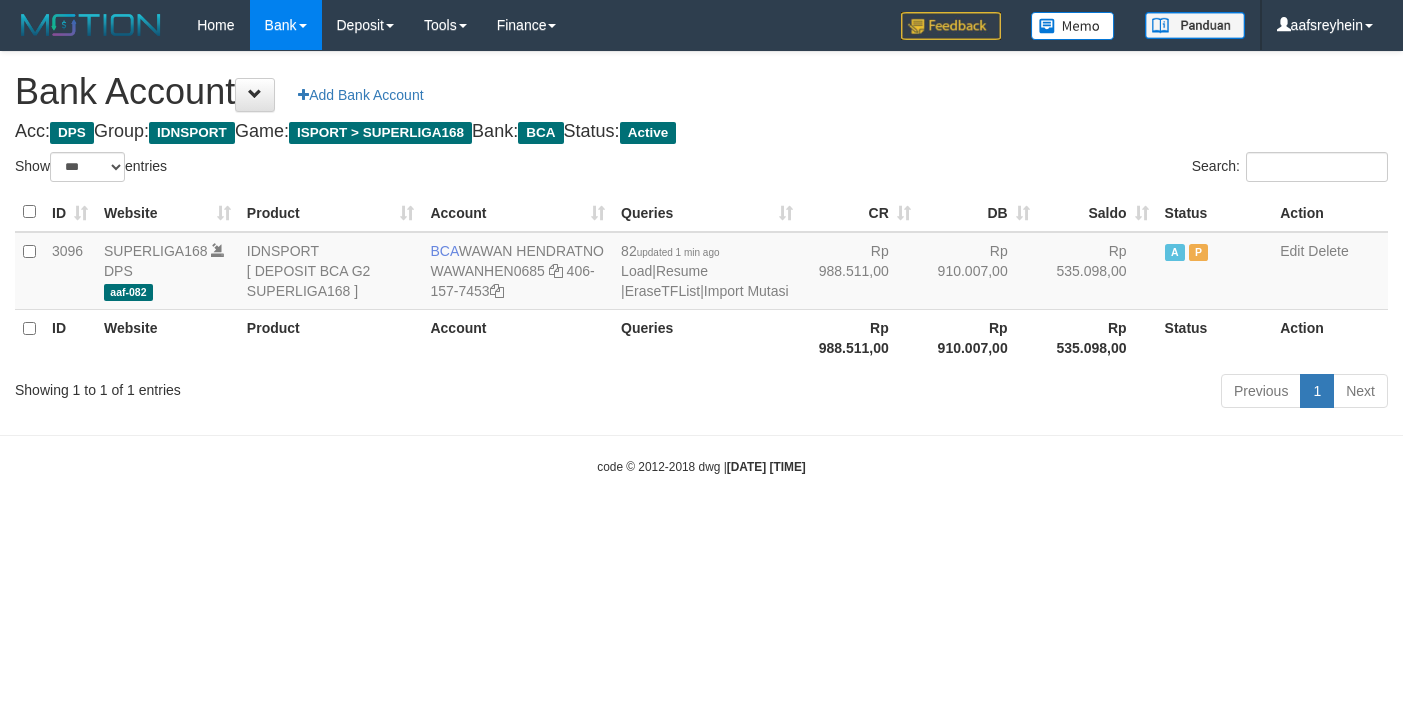select on "***" 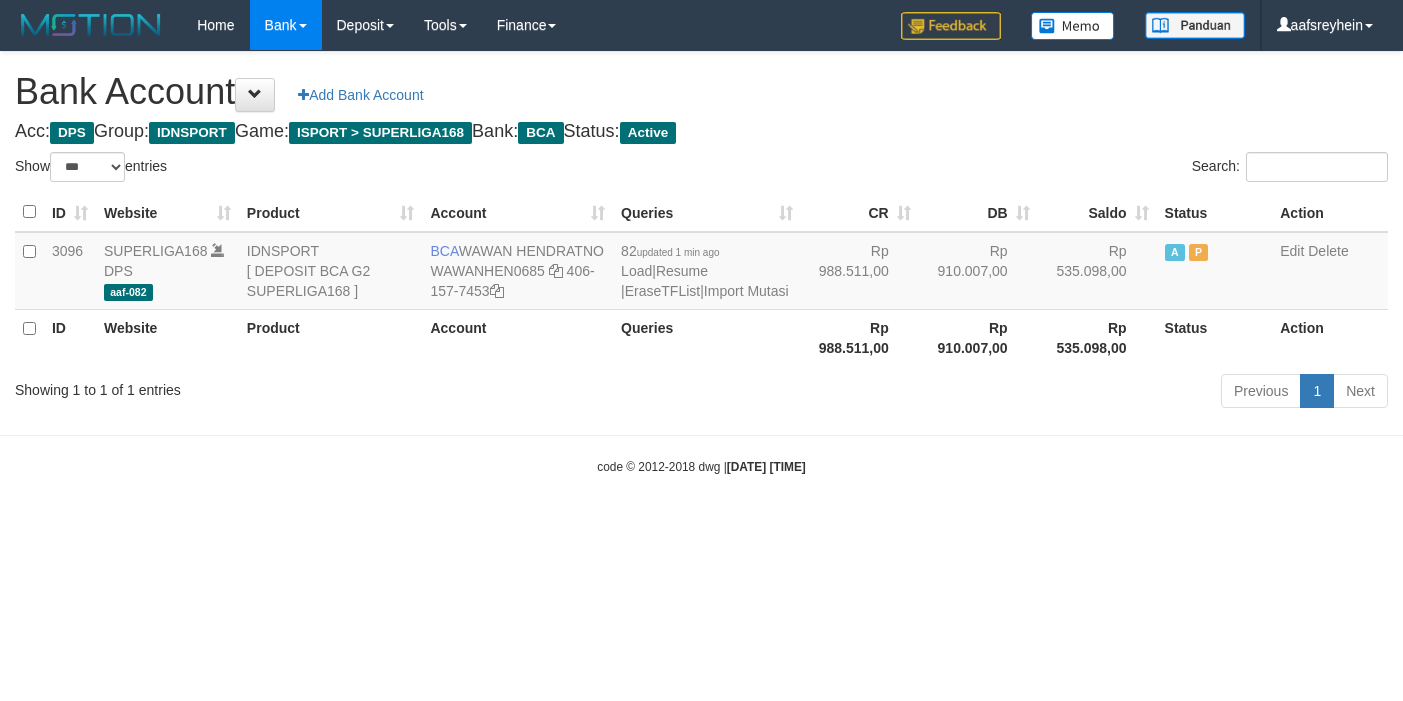 scroll, scrollTop: 0, scrollLeft: 0, axis: both 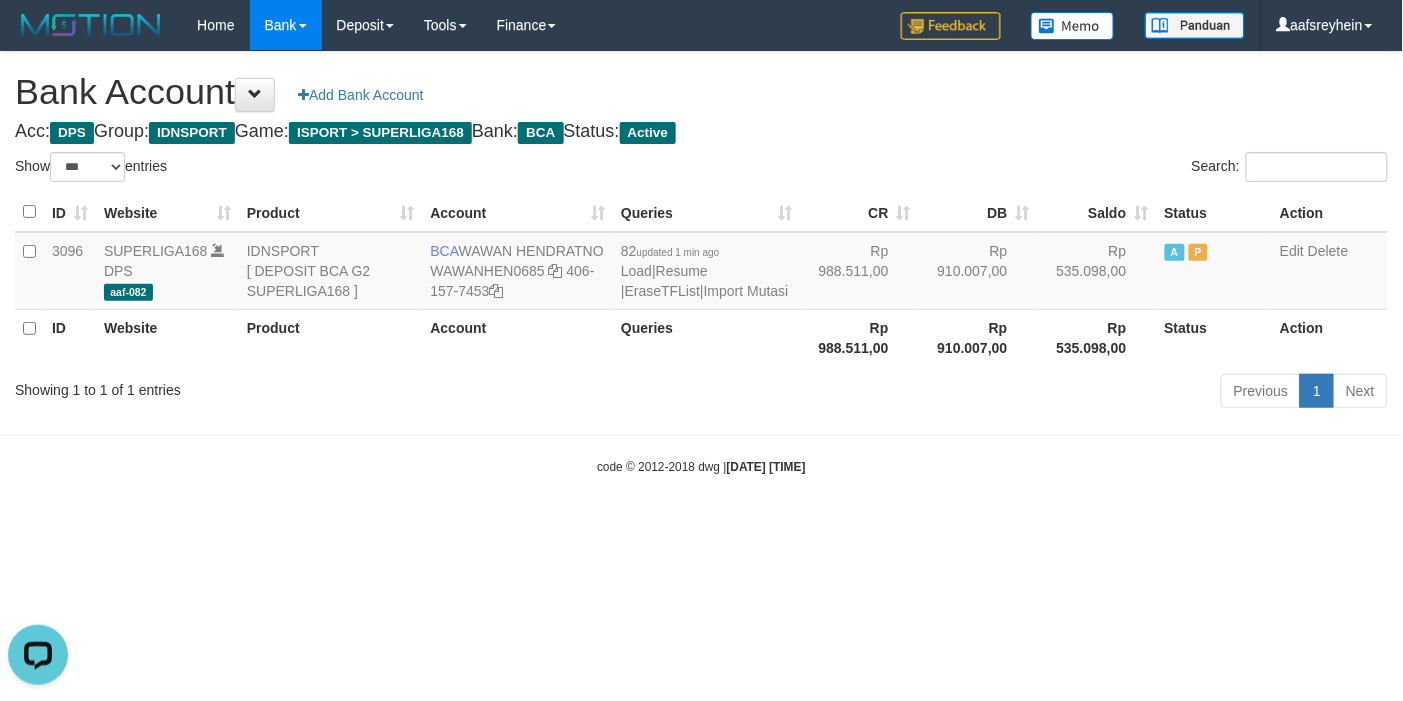 click on "Toggle navigation
Home
Bank
Account List
Load
By Website
Group
[ISPORT]													SUPERLIGA168
By Load Group (DPS)" at bounding box center [701, 263] 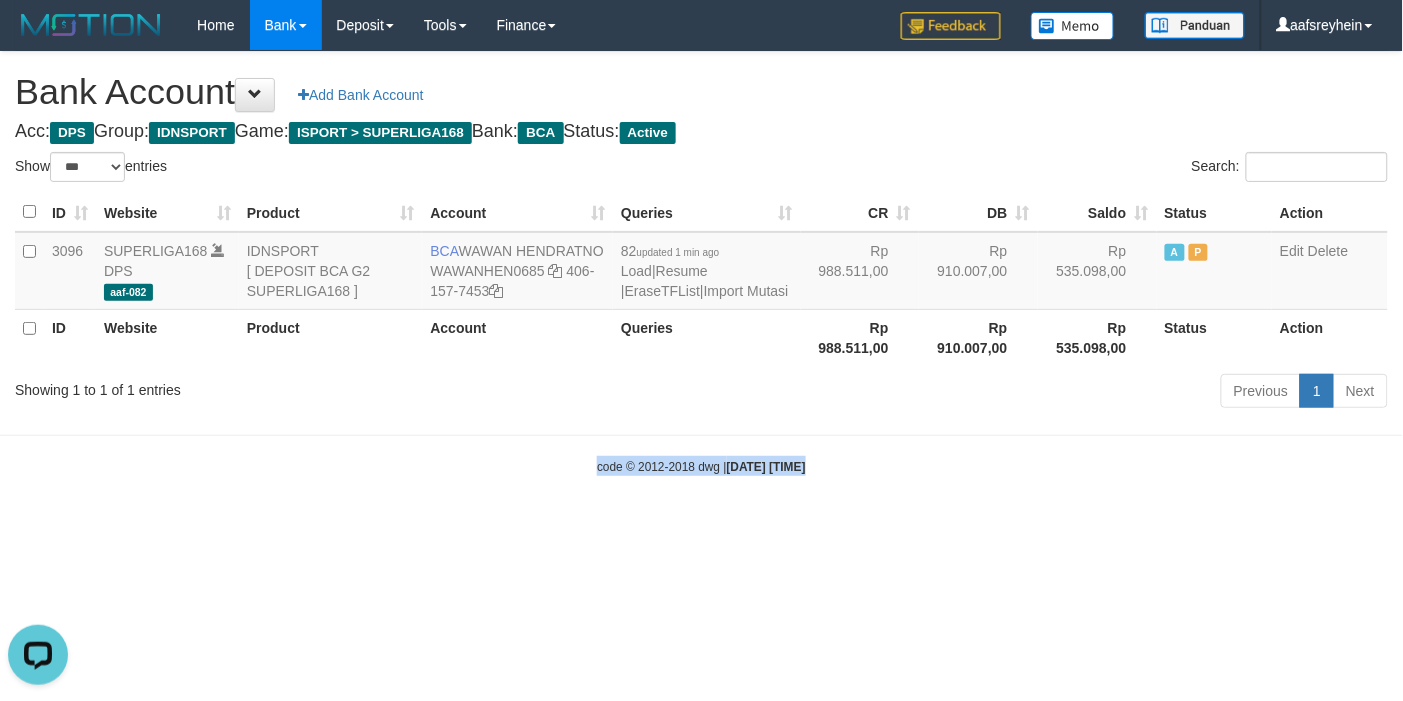 click on "Toggle navigation
Home
Bank
Account List
Load
By Website
Group
[ISPORT]													SUPERLIGA168
By Load Group (DPS)" at bounding box center [701, 263] 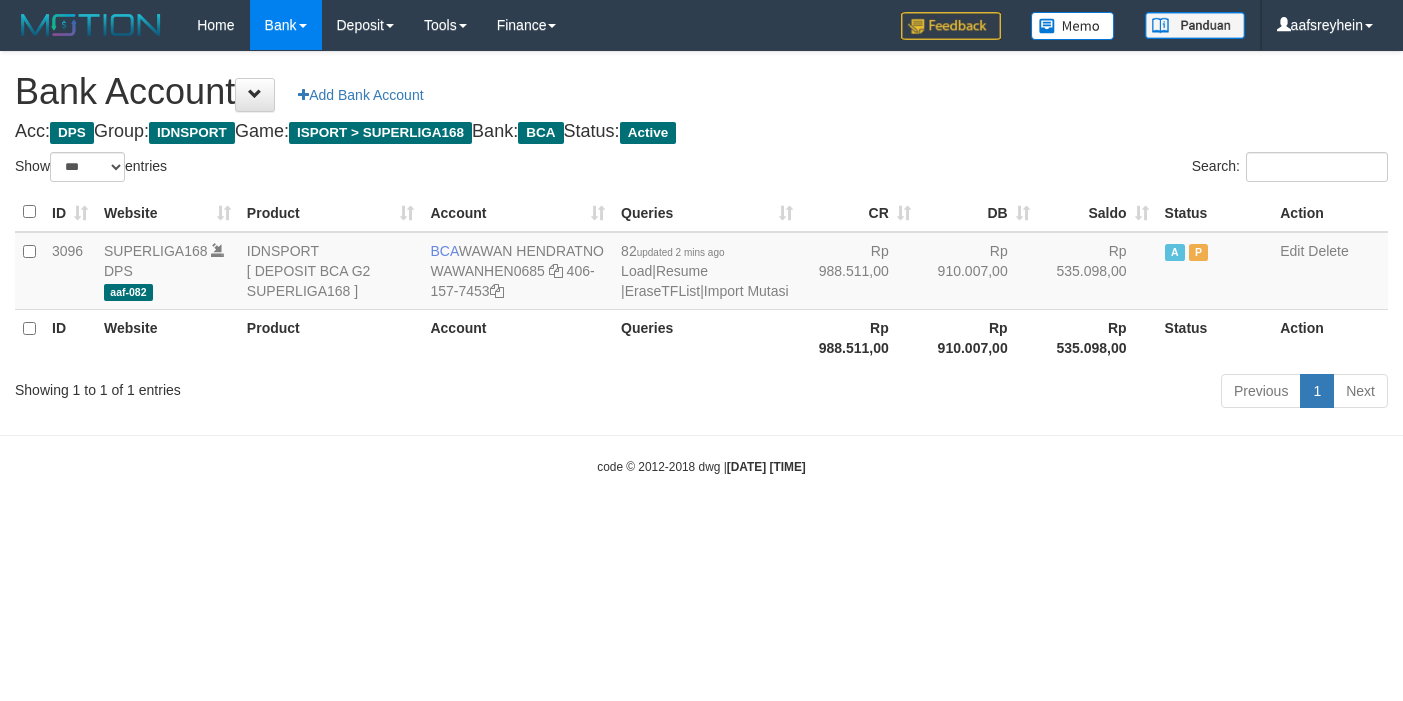 select on "***" 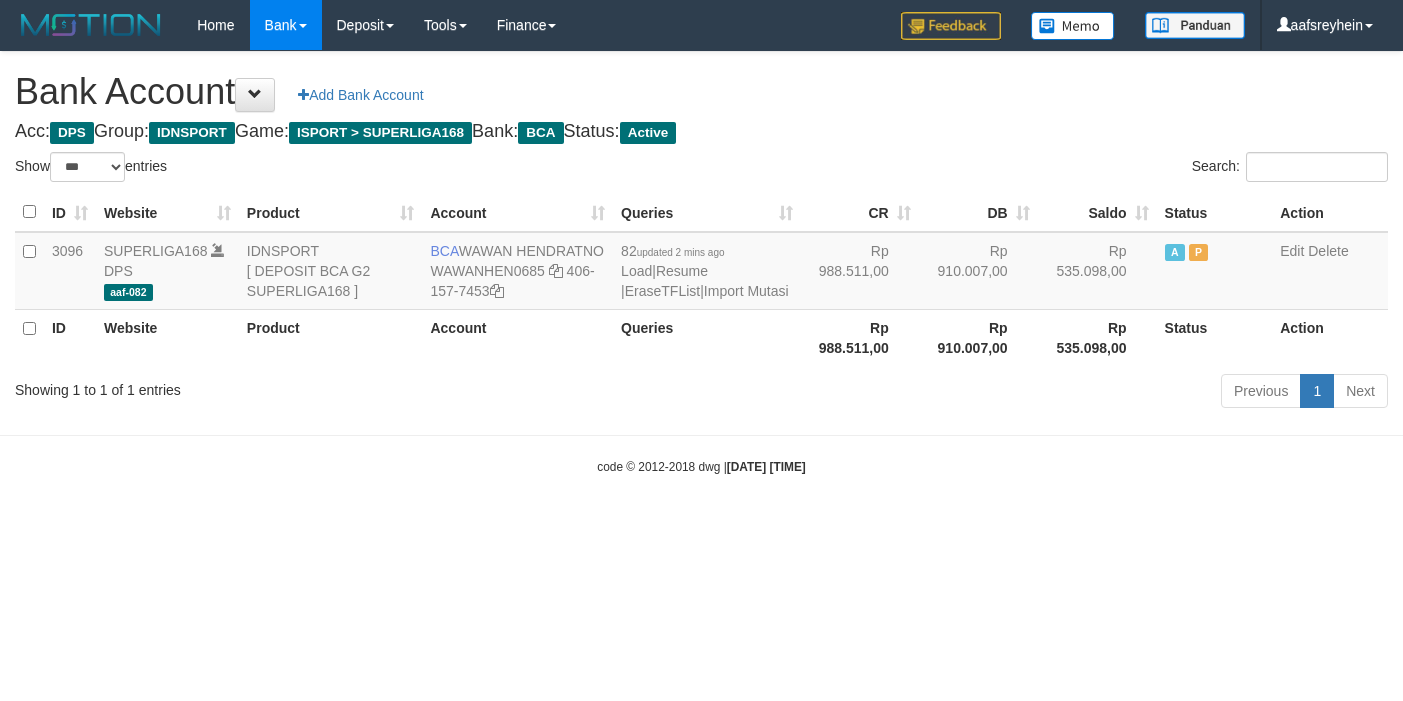scroll, scrollTop: 0, scrollLeft: 0, axis: both 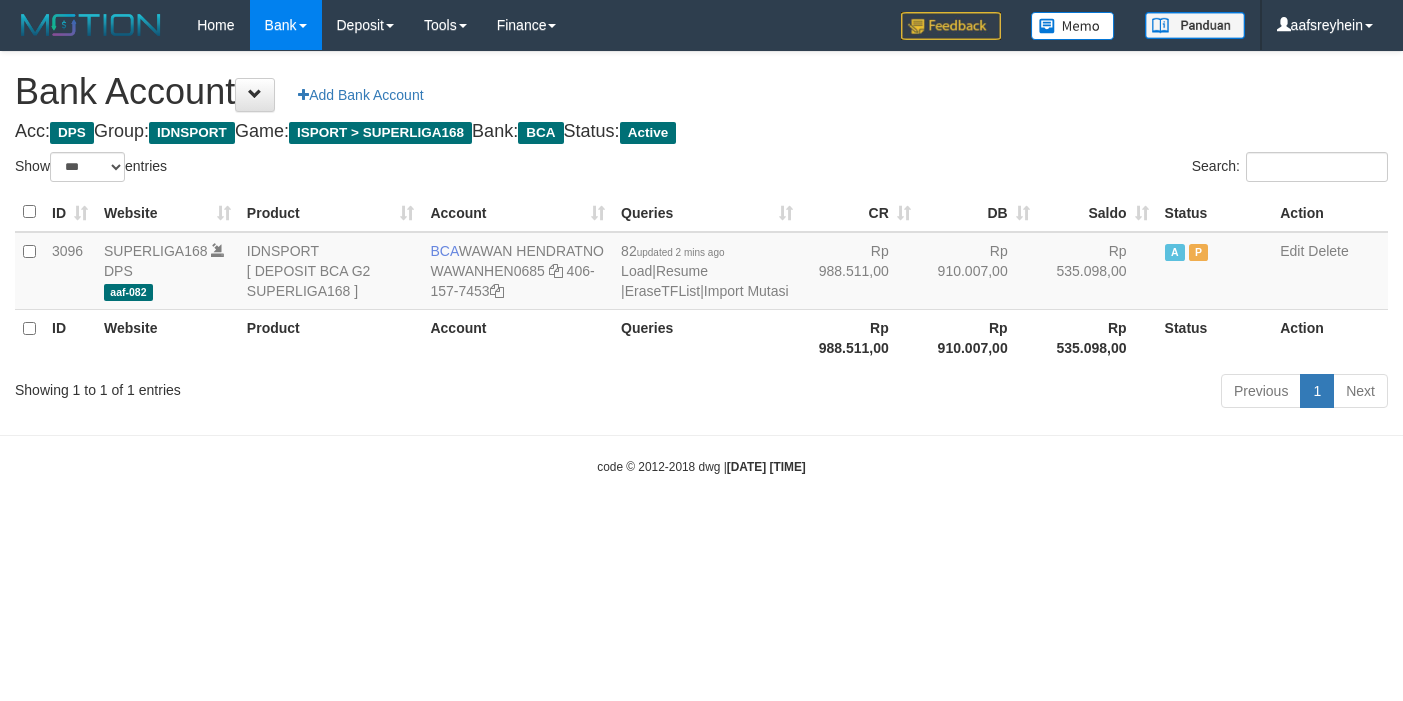 select on "***" 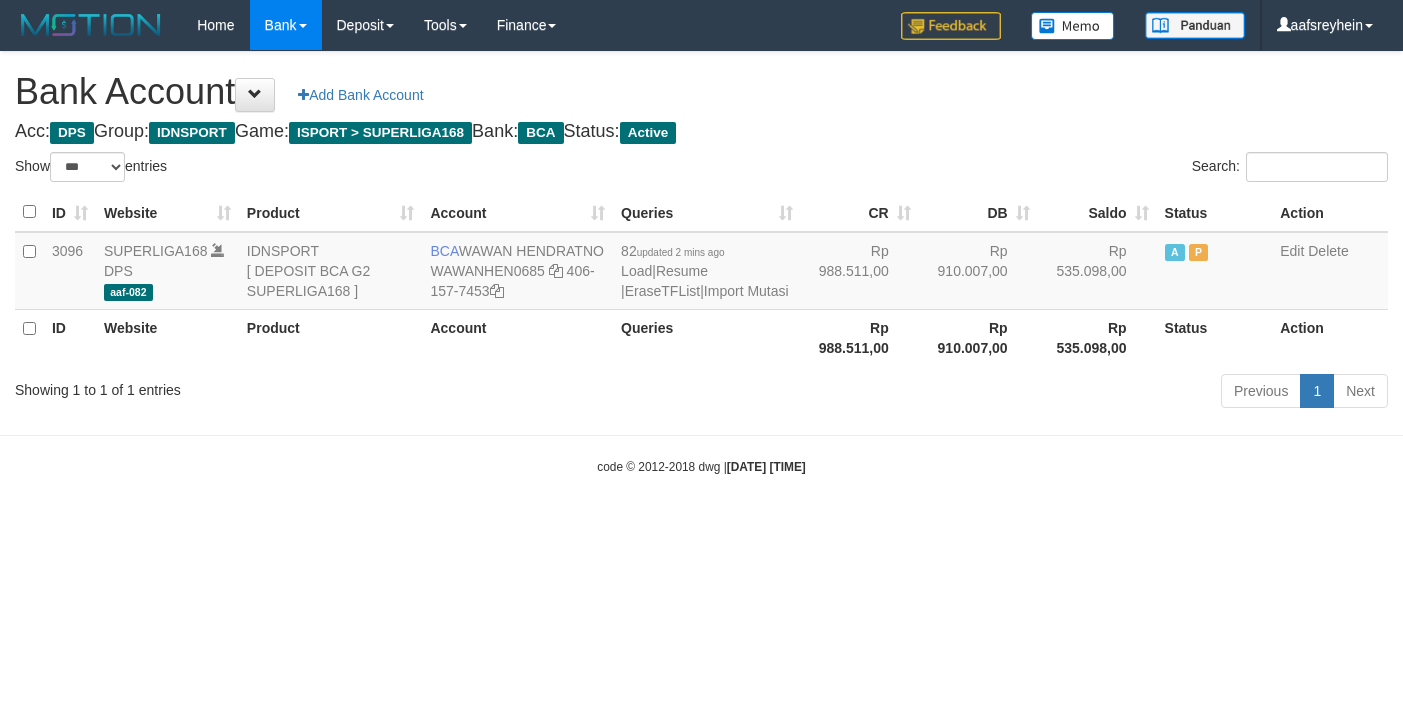 scroll, scrollTop: 0, scrollLeft: 0, axis: both 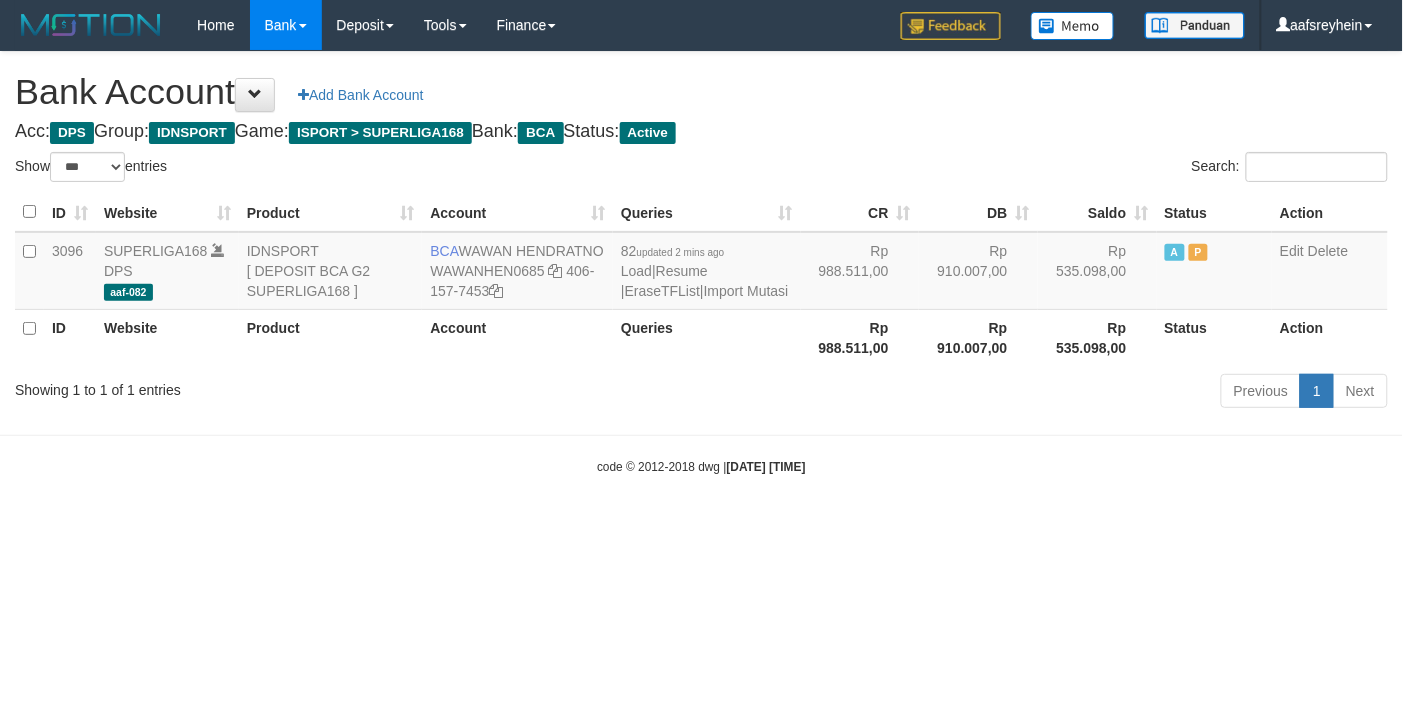 click on "Toggle navigation
Home
Bank
Account List
Load
By Website
Group
[ISPORT]													SUPERLIGA168
By Load Group (DPS)
-" at bounding box center (701, 263) 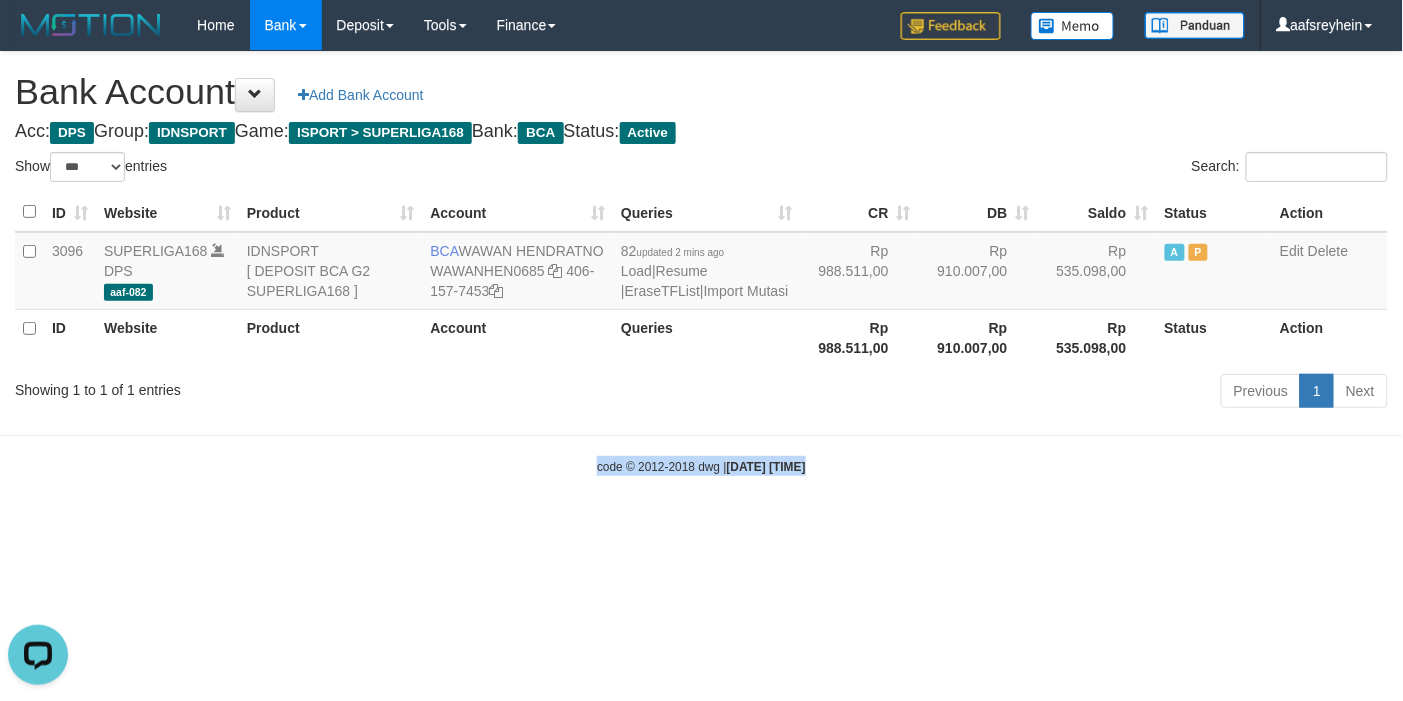 scroll, scrollTop: 0, scrollLeft: 0, axis: both 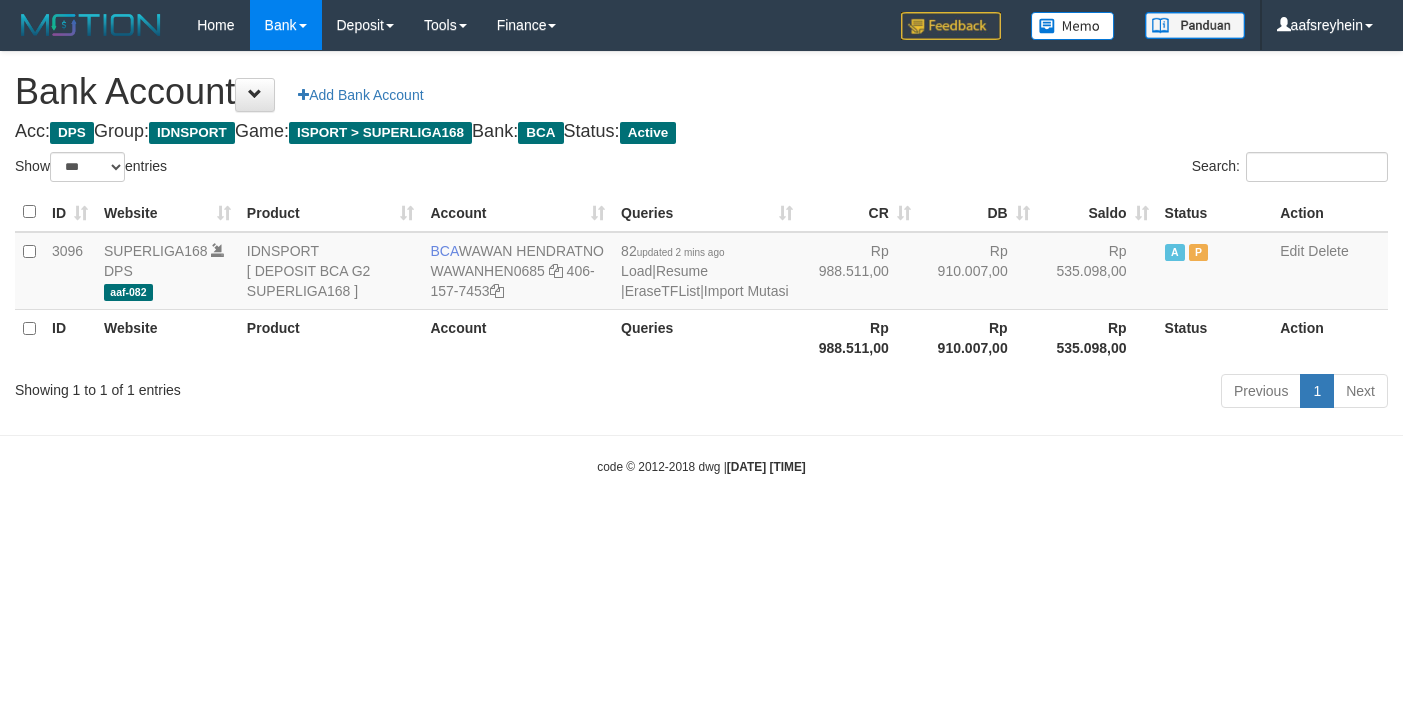 select on "***" 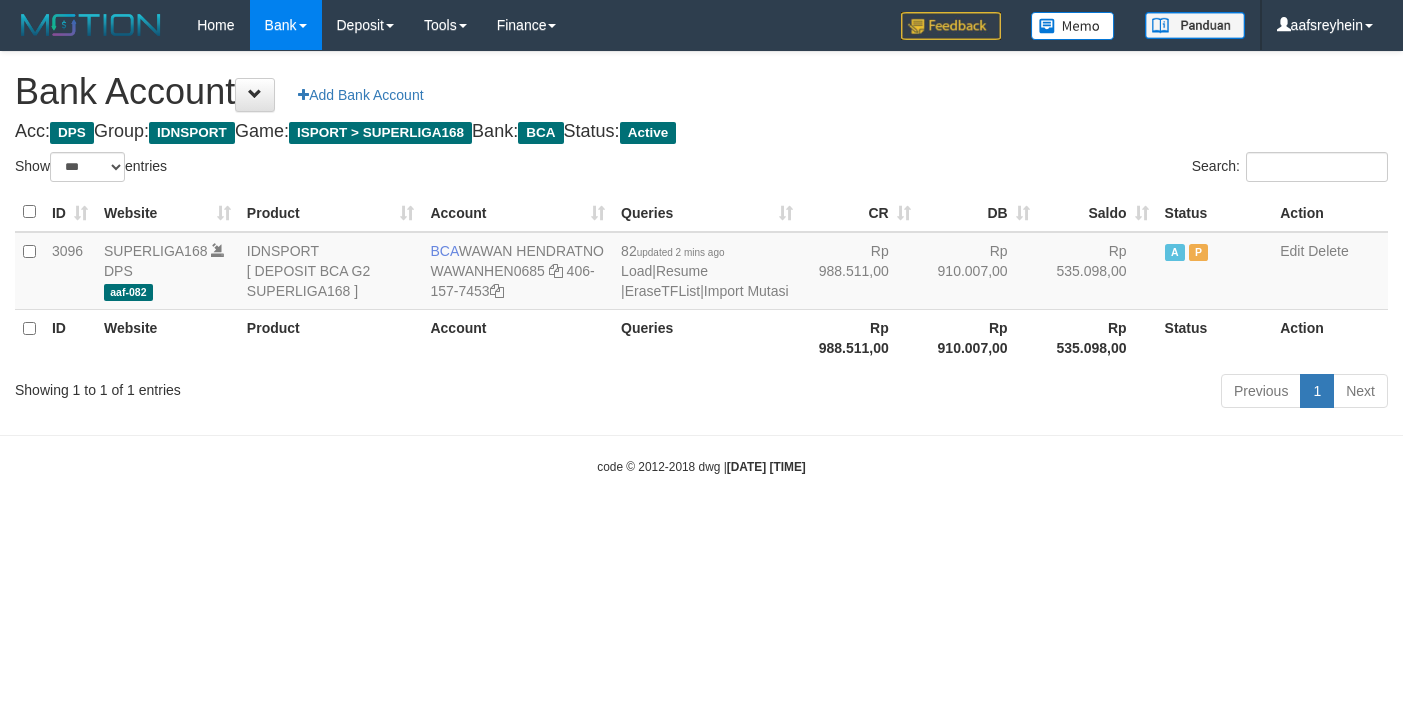 scroll, scrollTop: 0, scrollLeft: 0, axis: both 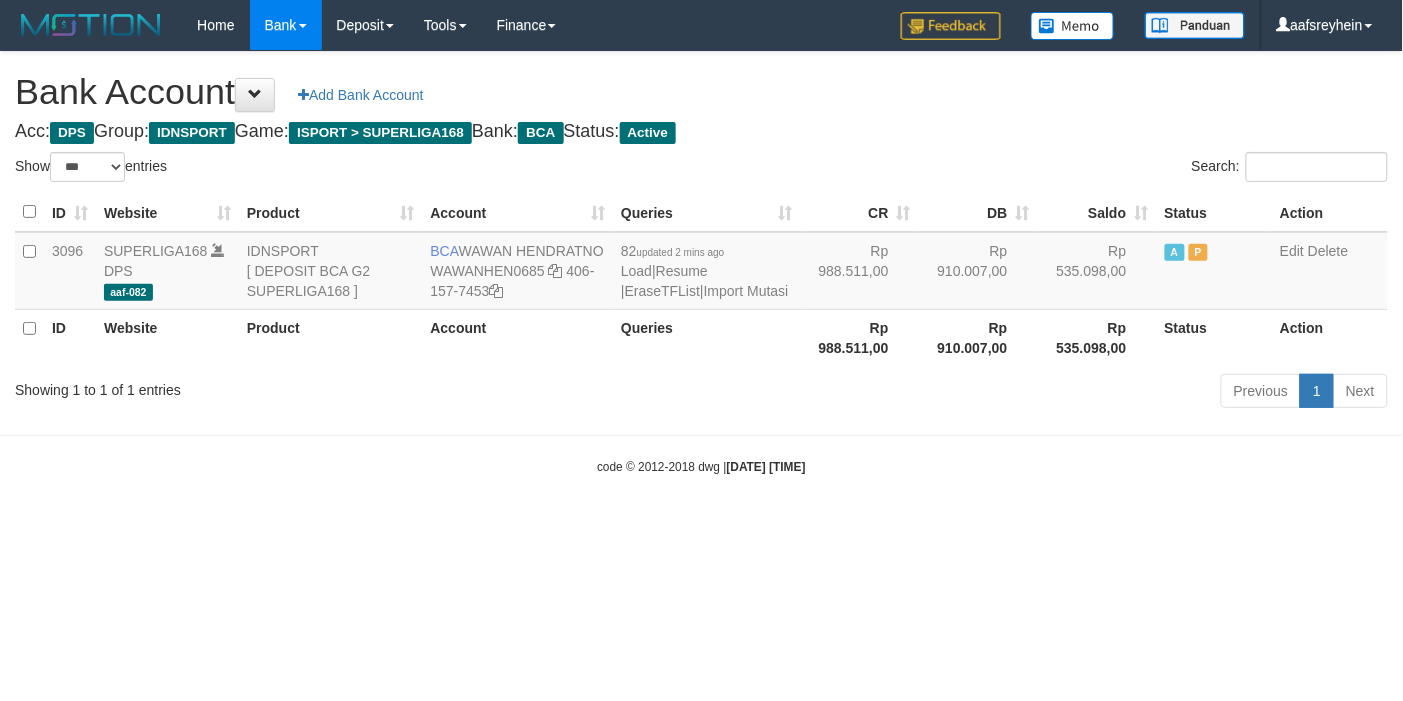click on "Previous 1 Next" at bounding box center (994, 393) 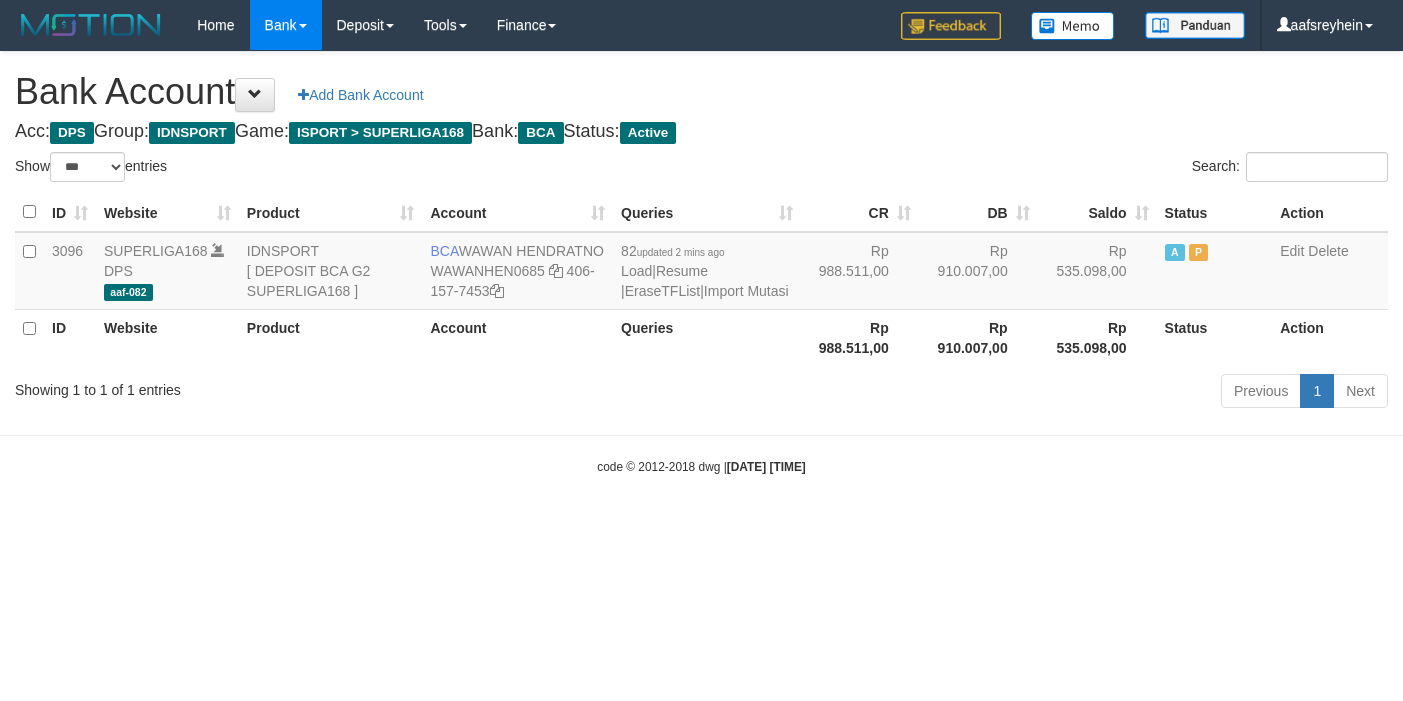 select on "***" 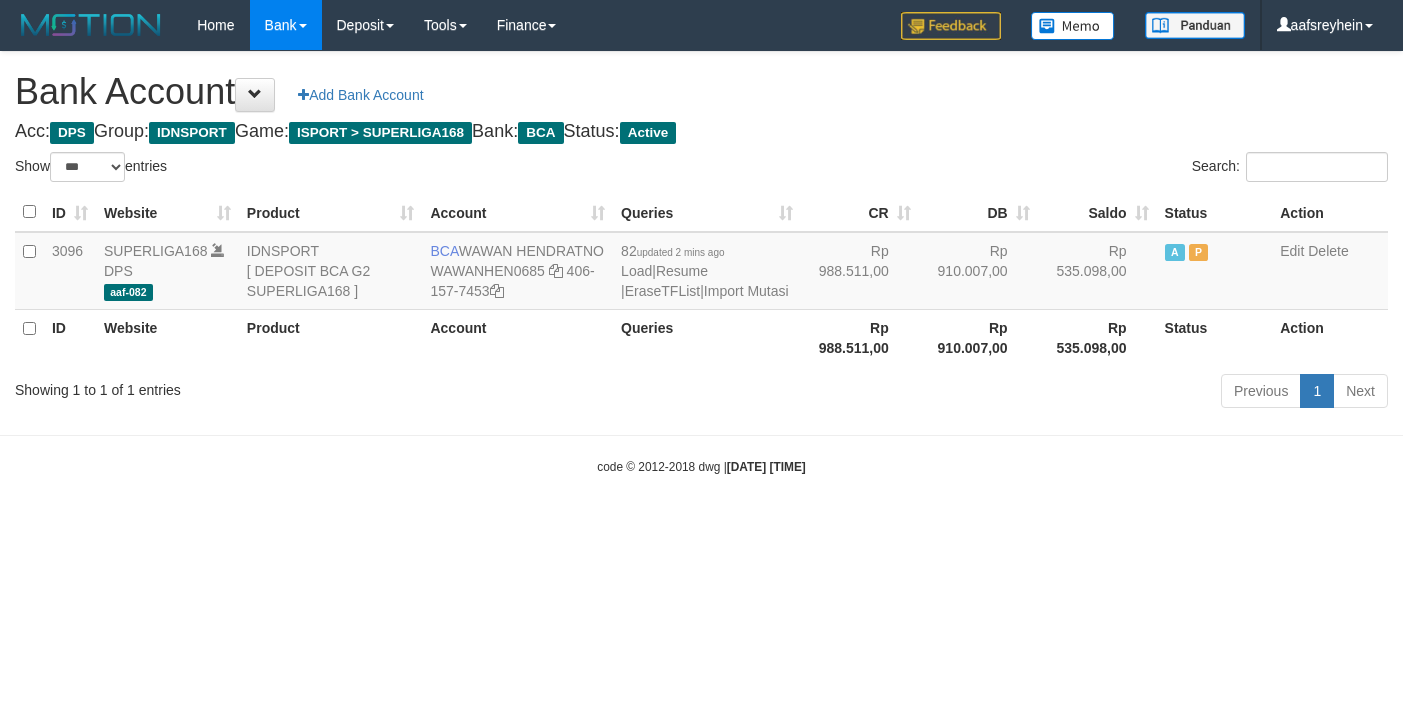 scroll, scrollTop: 0, scrollLeft: 0, axis: both 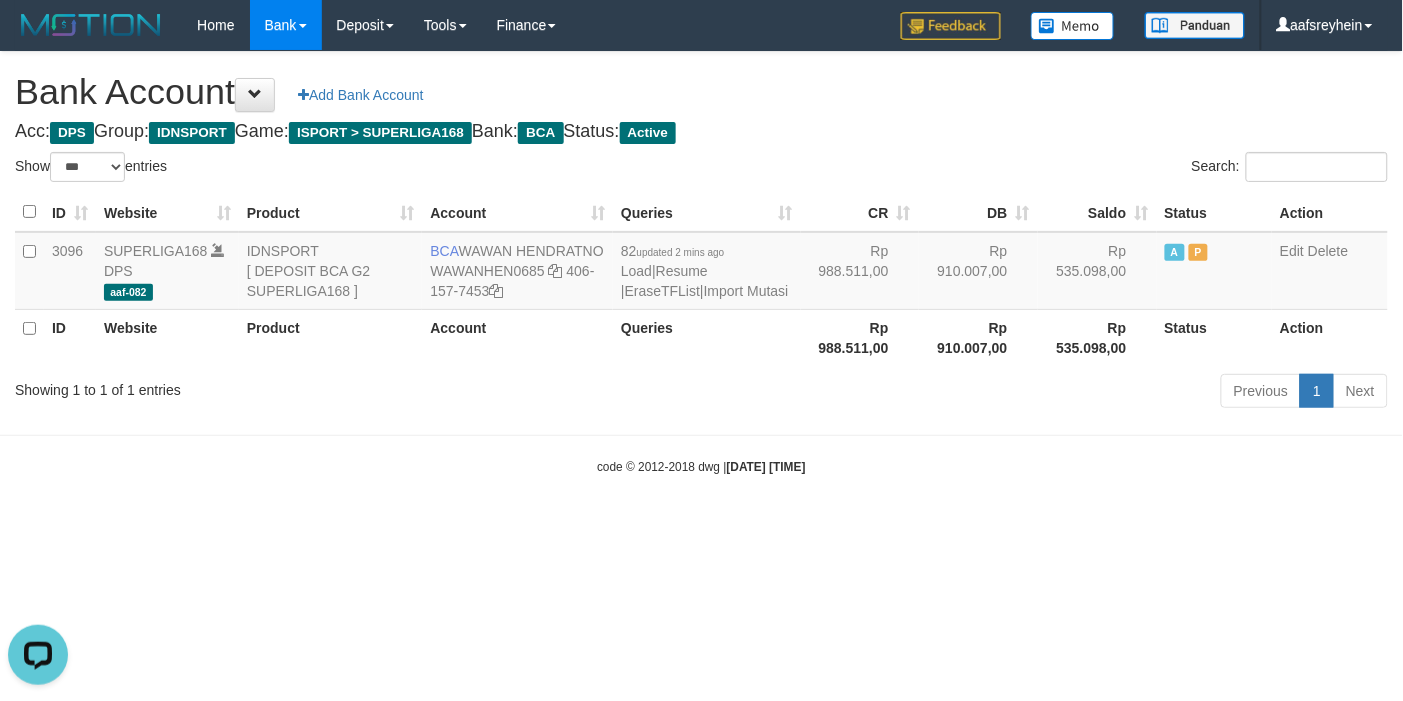 click on "Toggle navigation
Home
Bank
Account List
Load
By Website
Group
[ISPORT]													SUPERLIGA168
By Load Group (DPS)
-" at bounding box center [701, 263] 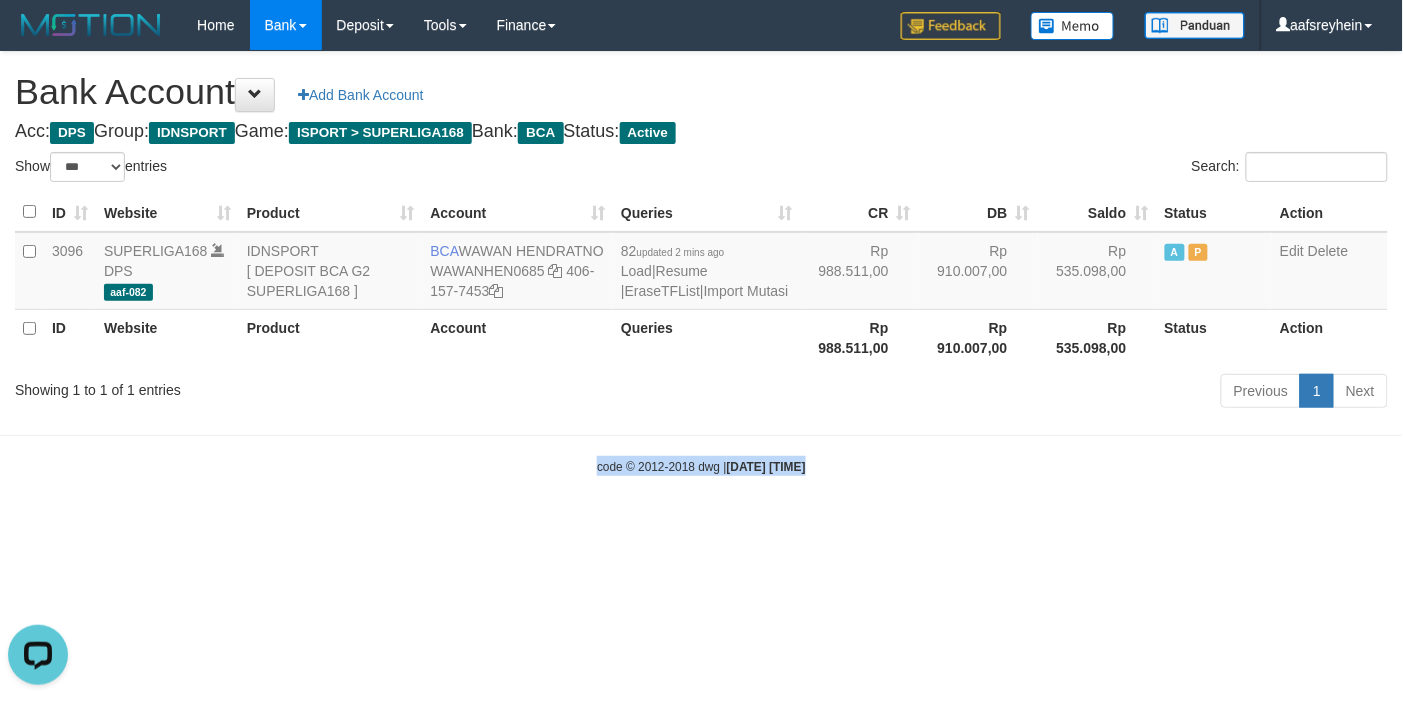 click on "Toggle navigation
Home
Bank
Account List
Load
By Website
Group
[ISPORT]													SUPERLIGA168
By Load Group (DPS)
-" at bounding box center [701, 263] 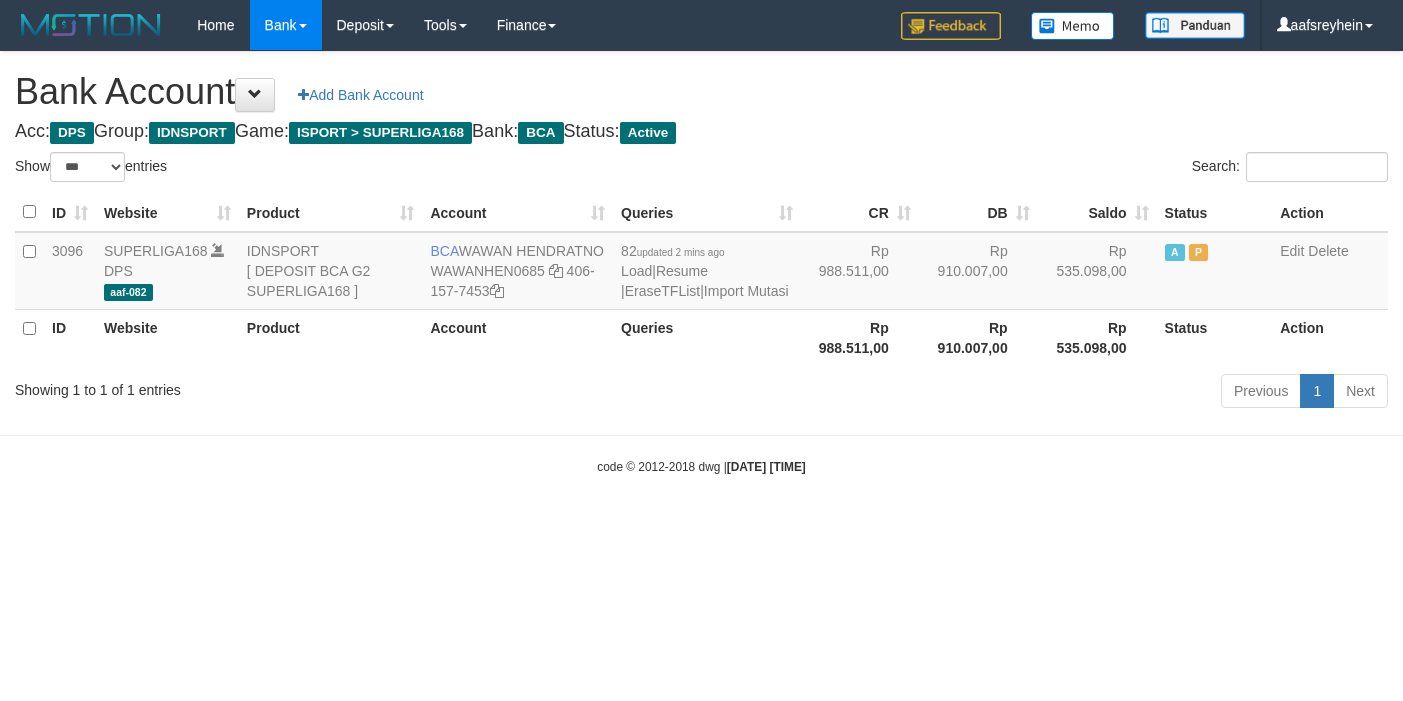 select on "***" 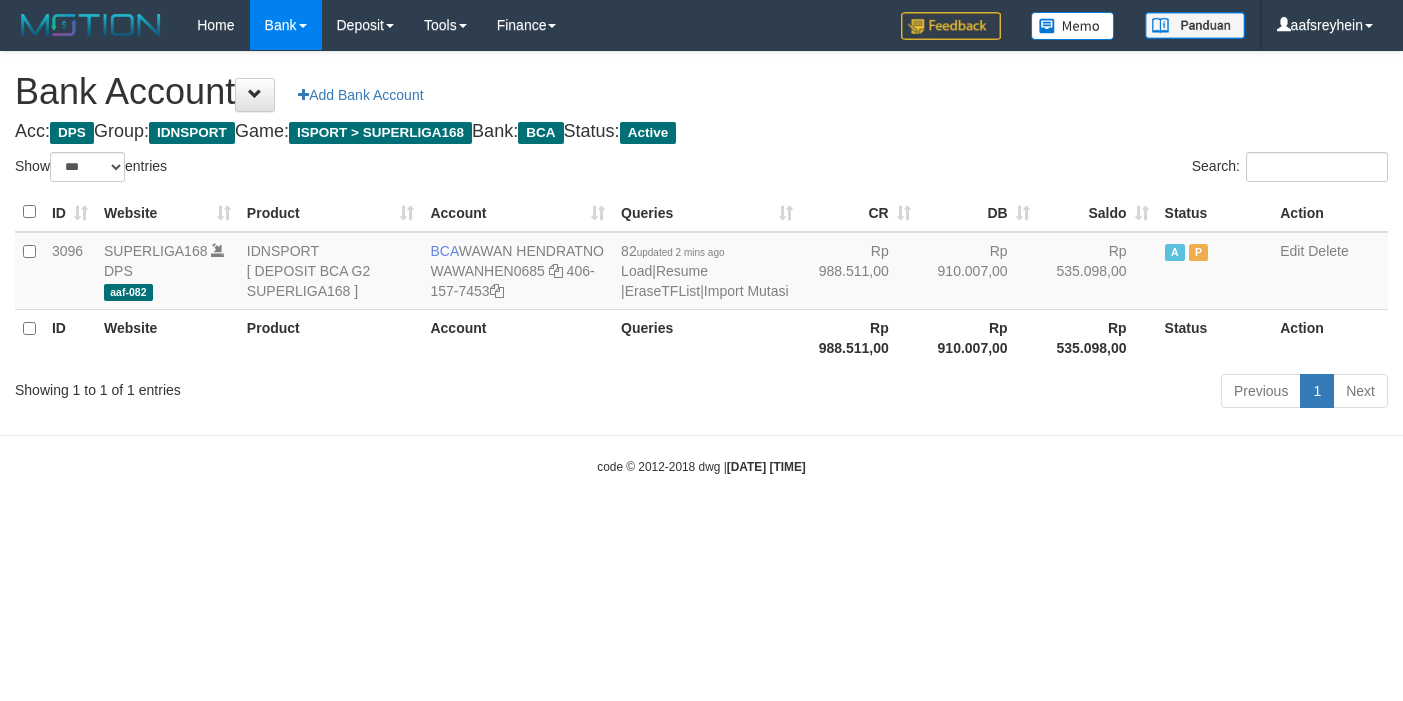 scroll, scrollTop: 0, scrollLeft: 0, axis: both 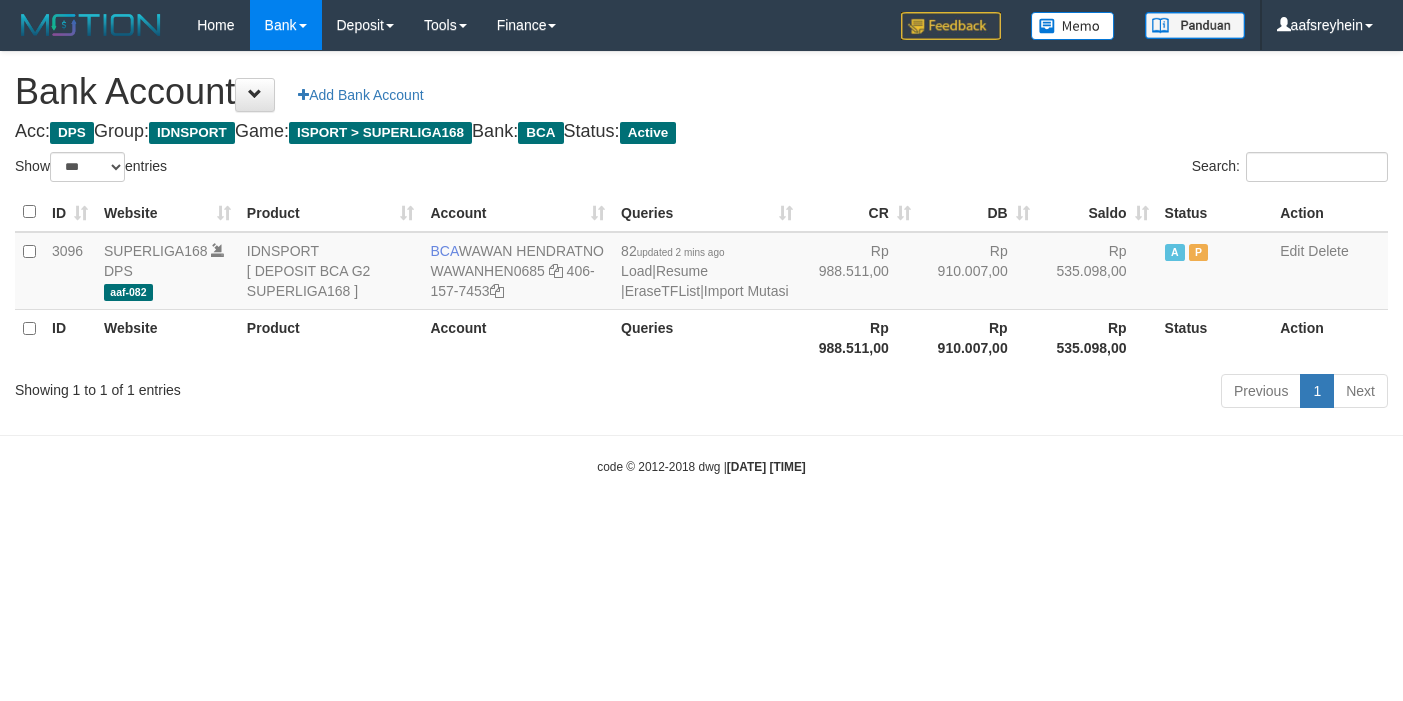 select on "***" 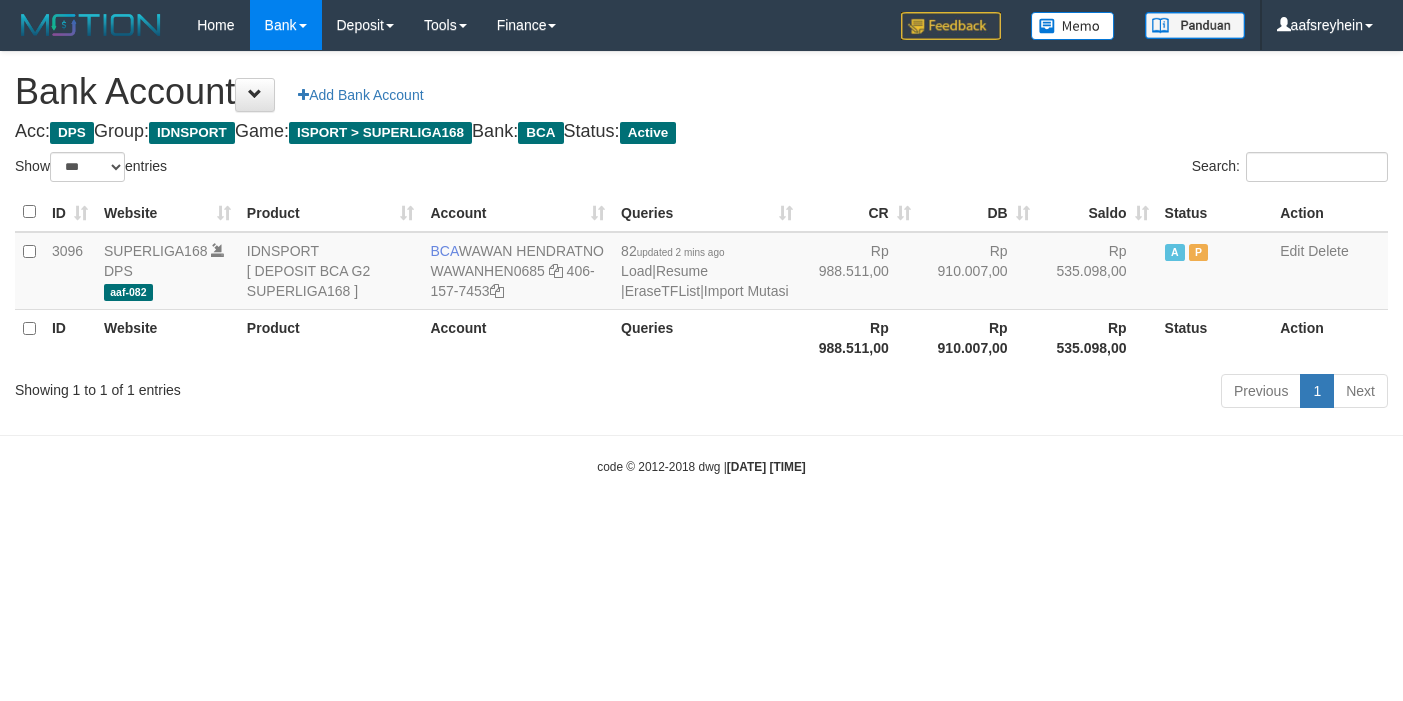 scroll, scrollTop: 0, scrollLeft: 0, axis: both 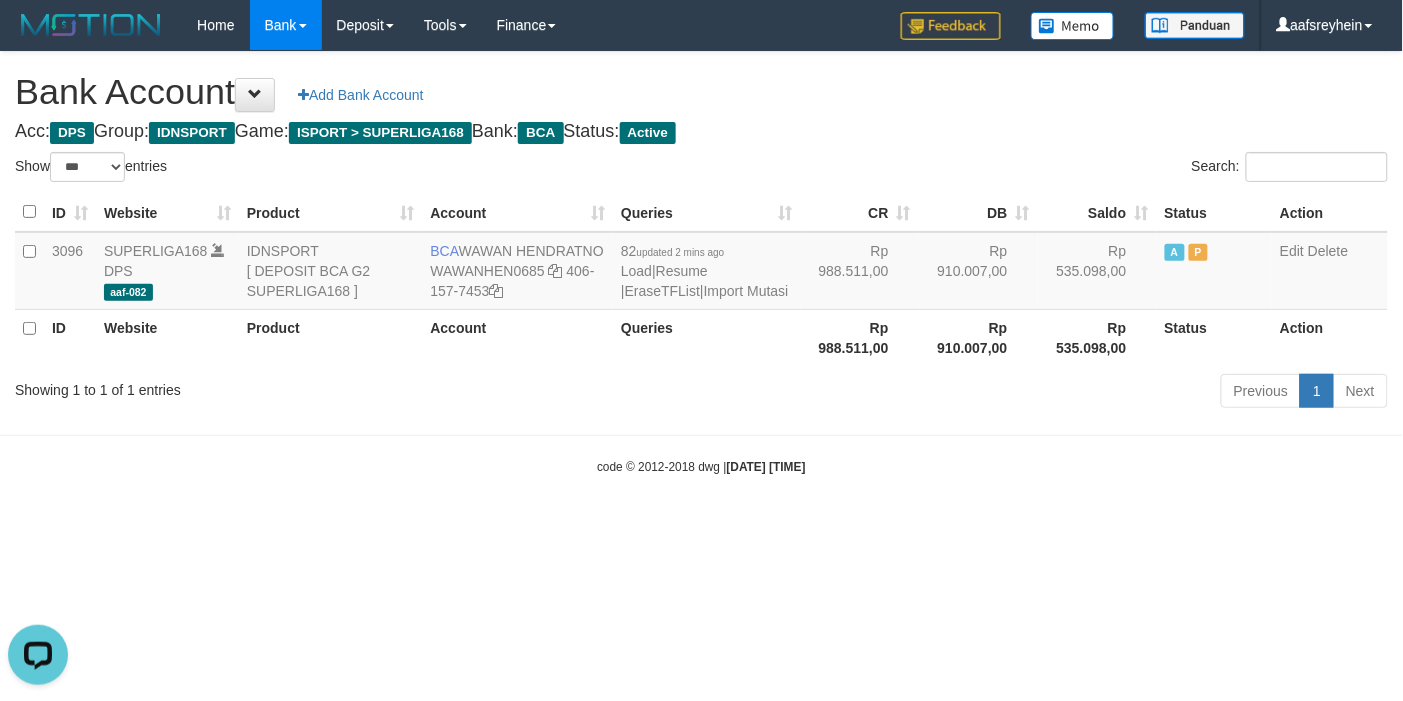 click on "Toggle navigation
Home
Bank
Account List
Load
By Website
Group
[ISPORT]													SUPERLIGA168
By Load Group (DPS)" at bounding box center [701, 263] 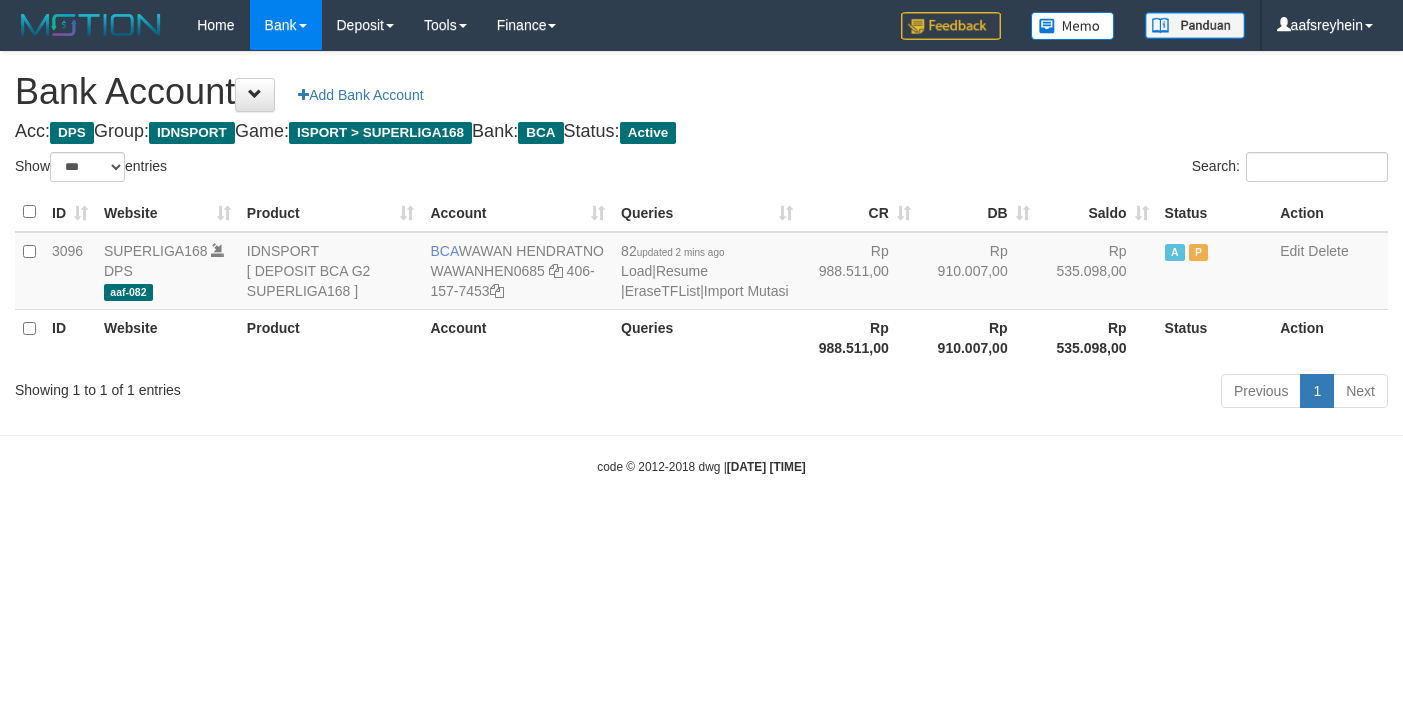 select on "***" 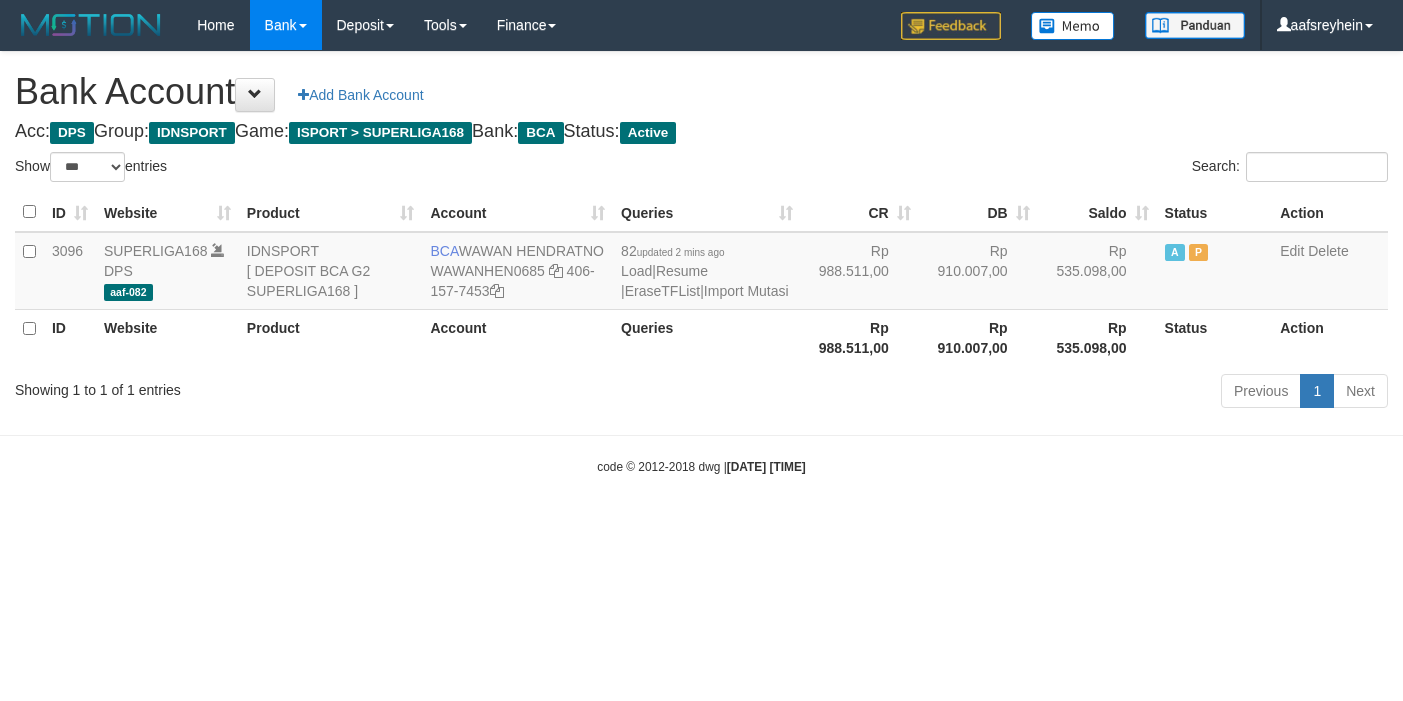 scroll, scrollTop: 0, scrollLeft: 0, axis: both 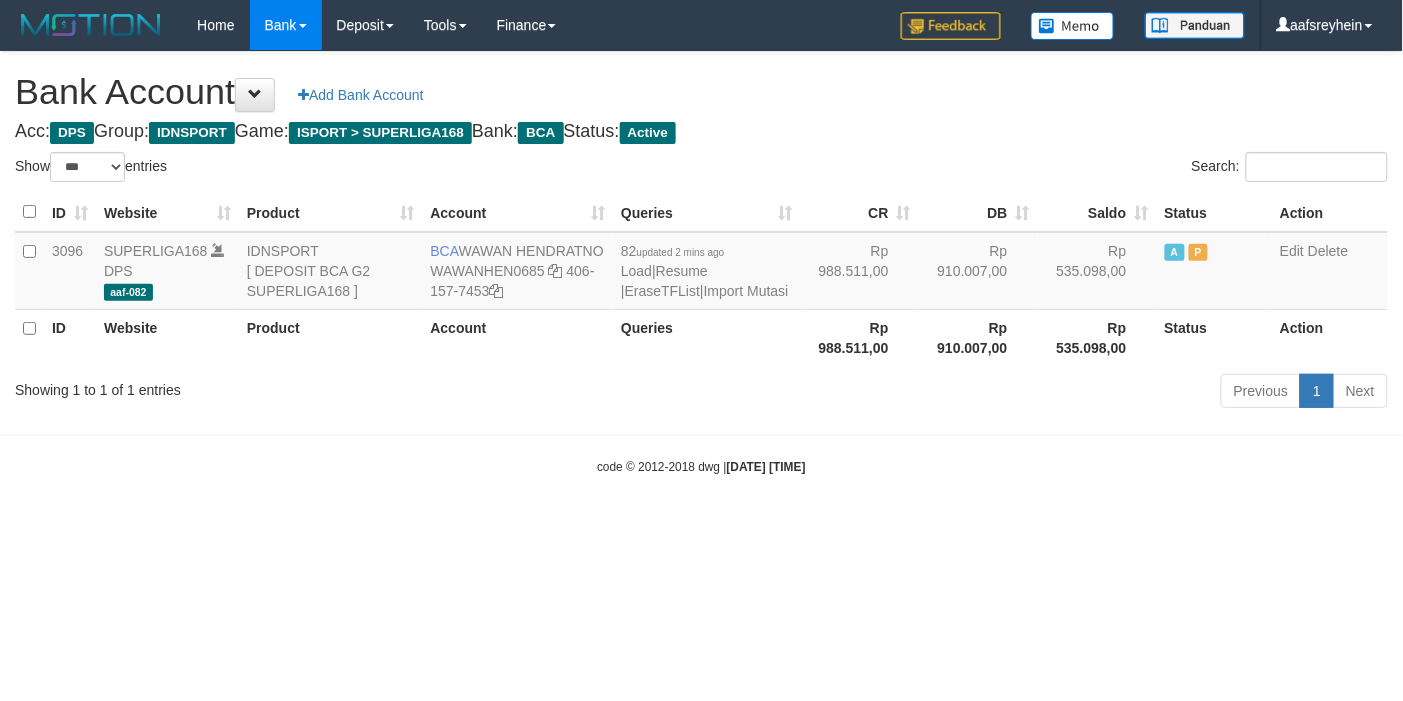 click on "Toggle navigation
Home
Bank
Account List
Load
By Website
Group
[ISPORT]													SUPERLIGA168
By Load Group (DPS)" at bounding box center (701, 263) 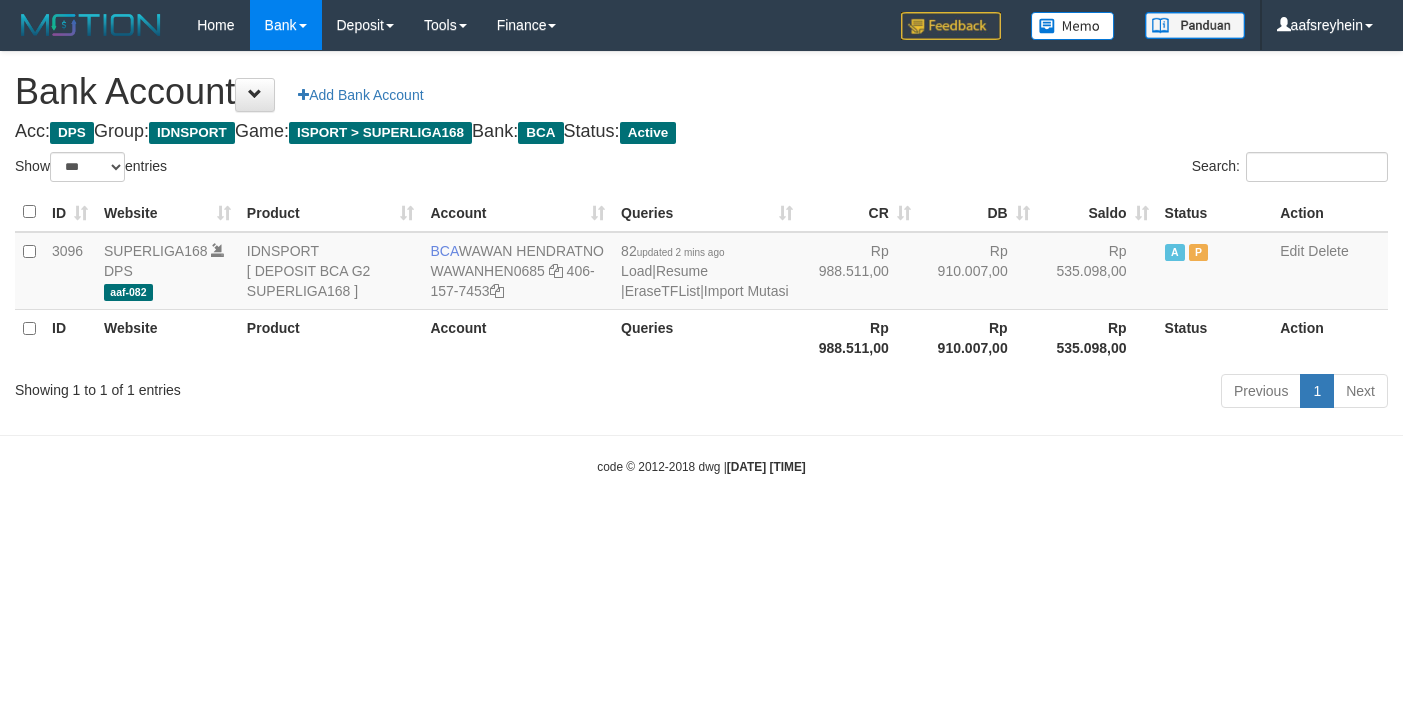 select on "***" 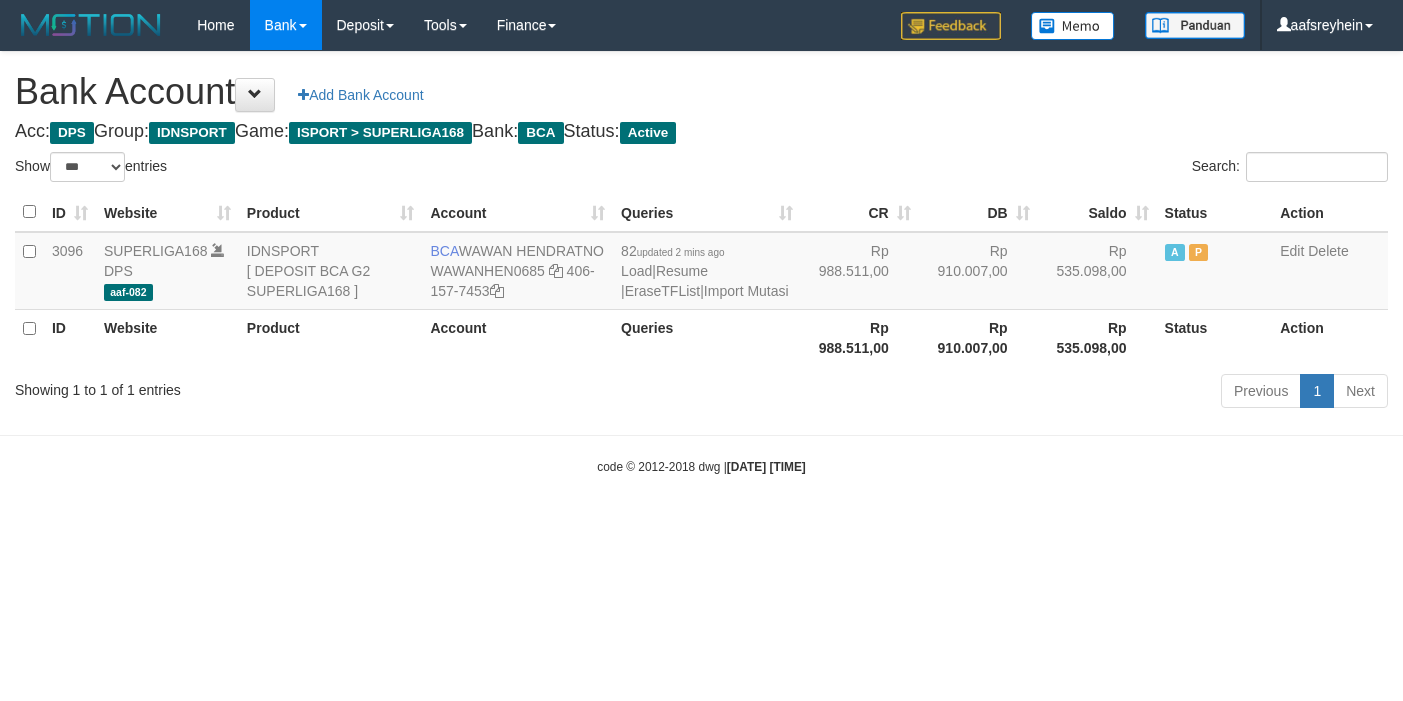 scroll, scrollTop: 0, scrollLeft: 0, axis: both 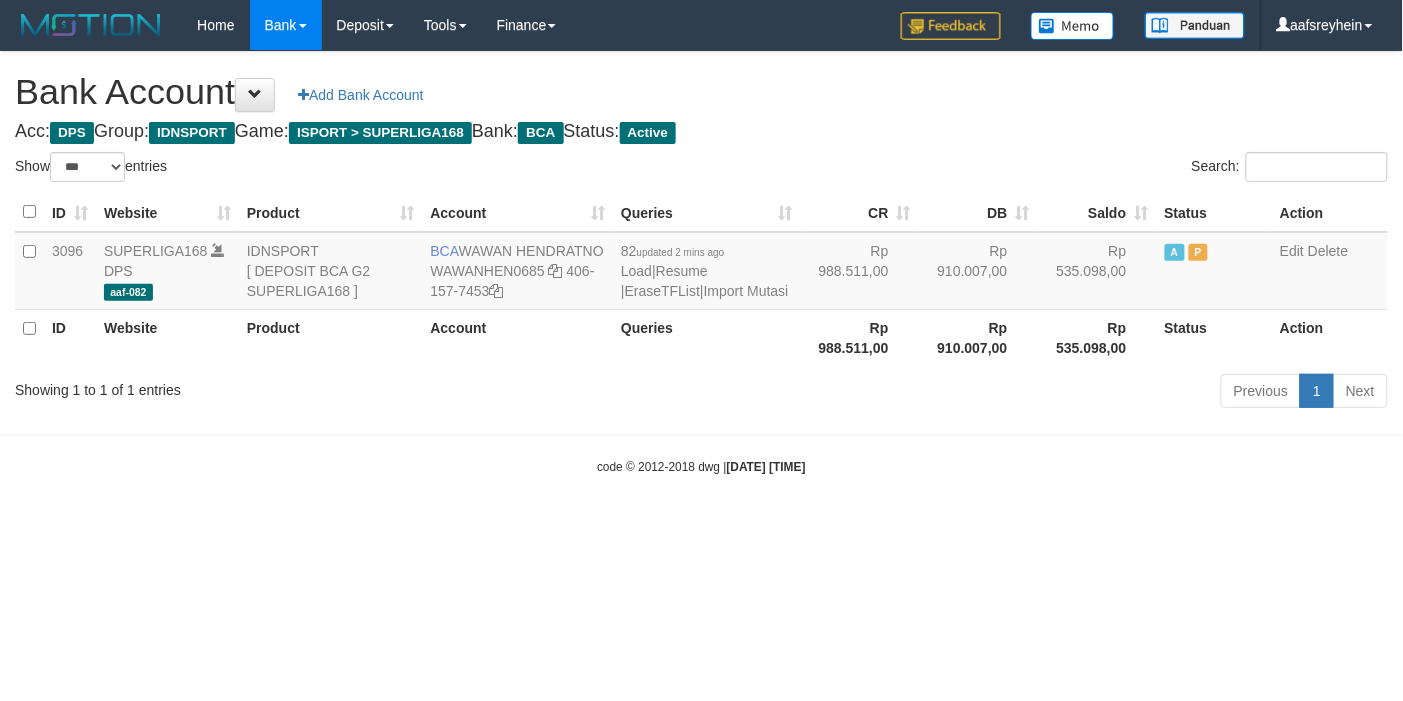 click on "Toggle navigation
Home
Bank
Account List
Load
By Website
Group
[ISPORT]													SUPERLIGA168
By Load Group (DPS)" at bounding box center (701, 263) 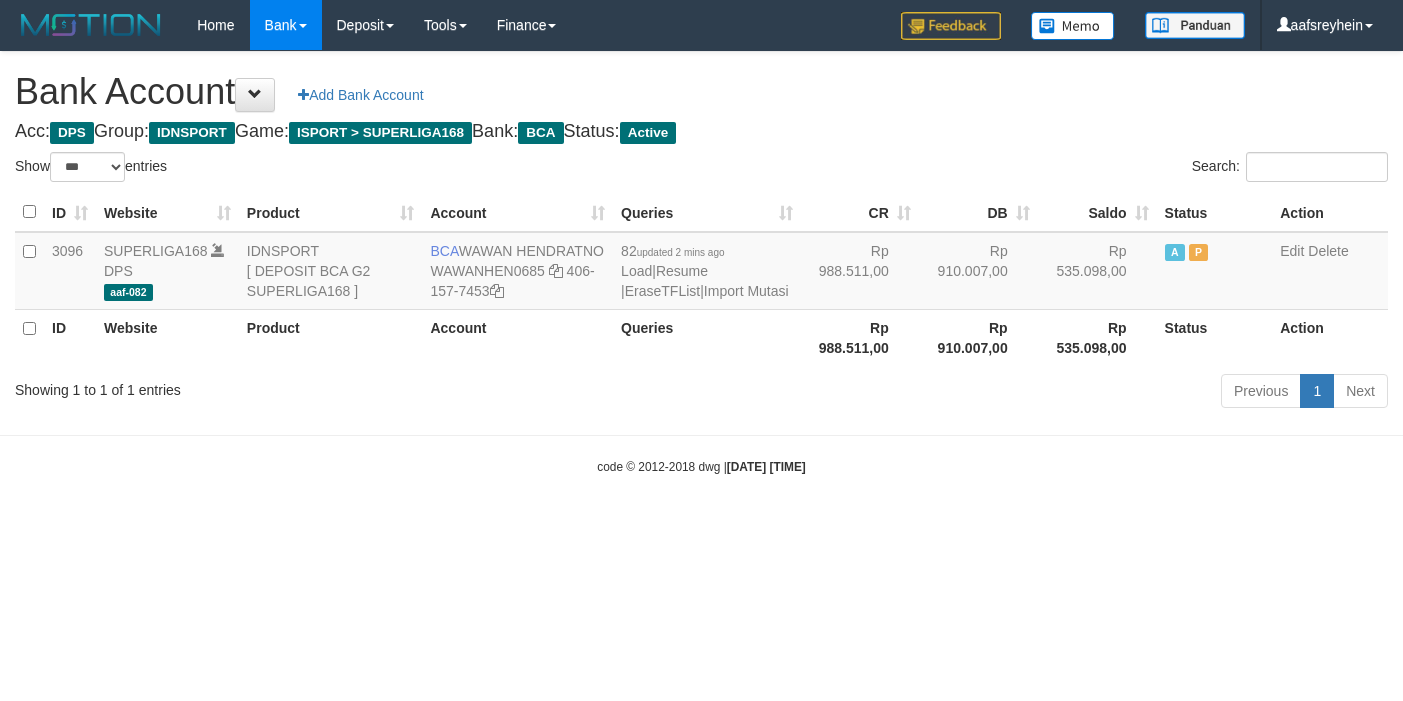 select on "***" 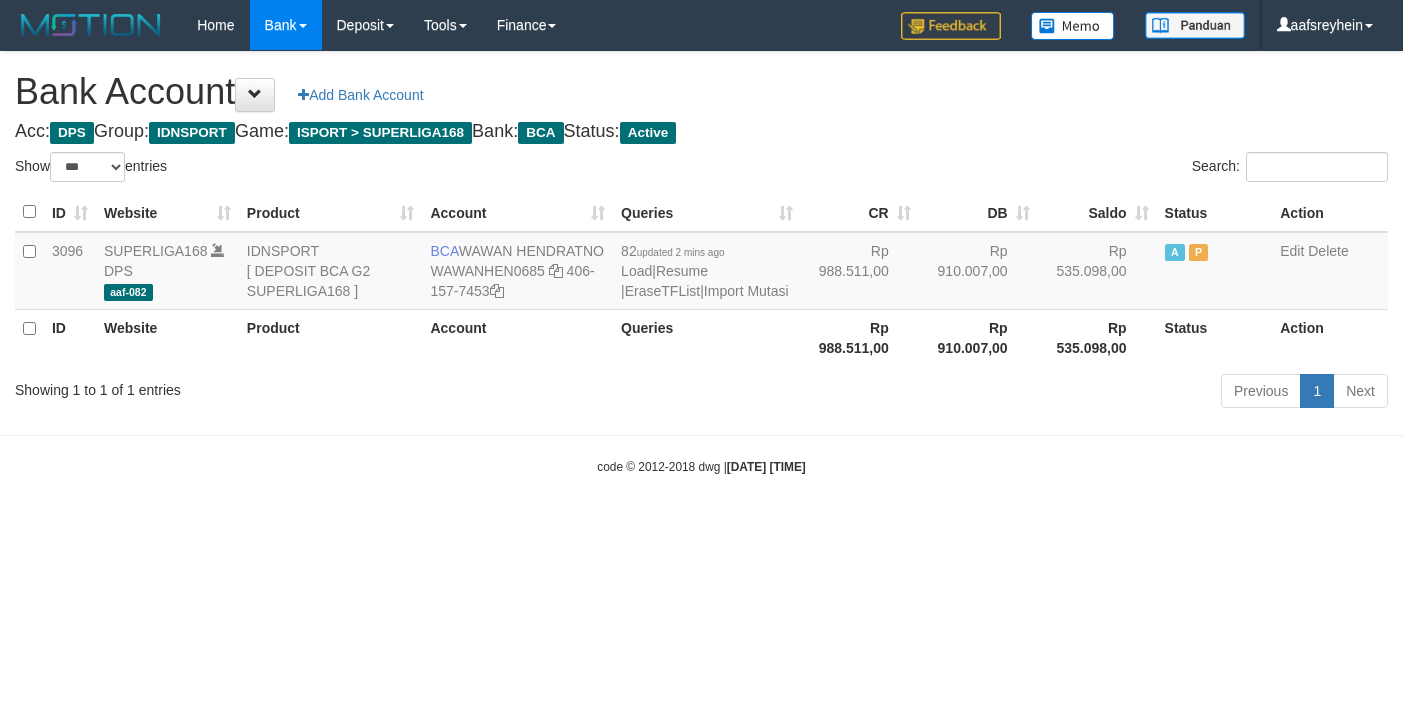 scroll, scrollTop: 0, scrollLeft: 0, axis: both 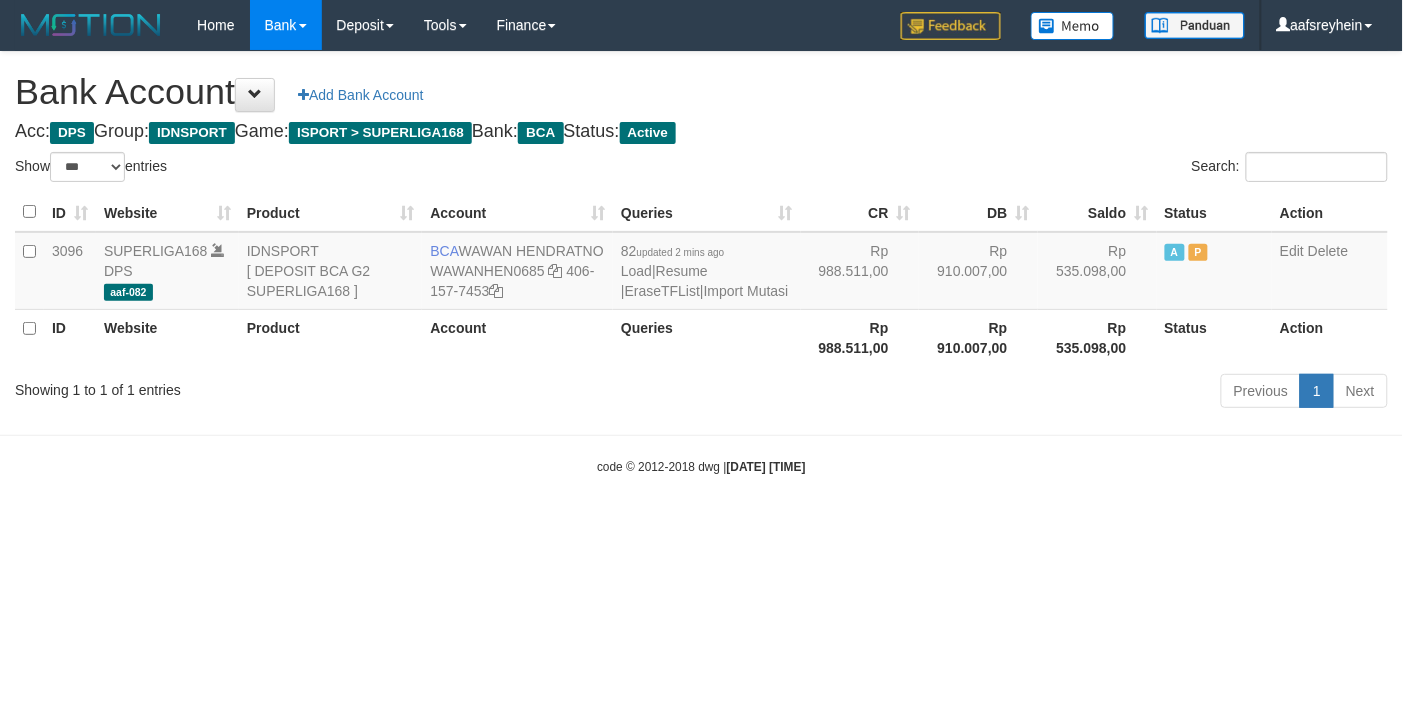 click on "Bank Account
Add Bank Account
Acc: 										 DPS
Group:   IDNSPORT    		Game:   ISPORT > SUPERLIGA168    		Bank:   BCA    		Status:  Active
Filter Account Type
*******
***
**
***
DPS
SELECT ALL  SELECT TYPE  - ALL -
DPS
WD
TMP
Filter Product
*******
******
********
********
*******
********
IDNSPORT
SELECT ALL  SELECT GROUP  - ALL -
BETHUB
IDNPOKER
IDNSPORT
IDNTOTO
LOADONLY
Filter Website
*******" at bounding box center (701, 233) 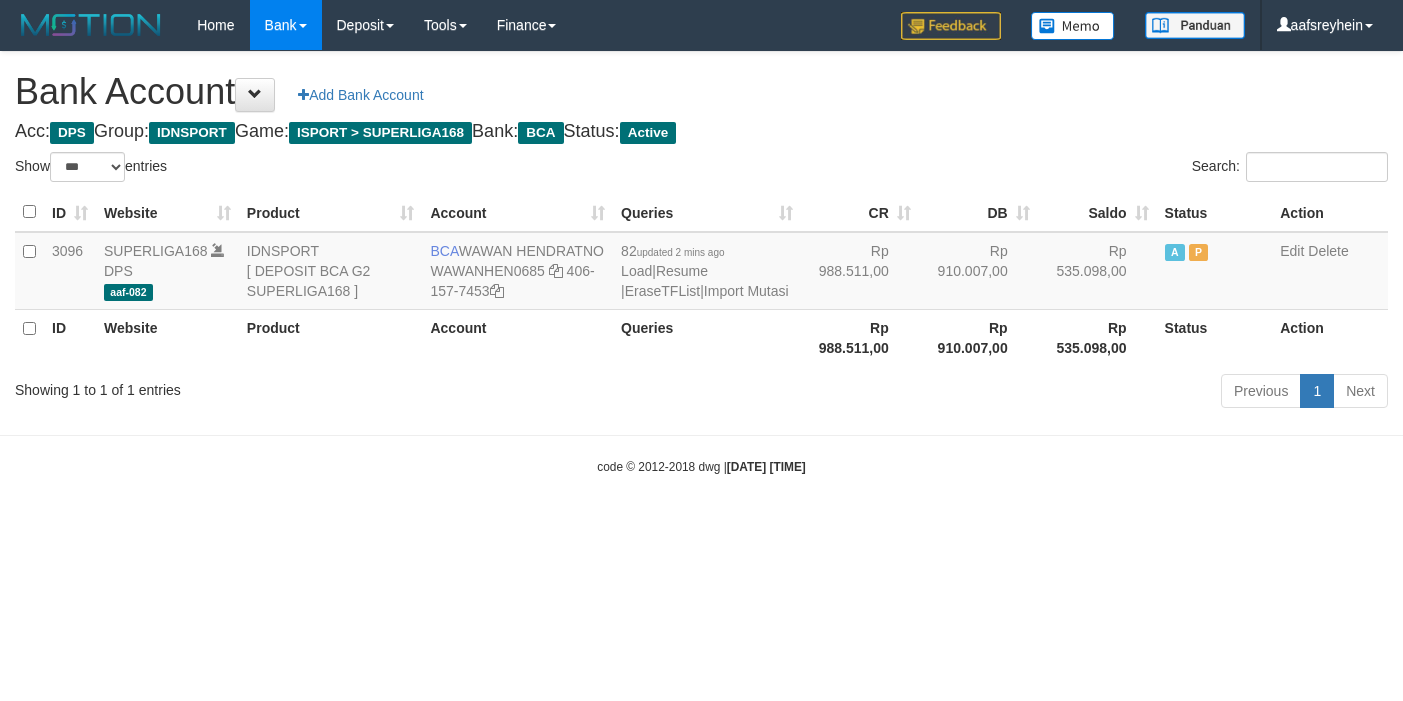 select on "***" 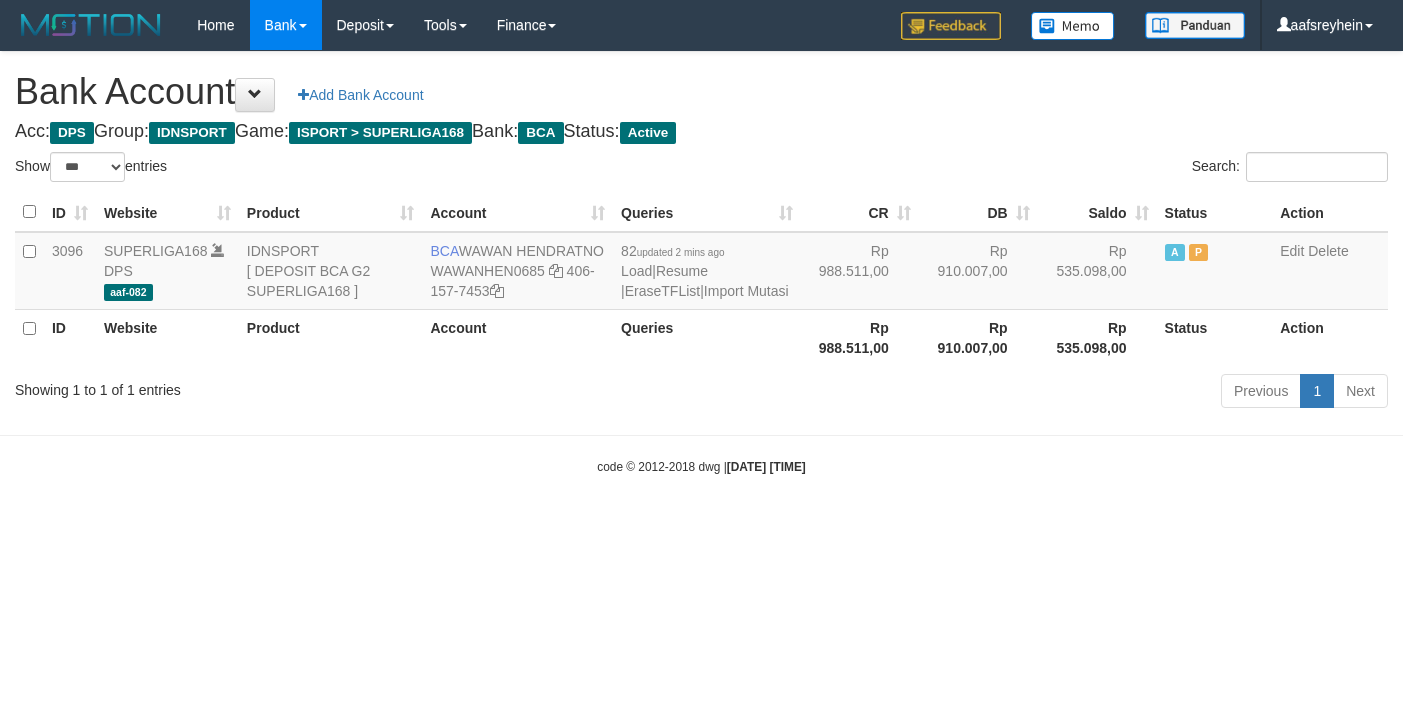 scroll, scrollTop: 0, scrollLeft: 0, axis: both 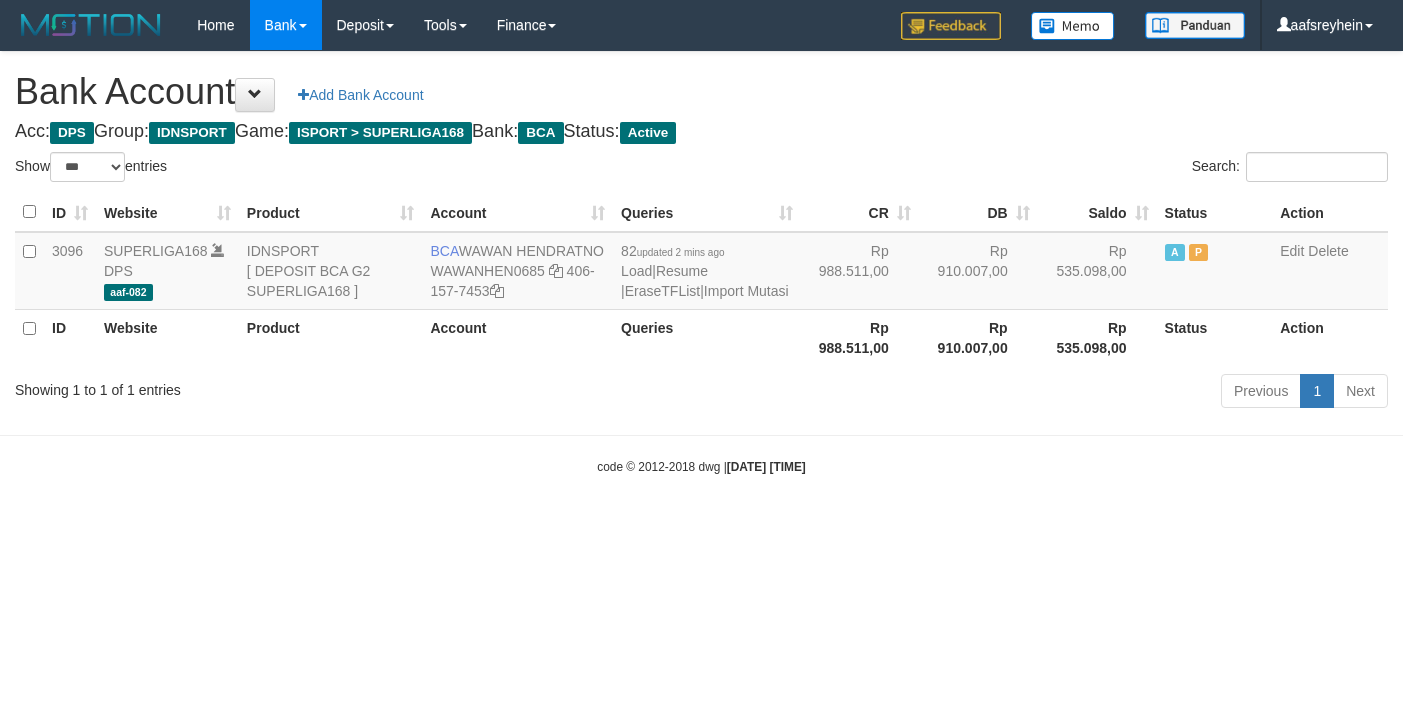select on "***" 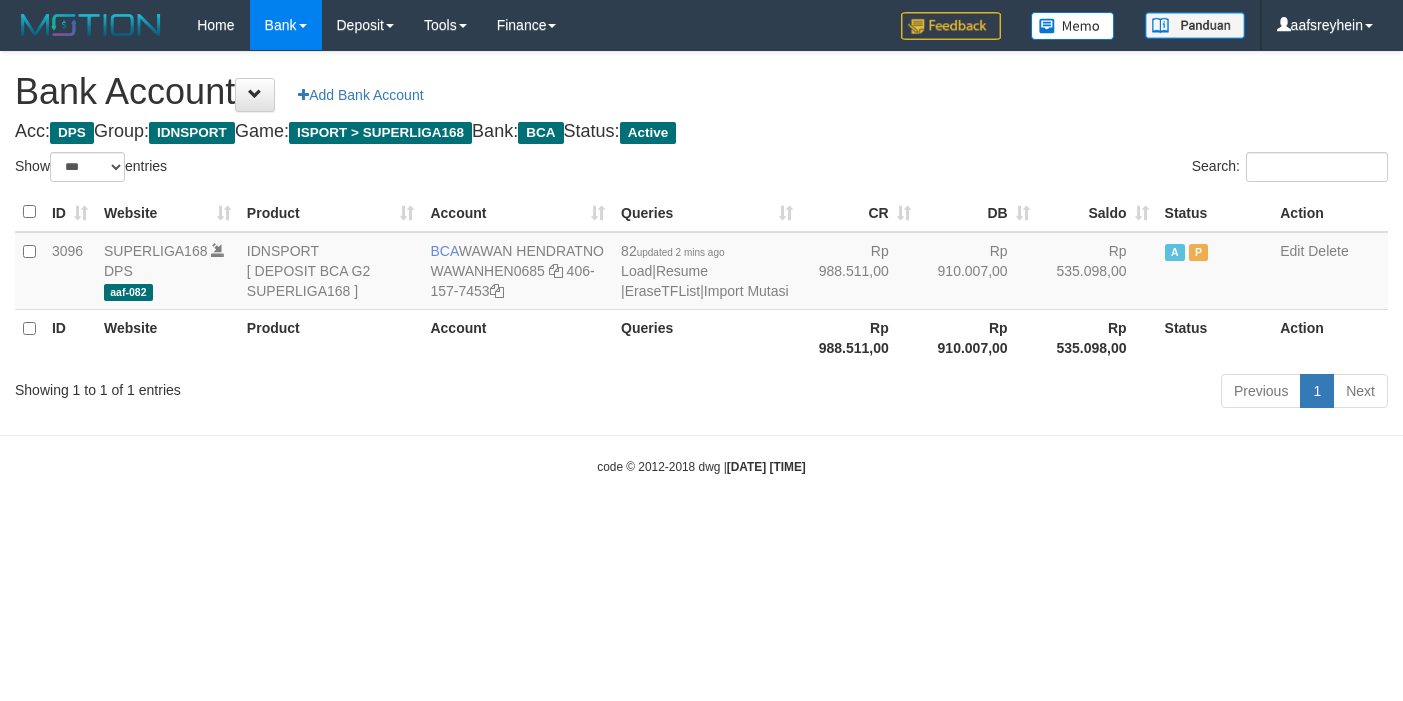 scroll, scrollTop: 0, scrollLeft: 0, axis: both 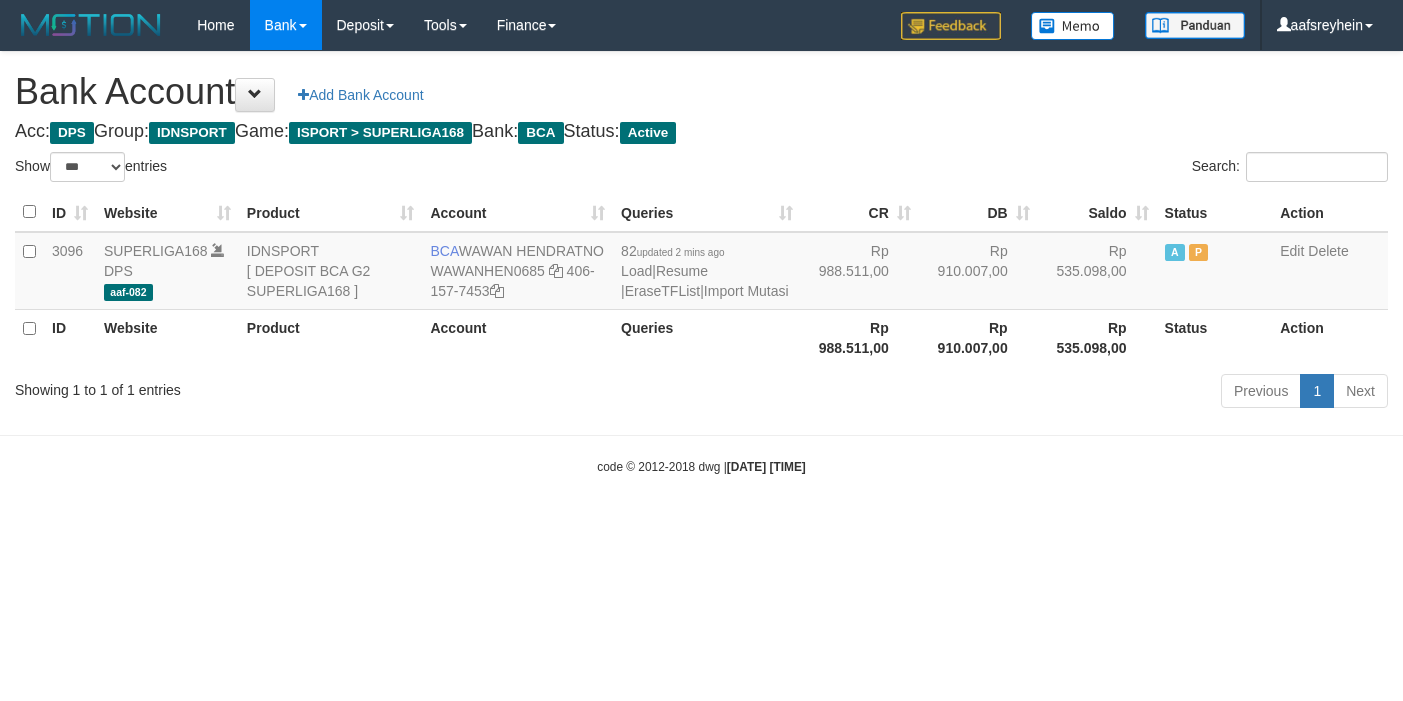 select on "***" 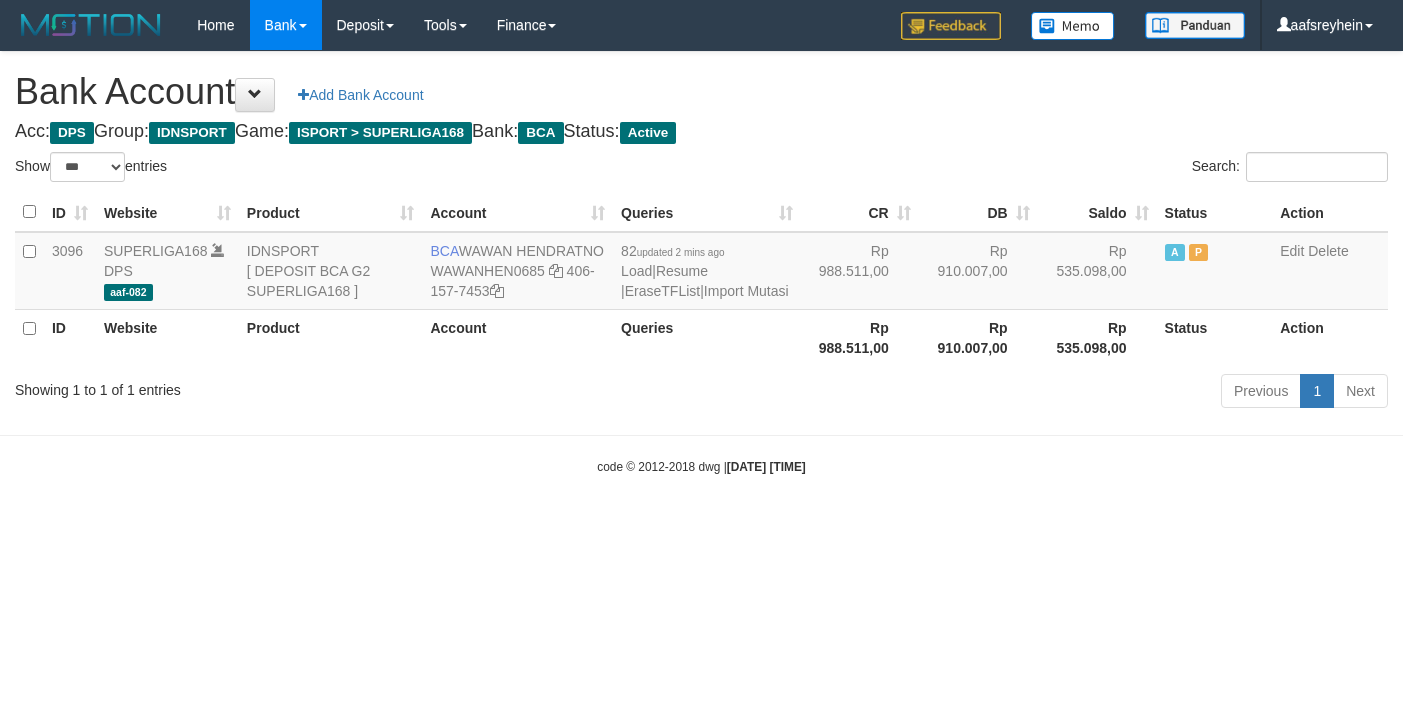 scroll, scrollTop: 0, scrollLeft: 0, axis: both 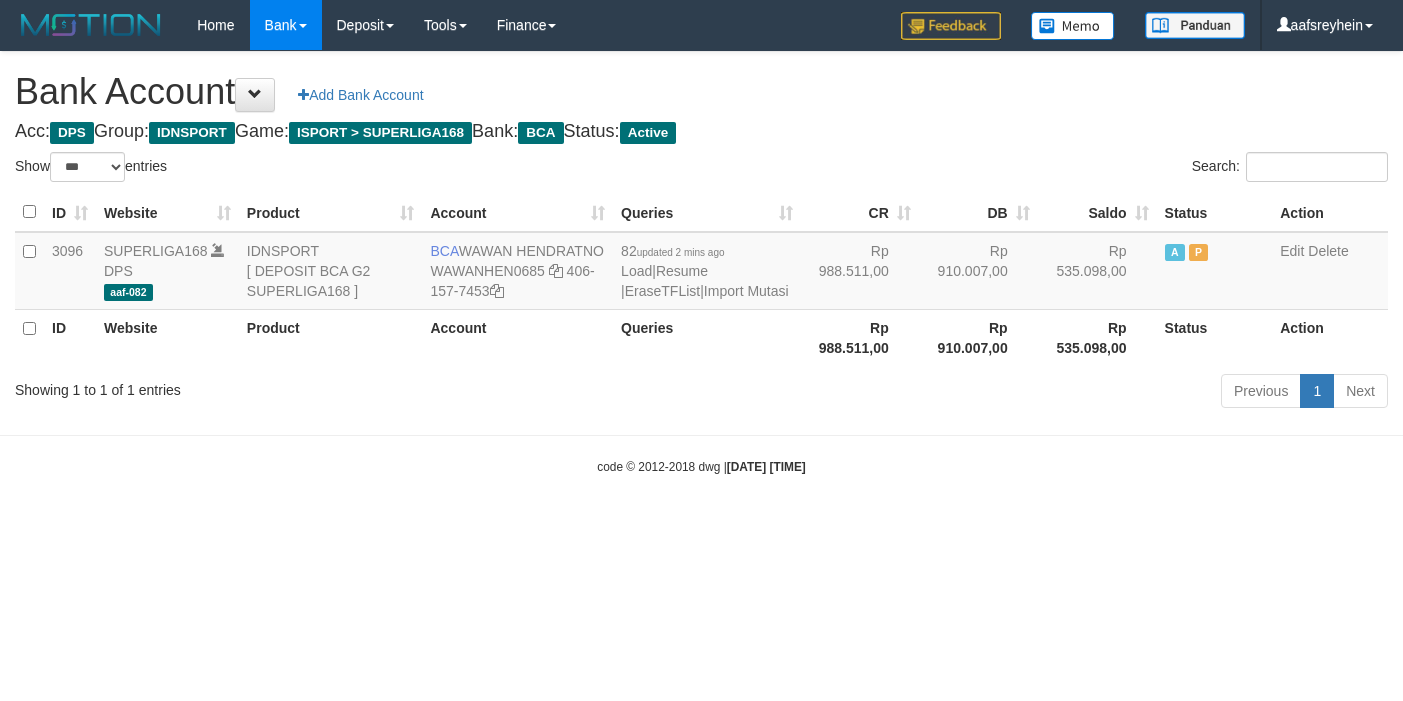select on "***" 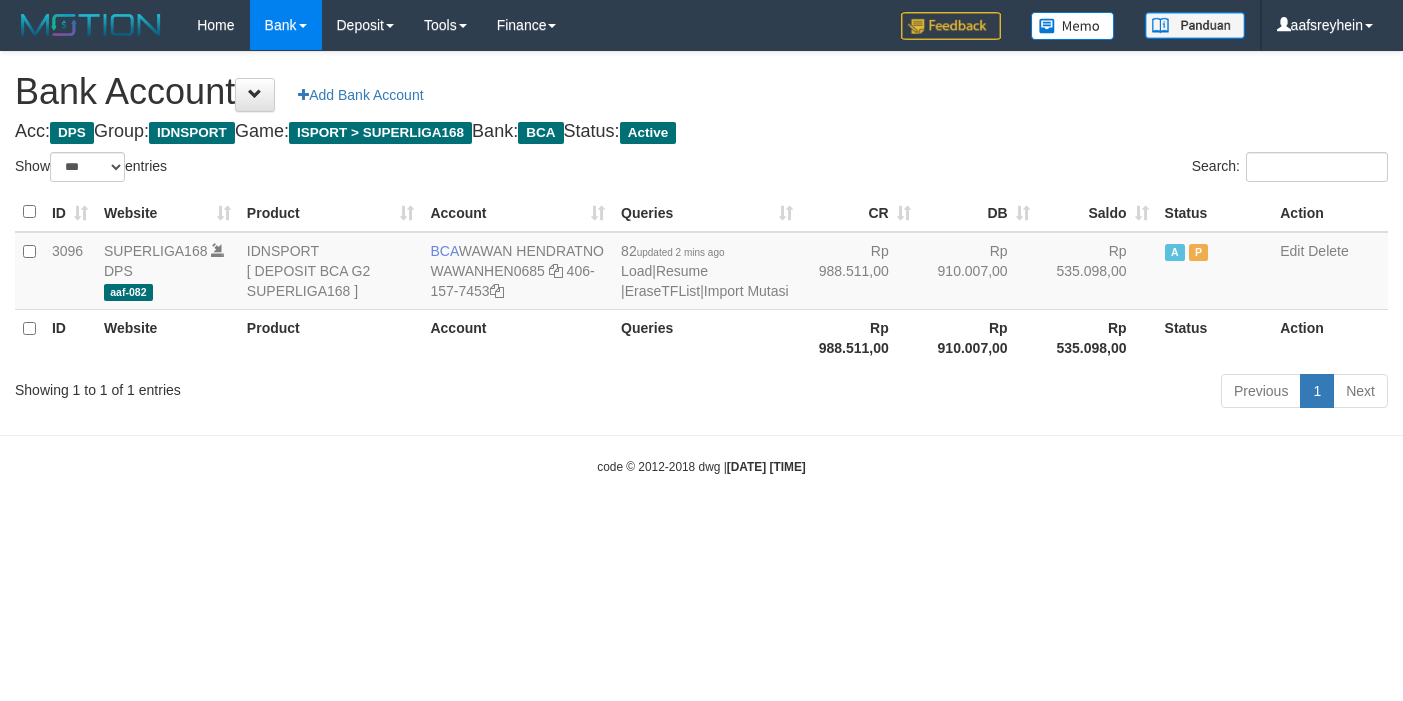 scroll, scrollTop: 0, scrollLeft: 0, axis: both 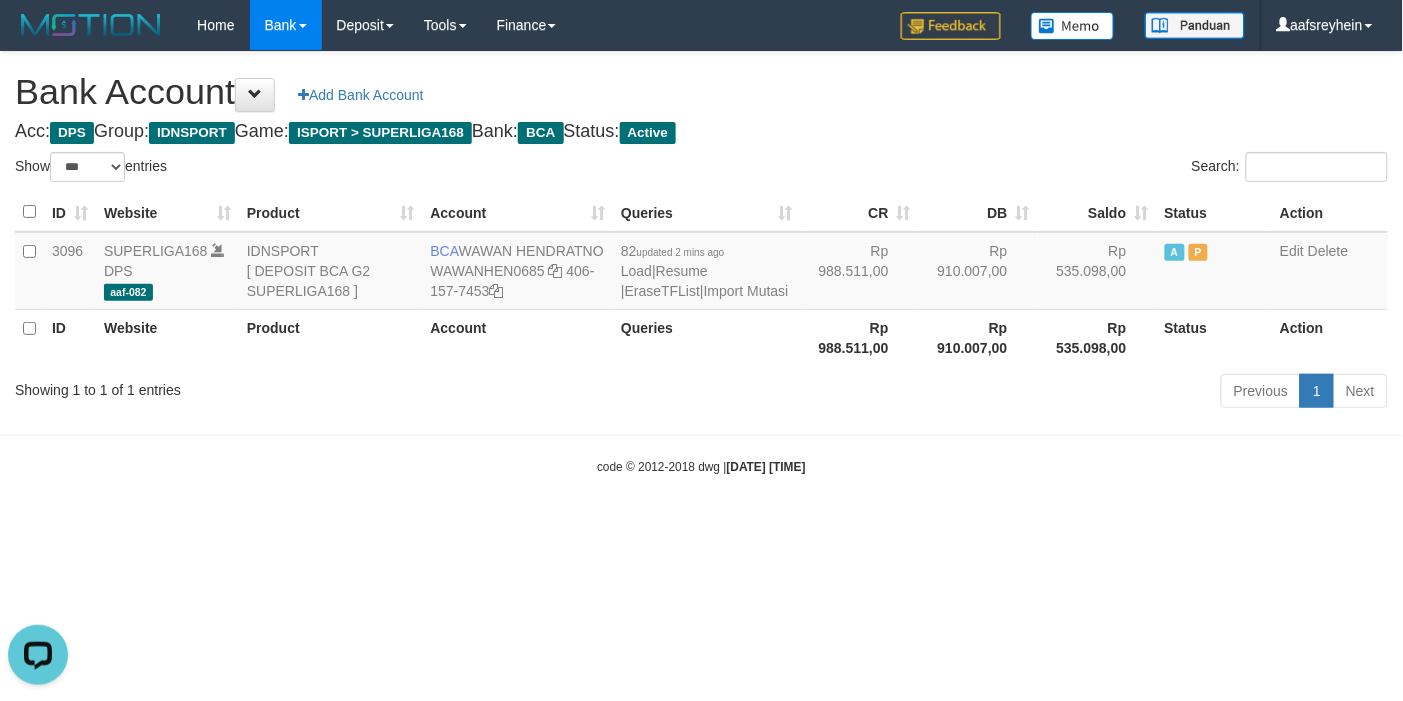 click on "Bank Account
Add Bank Account
Acc: 										 DPS
Group:   IDNSPORT    		Game:   ISPORT > SUPERLIGA168    		Bank:   BCA    		Status:  Active
Filter Account Type
*******
***
**
***
DPS
SELECT ALL  SELECT TYPE  - ALL -
DPS
WD
TMP
Filter Product
*******
******
********
********
*******
********
IDNSPORT
SELECT ALL  SELECT GROUP  - ALL -
BETHUB
IDNPOKER
IDNSPORT
IDNTOTO
LOADONLY
Filter Website
*******" at bounding box center [701, 233] 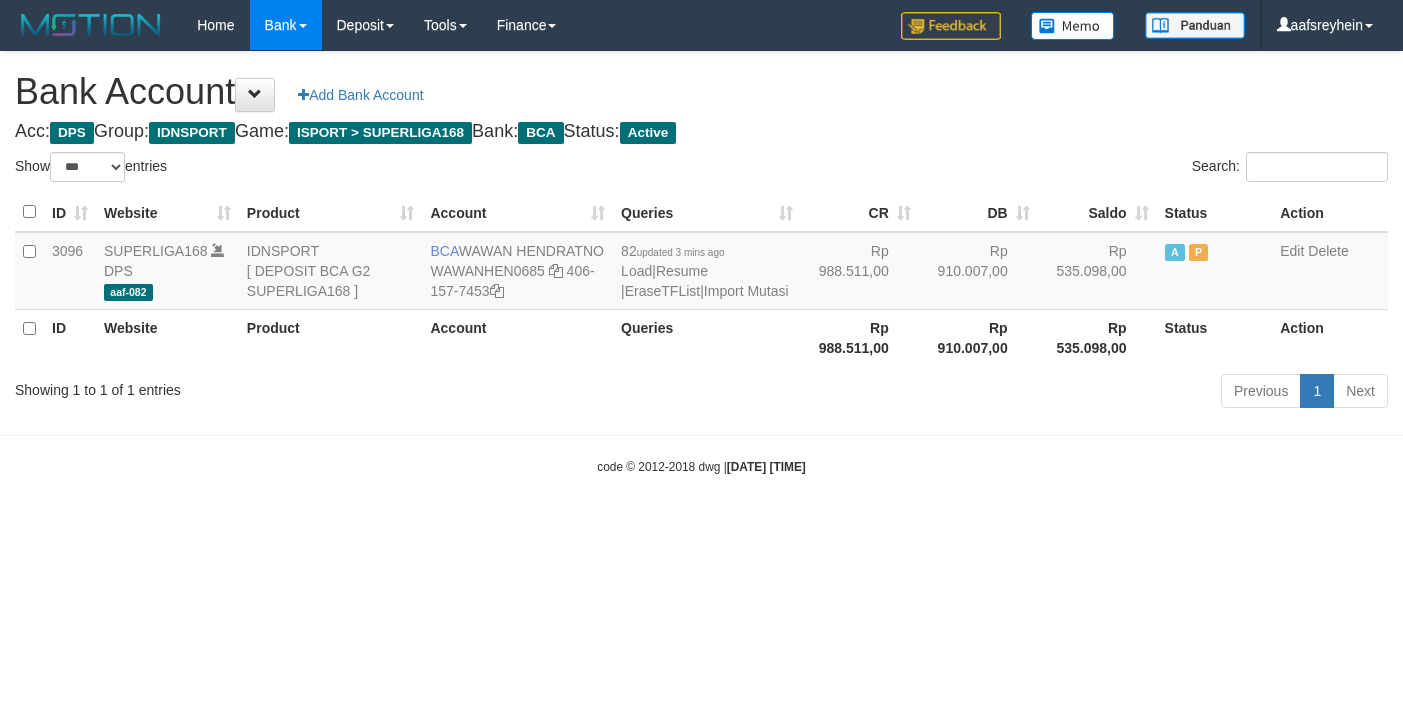 select on "***" 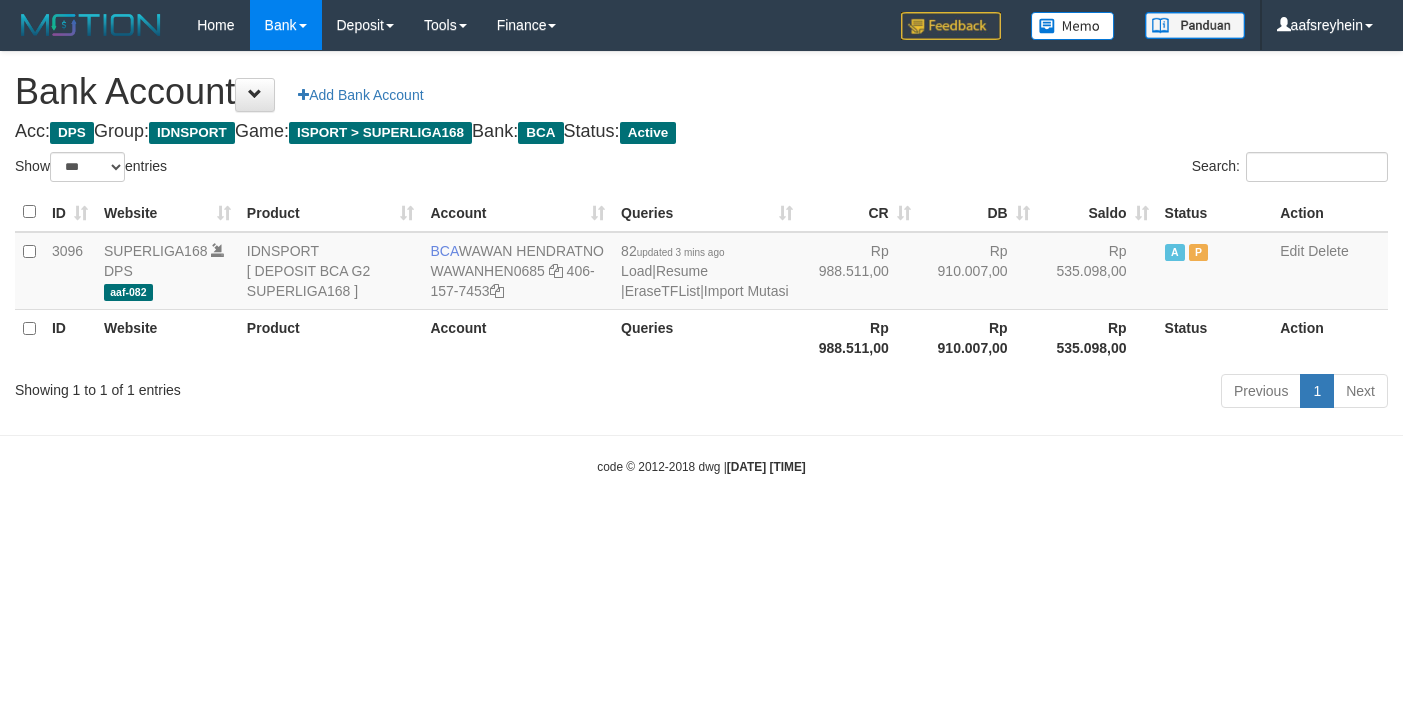 scroll, scrollTop: 0, scrollLeft: 0, axis: both 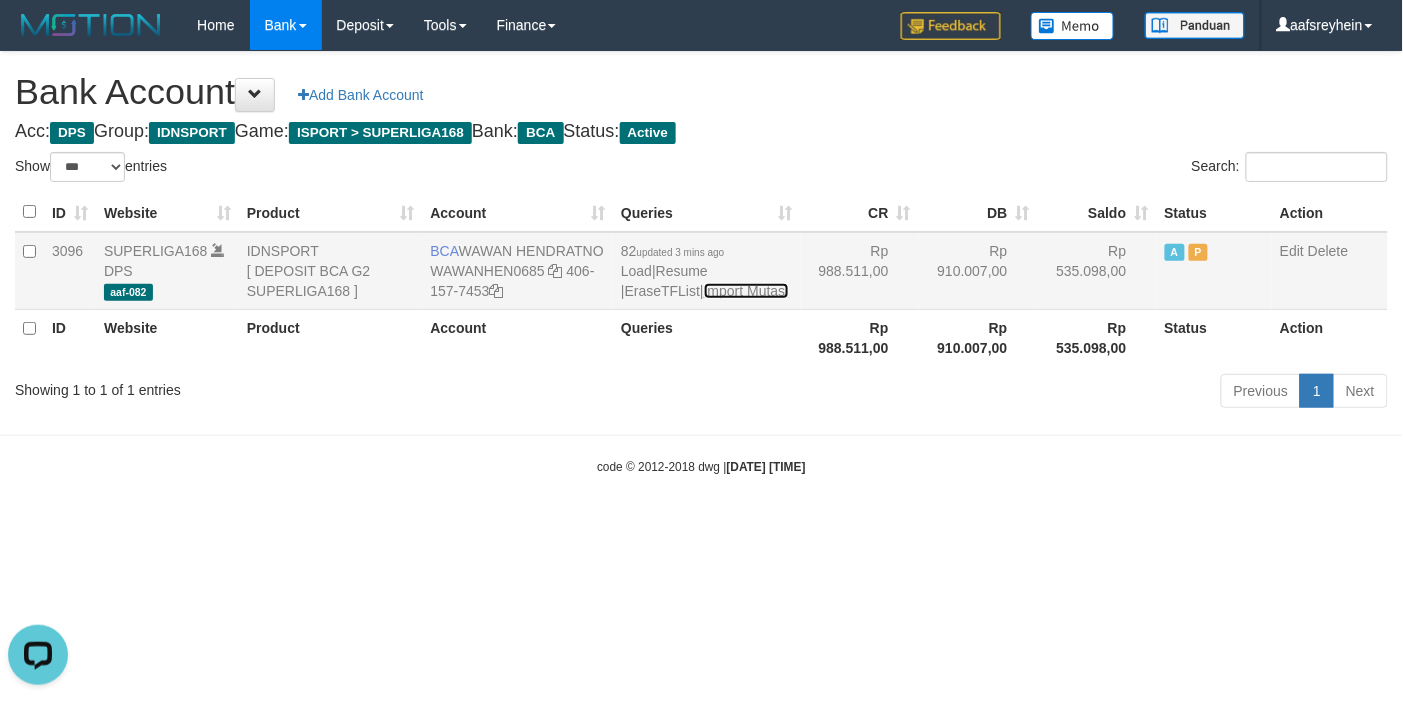 click on "Import Mutasi" at bounding box center [746, 291] 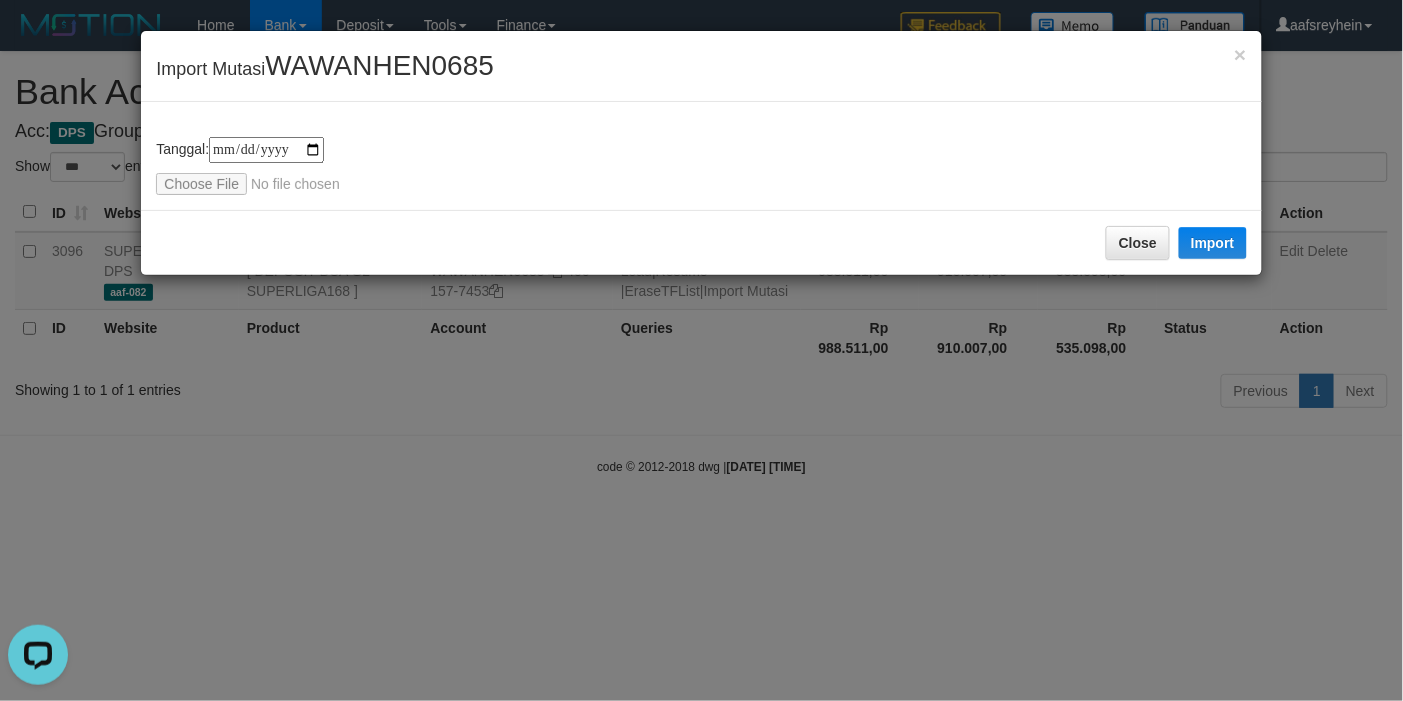 type on "**********" 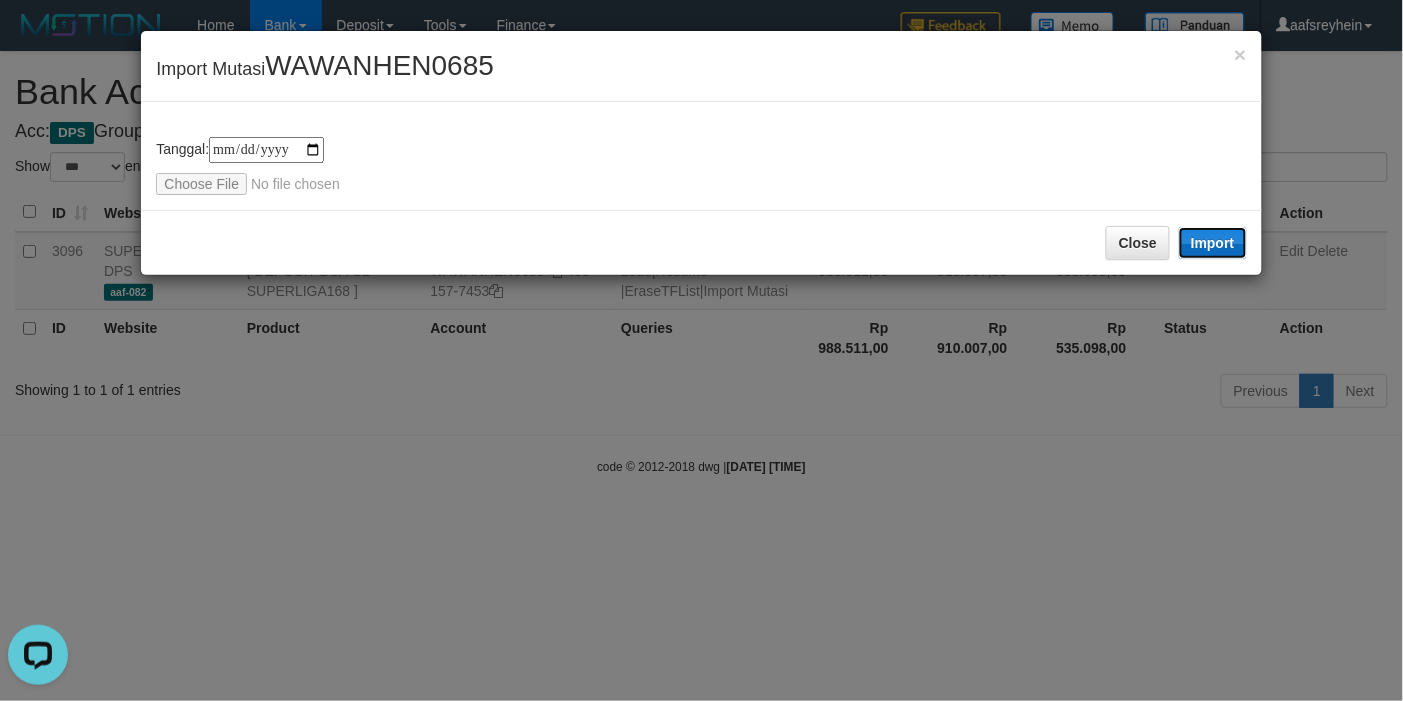 click on "Import" at bounding box center (1213, 243) 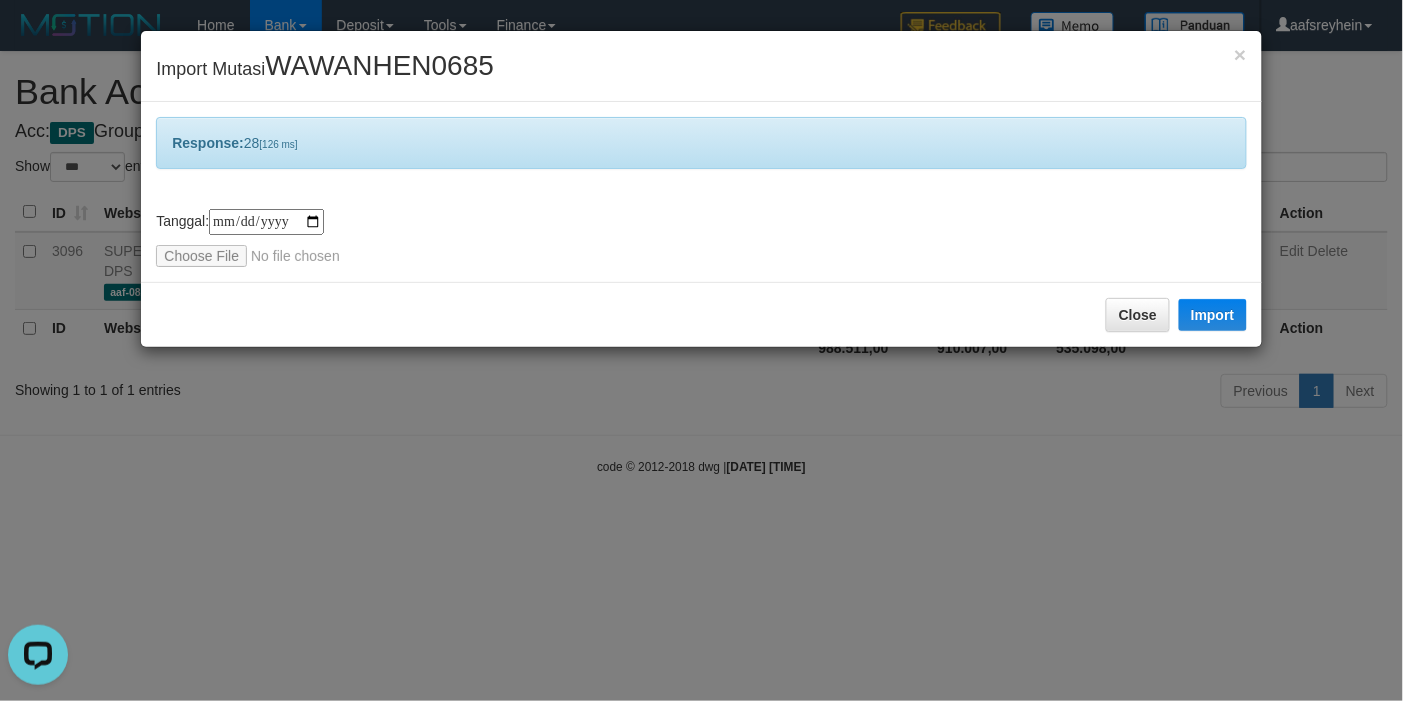 click on "**********" at bounding box center (701, 350) 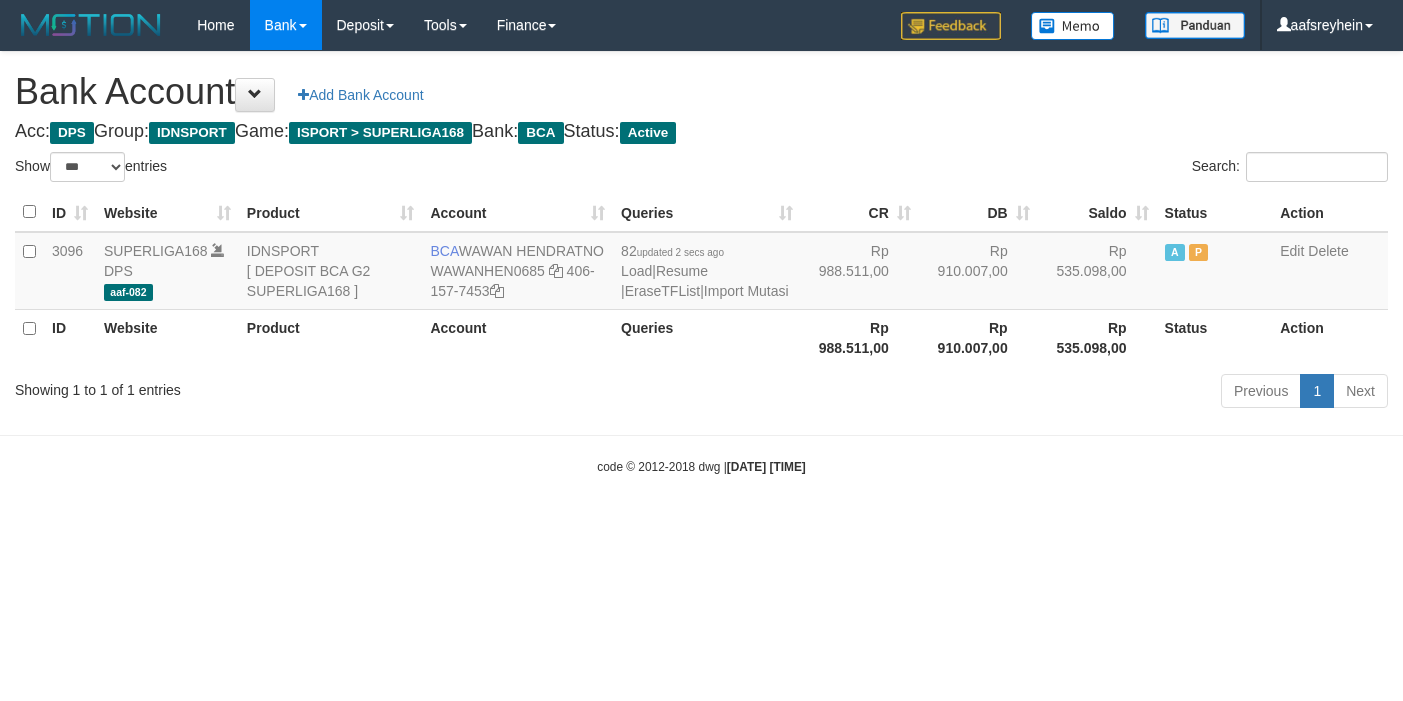 select on "***" 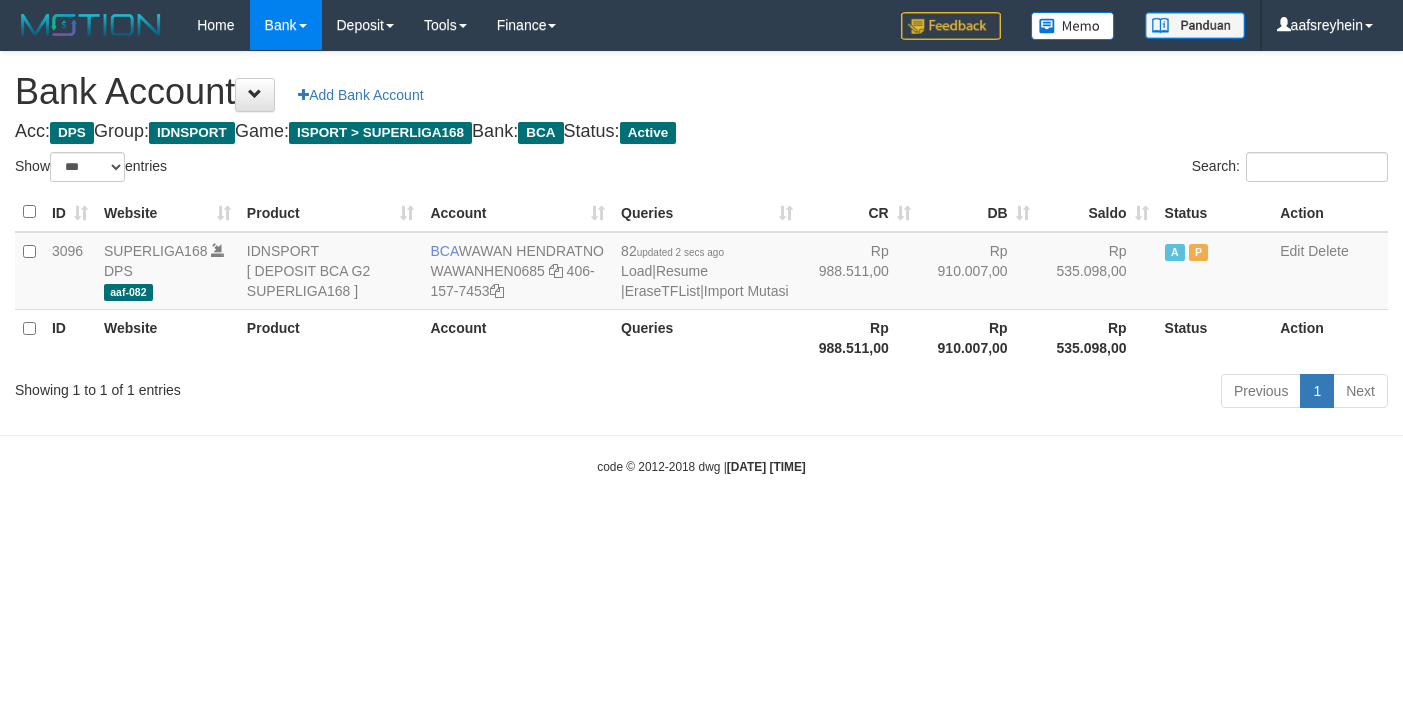 scroll, scrollTop: 0, scrollLeft: 0, axis: both 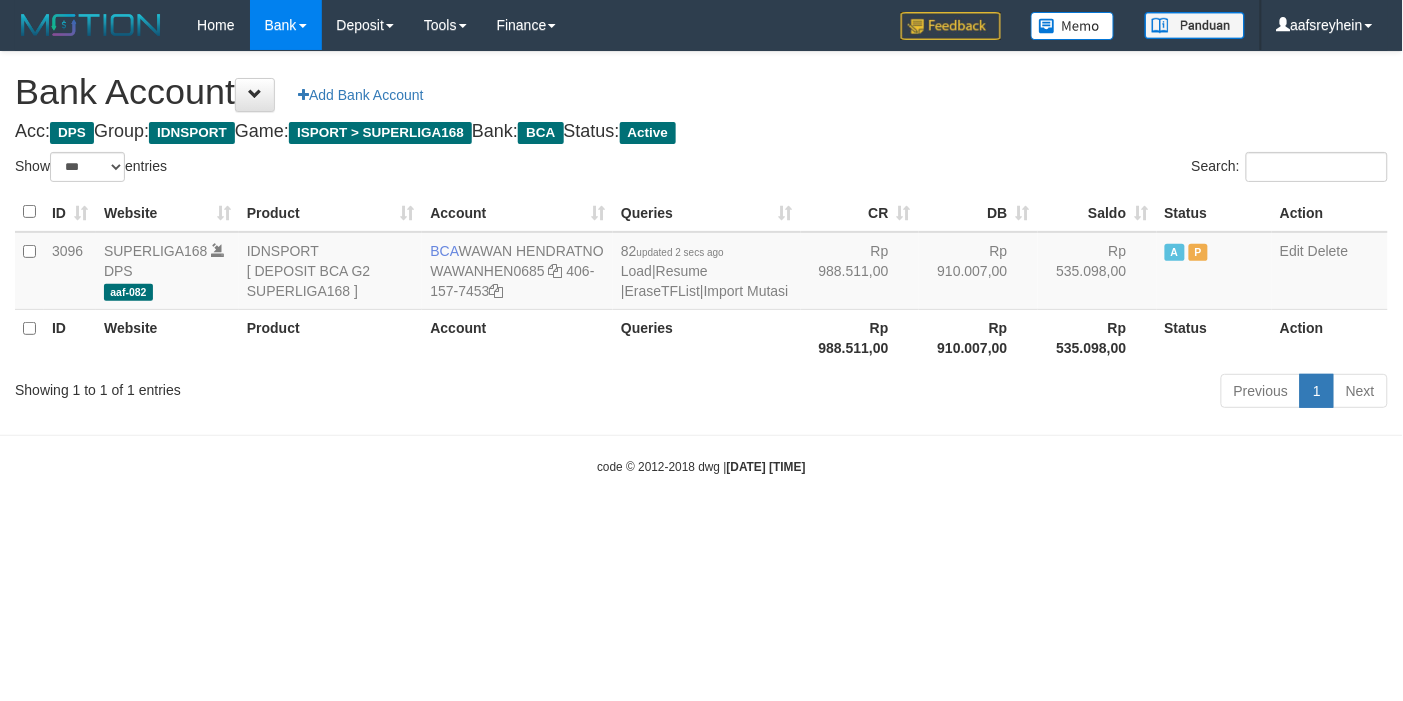 drag, startPoint x: 0, startPoint y: 0, endPoint x: 886, endPoint y: 445, distance: 991.4742 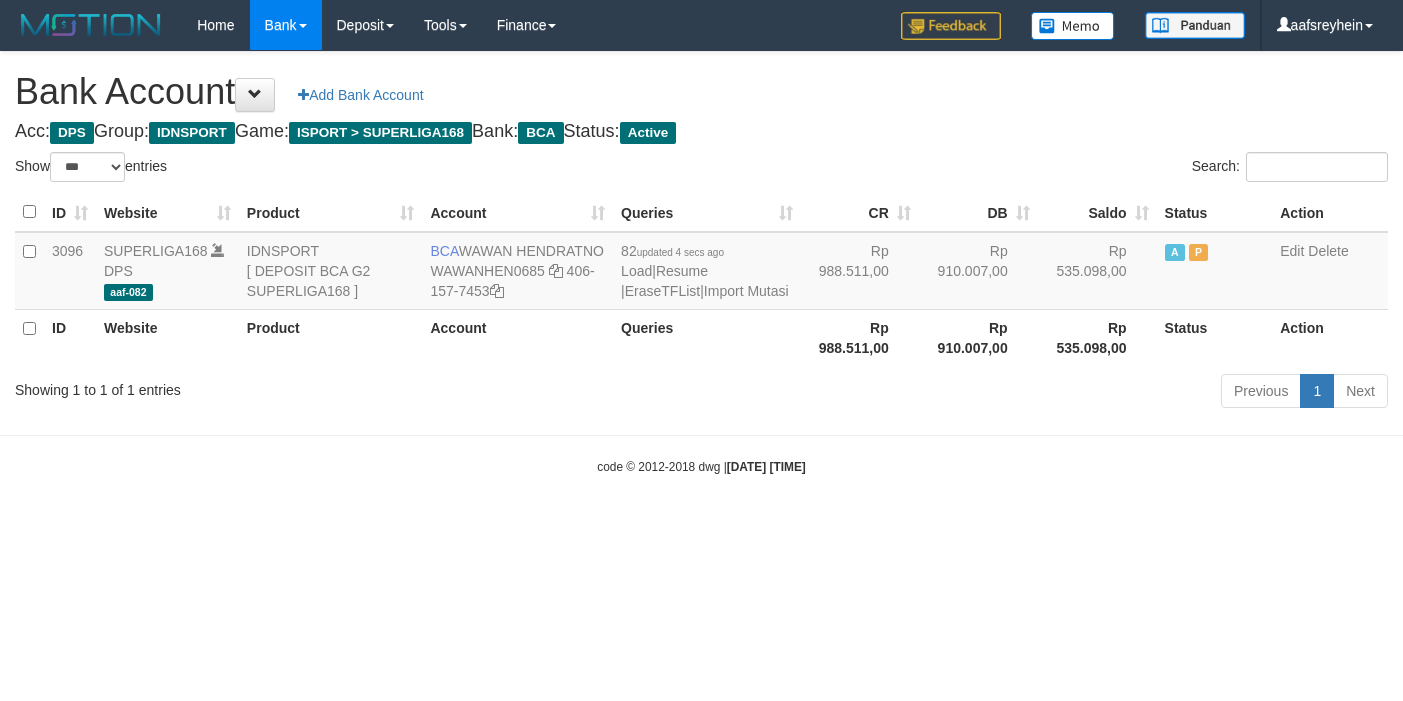 select on "***" 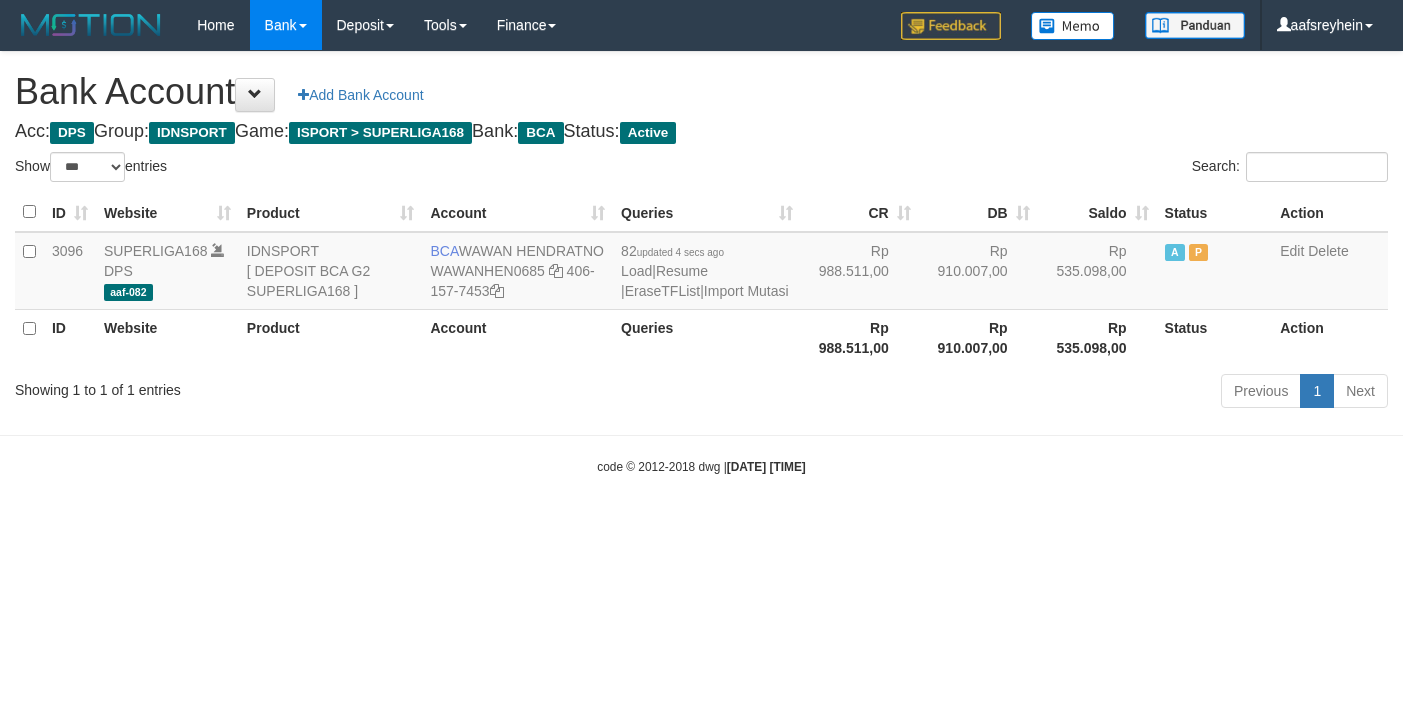scroll, scrollTop: 0, scrollLeft: 0, axis: both 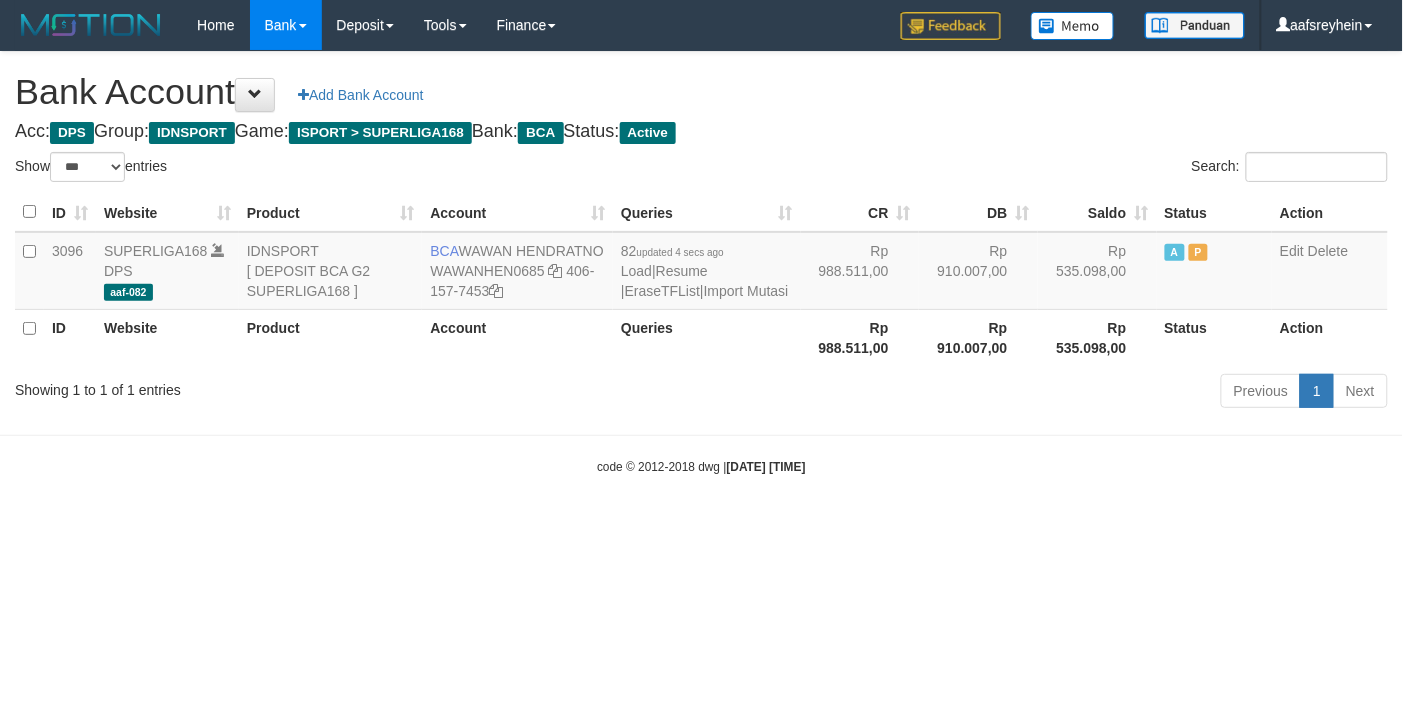click on "Previous 1 Next" at bounding box center [994, 393] 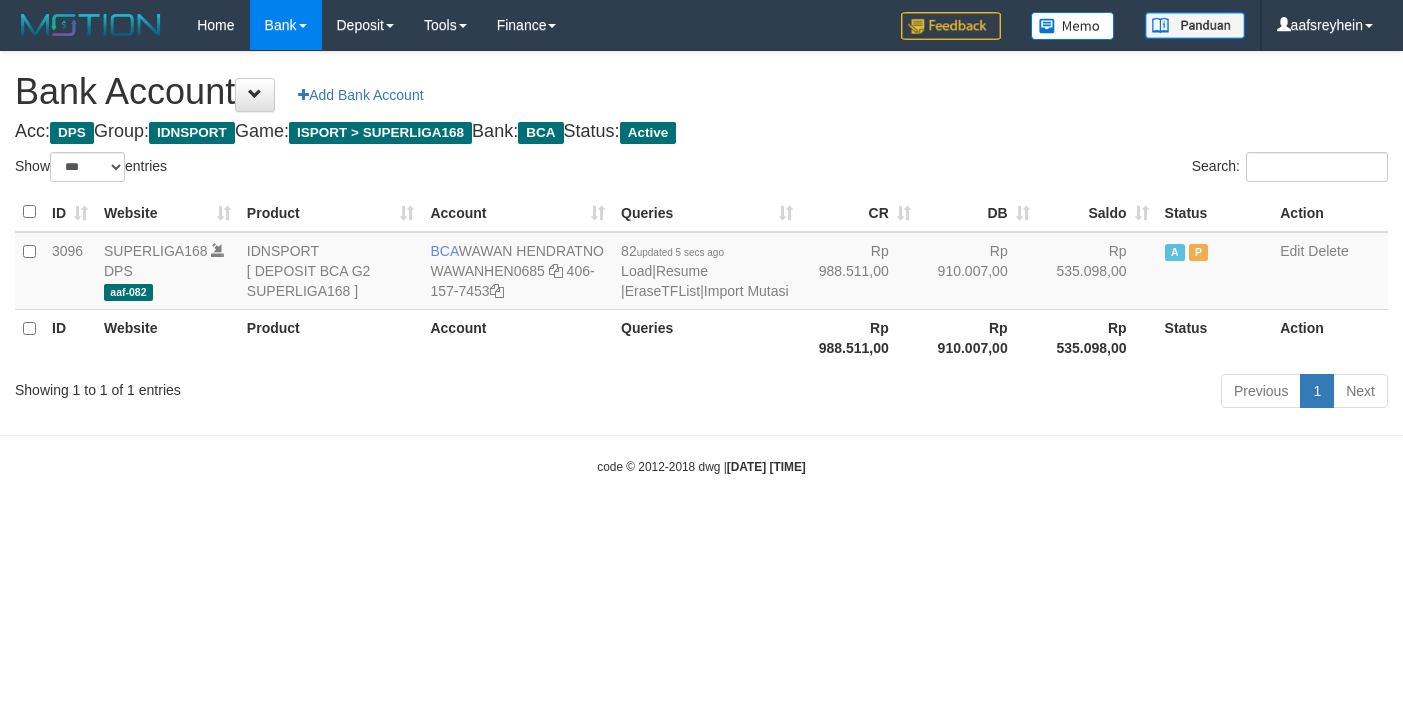 select on "***" 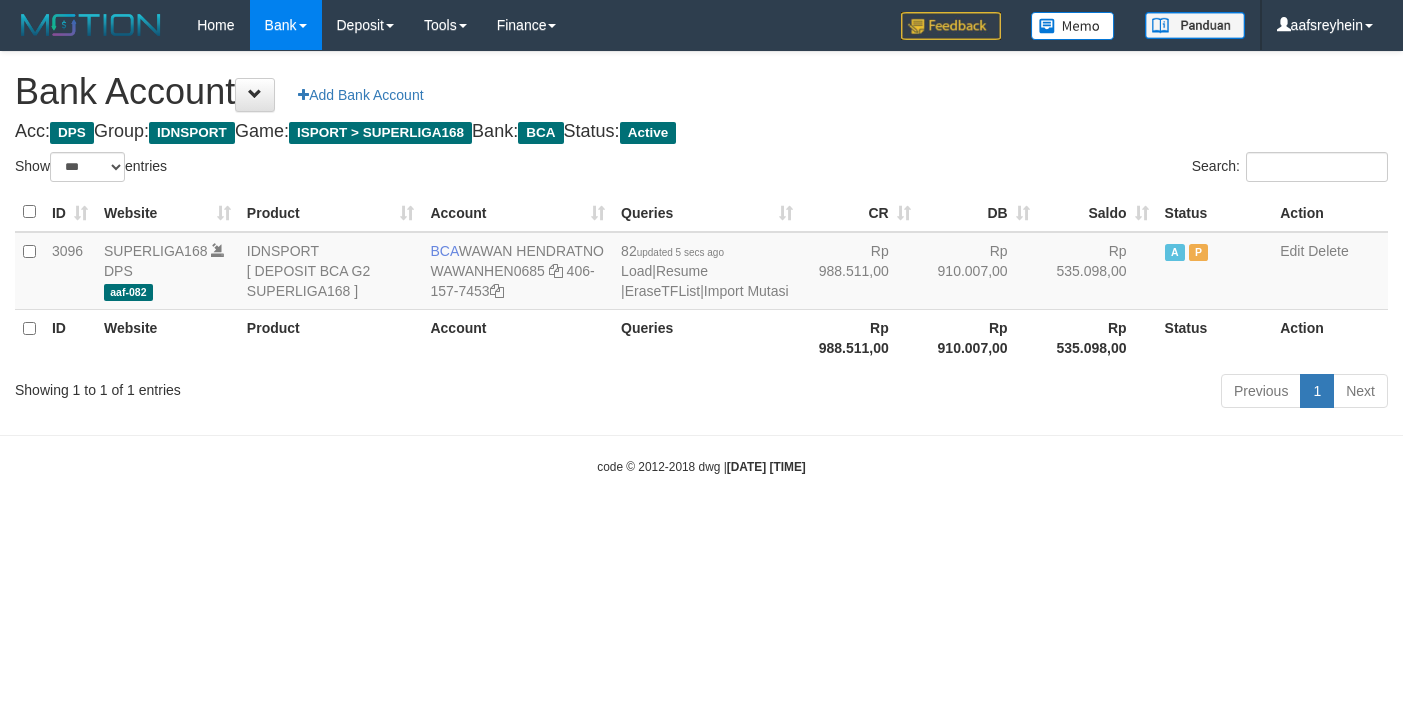 scroll, scrollTop: 0, scrollLeft: 0, axis: both 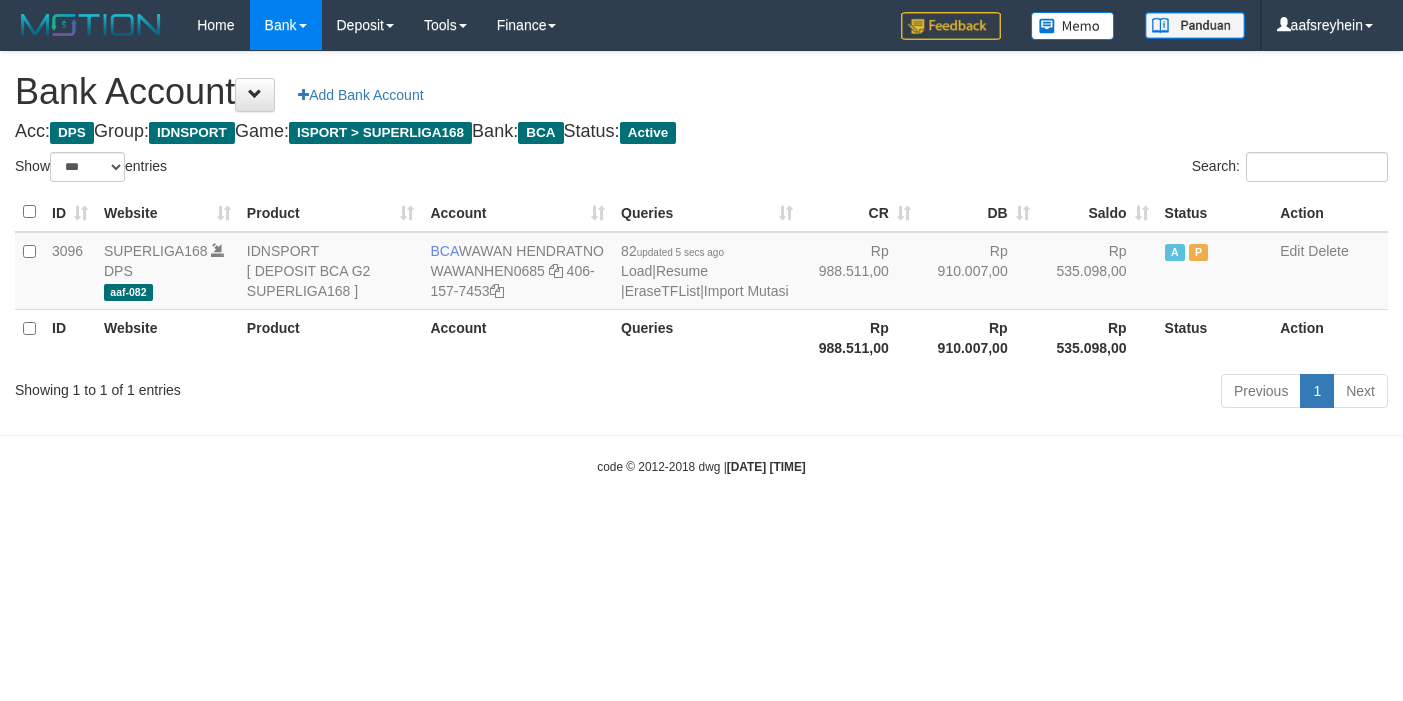 select on "***" 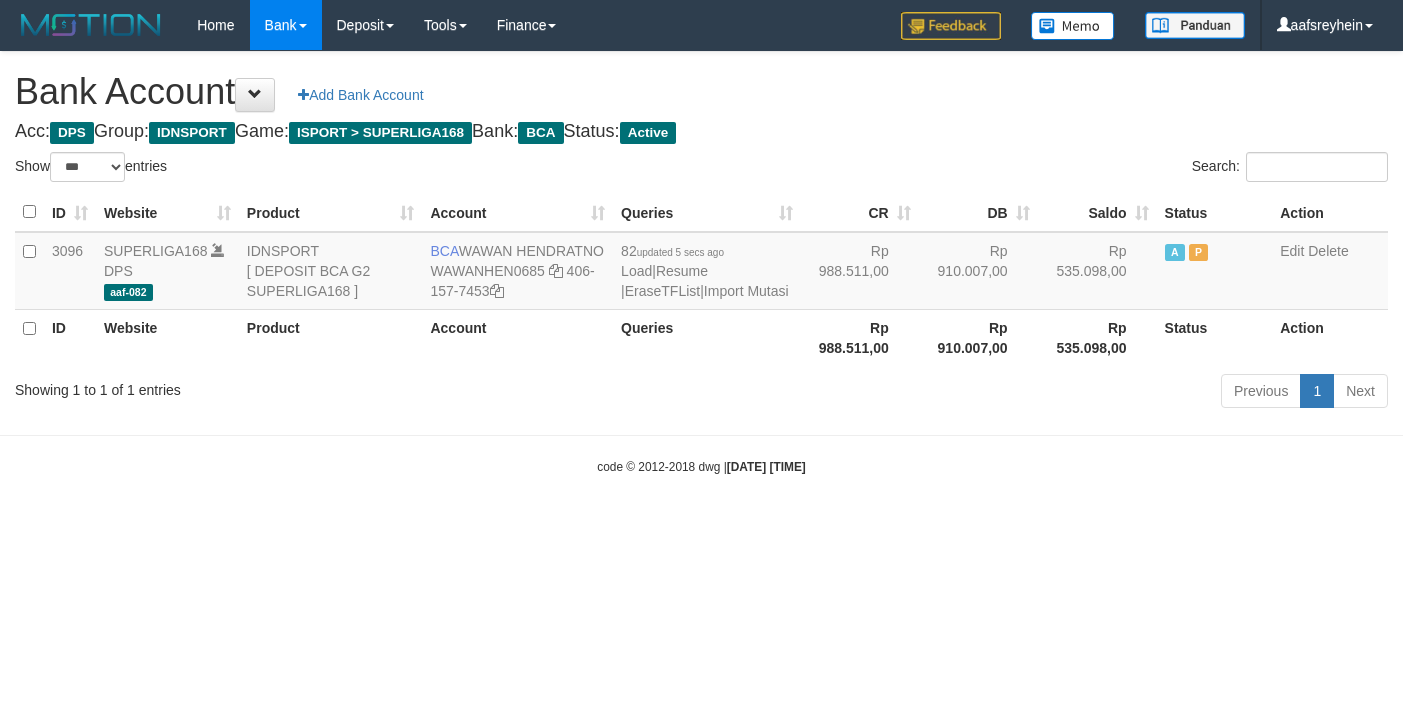 scroll, scrollTop: 0, scrollLeft: 0, axis: both 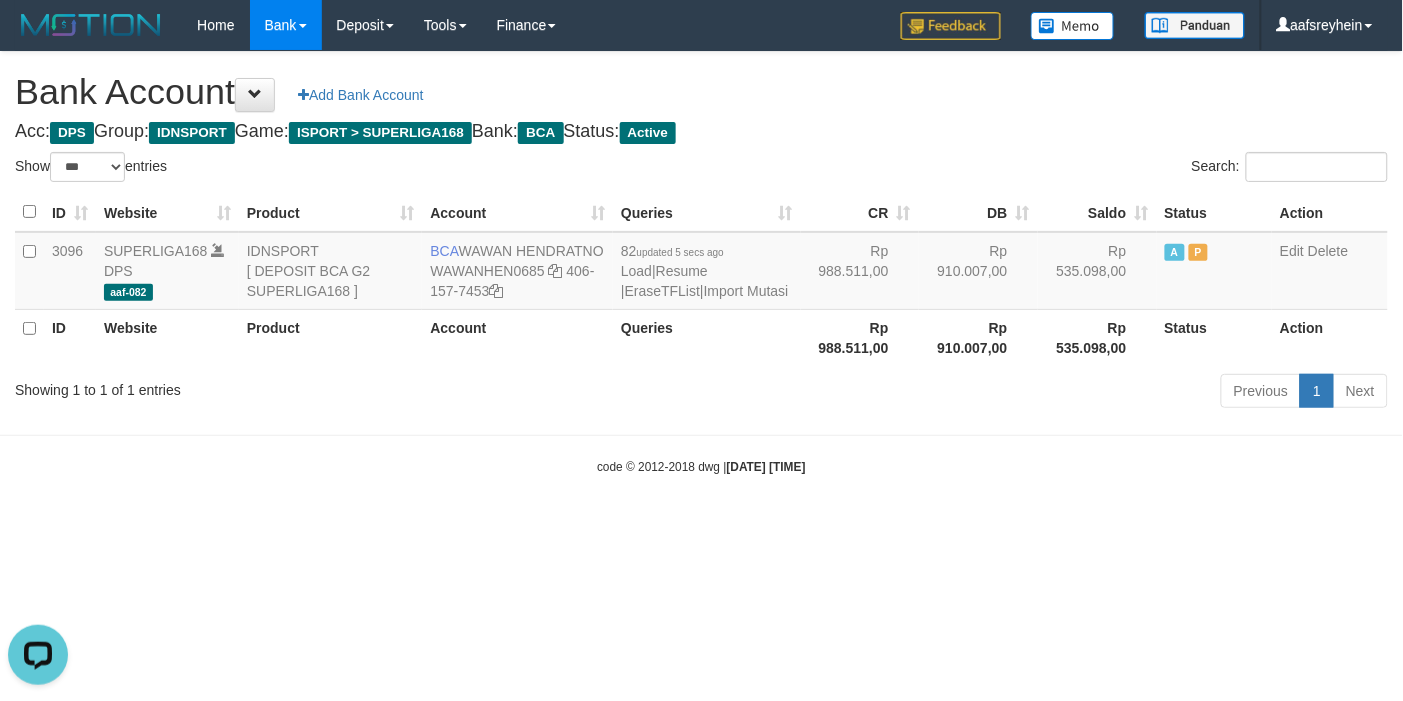 click on "Toggle navigation
Home
Bank
Account List
Load
By Website
Group
[ISPORT]													SUPERLIGA168
By Load Group (DPS)" at bounding box center [701, 263] 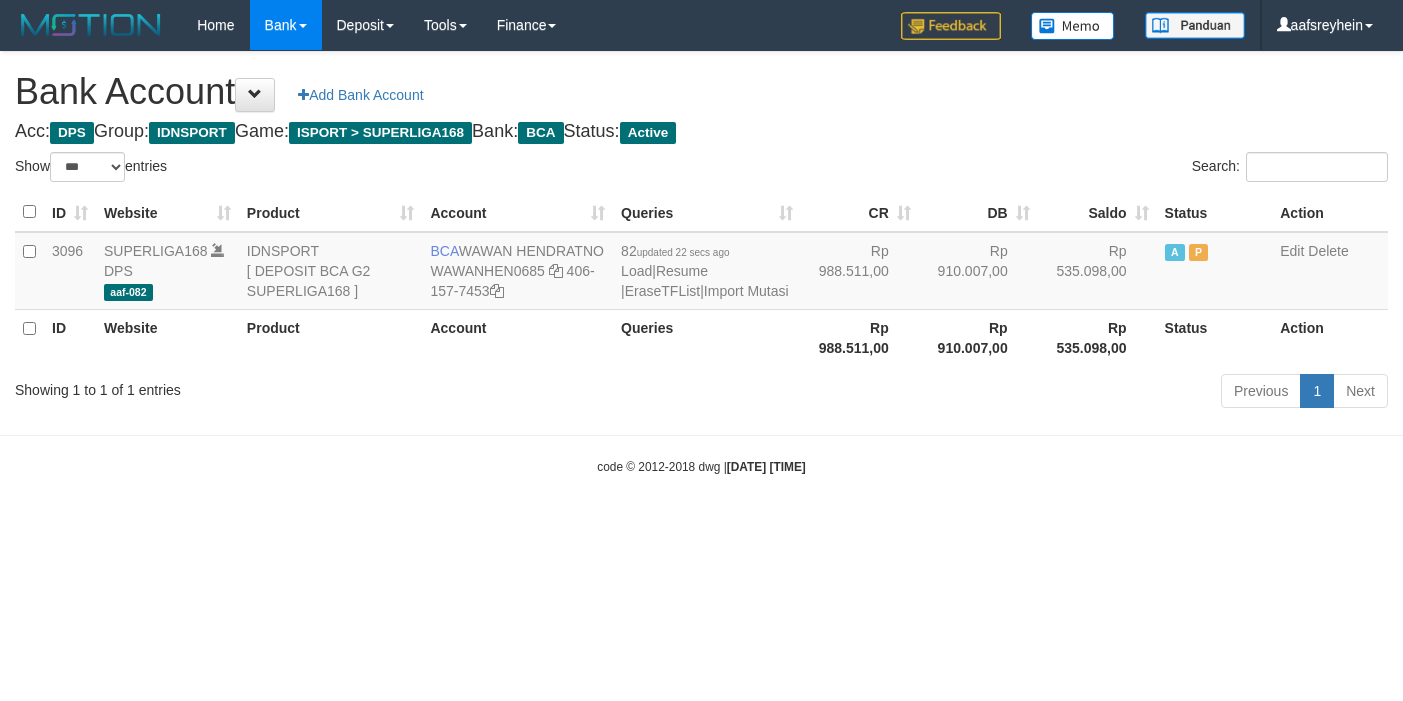 select on "***" 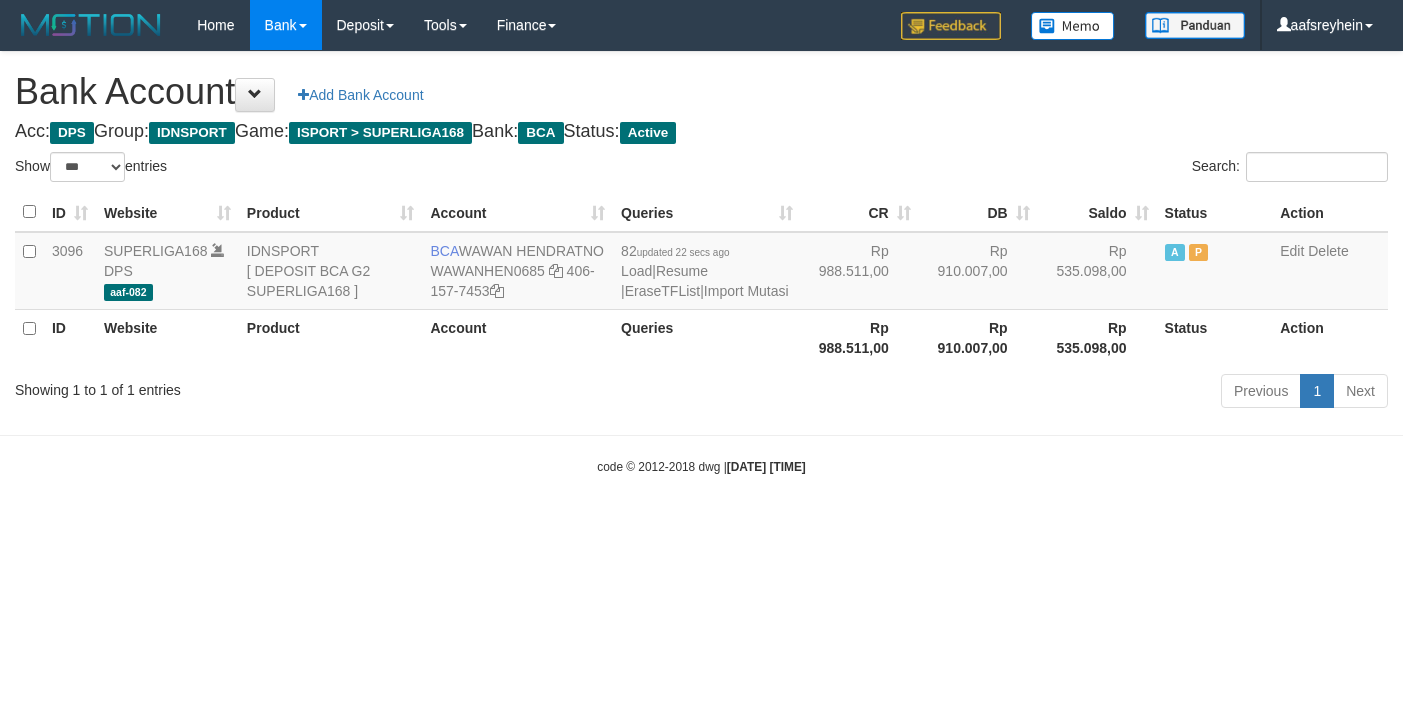 scroll, scrollTop: 0, scrollLeft: 0, axis: both 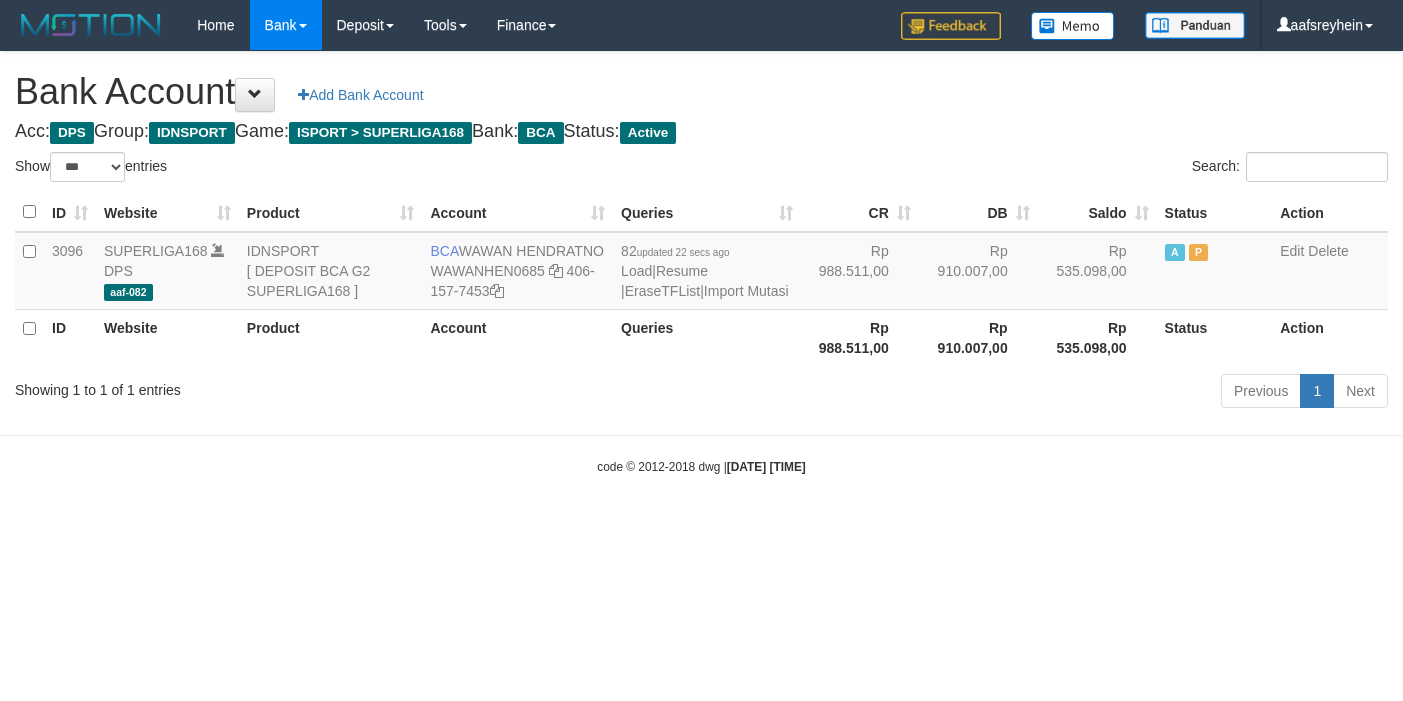 select on "***" 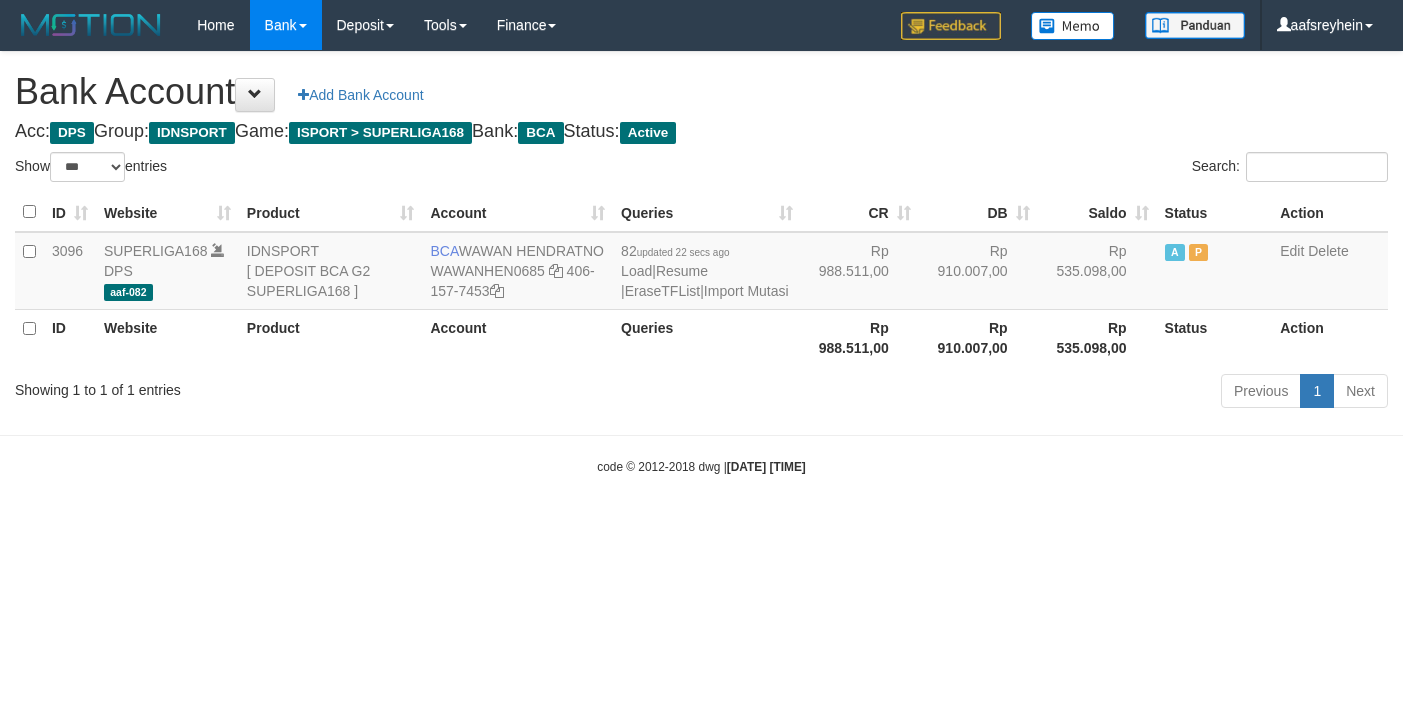scroll, scrollTop: 0, scrollLeft: 0, axis: both 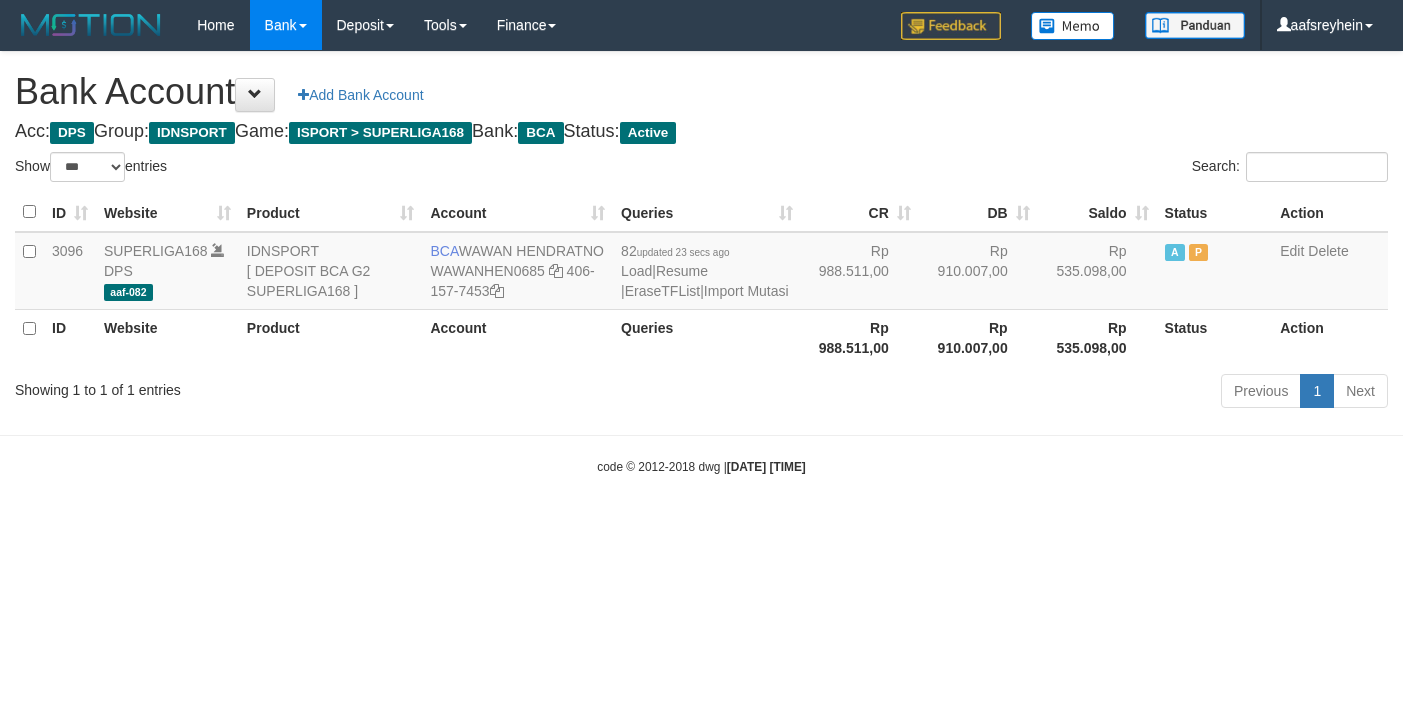 select on "***" 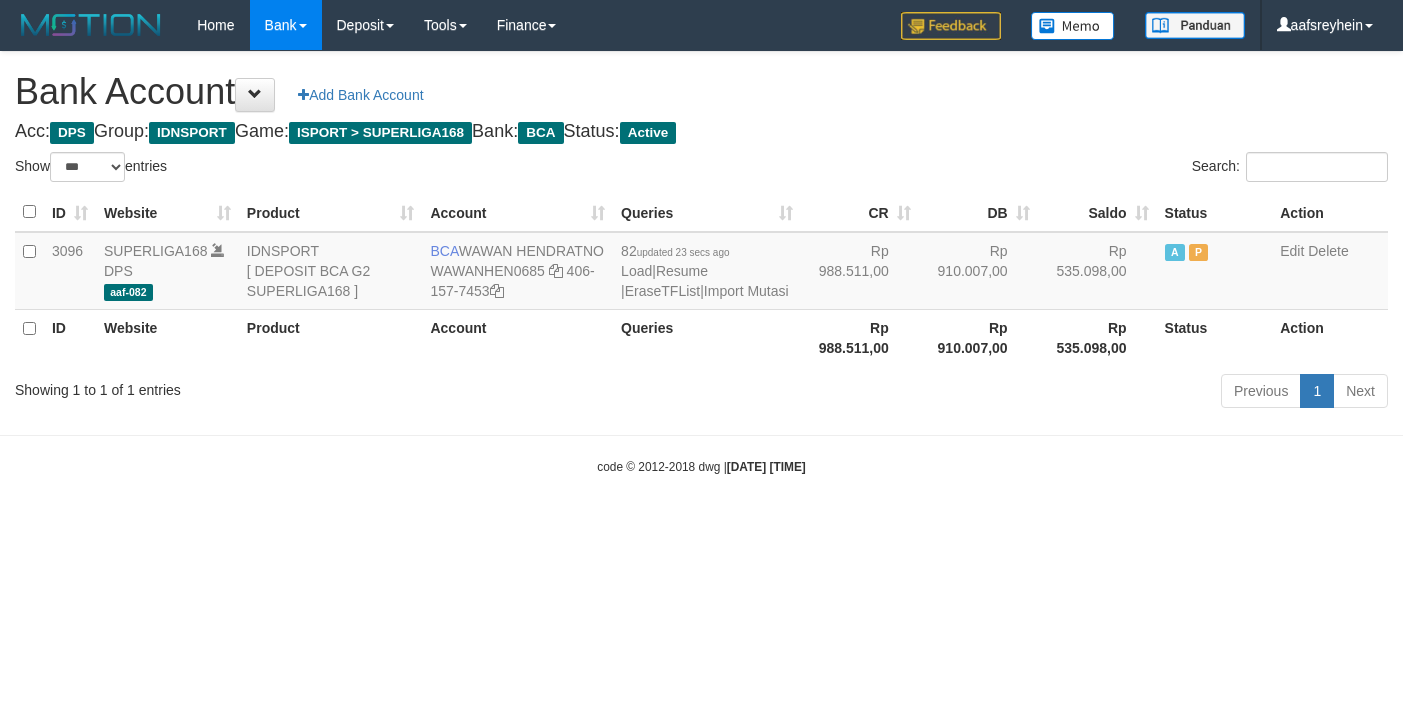 scroll, scrollTop: 0, scrollLeft: 0, axis: both 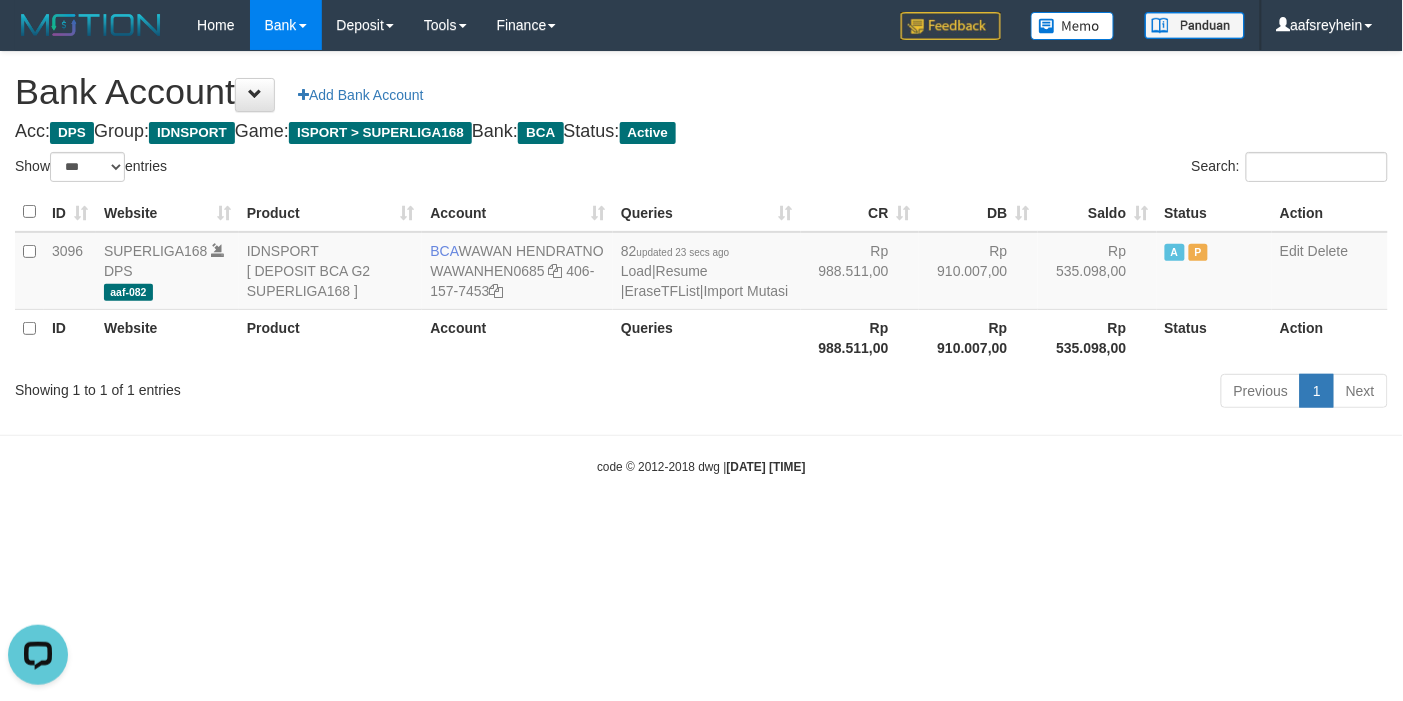click on "Toggle navigation
Home
Bank
Account List
Load
By Website
Group
[ISPORT]													SUPERLIGA168
By Load Group (DPS)
-" at bounding box center [701, 263] 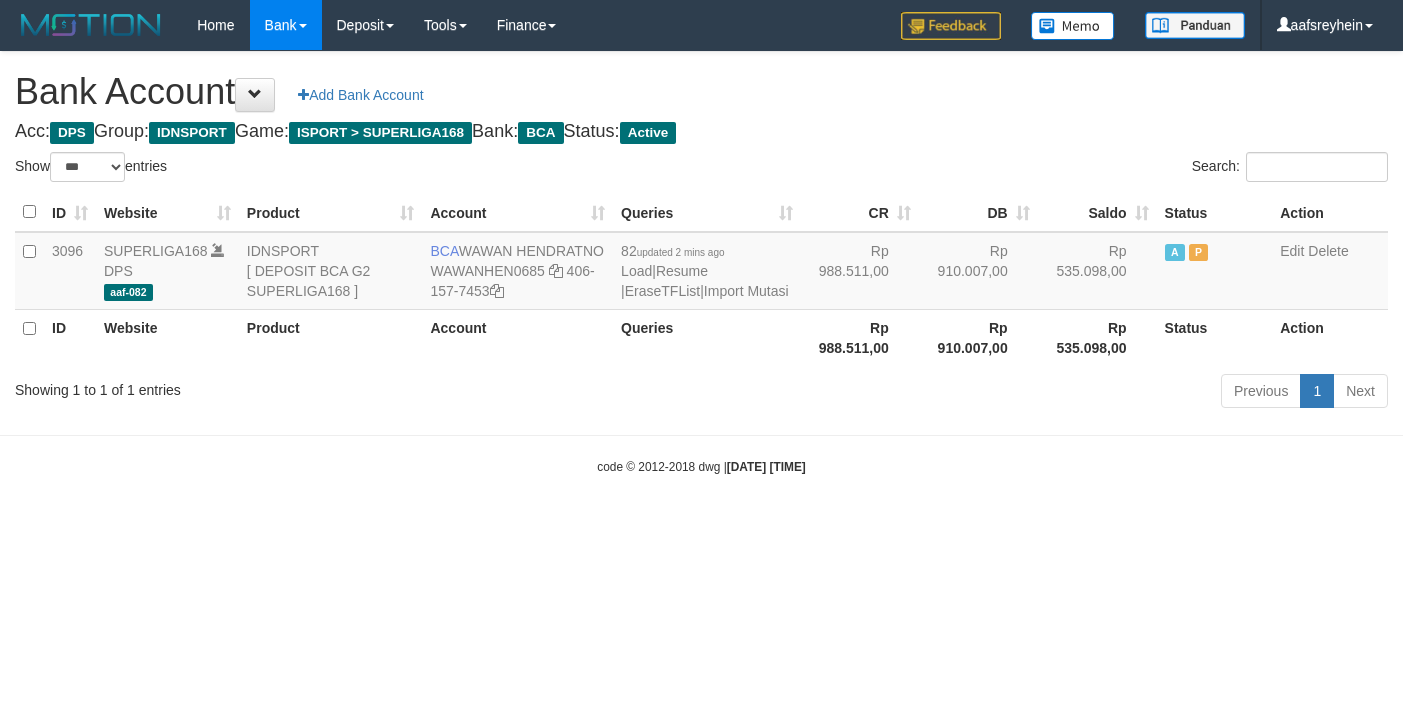 select on "***" 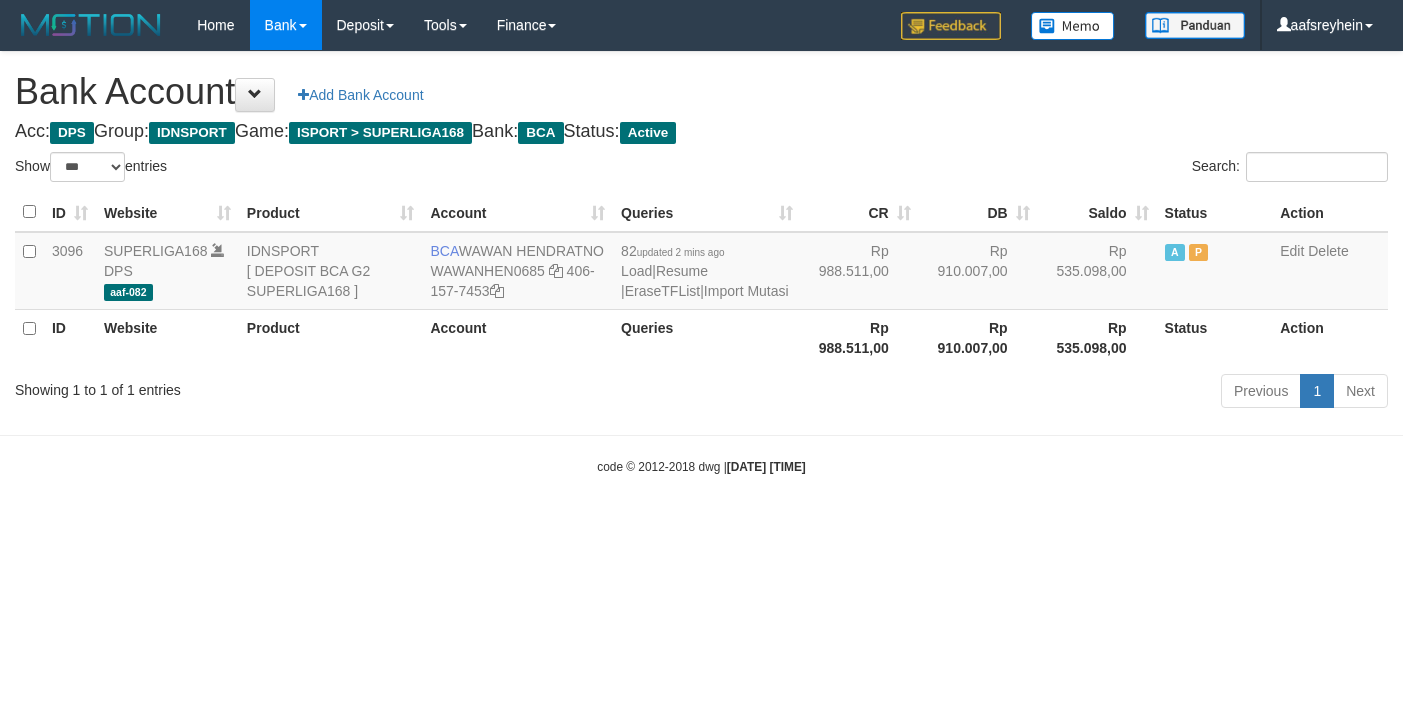 scroll, scrollTop: 0, scrollLeft: 0, axis: both 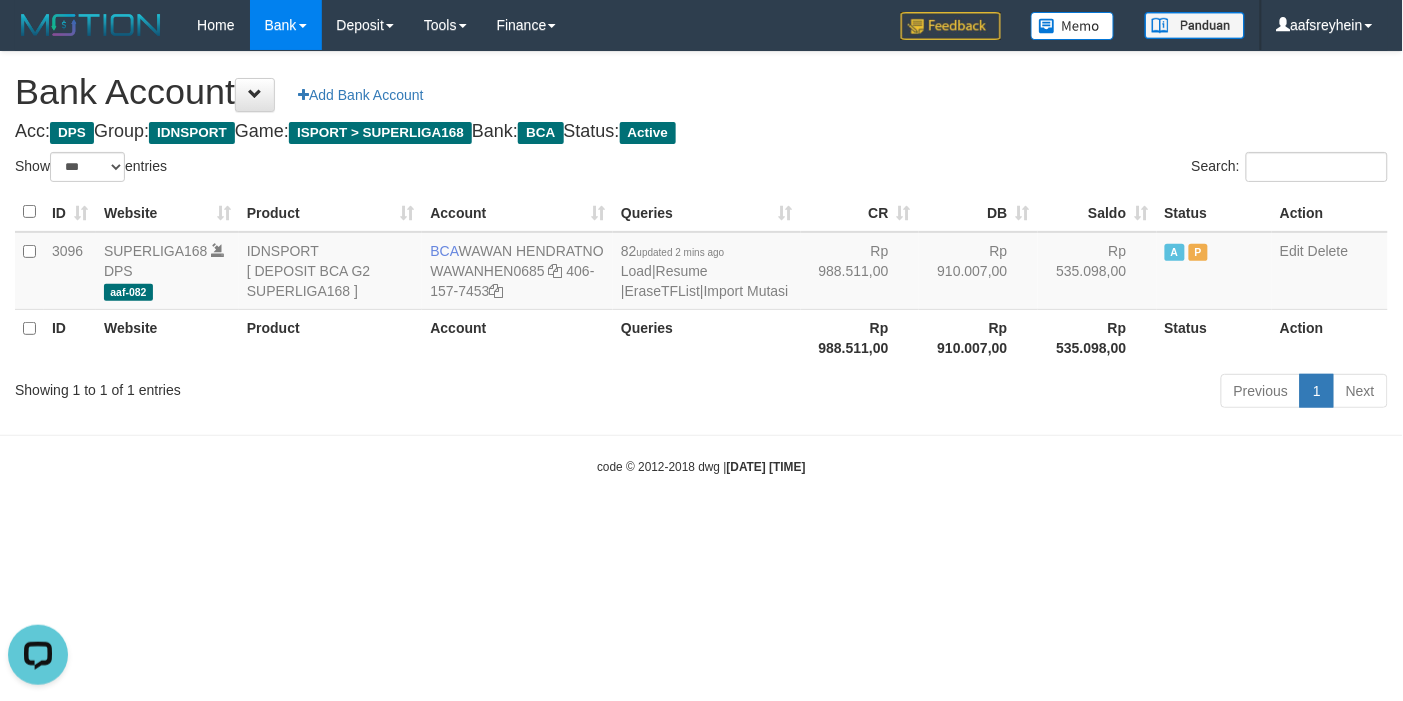 drag, startPoint x: 786, startPoint y: 520, endPoint x: 788, endPoint y: 446, distance: 74.02702 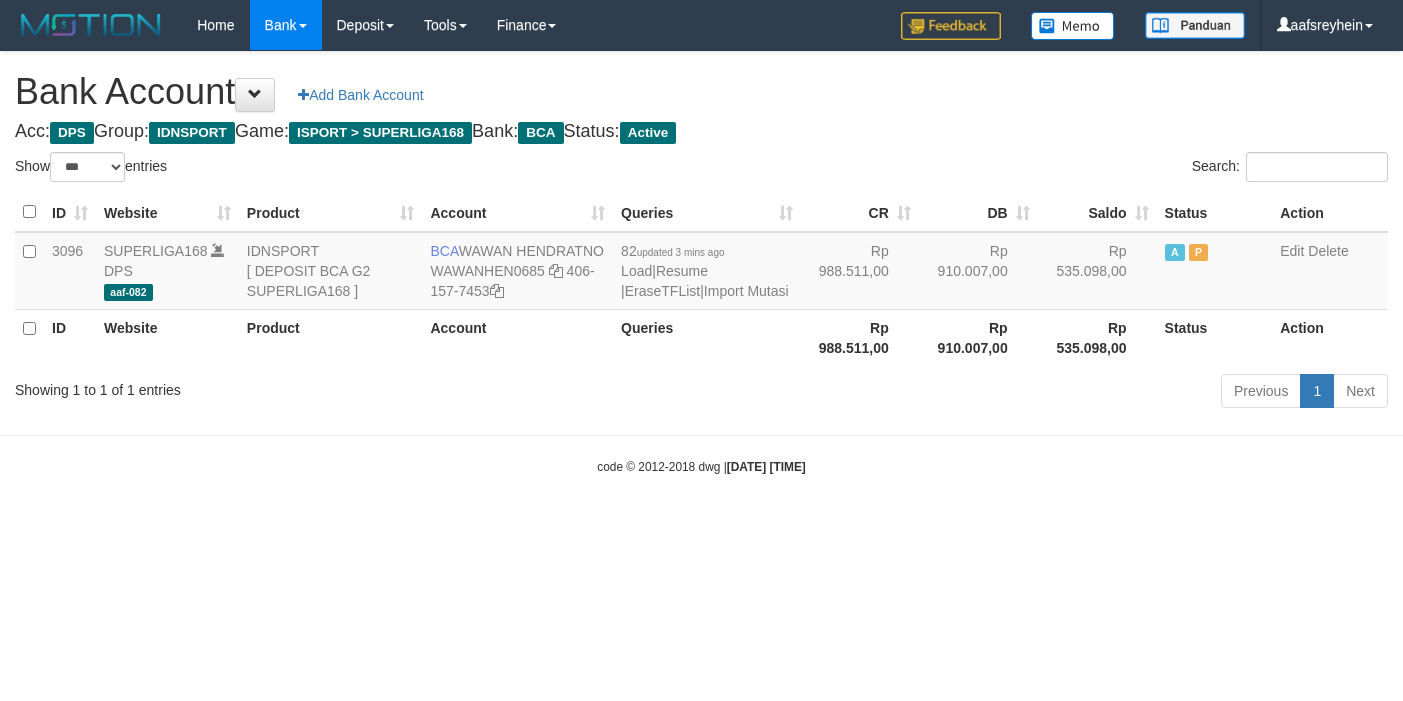 select on "***" 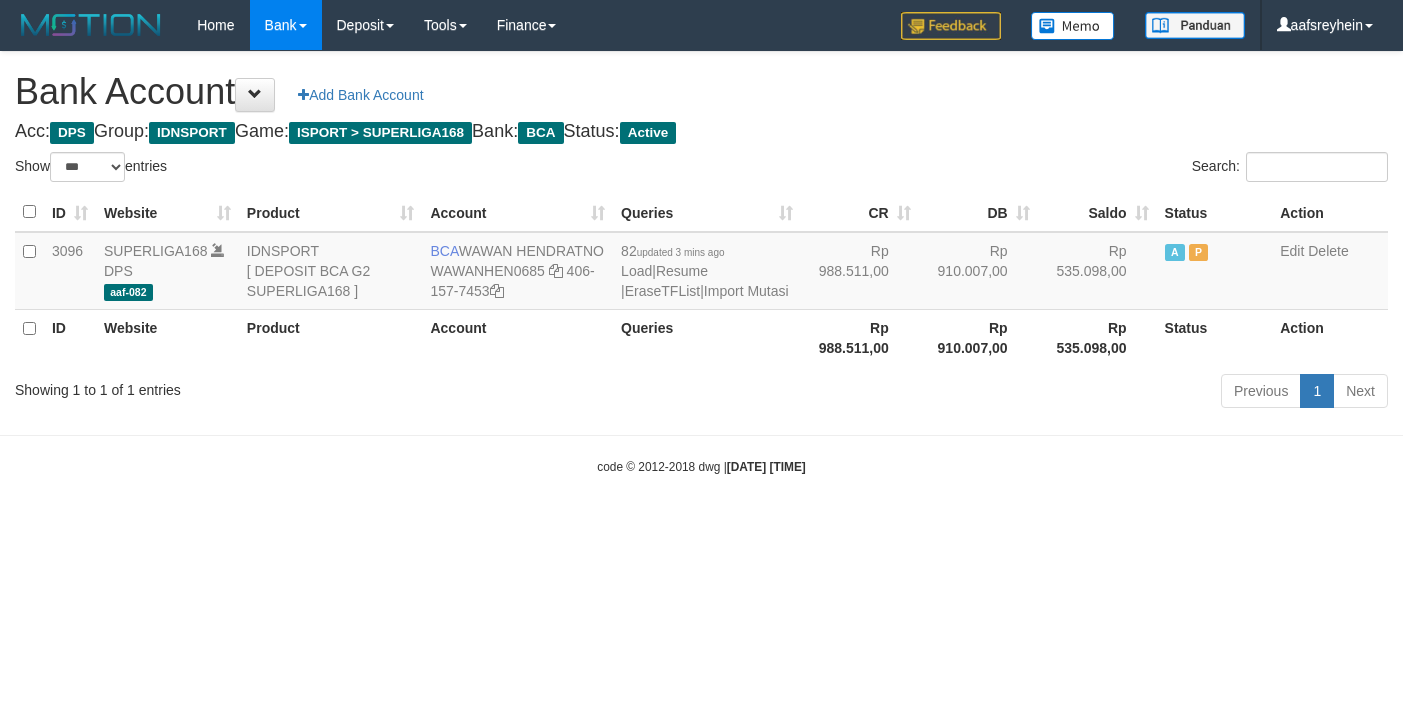 scroll, scrollTop: 0, scrollLeft: 0, axis: both 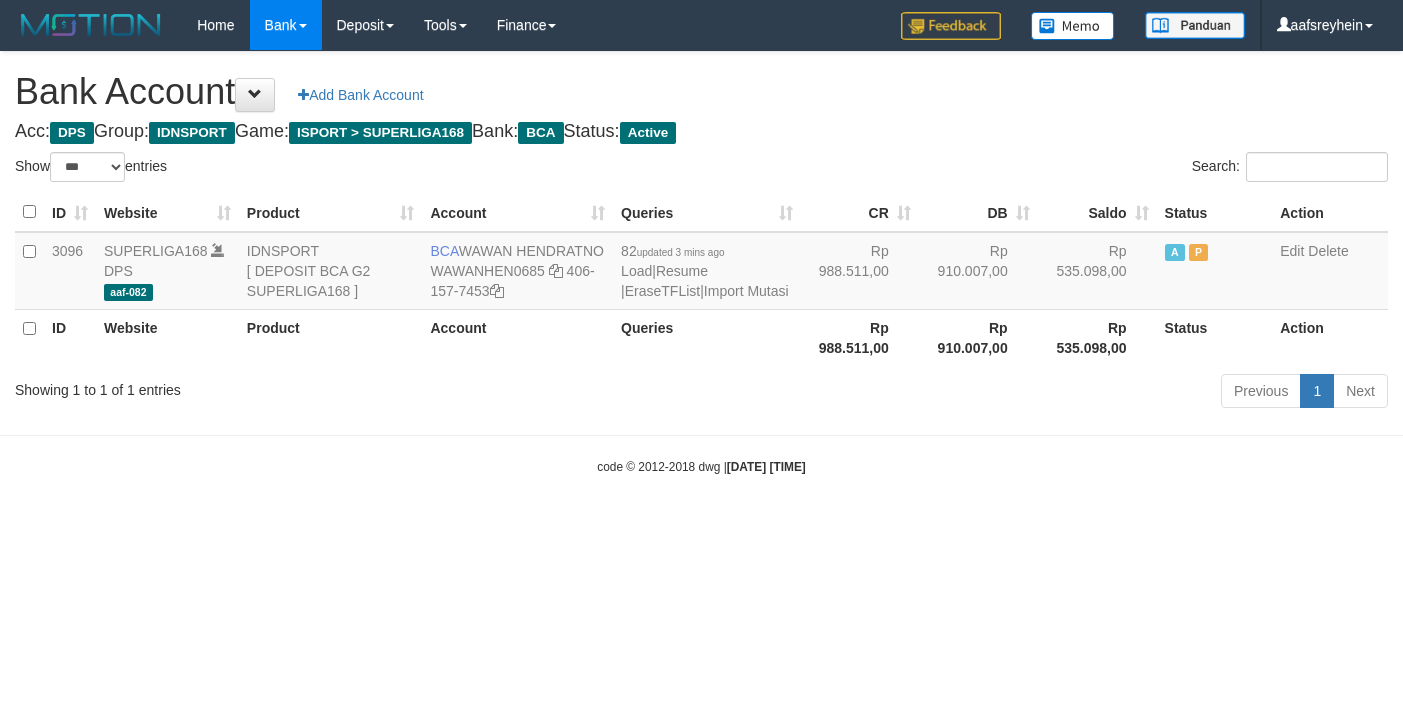 select on "***" 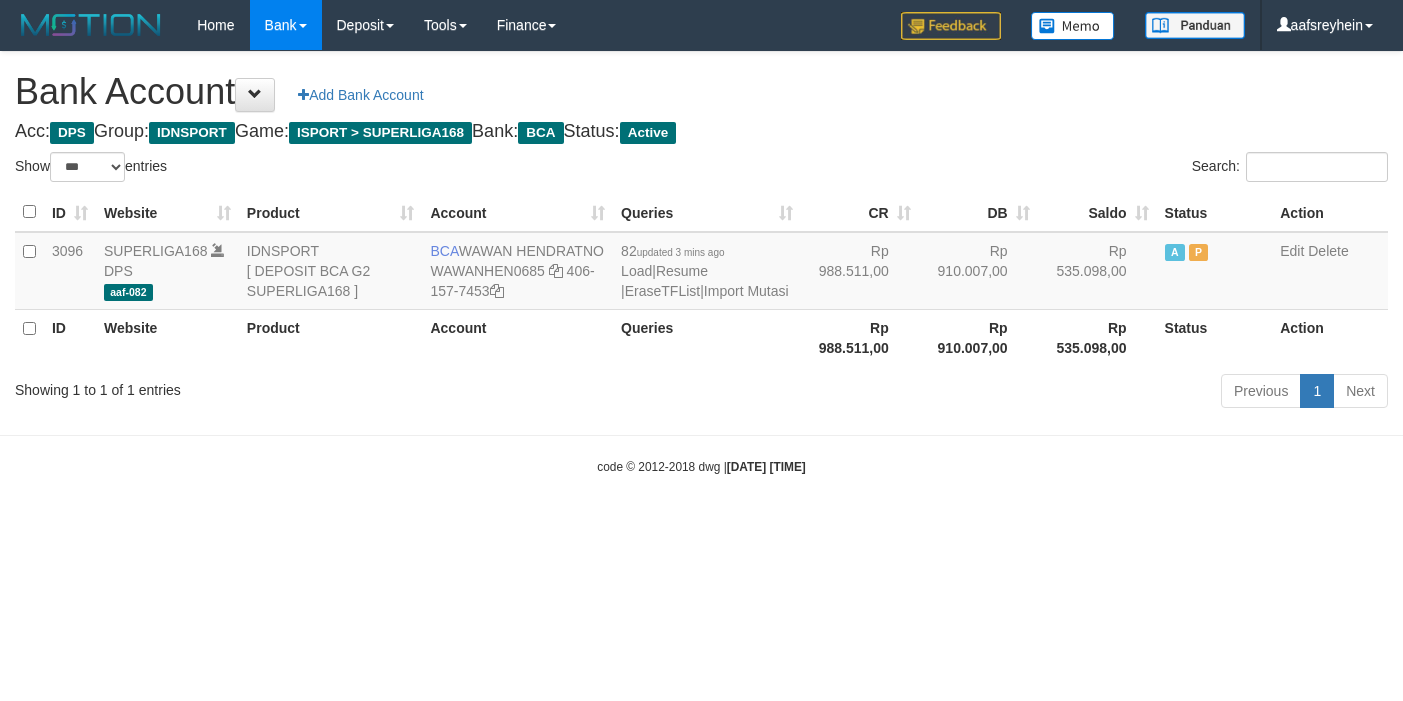 scroll, scrollTop: 0, scrollLeft: 0, axis: both 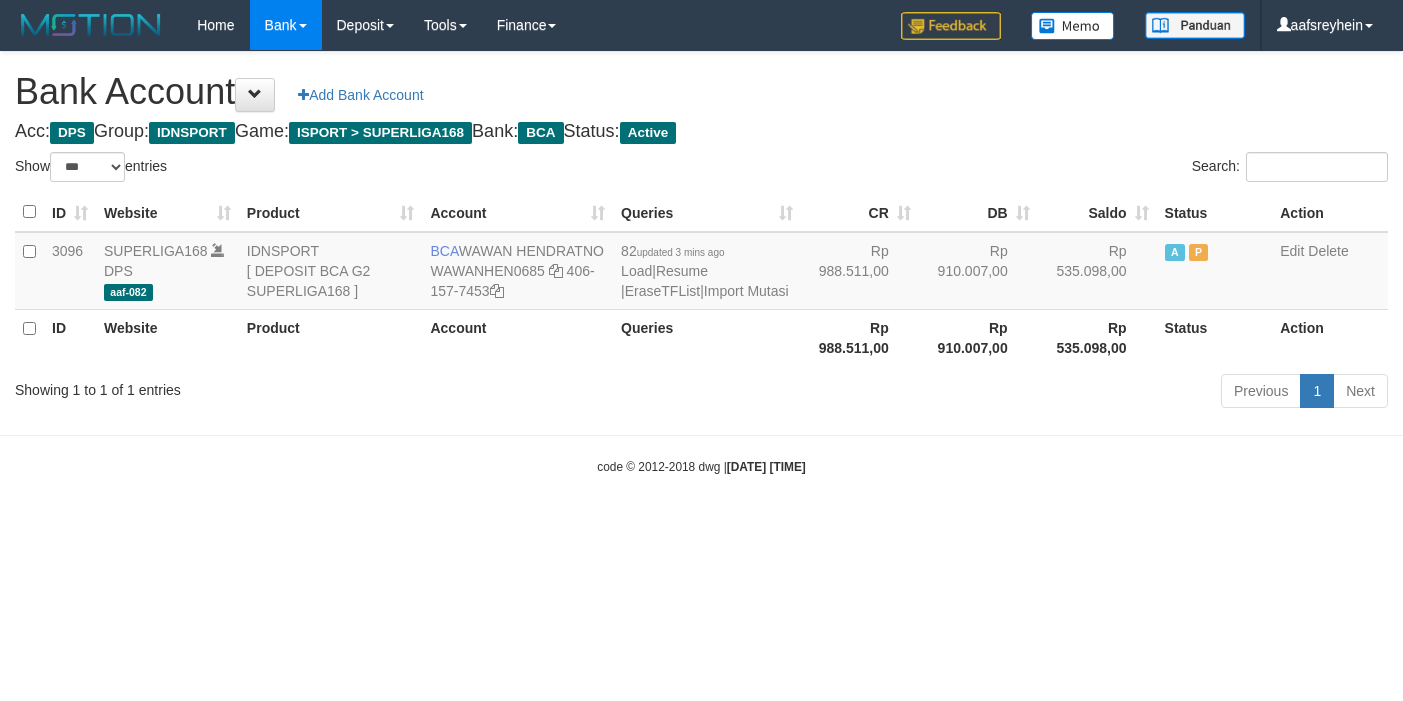 select on "***" 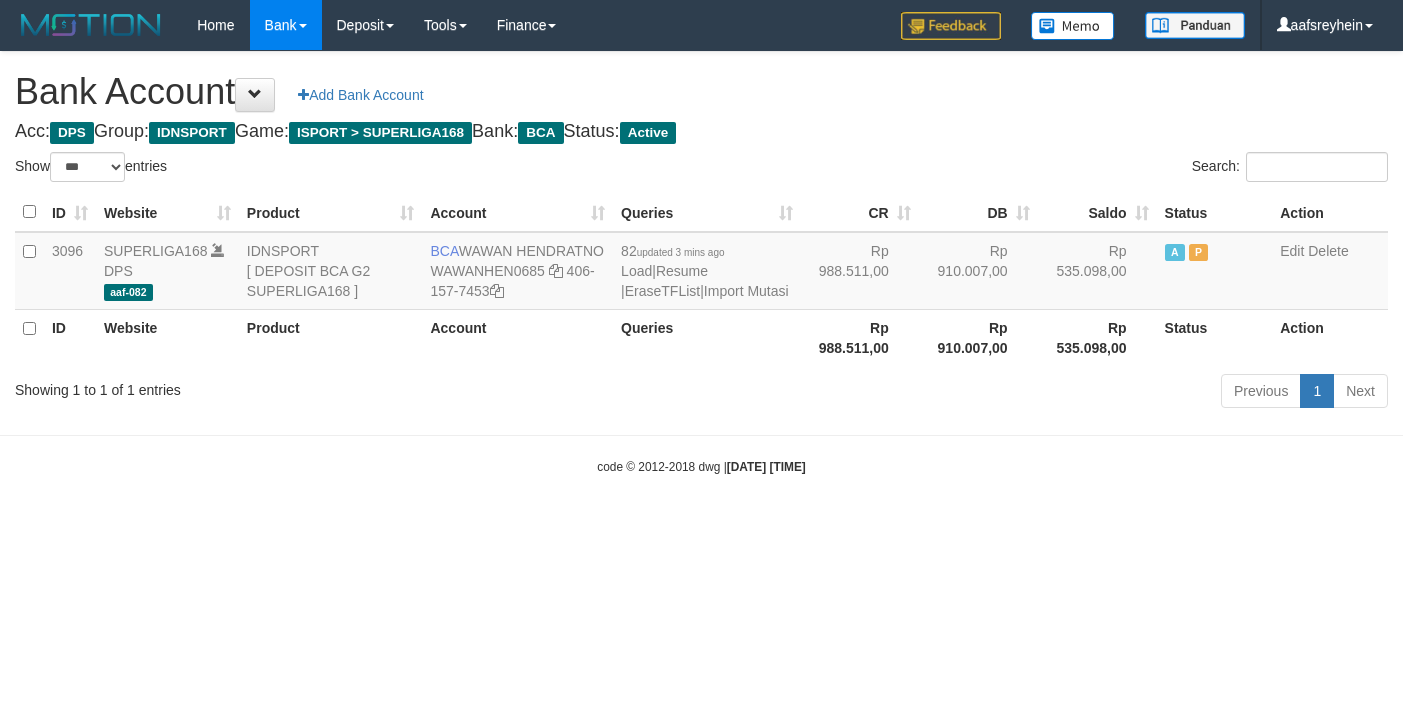 scroll, scrollTop: 0, scrollLeft: 0, axis: both 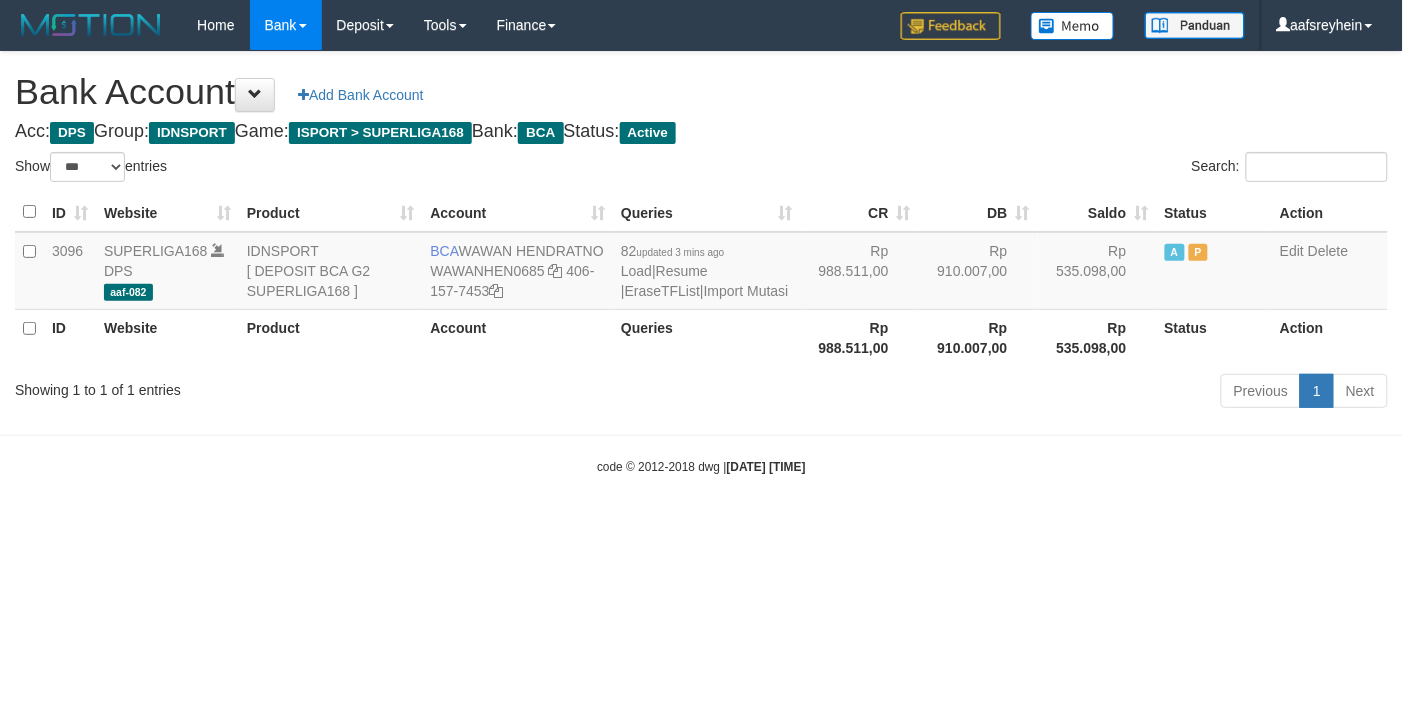 drag, startPoint x: 0, startPoint y: 0, endPoint x: 1320, endPoint y: 562, distance: 1434.6582 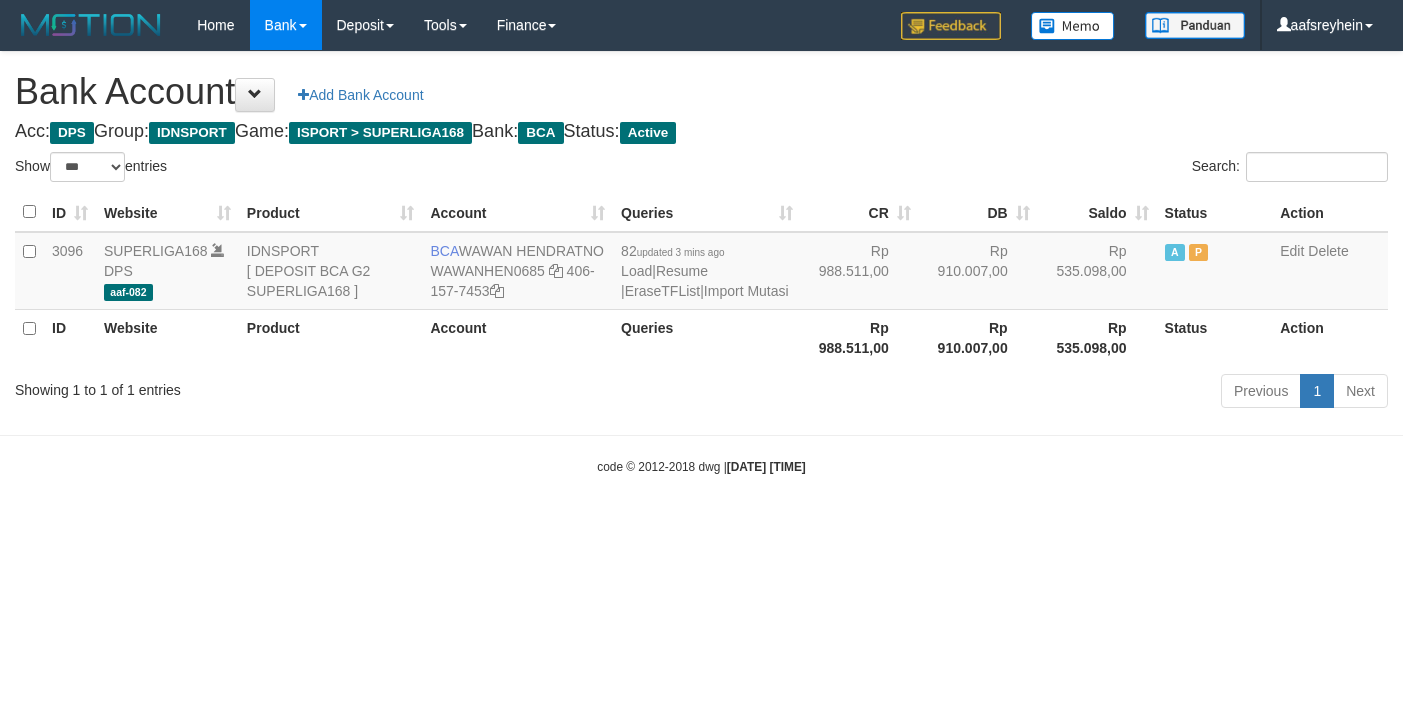 select on "***" 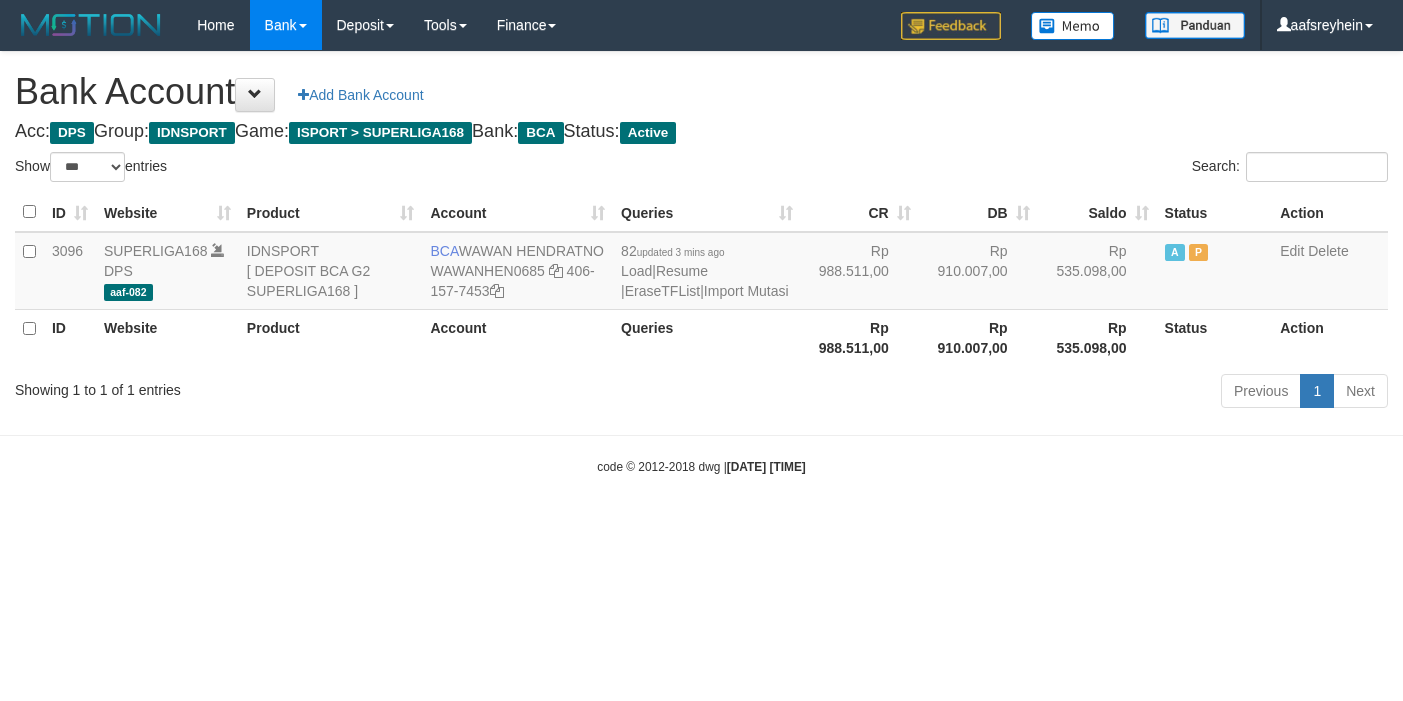 scroll, scrollTop: 0, scrollLeft: 0, axis: both 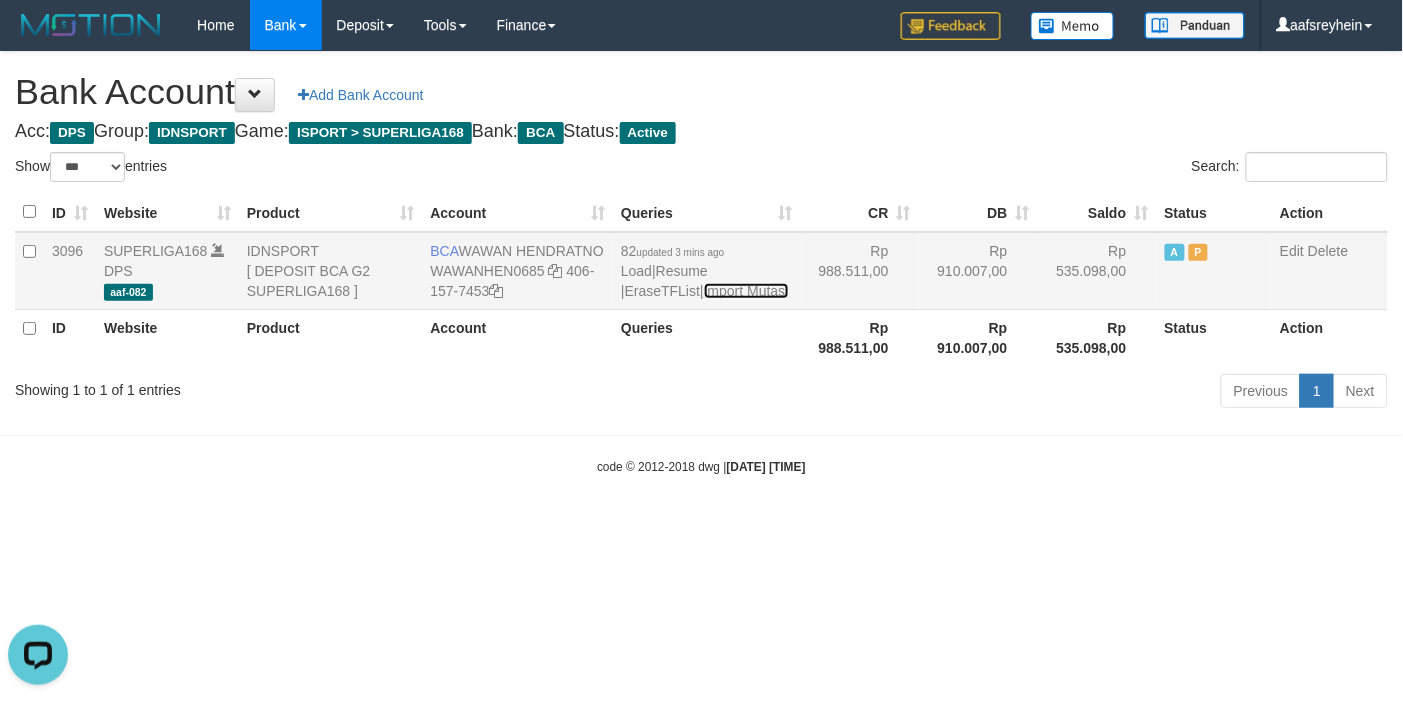 click on "Import Mutasi" at bounding box center [746, 291] 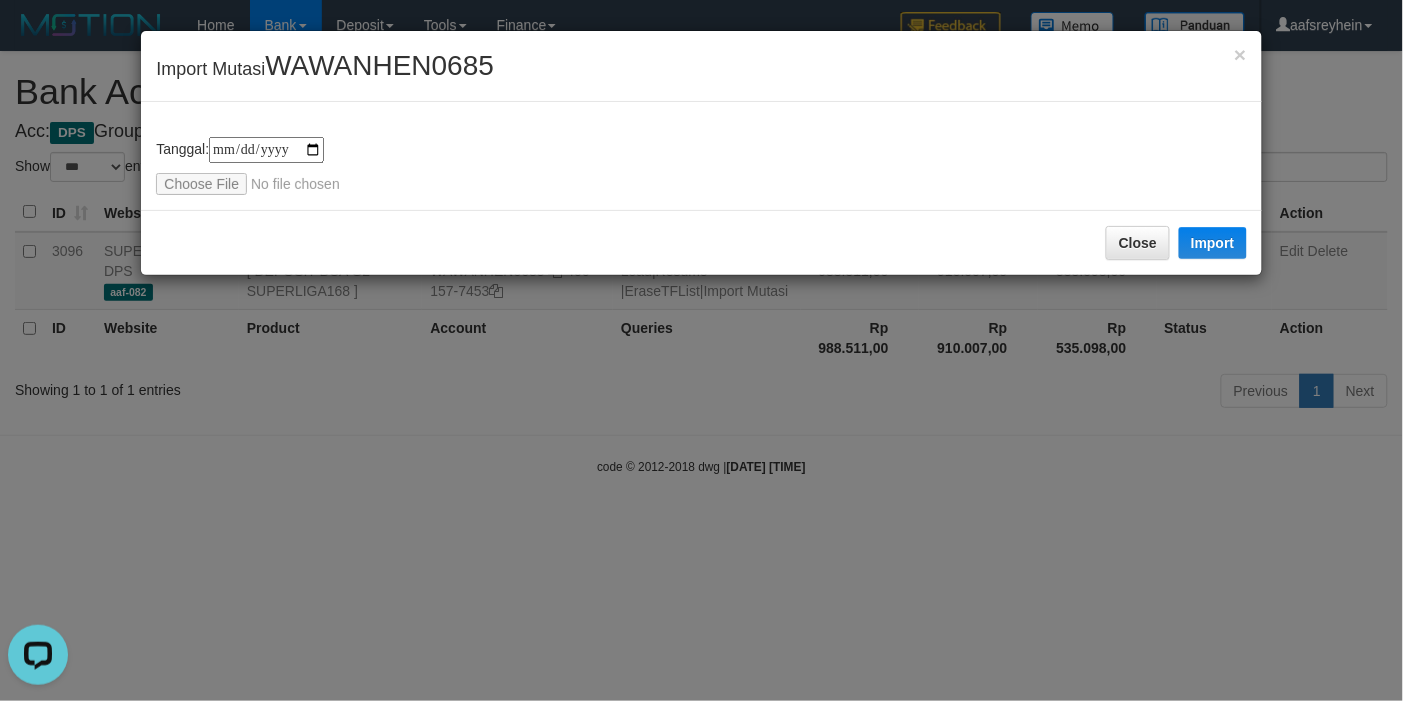 type on "**********" 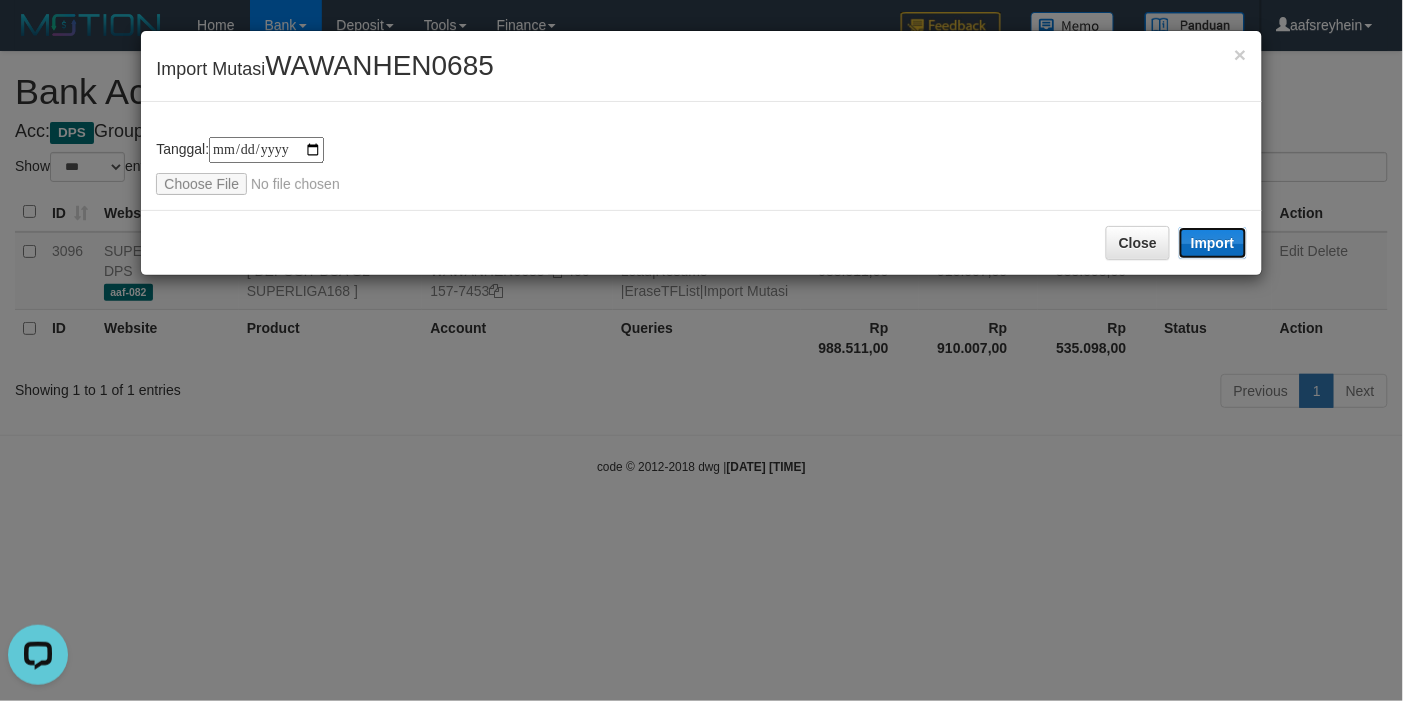 click on "Import" at bounding box center (1213, 243) 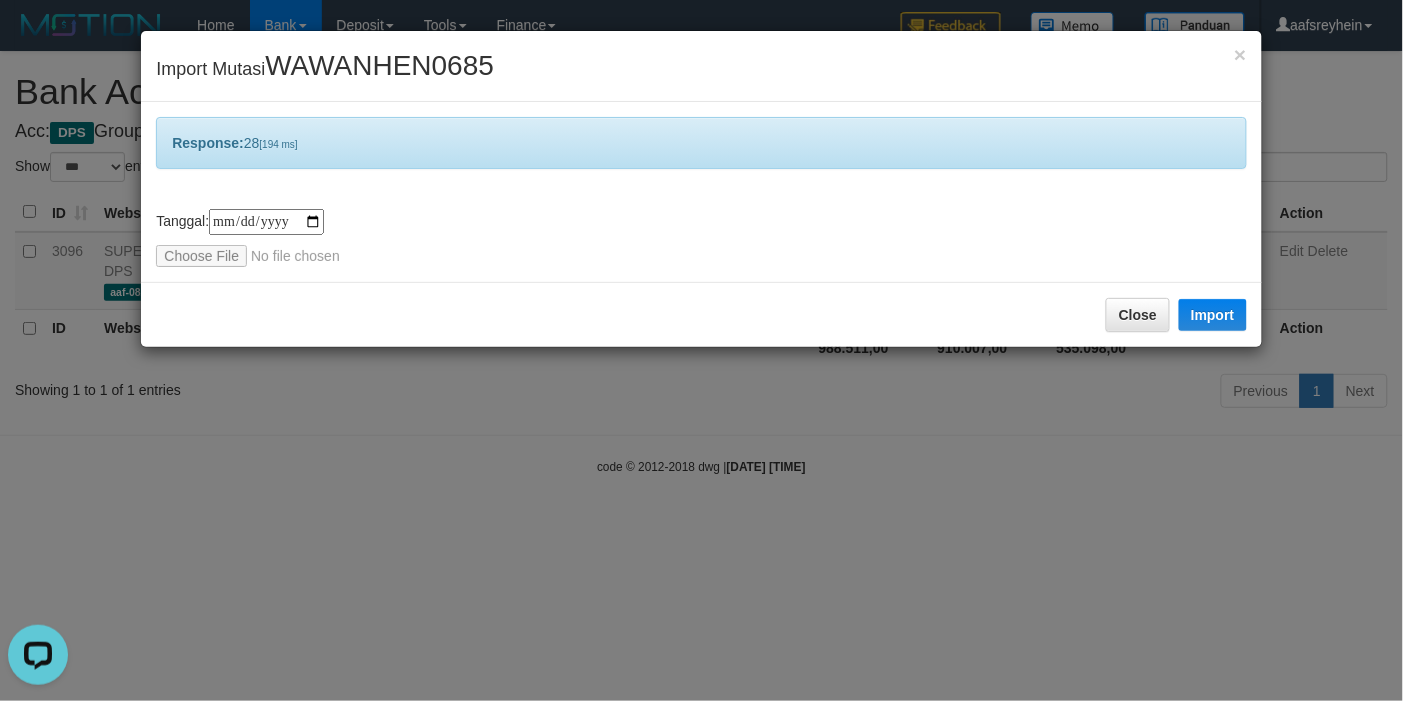 click on "**********" at bounding box center (701, 350) 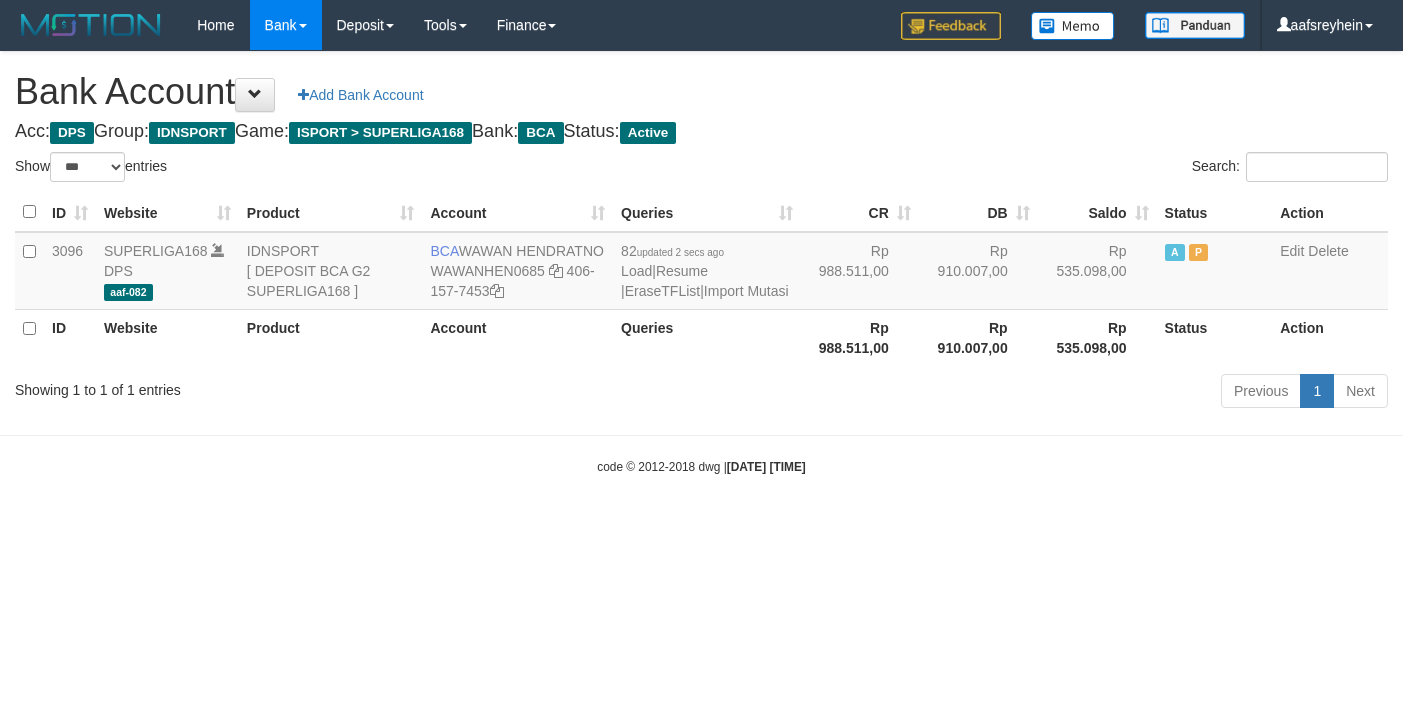 select on "***" 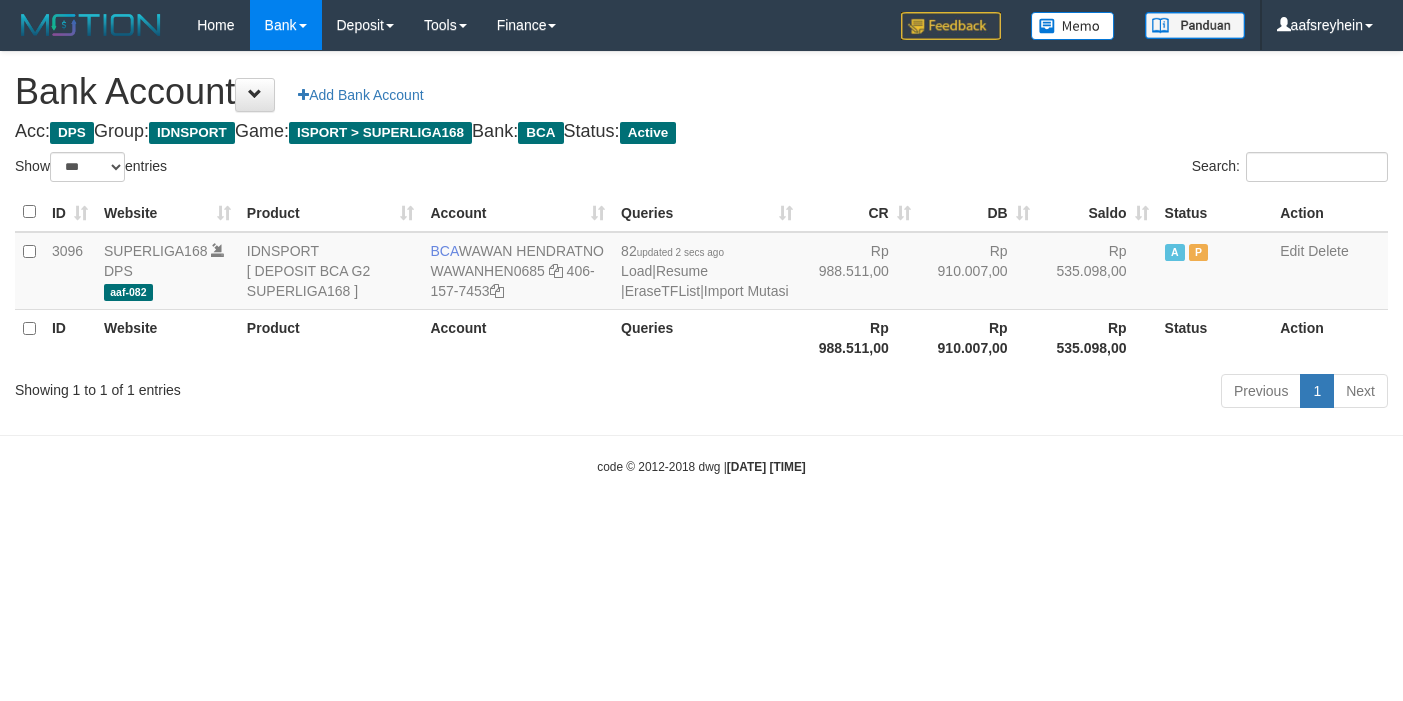 scroll, scrollTop: 0, scrollLeft: 0, axis: both 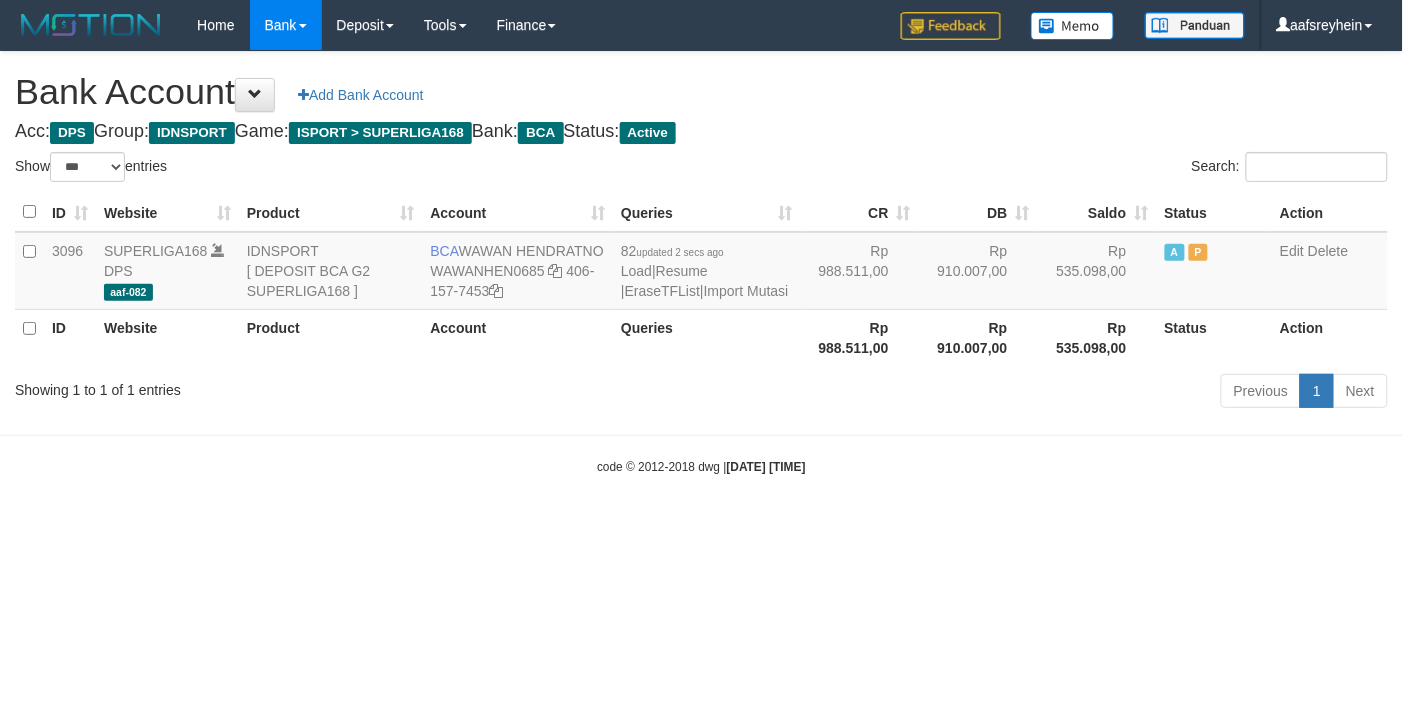 click on "Toggle navigation
Home
Bank
Account List
Load
By Website
Group
[ISPORT]													SUPERLIGA168
By Load Group (DPS)
-" at bounding box center (701, 263) 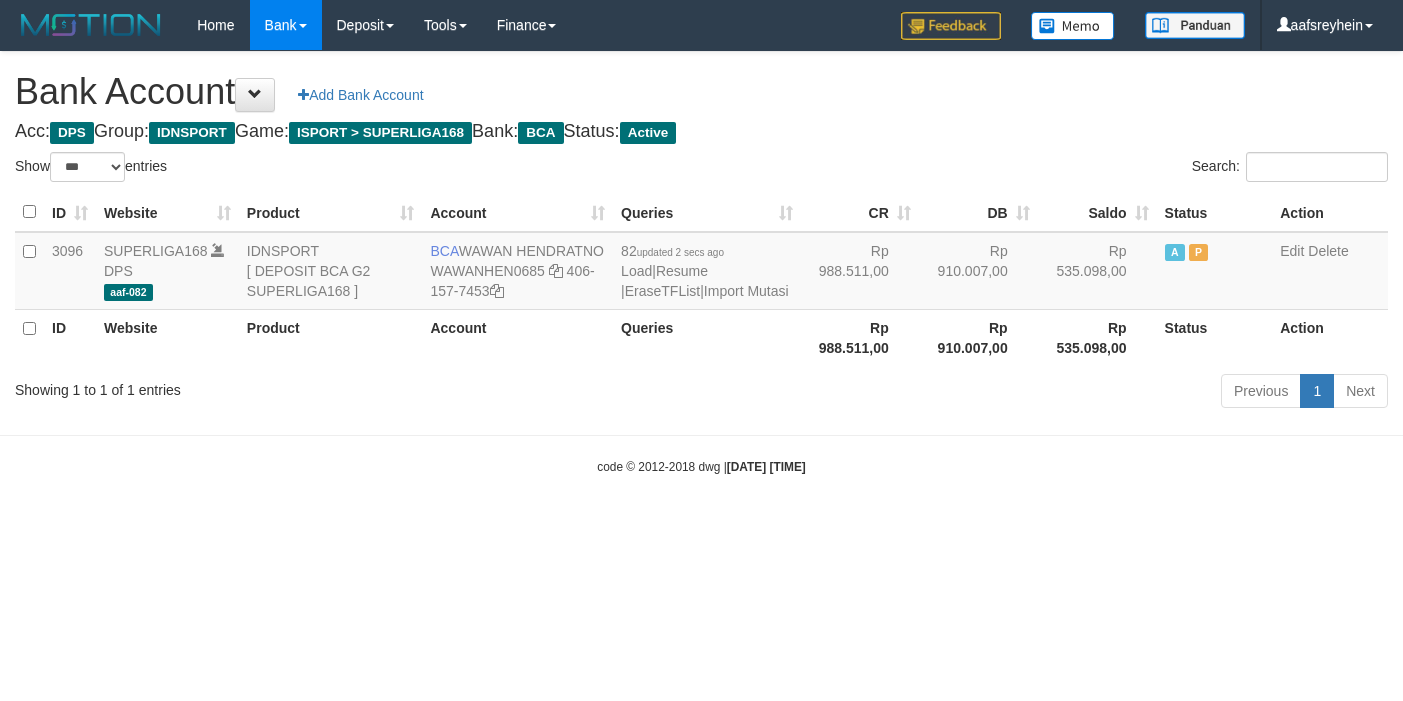select on "***" 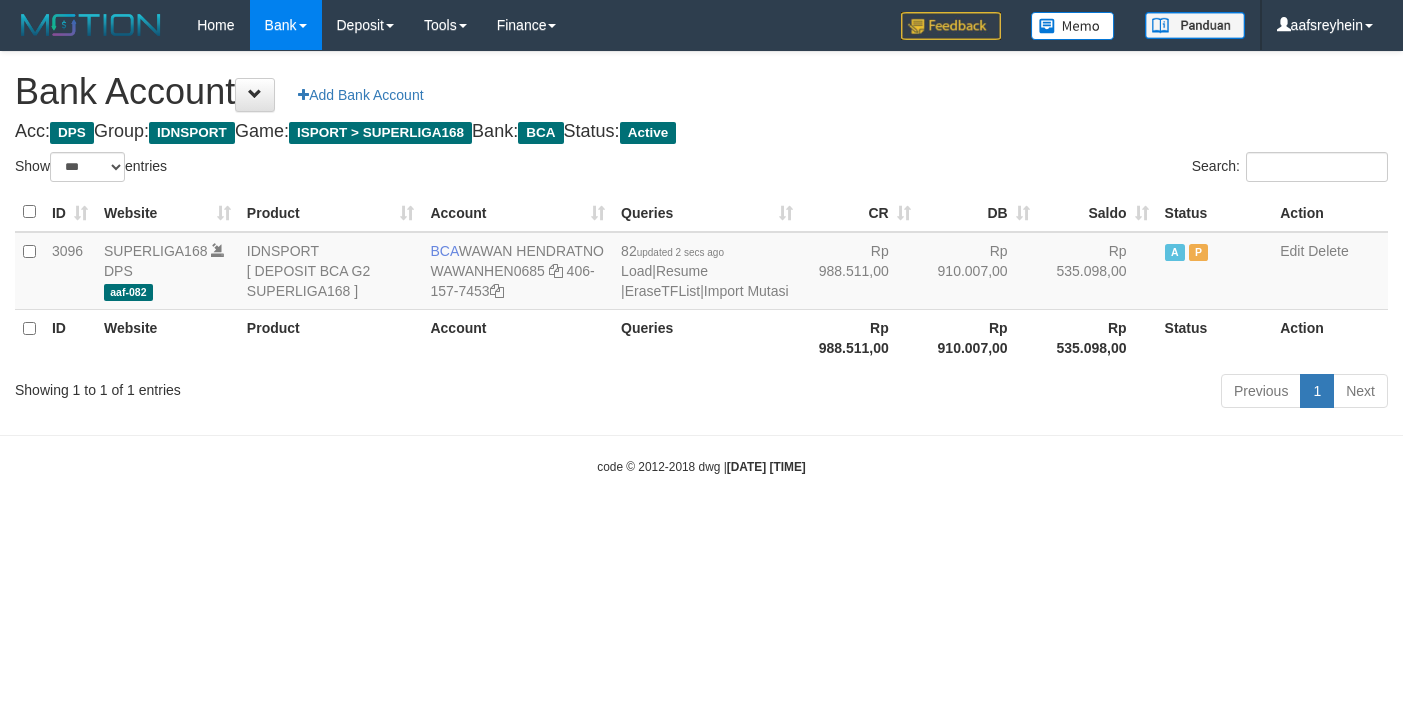 scroll, scrollTop: 0, scrollLeft: 0, axis: both 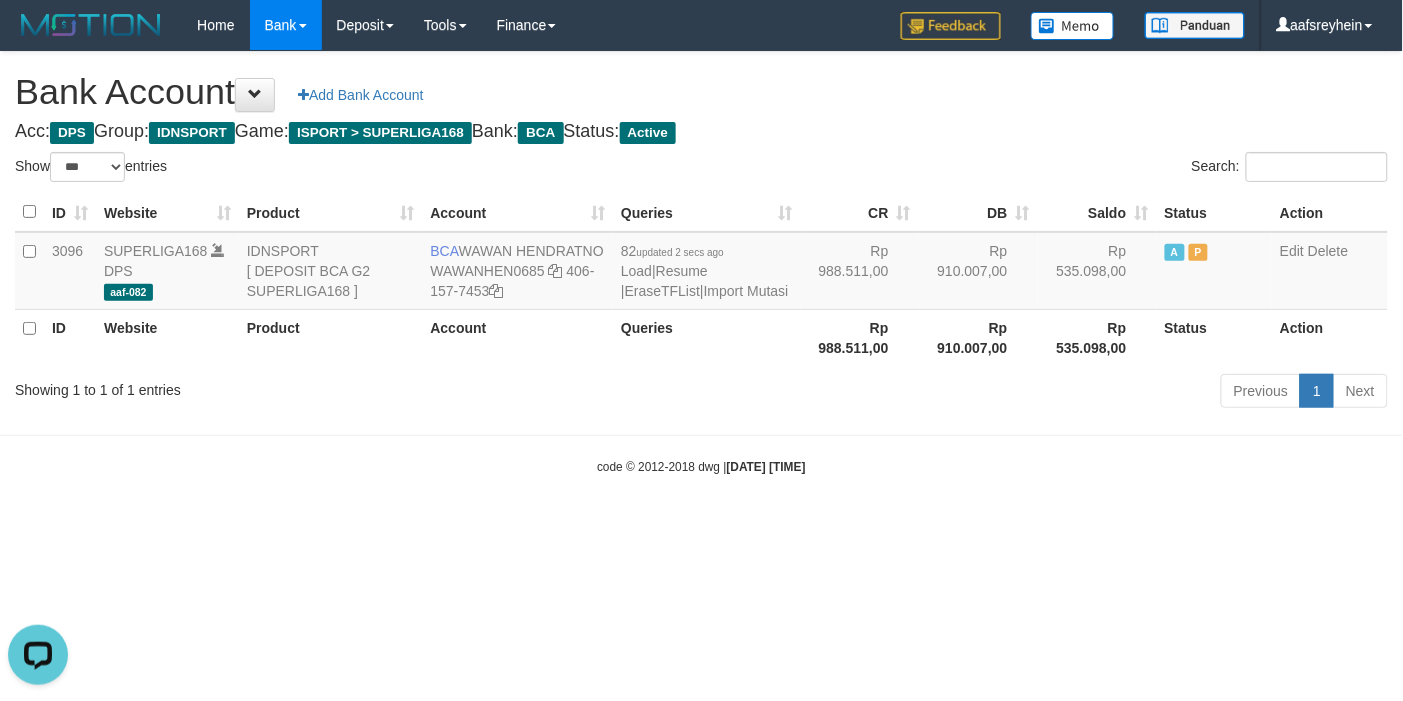 click on "Toggle navigation
Home
Bank
Account List
Load
By Website
Group
[ISPORT]													SUPERLIGA168
By Load Group (DPS)
-" at bounding box center [701, 263] 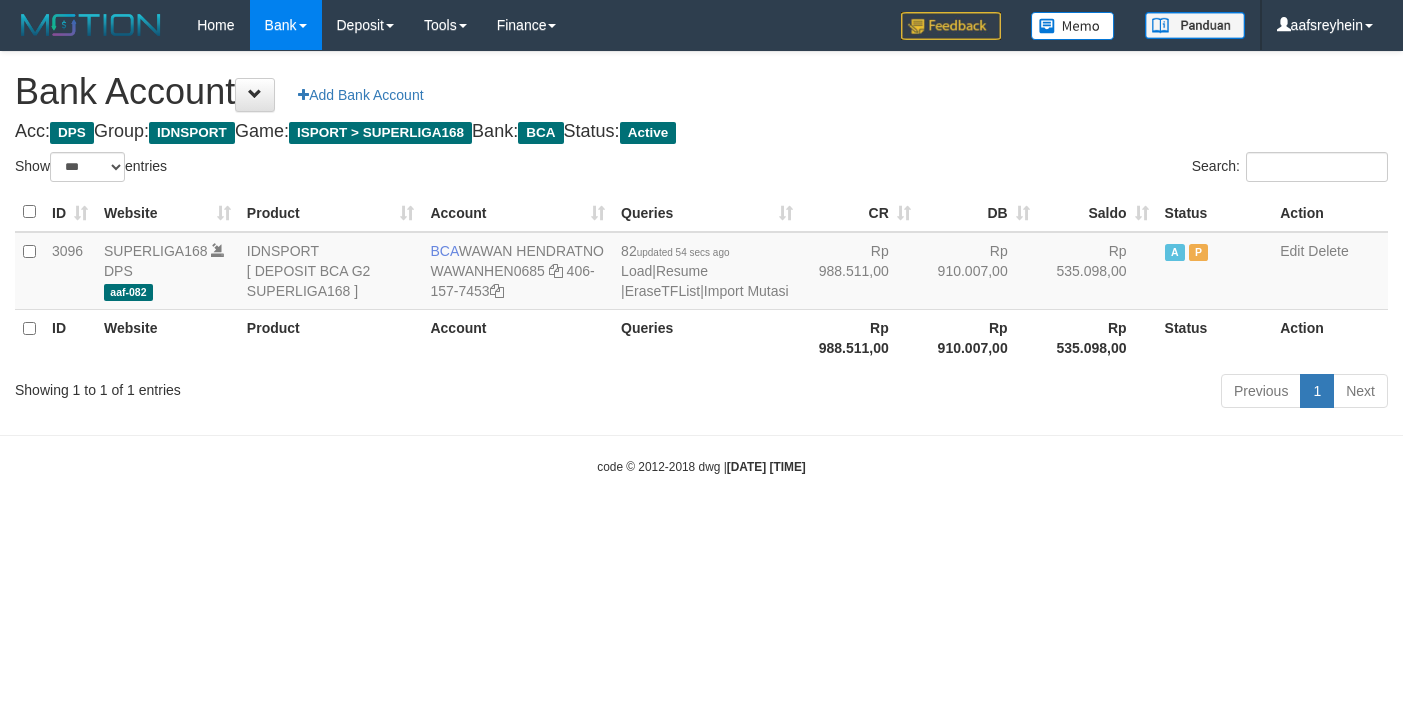 select on "***" 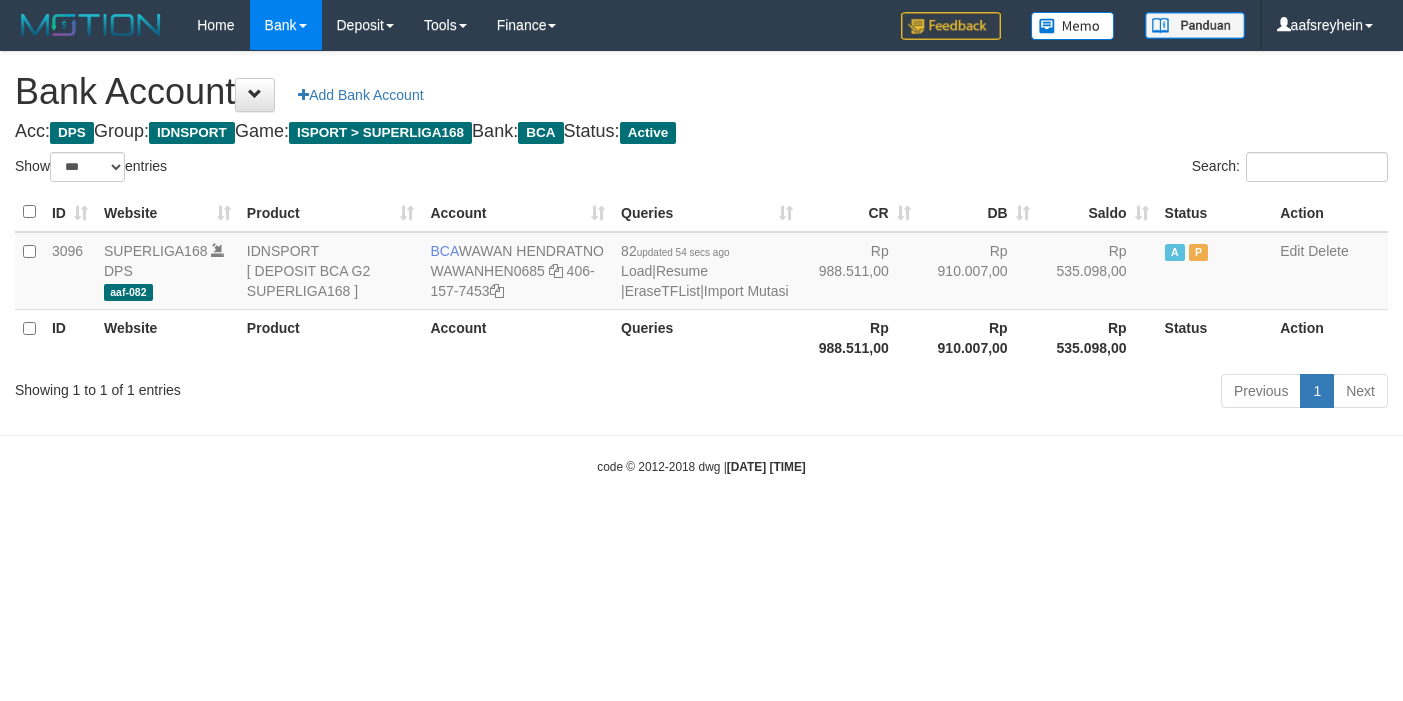 scroll, scrollTop: 0, scrollLeft: 0, axis: both 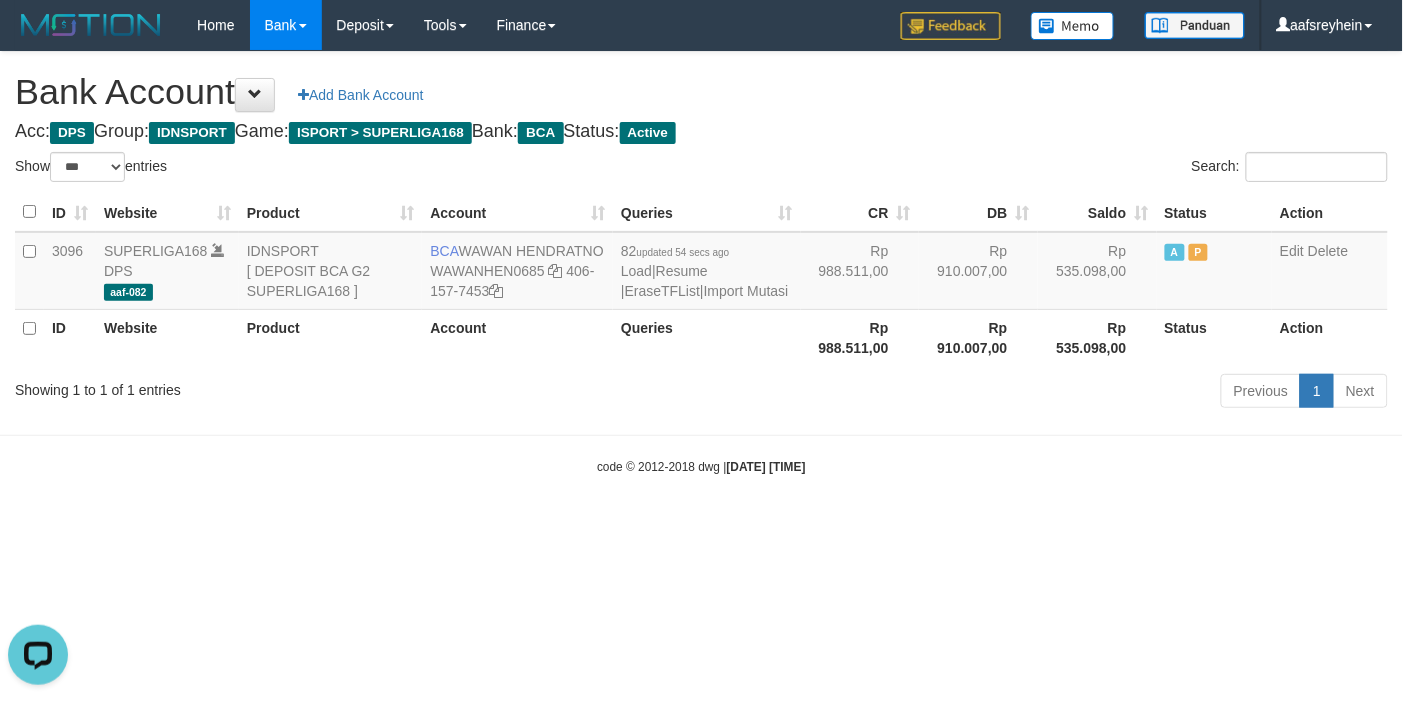 drag, startPoint x: 1171, startPoint y: 598, endPoint x: 1181, endPoint y: 587, distance: 14.866069 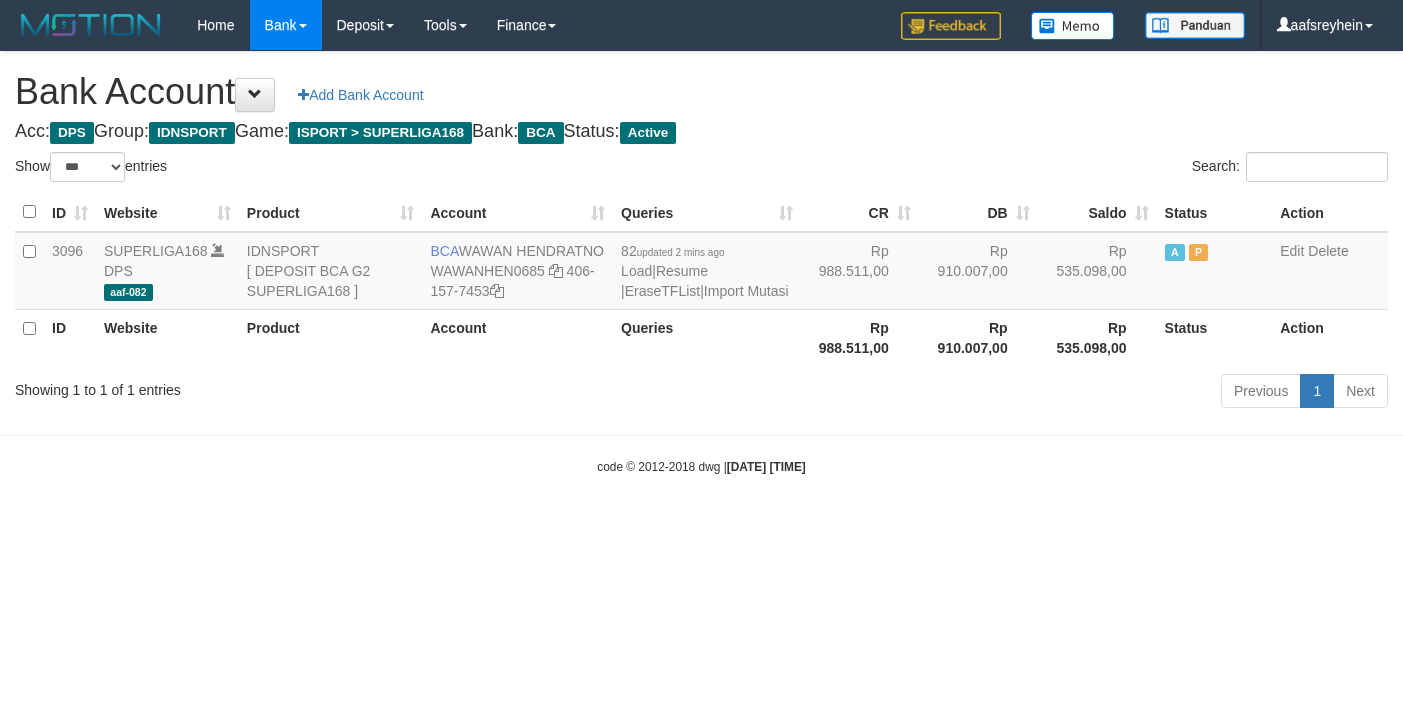 select on "***" 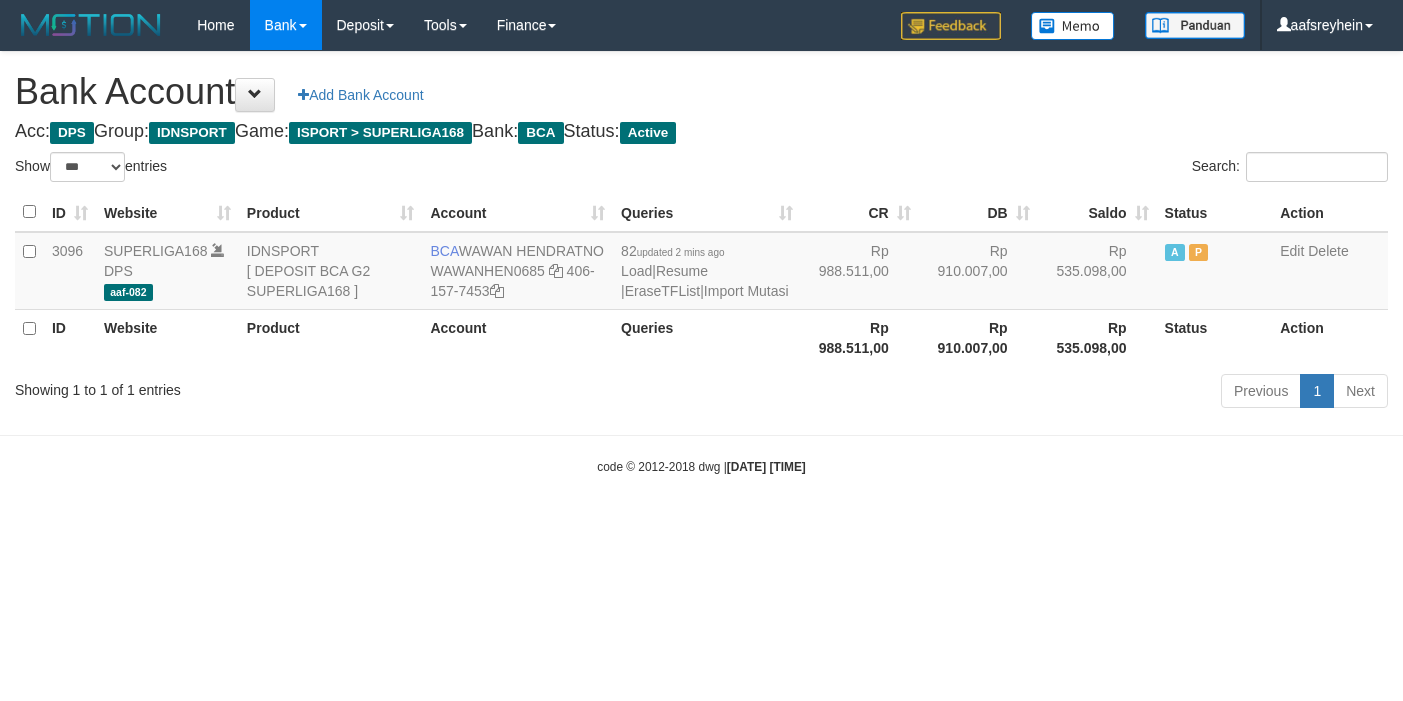 scroll, scrollTop: 0, scrollLeft: 0, axis: both 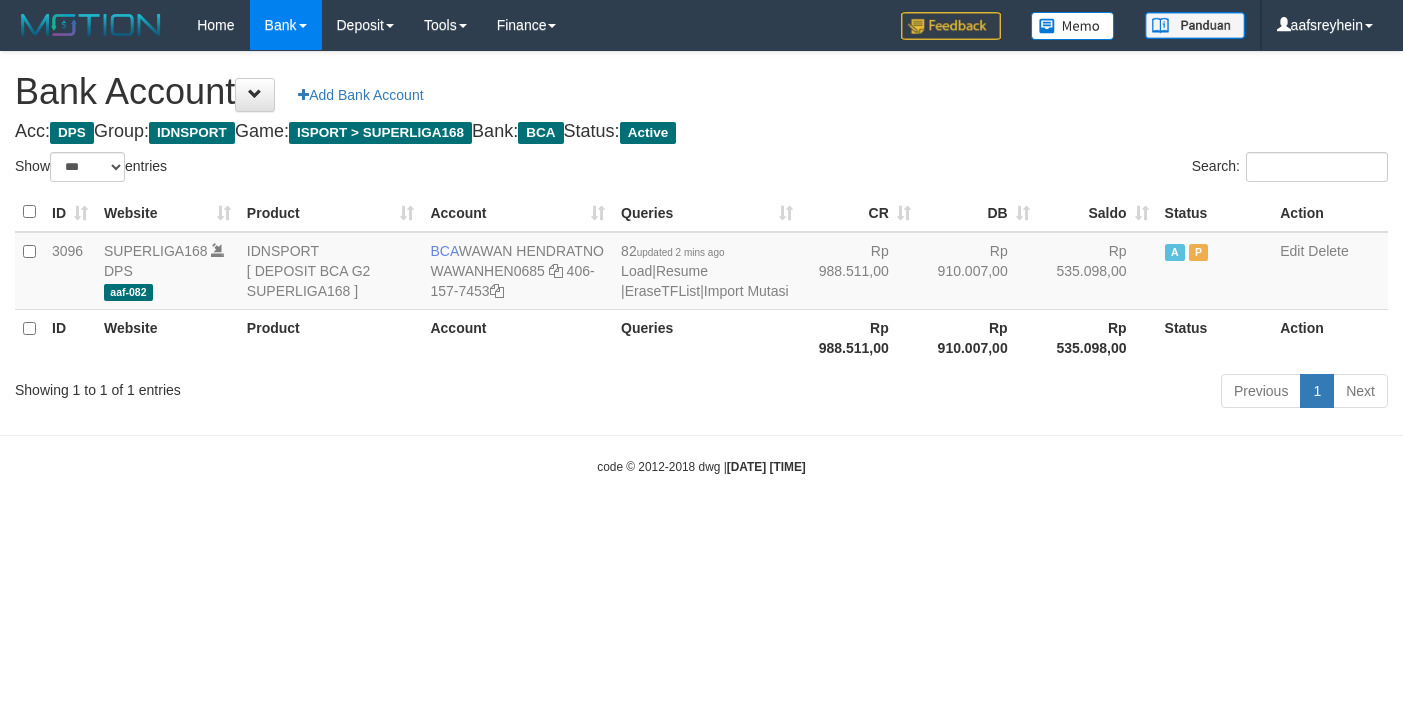 select on "***" 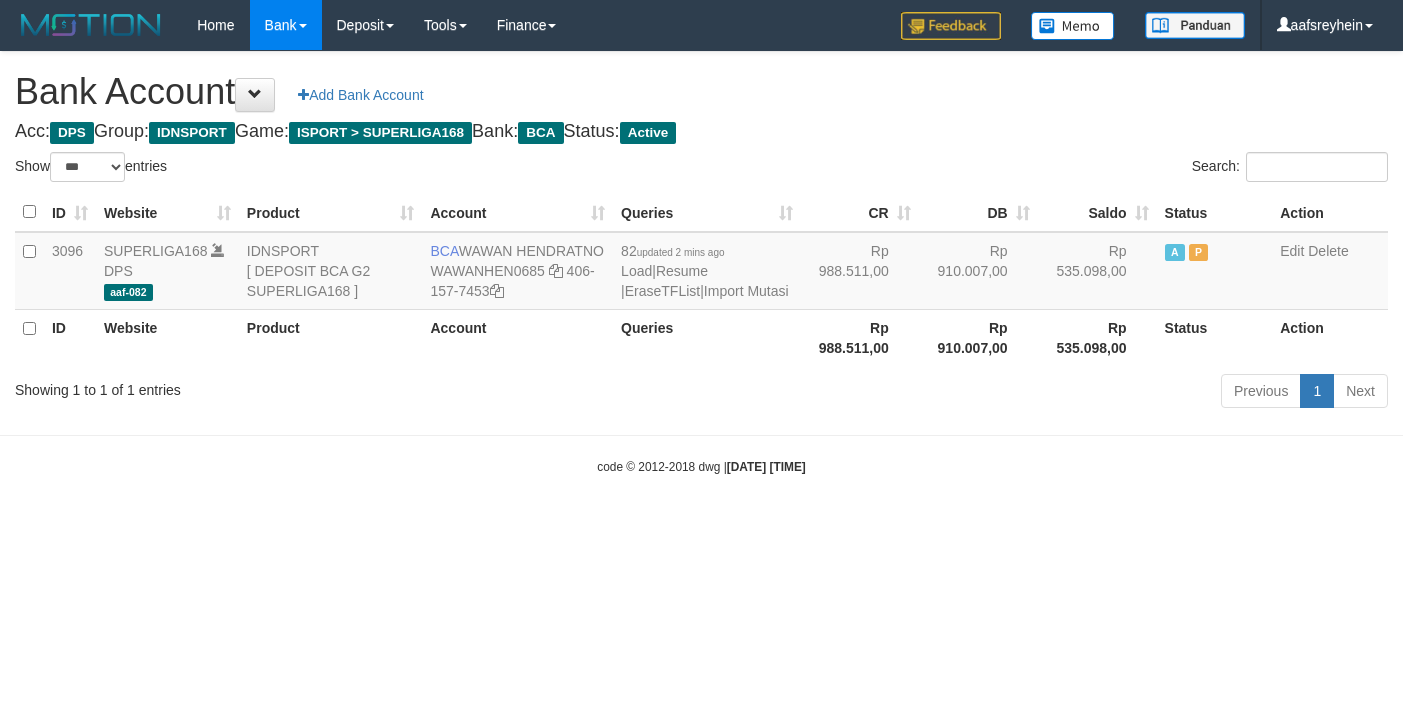 scroll, scrollTop: 0, scrollLeft: 0, axis: both 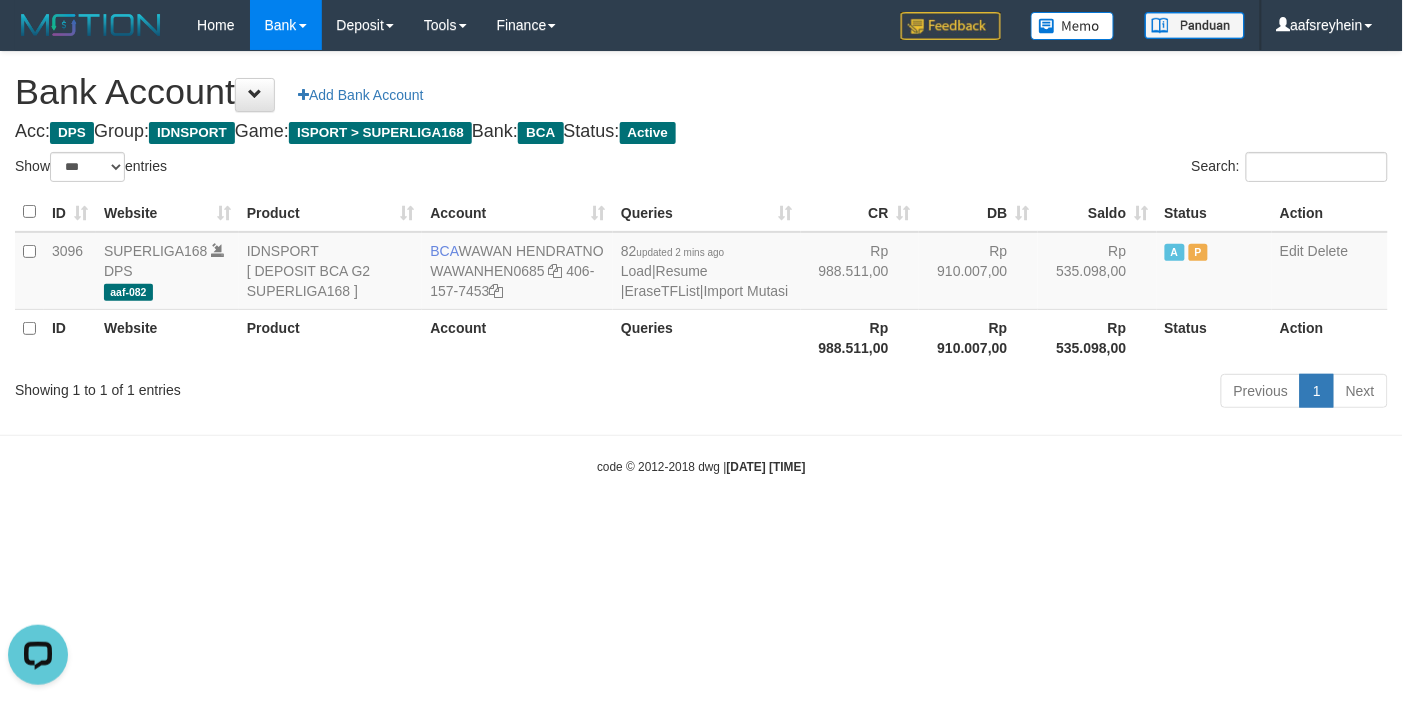 click on "Toggle navigation
Home
Bank
Account List
Load
By Website
Group
[ISPORT]													SUPERLIGA168
By Load Group (DPS)
-" at bounding box center (701, 263) 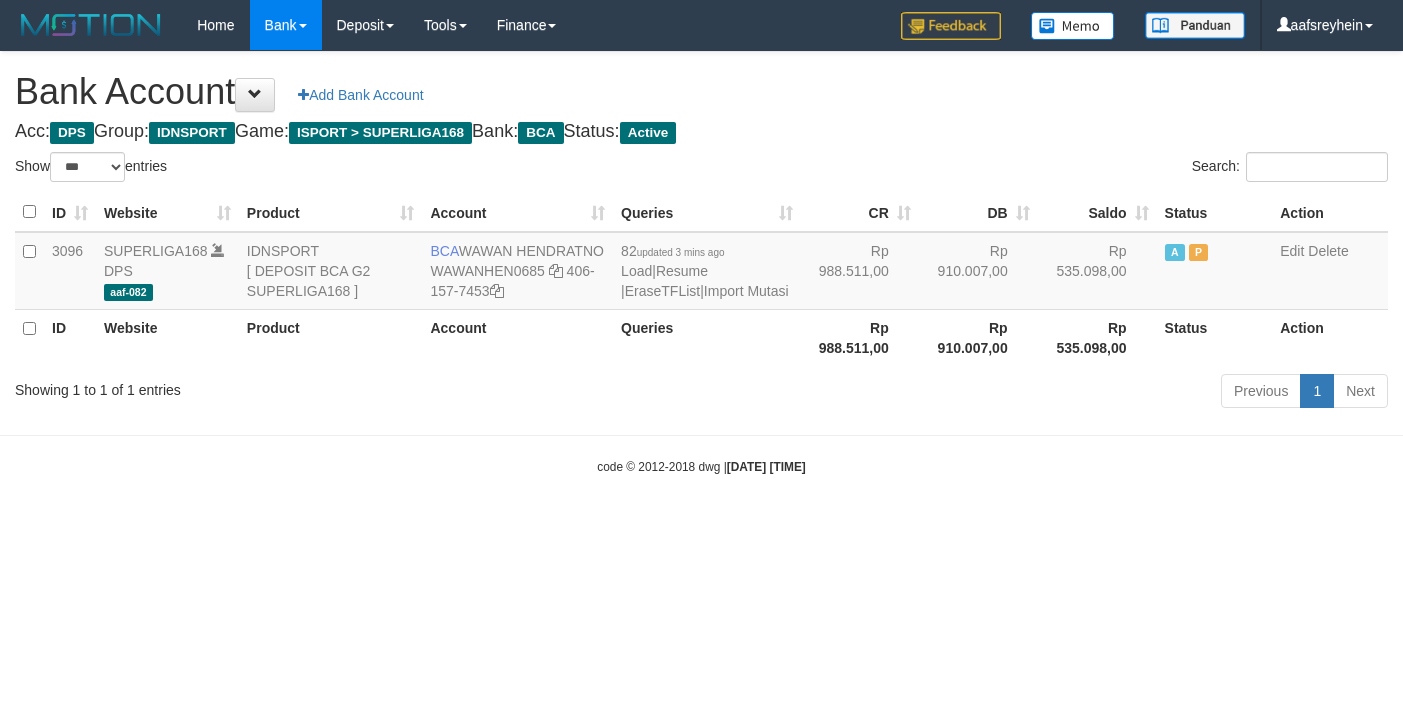 select on "***" 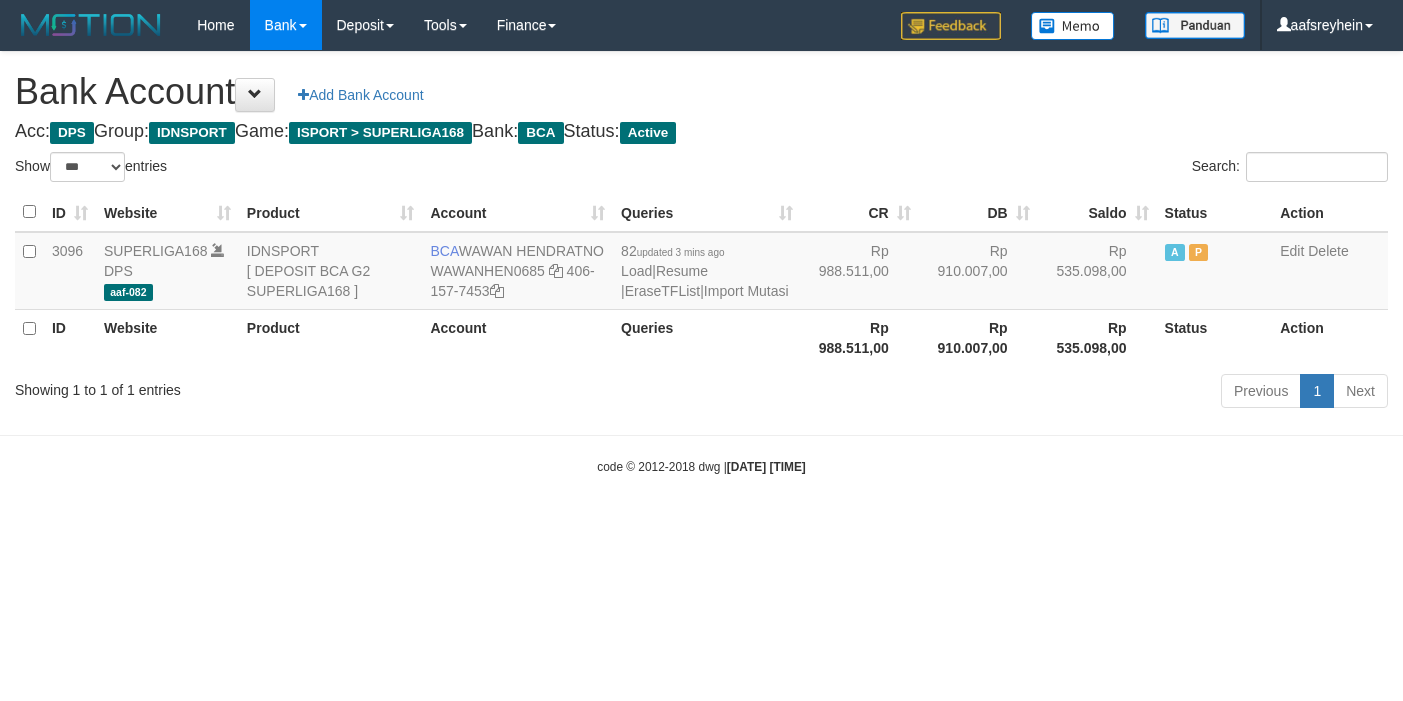 scroll, scrollTop: 0, scrollLeft: 0, axis: both 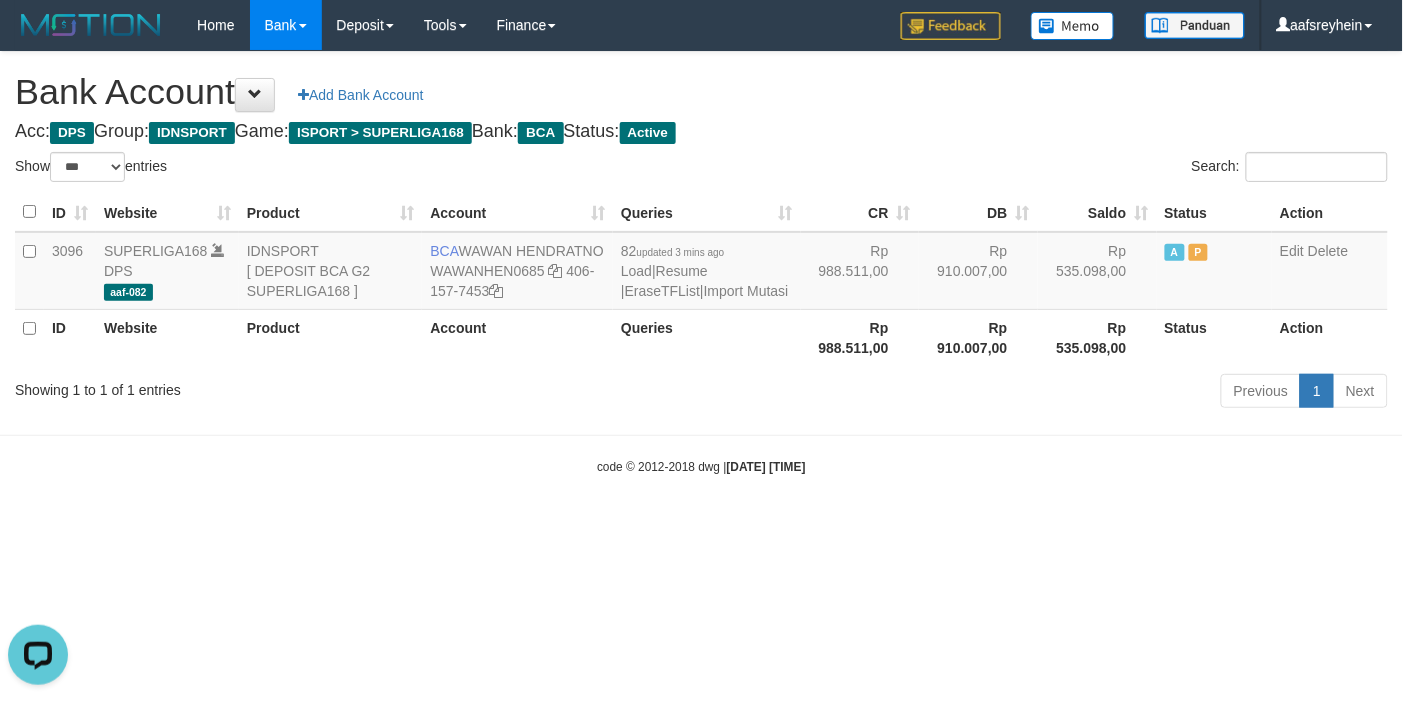 click on "Toggle navigation
Home
Bank
Account List
Load
By Website
Group
[ISPORT]													SUPERLIGA168
By Load Group (DPS)
-" at bounding box center (701, 263) 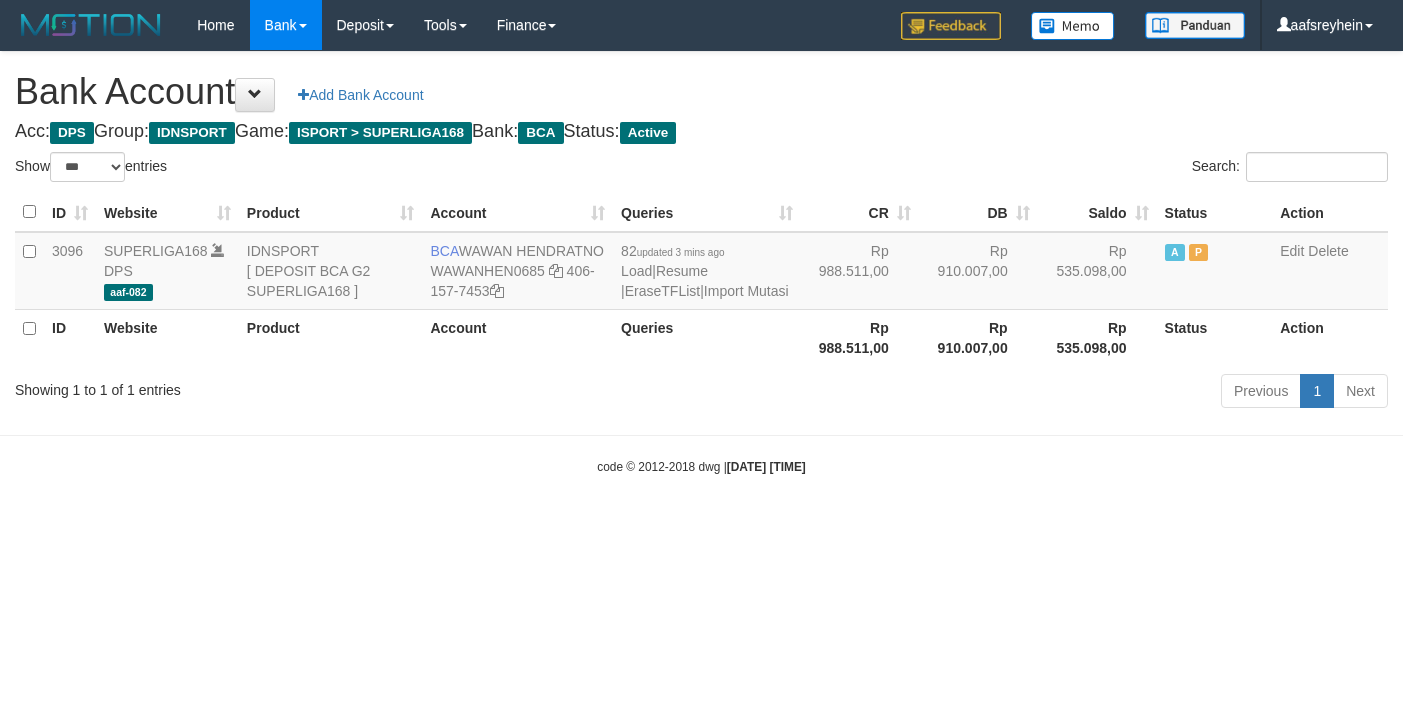 select on "***" 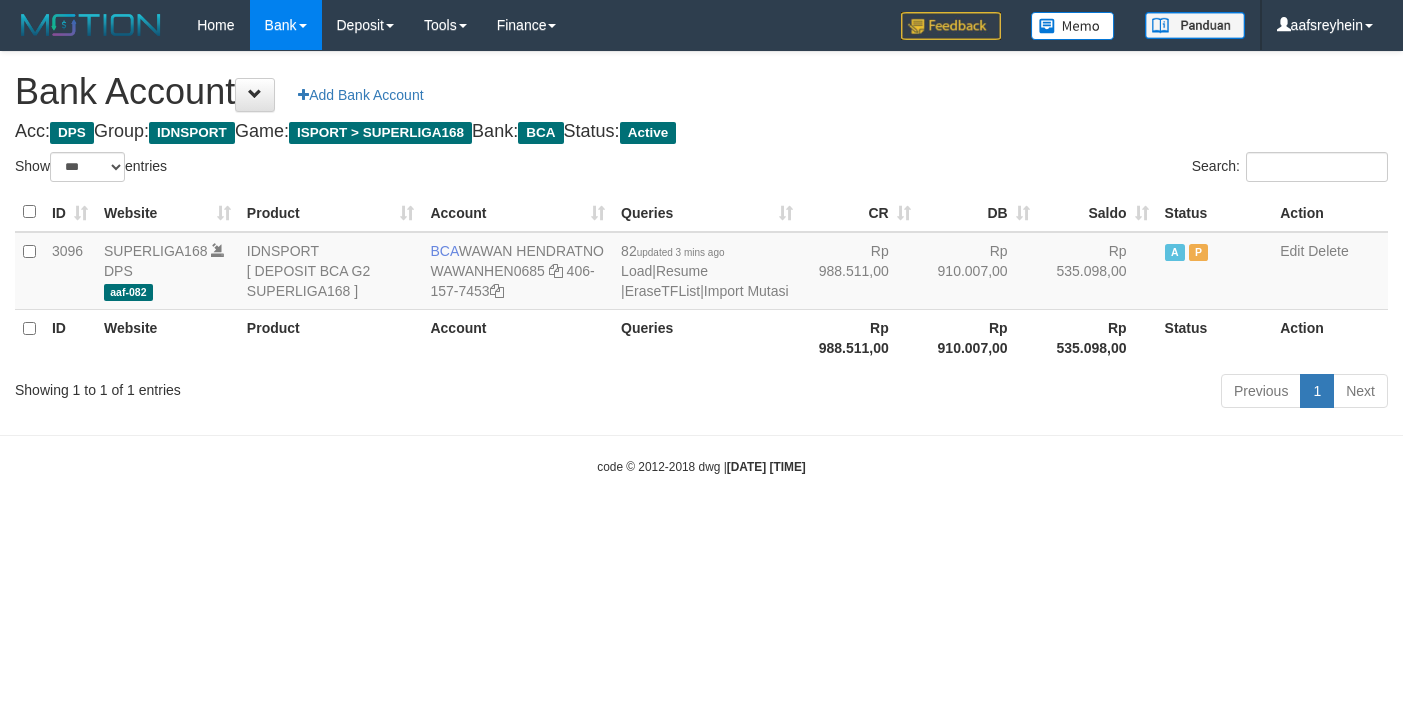 scroll, scrollTop: 0, scrollLeft: 0, axis: both 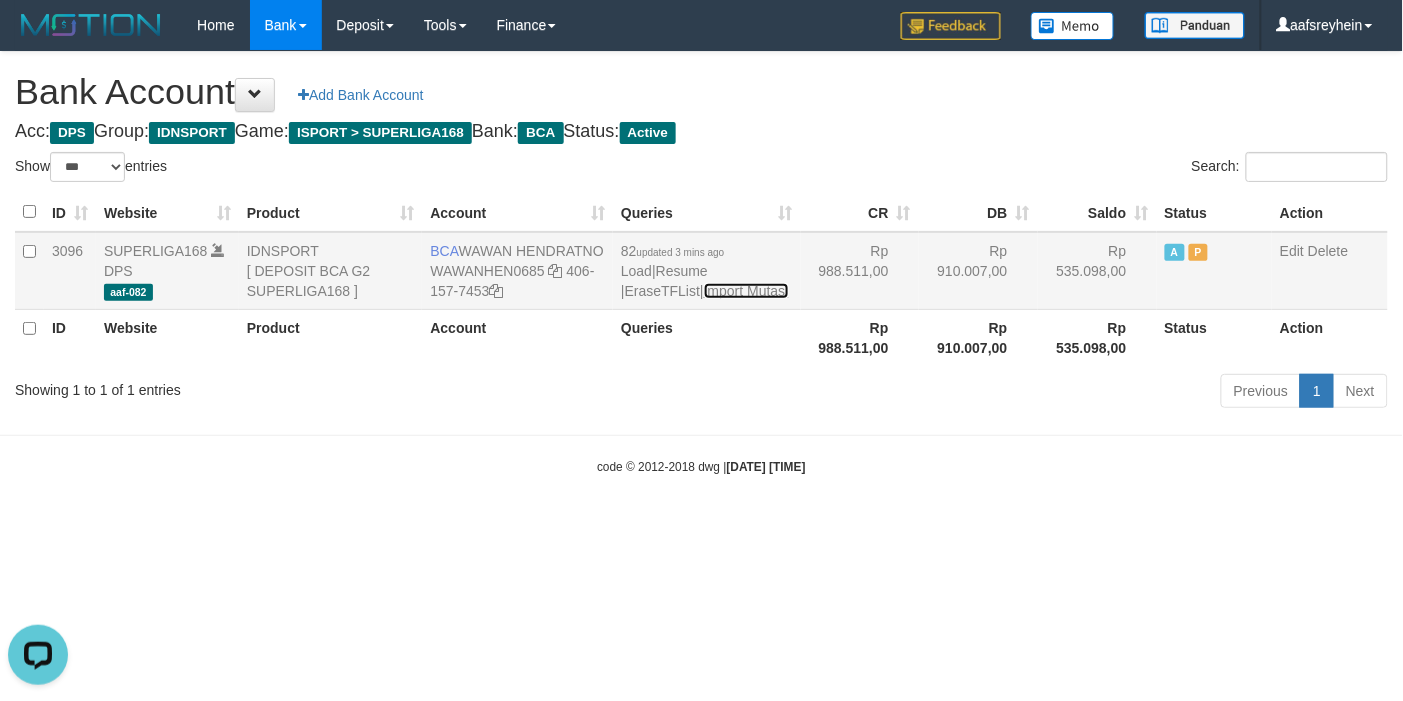 click on "Import Mutasi" at bounding box center [746, 291] 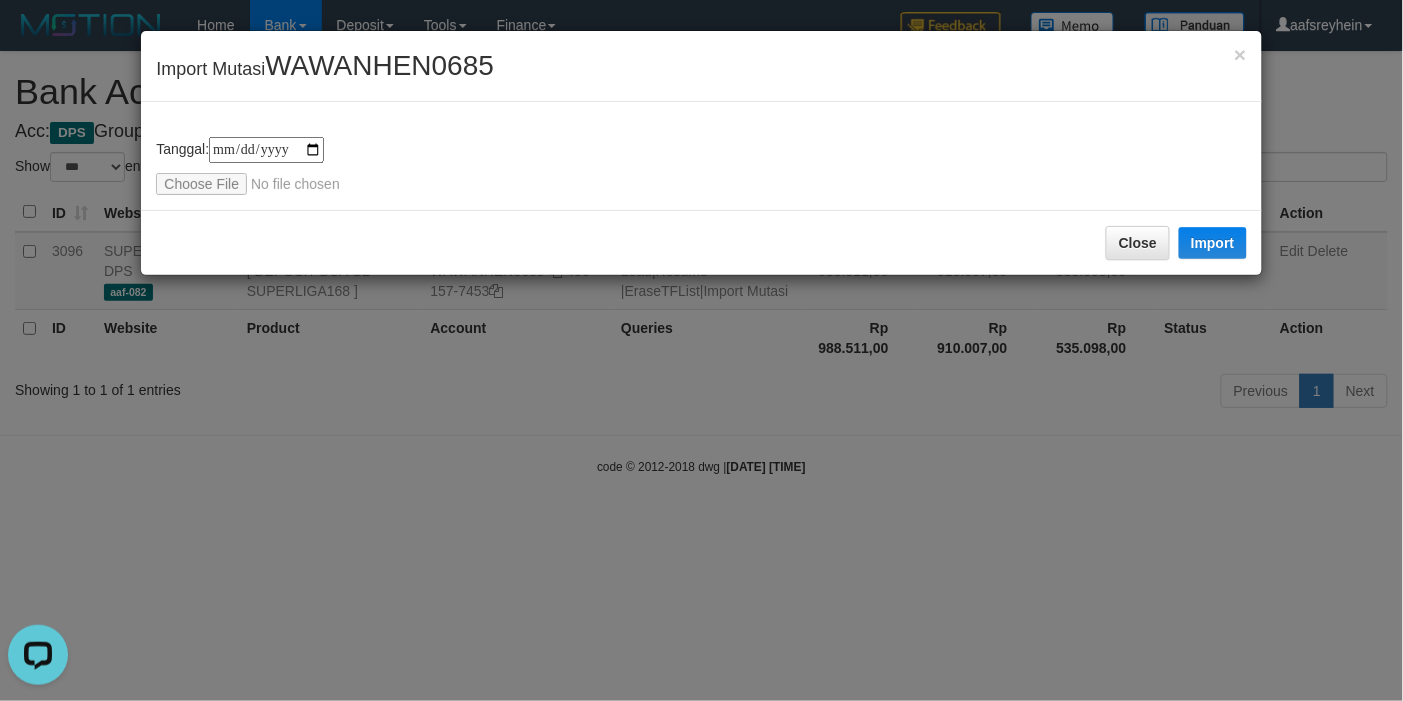 type on "**********" 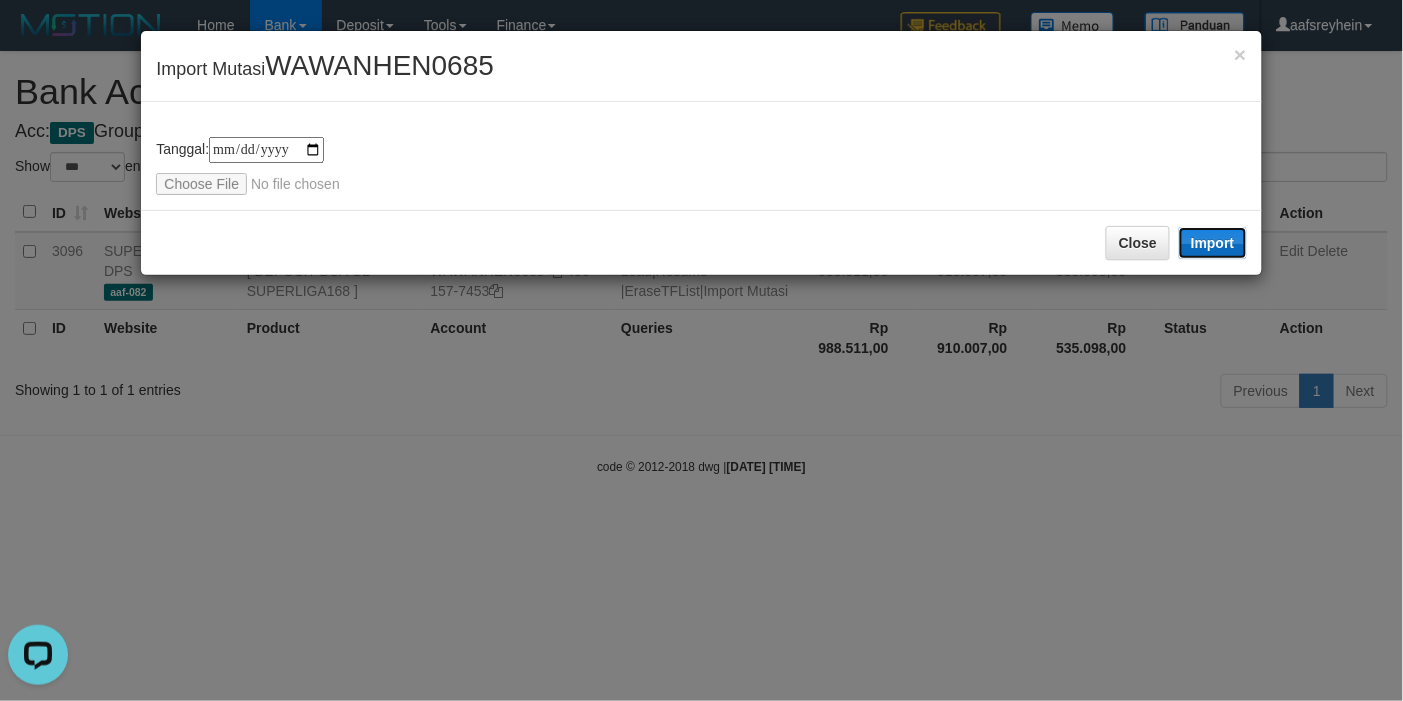 click on "Import" at bounding box center [1213, 243] 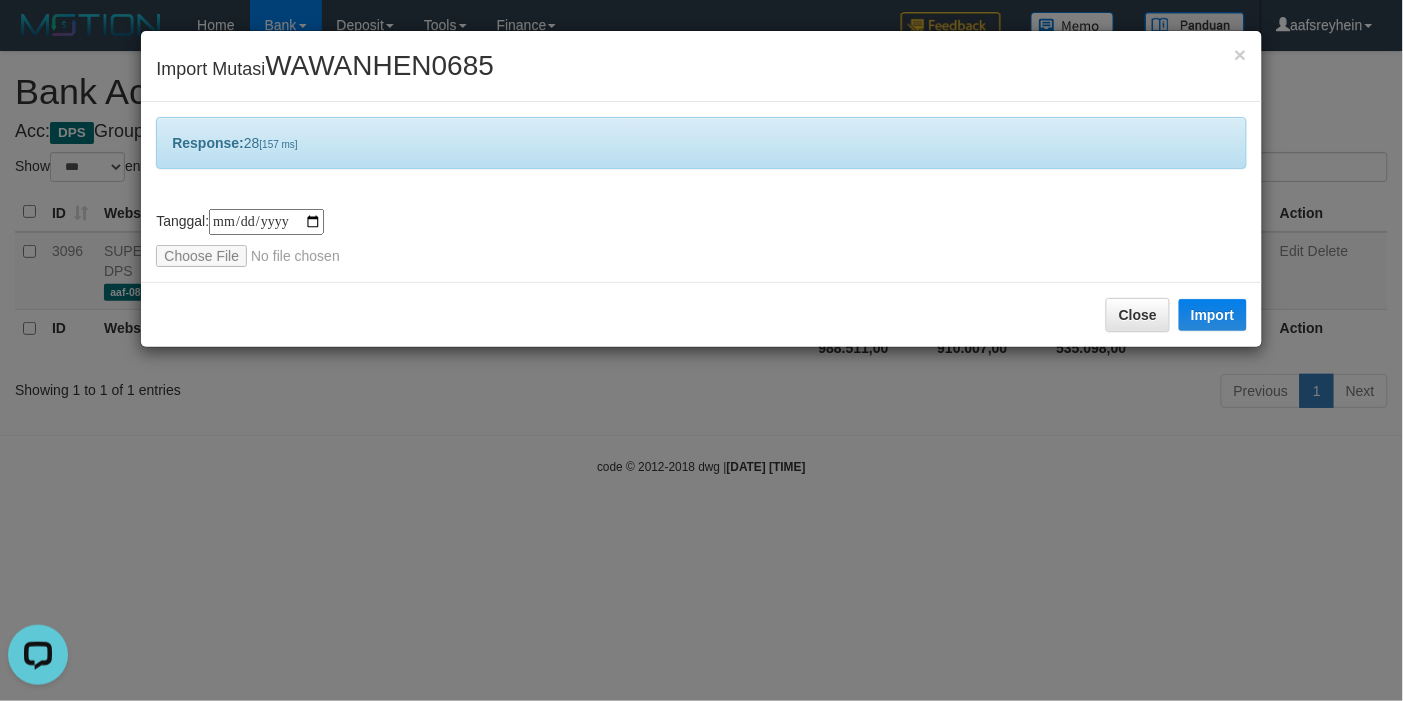 click on "**********" at bounding box center (701, 350) 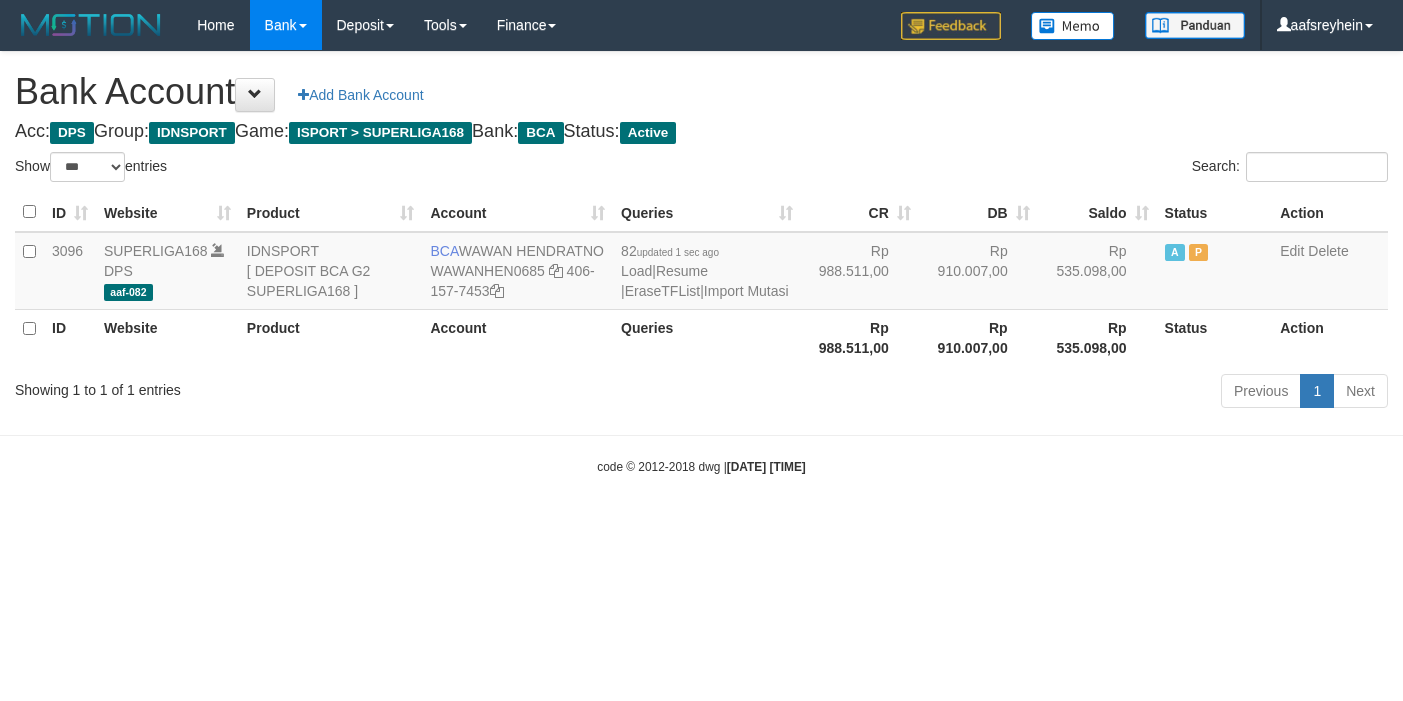 select on "***" 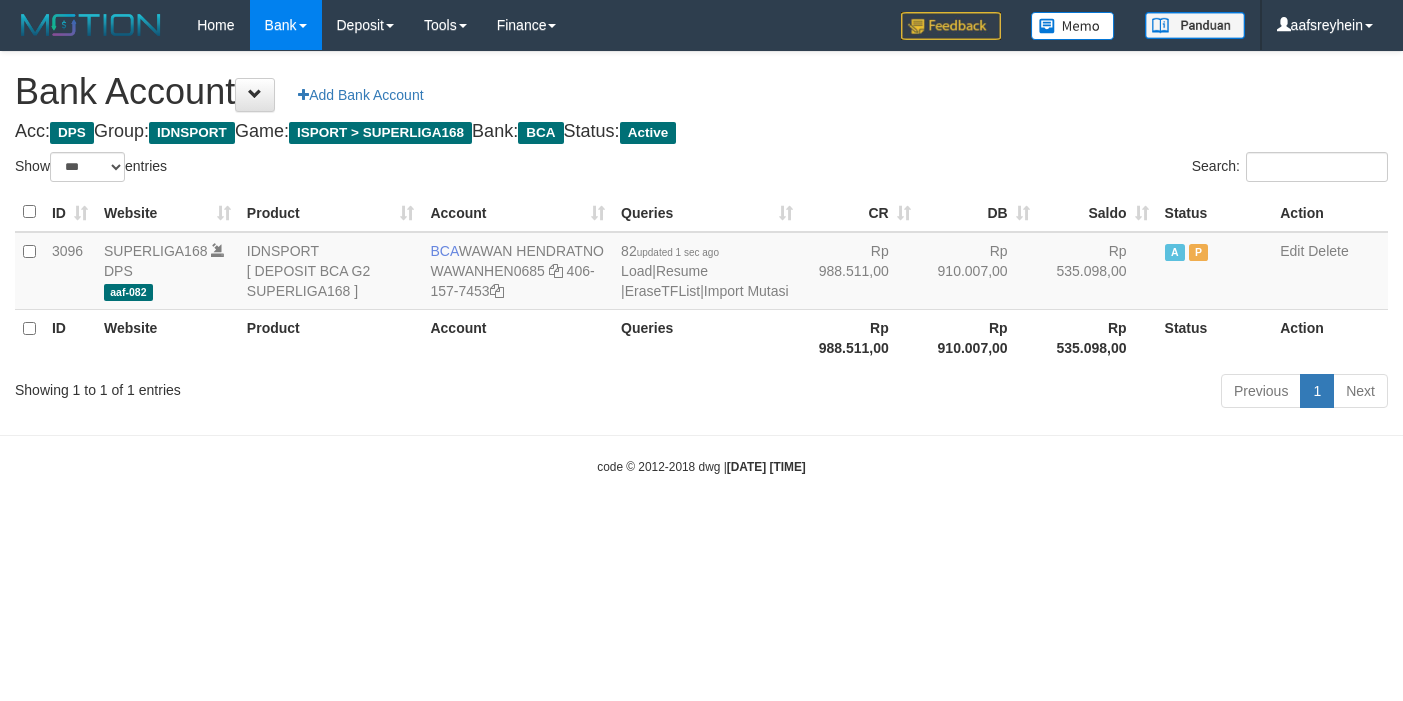 scroll, scrollTop: 0, scrollLeft: 0, axis: both 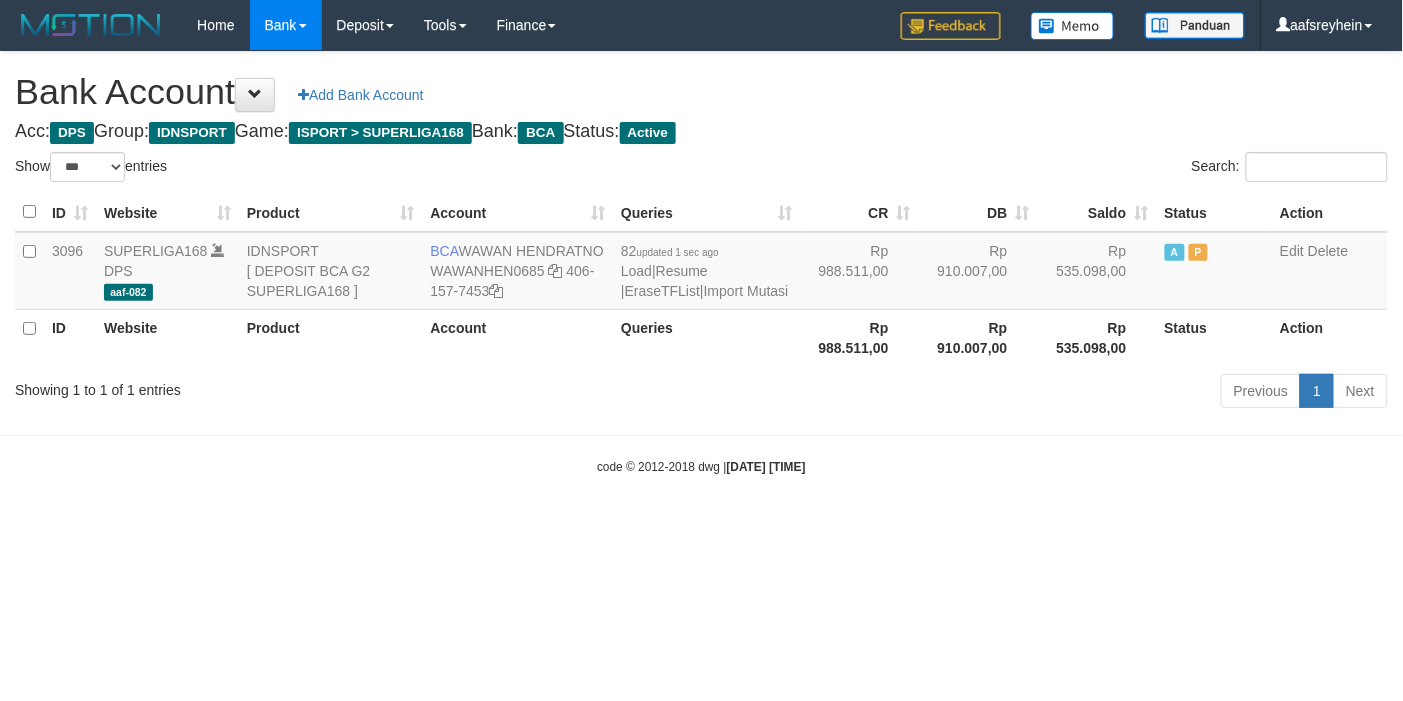 drag, startPoint x: 587, startPoint y: 490, endPoint x: 641, endPoint y: 446, distance: 69.656296 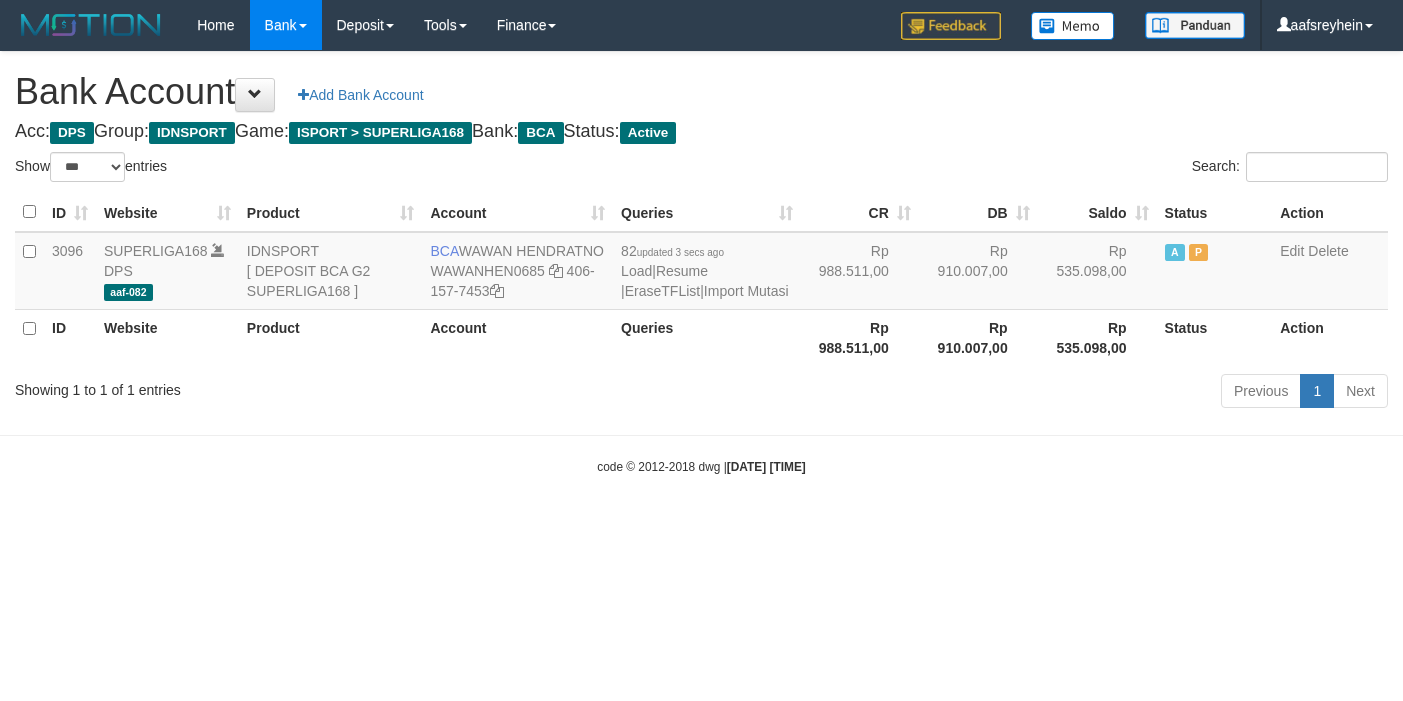 select on "***" 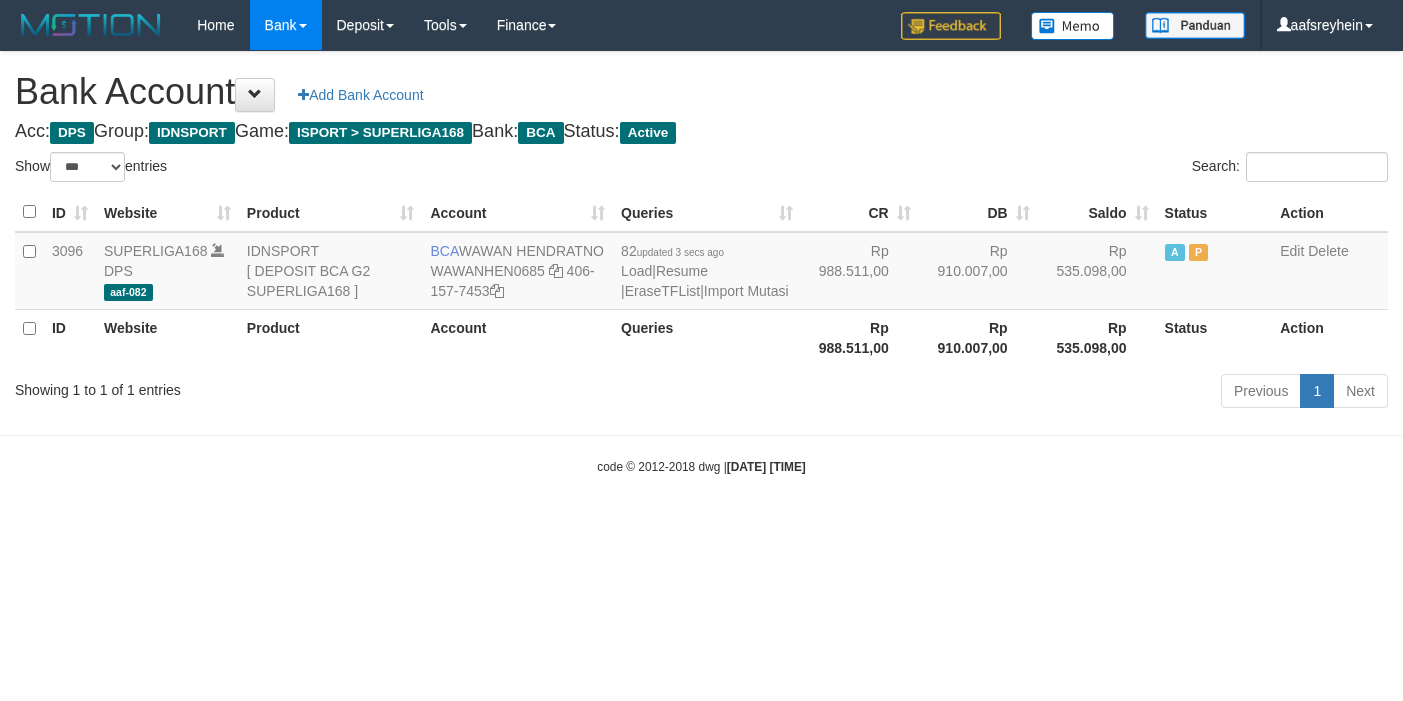 scroll, scrollTop: 0, scrollLeft: 0, axis: both 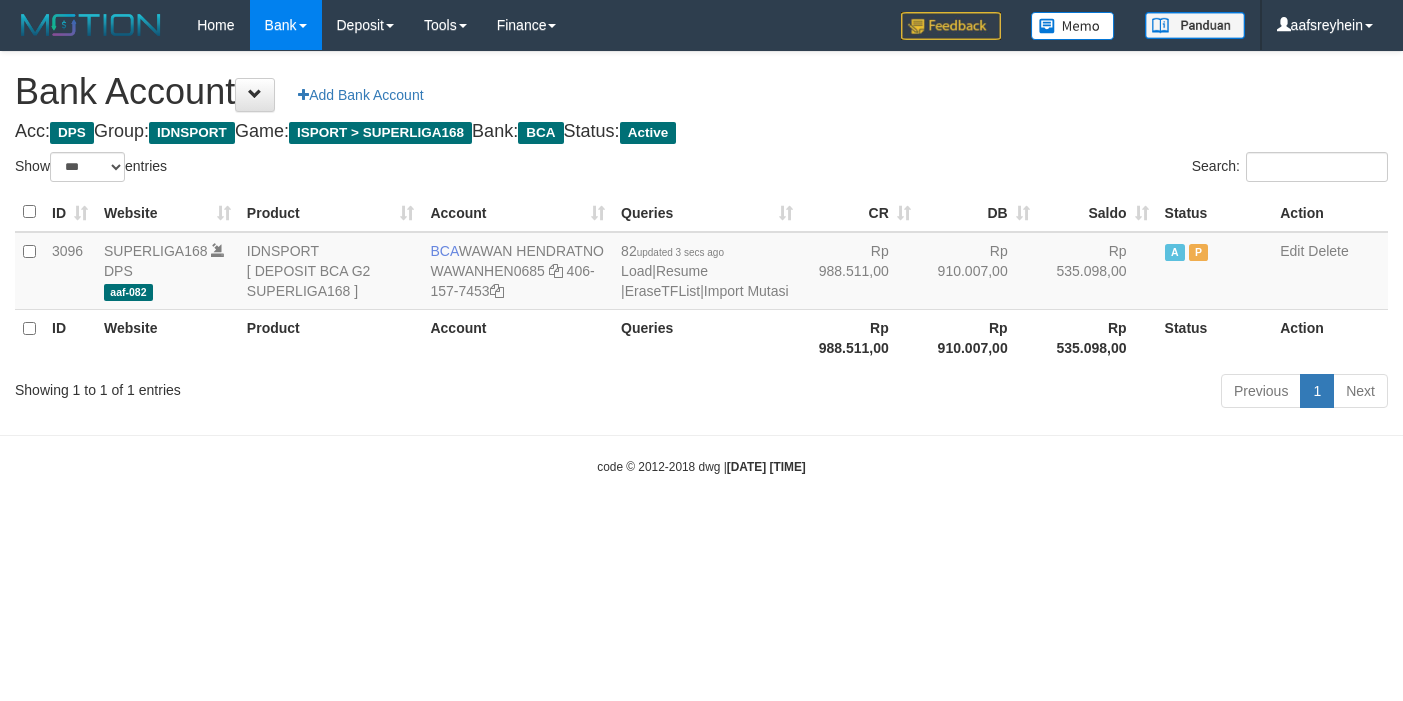 select on "***" 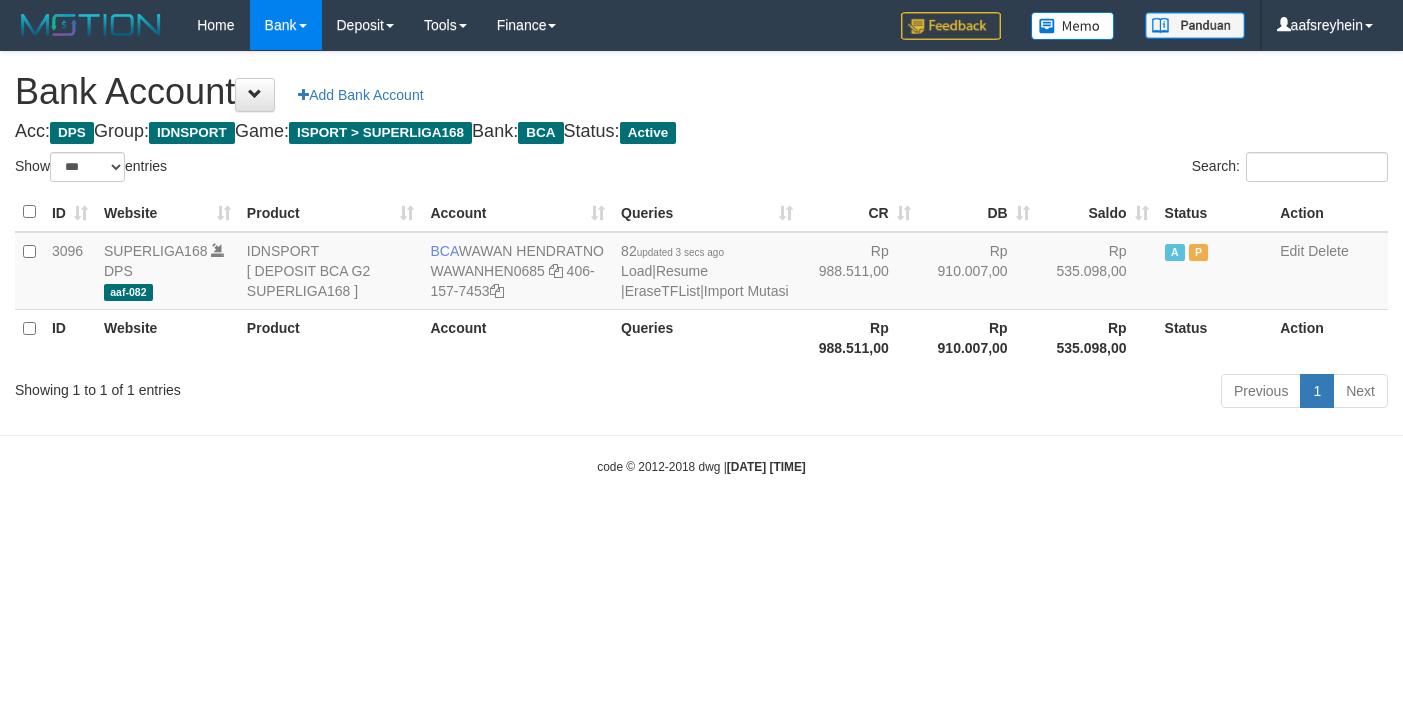 scroll, scrollTop: 0, scrollLeft: 0, axis: both 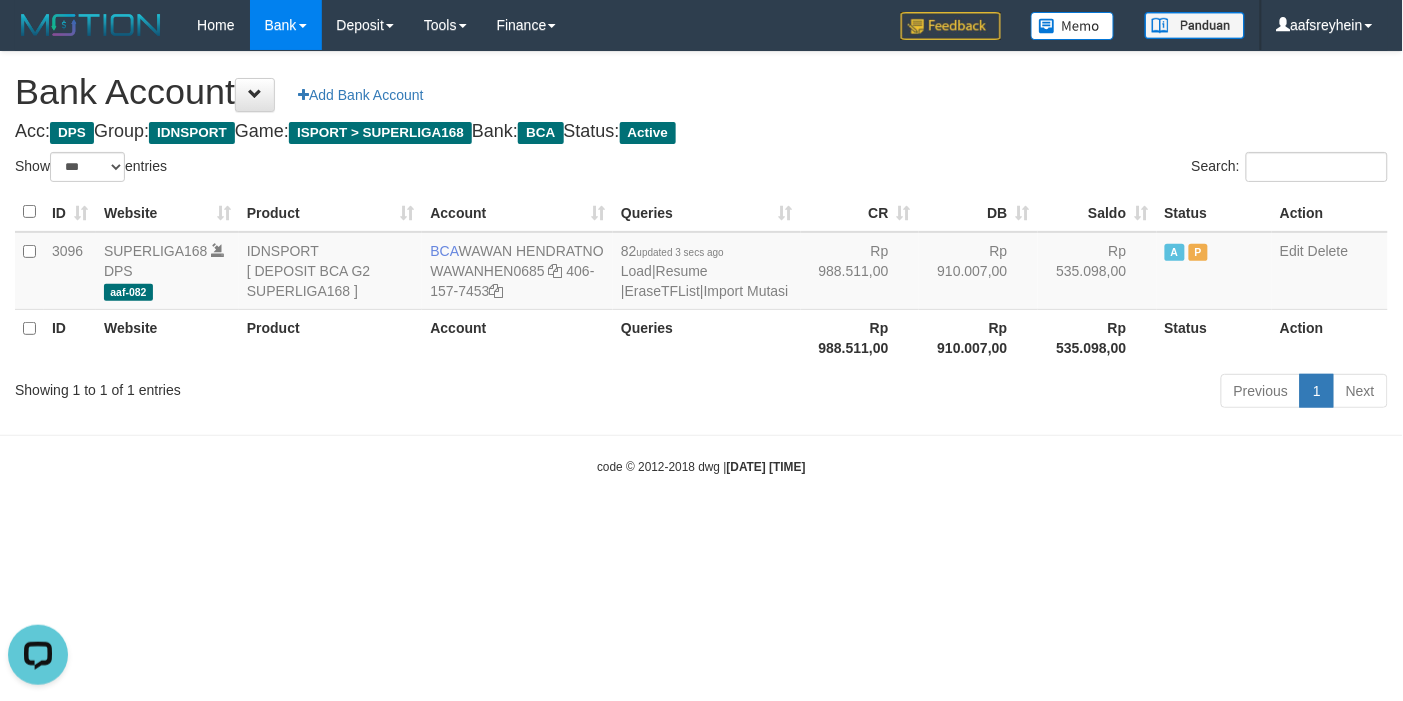 click on "Search:" at bounding box center (1053, 169) 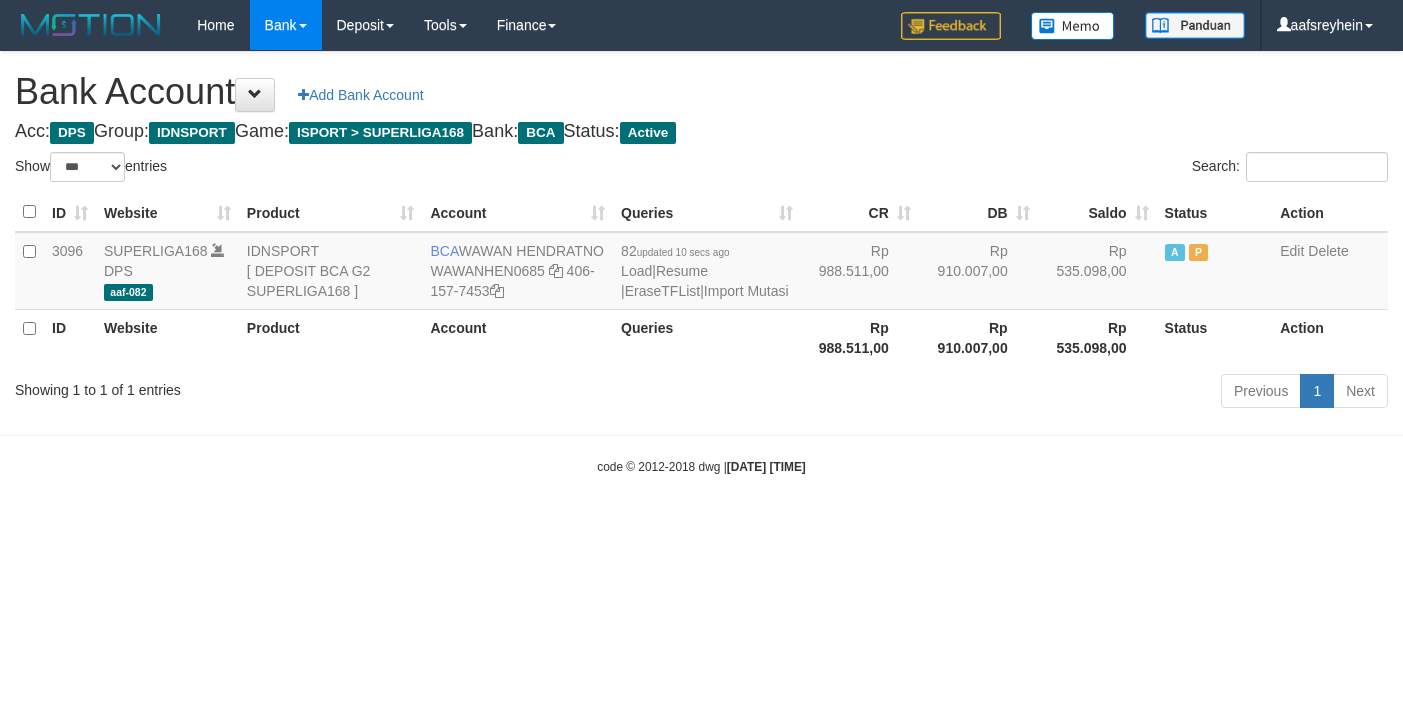 select on "***" 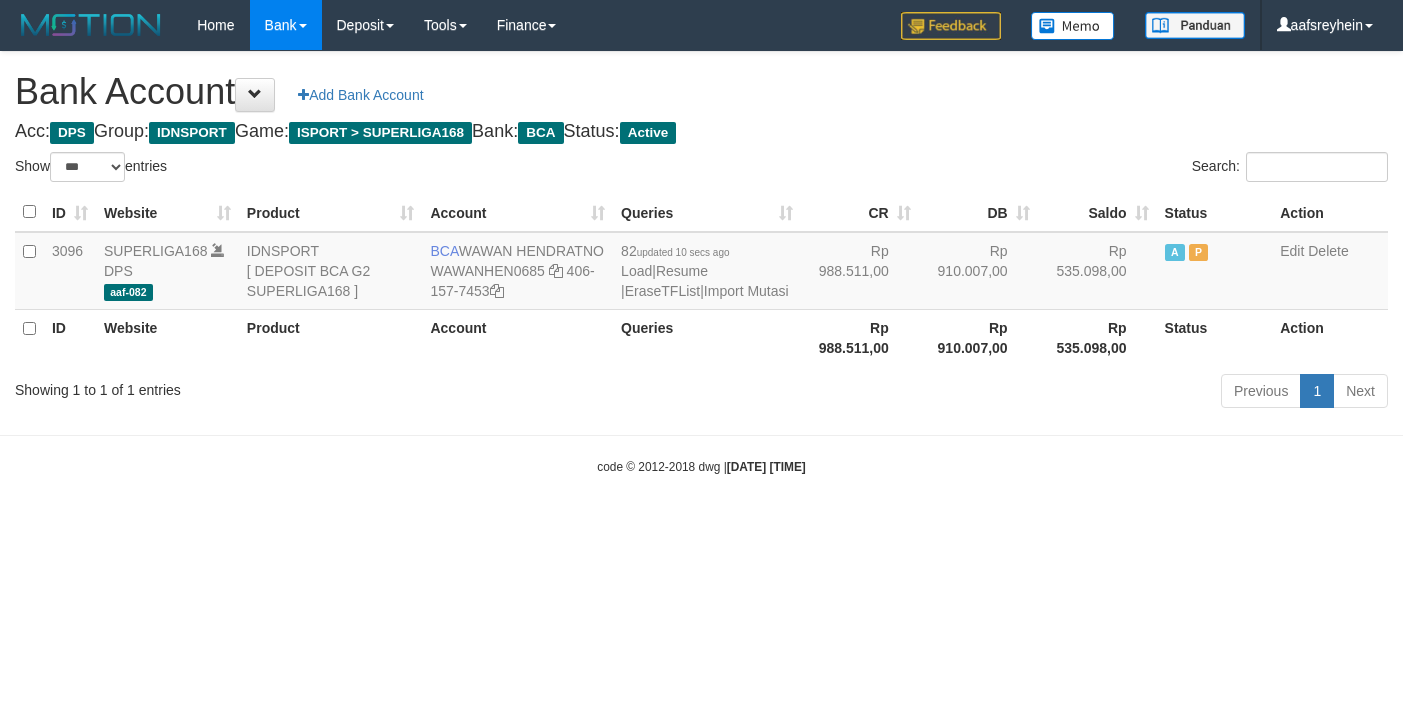 scroll, scrollTop: 0, scrollLeft: 0, axis: both 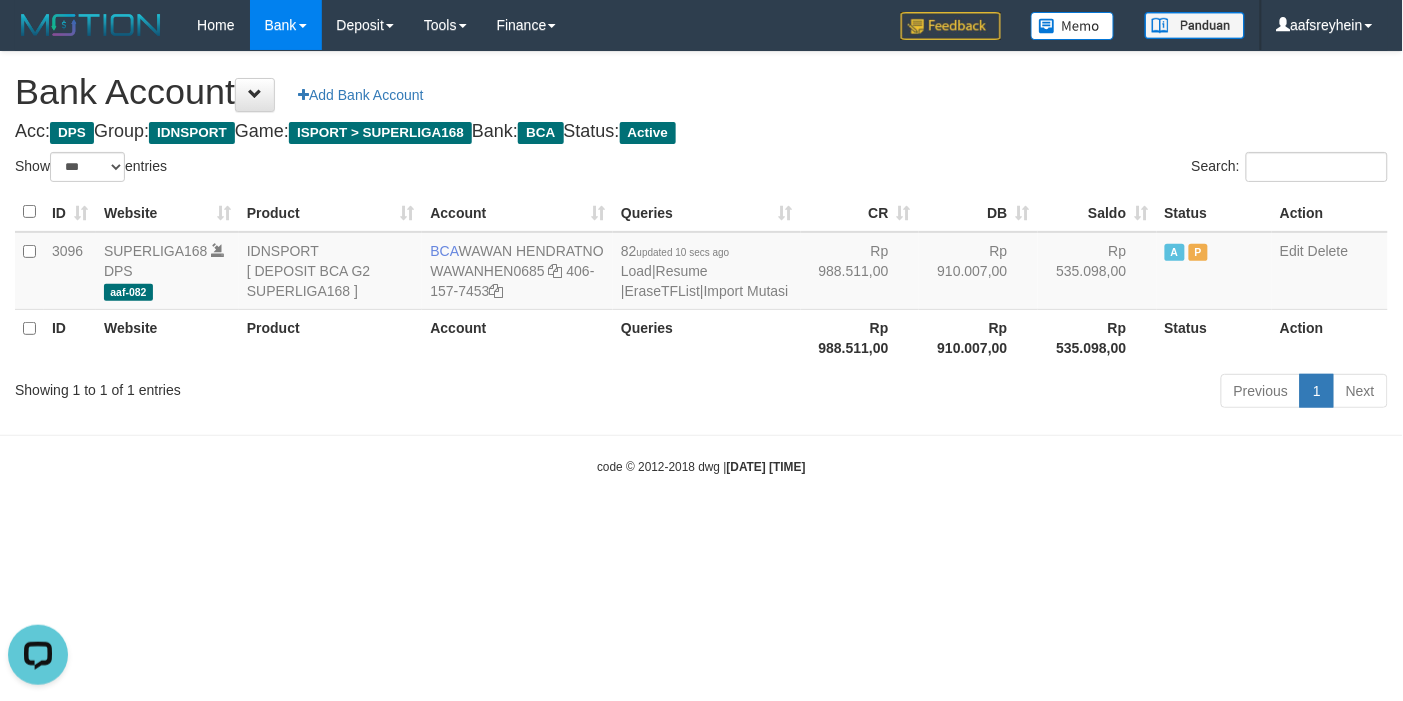 click on "code © 2012-2018 dwg |  2025/07/13 02:33:37" at bounding box center [701, 466] 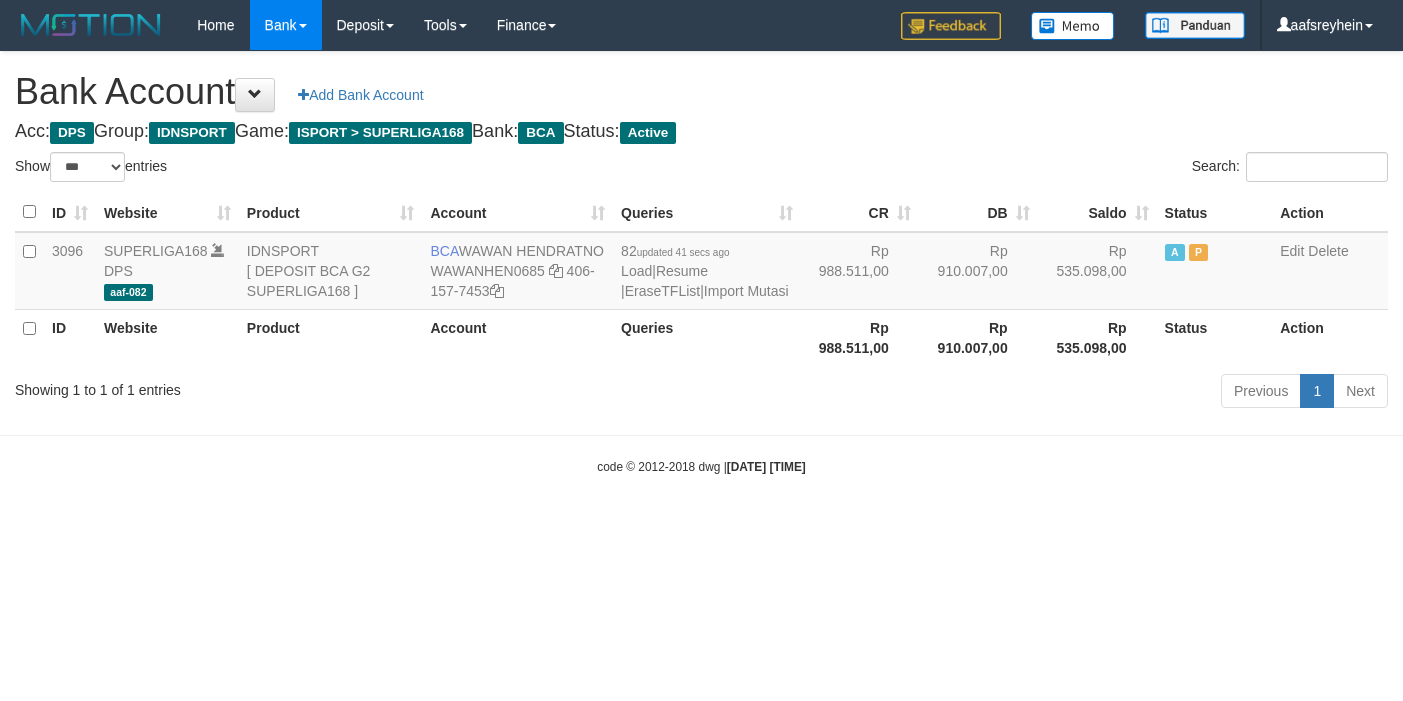 select on "***" 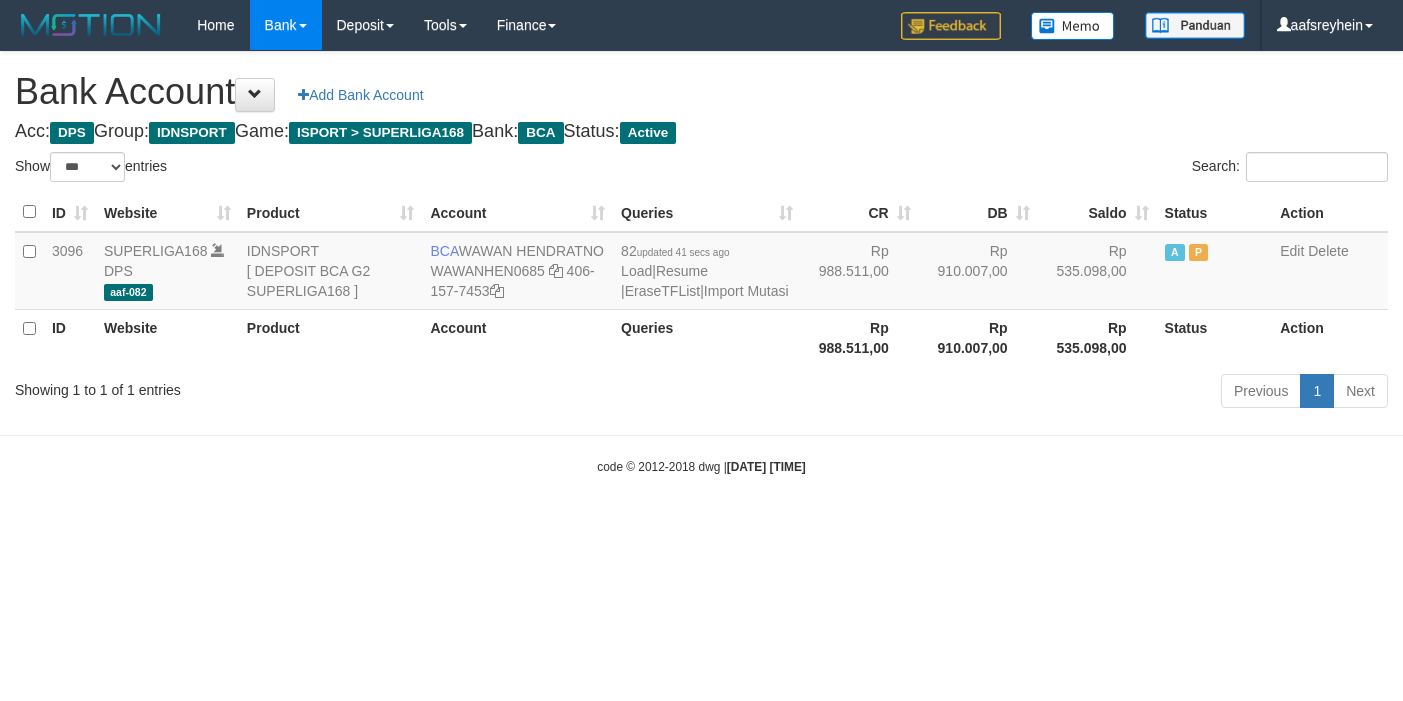 scroll, scrollTop: 0, scrollLeft: 0, axis: both 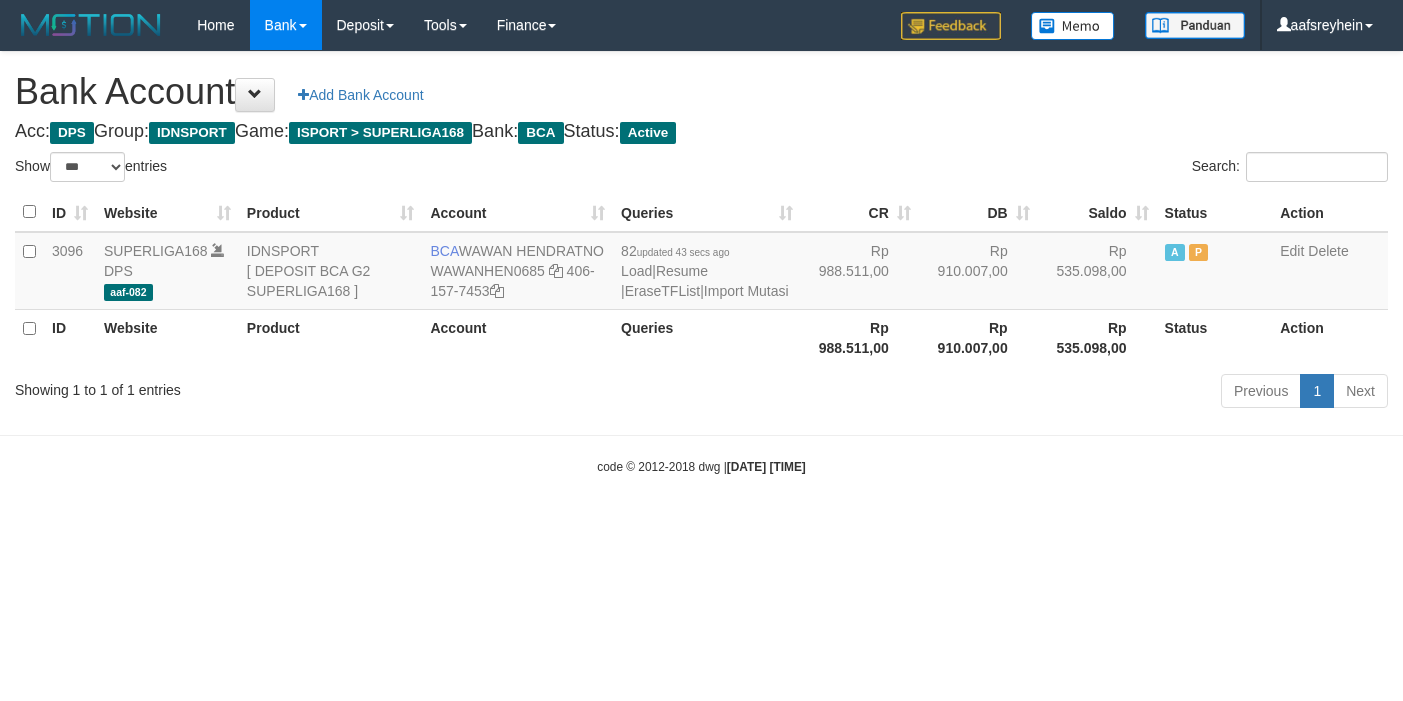 select on "***" 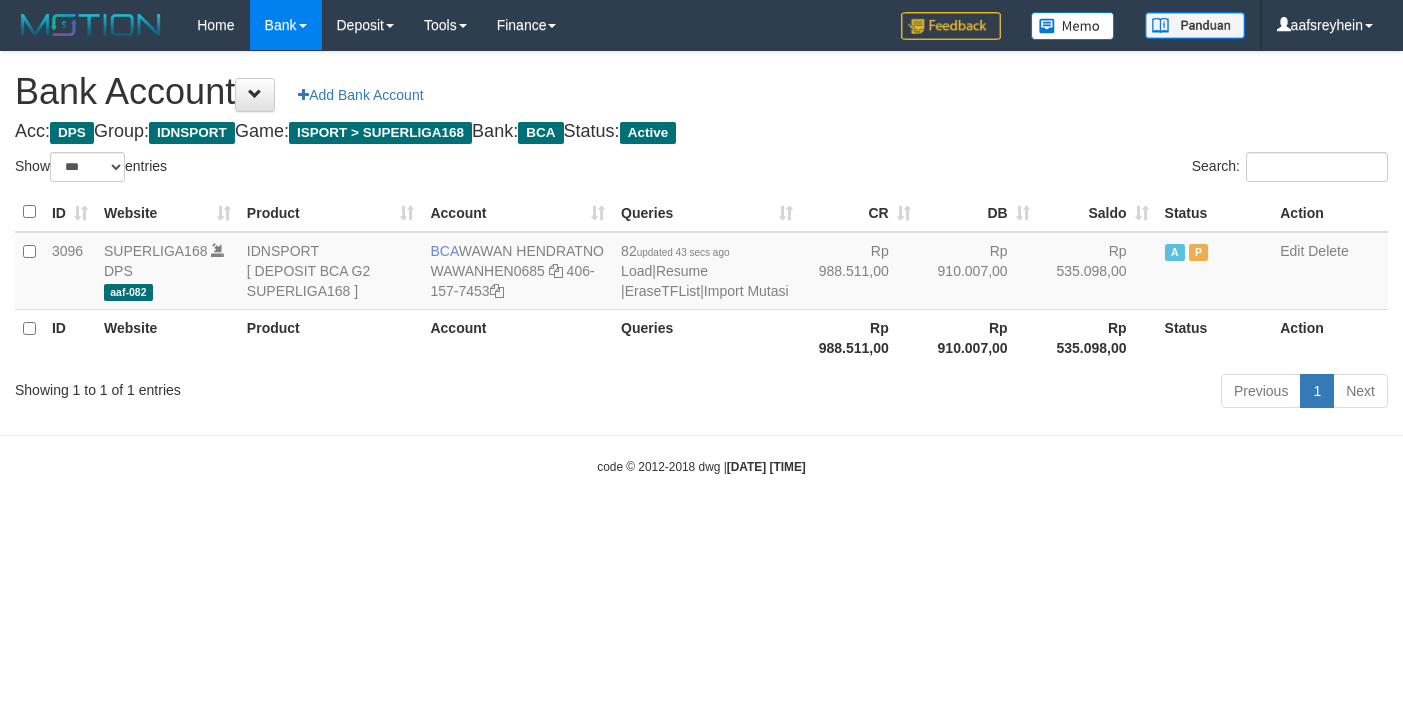 scroll, scrollTop: 0, scrollLeft: 0, axis: both 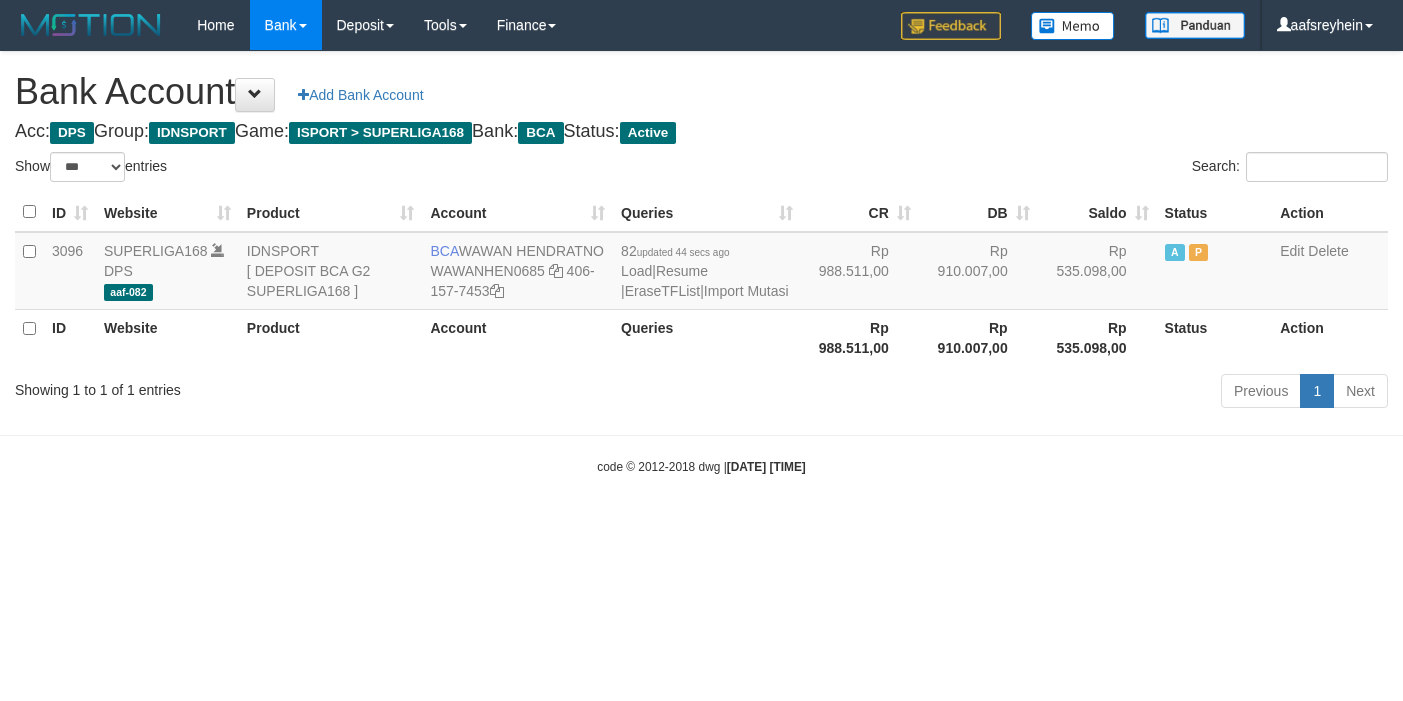 select on "***" 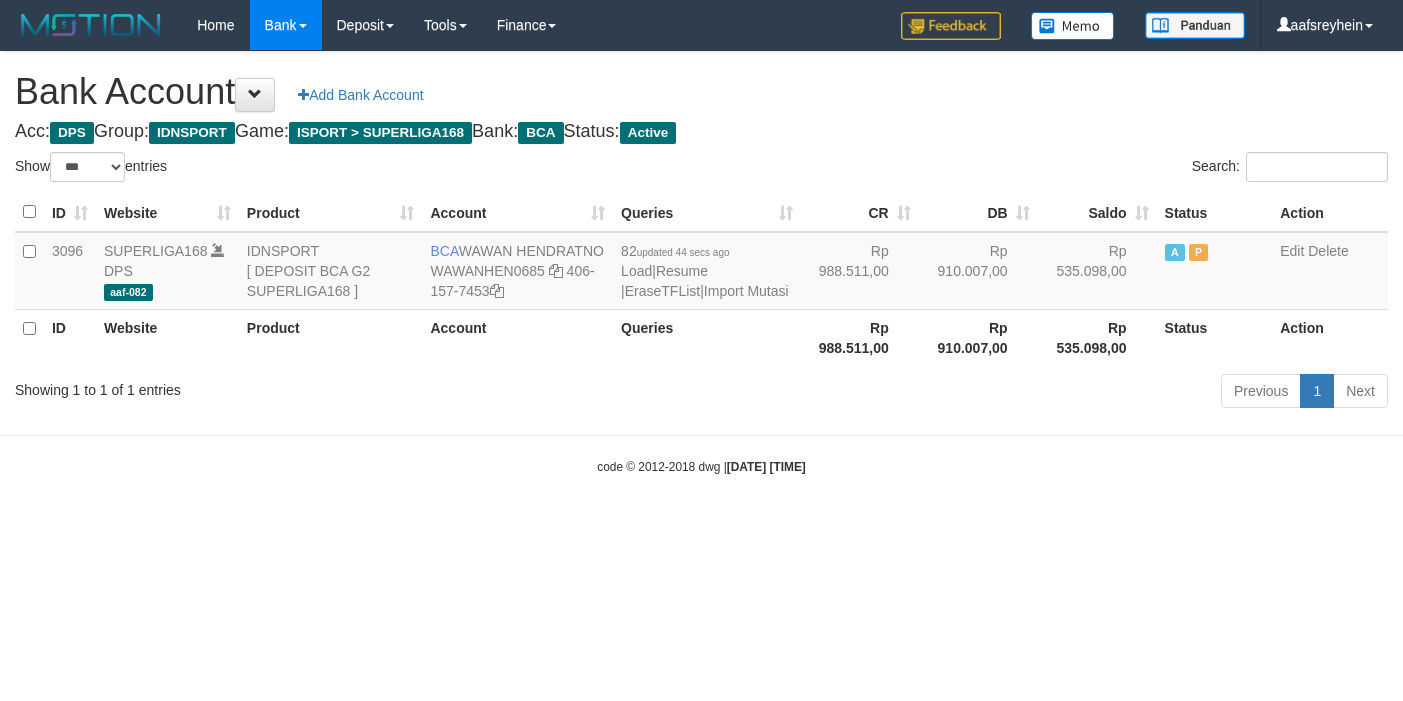 scroll, scrollTop: 0, scrollLeft: 0, axis: both 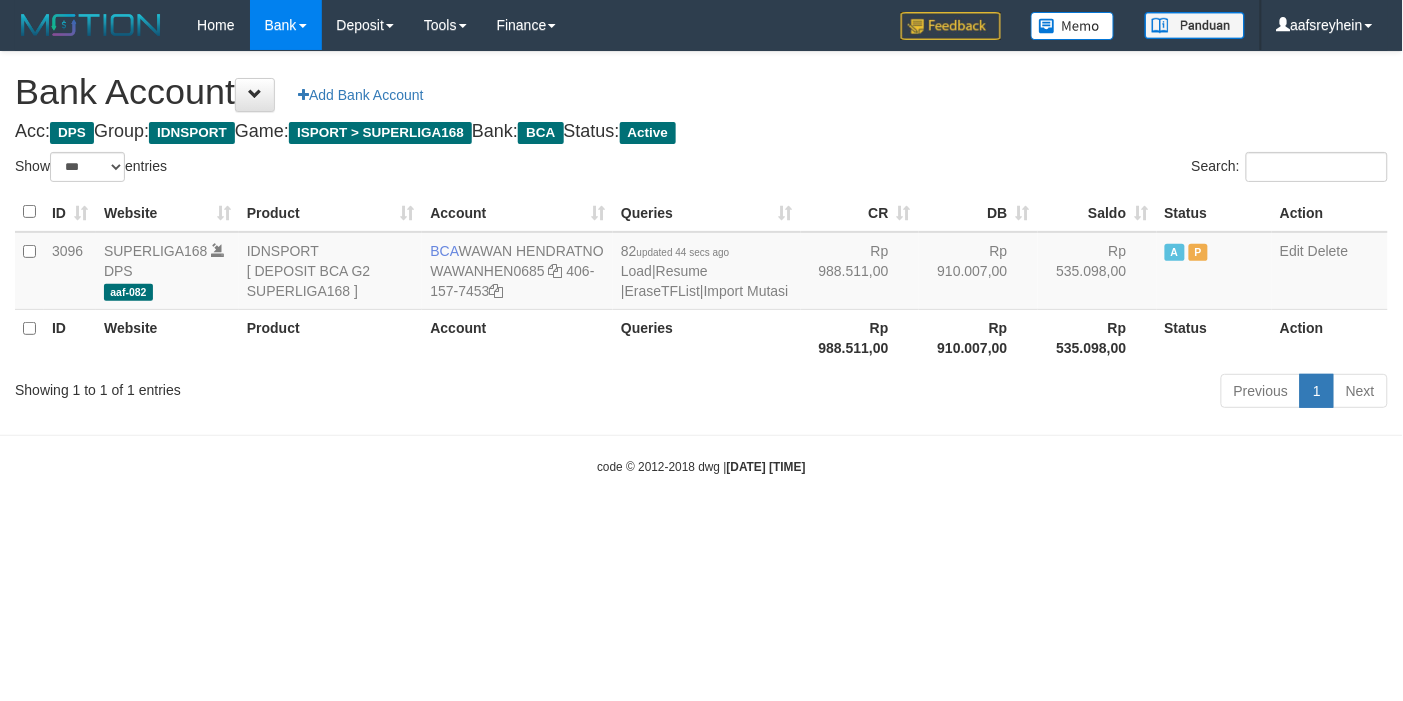 click on "Toggle navigation
Home
Bank
Account List
Load
By Website
Group
[ISPORT]													SUPERLIGA168
By Load Group (DPS)
-" at bounding box center (701, 263) 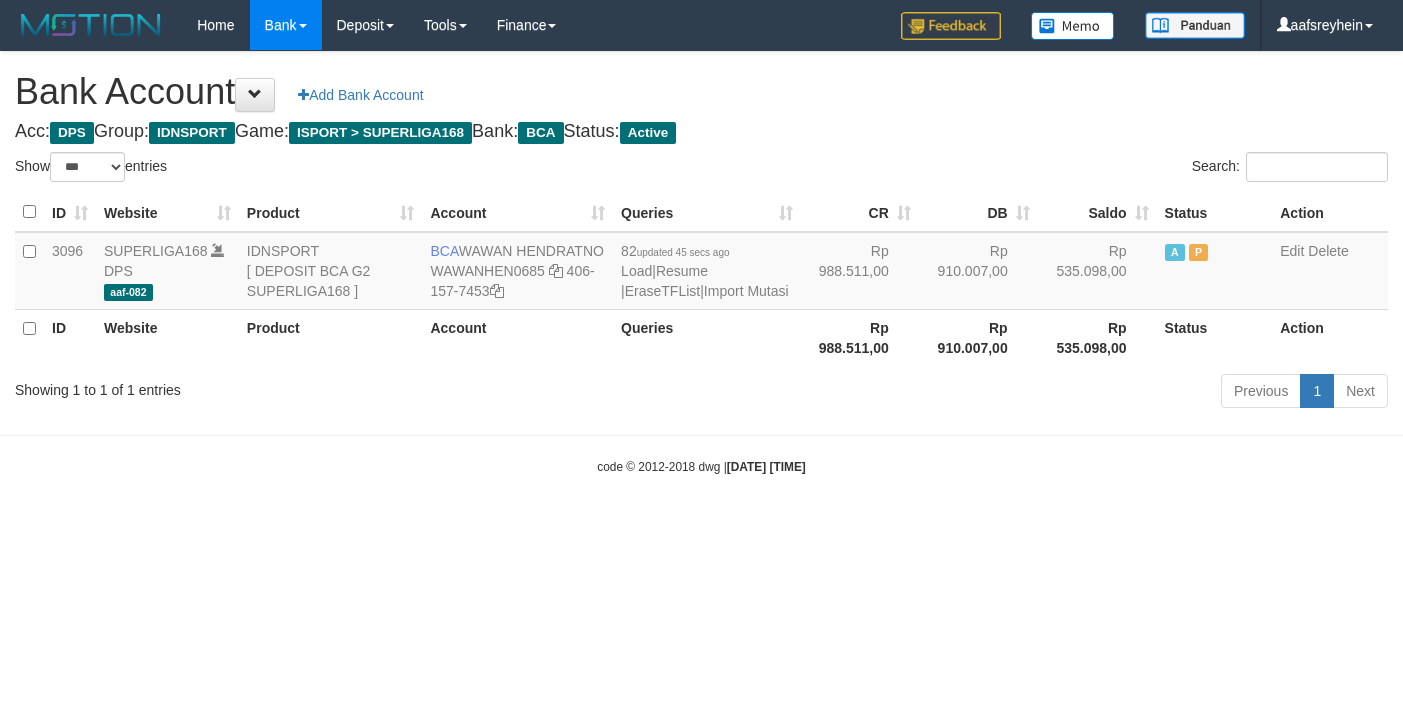 select on "***" 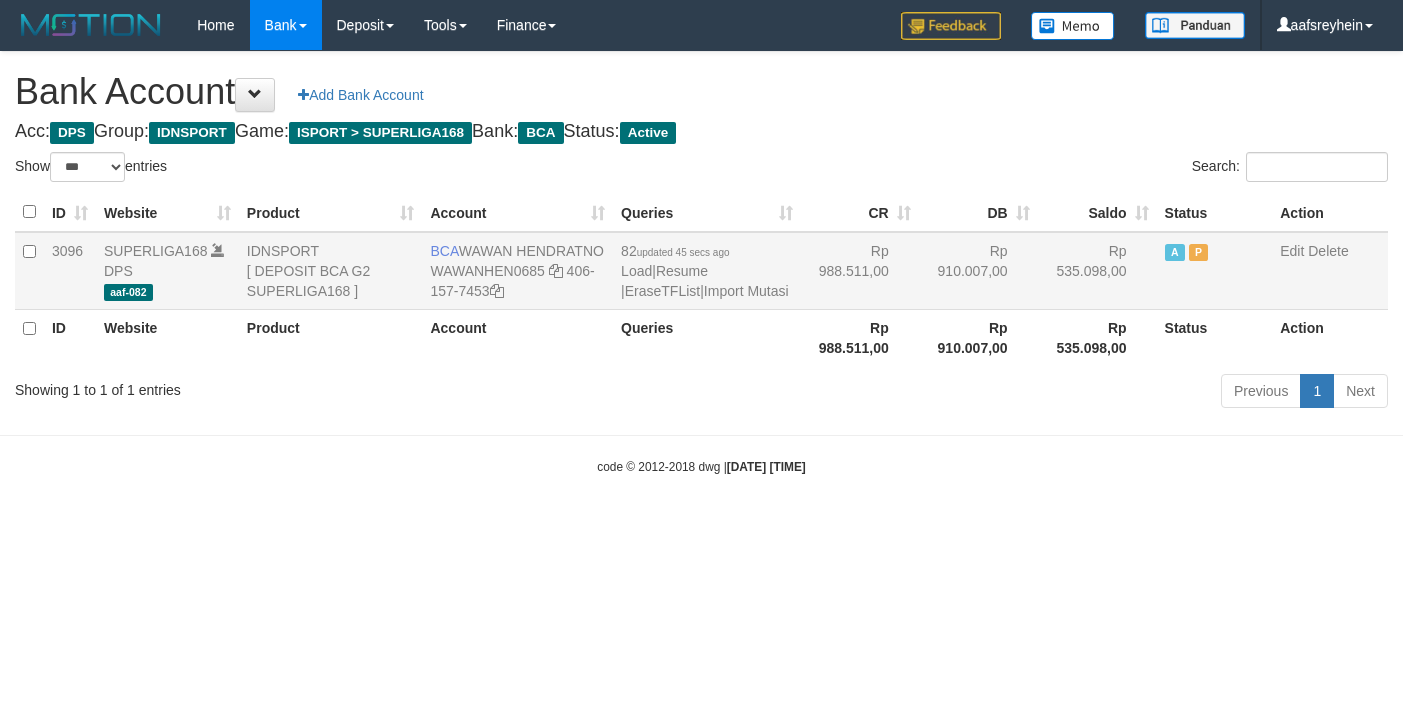 scroll, scrollTop: 0, scrollLeft: 0, axis: both 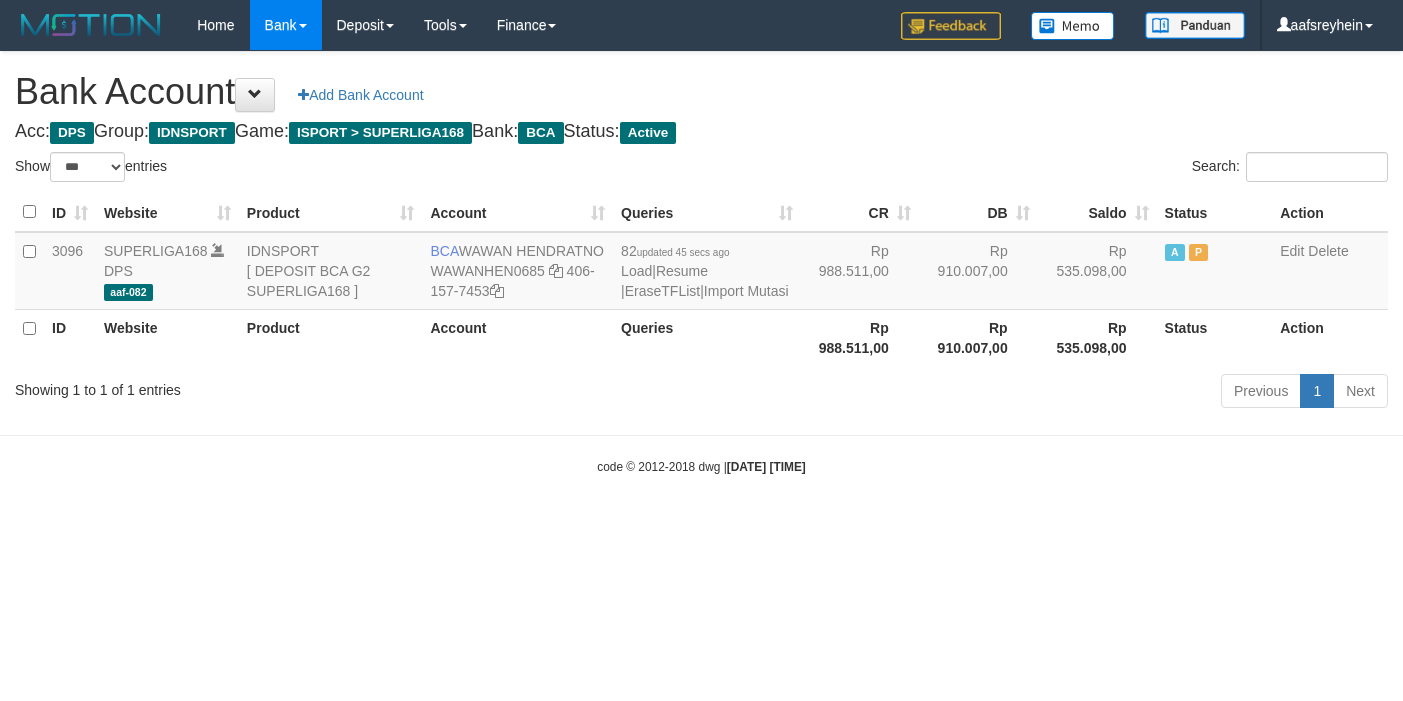 select on "***" 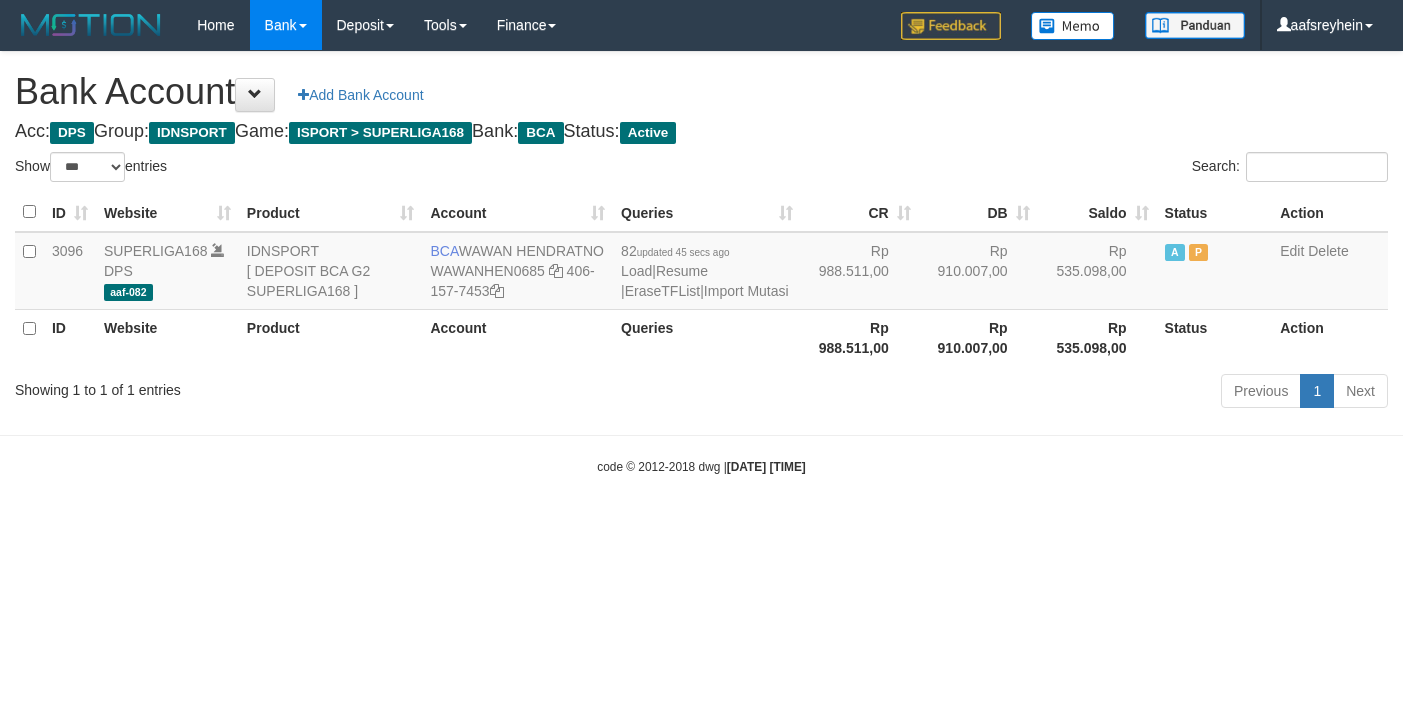scroll, scrollTop: 0, scrollLeft: 0, axis: both 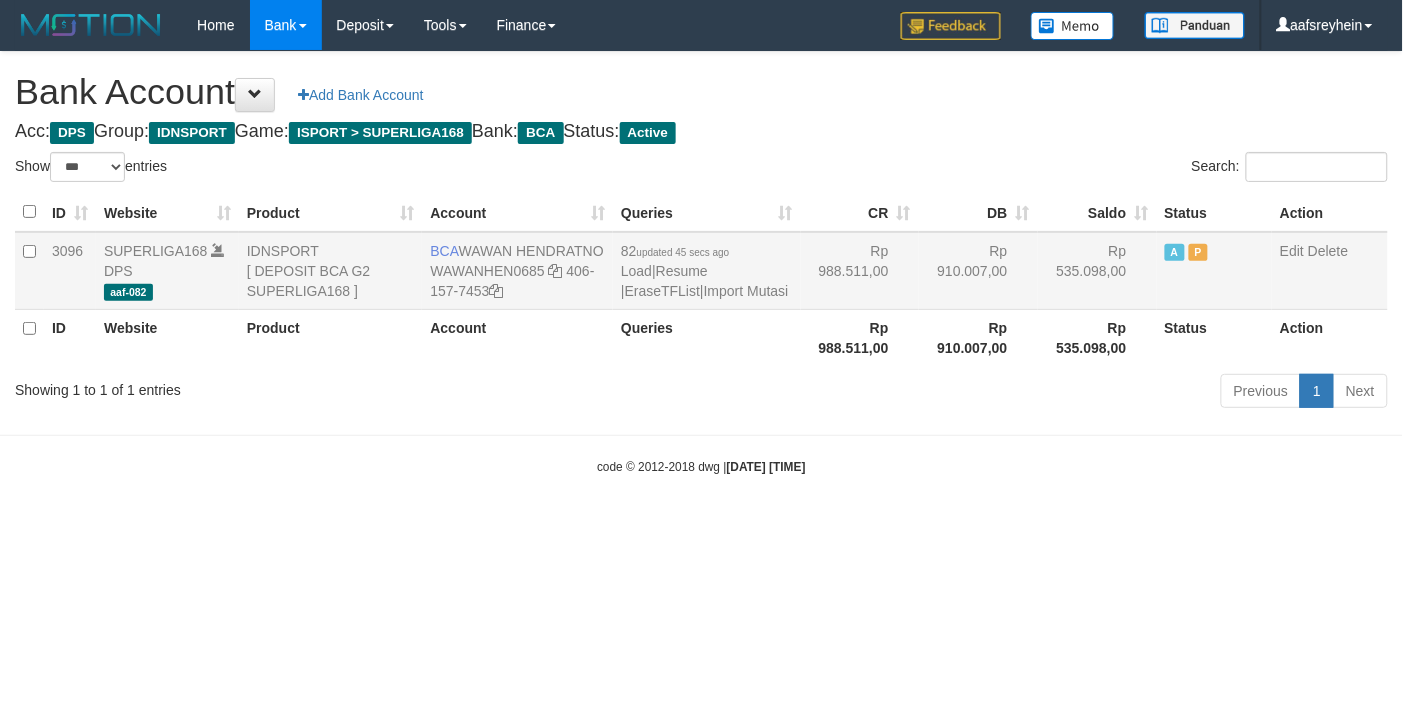 click on "Bank Account
Add Bank Account" at bounding box center [701, 92] 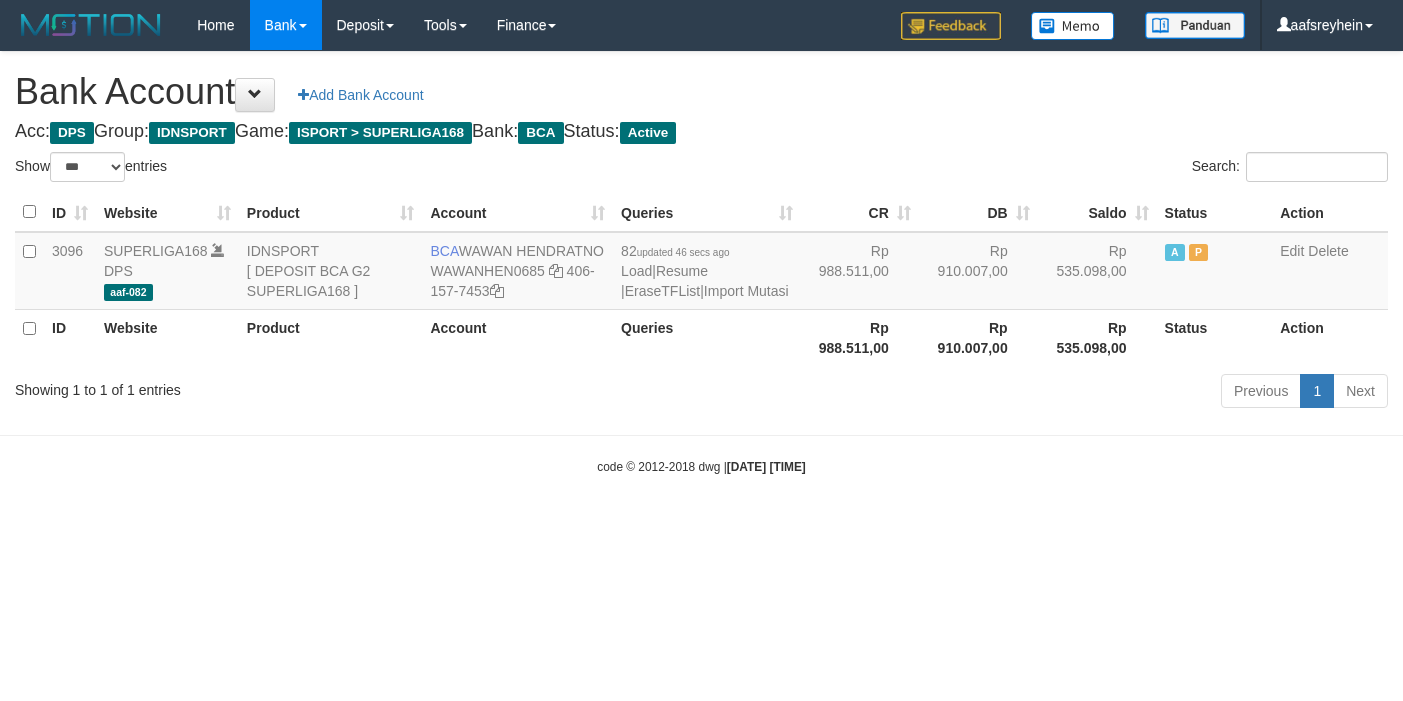 select on "***" 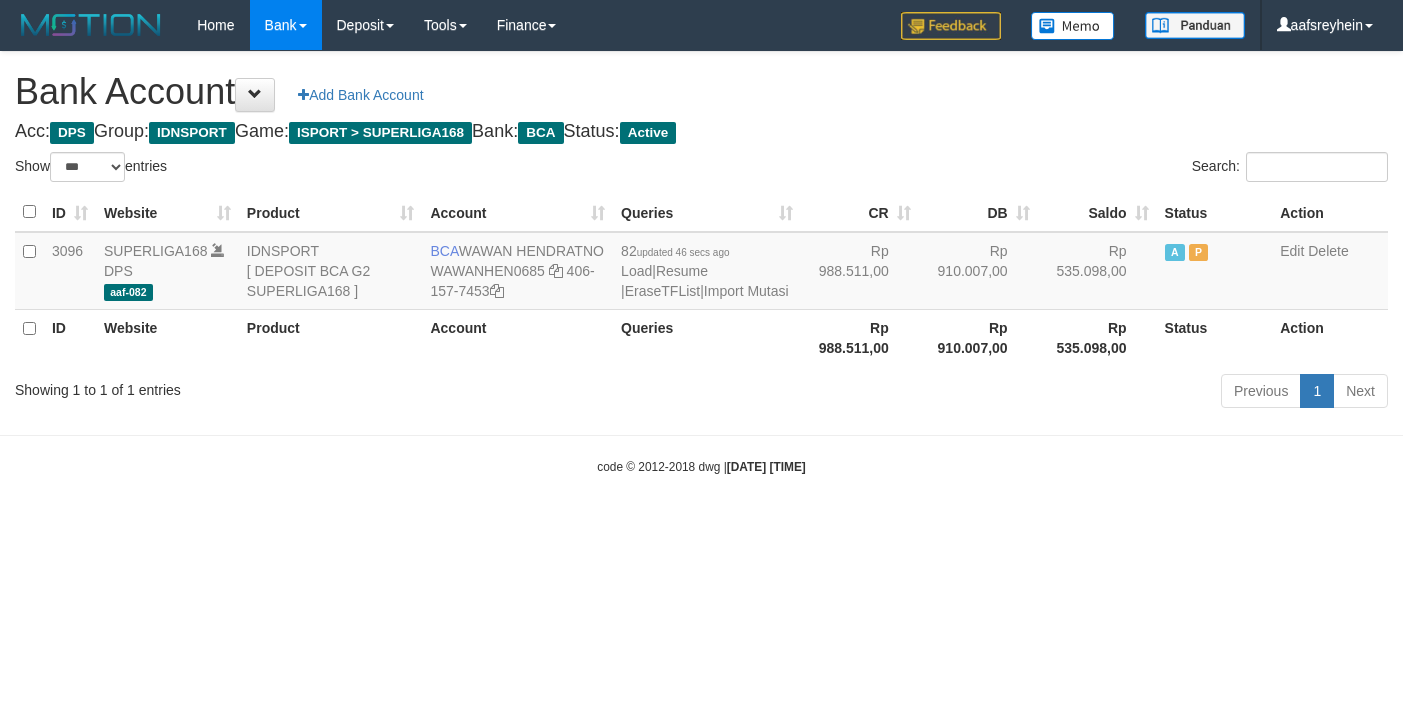 scroll, scrollTop: 0, scrollLeft: 0, axis: both 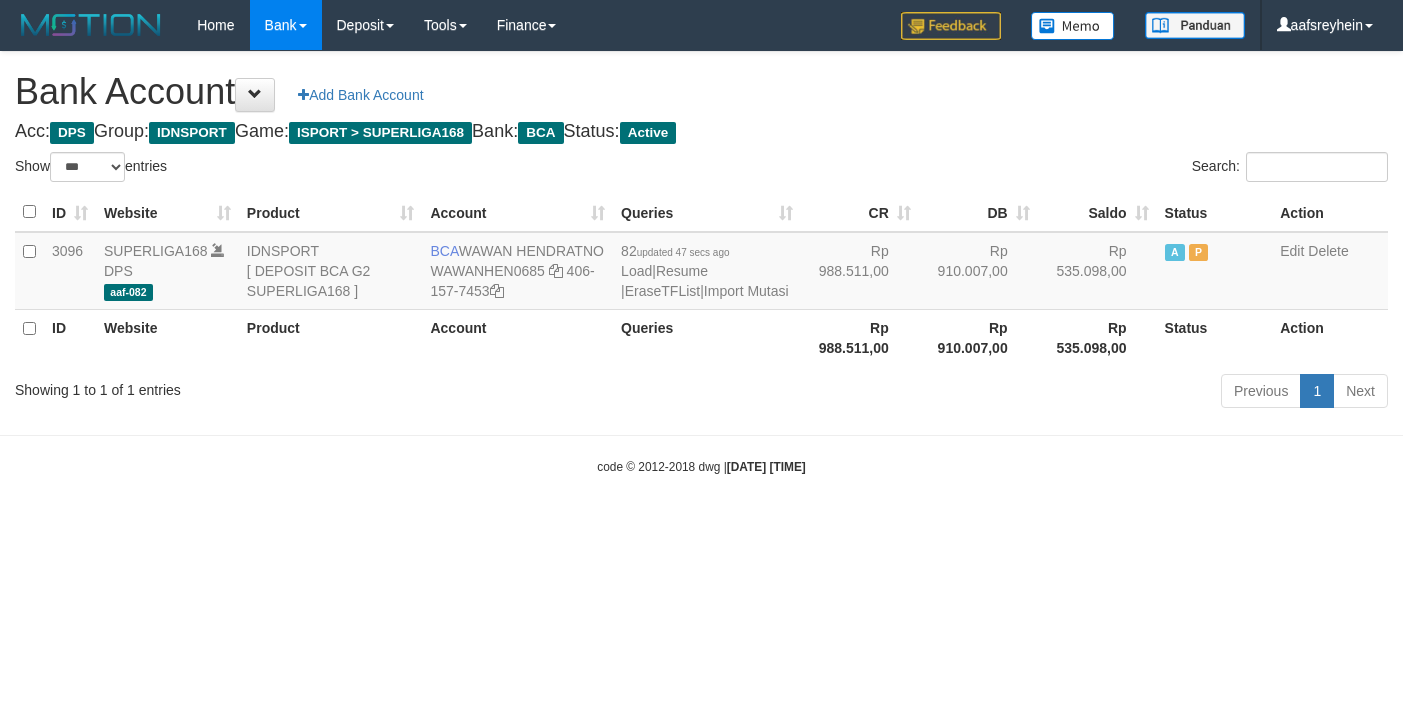 select on "***" 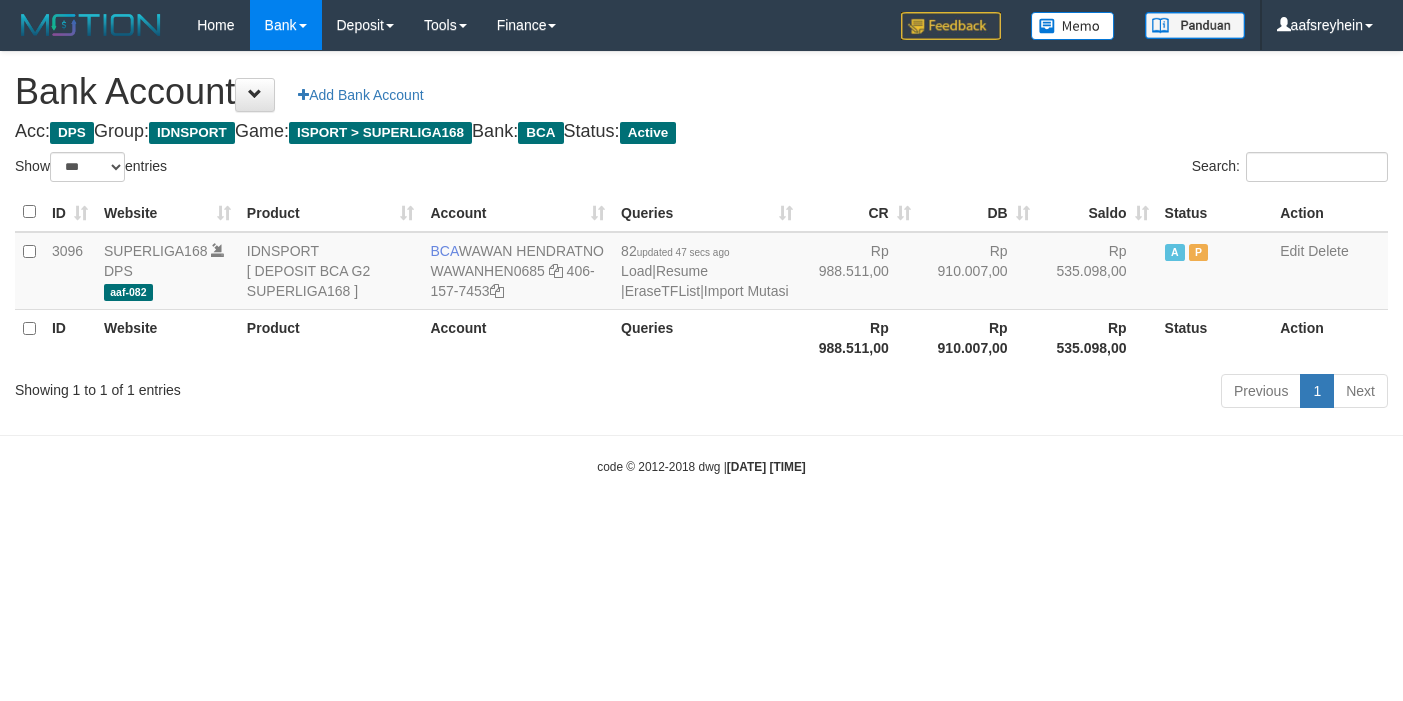 scroll, scrollTop: 0, scrollLeft: 0, axis: both 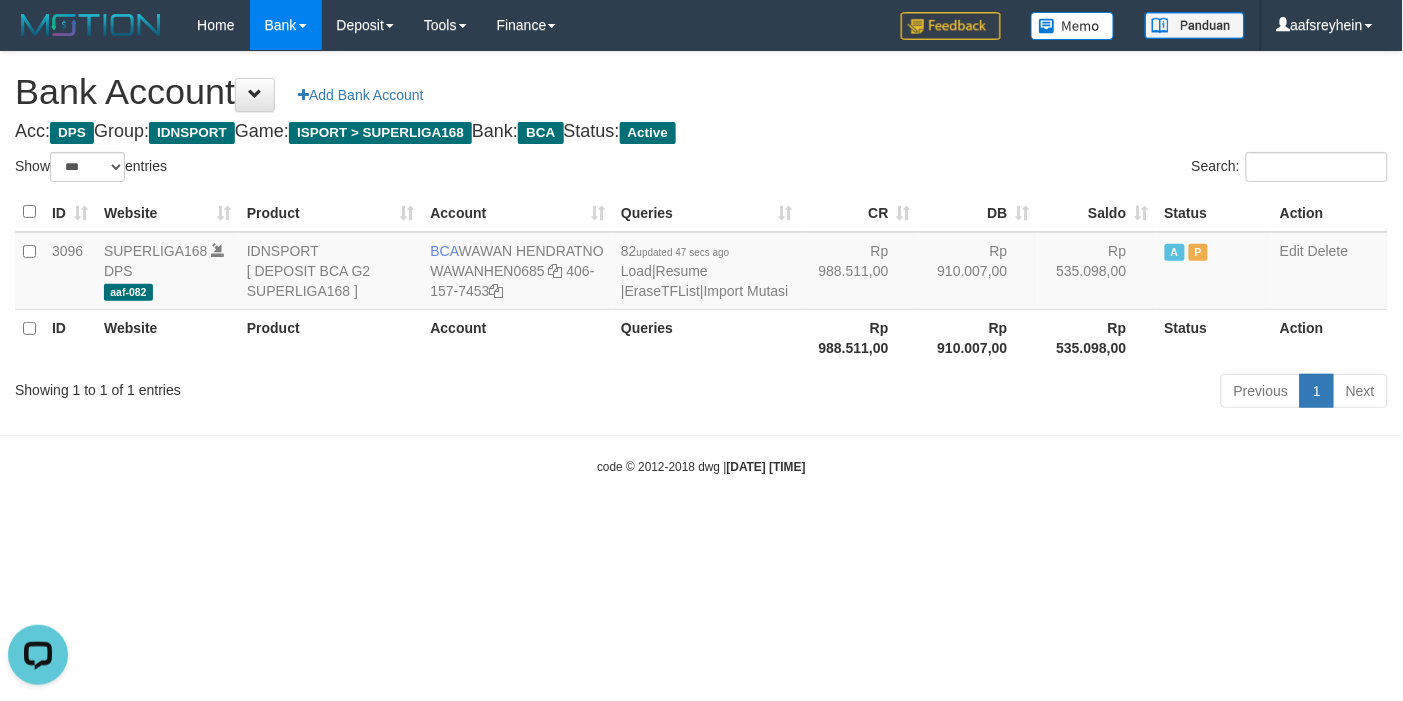 click on "Toggle navigation
Home
Bank
Account List
Load
By Website
Group
[ISPORT]													SUPERLIGA168
By Load Group (DPS)" at bounding box center [701, 263] 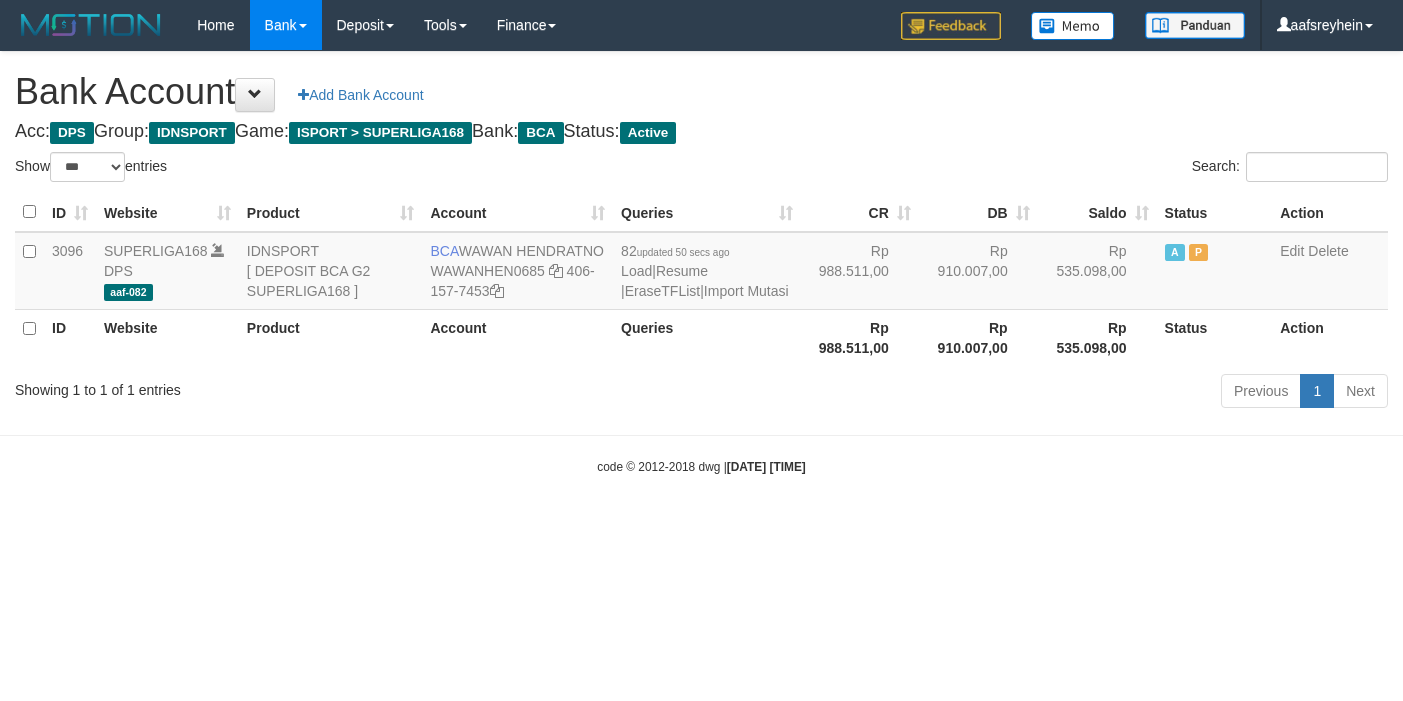 select on "***" 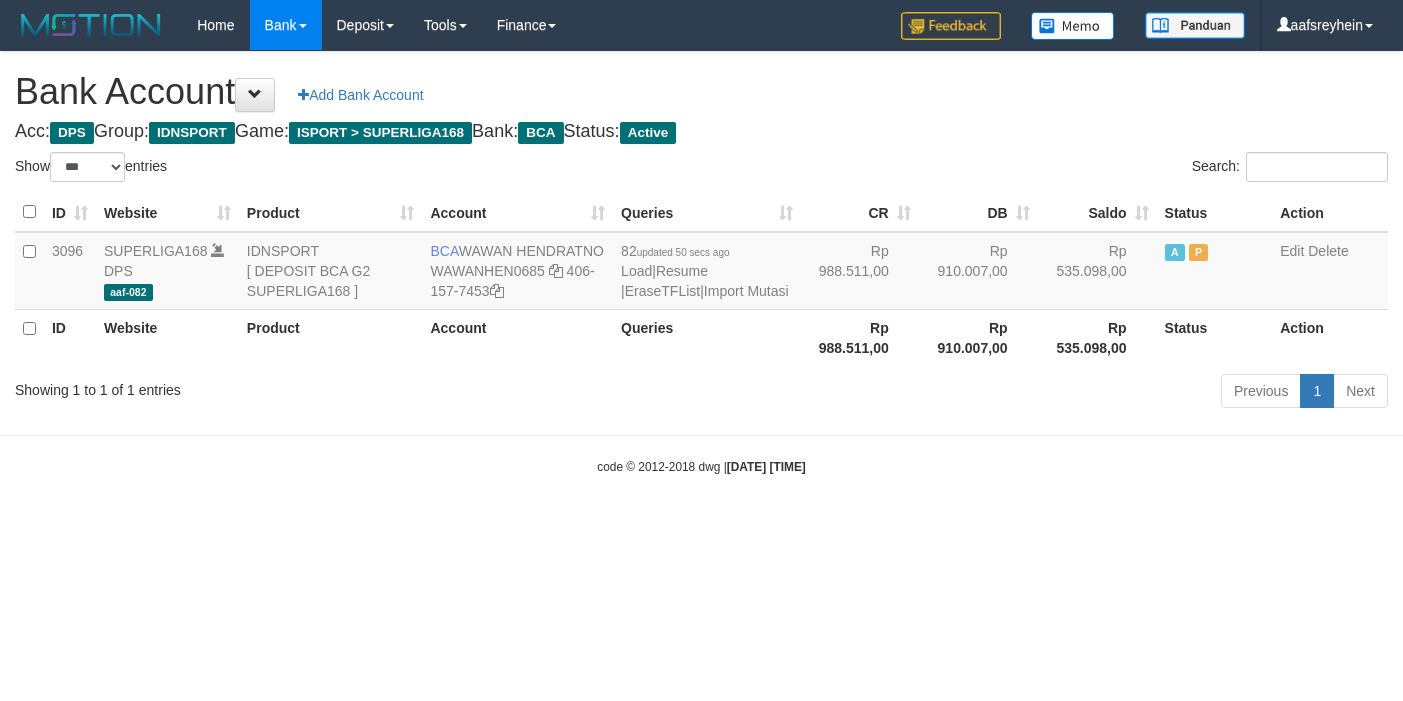 scroll, scrollTop: 0, scrollLeft: 0, axis: both 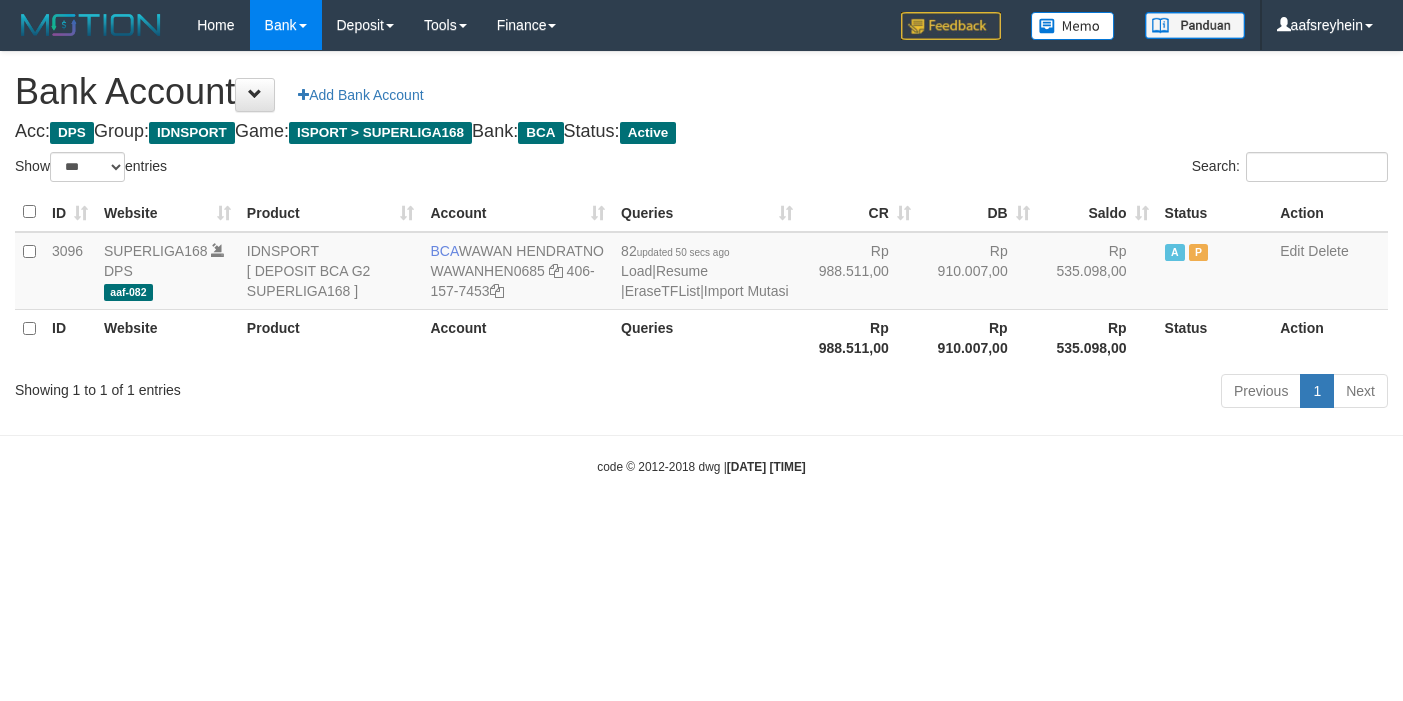select on "***" 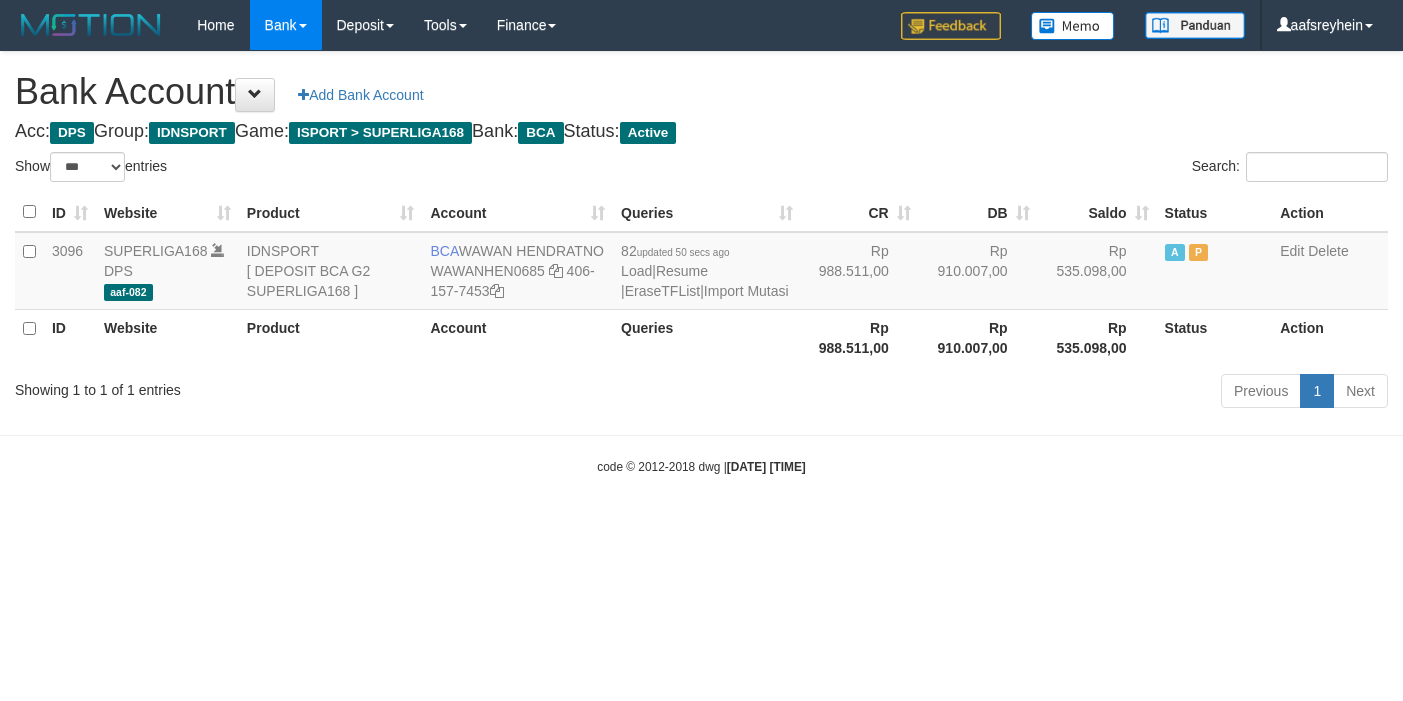 scroll, scrollTop: 0, scrollLeft: 0, axis: both 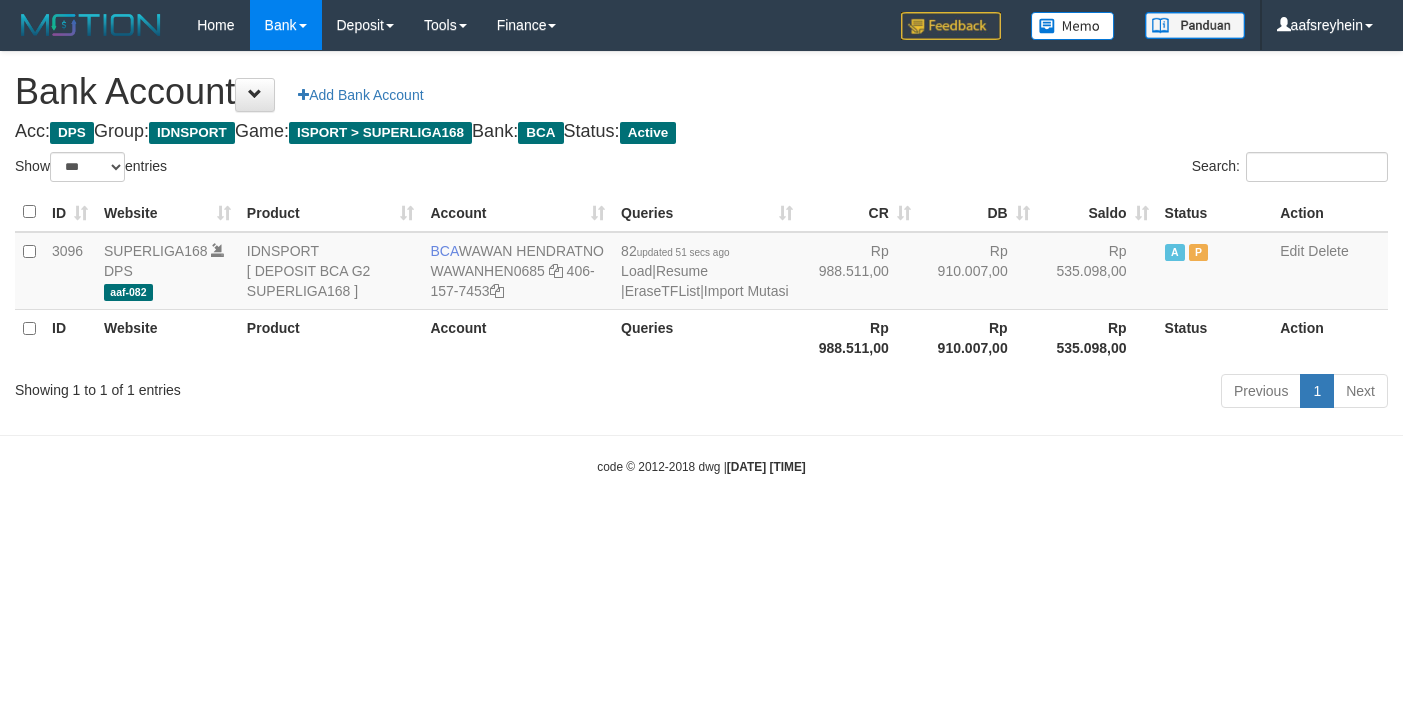 select on "***" 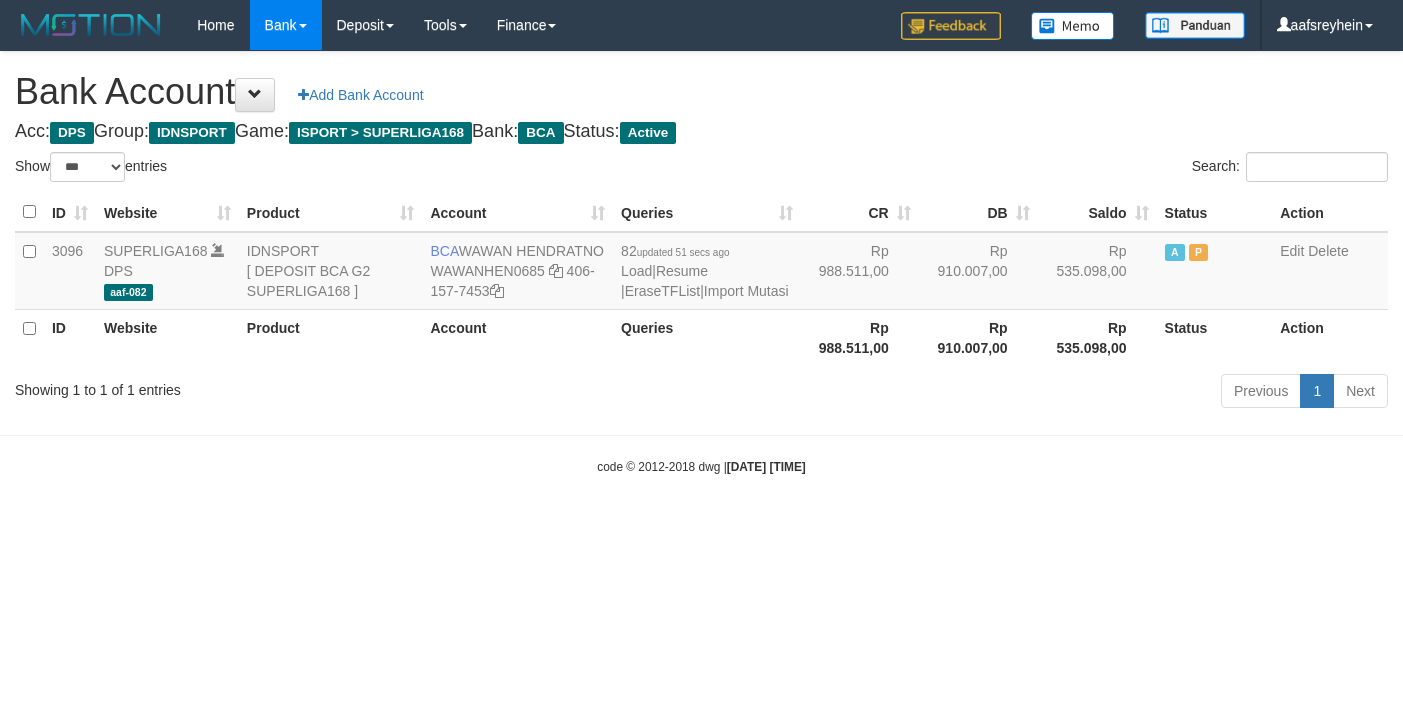 scroll, scrollTop: 0, scrollLeft: 0, axis: both 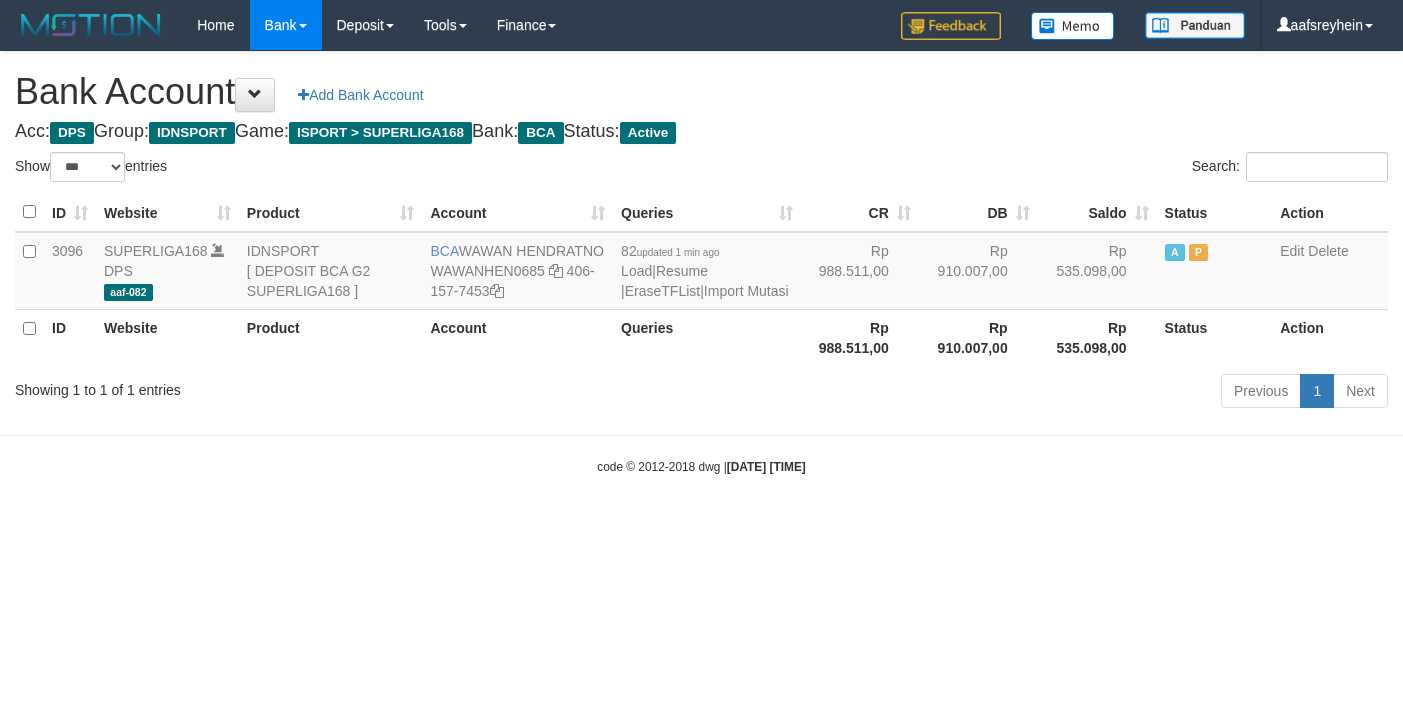 select on "***" 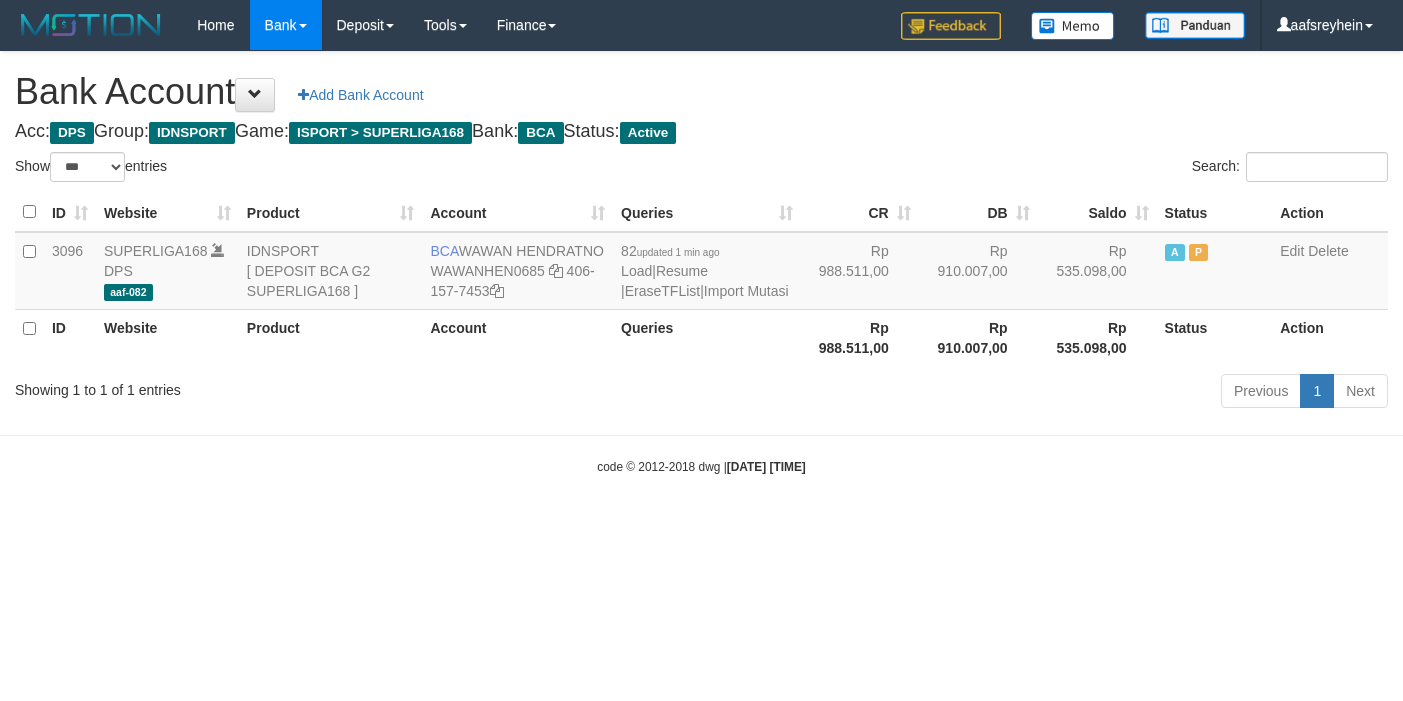 scroll, scrollTop: 0, scrollLeft: 0, axis: both 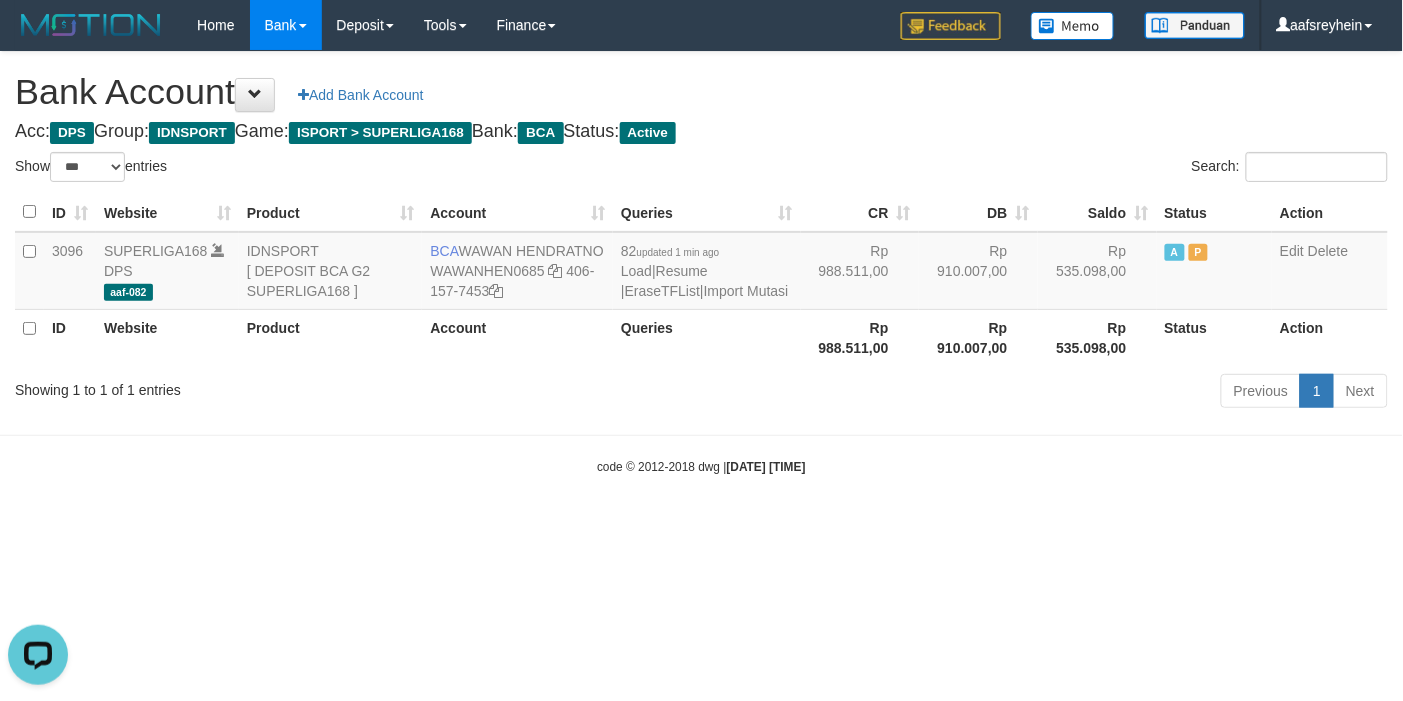 click on "Acc: 										 DPS
Group:   IDNSPORT    		Game:   ISPORT > SUPERLIGA168    		Bank:   BCA    		Status:  Active" at bounding box center (701, 132) 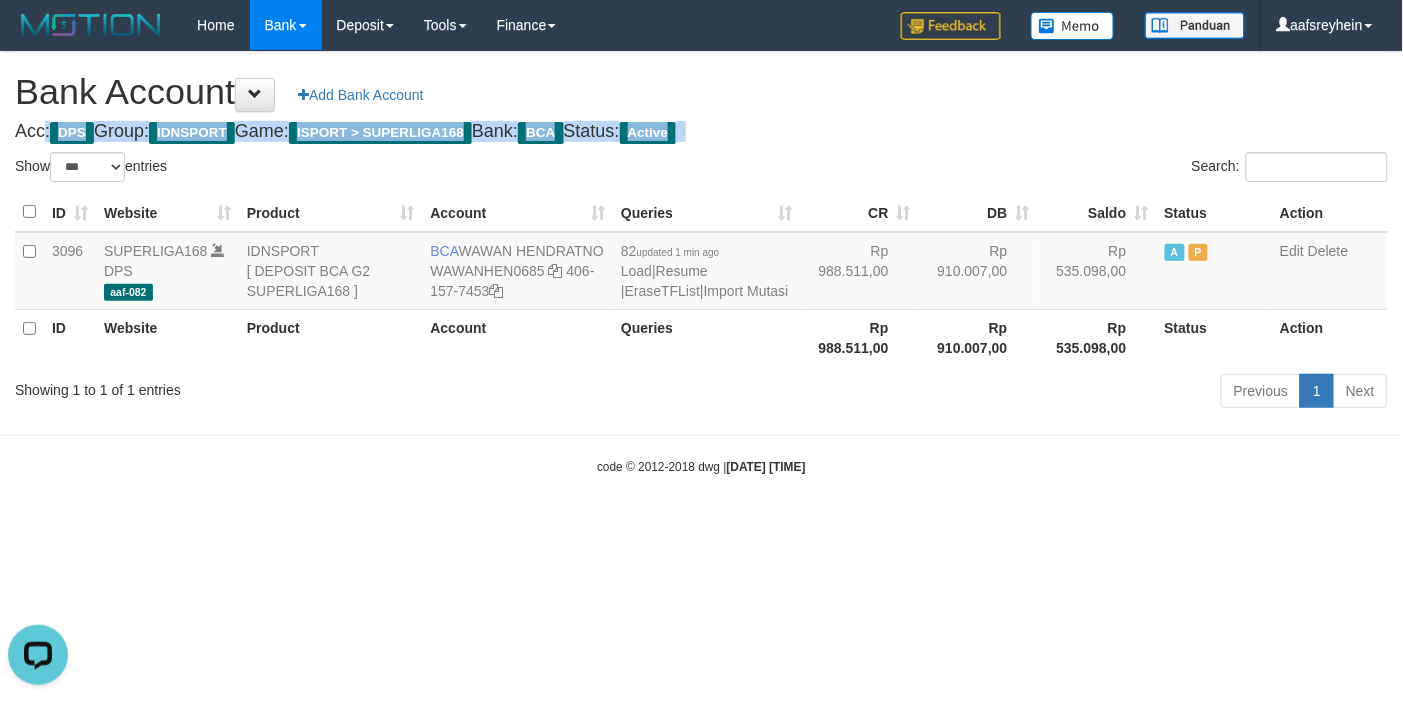 click on "Acc: 										 DPS
Group:   IDNSPORT    		Game:   ISPORT > SUPERLIGA168    		Bank:   BCA    		Status:  Active" at bounding box center [701, 132] 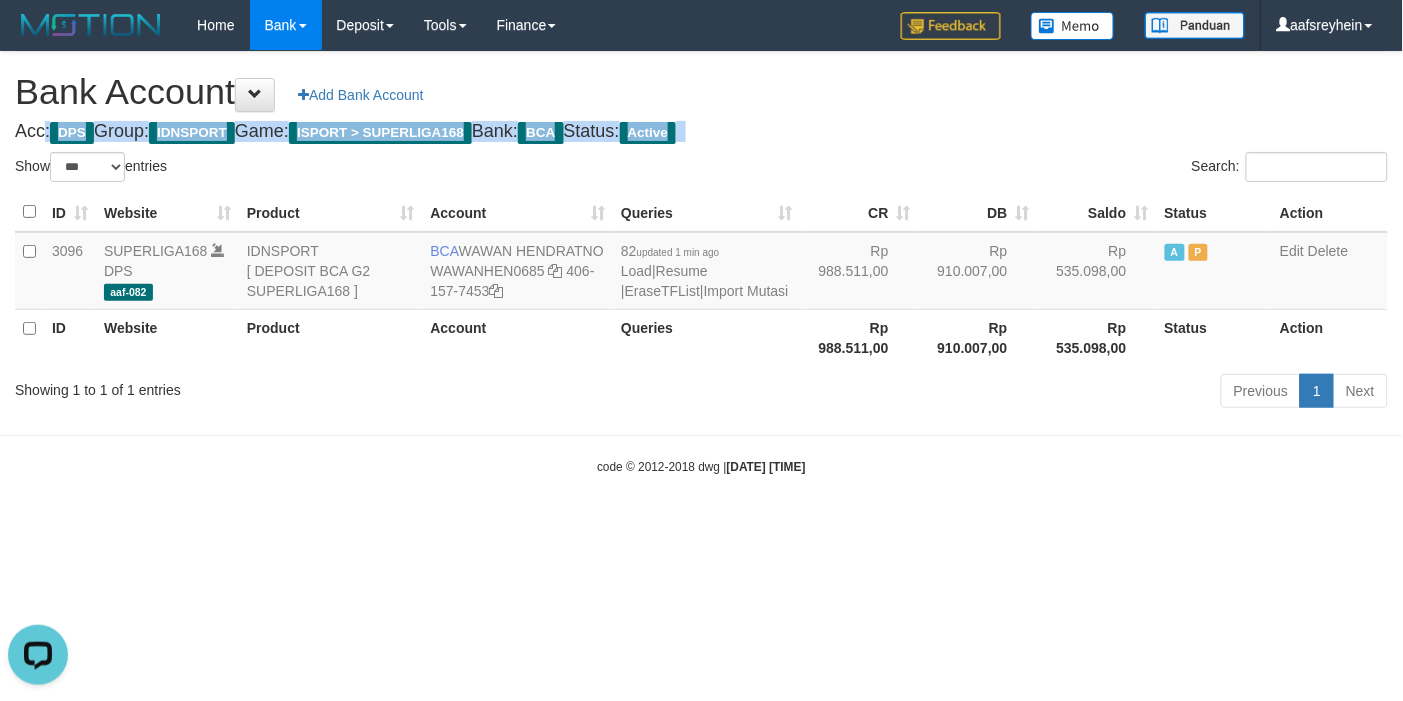 drag, startPoint x: 907, startPoint y: 126, endPoint x: 1400, endPoint y: 160, distance: 494.17102 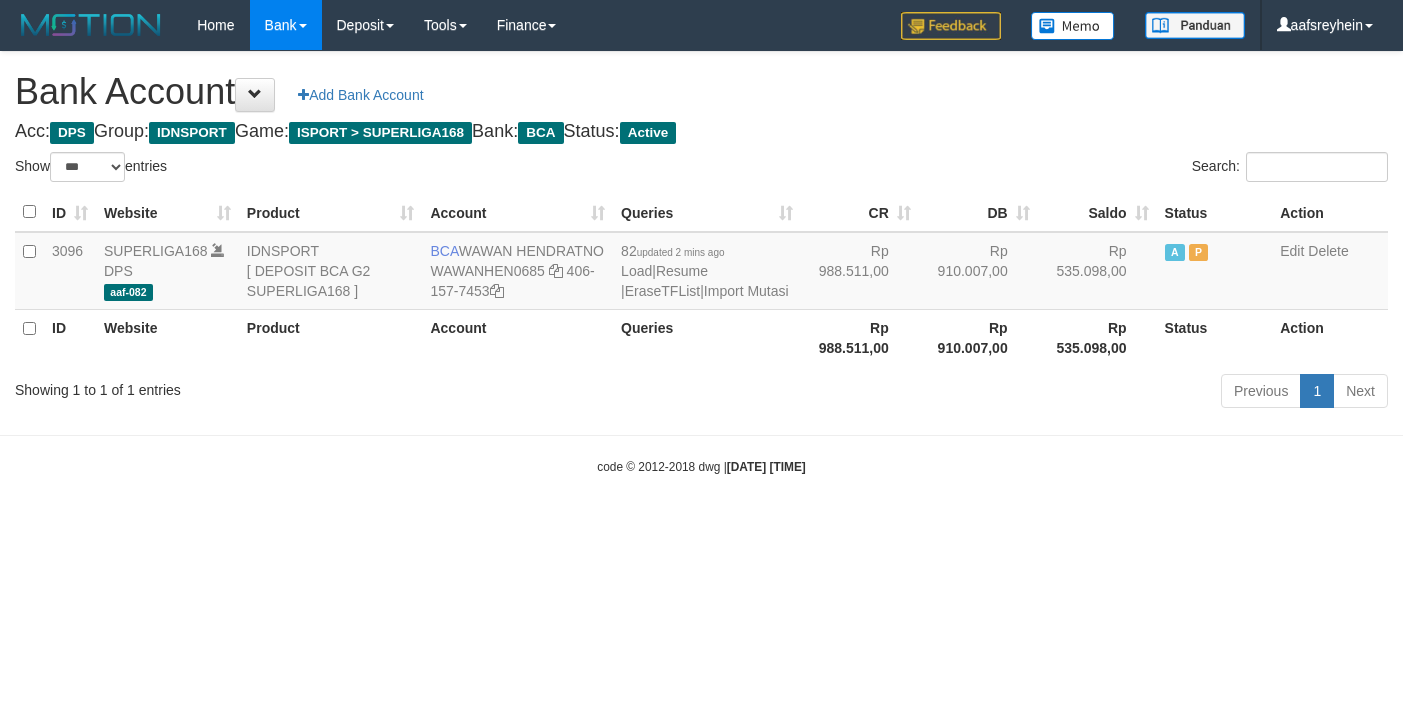 select on "***" 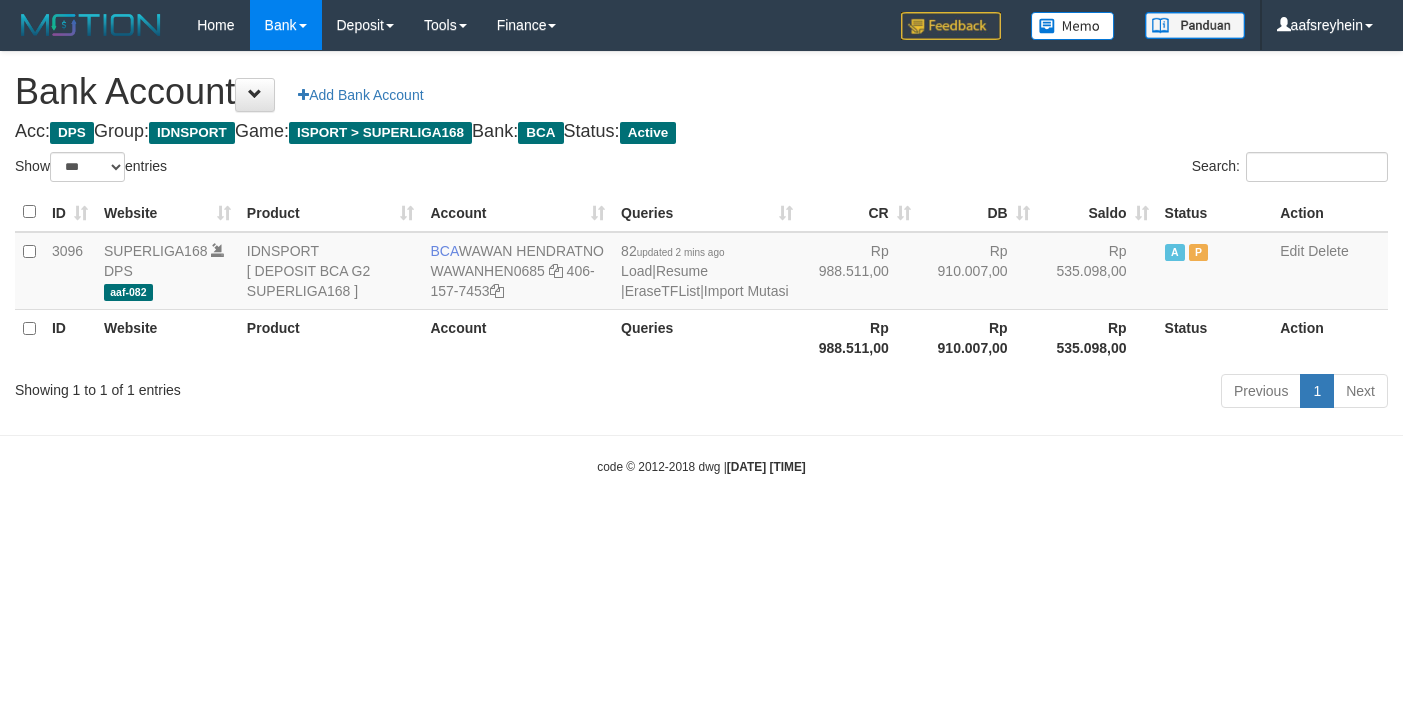 scroll, scrollTop: 0, scrollLeft: 0, axis: both 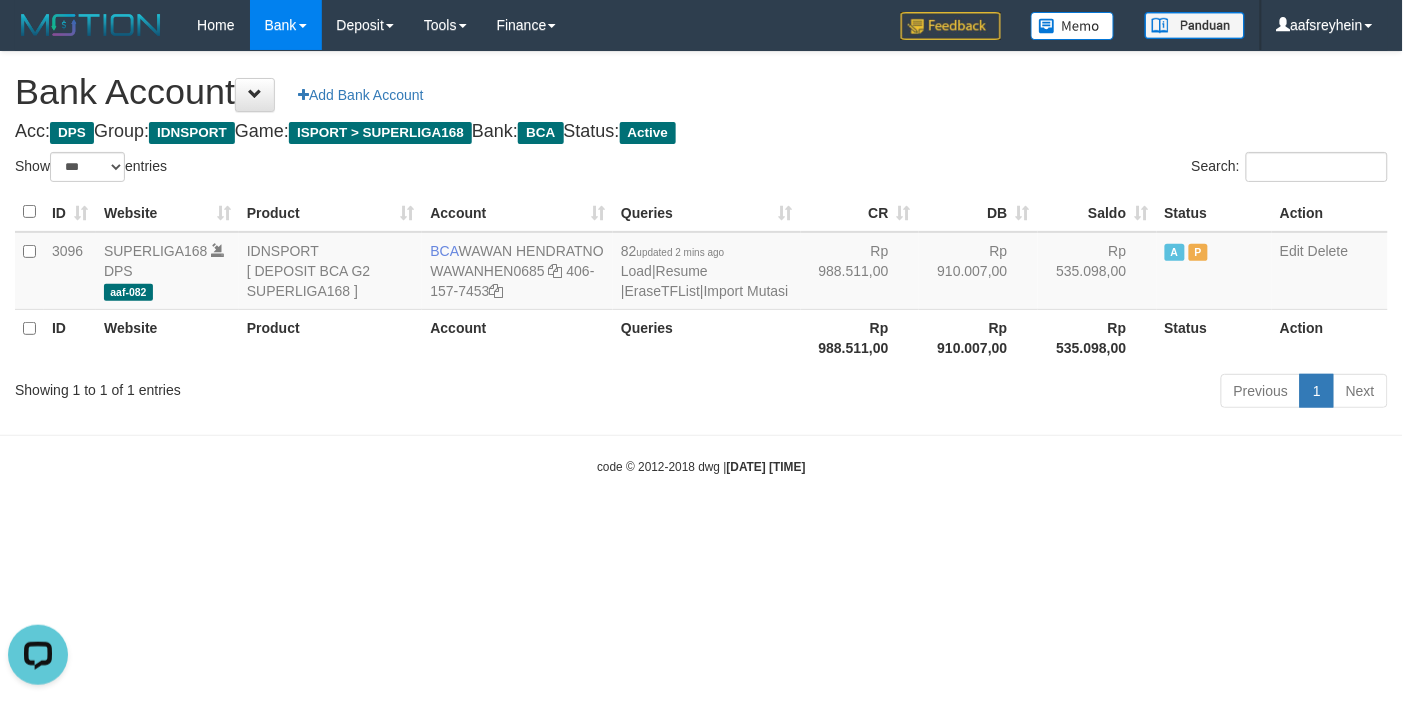click on "Toggle navigation
Home
Bank
Account List
Load
By Website
Group
[ISPORT]													SUPERLIGA168
By Load Group (DPS)" at bounding box center [701, 263] 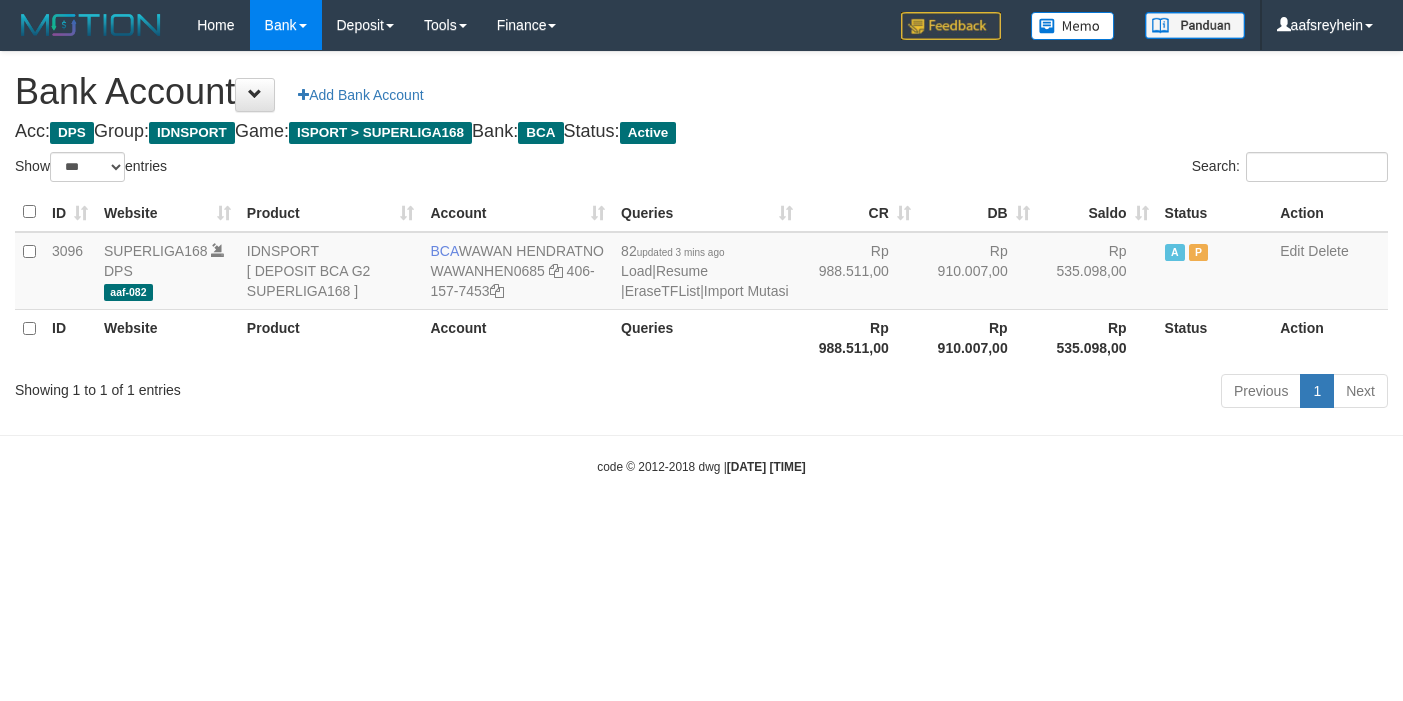 select on "***" 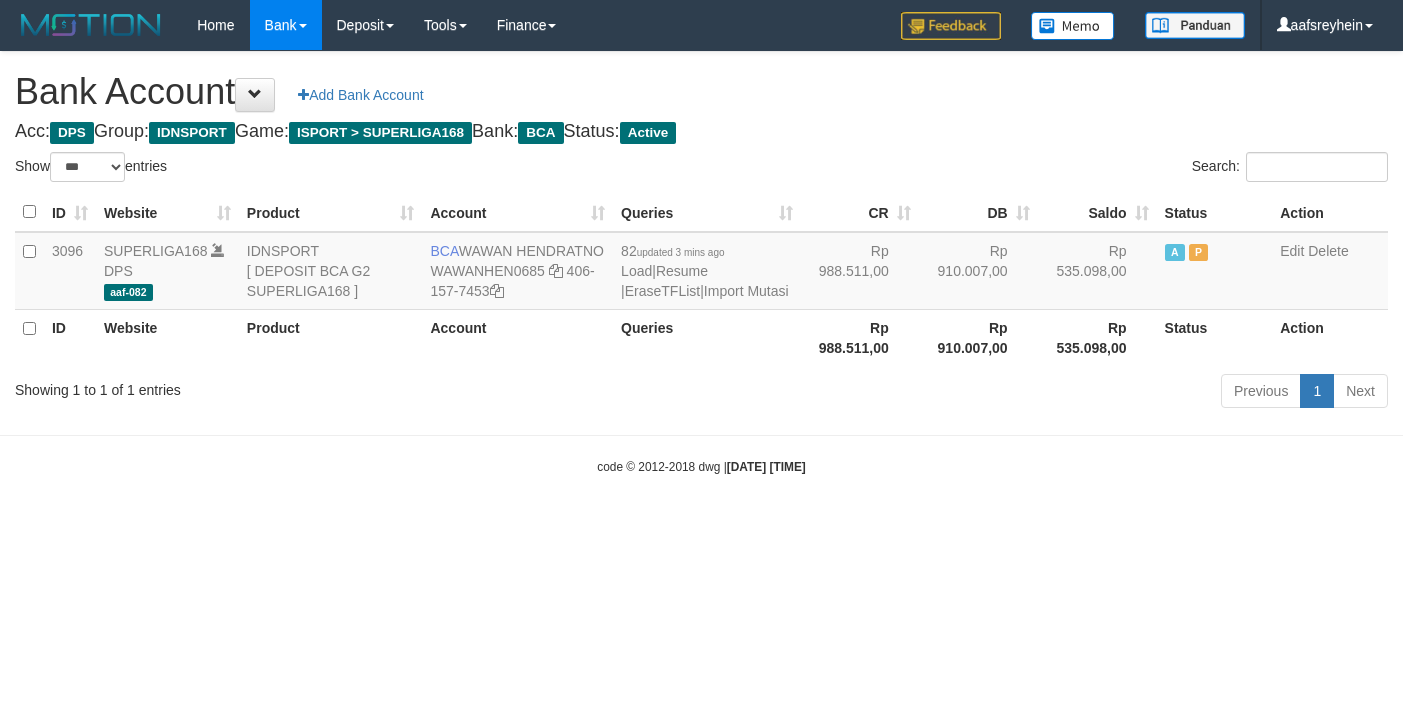 scroll, scrollTop: 0, scrollLeft: 0, axis: both 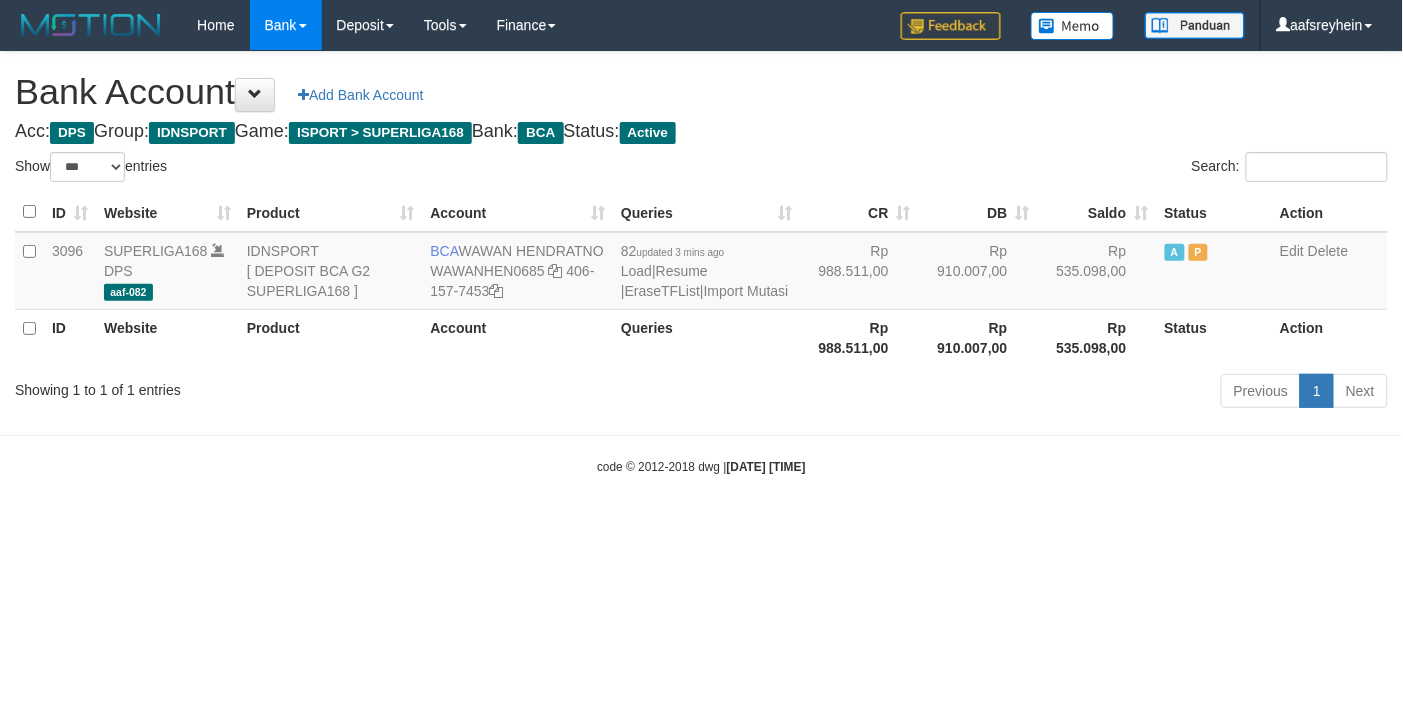 click on "Toggle navigation
Home
Bank
Account List
Load
By Website
Group
[ISPORT]													SUPERLIGA168
By Load Group (DPS)" at bounding box center (701, 263) 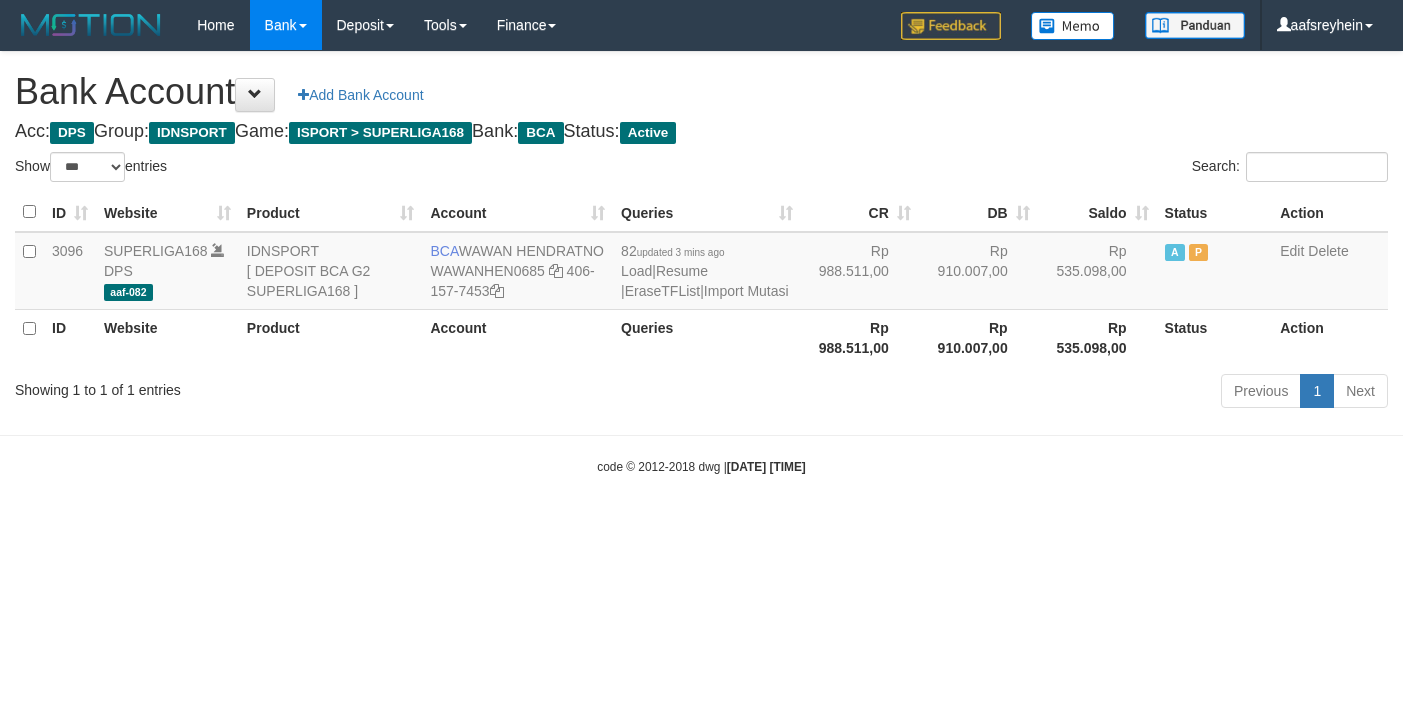select on "***" 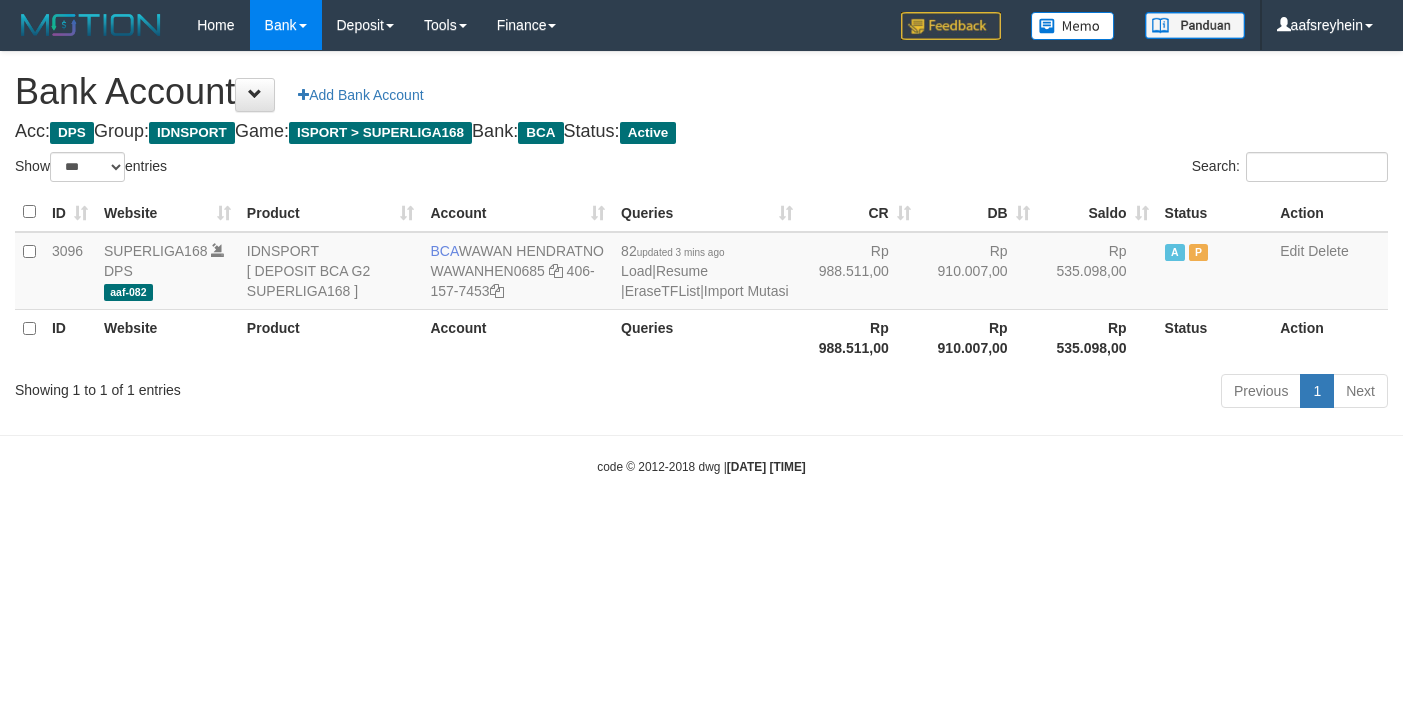 scroll, scrollTop: 0, scrollLeft: 0, axis: both 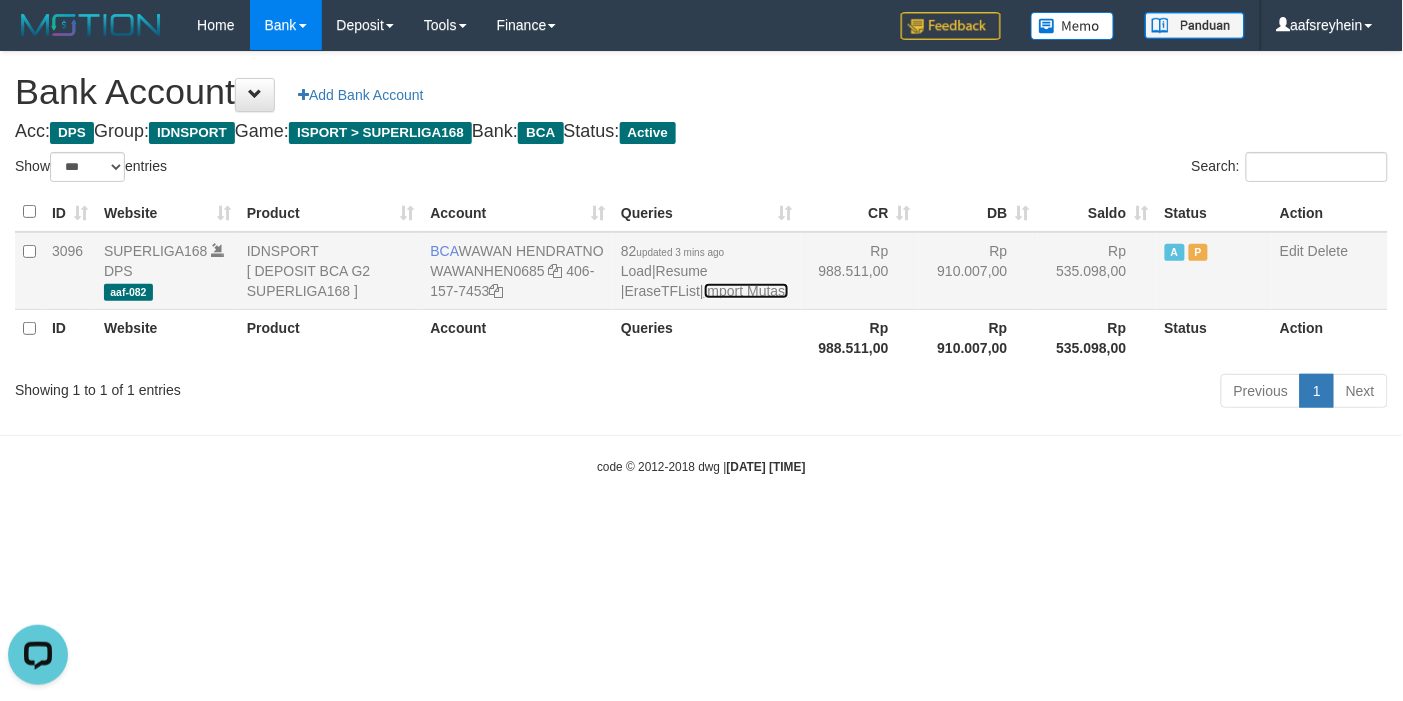 click on "Import Mutasi" at bounding box center [746, 291] 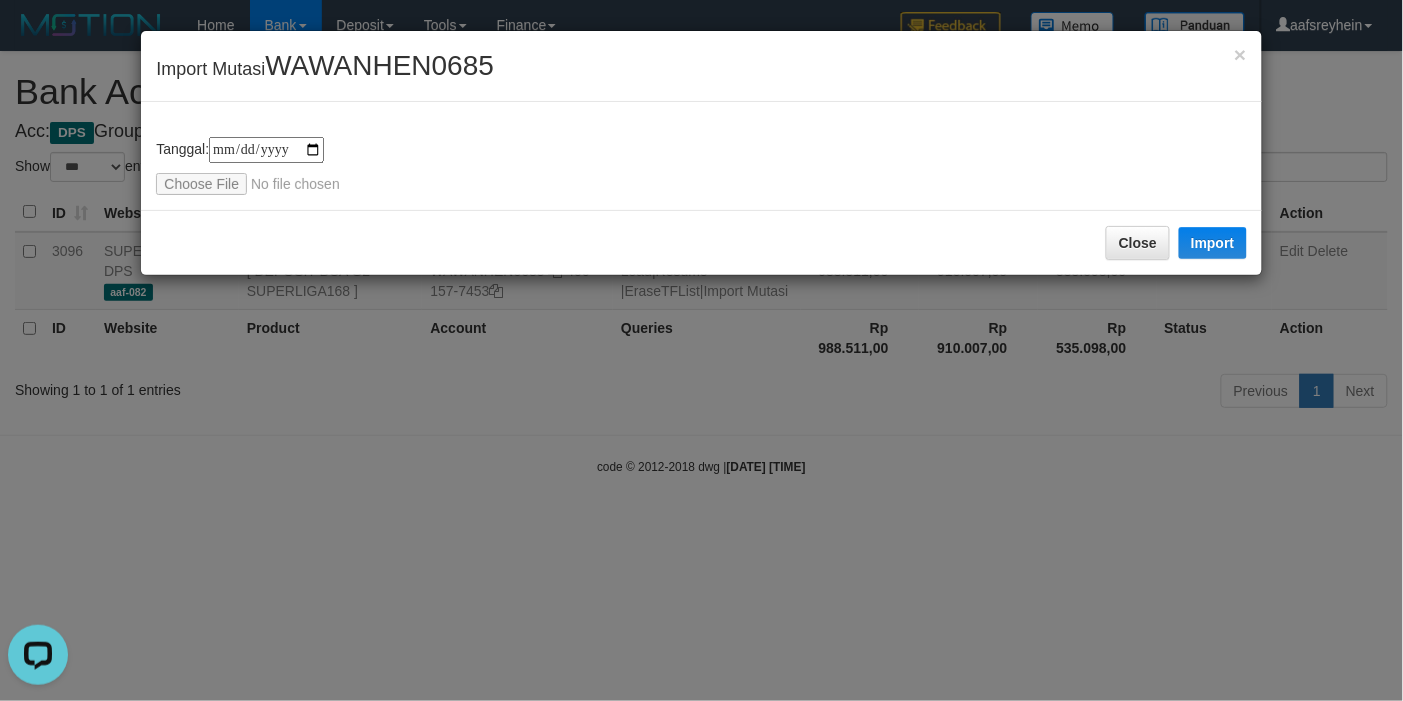 type on "**********" 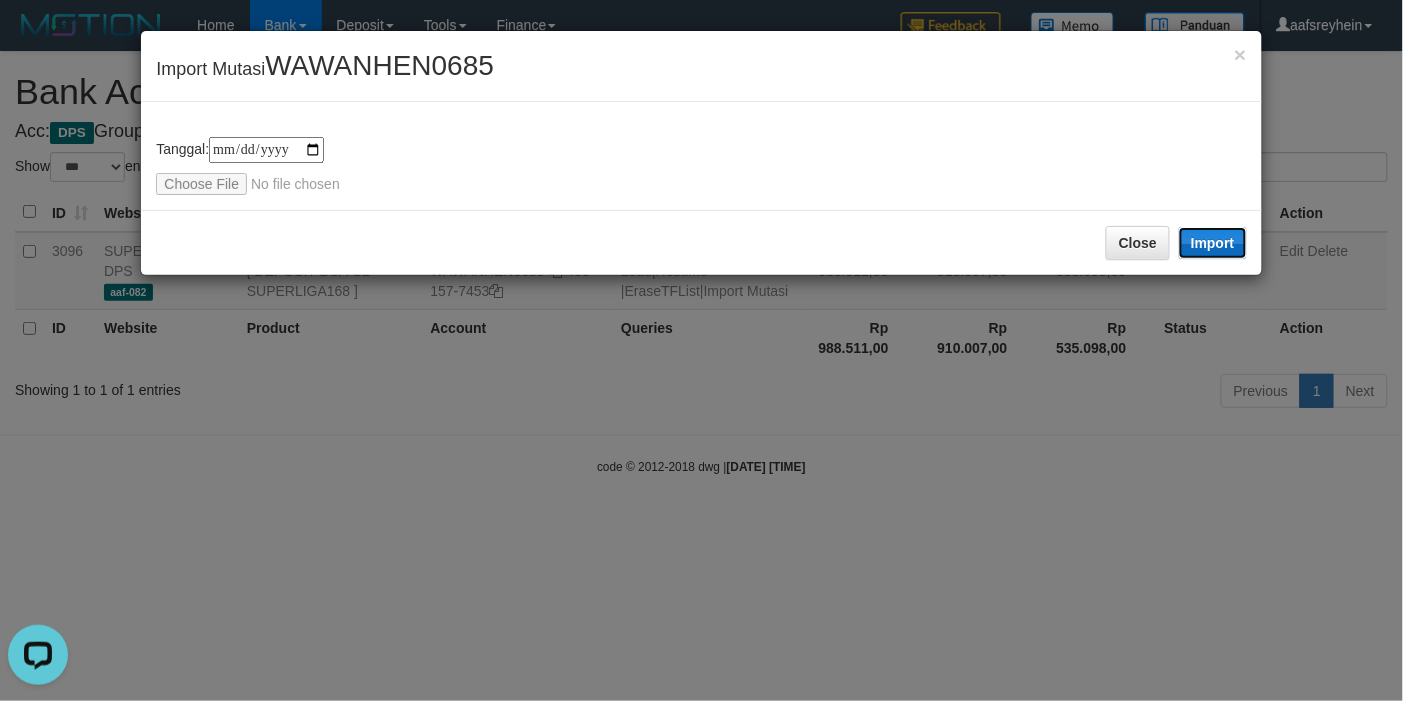 click on "Import" at bounding box center (1213, 243) 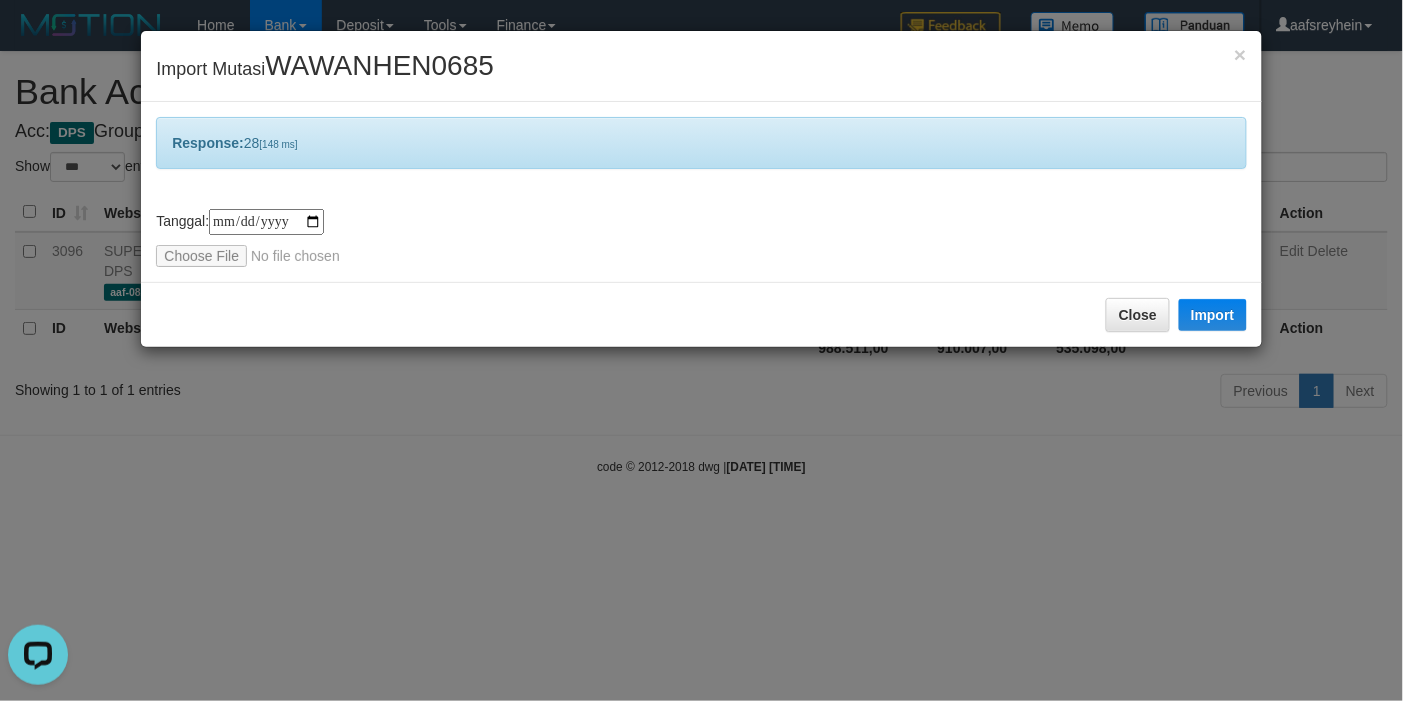 click on "**********" at bounding box center (701, 350) 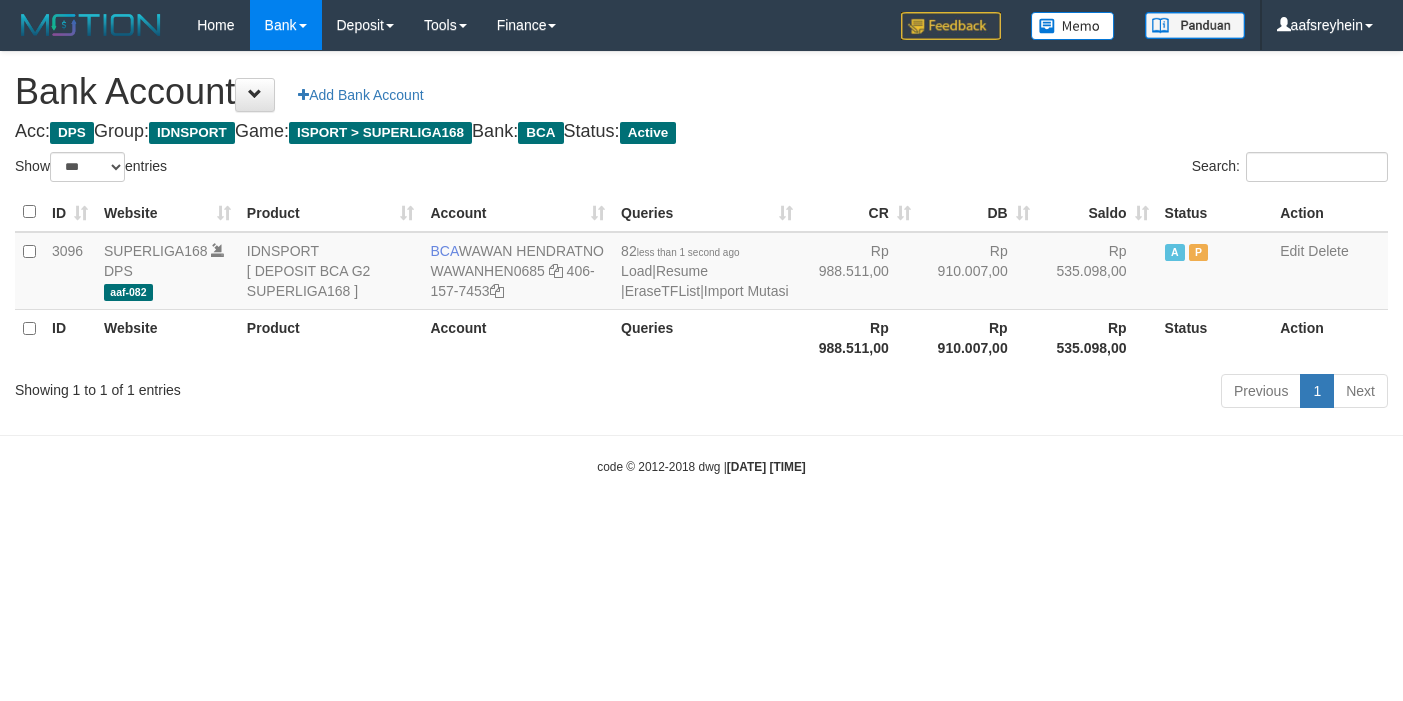 select on "***" 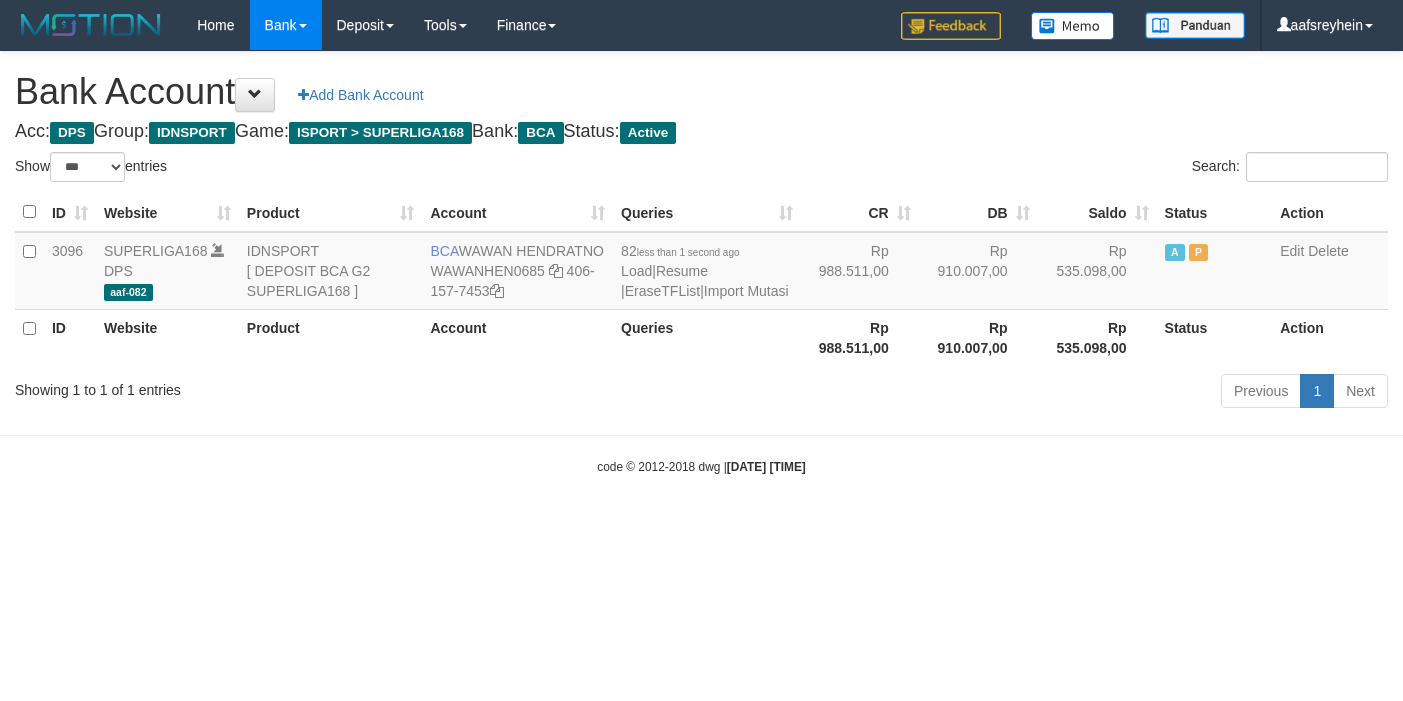 scroll, scrollTop: 0, scrollLeft: 0, axis: both 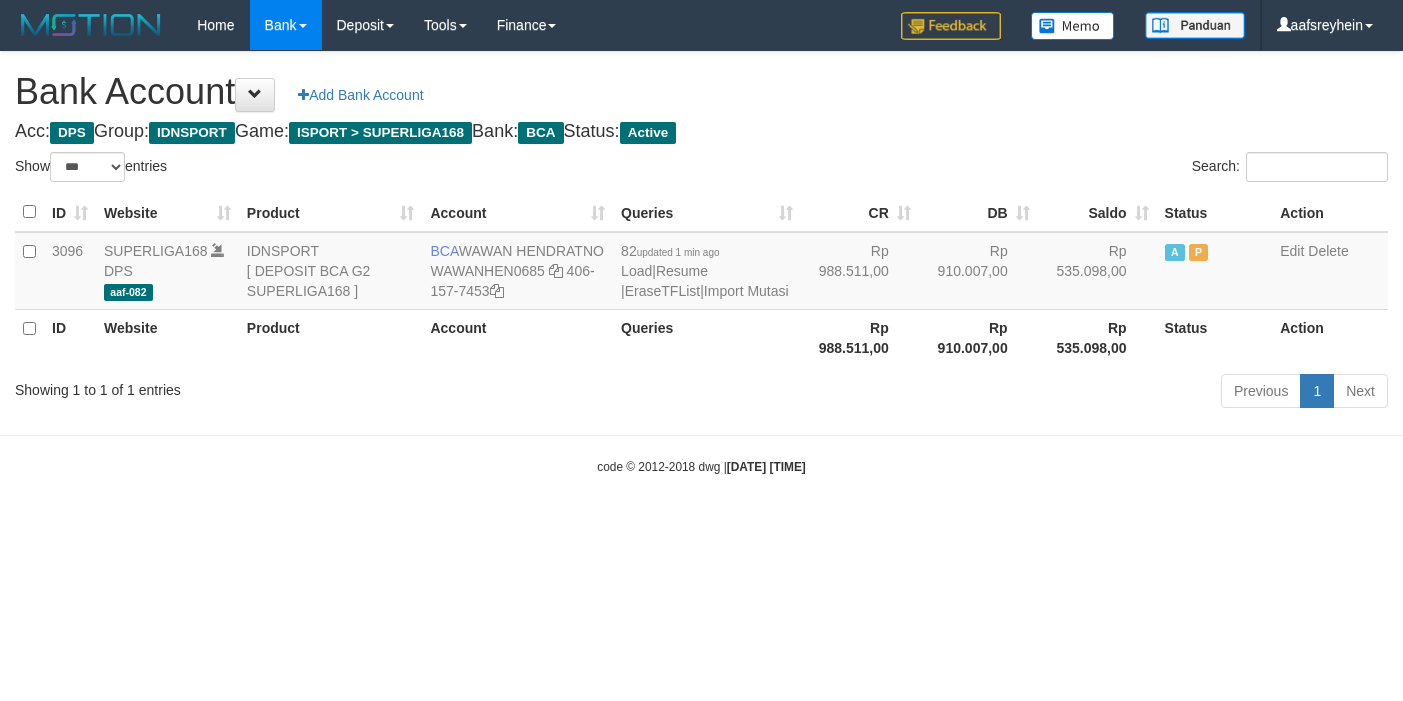select on "***" 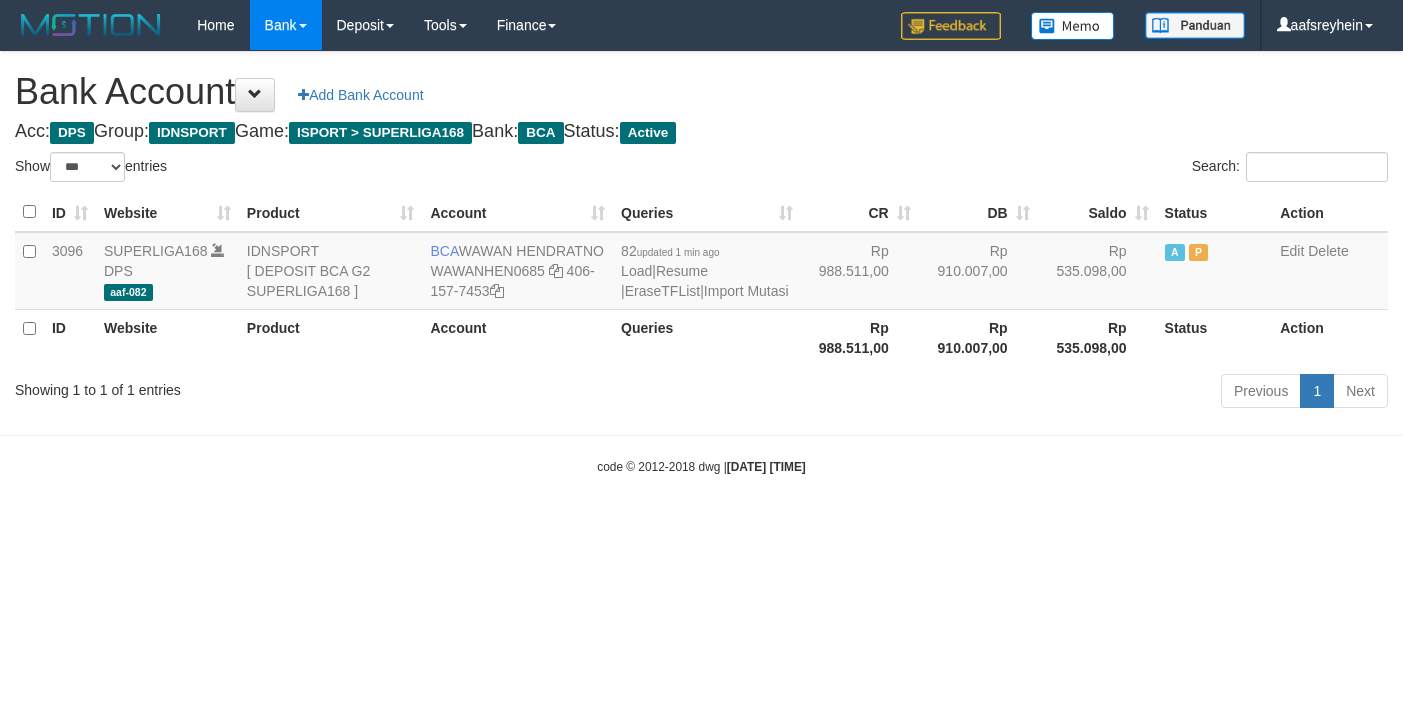 scroll, scrollTop: 0, scrollLeft: 0, axis: both 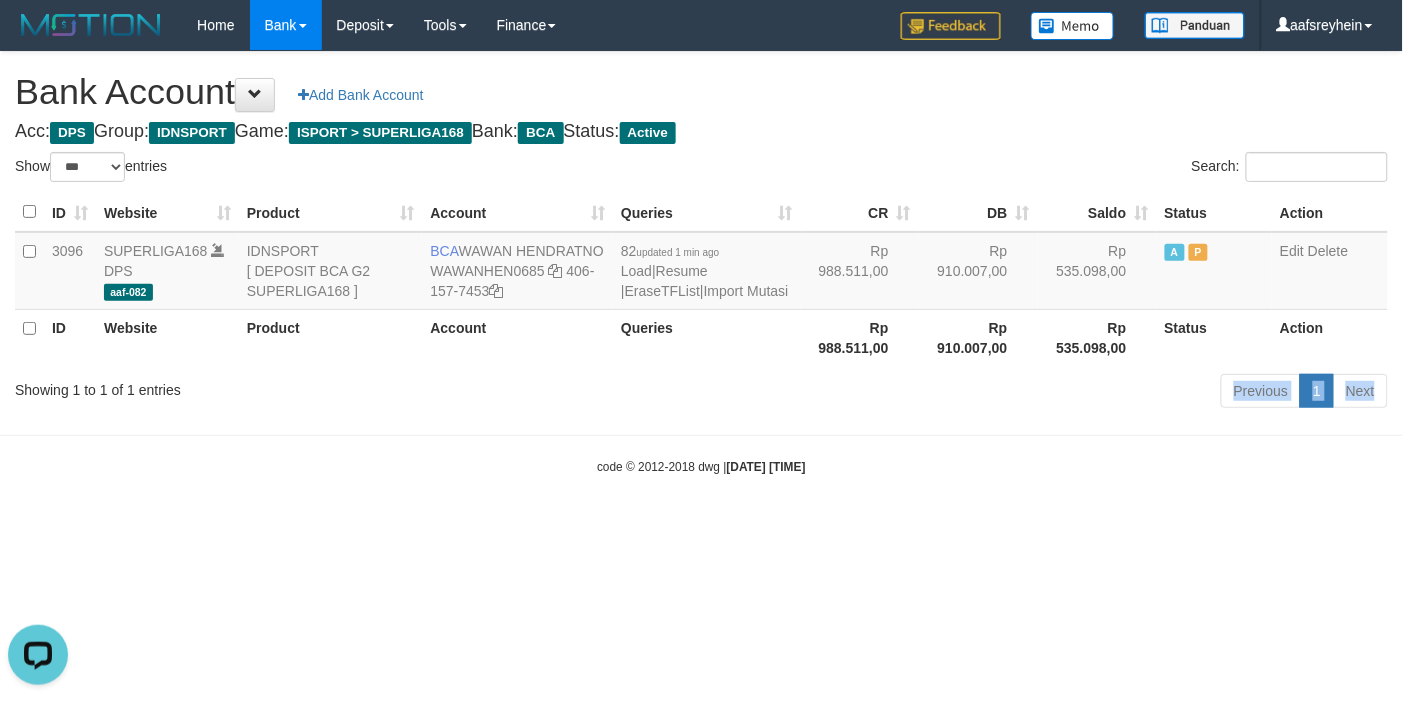 drag, startPoint x: 415, startPoint y: 450, endPoint x: 545, endPoint y: 537, distance: 156.4257 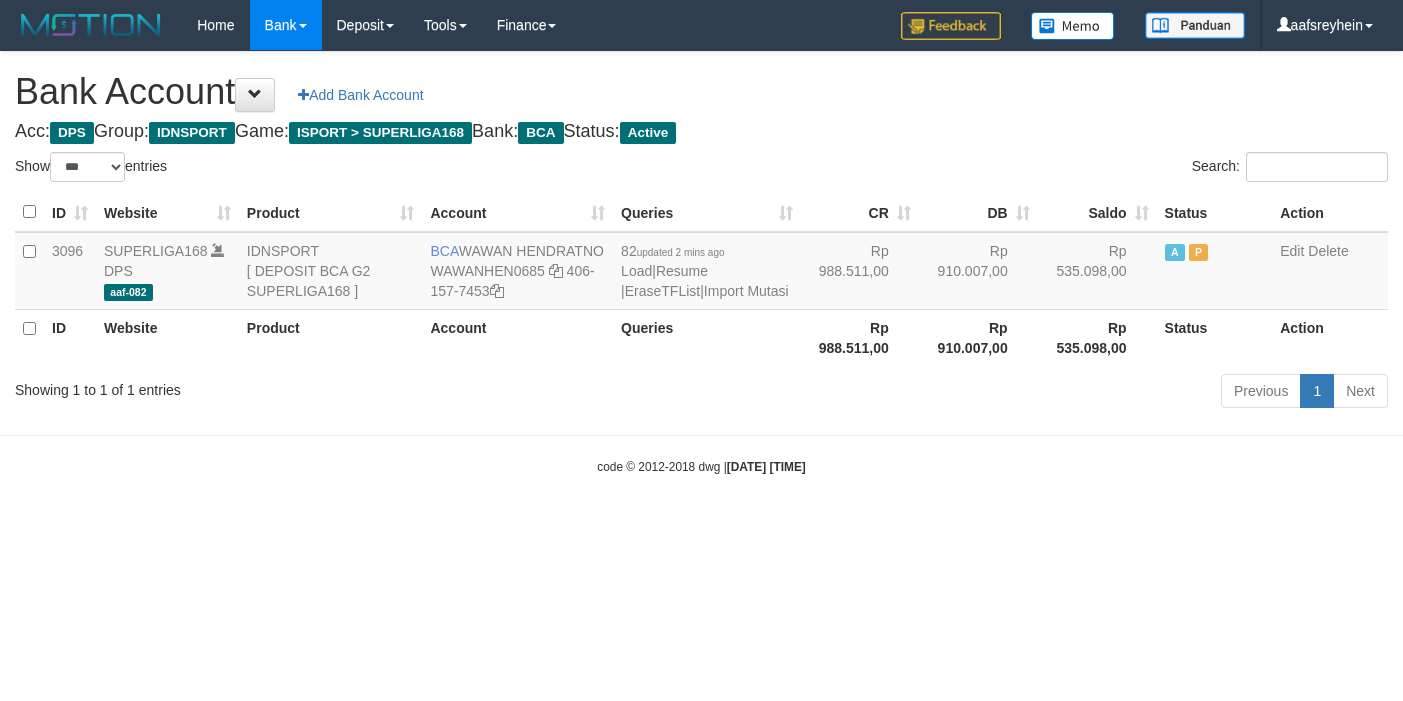 select on "***" 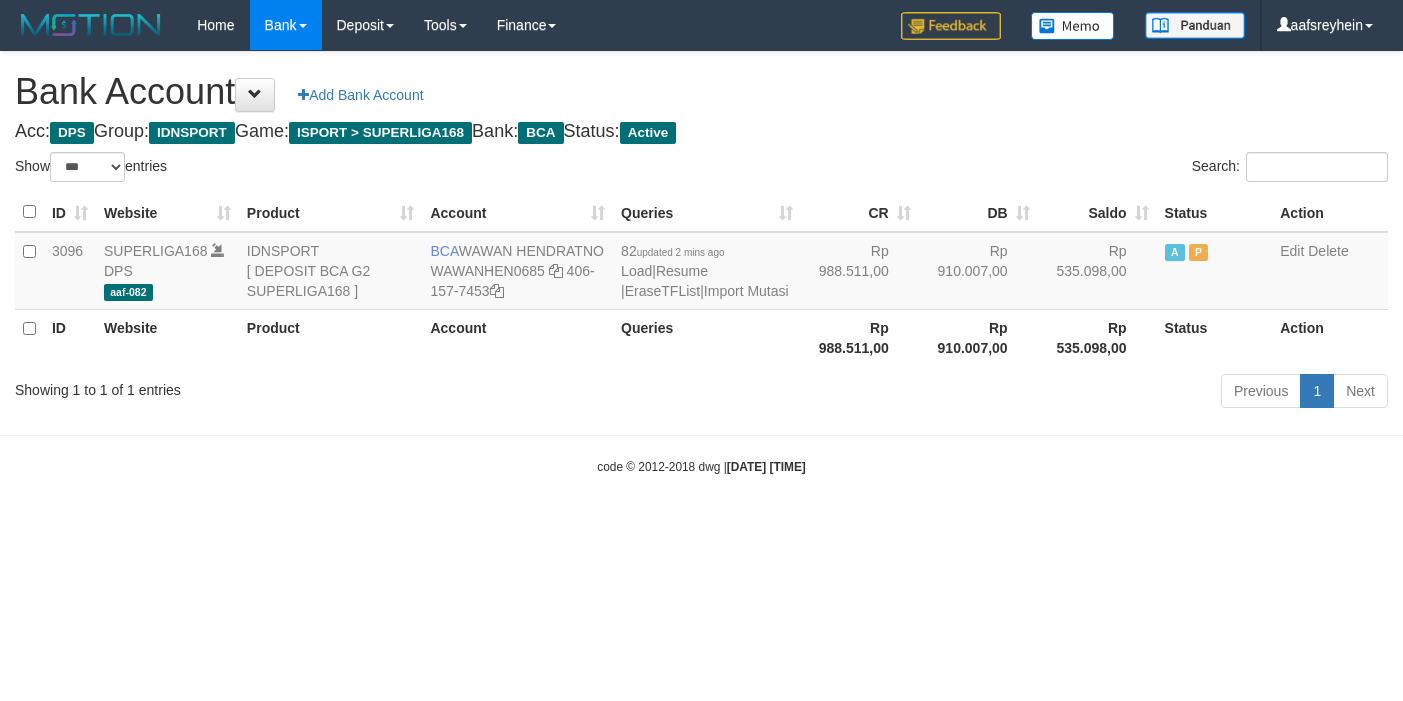 scroll, scrollTop: 0, scrollLeft: 0, axis: both 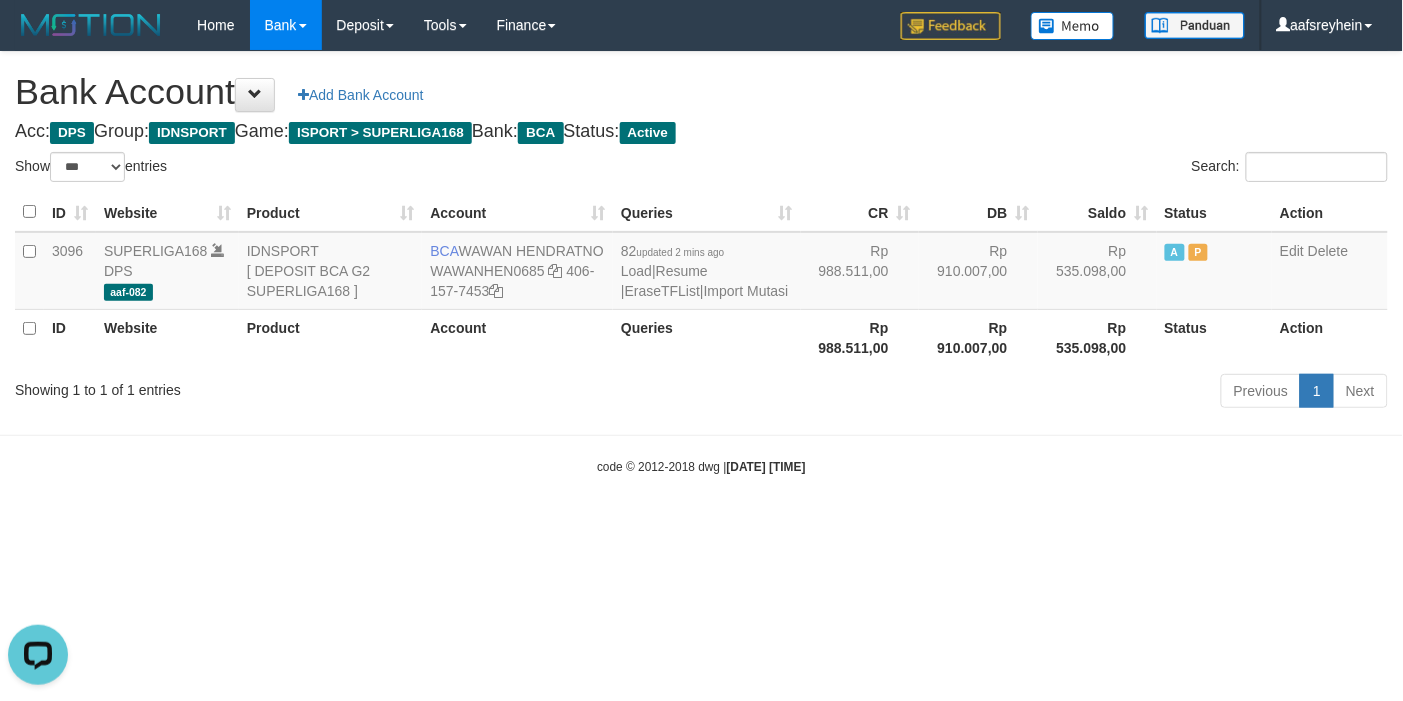 click on "Toggle navigation
Home
Bank
Account List
Load
By Website
Group
[ISPORT]													SUPERLIGA168
By Load Group (DPS)
-" at bounding box center [701, 263] 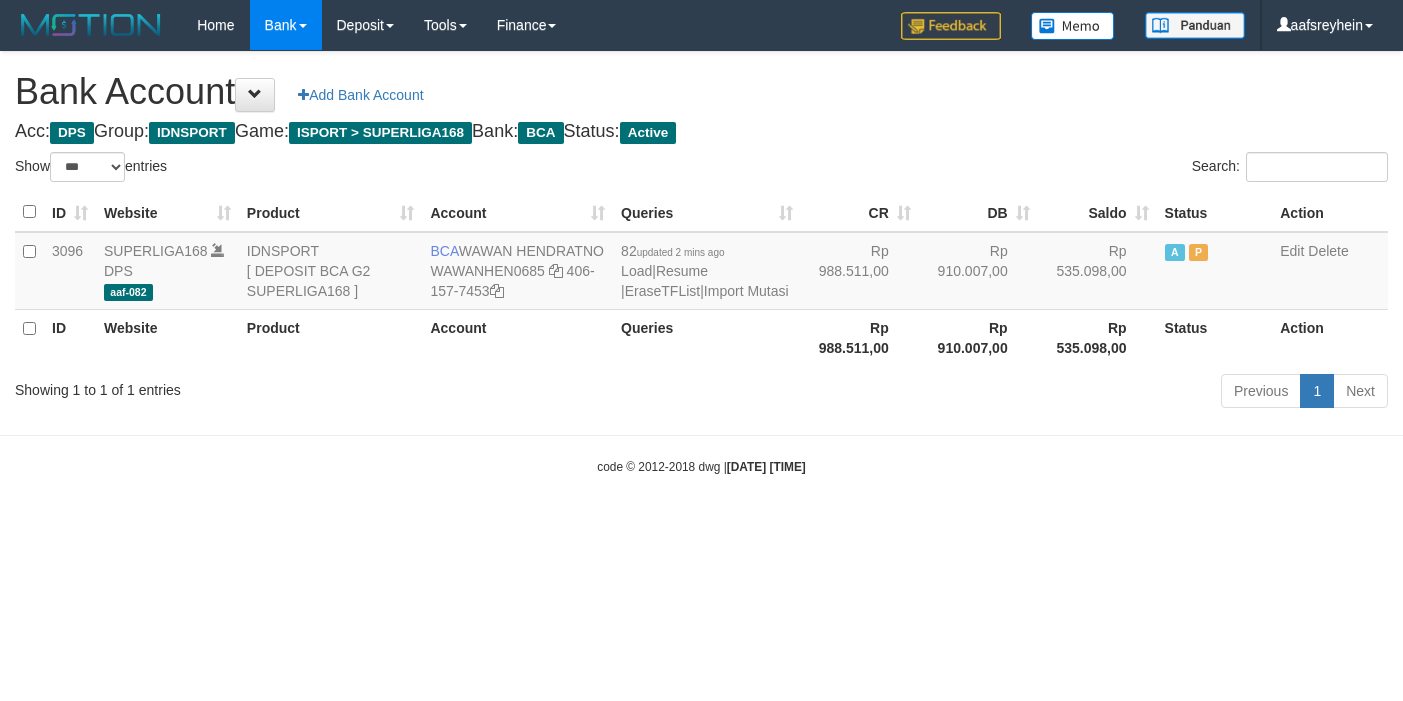 select on "***" 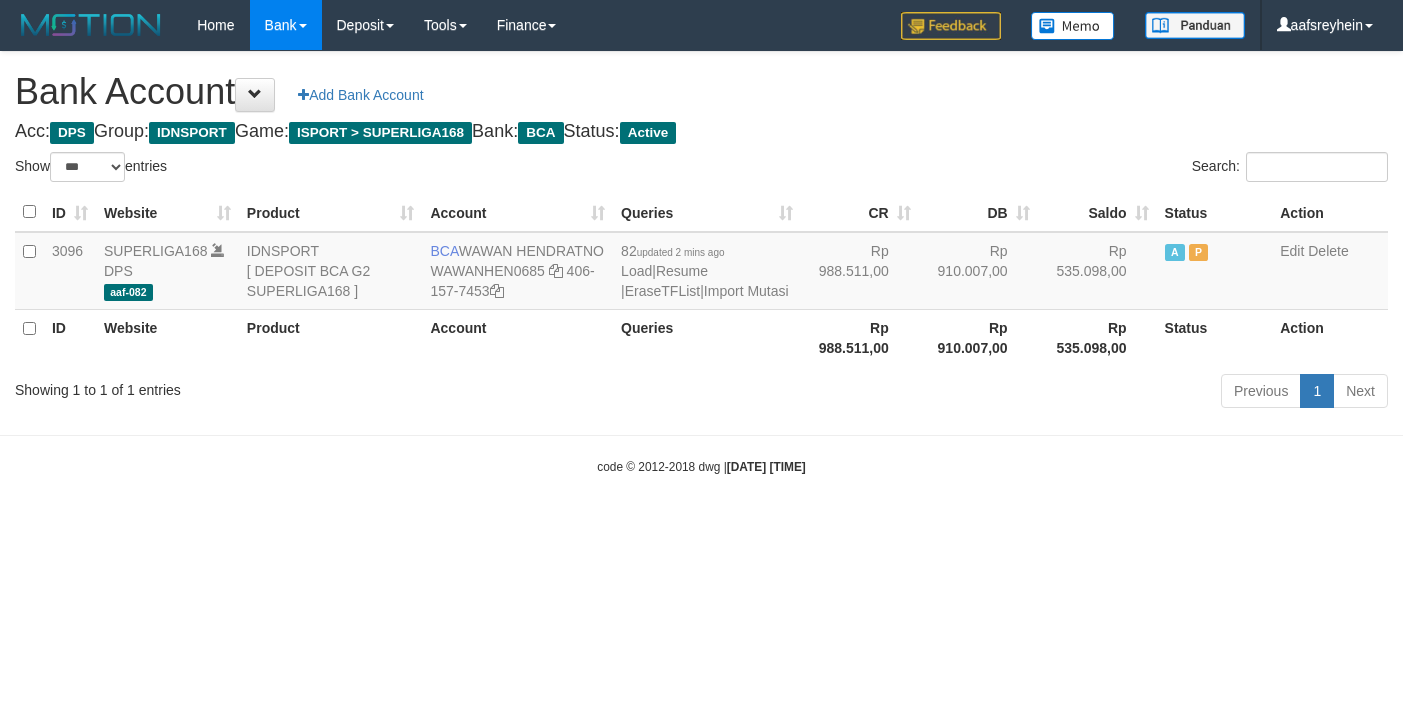 scroll, scrollTop: 0, scrollLeft: 0, axis: both 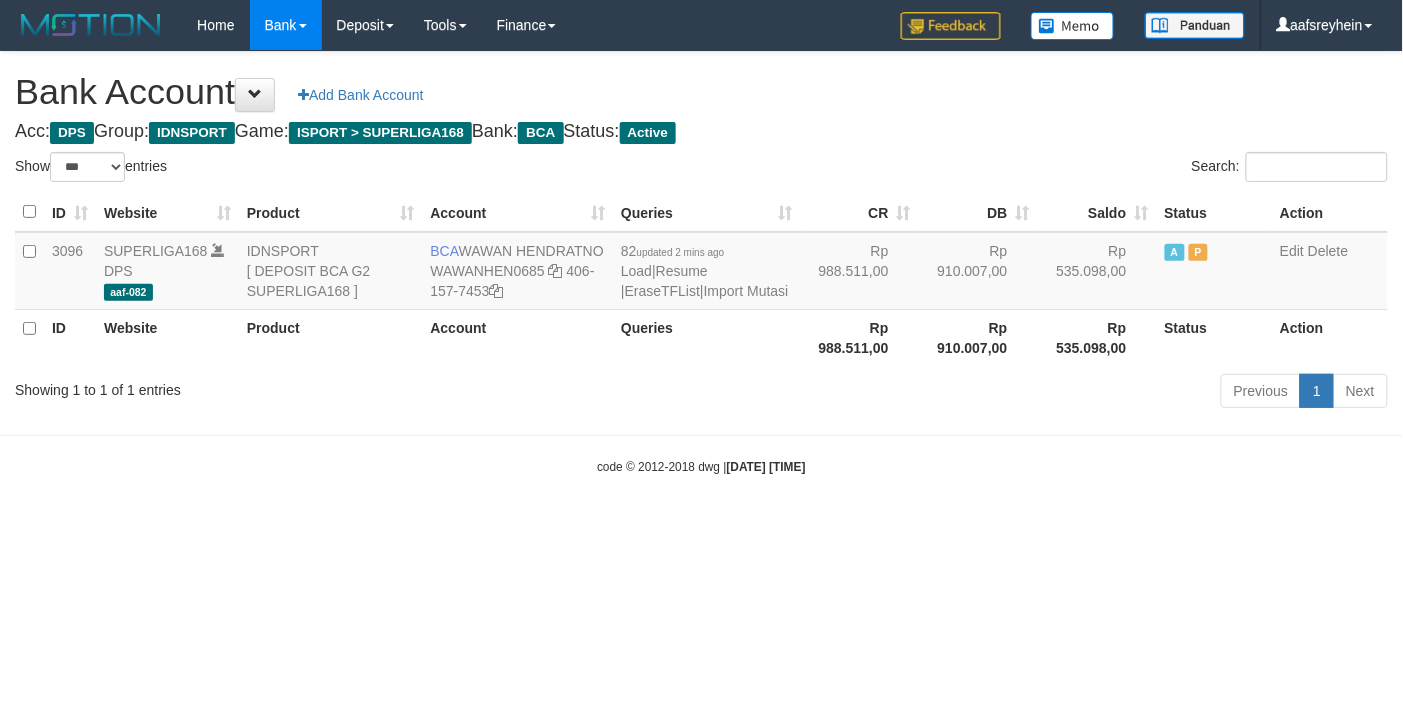 click on "Toggle navigation
Home
Bank
Account List
Load
By Website
Group
[ISPORT]													SUPERLIGA168
By Load Group (DPS)
-" at bounding box center (701, 263) 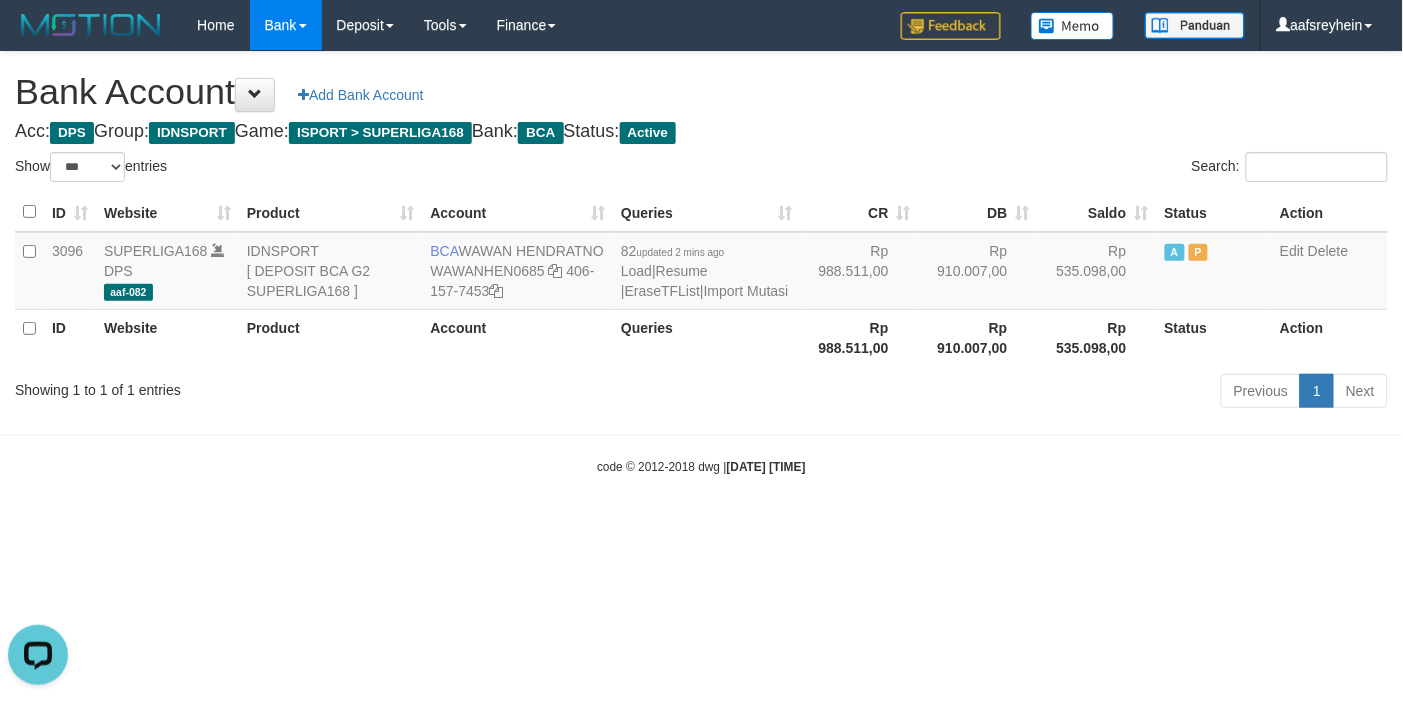 scroll, scrollTop: 0, scrollLeft: 0, axis: both 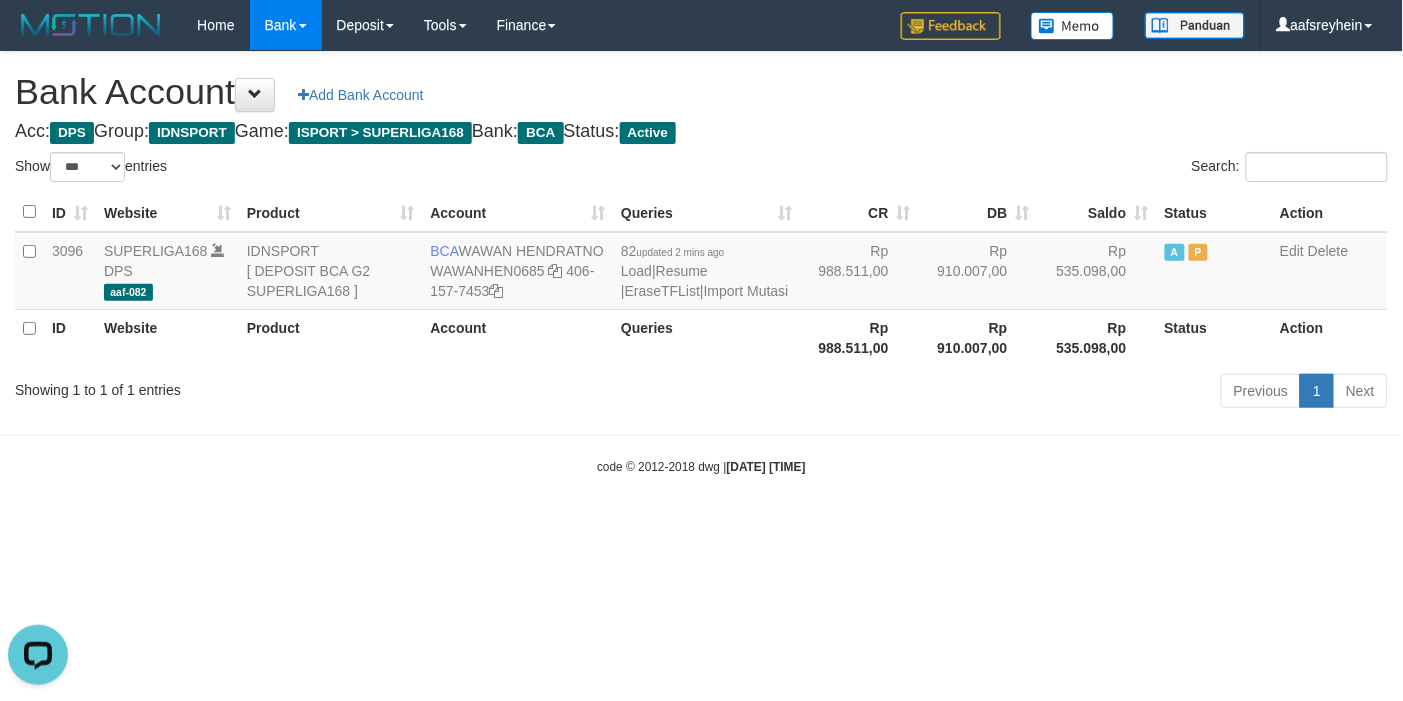 click on "code © 2012-2018 dwg |  [DATE] [TIME]" at bounding box center (701, 466) 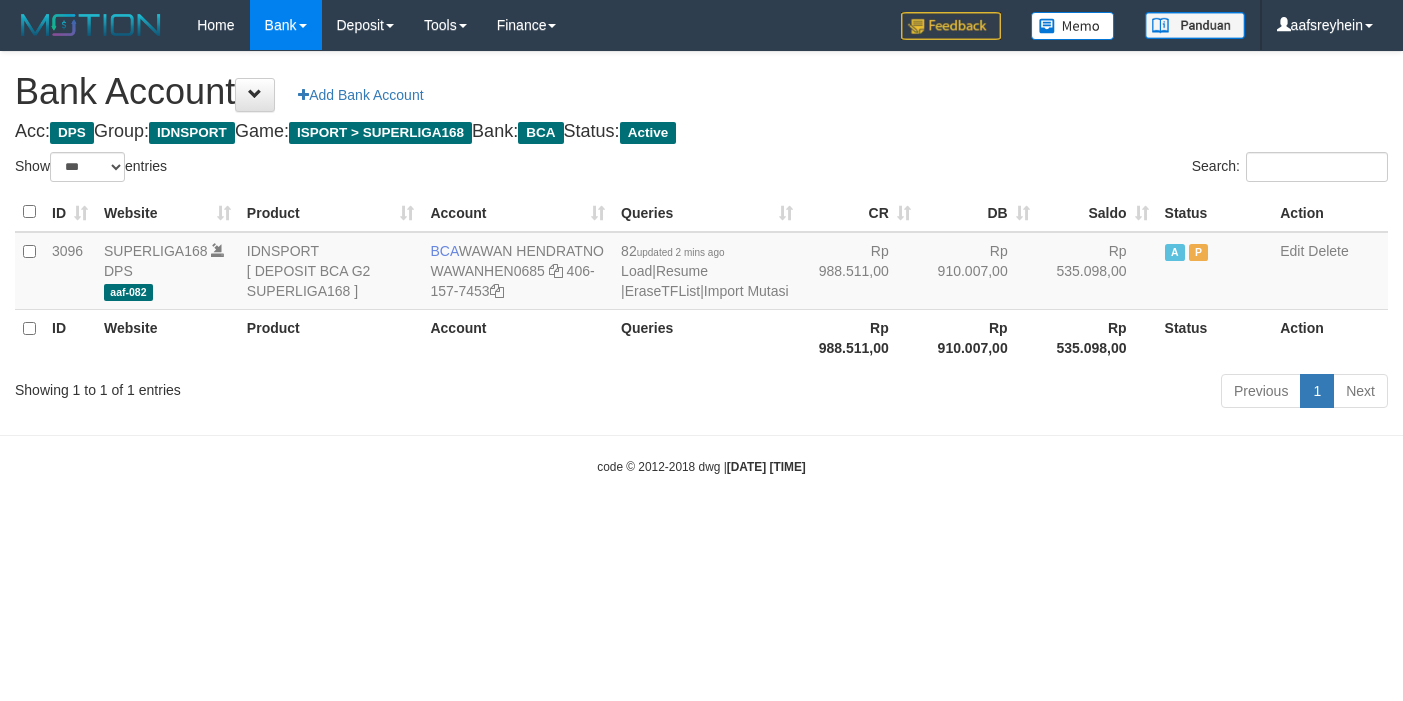 select on "***" 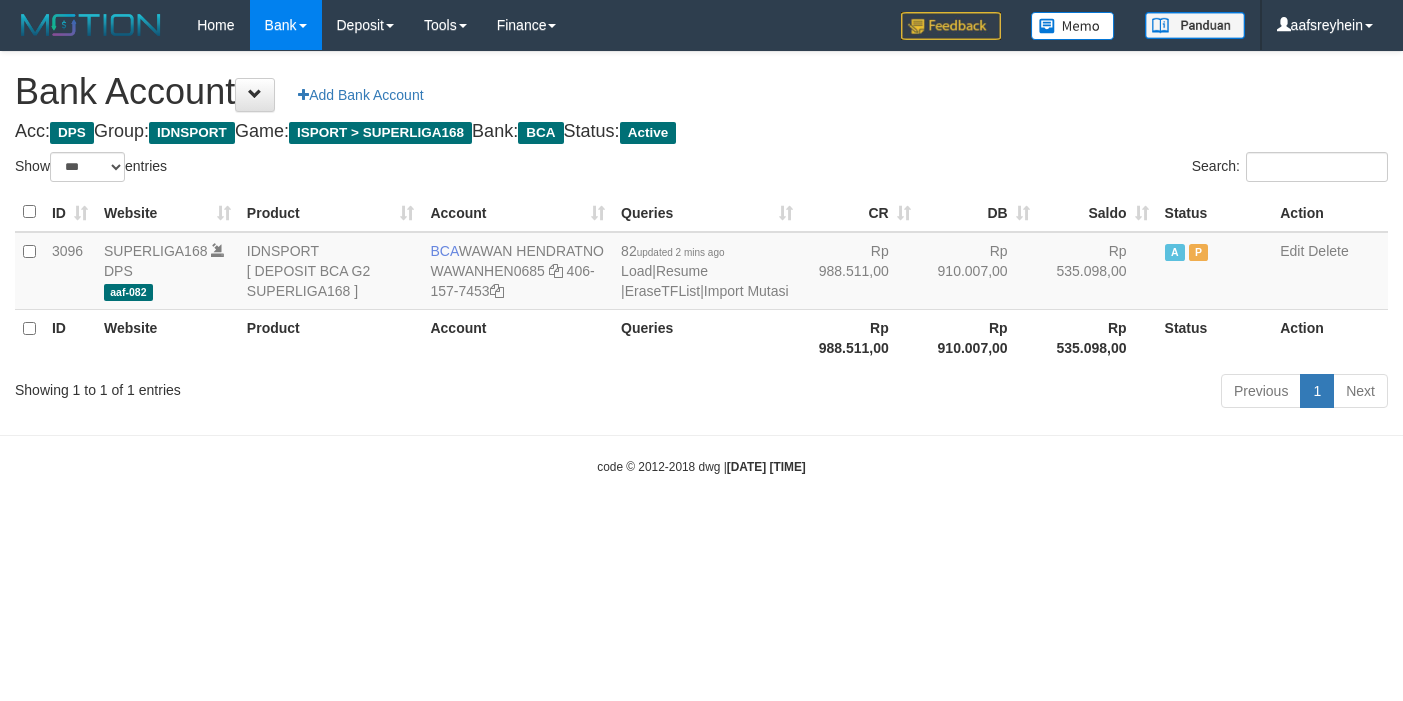 scroll, scrollTop: 0, scrollLeft: 0, axis: both 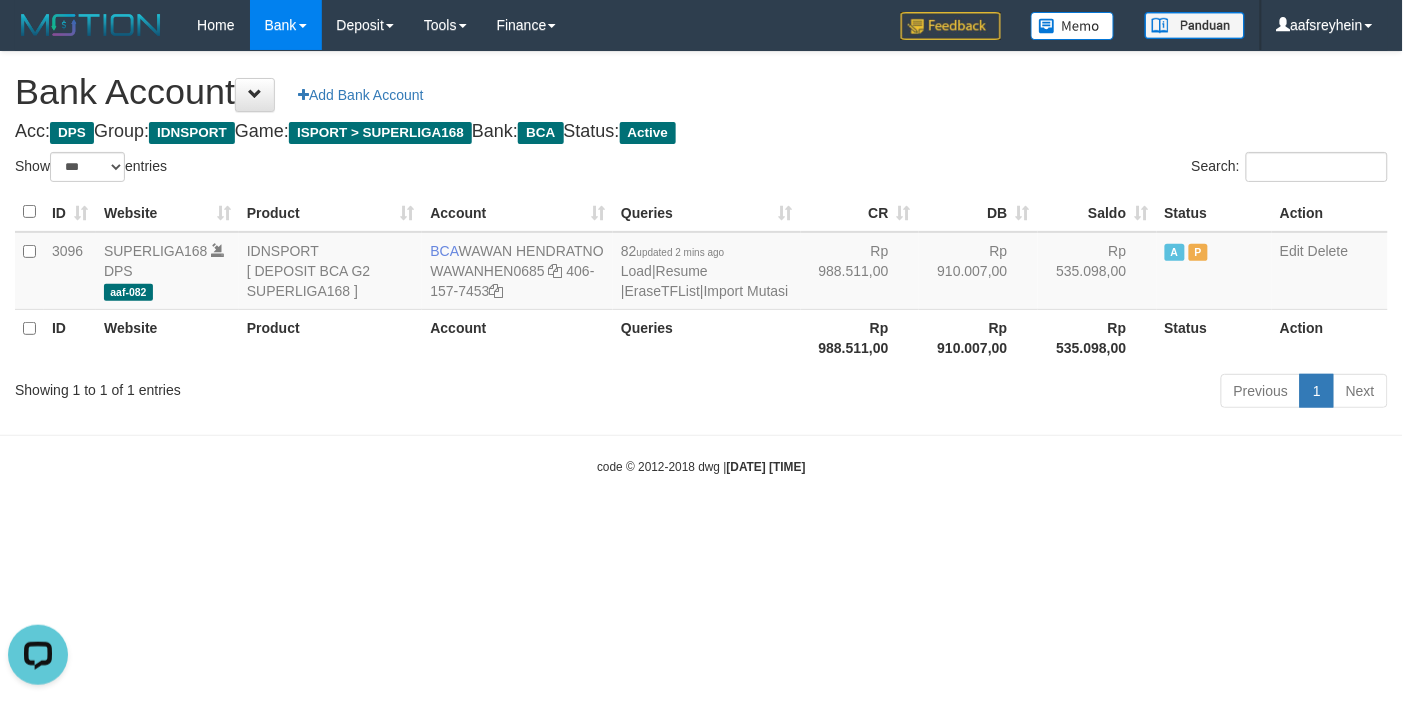 click on "Toggle navigation
Home
Bank
Account List
Load
By Website
Group
[ISPORT]													SUPERLIGA168
By Load Group (DPS)" at bounding box center [701, 263] 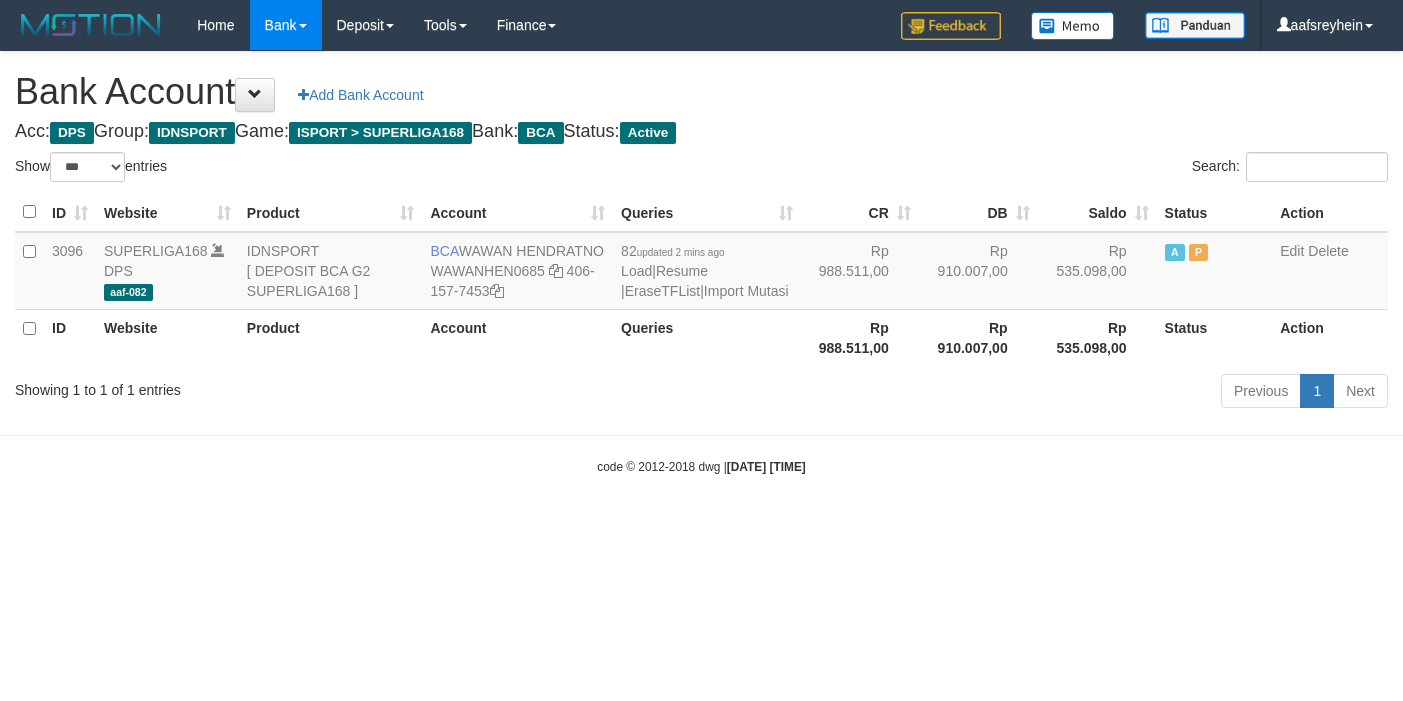 select on "***" 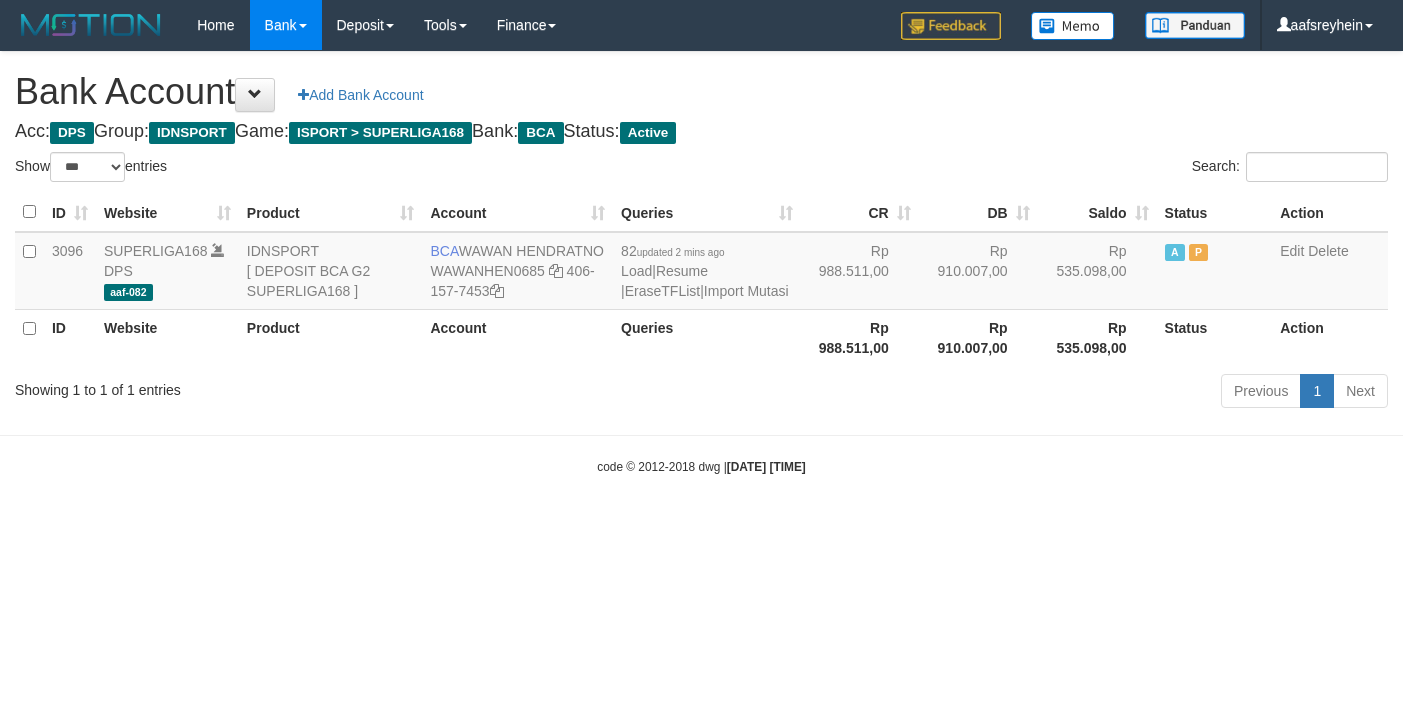 scroll, scrollTop: 0, scrollLeft: 0, axis: both 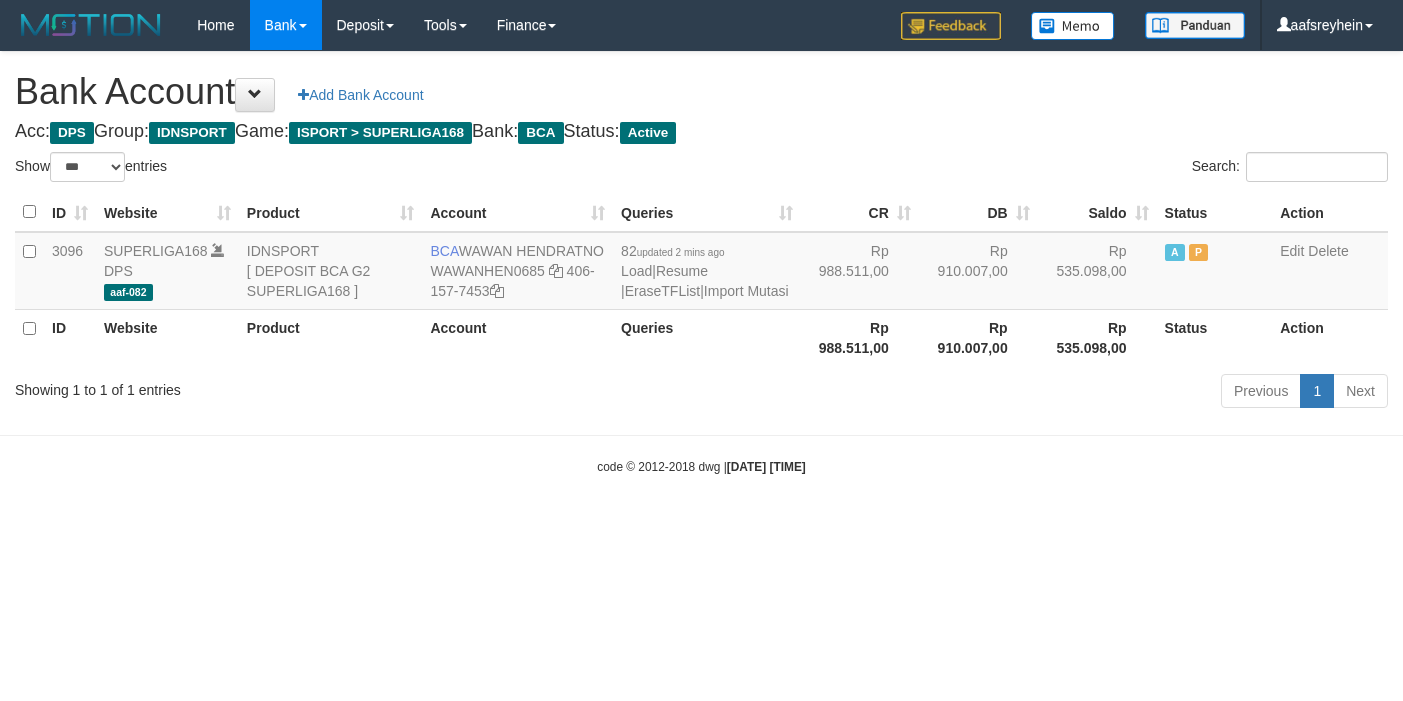 select on "***" 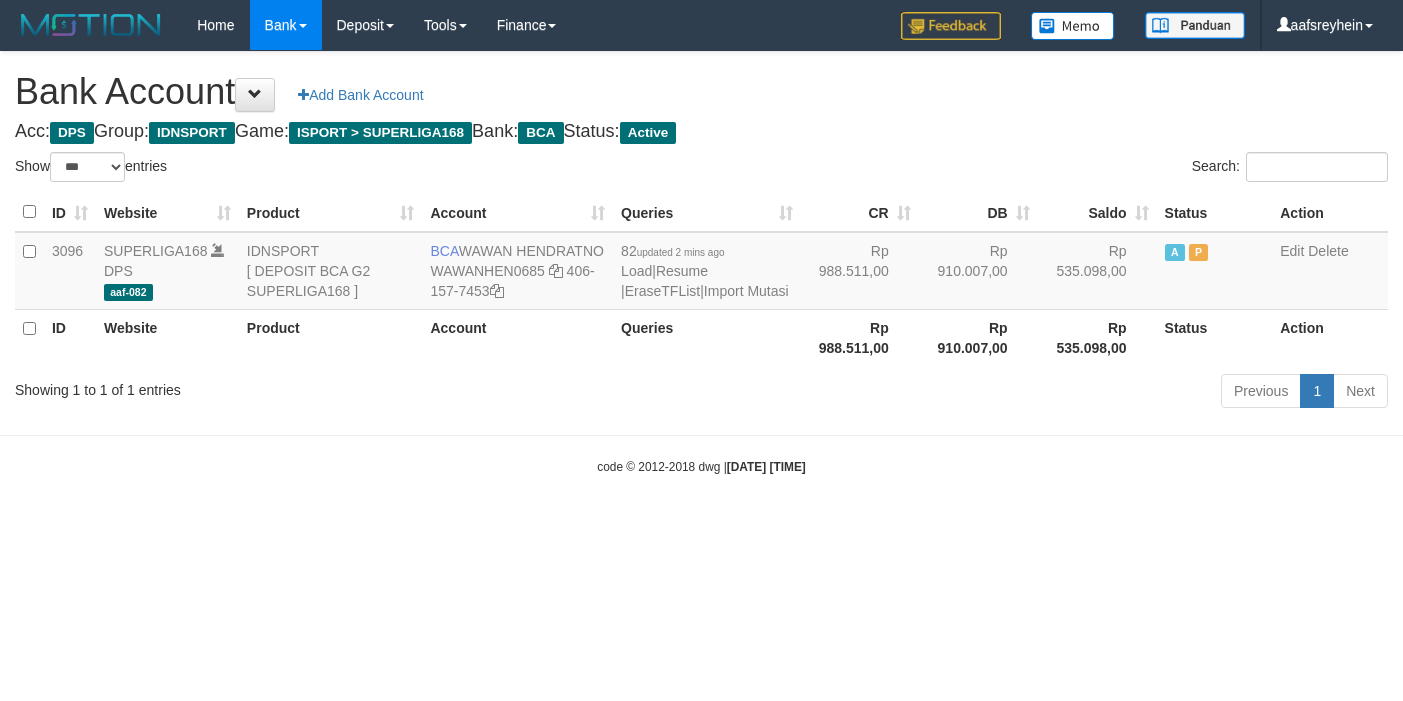 scroll, scrollTop: 0, scrollLeft: 0, axis: both 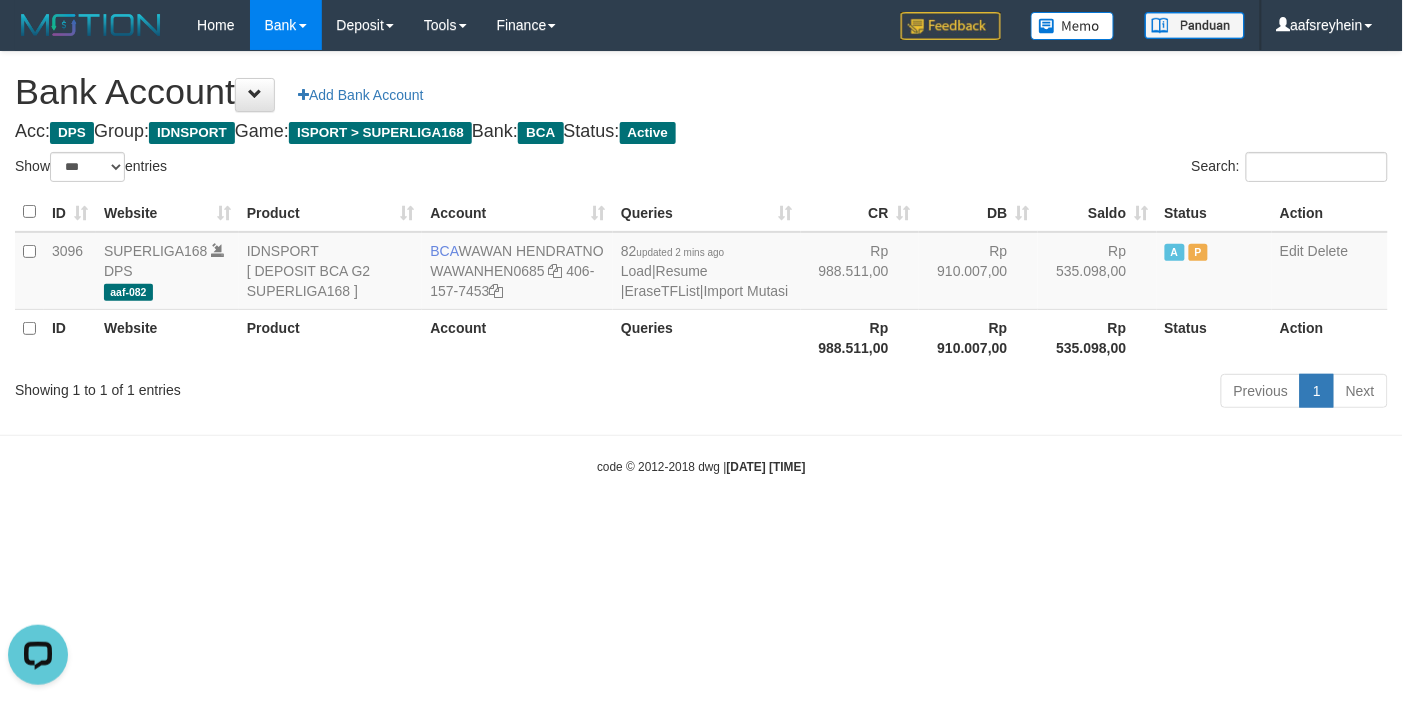 click on "Showing 1 to 1 of 1 entries" at bounding box center [292, 386] 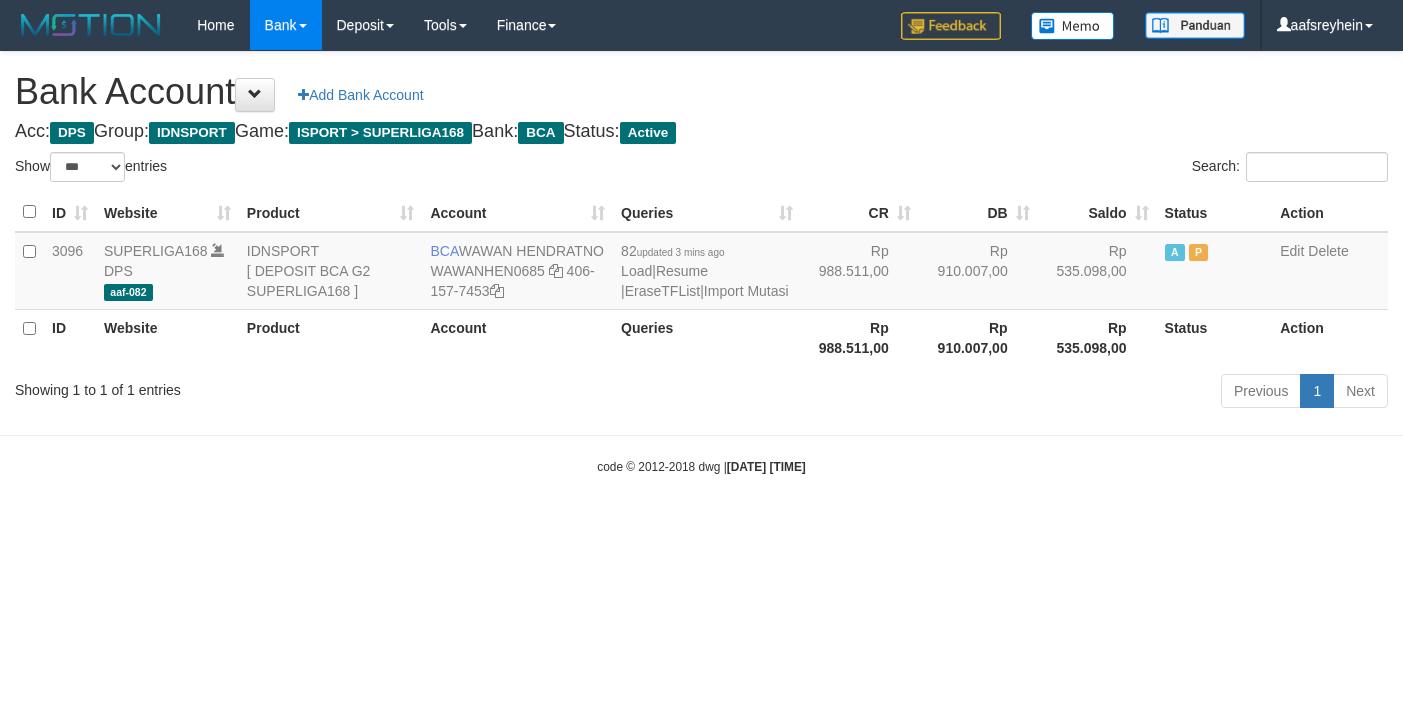select on "***" 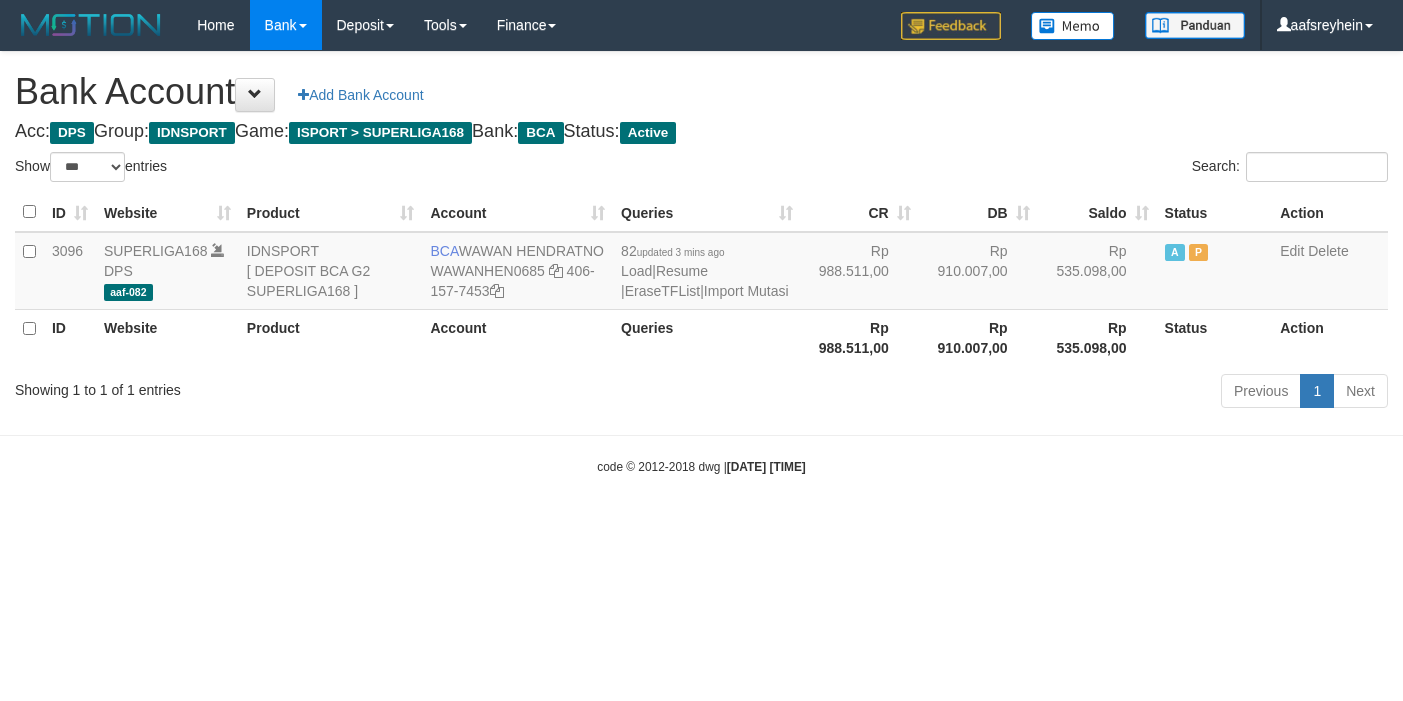scroll, scrollTop: 0, scrollLeft: 0, axis: both 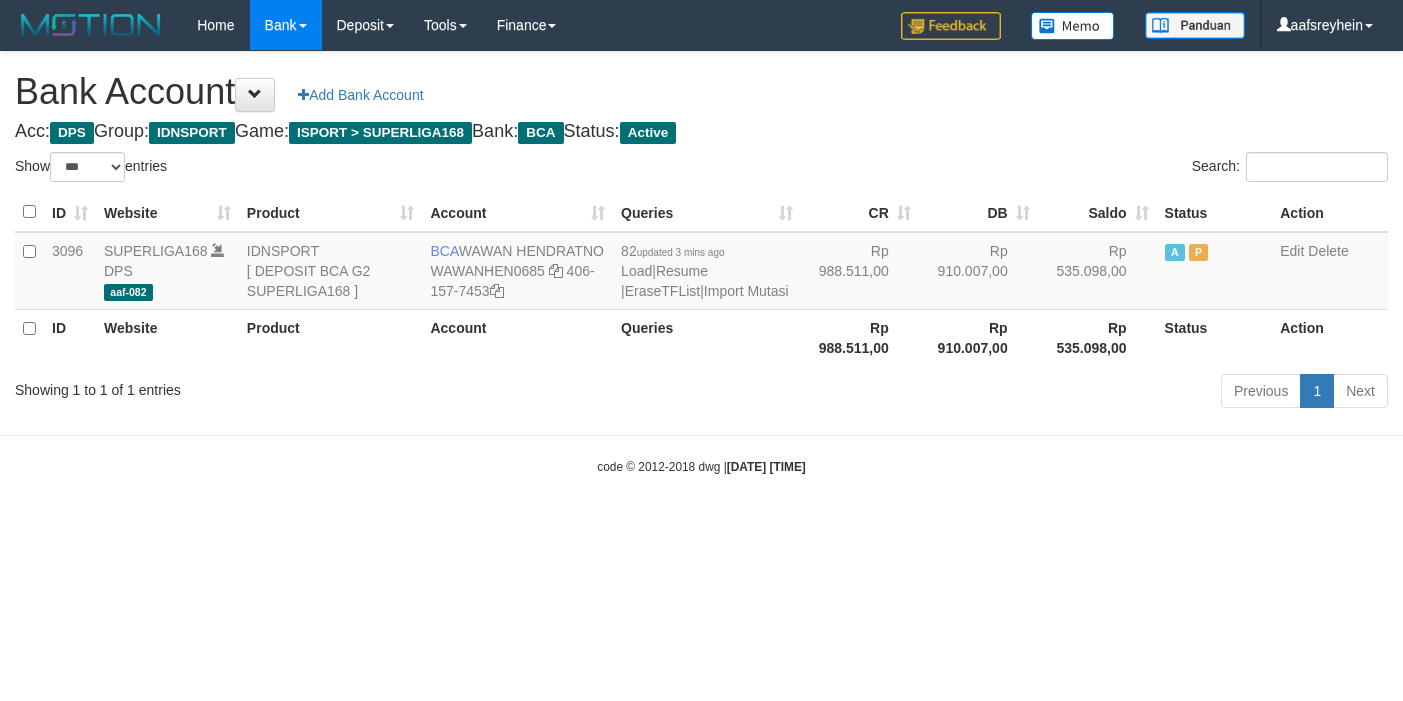 select on "***" 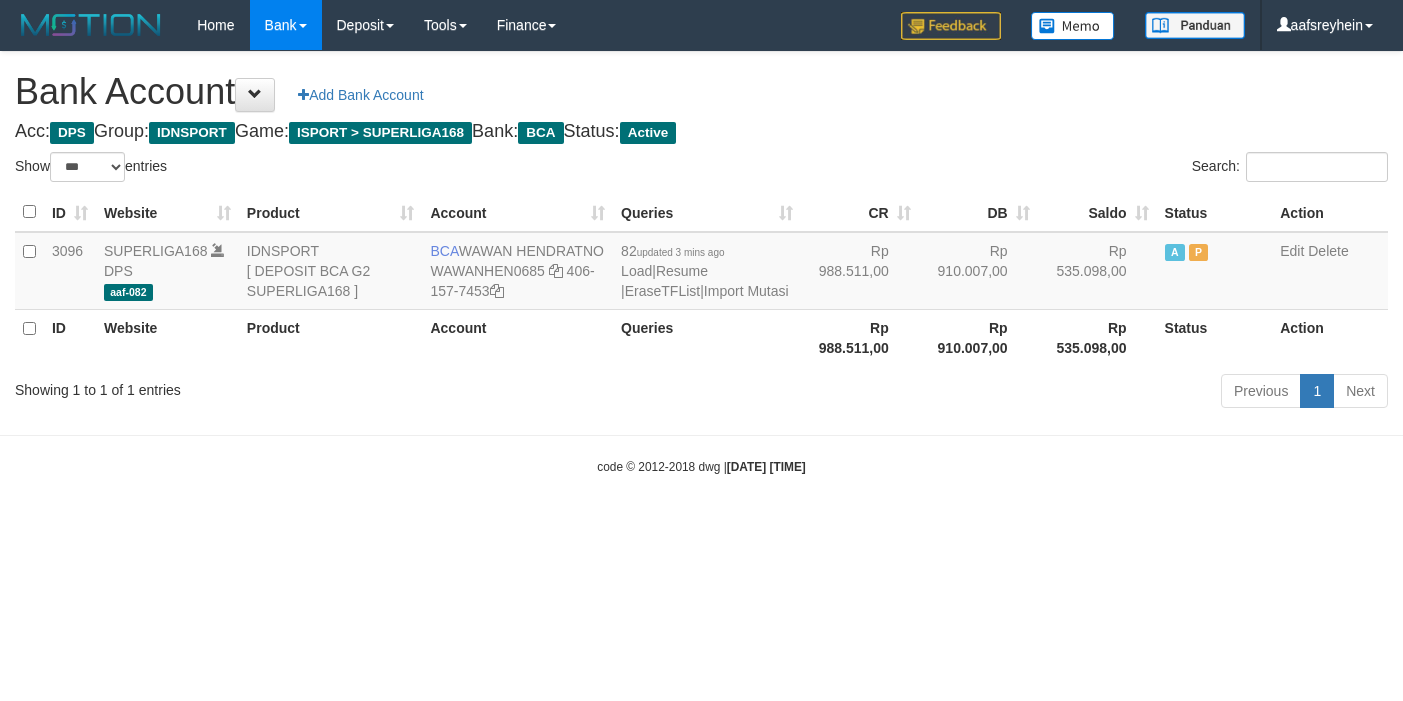 scroll, scrollTop: 0, scrollLeft: 0, axis: both 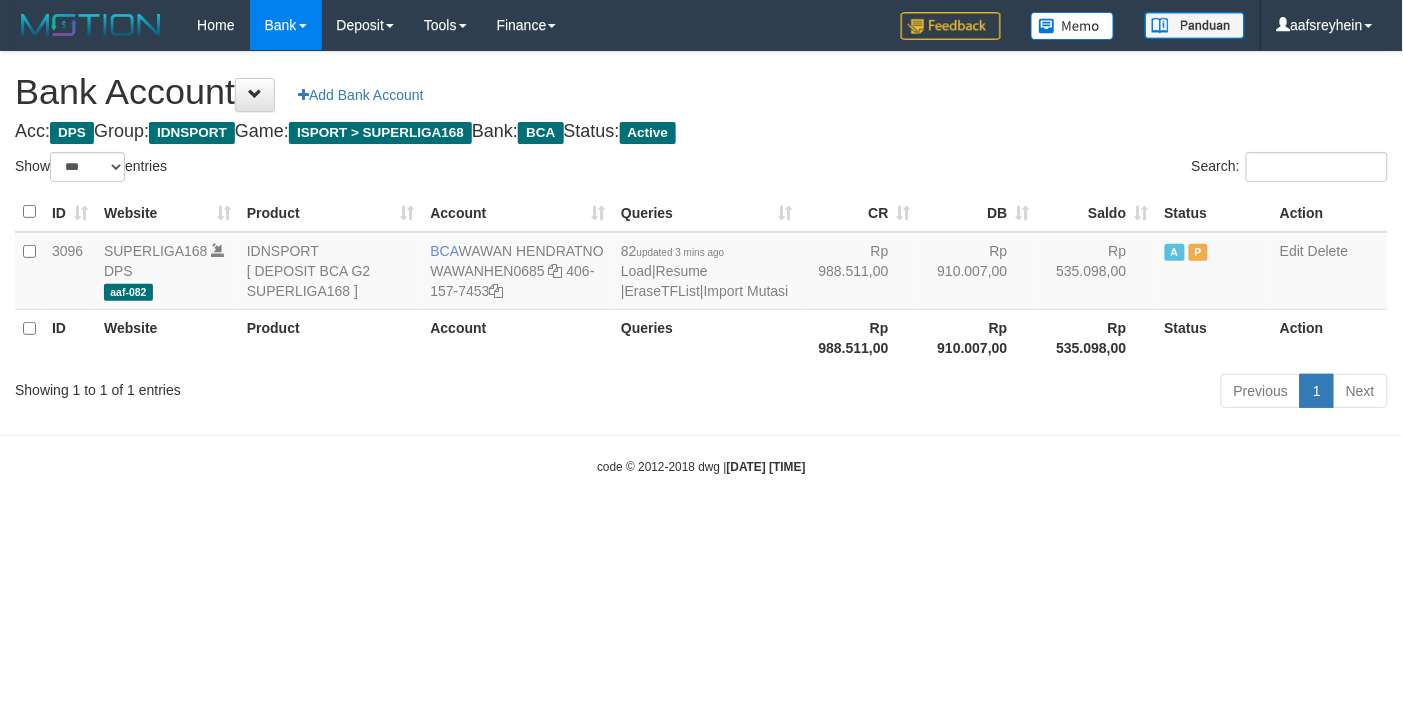 click on "Toggle navigation
Home
Bank
Account List
Load
By Website
Group
[ISPORT]													SUPERLIGA168
By Load Group (DPS)
-" at bounding box center (701, 263) 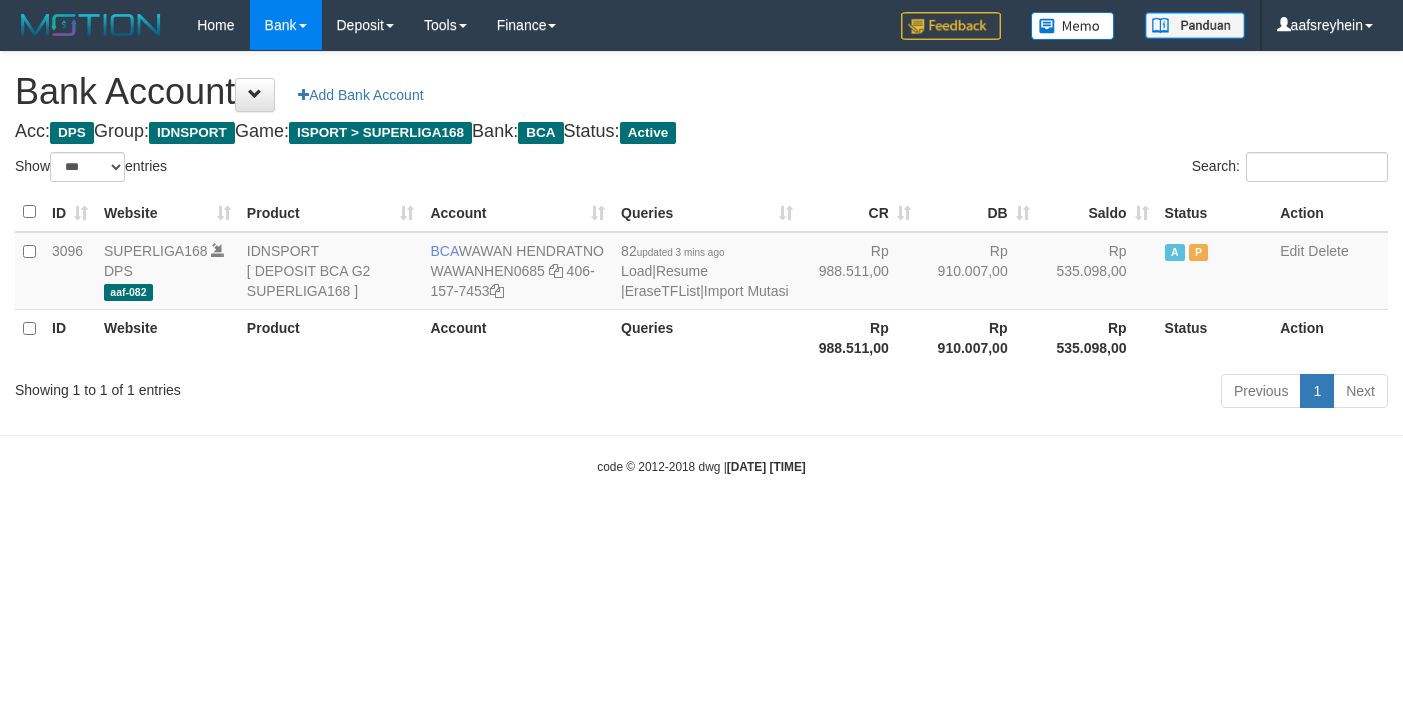 select on "***" 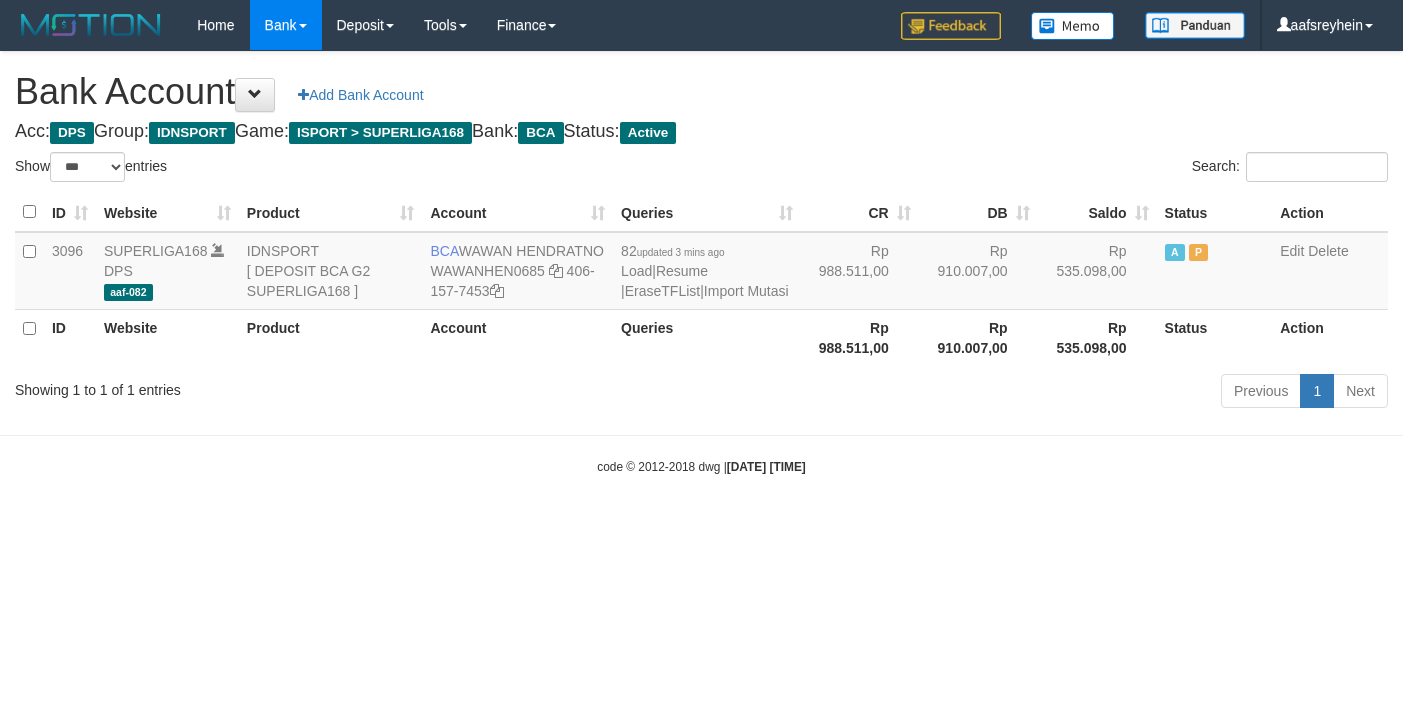 scroll, scrollTop: 0, scrollLeft: 0, axis: both 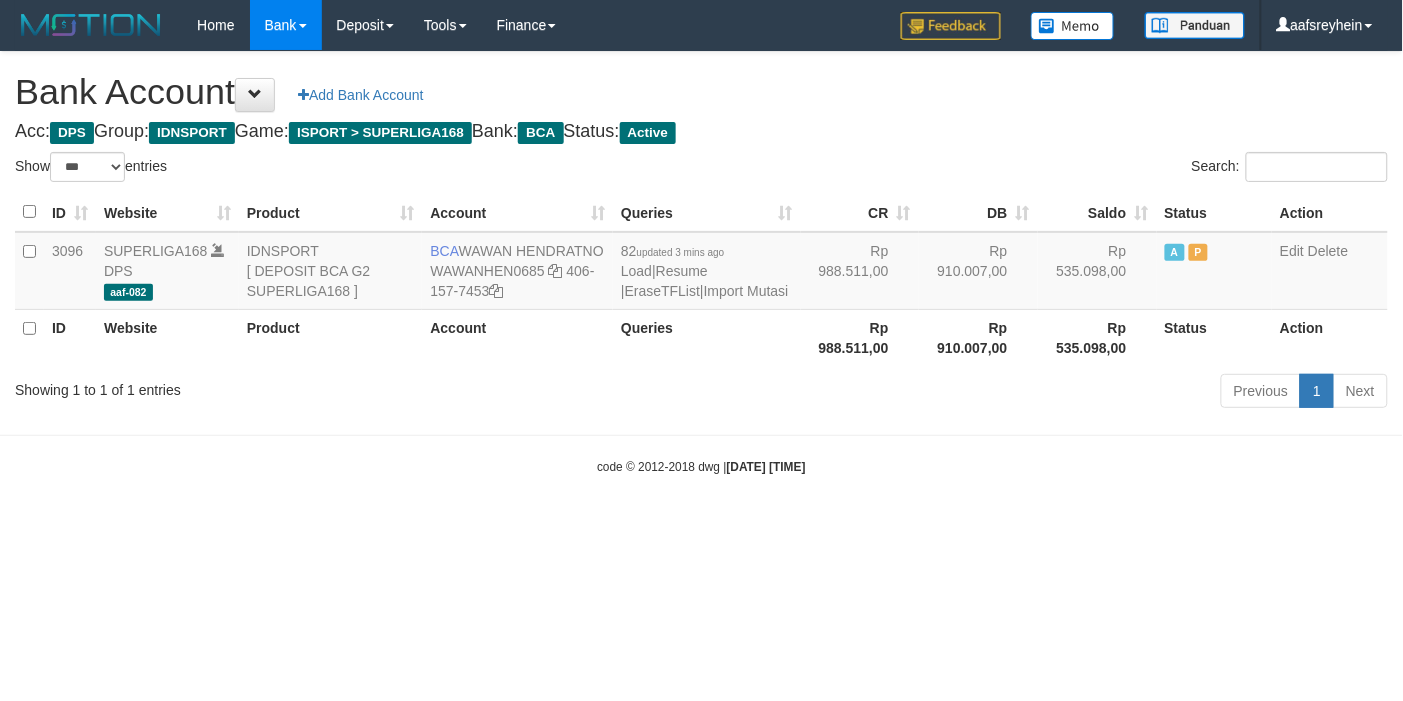 click on "code © 2012-2018 dwg |  2025/07/13 02:38:46" at bounding box center (701, 466) 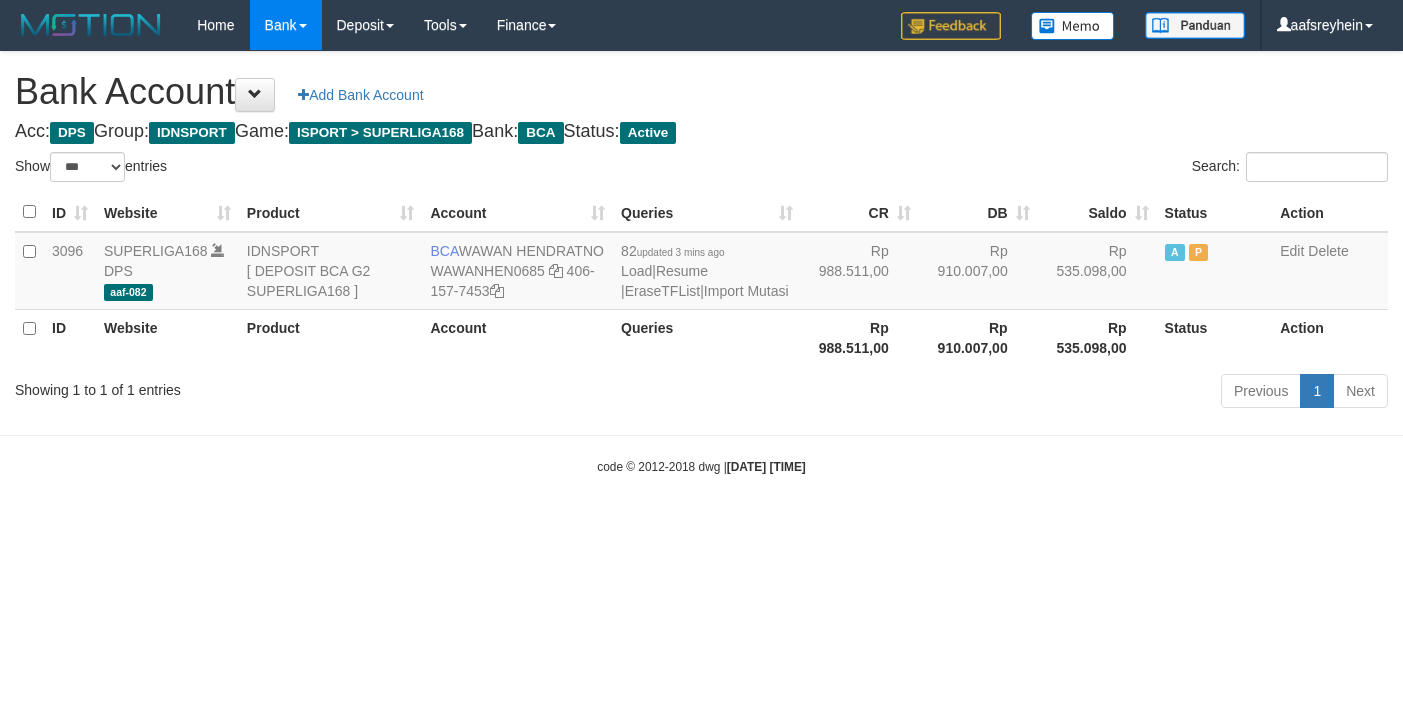 select on "***" 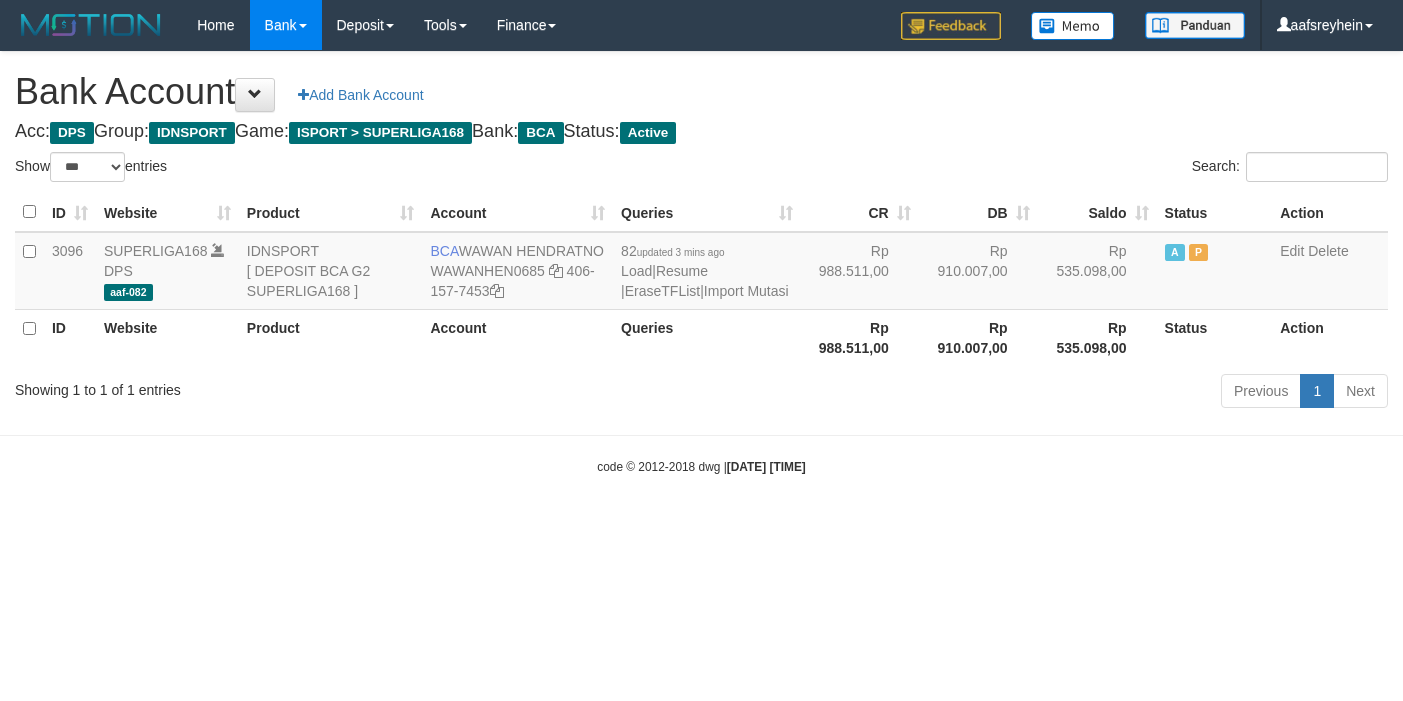scroll, scrollTop: 0, scrollLeft: 0, axis: both 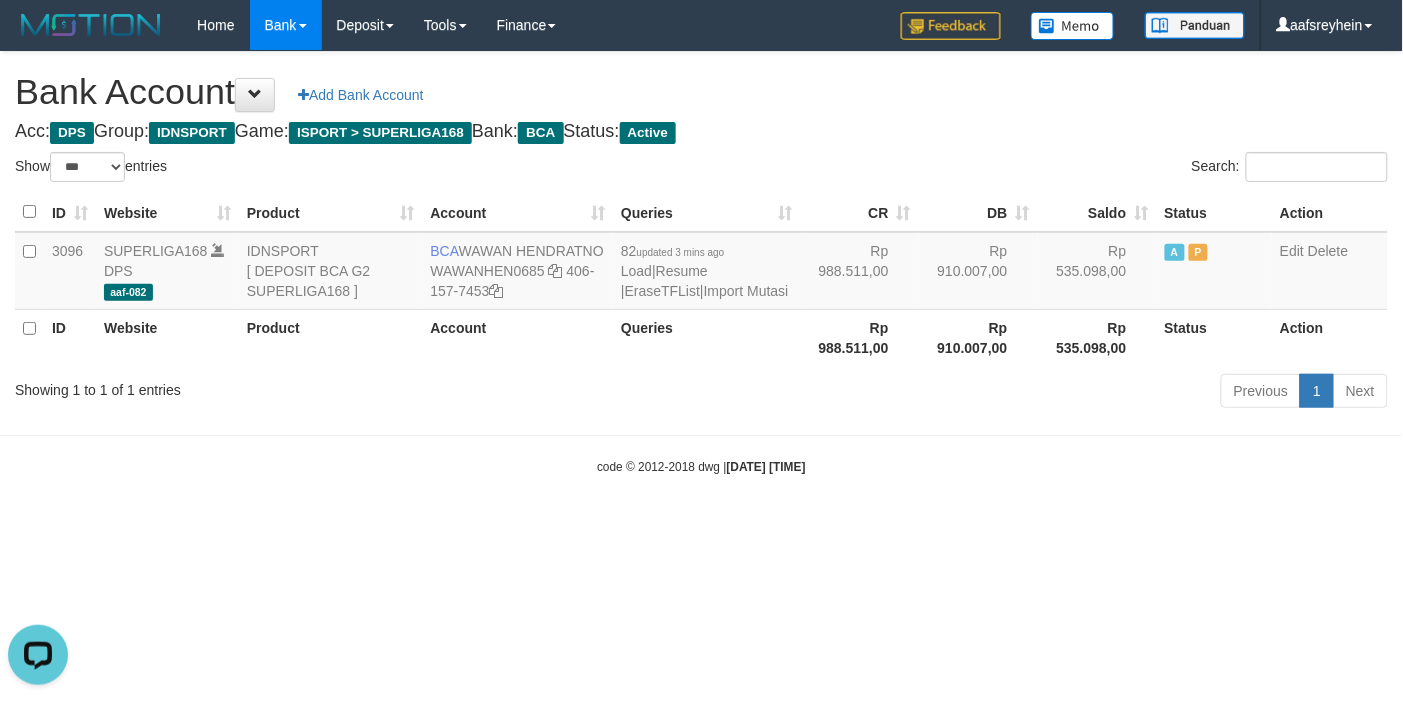 click on "Toggle navigation
Home
Bank
Account List
Load
By Website
Group
[ISPORT]													SUPERLIGA168
By Load Group (DPS)" at bounding box center [701, 263] 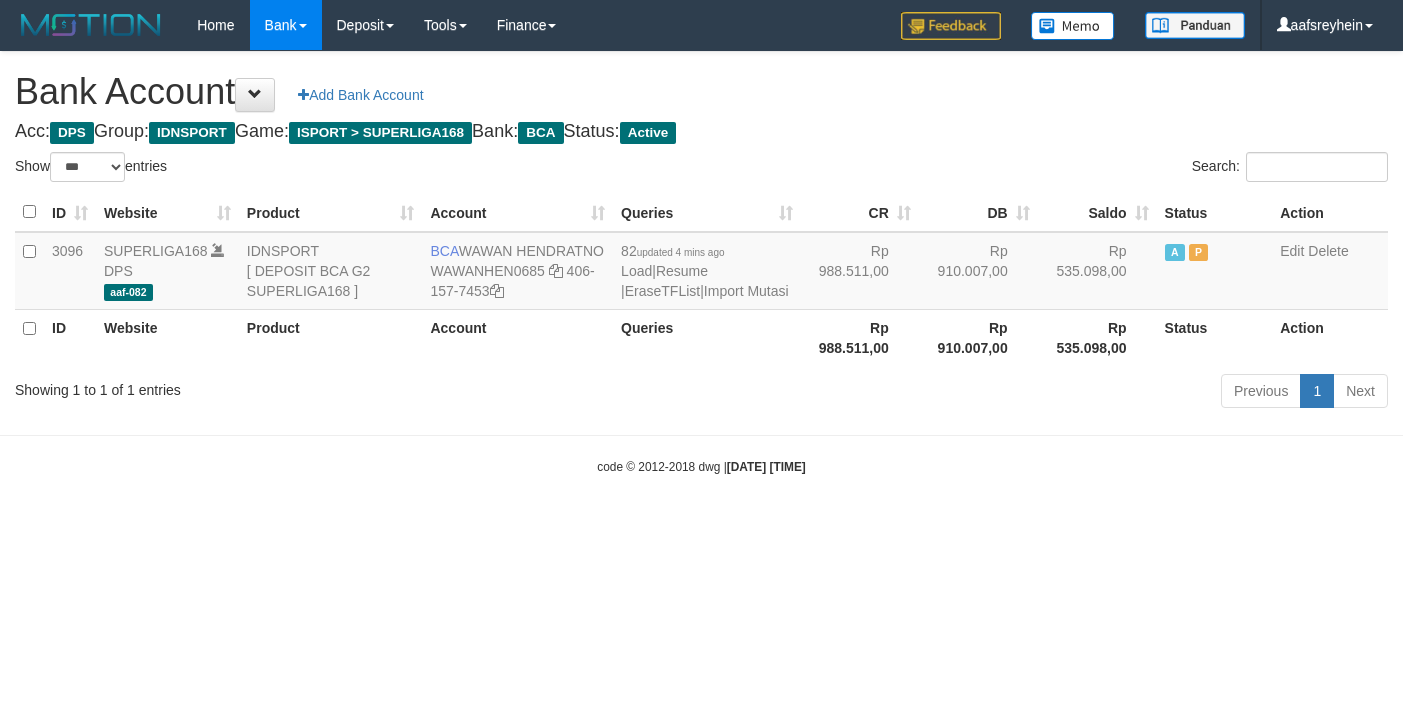 select on "***" 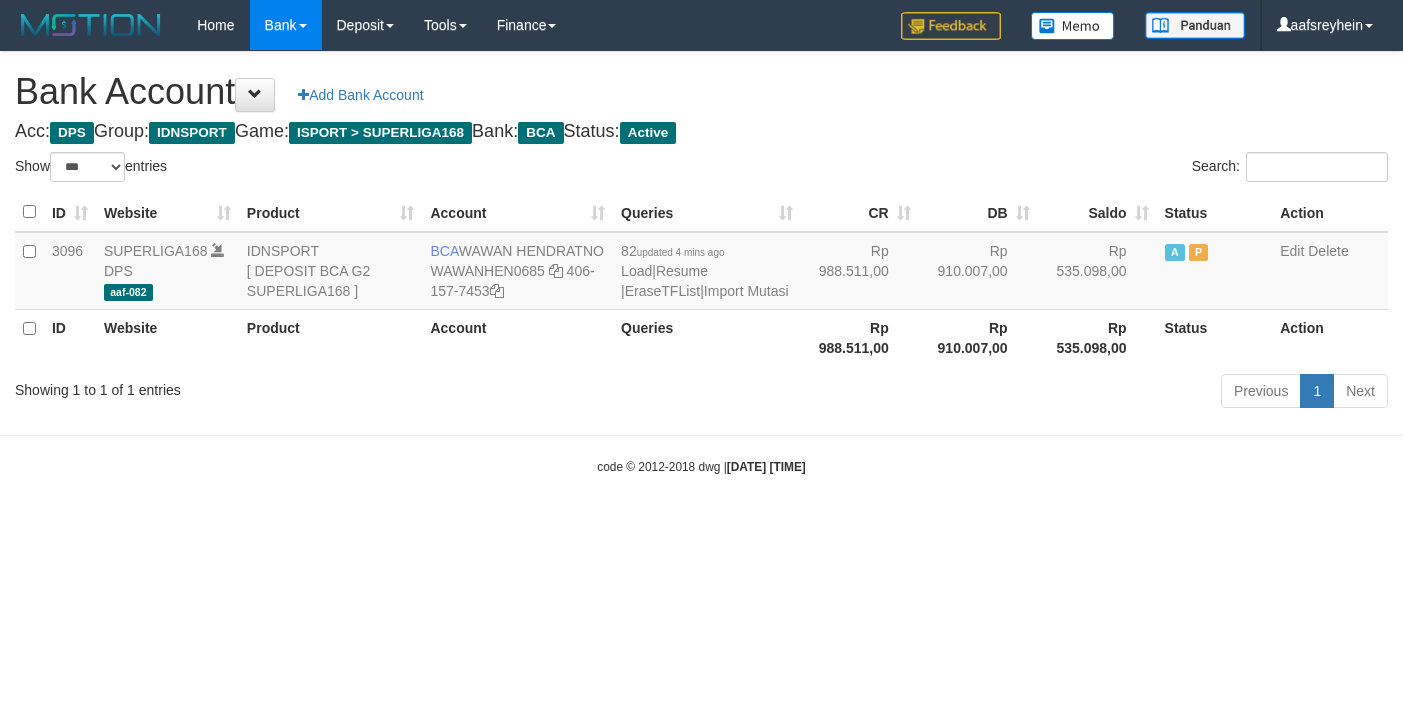 scroll, scrollTop: 0, scrollLeft: 0, axis: both 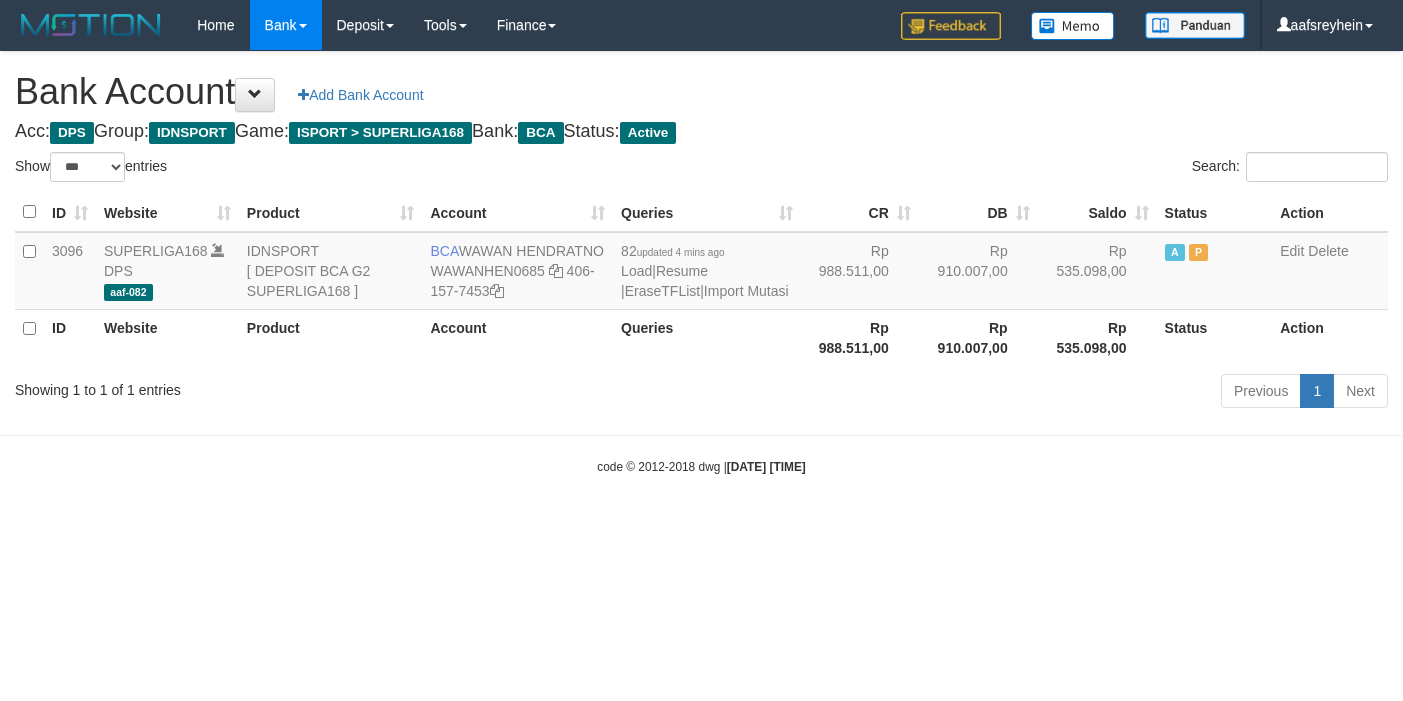 select on "***" 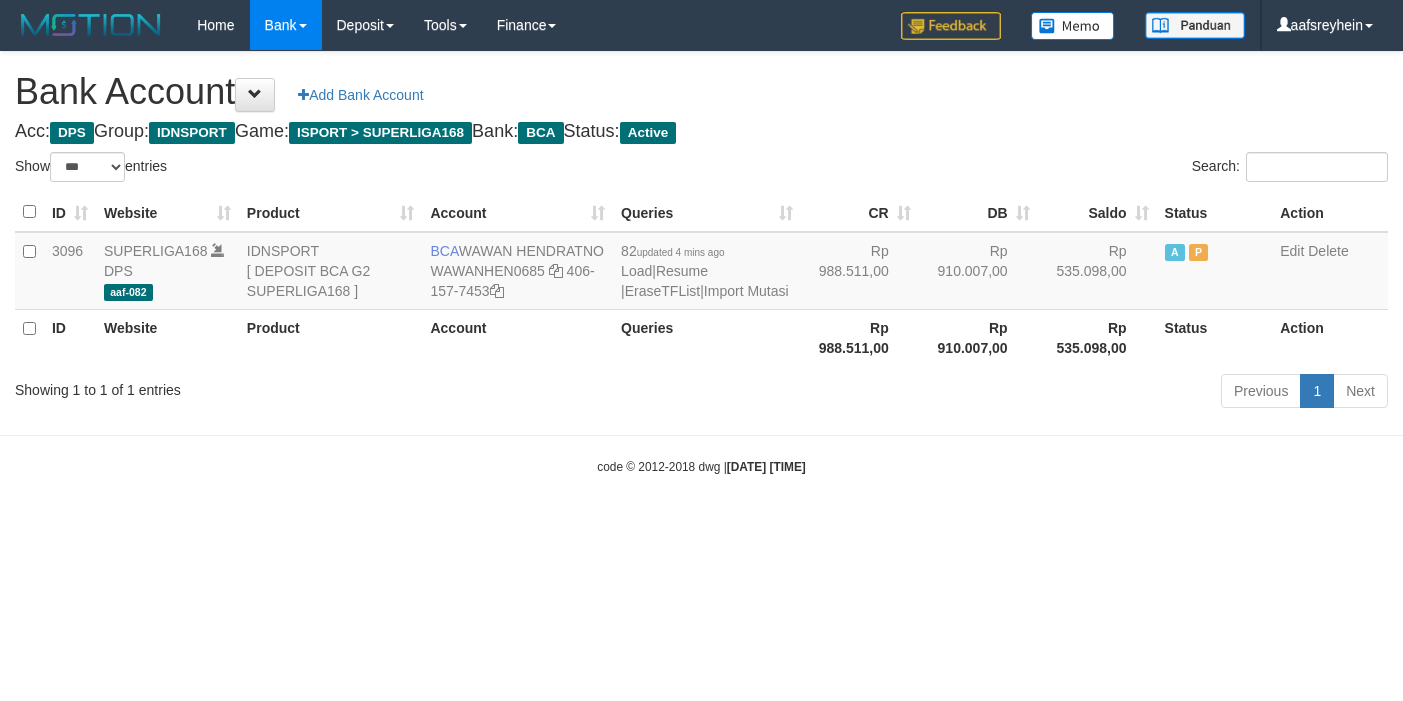 scroll, scrollTop: 0, scrollLeft: 0, axis: both 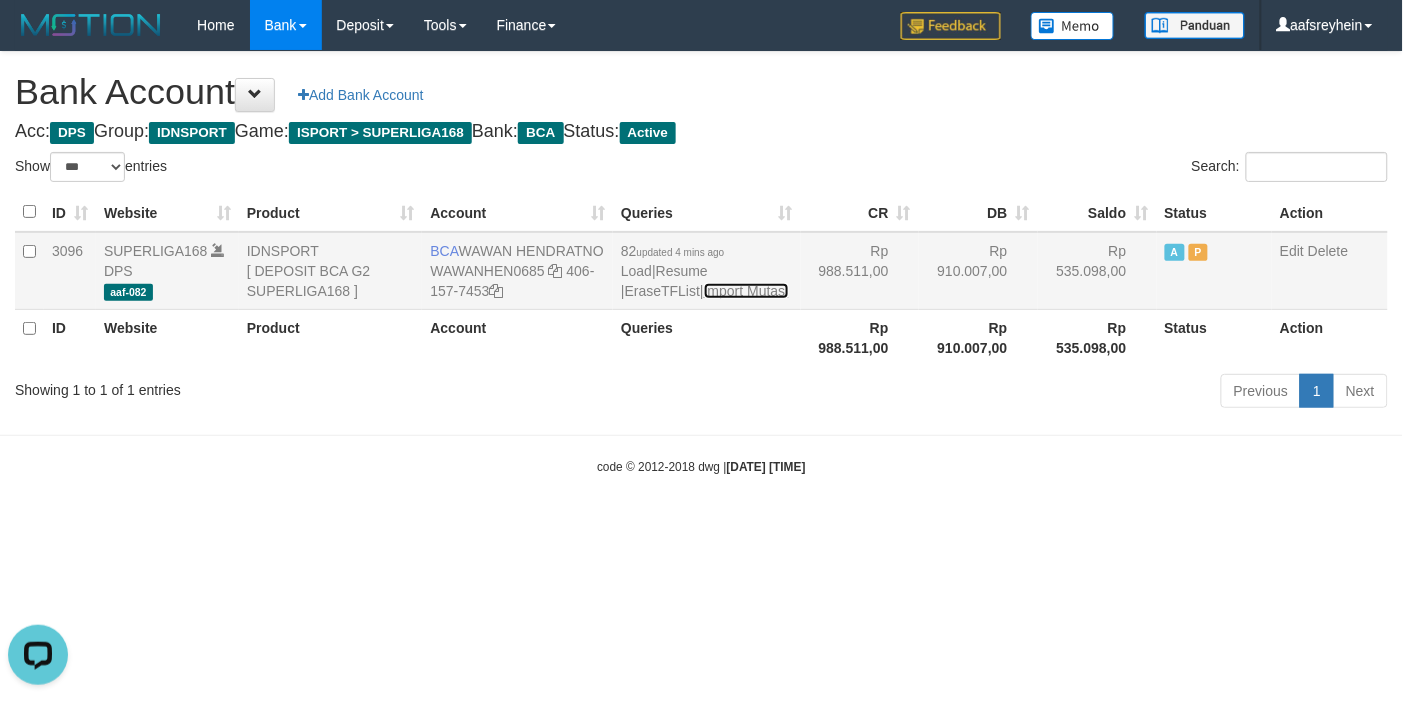 click on "Import Mutasi" at bounding box center (746, 291) 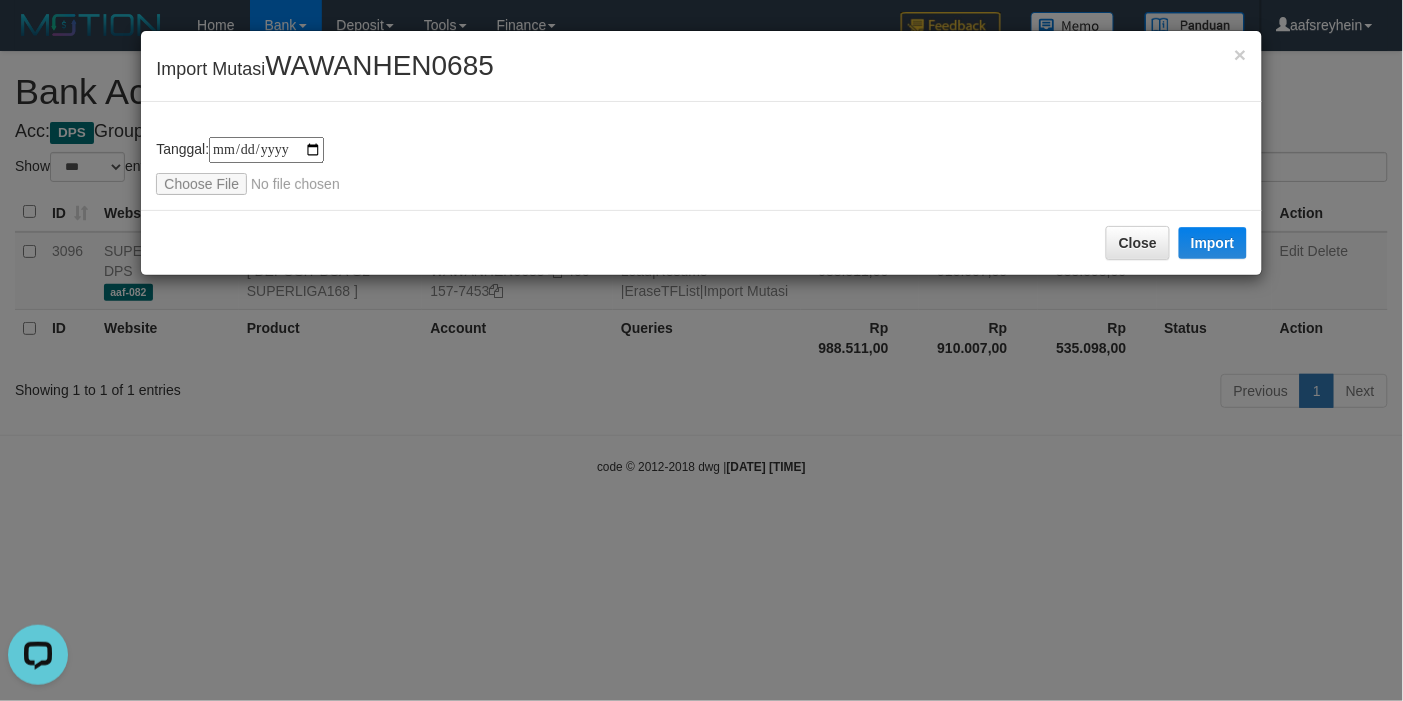 type on "**********" 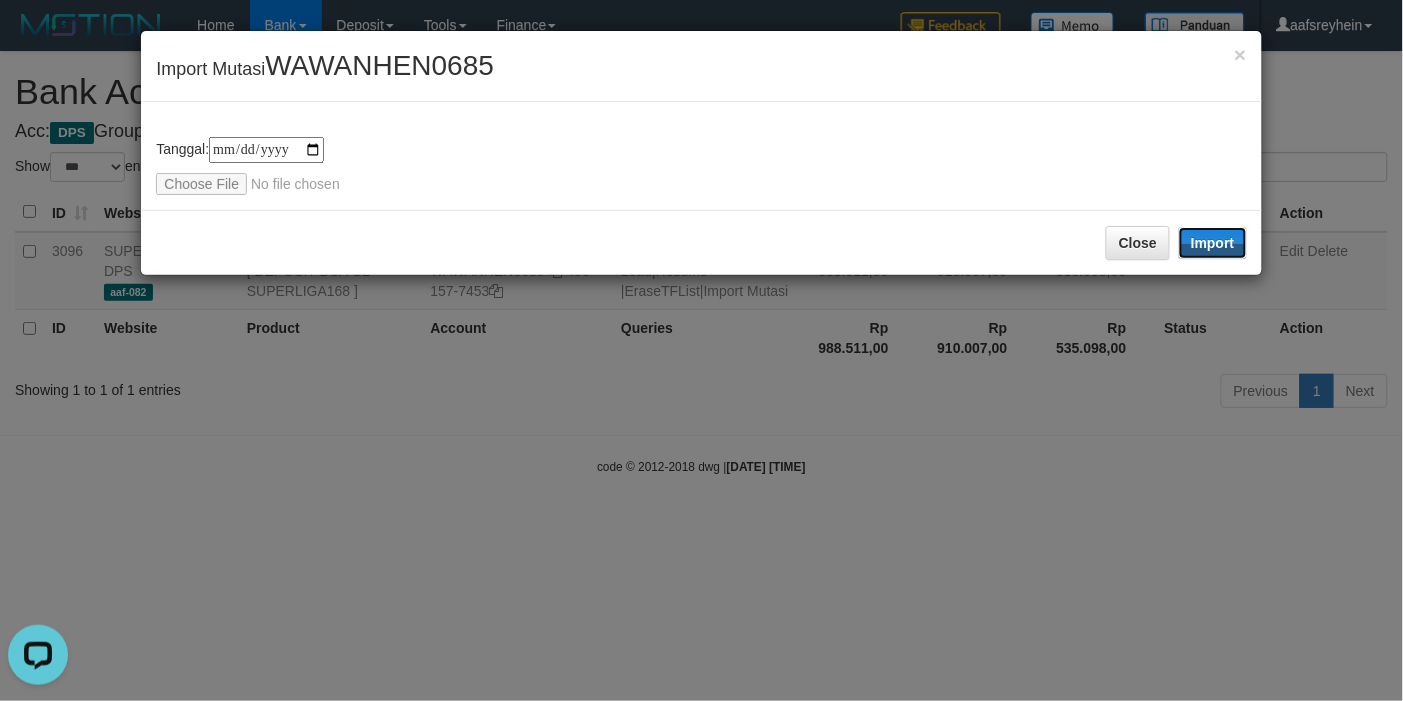 click on "Import" at bounding box center (1213, 243) 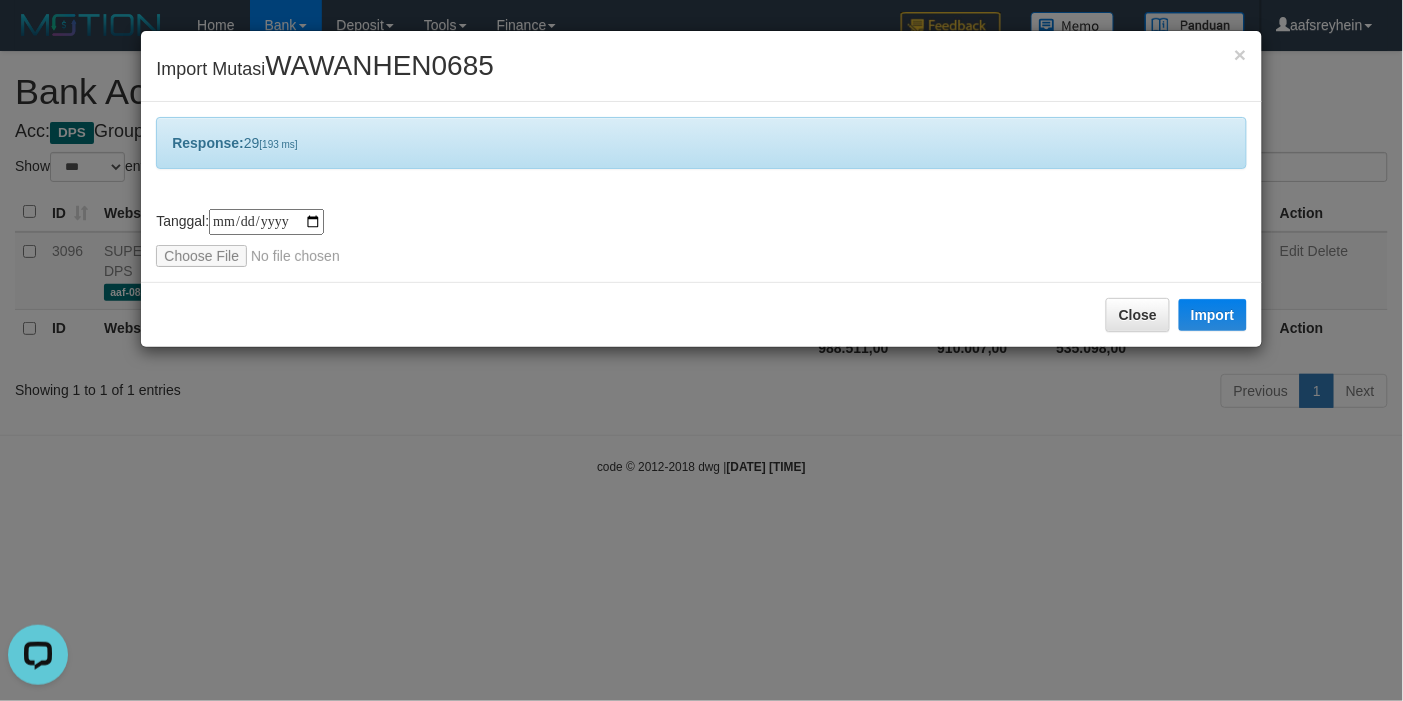 click on "**********" at bounding box center [701, 350] 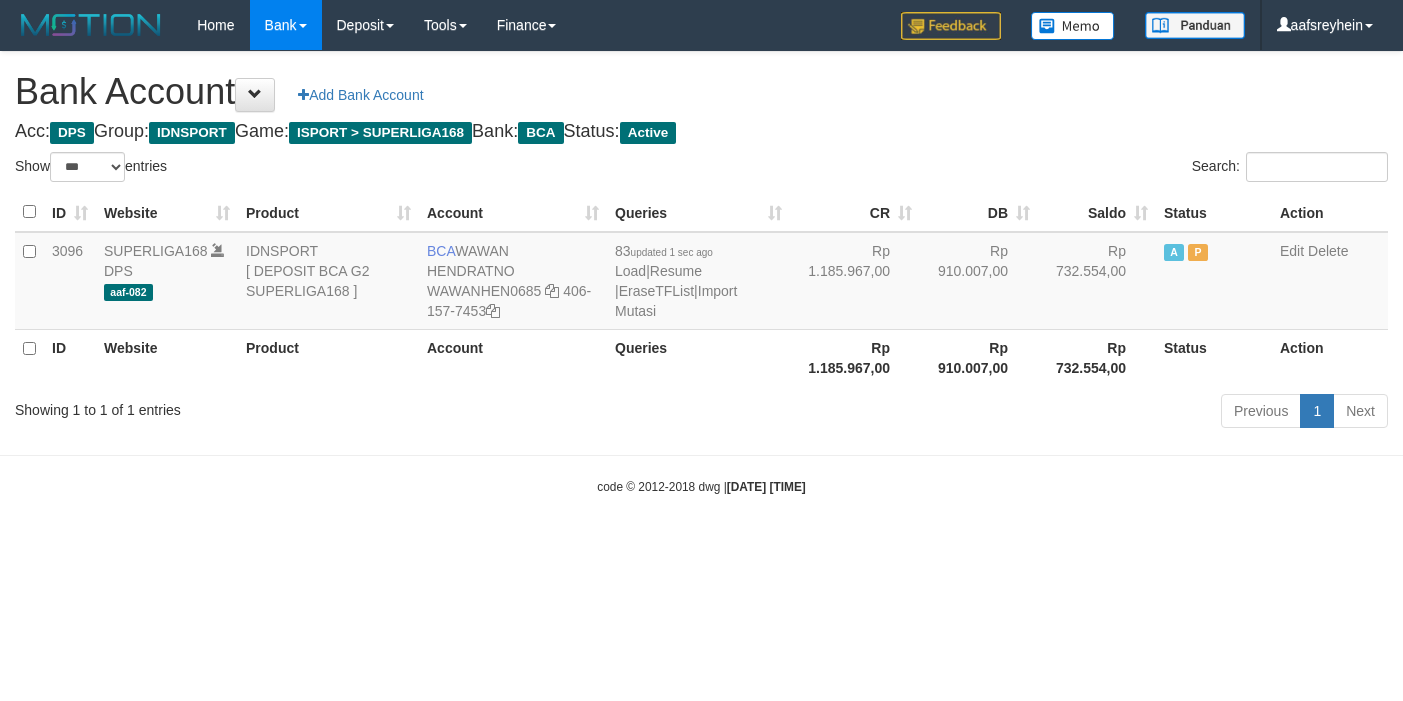 select on "***" 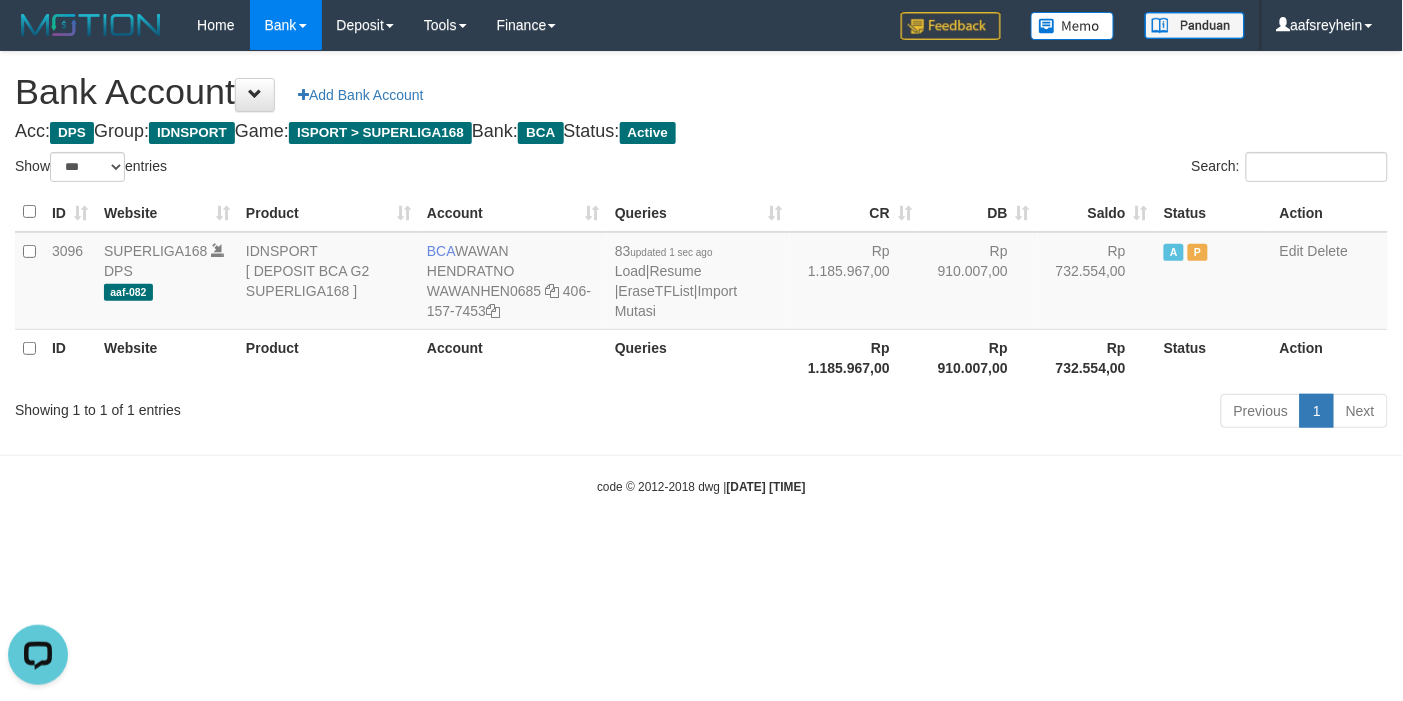 scroll, scrollTop: 0, scrollLeft: 0, axis: both 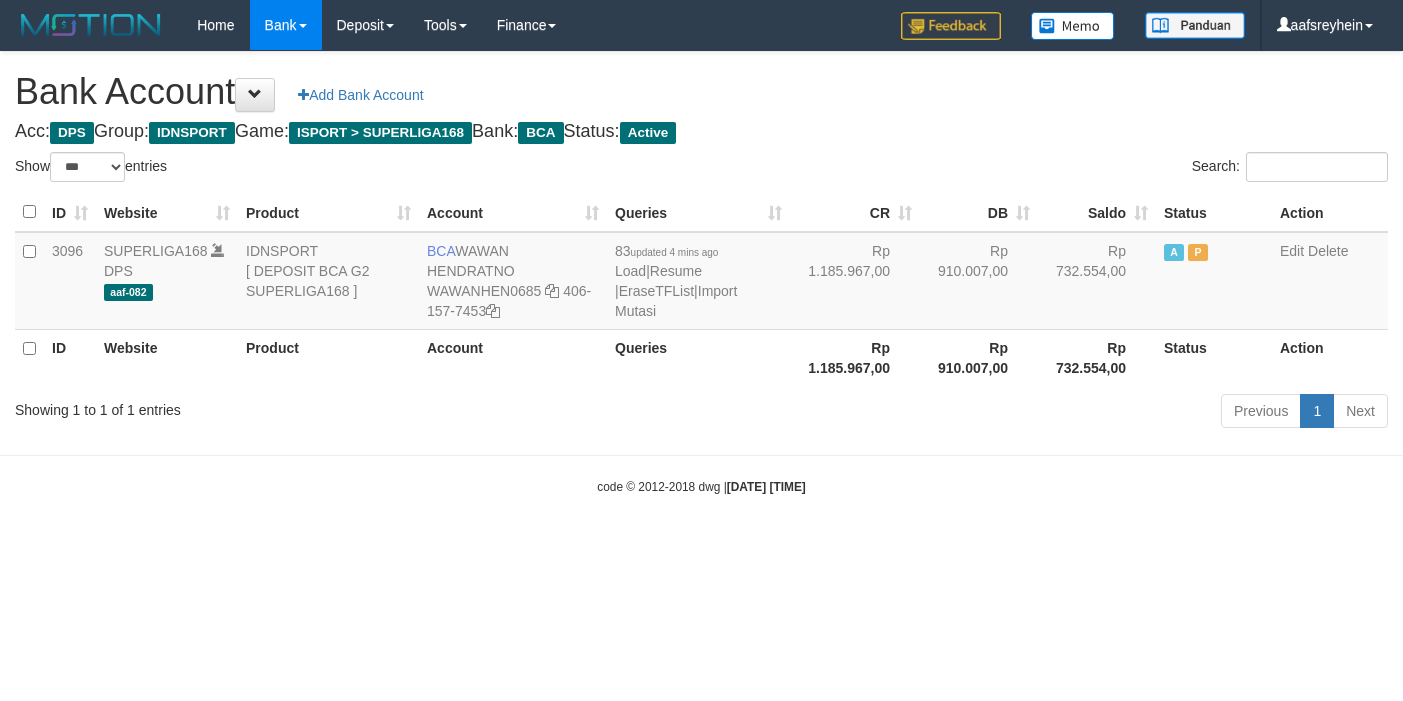 select on "***" 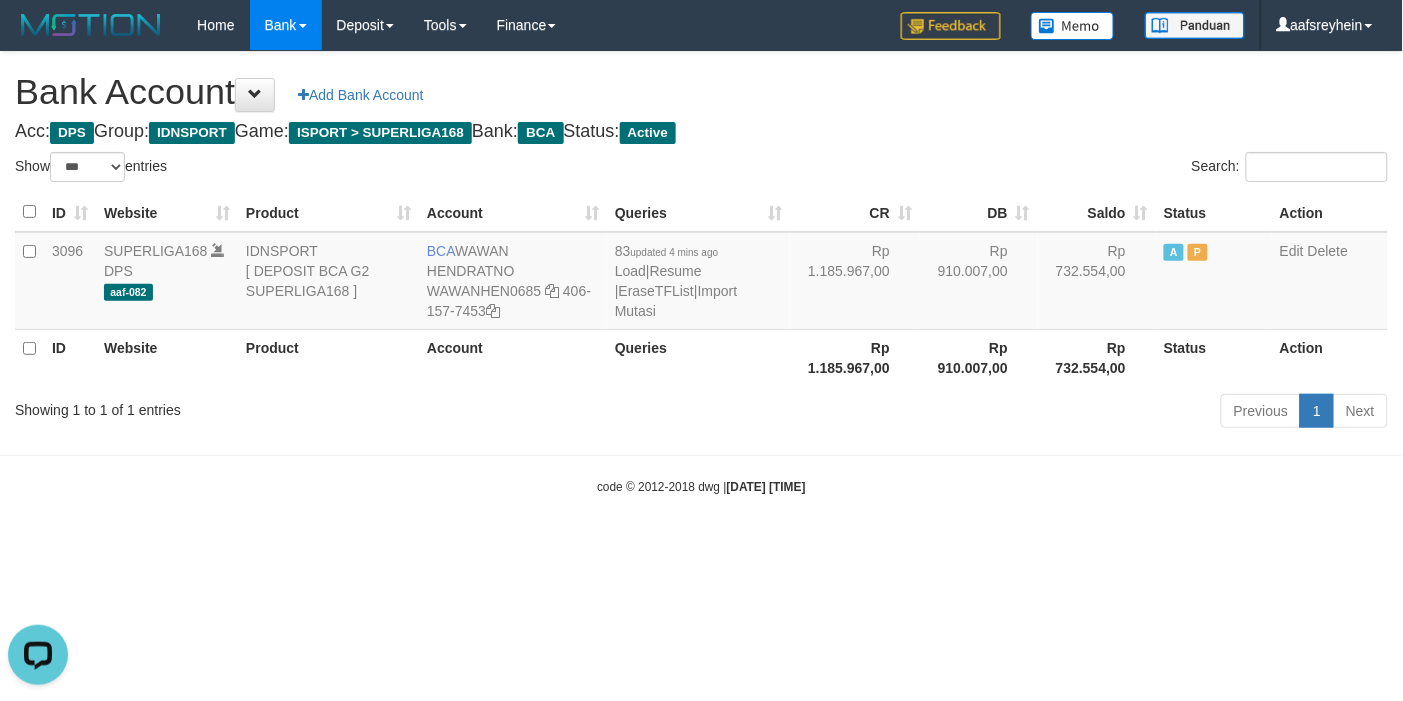 scroll, scrollTop: 0, scrollLeft: 0, axis: both 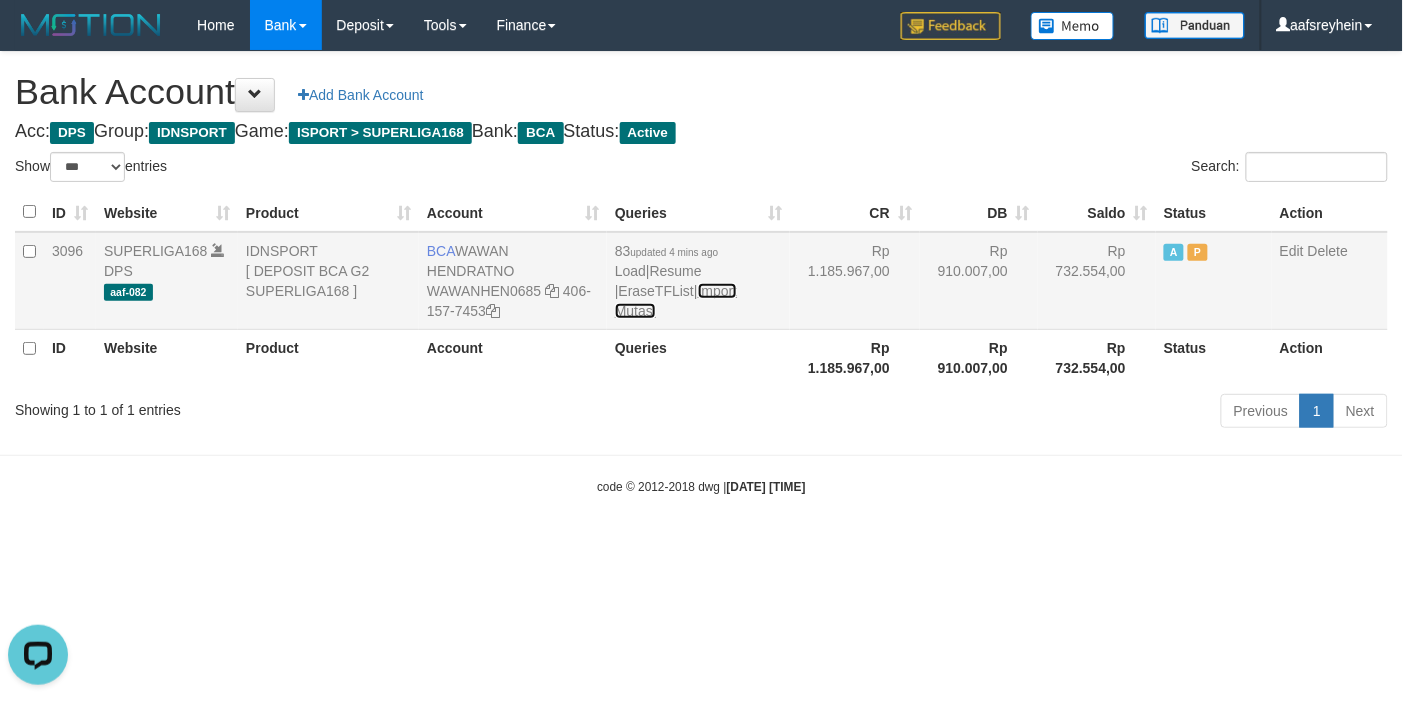 click on "Import Mutasi" at bounding box center [676, 301] 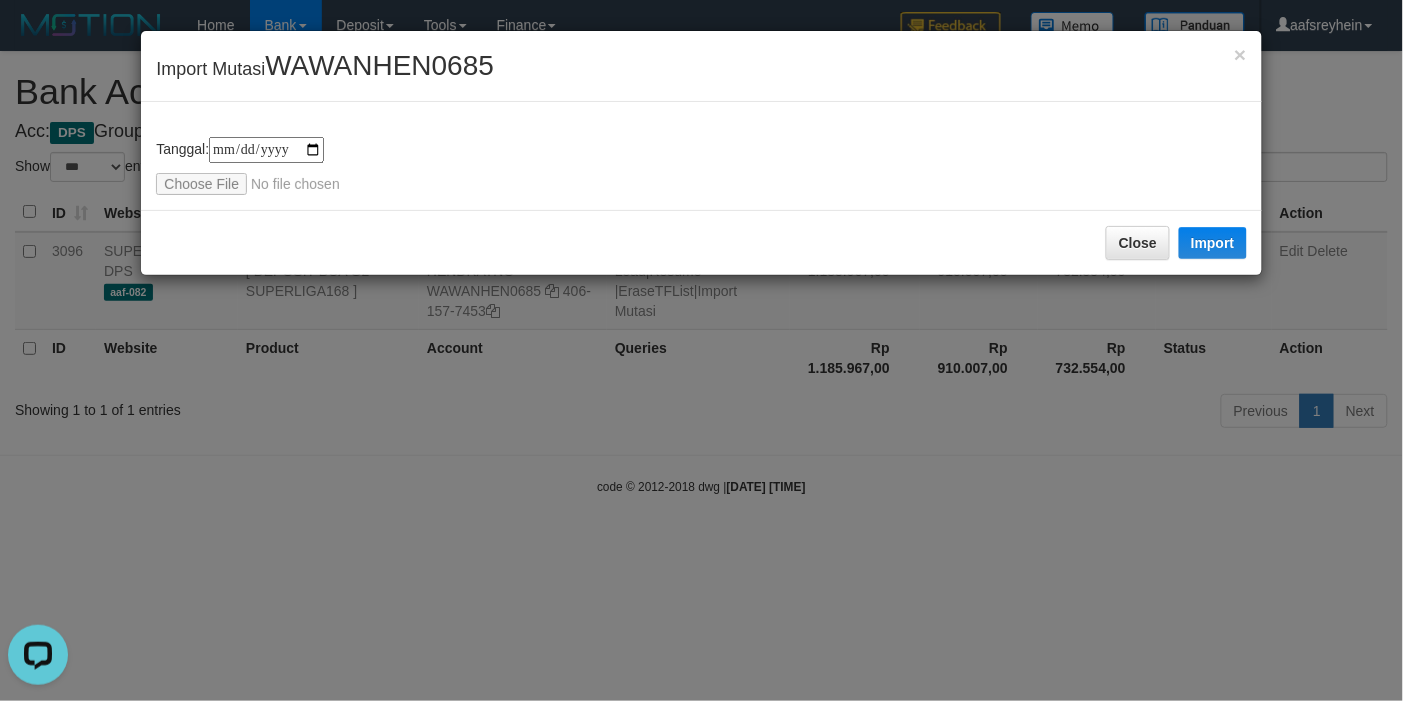 type on "**********" 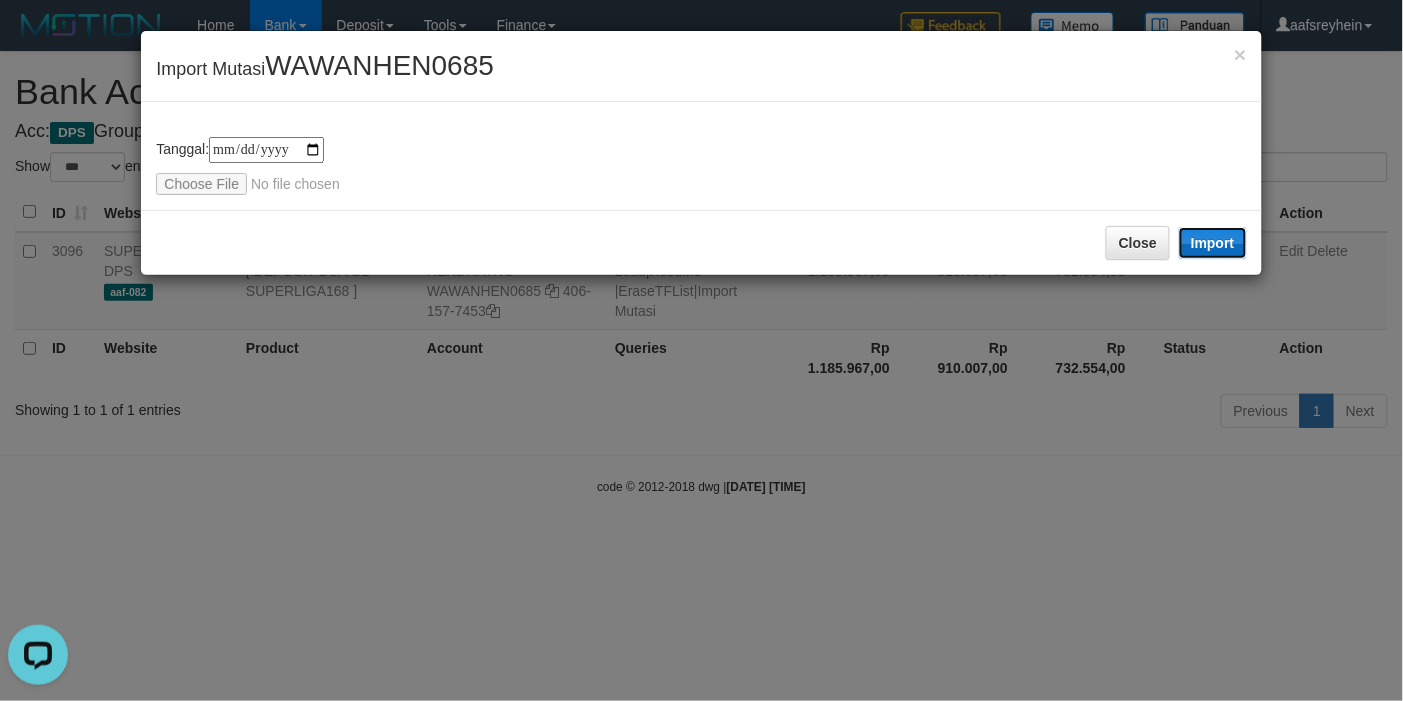 click on "Import" at bounding box center [1213, 243] 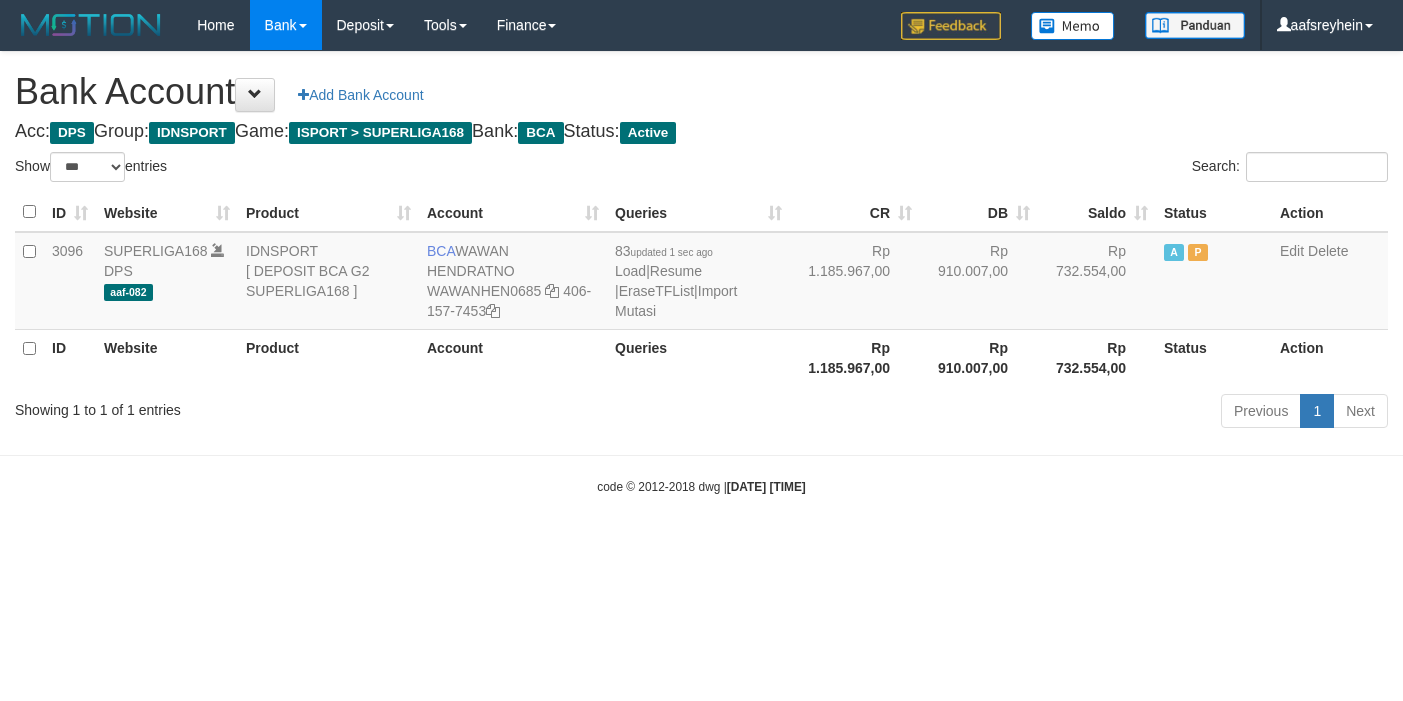 select on "***" 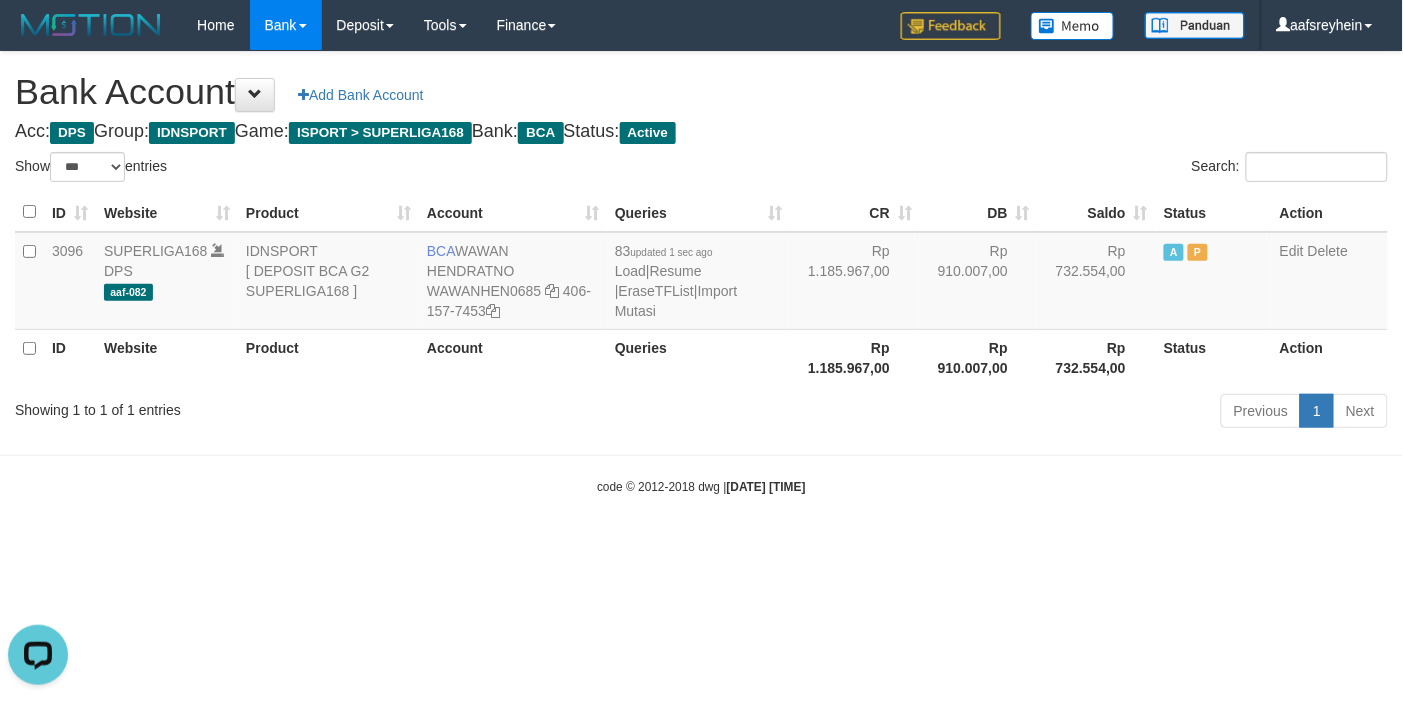 scroll, scrollTop: 0, scrollLeft: 0, axis: both 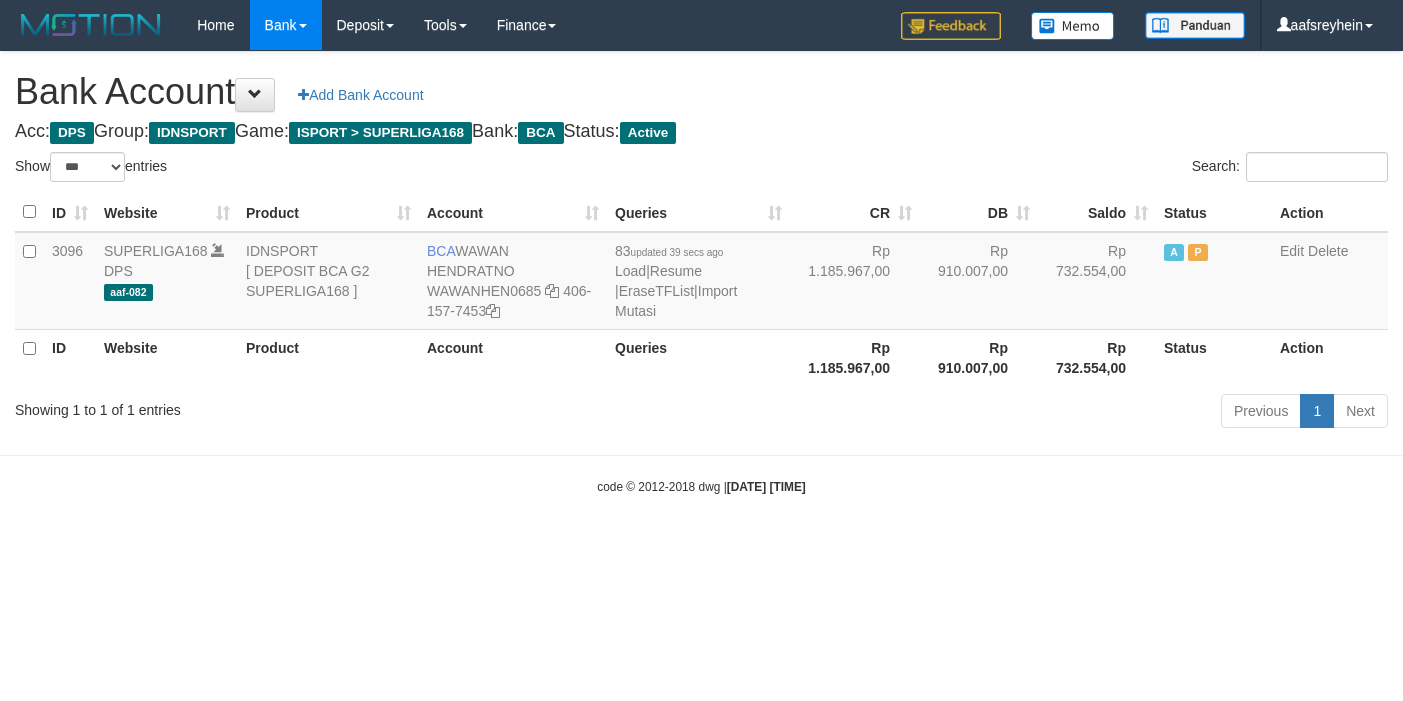 select on "***" 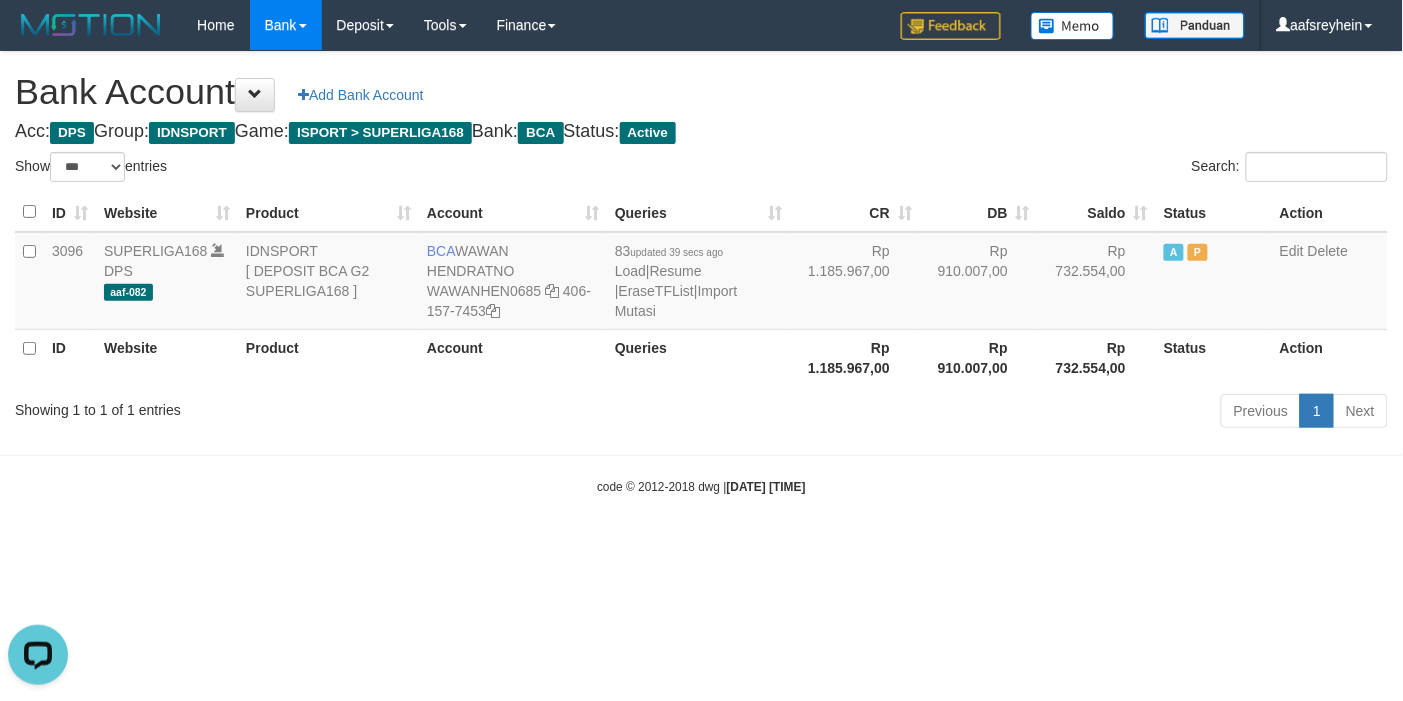scroll, scrollTop: 0, scrollLeft: 0, axis: both 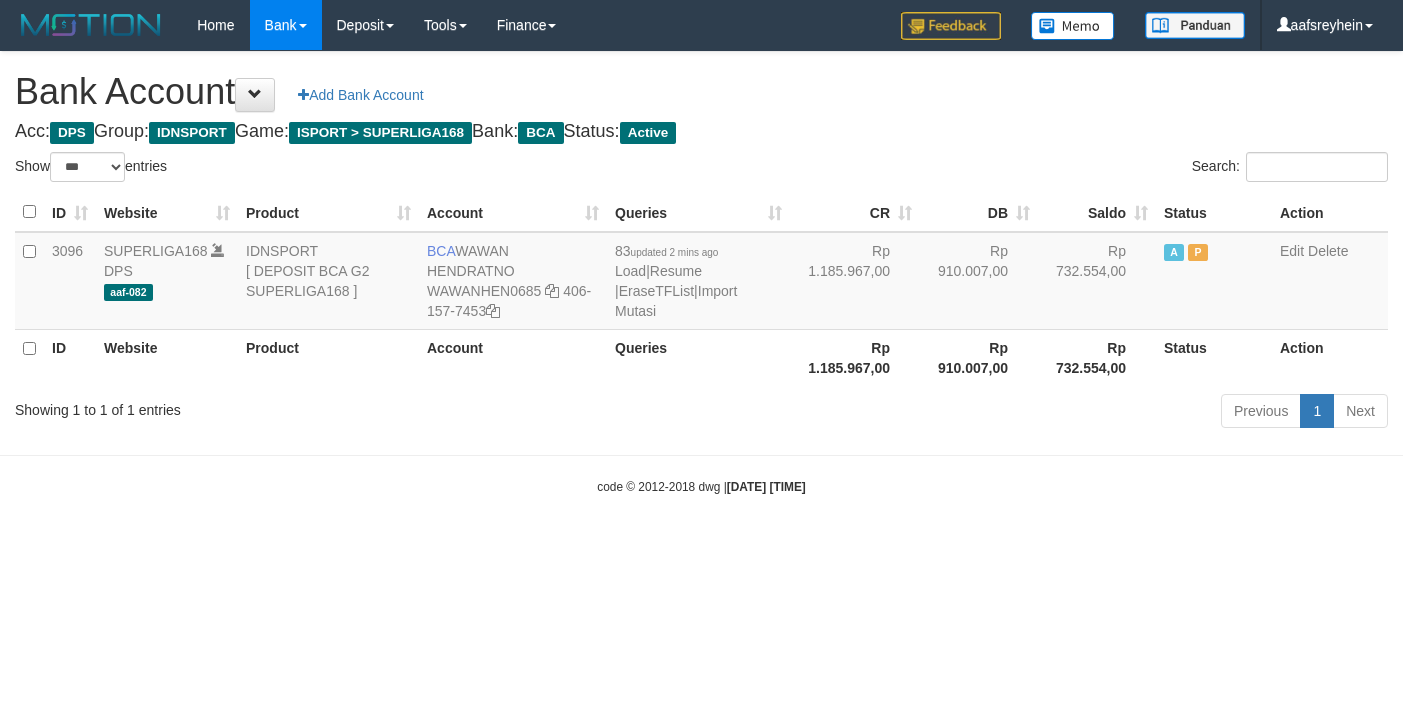 select on "***" 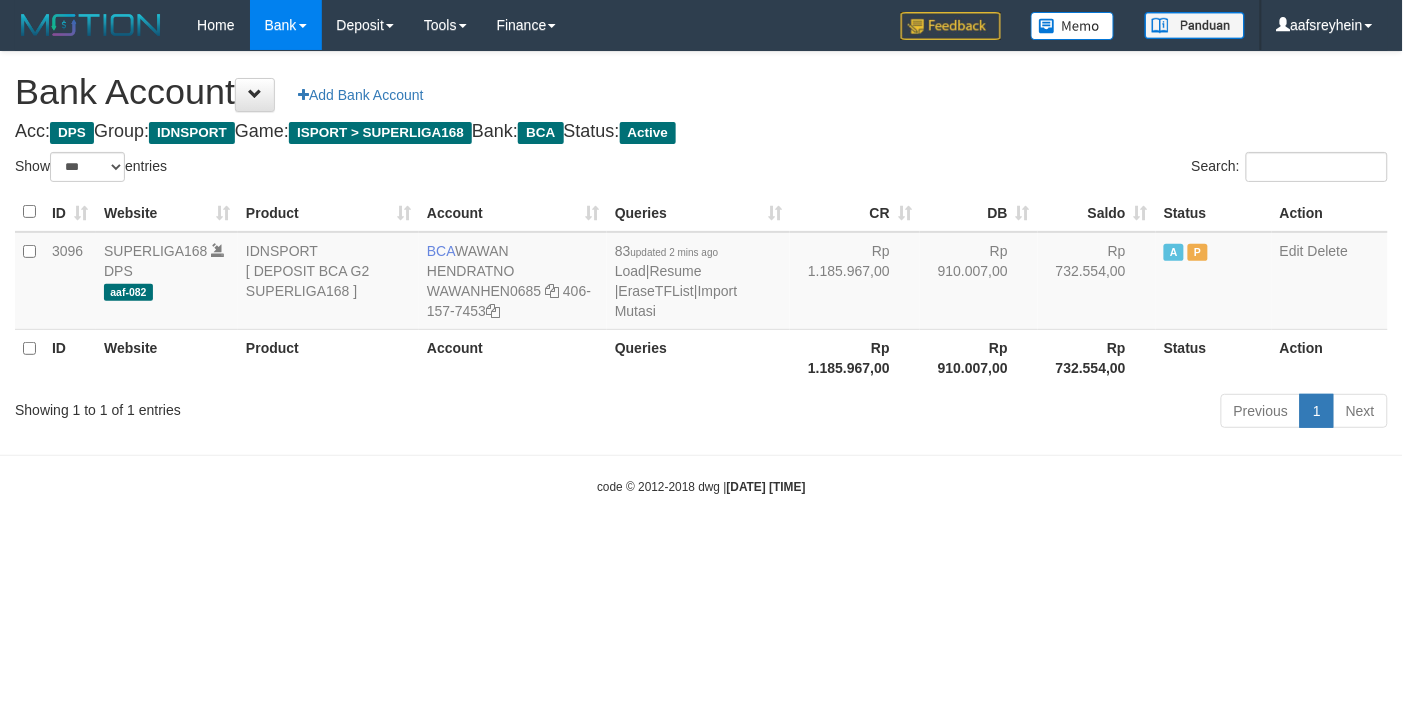 click on "Toggle navigation
Home
Bank
Account List
Load
By Website
Group
[ISPORT]													SUPERLIGA168
By Load Group (DPS)" at bounding box center (701, 273) 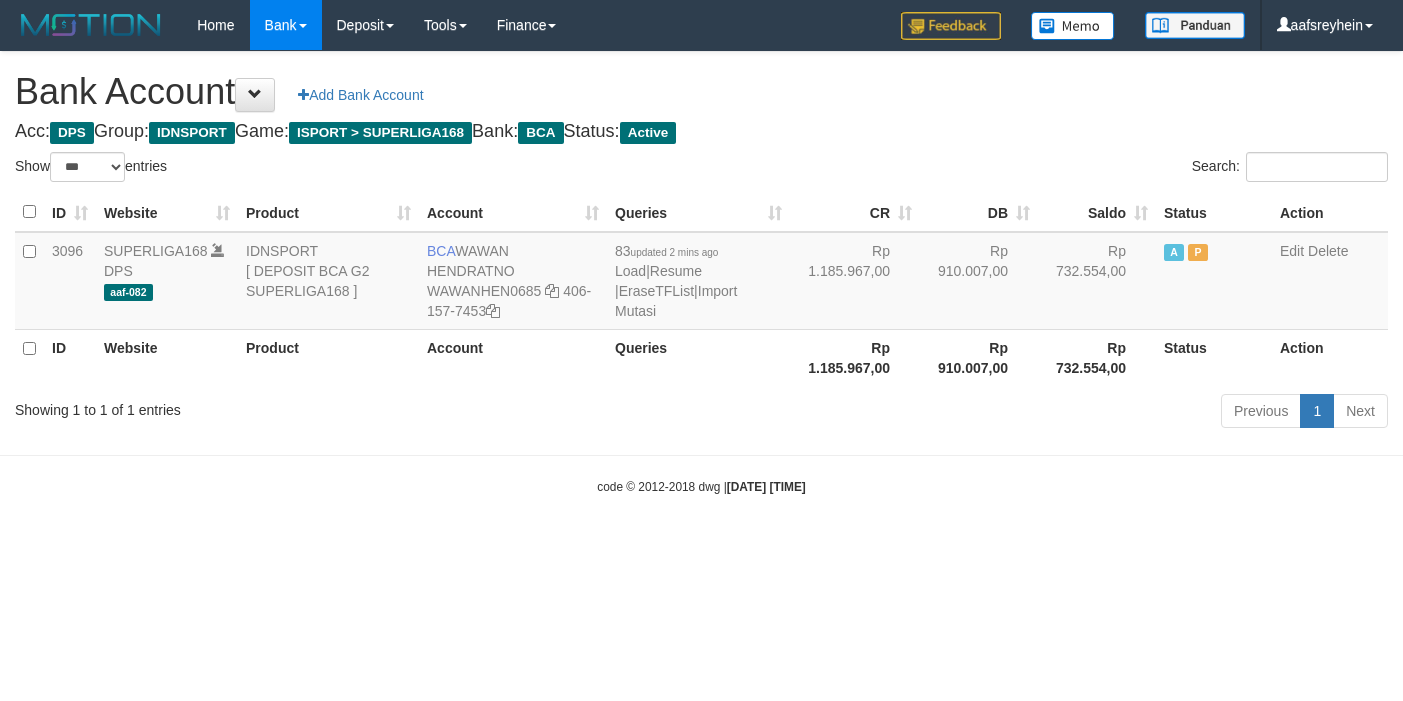 select on "***" 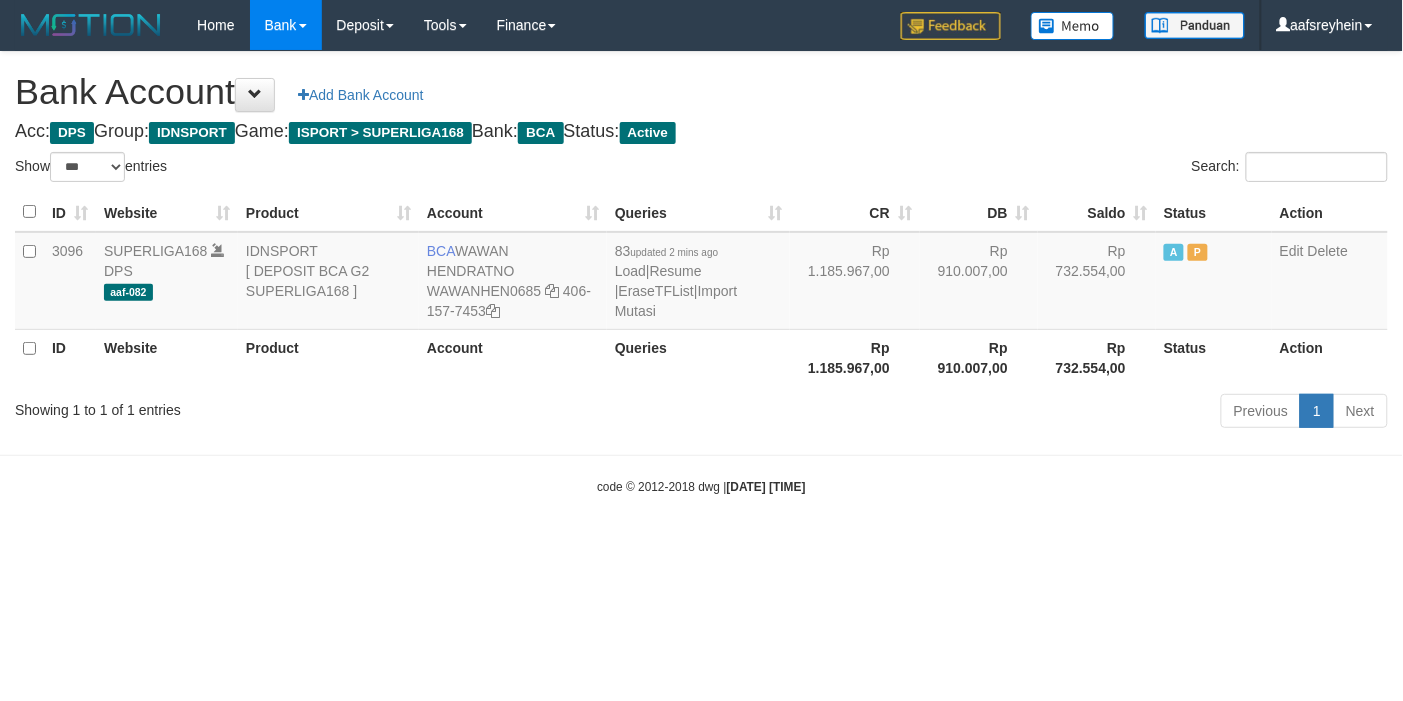 click on "Toggle navigation
Home
Bank
Account List
Load
By Website
Group
[ISPORT]													SUPERLIGA168
By Load Group (DPS)" at bounding box center [701, 273] 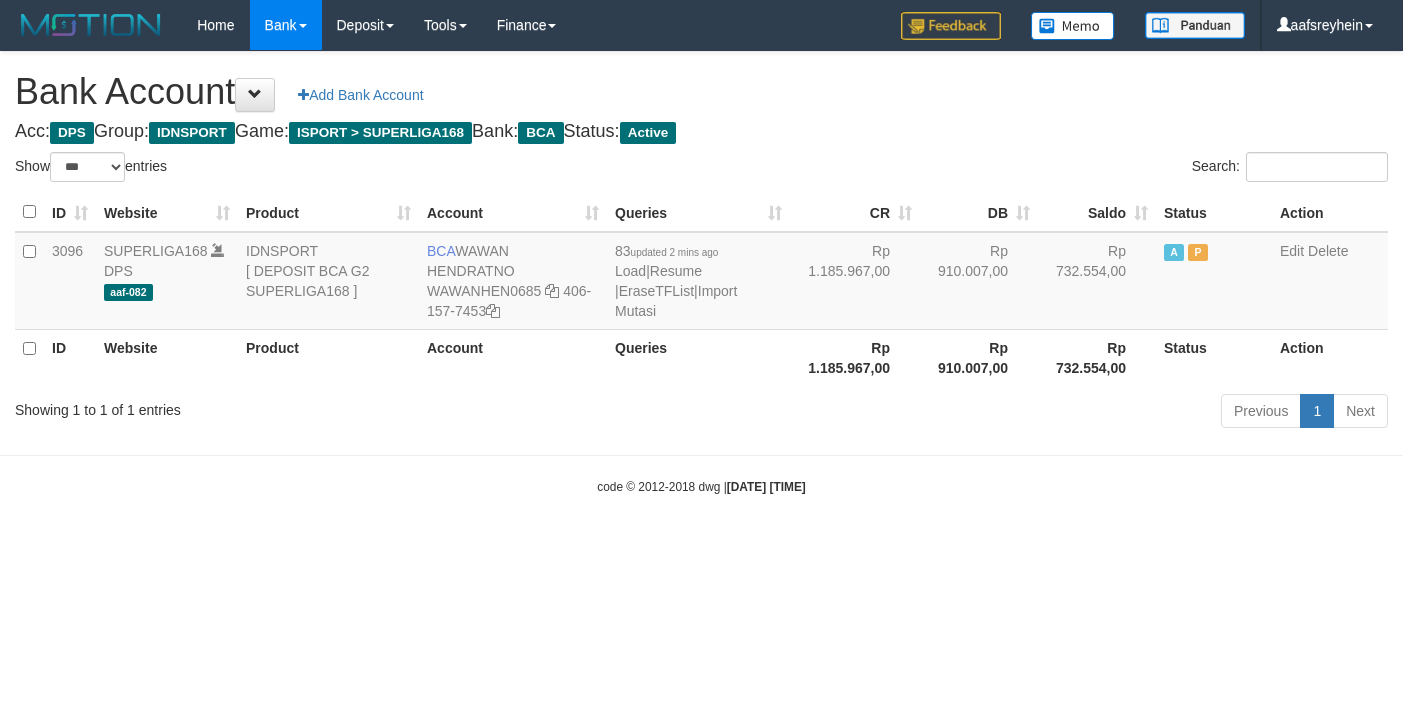 select on "***" 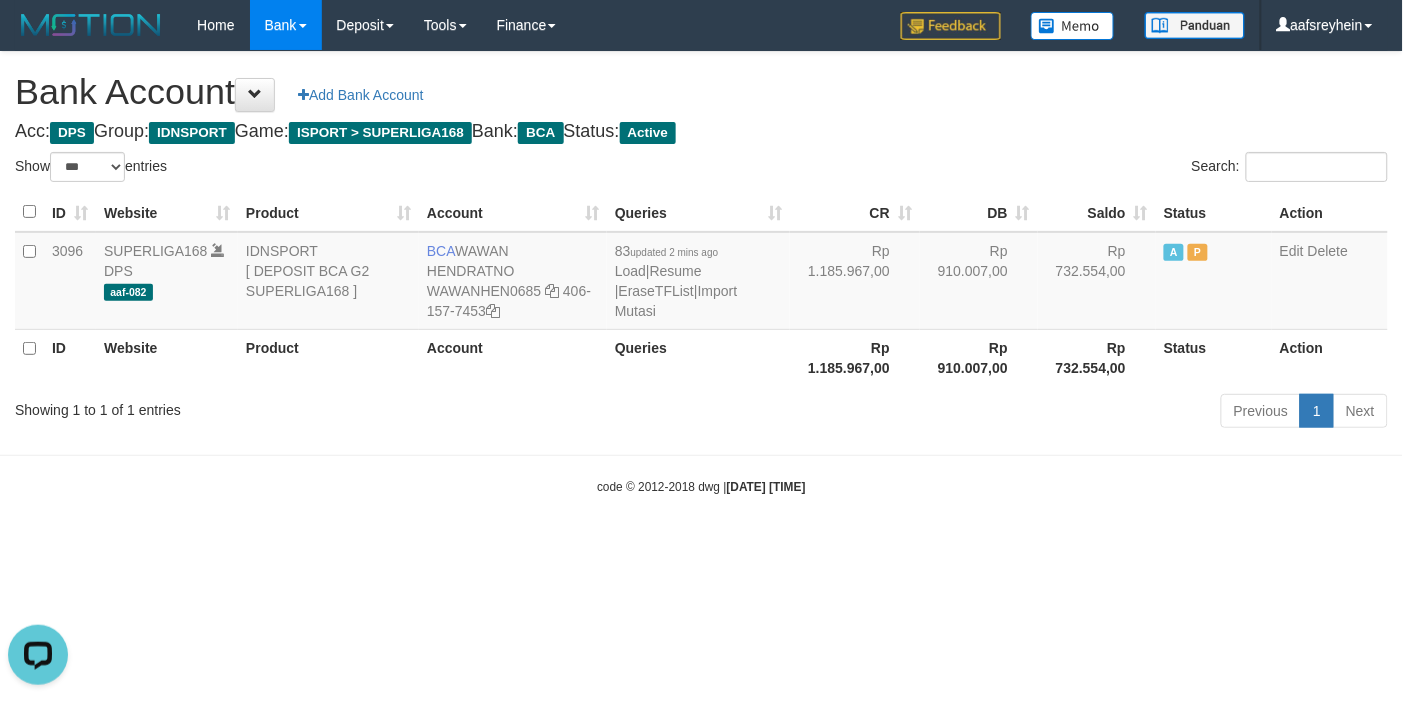 scroll, scrollTop: 0, scrollLeft: 0, axis: both 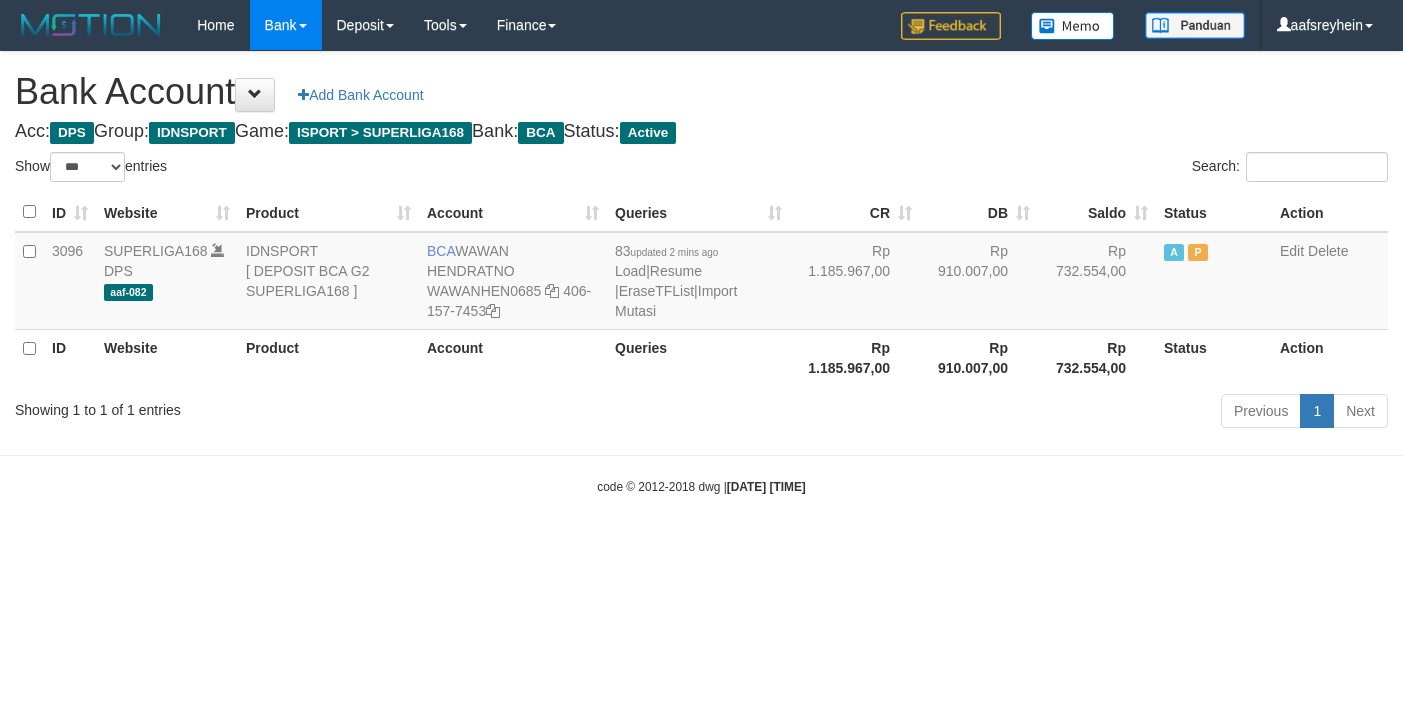 select on "***" 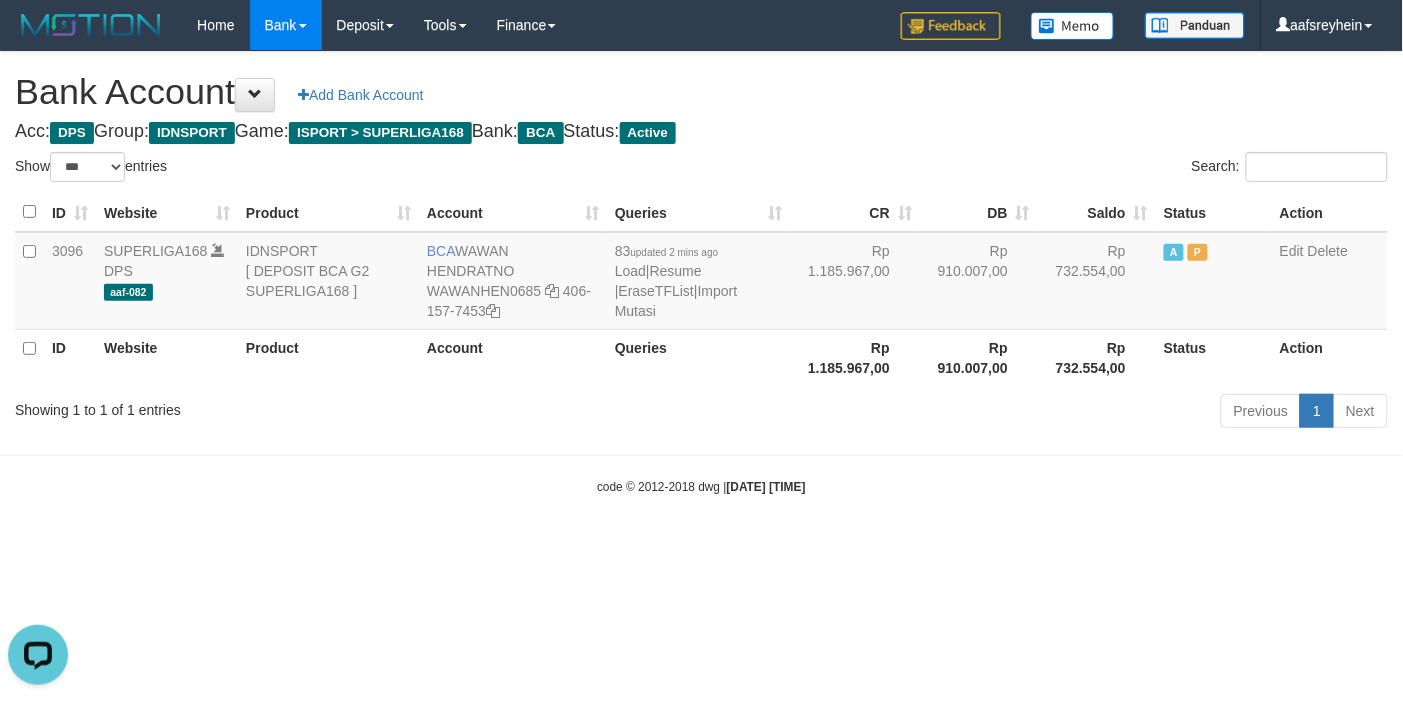scroll, scrollTop: 0, scrollLeft: 0, axis: both 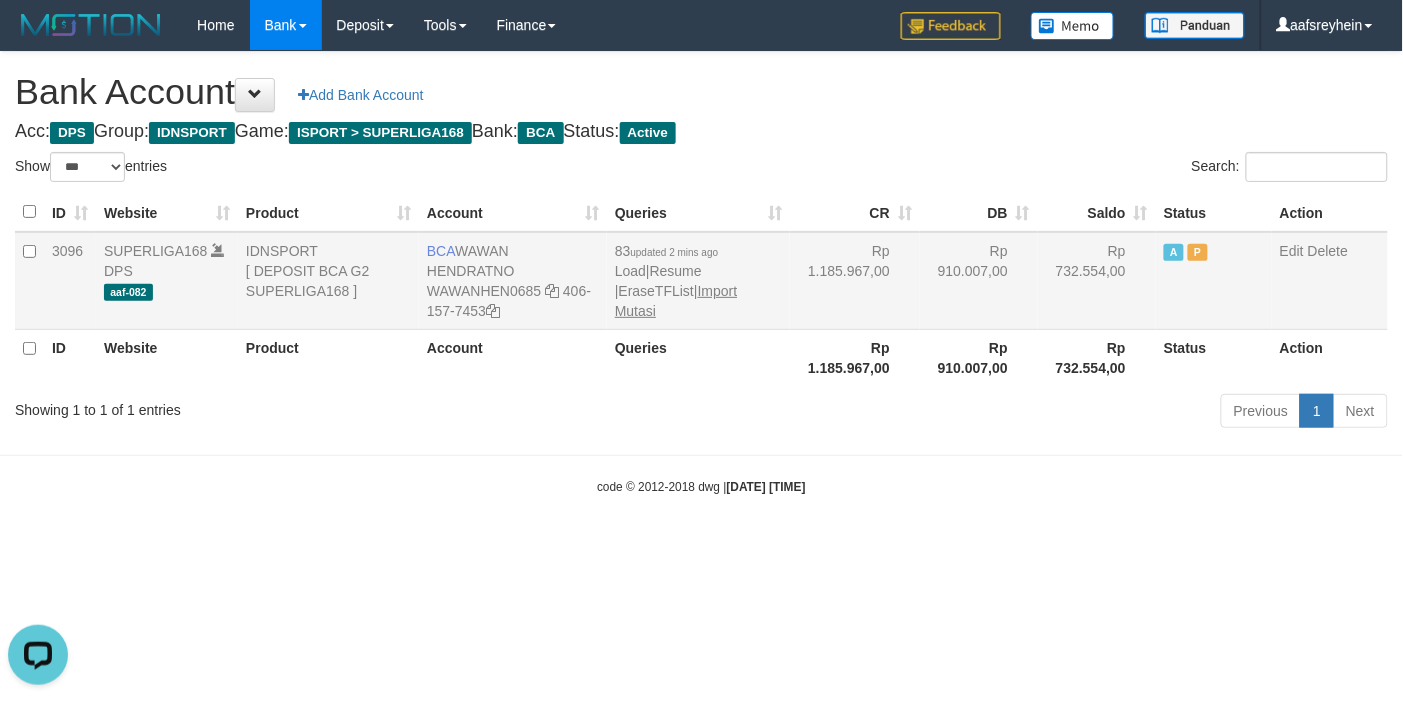 drag, startPoint x: 728, startPoint y: 281, endPoint x: 726, endPoint y: 291, distance: 10.198039 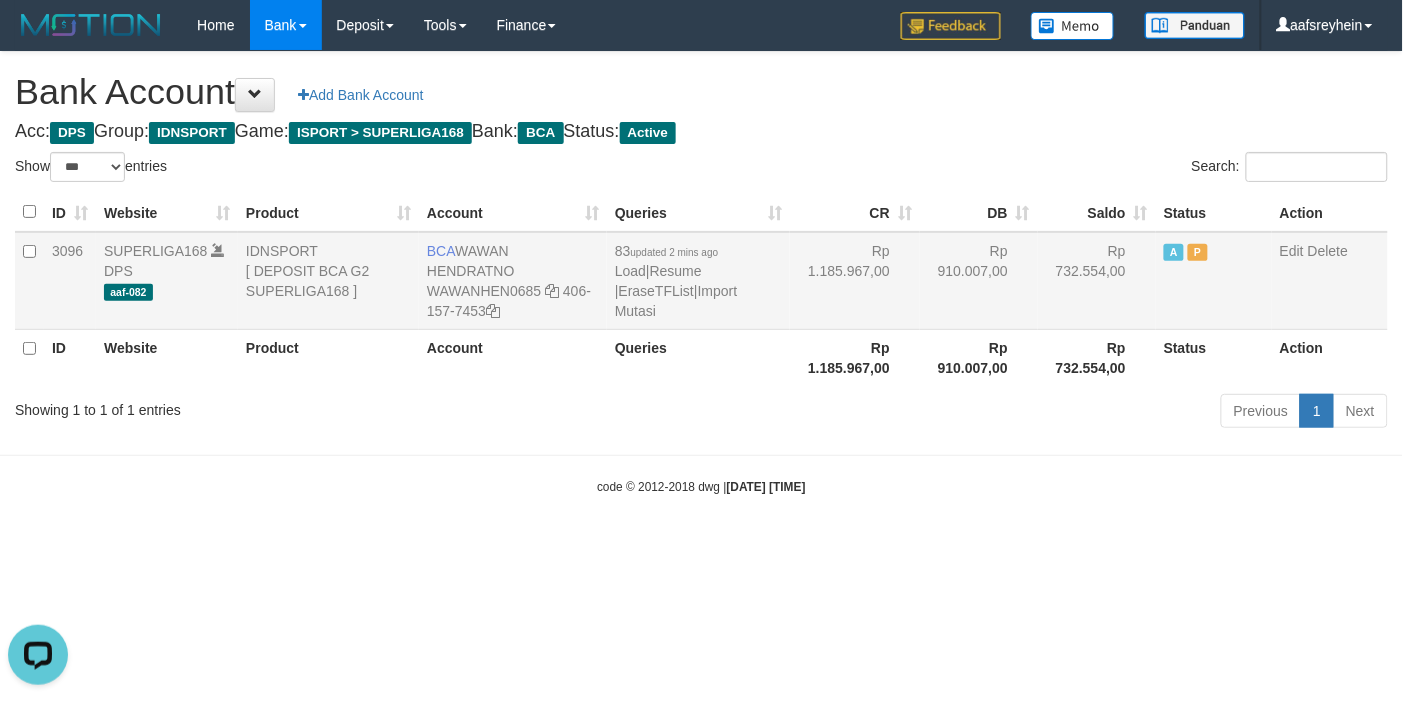 click on "83  updated 2 mins ago
Load
|
Resume
|
EraseTFList
|
Import Mutasi" at bounding box center [698, 281] 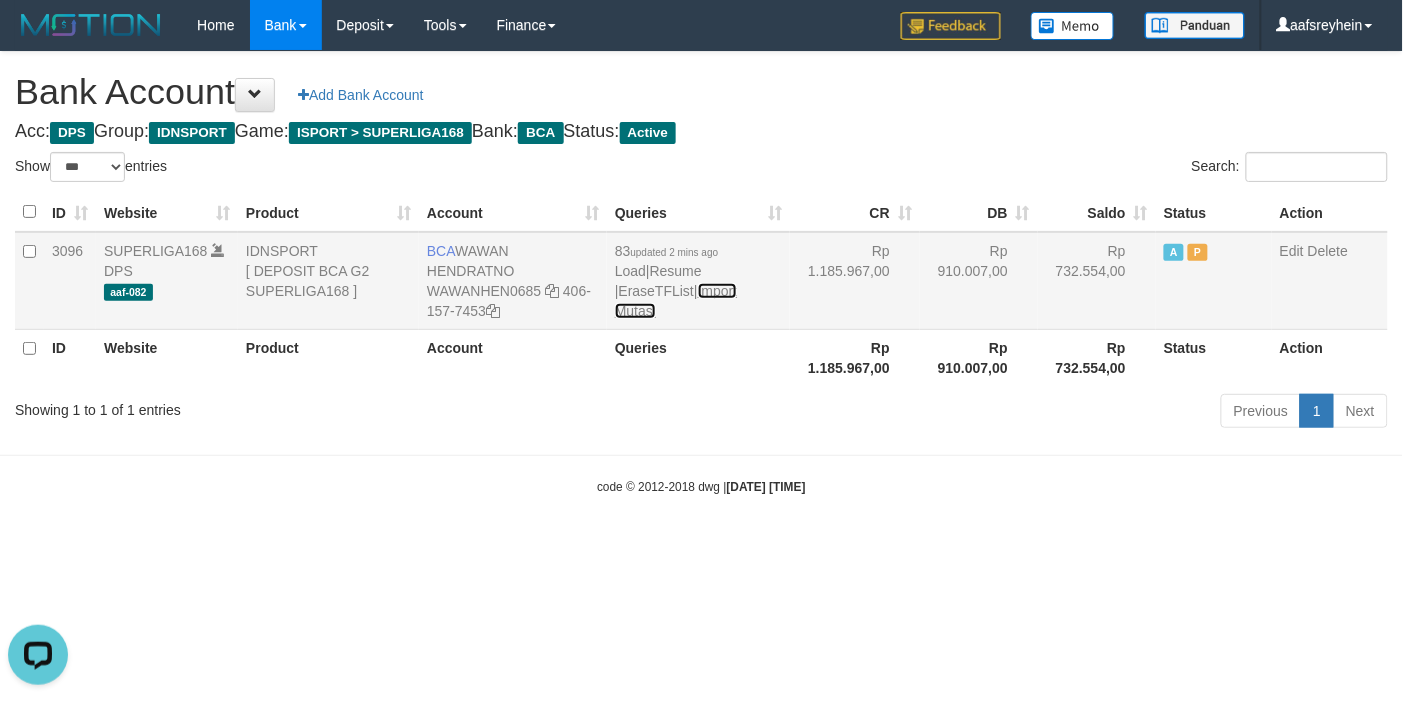 click on "Import Mutasi" at bounding box center (676, 301) 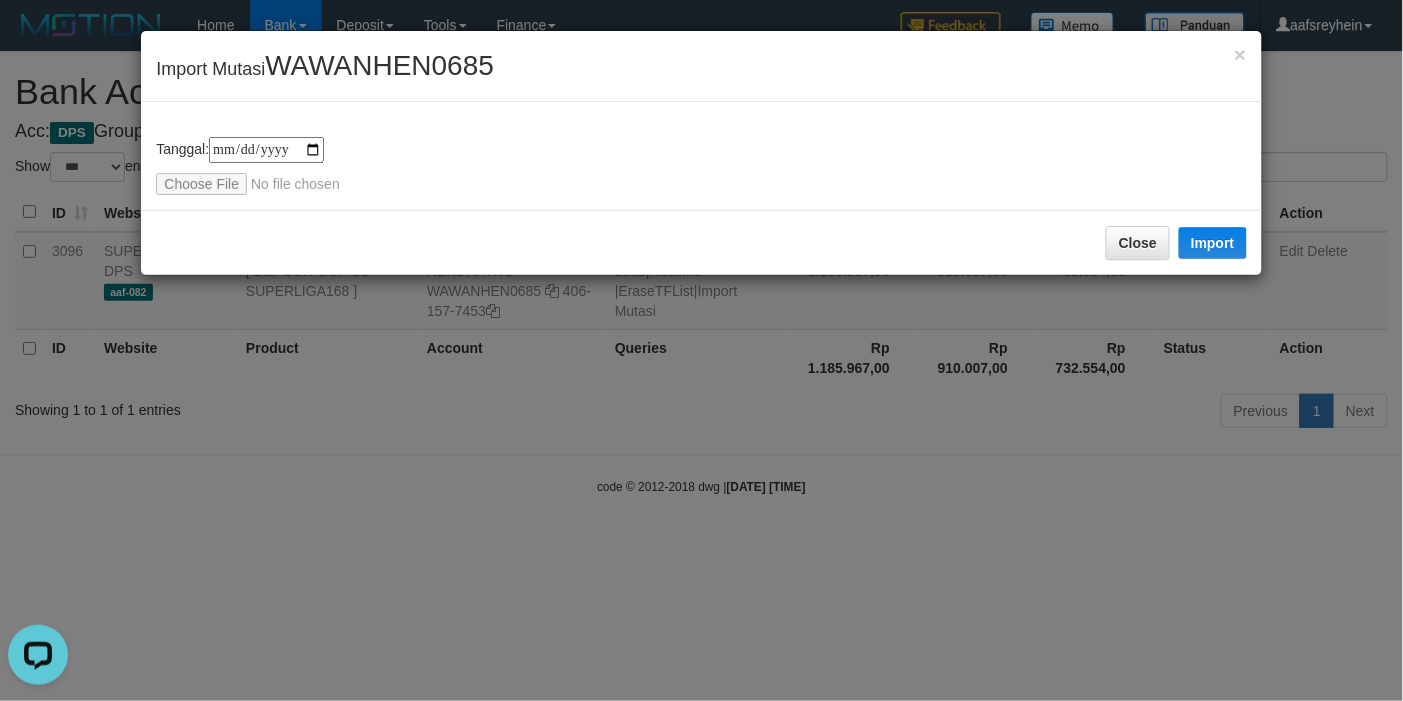 type on "**********" 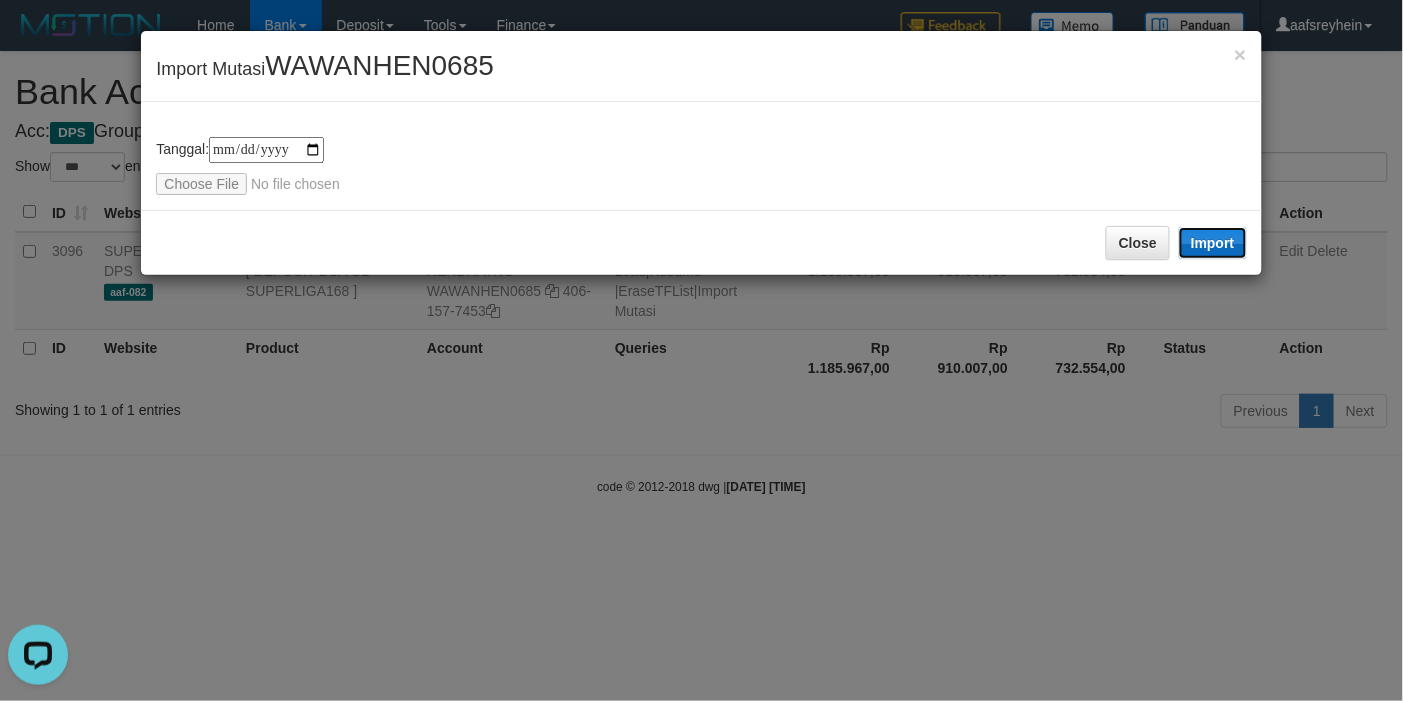 click on "Import" at bounding box center [1213, 243] 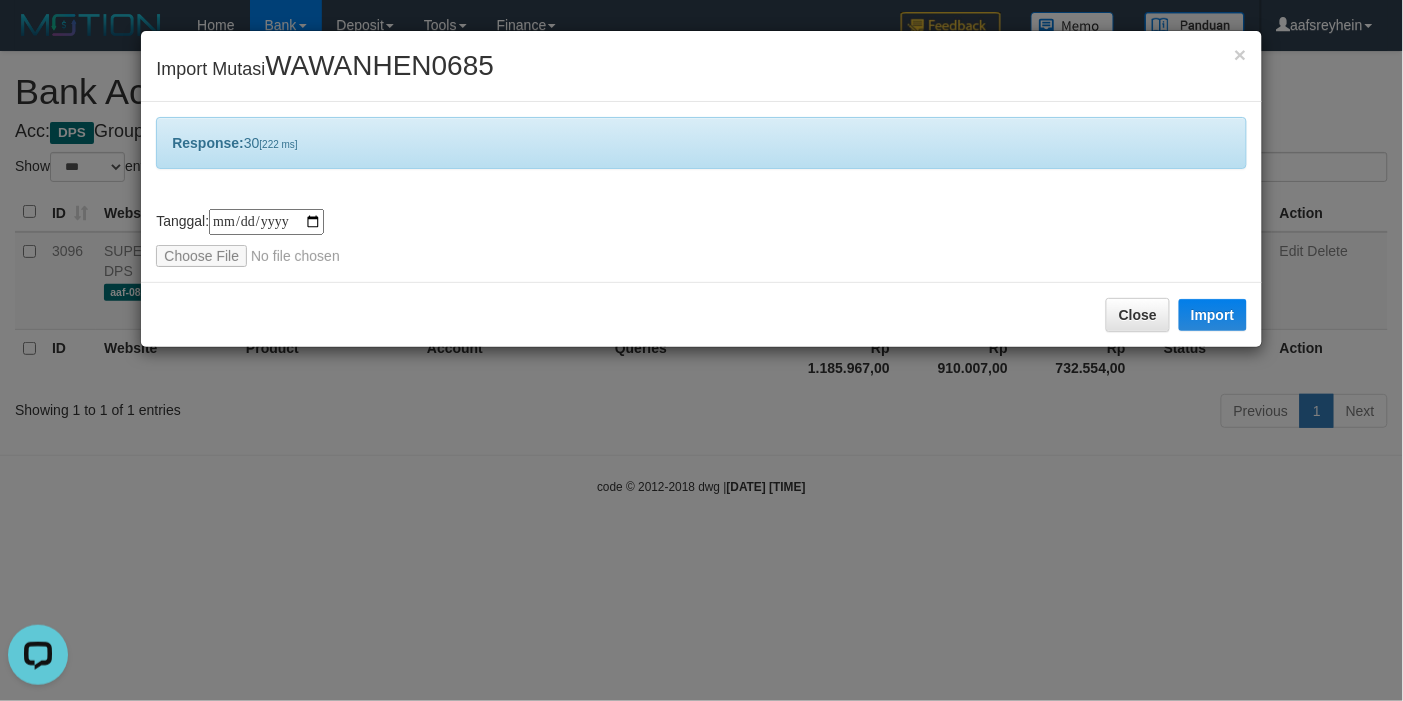 click on "**********" at bounding box center [701, 350] 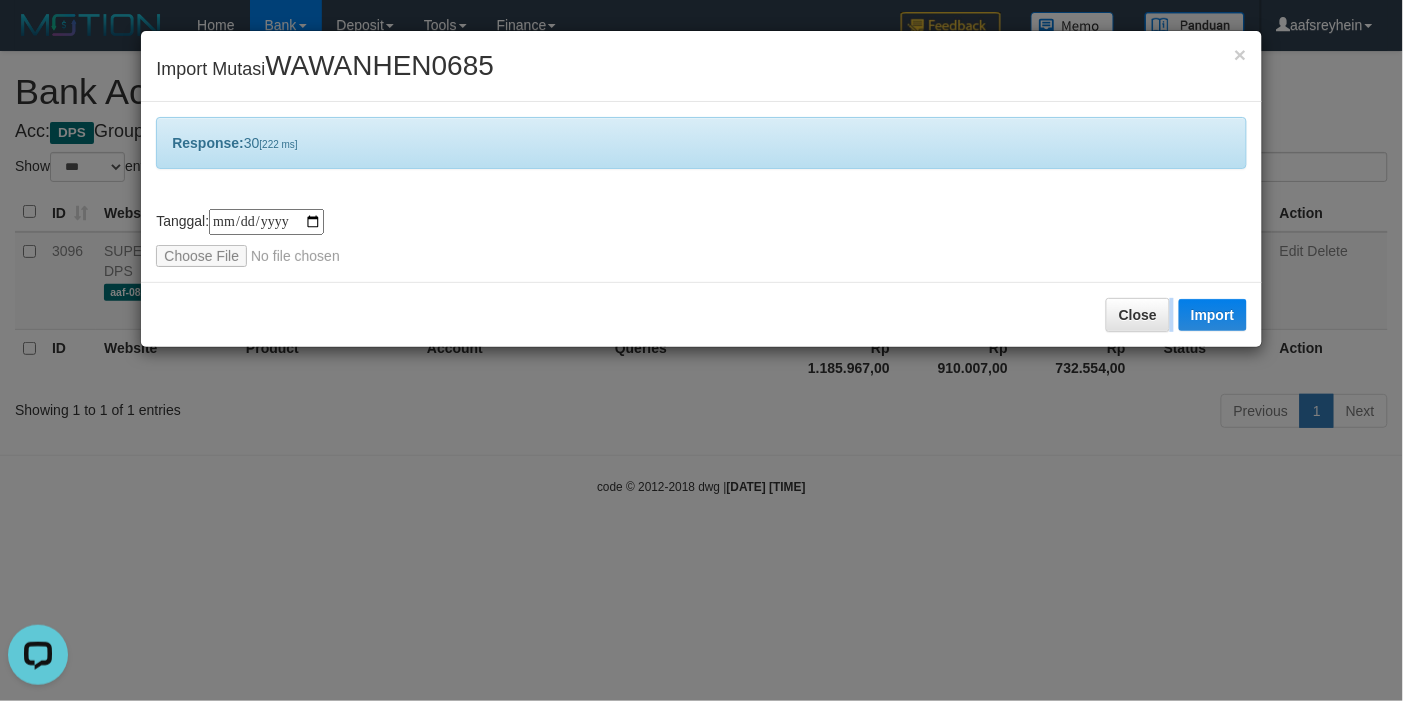 click on "**********" at bounding box center (701, 350) 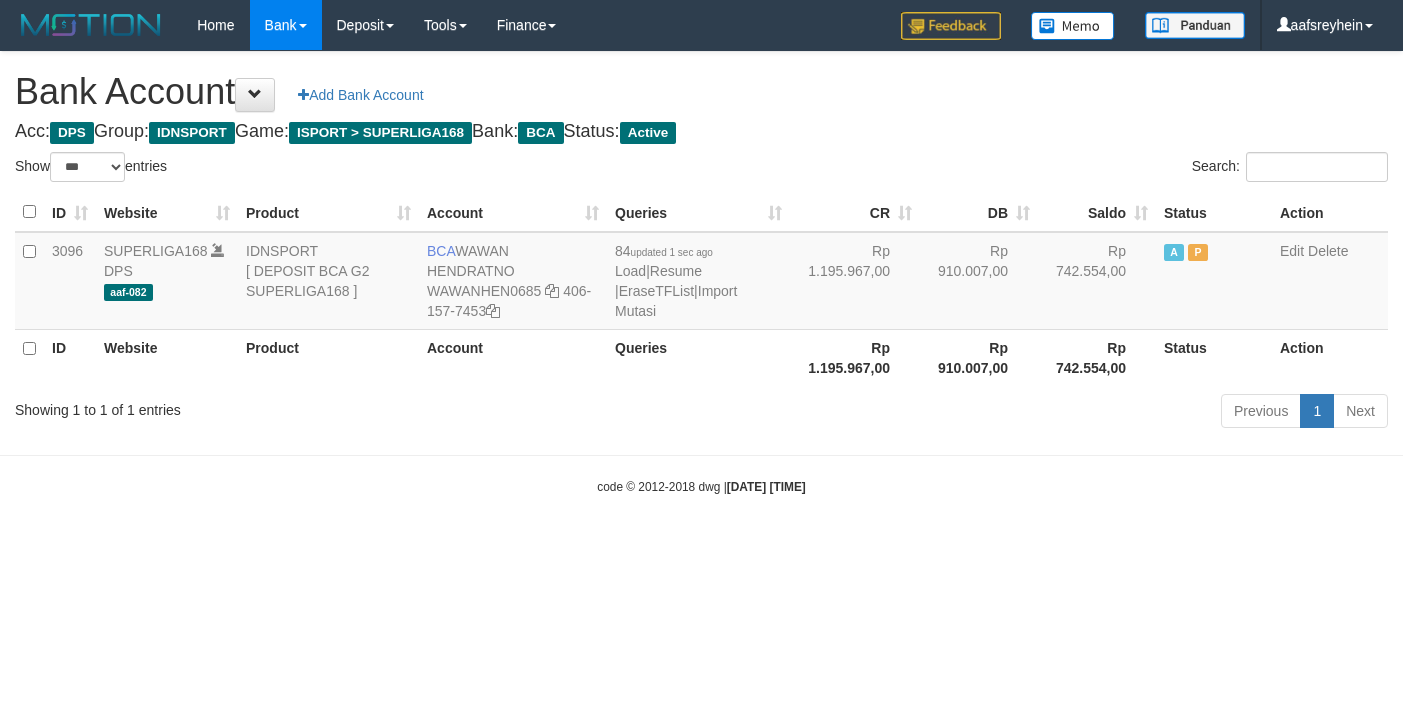select on "***" 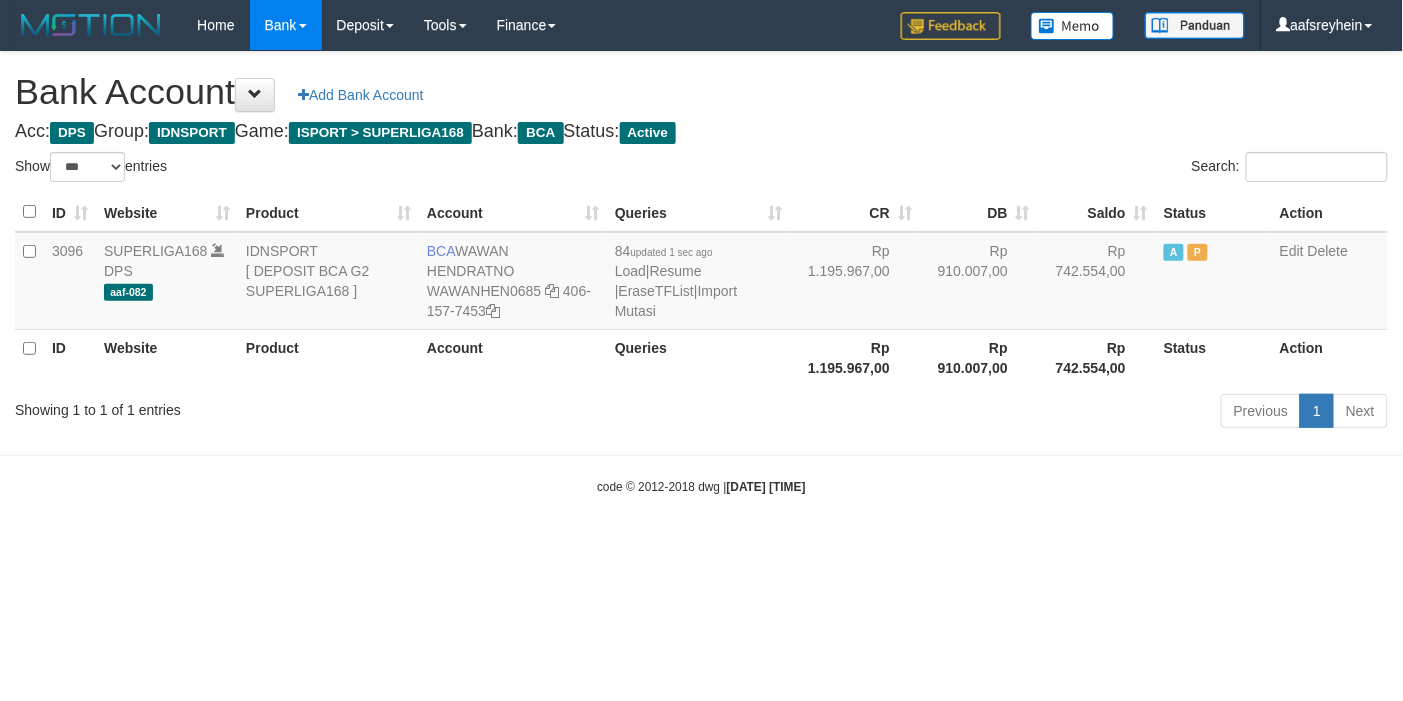 click on "Toggle navigation
Home
Bank
Account List
Load
By Website
Group
[ISPORT]													SUPERLIGA168
By Load Group (DPS)
-" at bounding box center (701, 273) 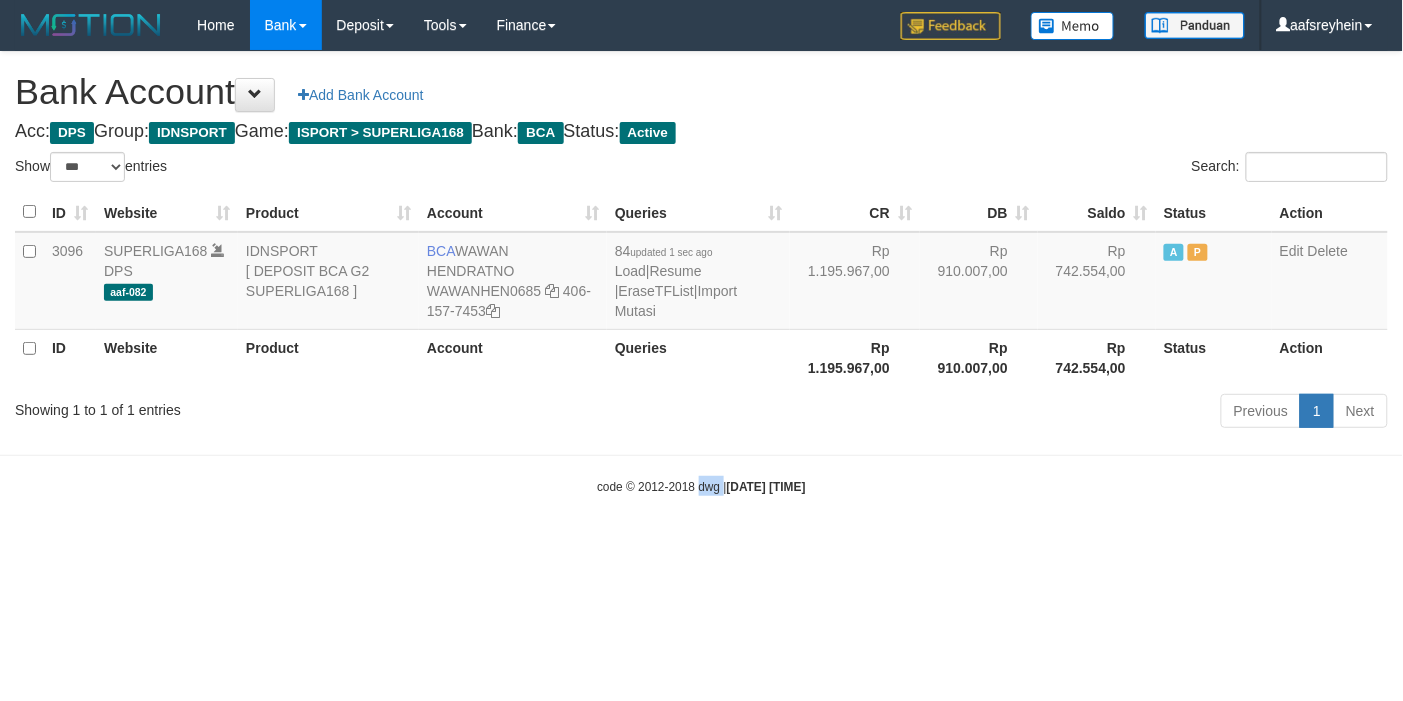 click on "Toggle navigation
Home
Bank
Account List
Load
By Website
Group
[ISPORT]													SUPERLIGA168
By Load Group (DPS)
-" at bounding box center (701, 273) 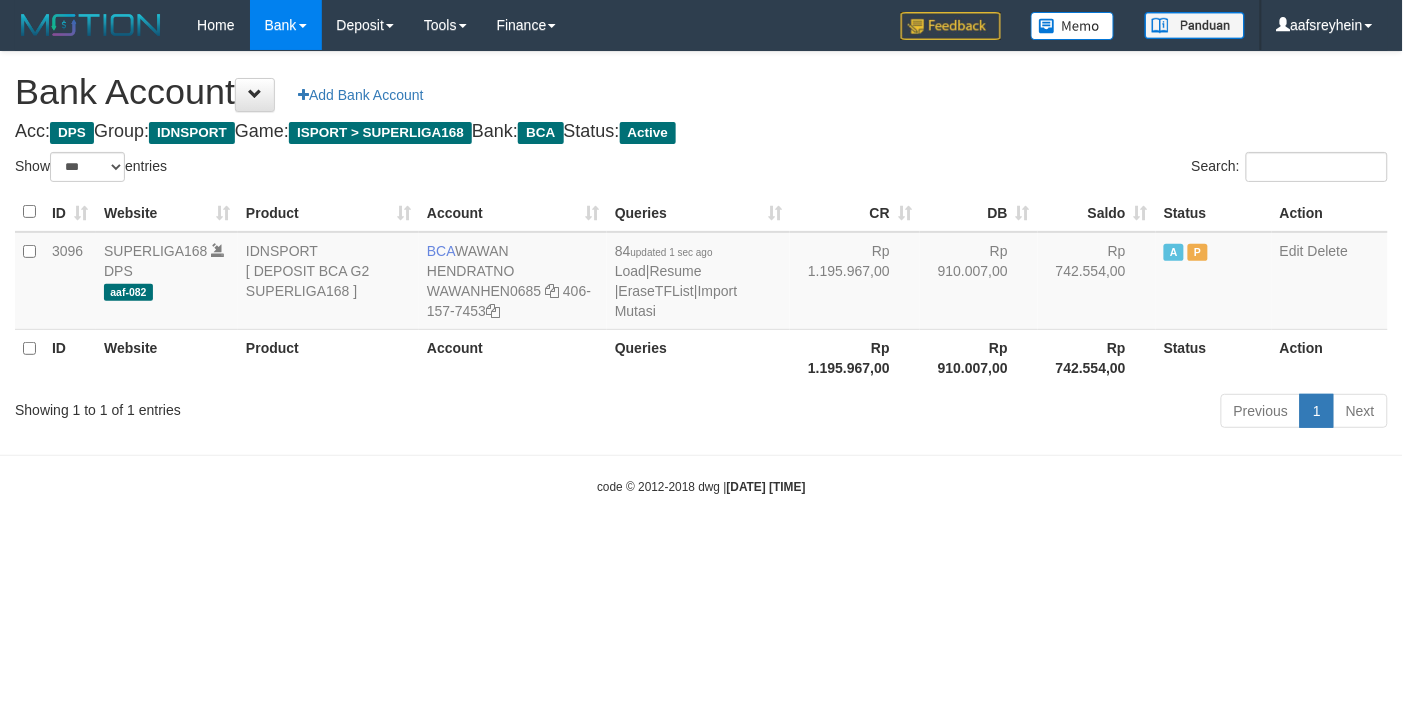 click on "Toggle navigation
Home
Bank
Account List
Load
By Website
Group
[ISPORT]													SUPERLIGA168
By Load Group (DPS)
-" at bounding box center (701, 273) 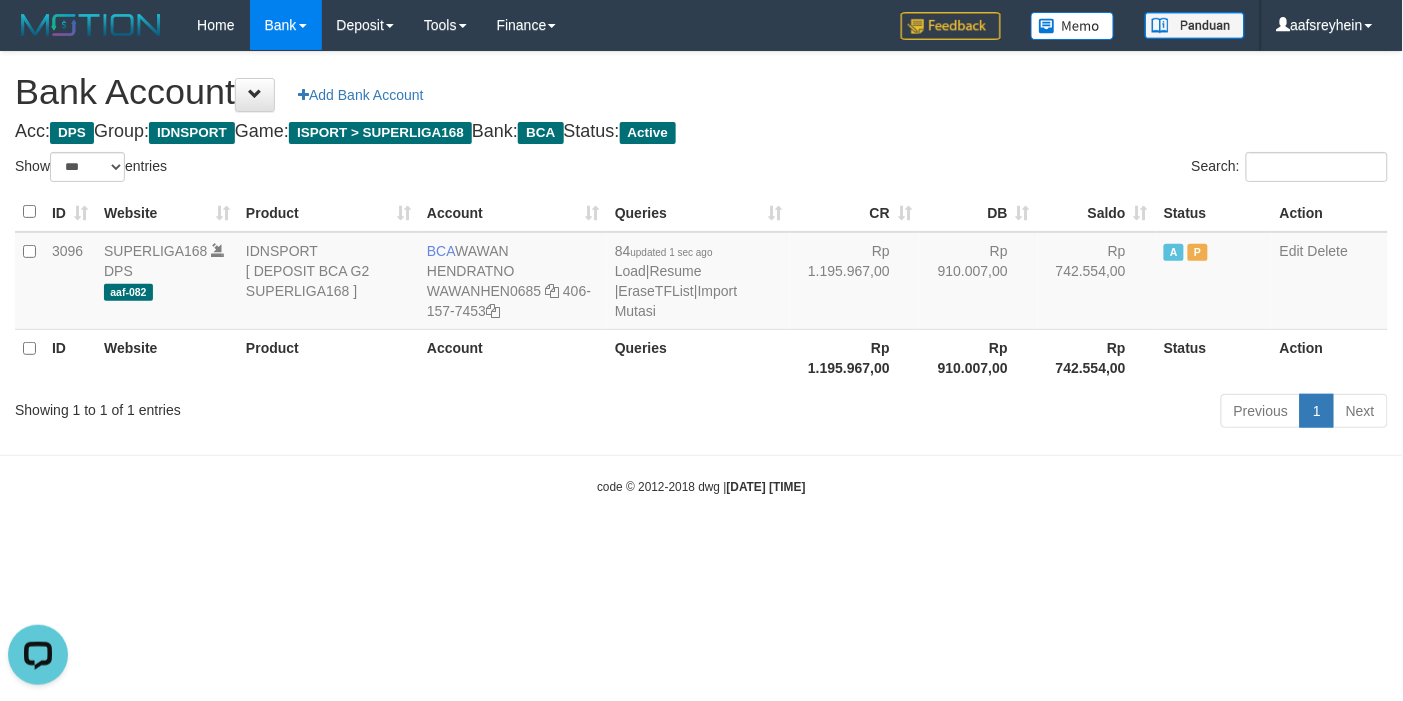scroll, scrollTop: 0, scrollLeft: 0, axis: both 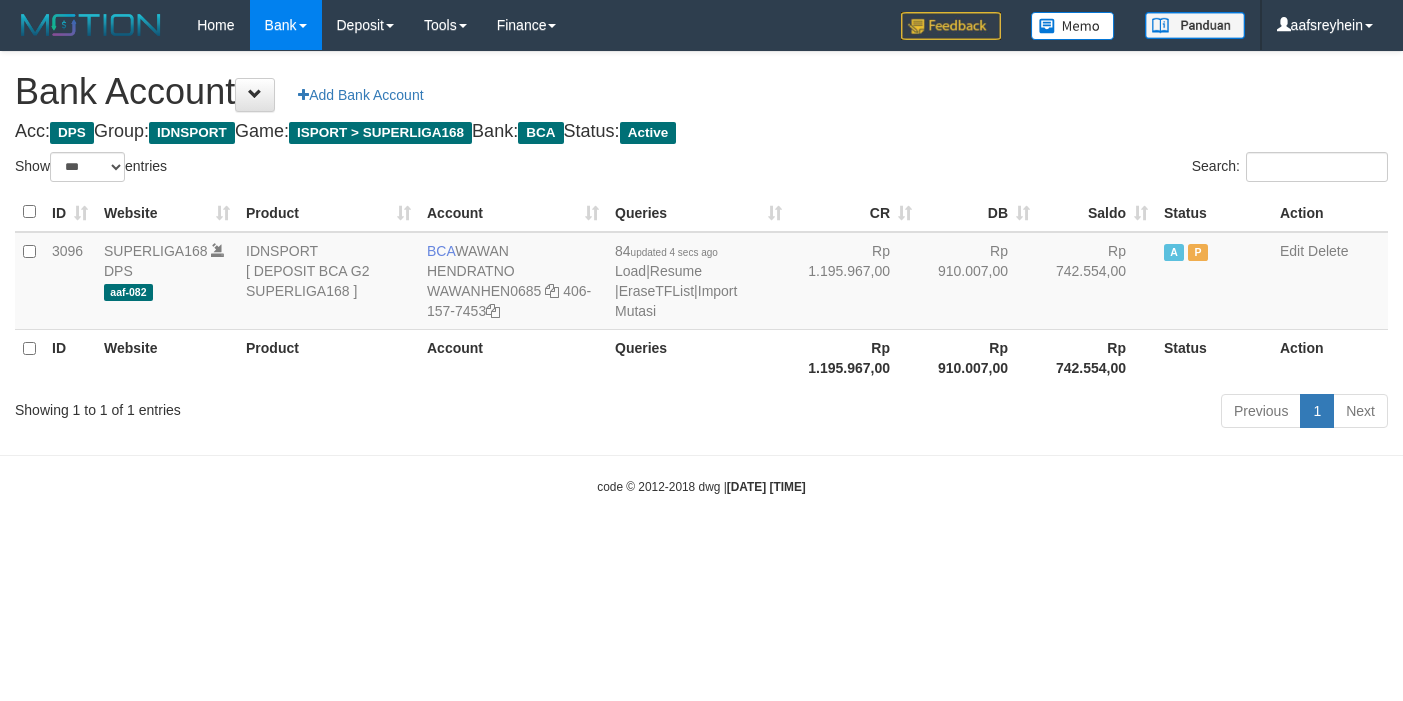 select on "***" 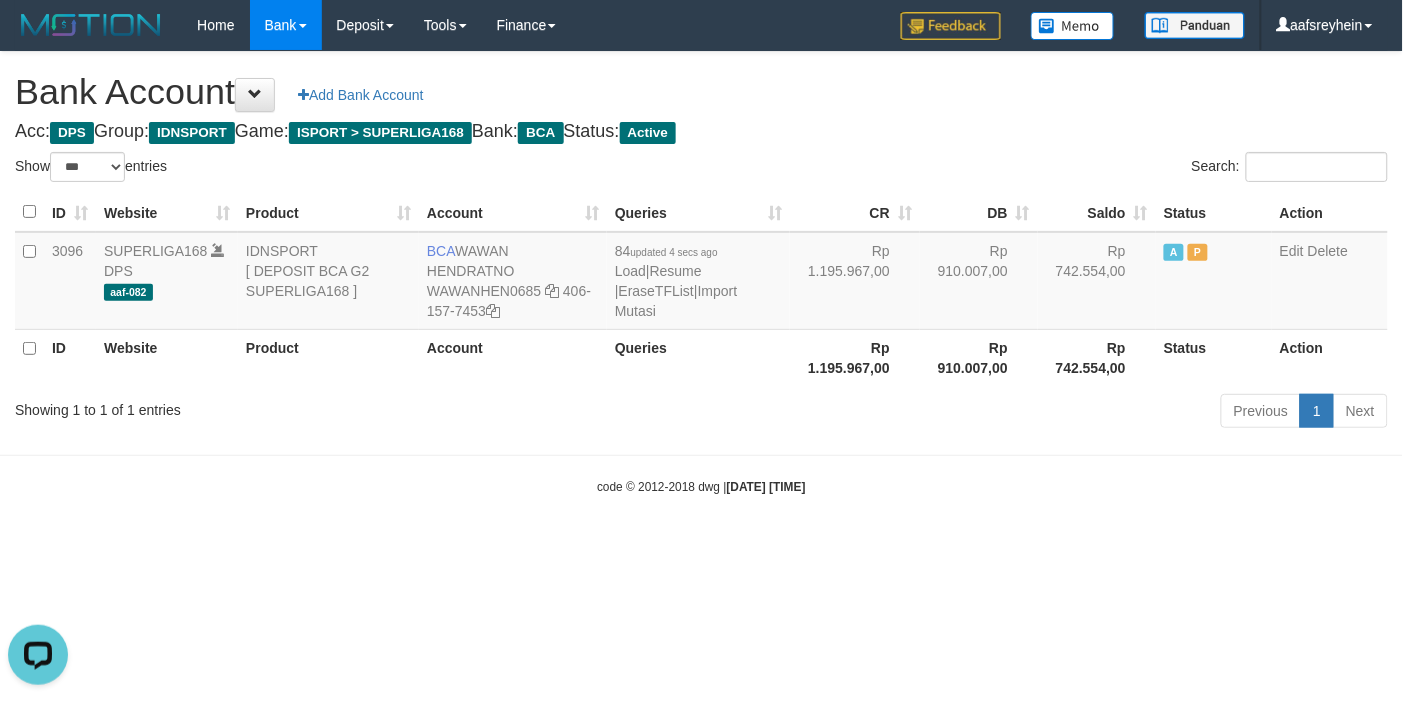 scroll, scrollTop: 0, scrollLeft: 0, axis: both 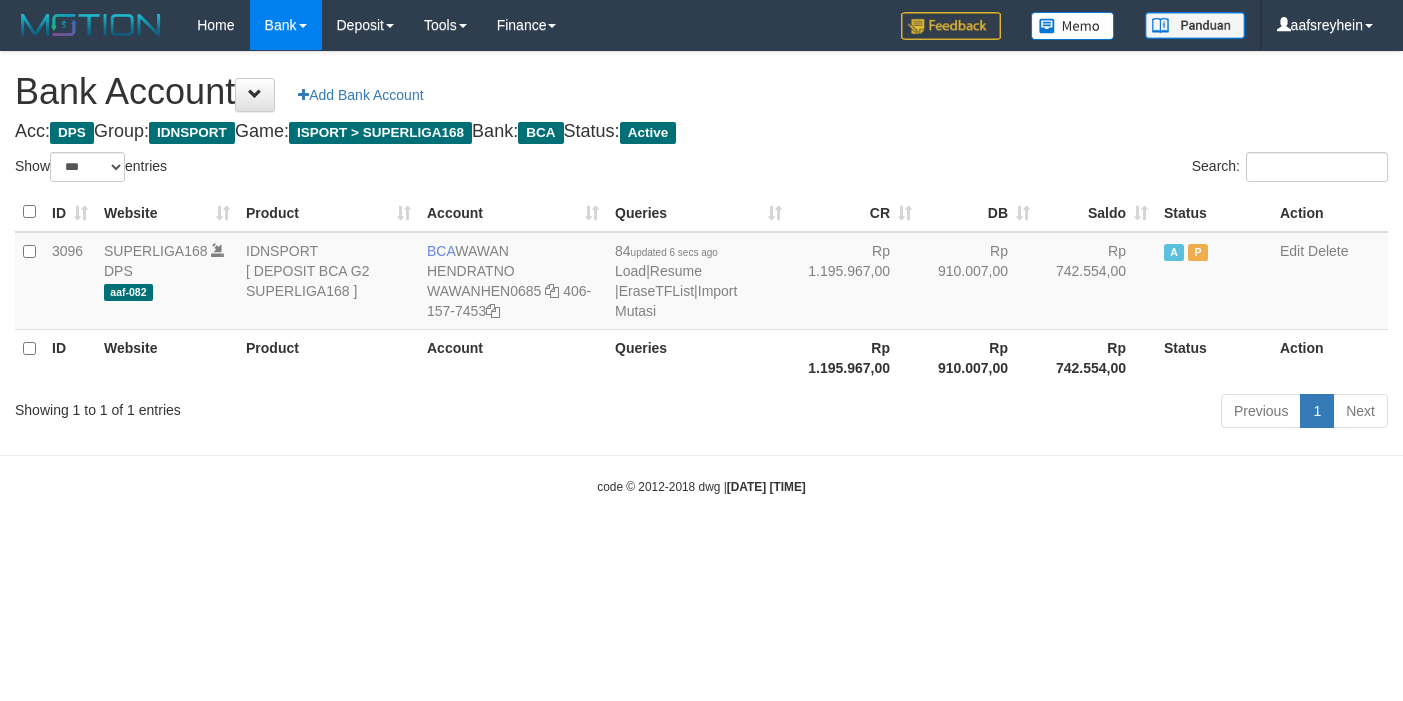 select on "***" 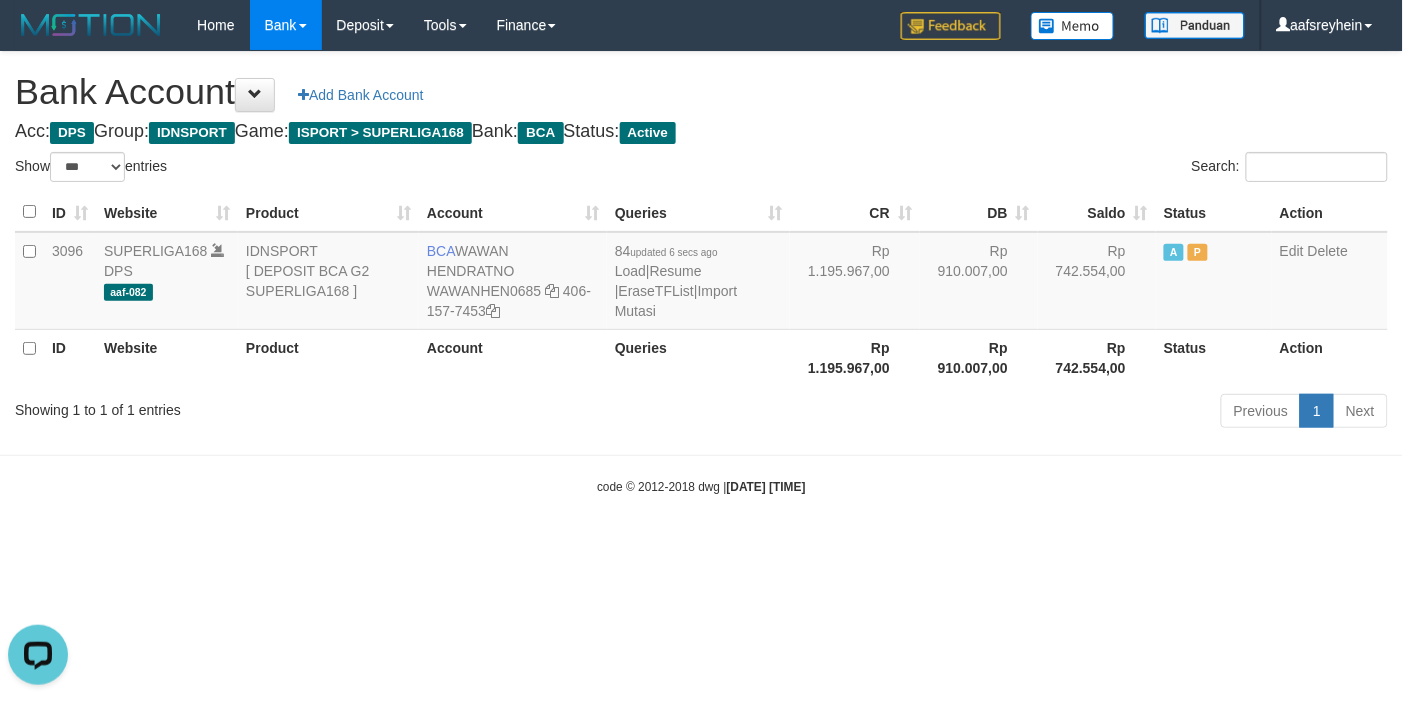scroll, scrollTop: 0, scrollLeft: 0, axis: both 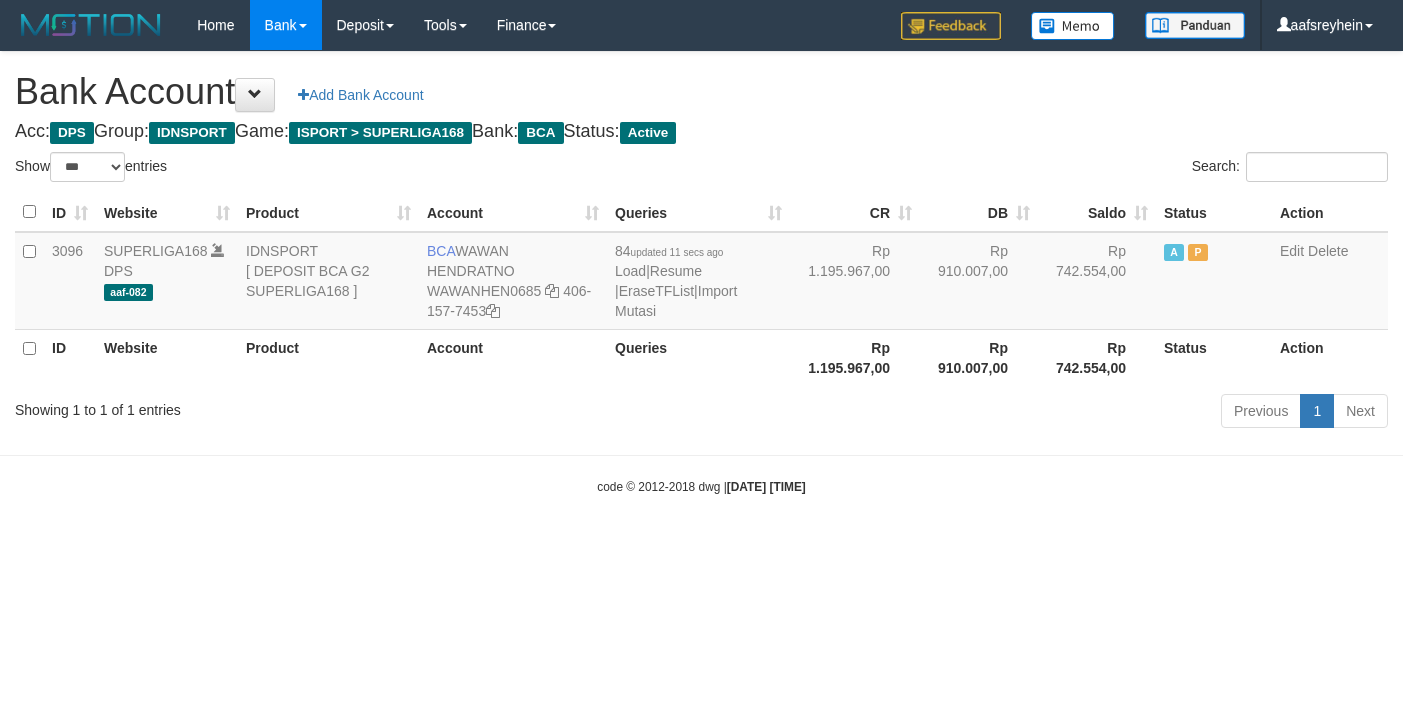 select on "***" 